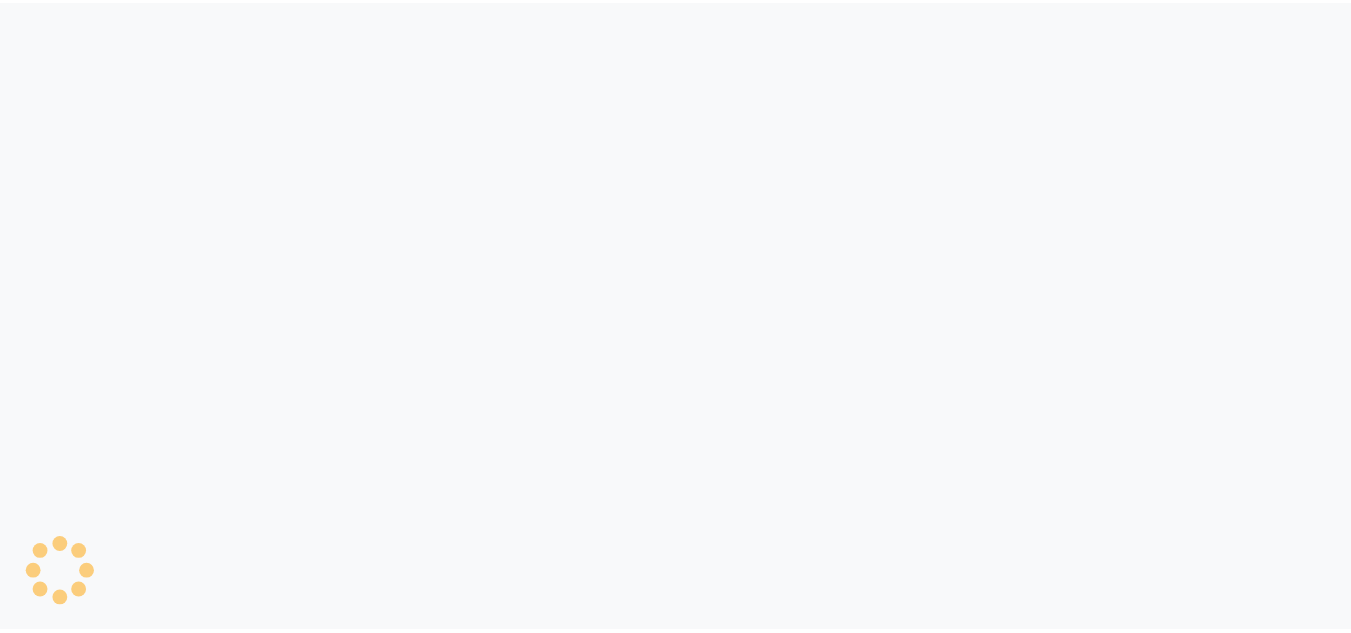scroll, scrollTop: 0, scrollLeft: 0, axis: both 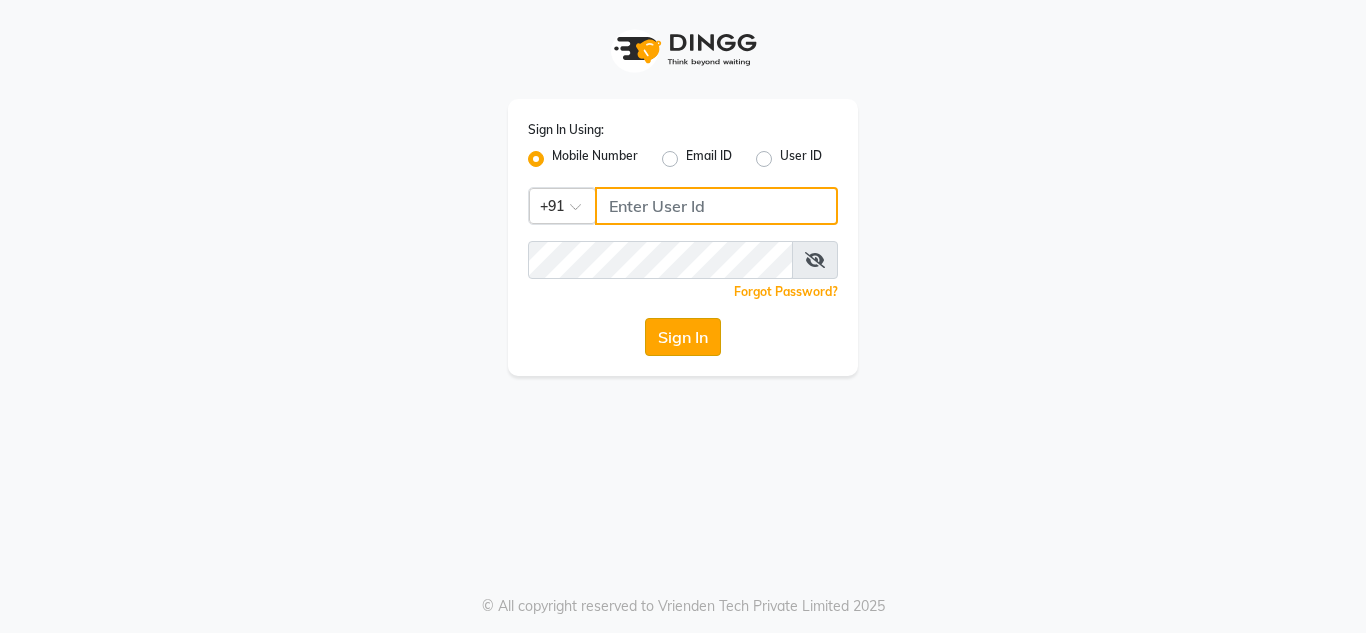 type on "7385316993" 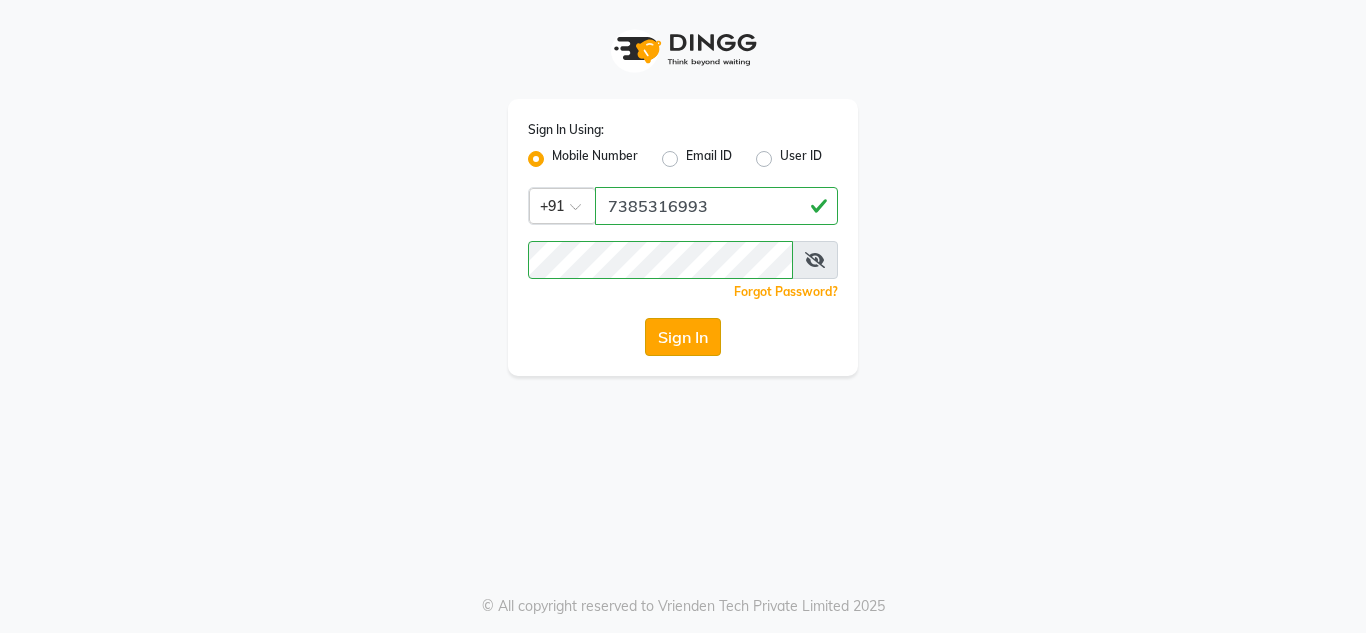 click on "Sign In" 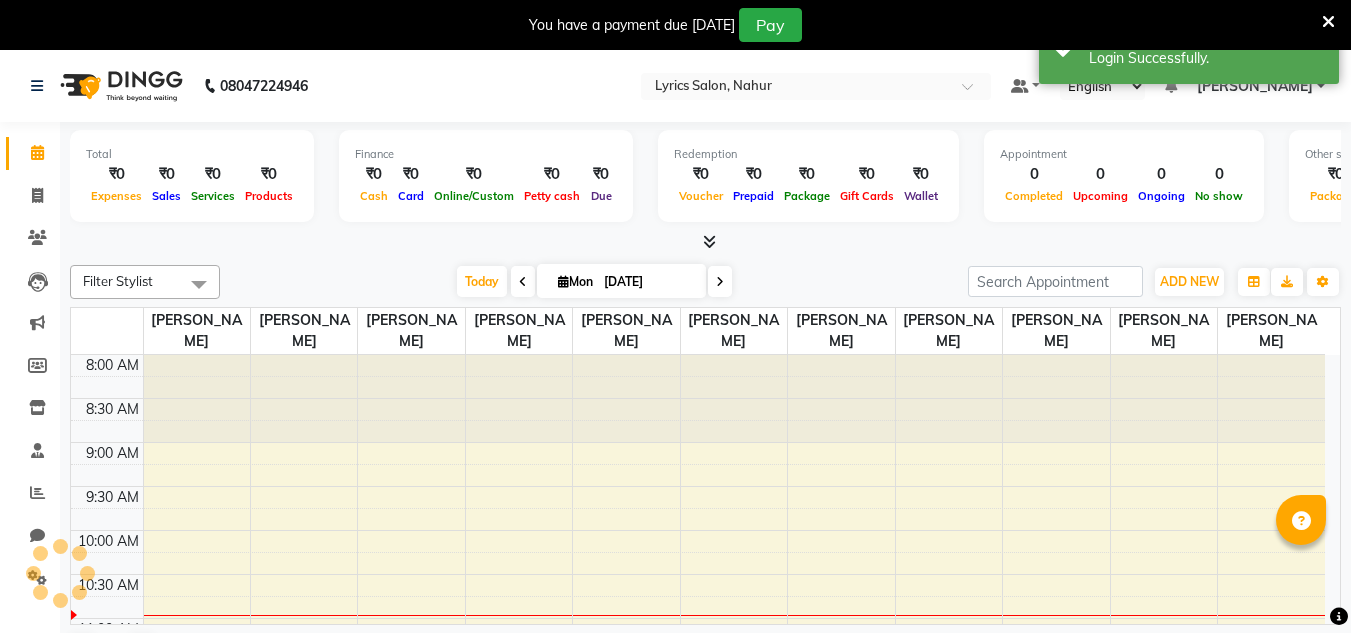scroll, scrollTop: 0, scrollLeft: 0, axis: both 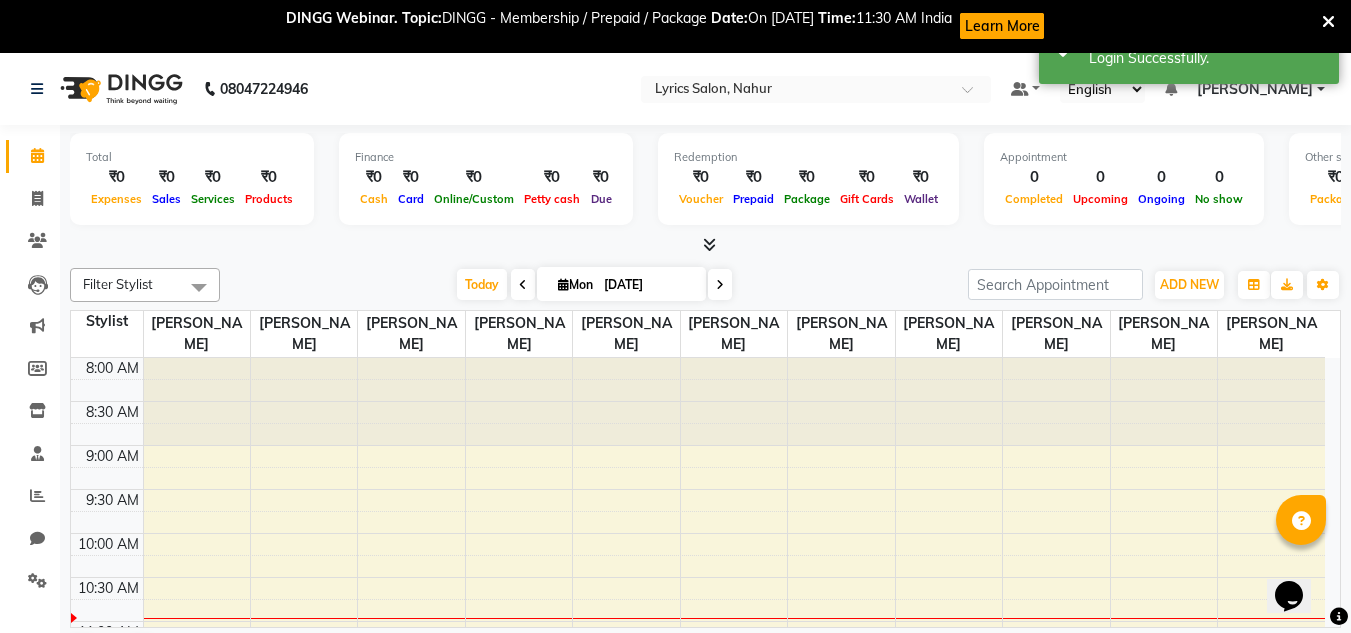 click on "[DATE]" at bounding box center (648, 285) 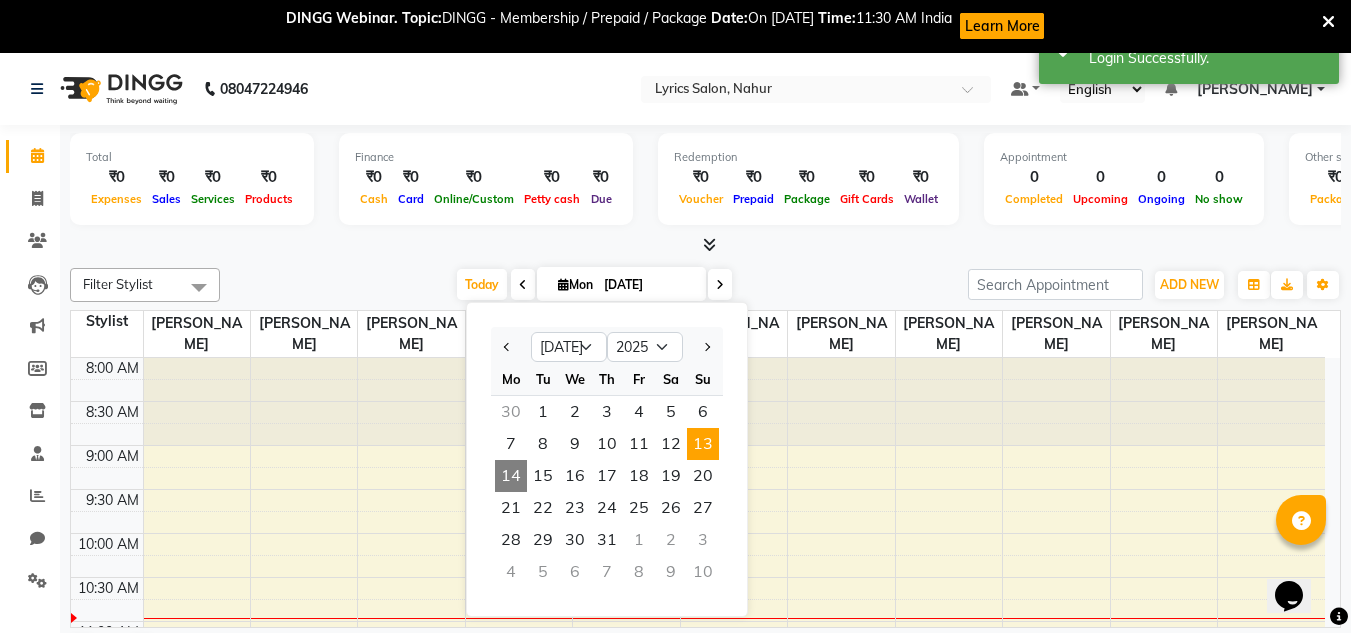 click on "13" at bounding box center (703, 444) 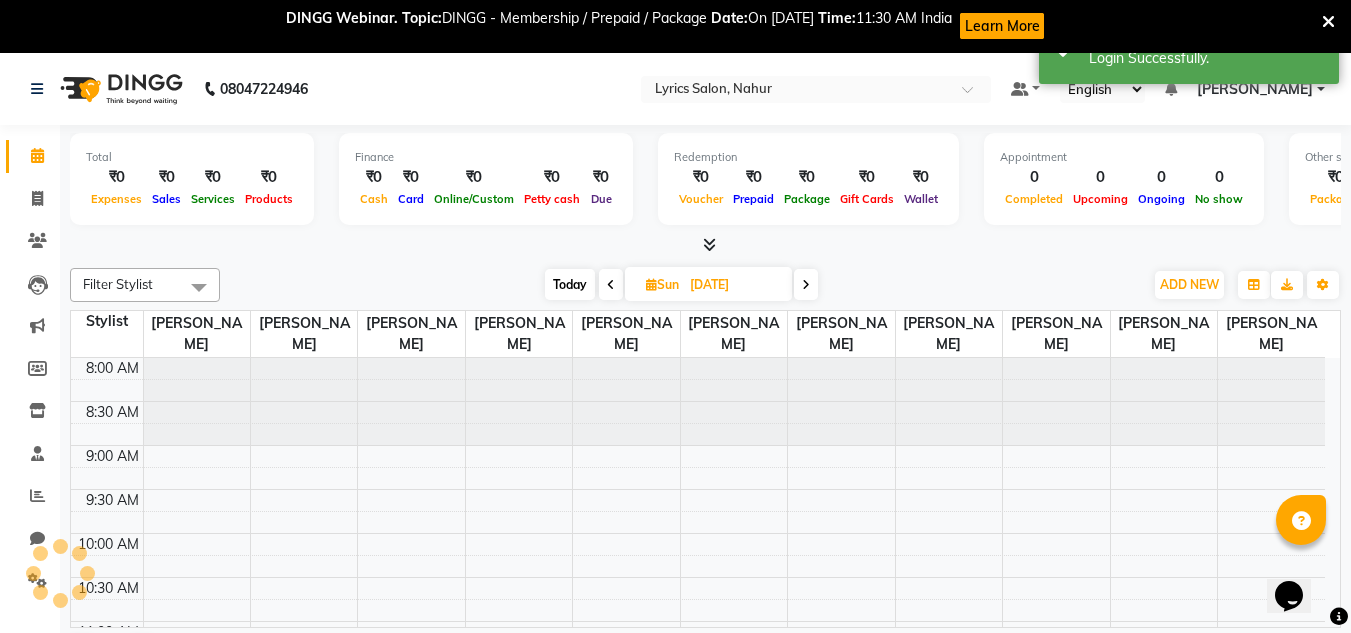 scroll, scrollTop: 177, scrollLeft: 0, axis: vertical 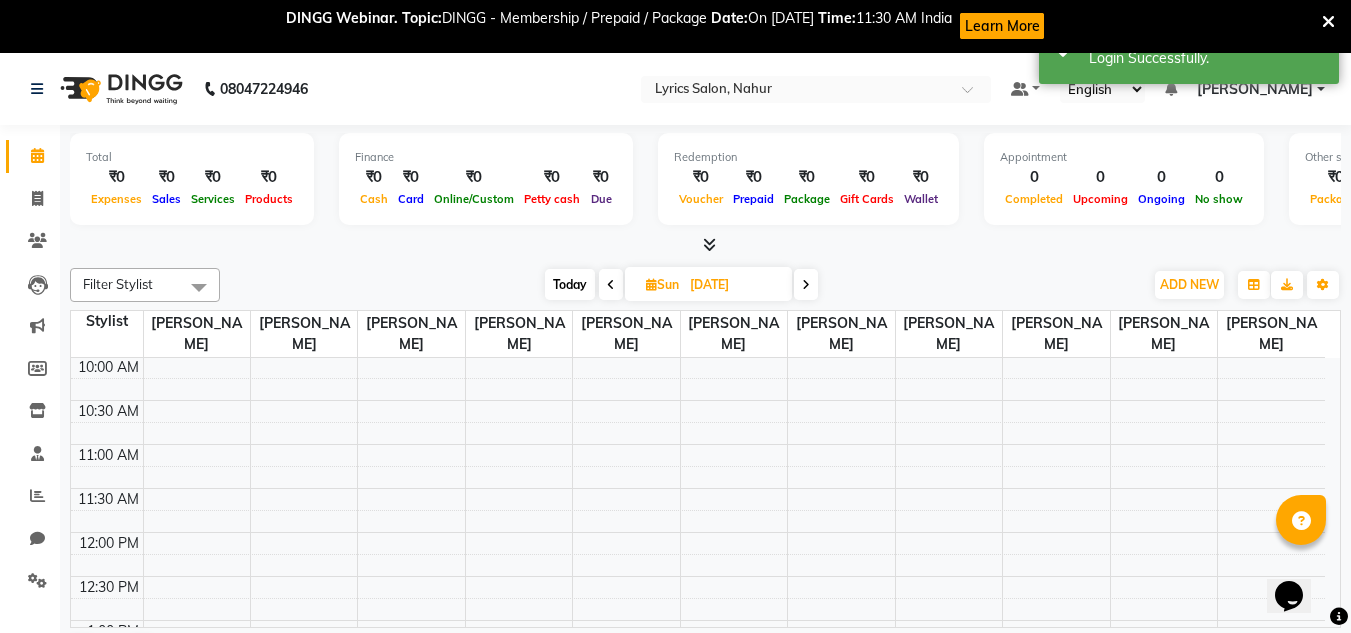 click on "13-07-2025" at bounding box center (734, 285) 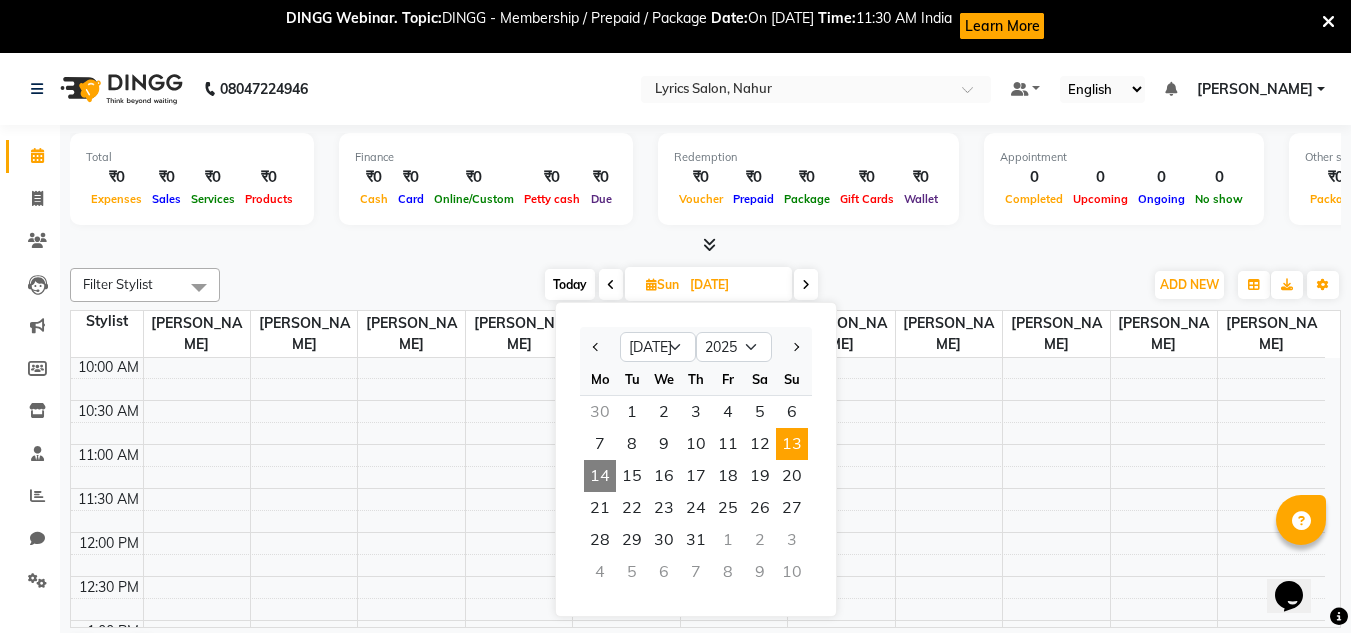 click on "14" at bounding box center [600, 476] 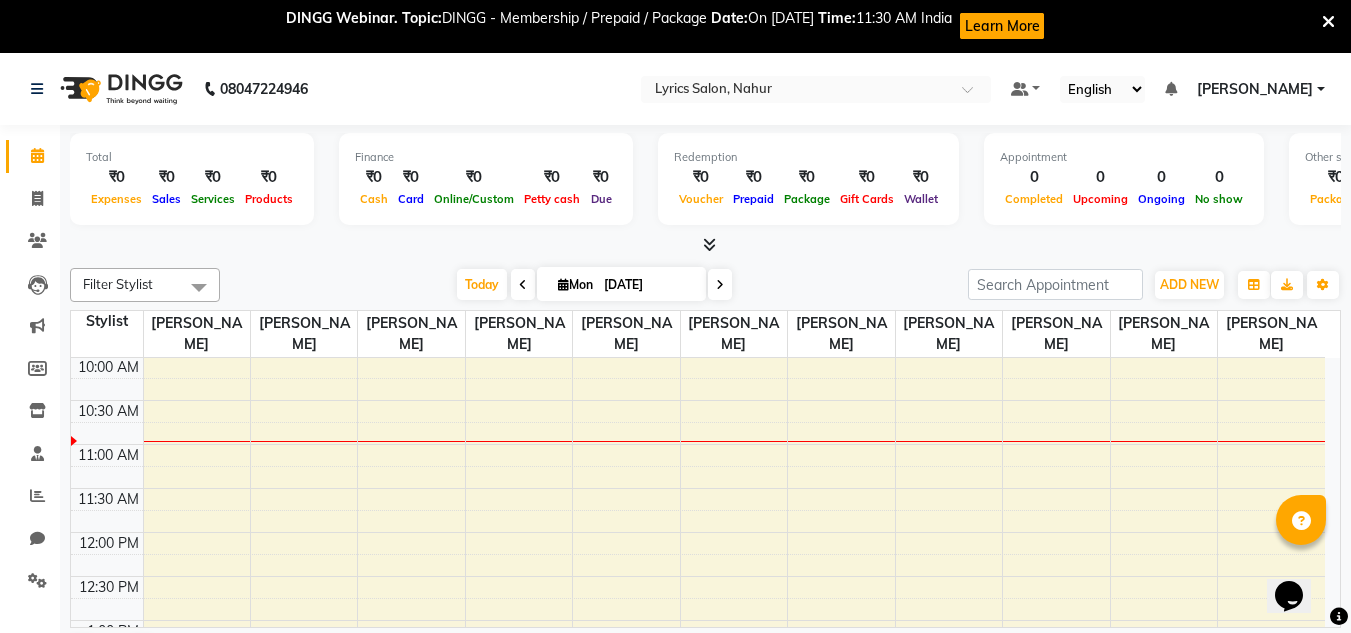 click on "Filter Stylist" at bounding box center (145, 285) 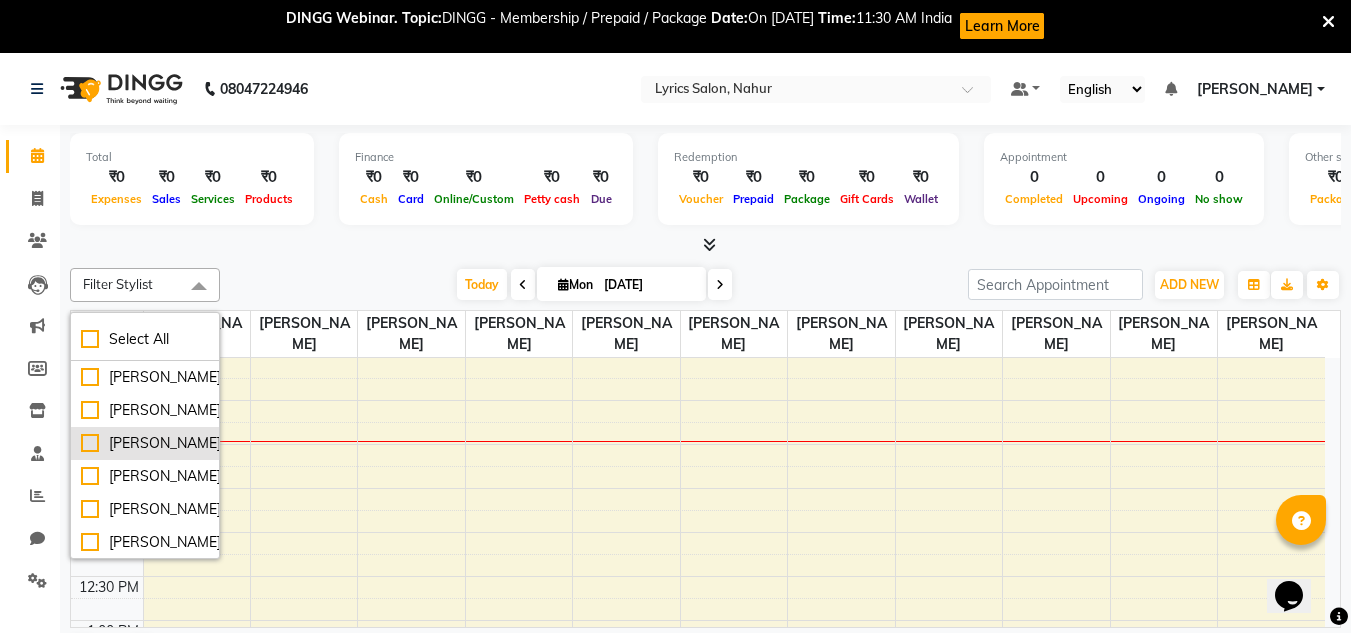 click on "[PERSON_NAME]" at bounding box center [145, 443] 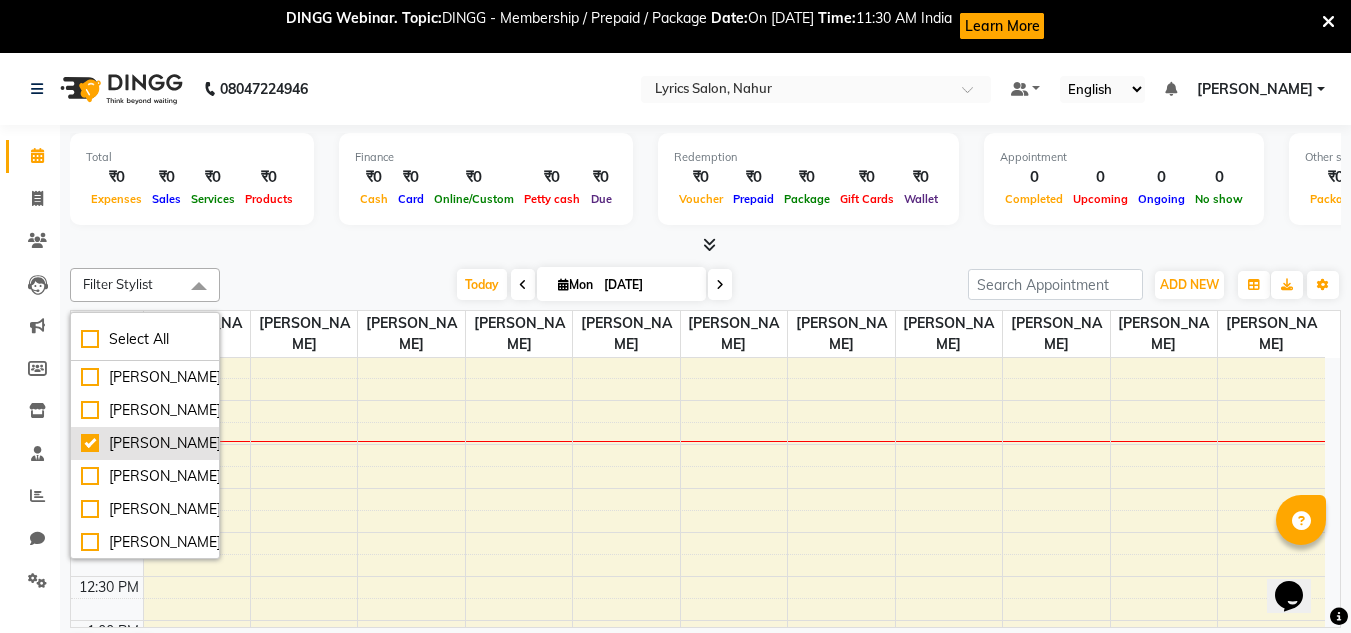 checkbox on "true" 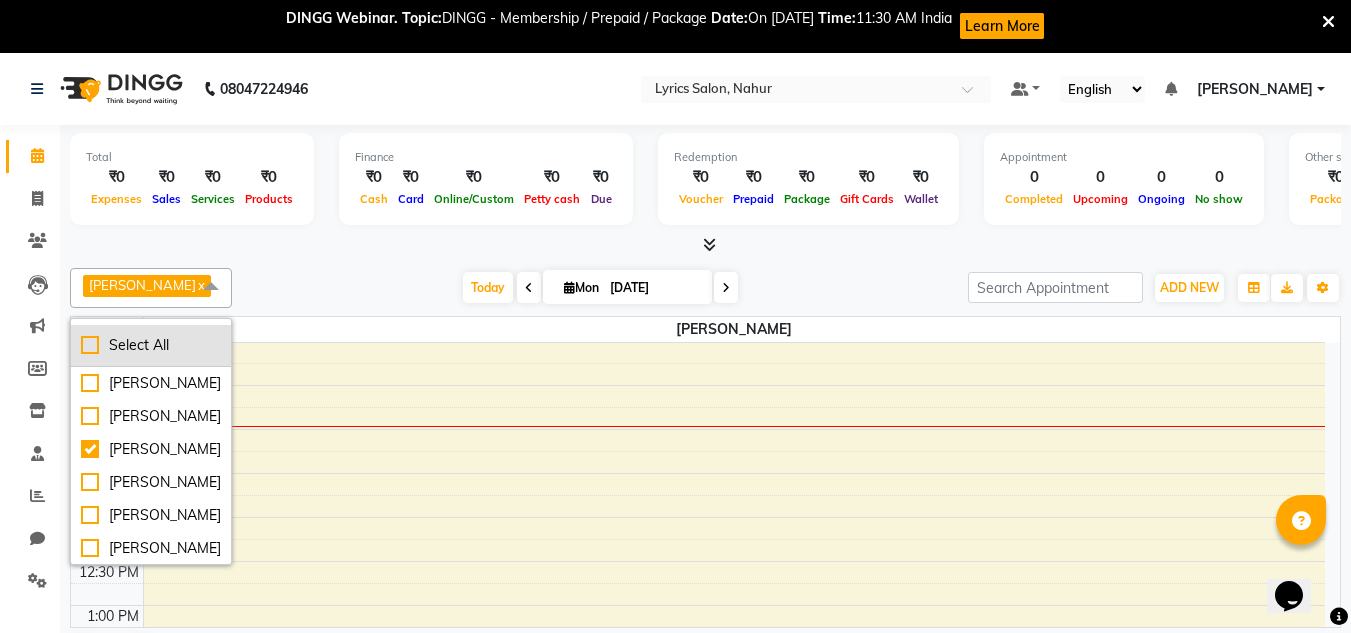 click on "Select All" at bounding box center (151, 345) 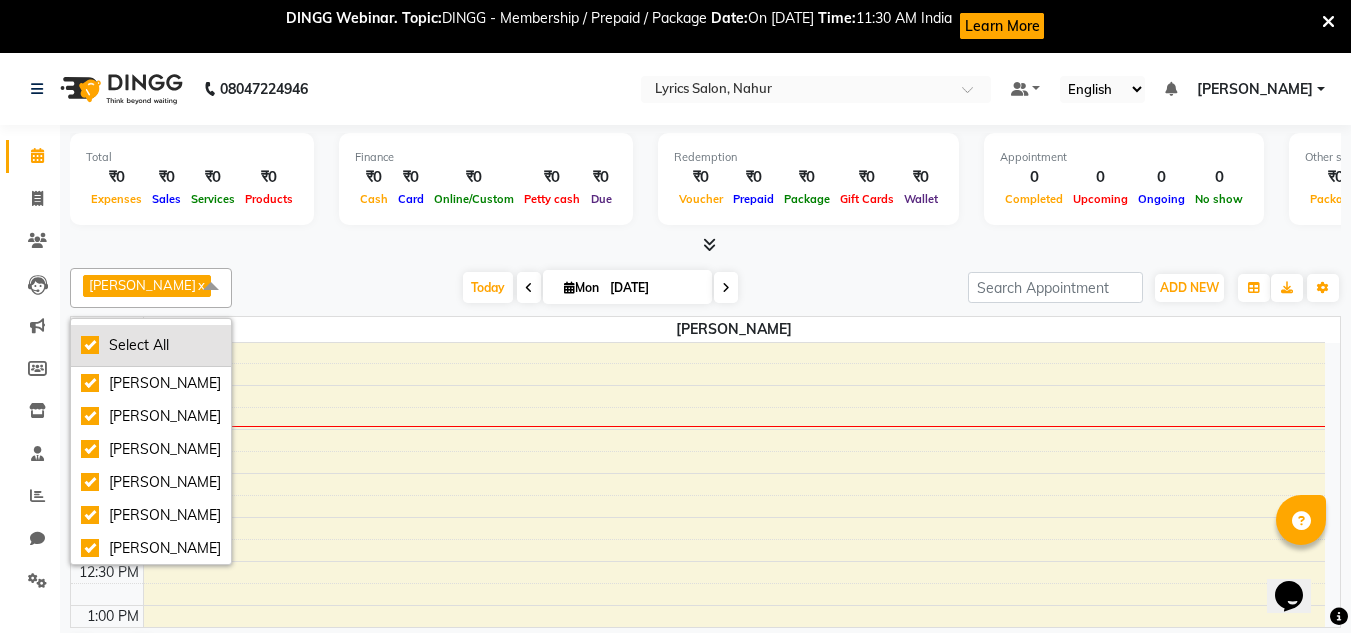 checkbox on "true" 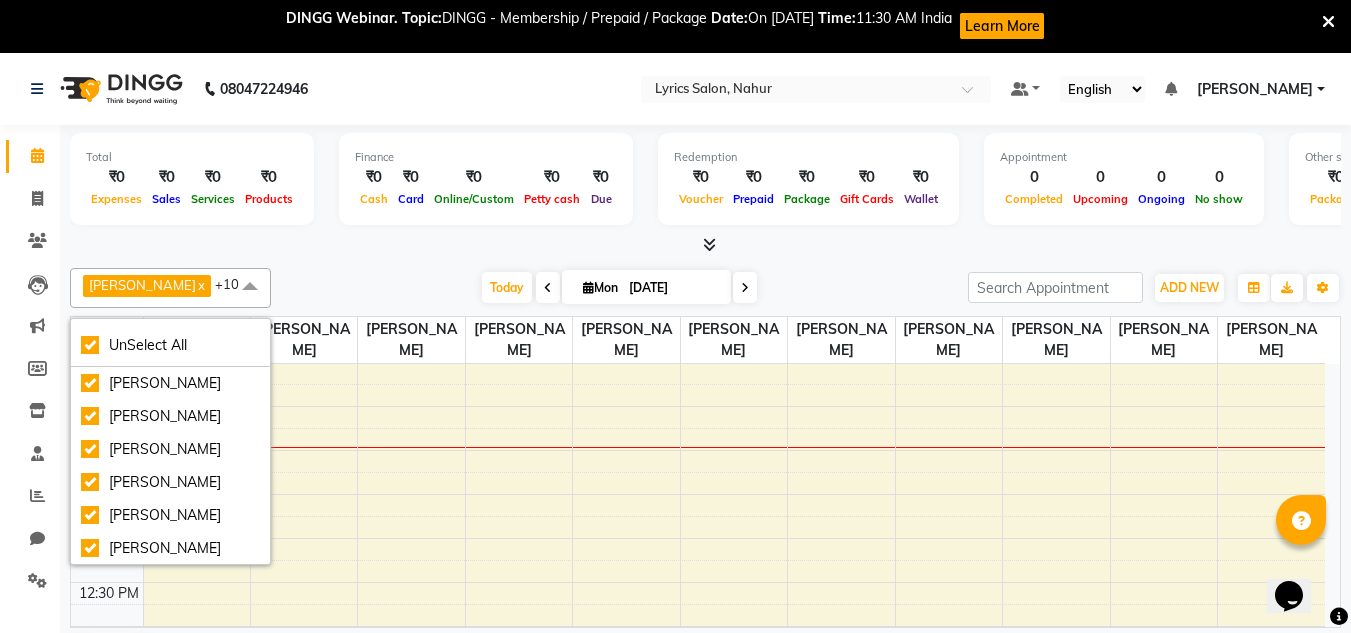 click on "8:00 AM 8:30 AM 9:00 AM 9:30 AM 10:00 AM 10:30 AM 11:00 AM 11:30 AM 12:00 PM 12:30 PM 1:00 PM 1:30 PM 2:00 PM 2:30 PM 3:00 PM 3:30 PM 4:00 PM 4:30 PM 5:00 PM 5:30 PM 6:00 PM 6:30 PM 7:00 PM 7:30 PM 8:00 PM 8:30 PM 9:00 PM 9:30 PM 10:00 PM 10:30 PM" at bounding box center (698, 846) 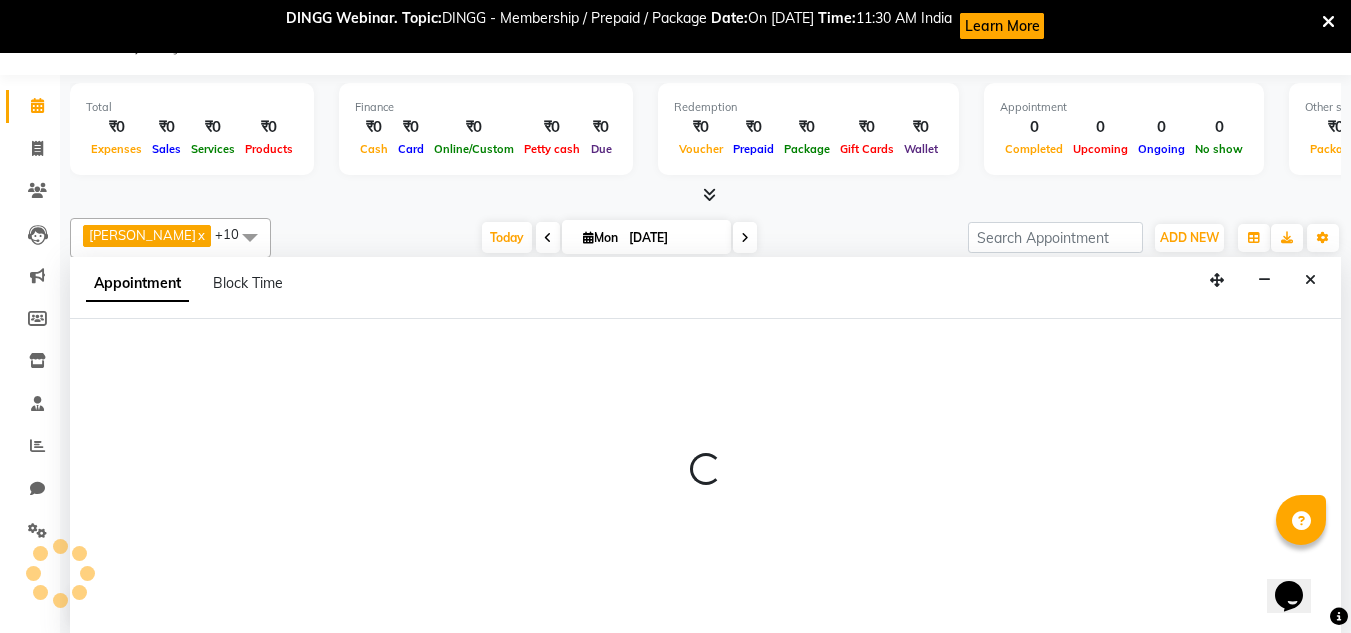 scroll, scrollTop: 54, scrollLeft: 0, axis: vertical 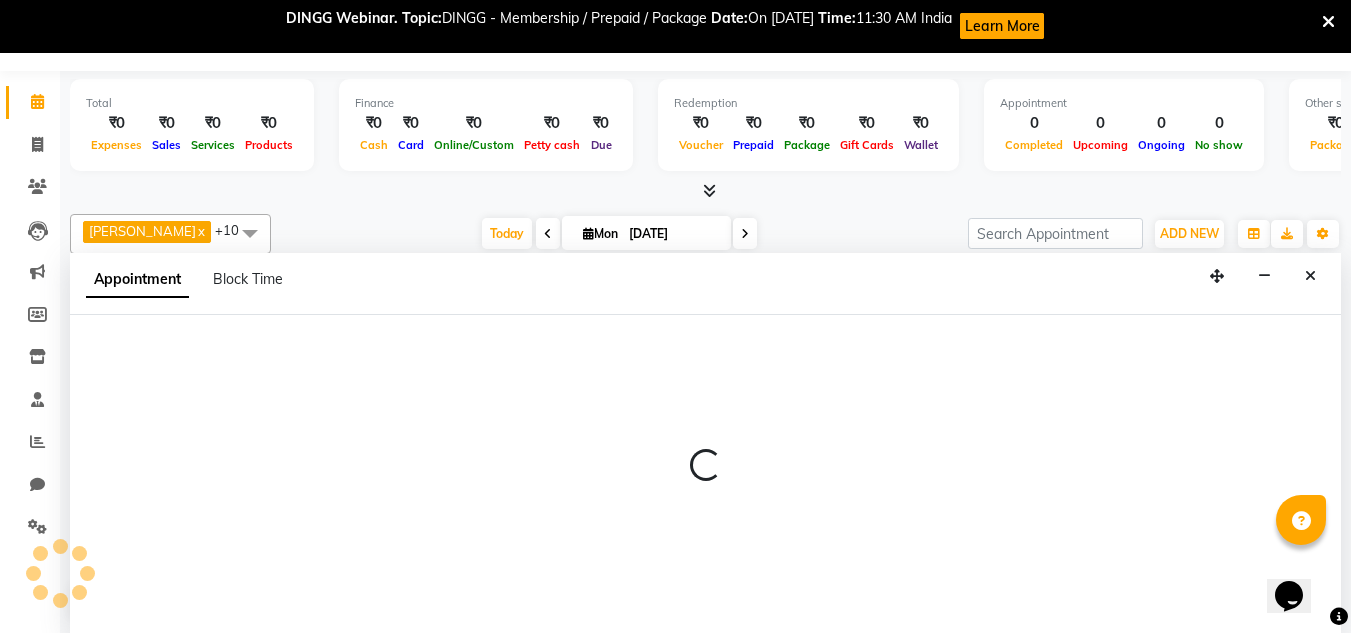 select on "85841" 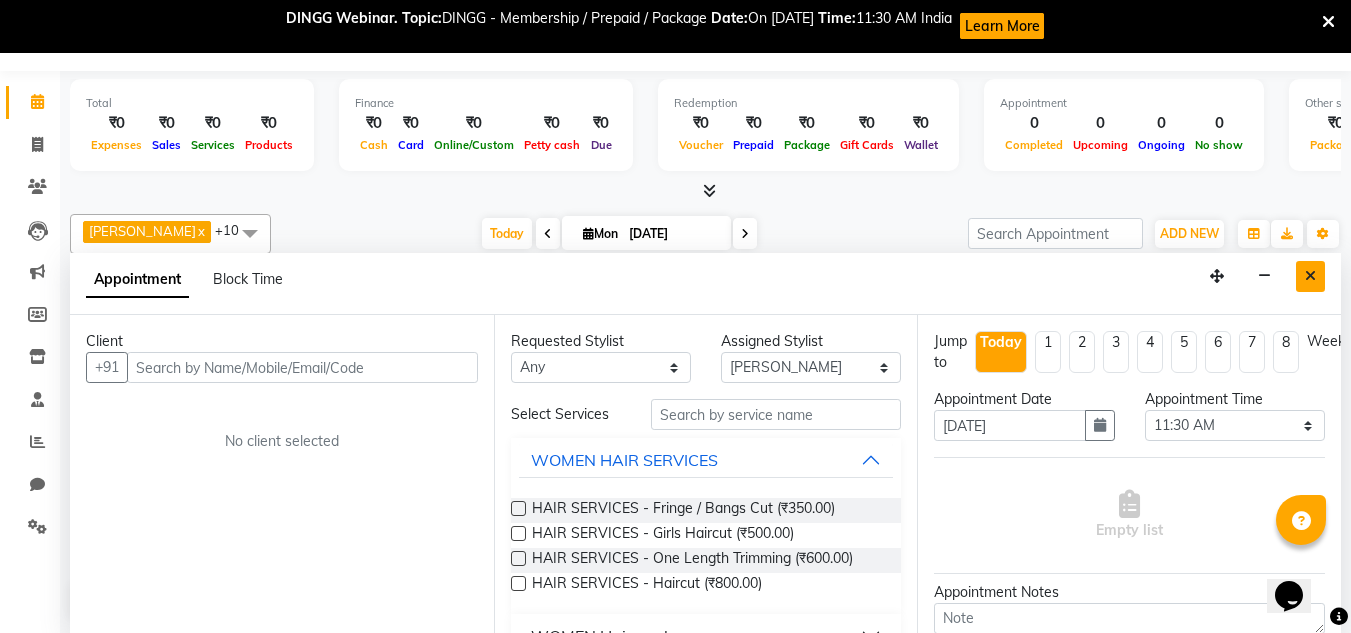 click at bounding box center (1310, 276) 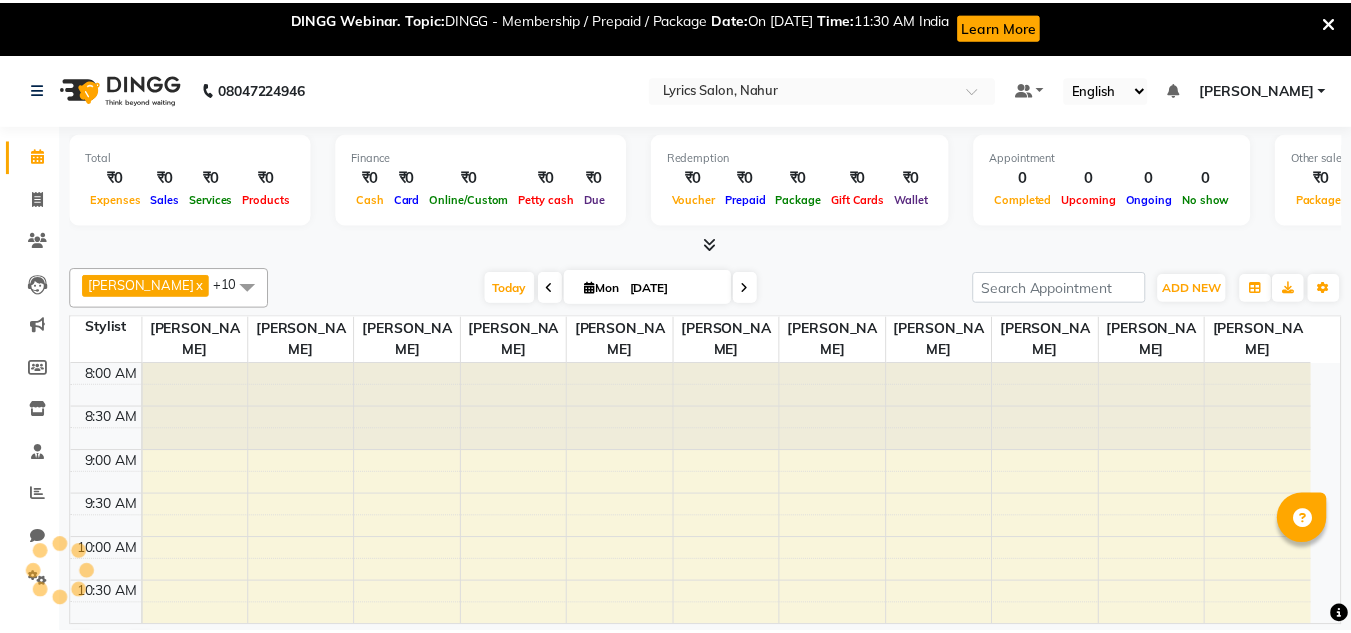 scroll, scrollTop: 0, scrollLeft: 0, axis: both 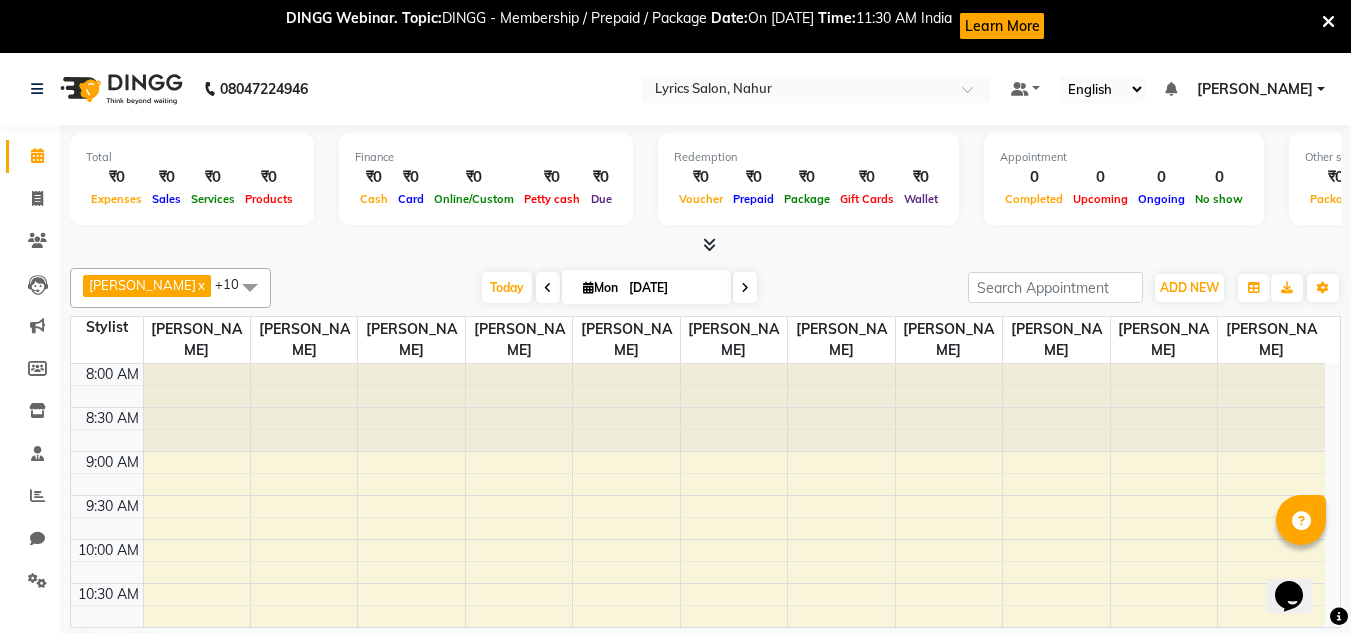 click on "[PERSON_NAME]" at bounding box center [1261, 89] 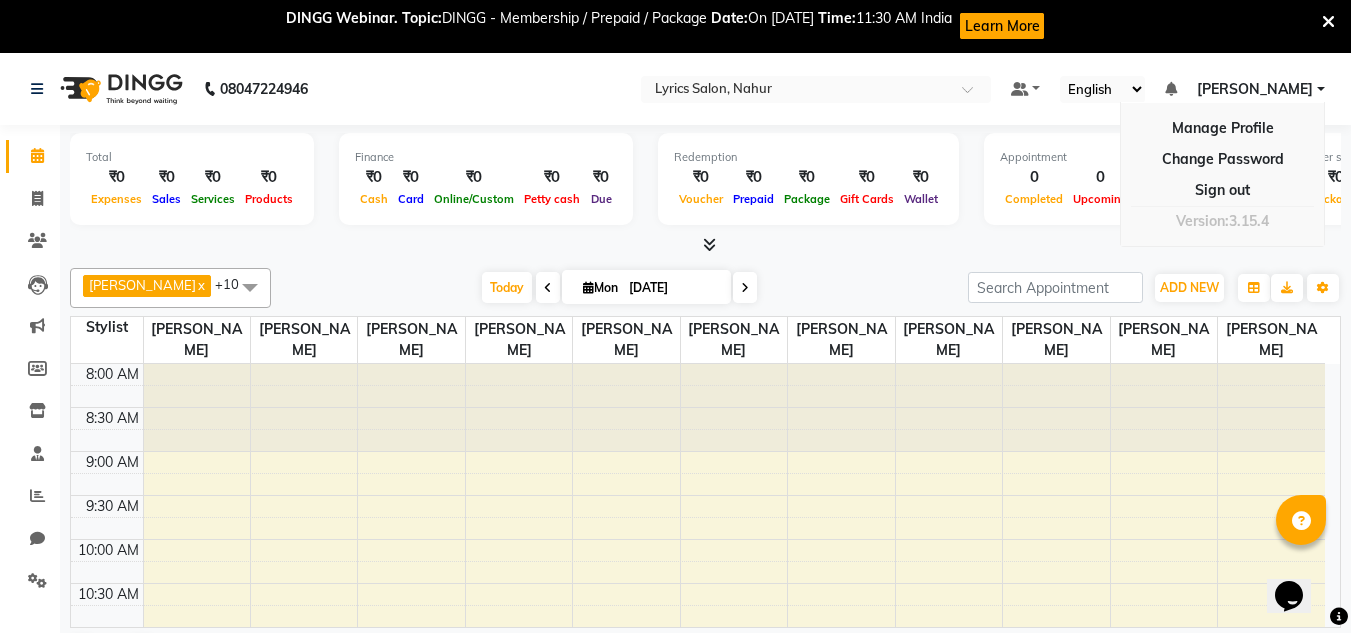 click on "[PERSON_NAME]" at bounding box center [1261, 89] 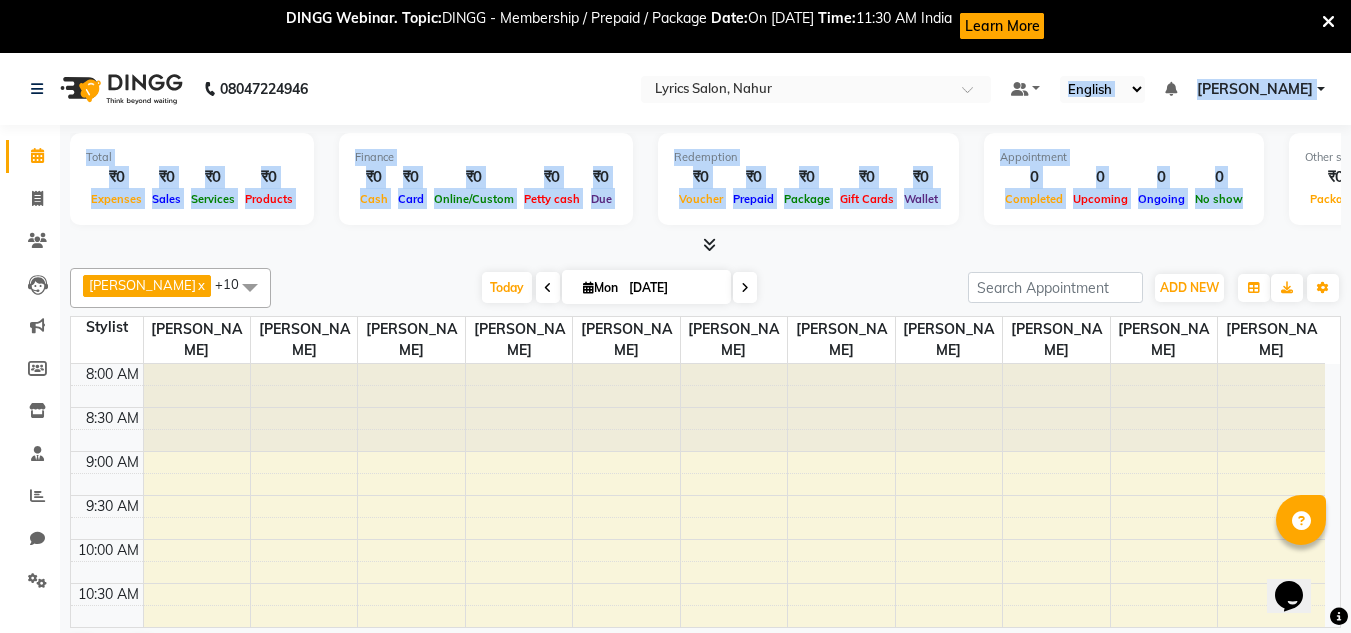 drag, startPoint x: 1031, startPoint y: 114, endPoint x: 1224, endPoint y: 227, distance: 223.64705 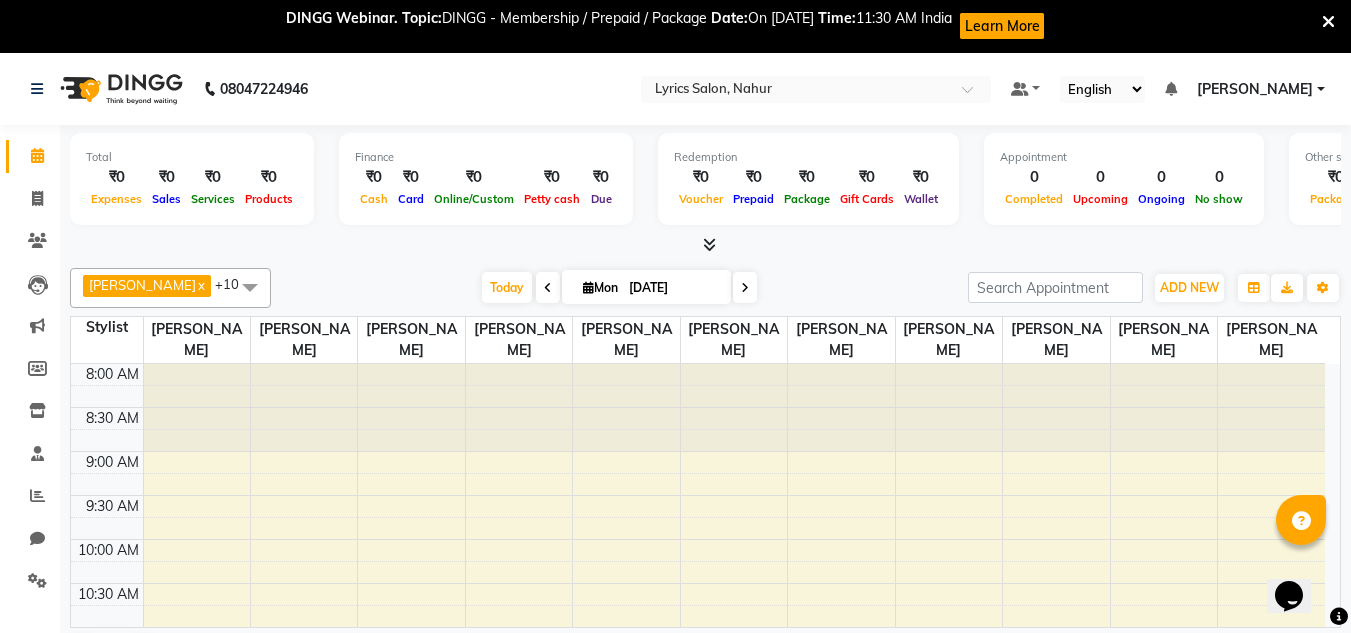 click on "Total  ₹0  Expenses ₹0  Sales ₹0  Services ₹0  Products Finance  ₹0  Cash ₹0  Card ₹0  Online/Custom ₹0 Petty cash ₹0 Due  Redemption  ₹0 Voucher ₹0 Prepaid ₹0 Package ₹0  Gift Cards ₹0  Wallet  Appointment  0 Completed 0 Upcoming 0 Ongoing 0 No show  Other sales  ₹0  Packages ₹0  Memberships ₹0  Vouchers ₹0  Prepaids ₹0  Gift Cards" at bounding box center (705, 182) 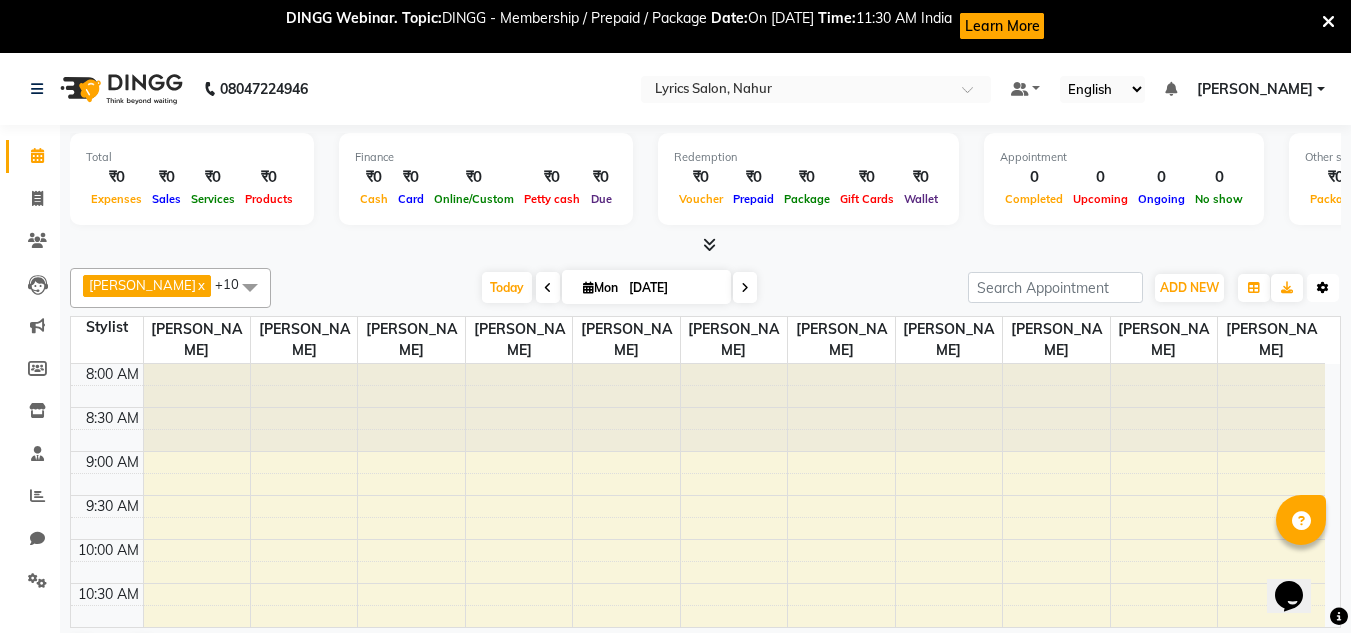 click at bounding box center (1323, 288) 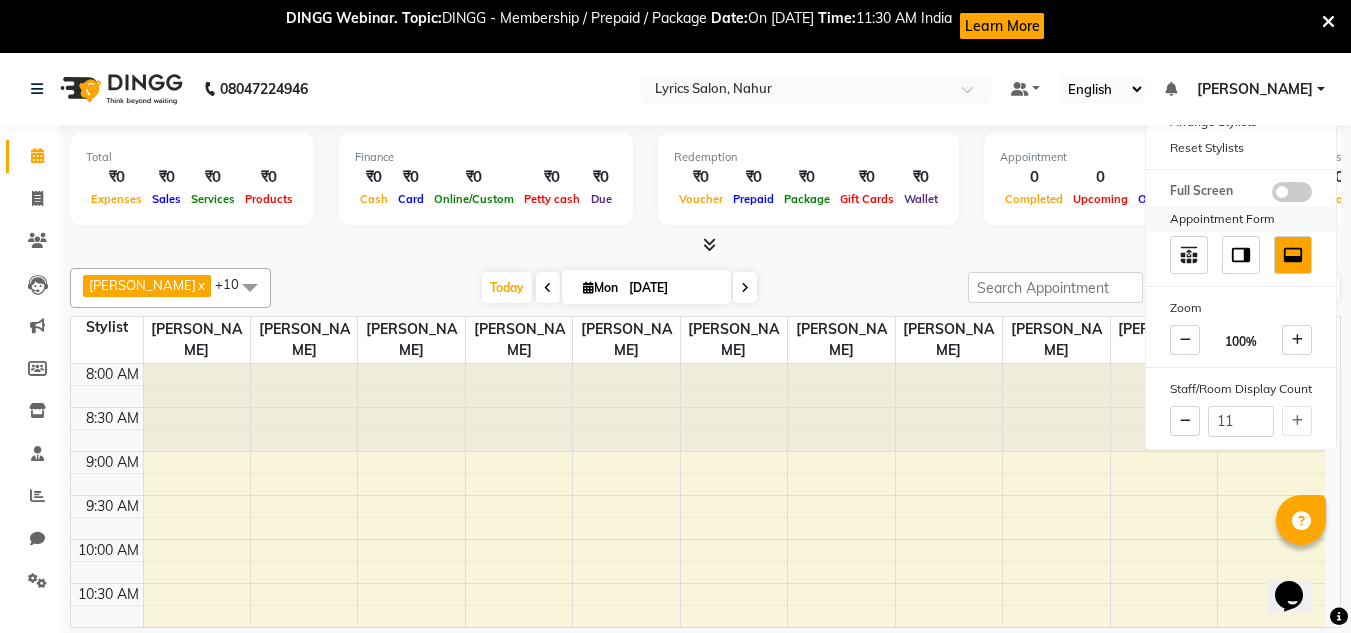 click on "Appointment Form" at bounding box center (1241, 219) 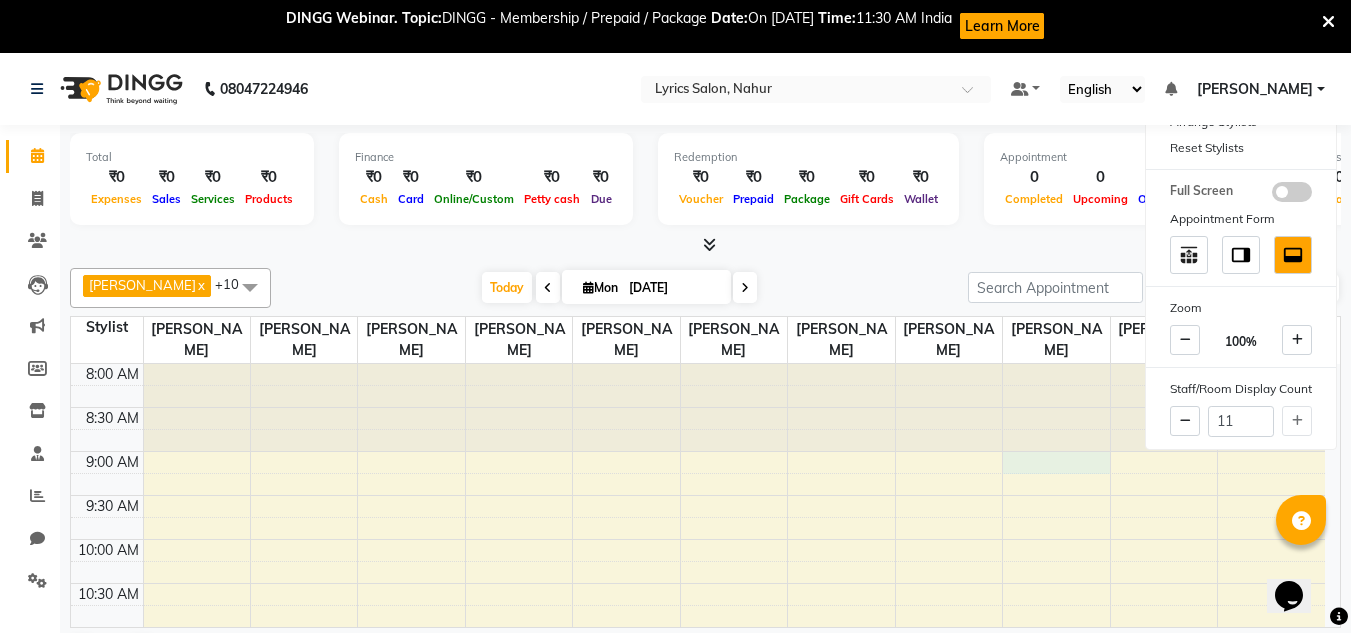 click on "8:00 AM 8:30 AM 9:00 AM 9:30 AM 10:00 AM 10:30 AM 11:00 AM 11:30 AM 12:00 PM 12:30 PM 1:00 PM 1:30 PM 2:00 PM 2:30 PM 3:00 PM 3:30 PM 4:00 PM 4:30 PM 5:00 PM 5:30 PM 6:00 PM 6:30 PM 7:00 PM 7:30 PM 8:00 PM 8:30 PM 9:00 PM 9:30 PM 10:00 PM 10:30 PM" at bounding box center (698, 1023) 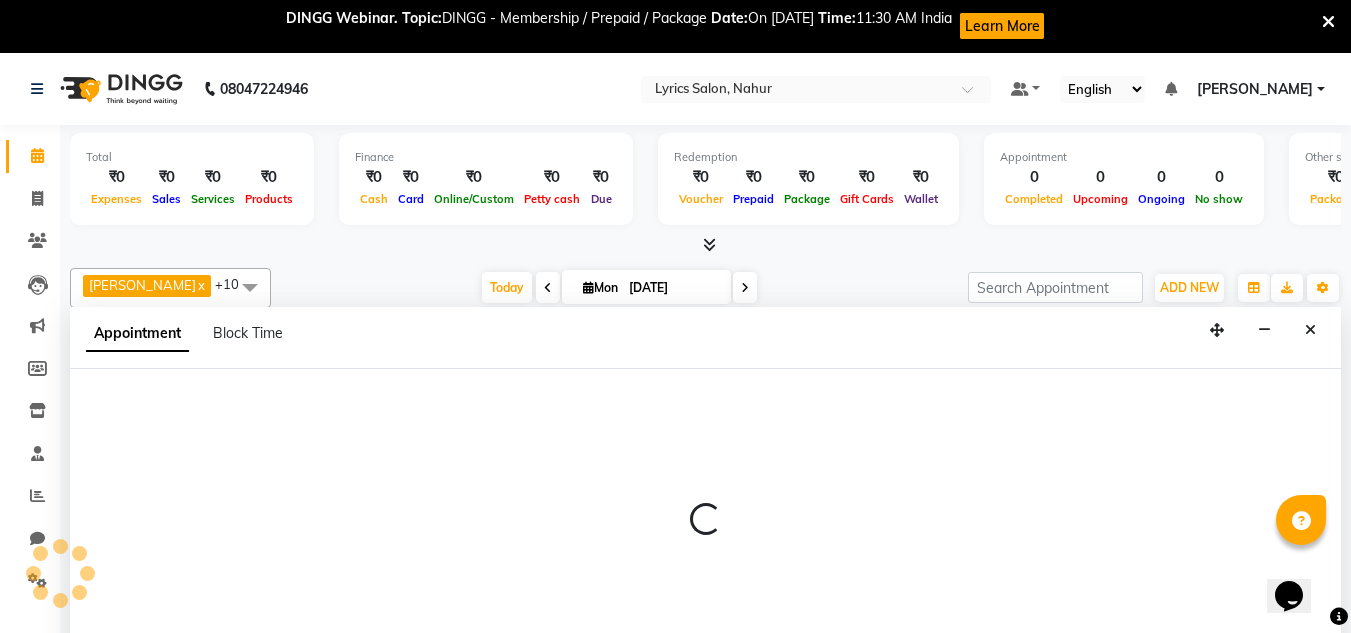 scroll, scrollTop: 54, scrollLeft: 0, axis: vertical 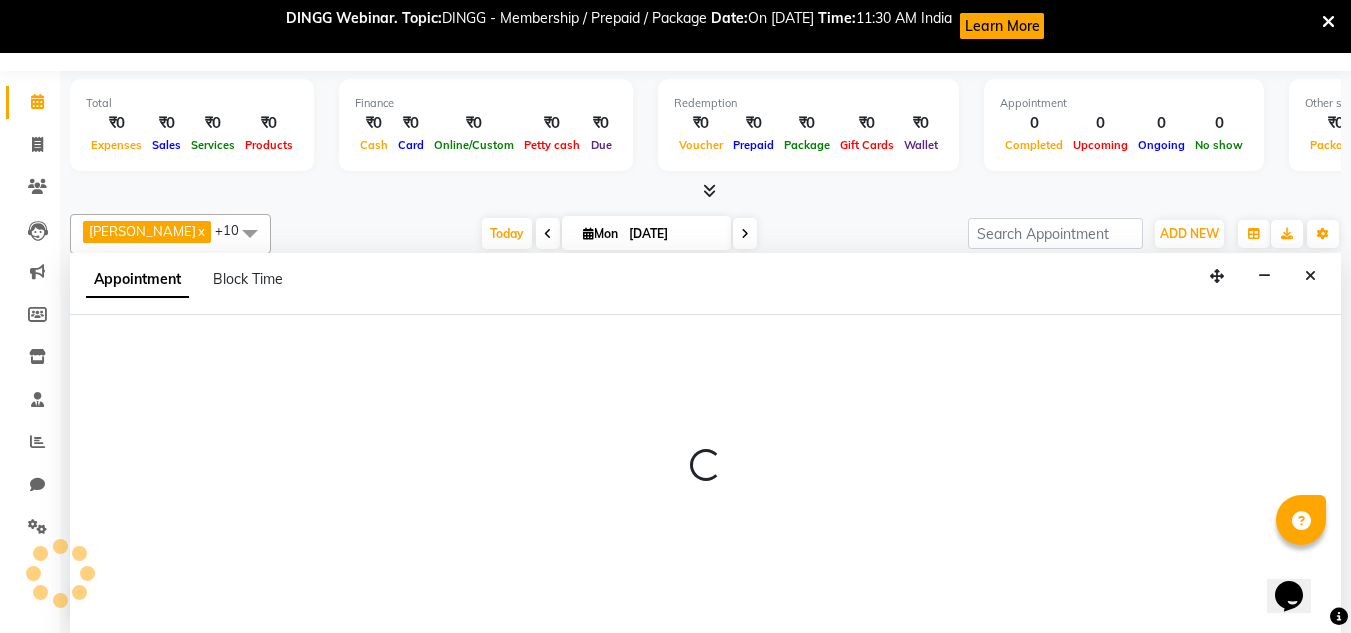 select on "85845" 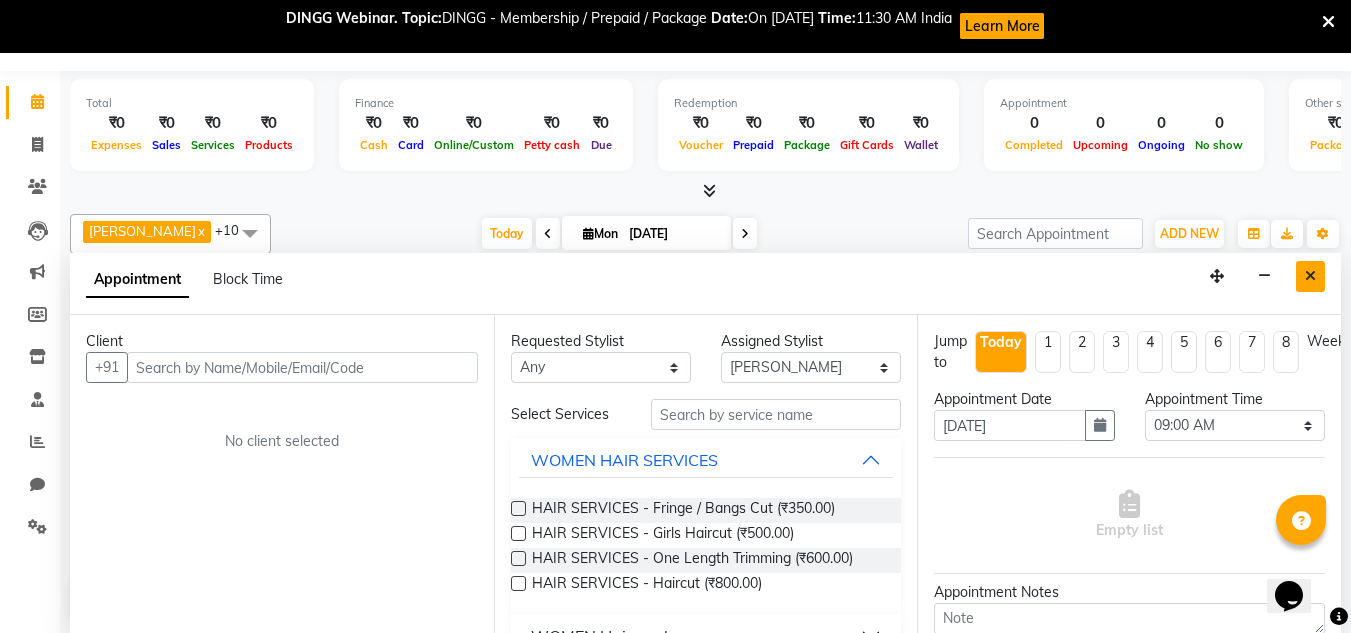click at bounding box center [1310, 276] 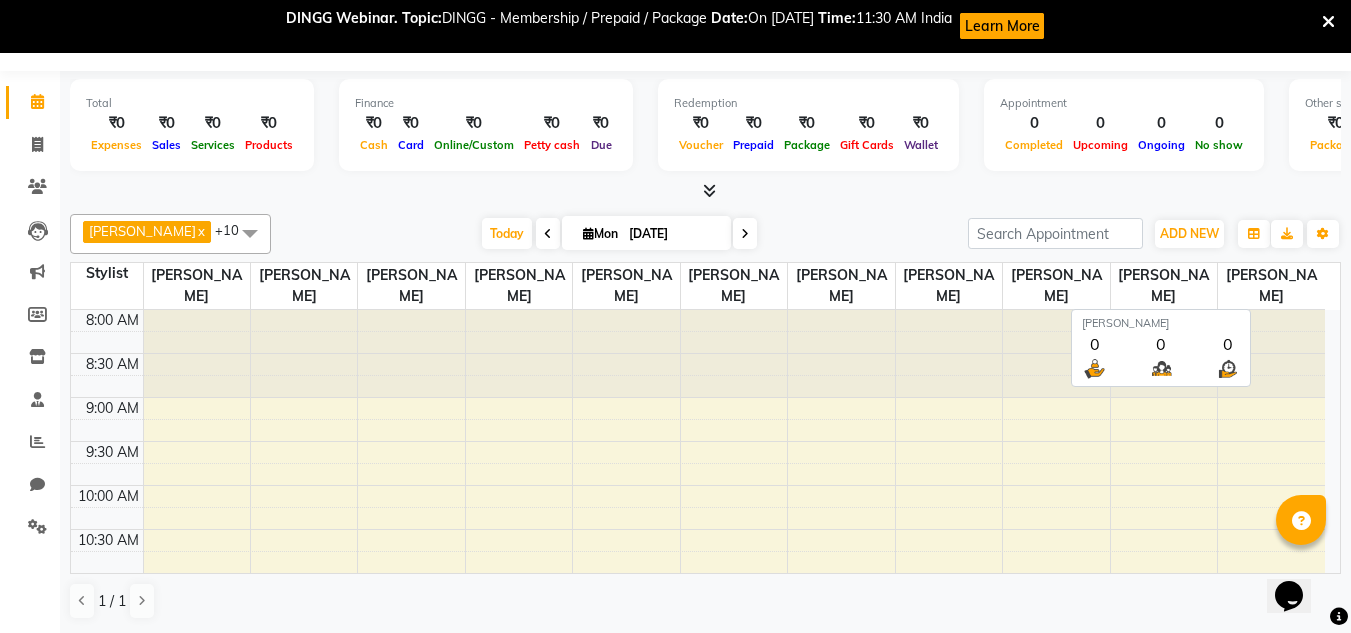 click on "[PERSON_NAME]" at bounding box center (1271, 286) 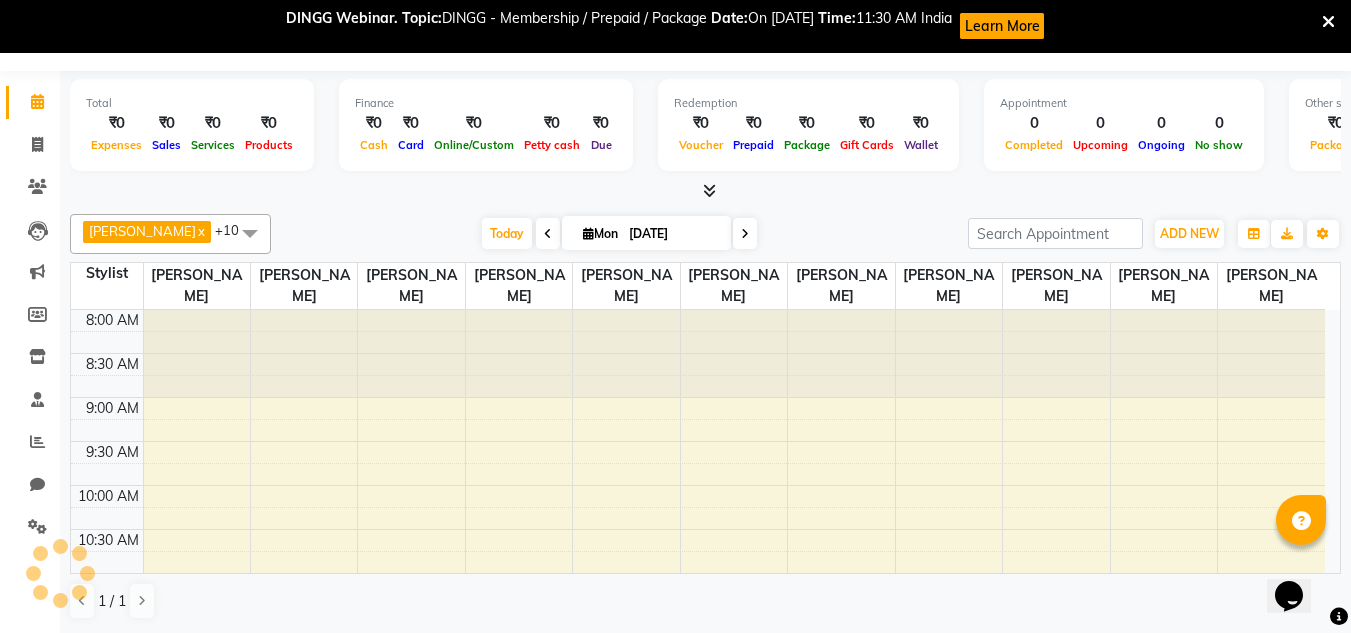 click on "+10" at bounding box center (234, 230) 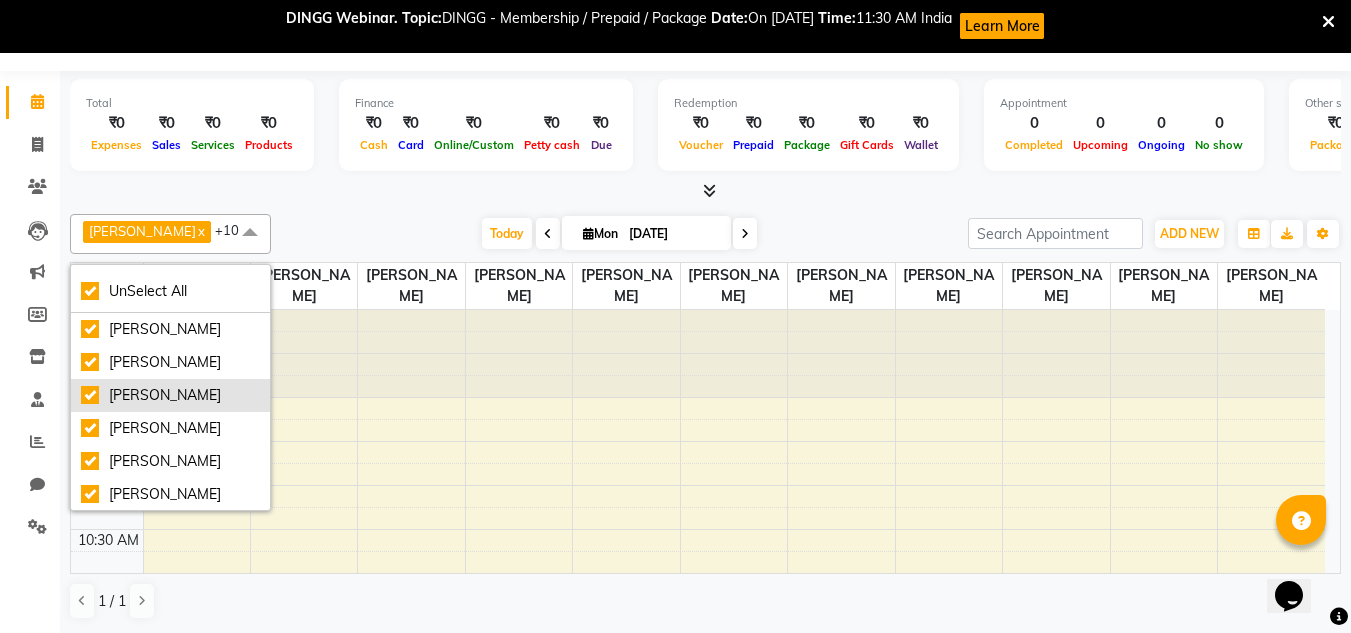 click on "[PERSON_NAME]" at bounding box center (170, 395) 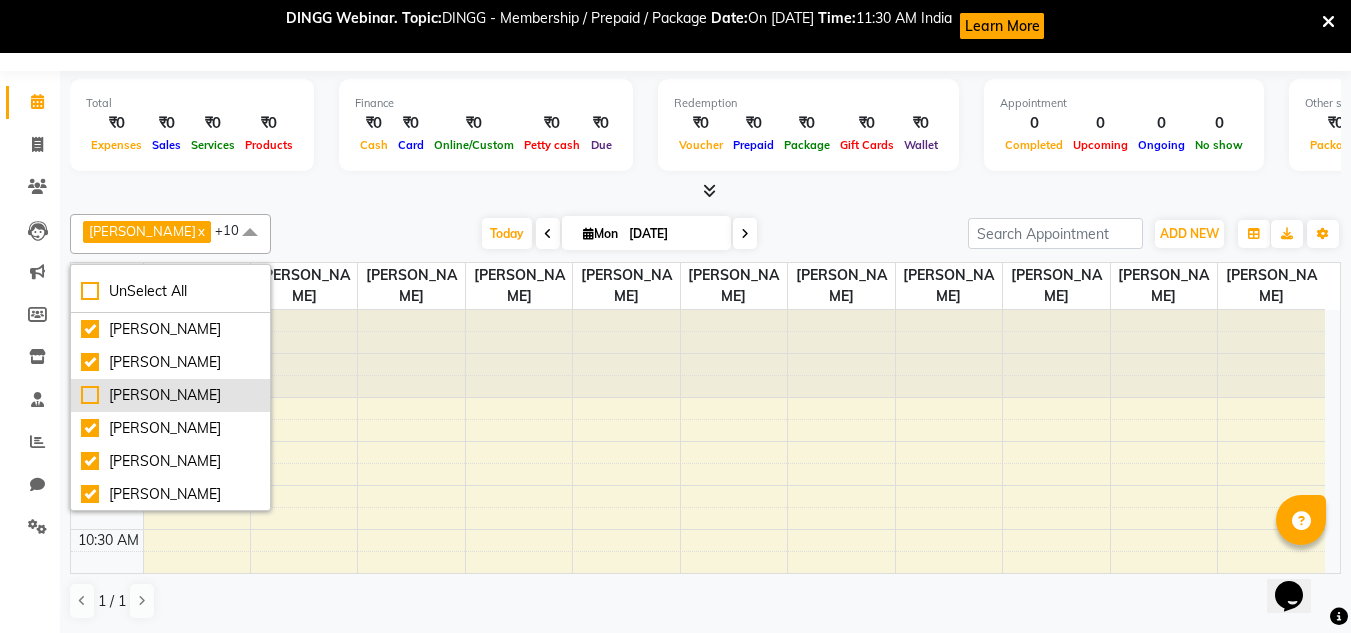 checkbox on "false" 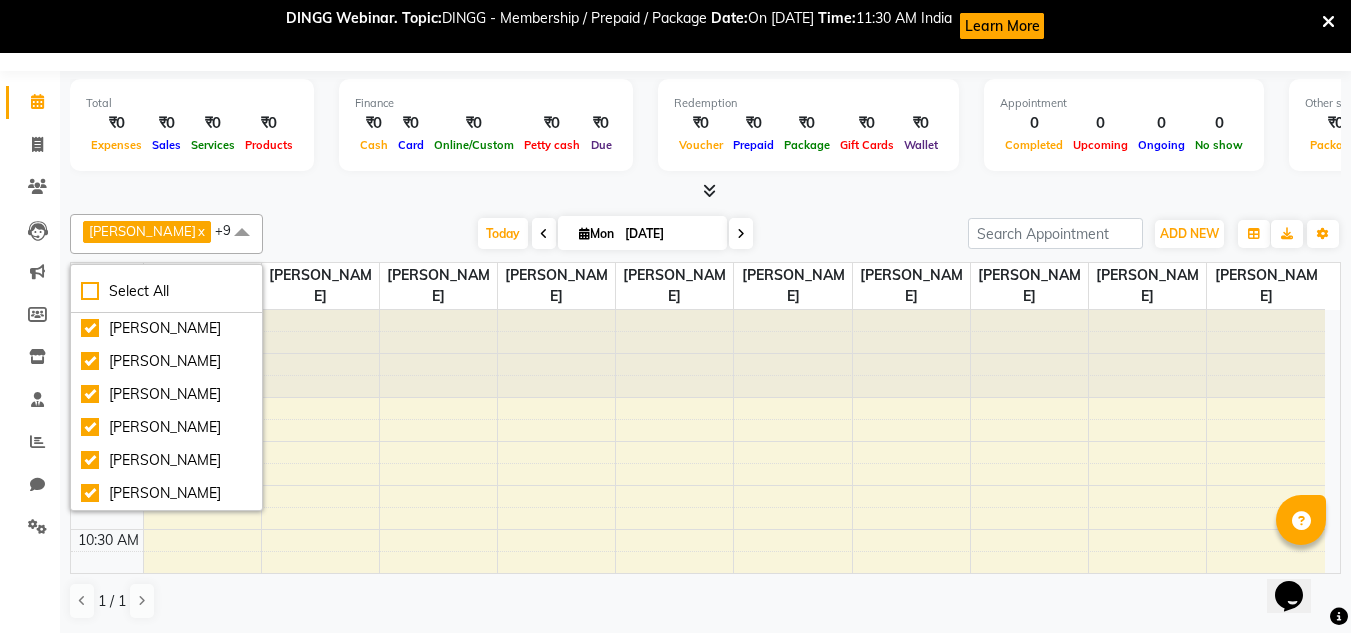 scroll, scrollTop: 229, scrollLeft: 0, axis: vertical 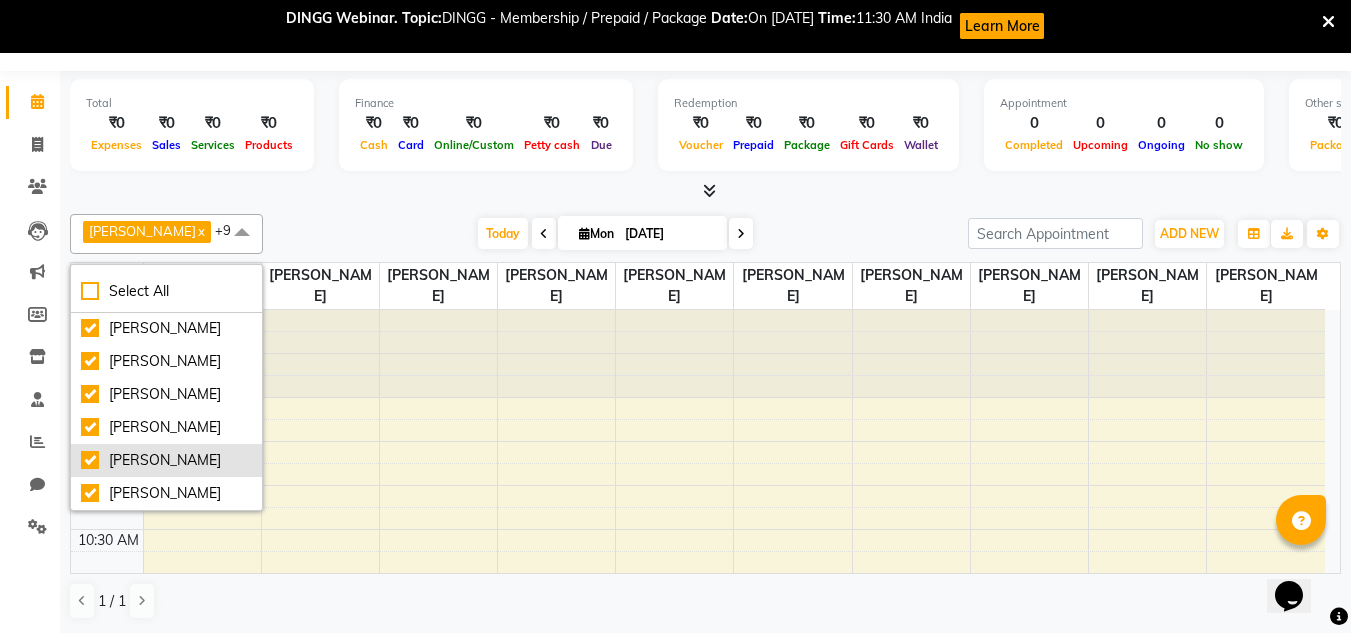 click on "[PERSON_NAME]" at bounding box center (166, 460) 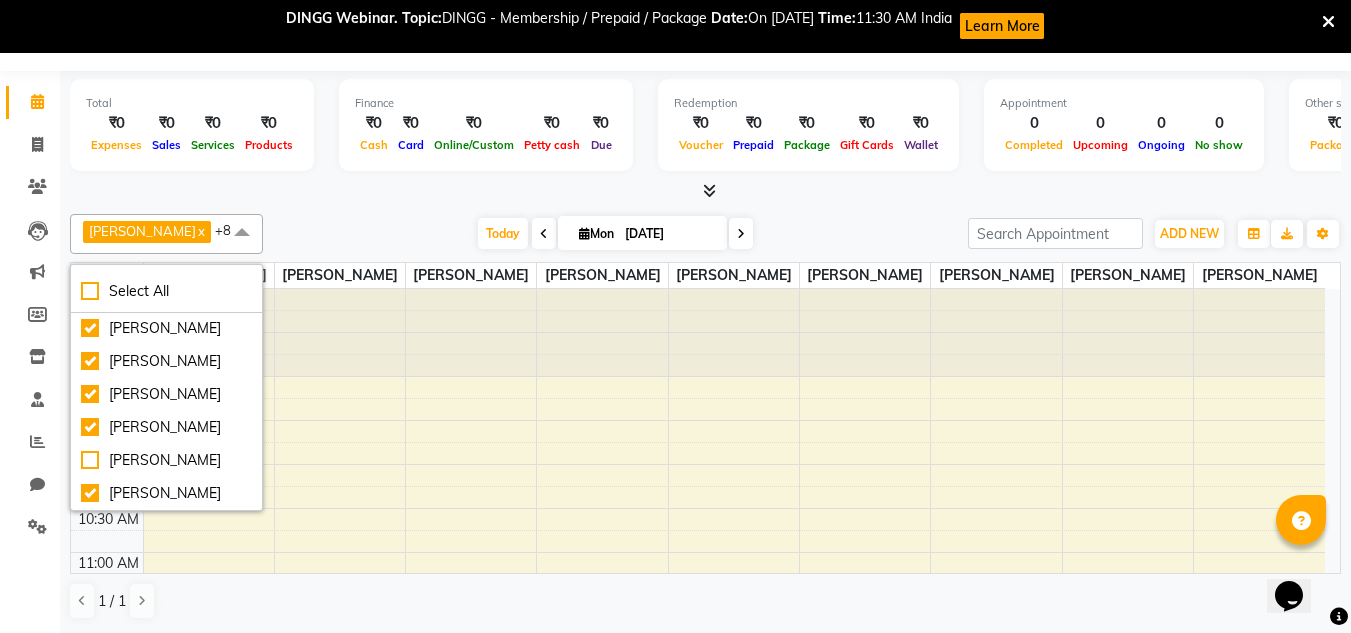 click at bounding box center [340, 333] 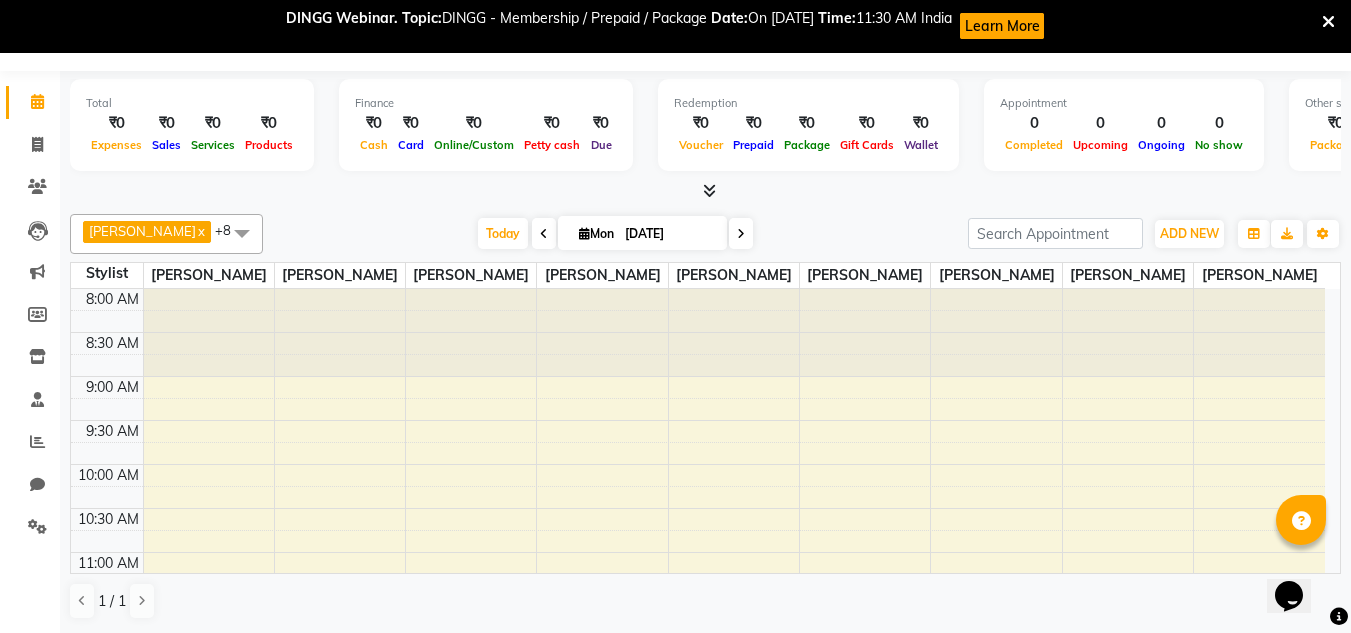 click at bounding box center [242, 233] 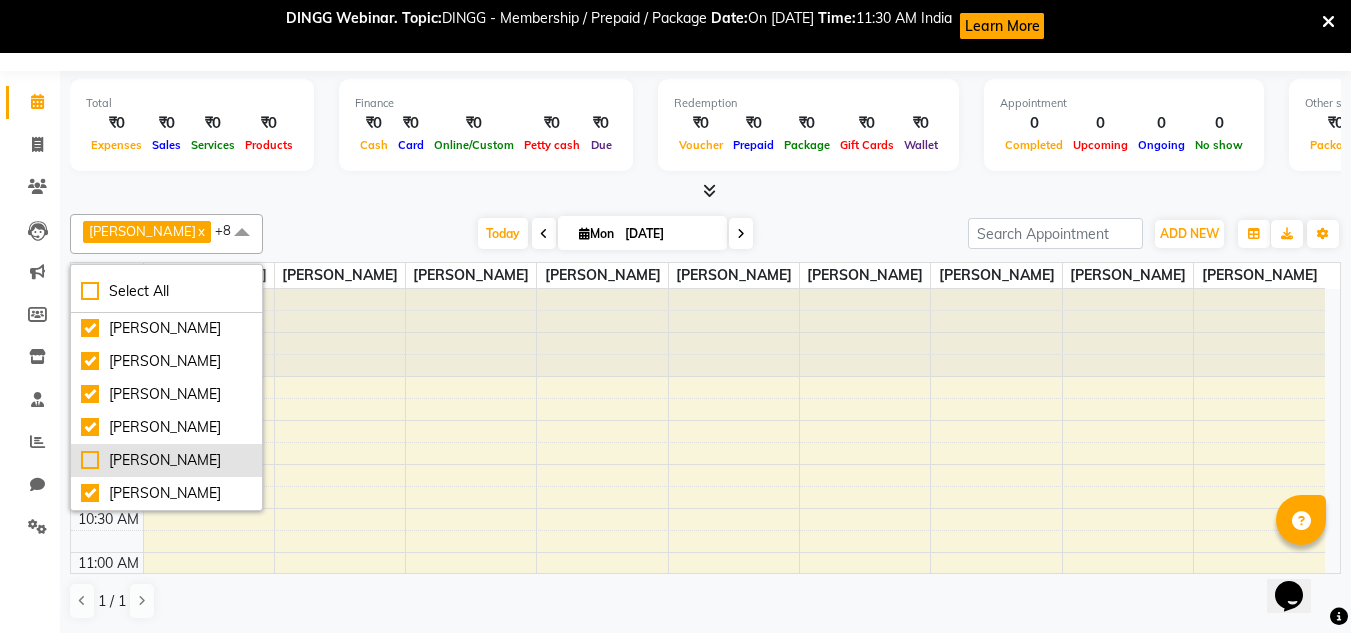click on "[PERSON_NAME]" at bounding box center (166, 460) 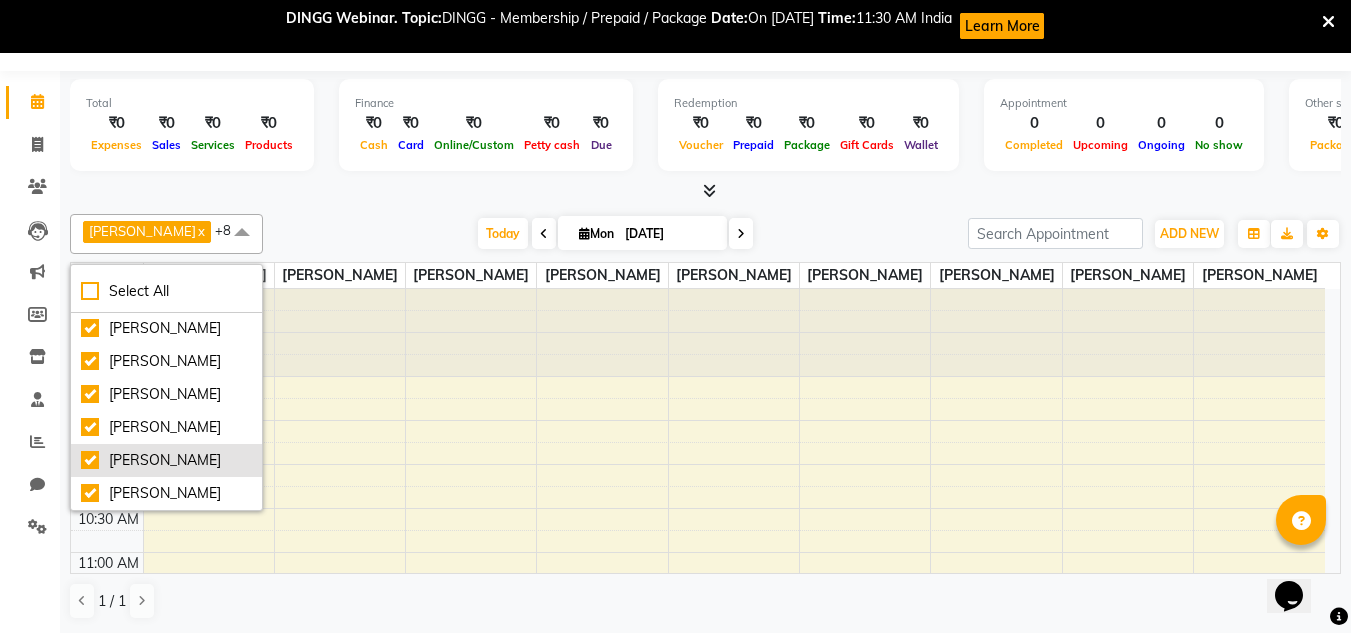 checkbox on "true" 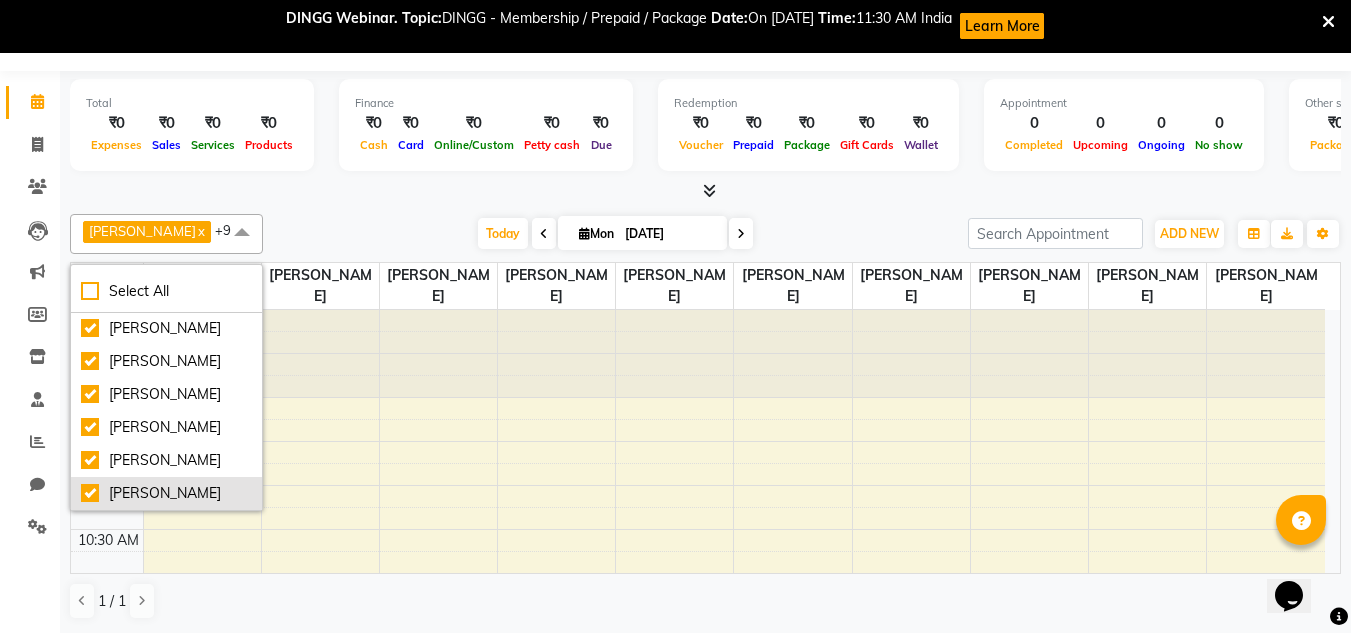 click on "[PERSON_NAME]" at bounding box center (166, 493) 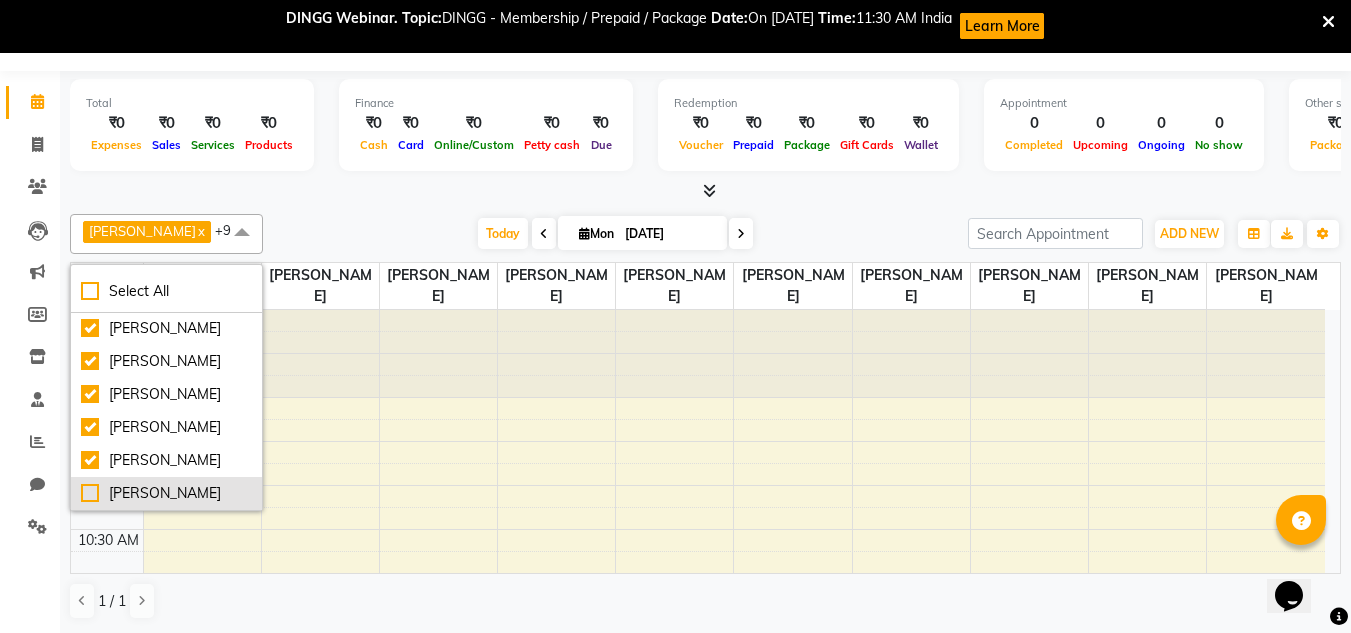 checkbox on "false" 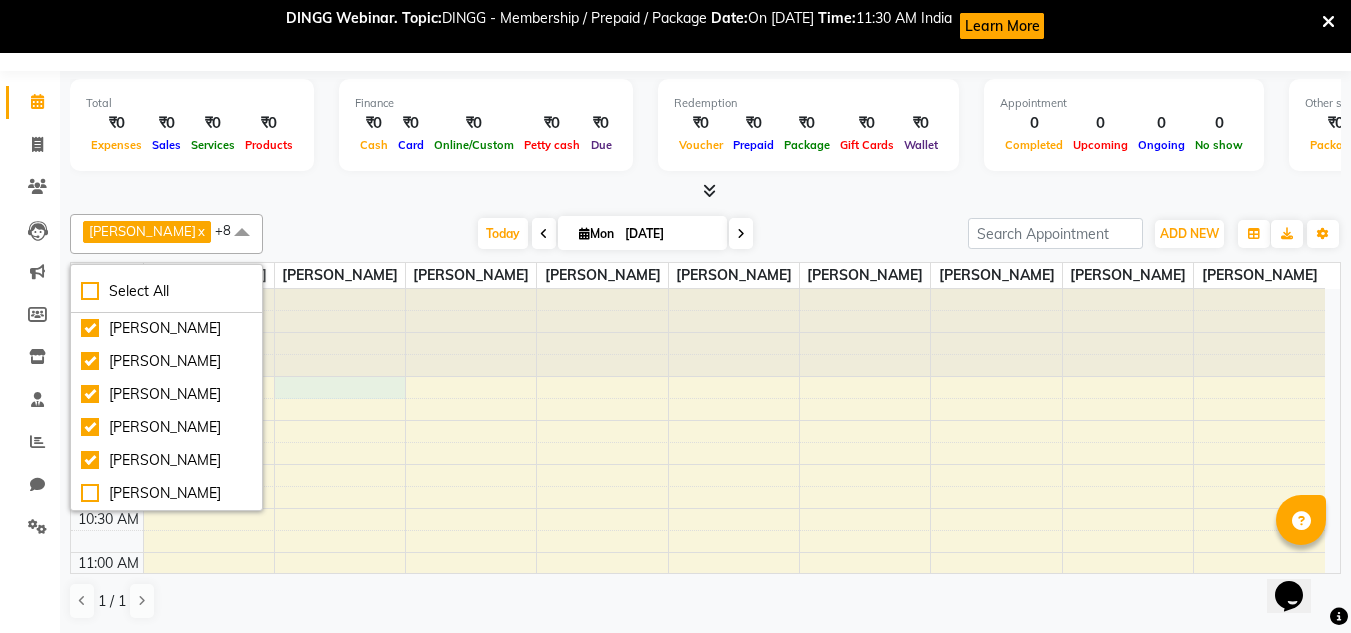 click on "8:00 AM 8:30 AM 9:00 AM 9:30 AM 10:00 AM 10:30 AM 11:00 AM 11:30 AM 12:00 PM 12:30 PM 1:00 PM 1:30 PM 2:00 PM 2:30 PM 3:00 PM 3:30 PM 4:00 PM 4:30 PM 5:00 PM 5:30 PM 6:00 PM 6:30 PM 7:00 PM 7:30 PM 8:00 PM 8:30 PM 9:00 PM 9:30 PM 10:00 PM 10:30 PM" at bounding box center (698, 948) 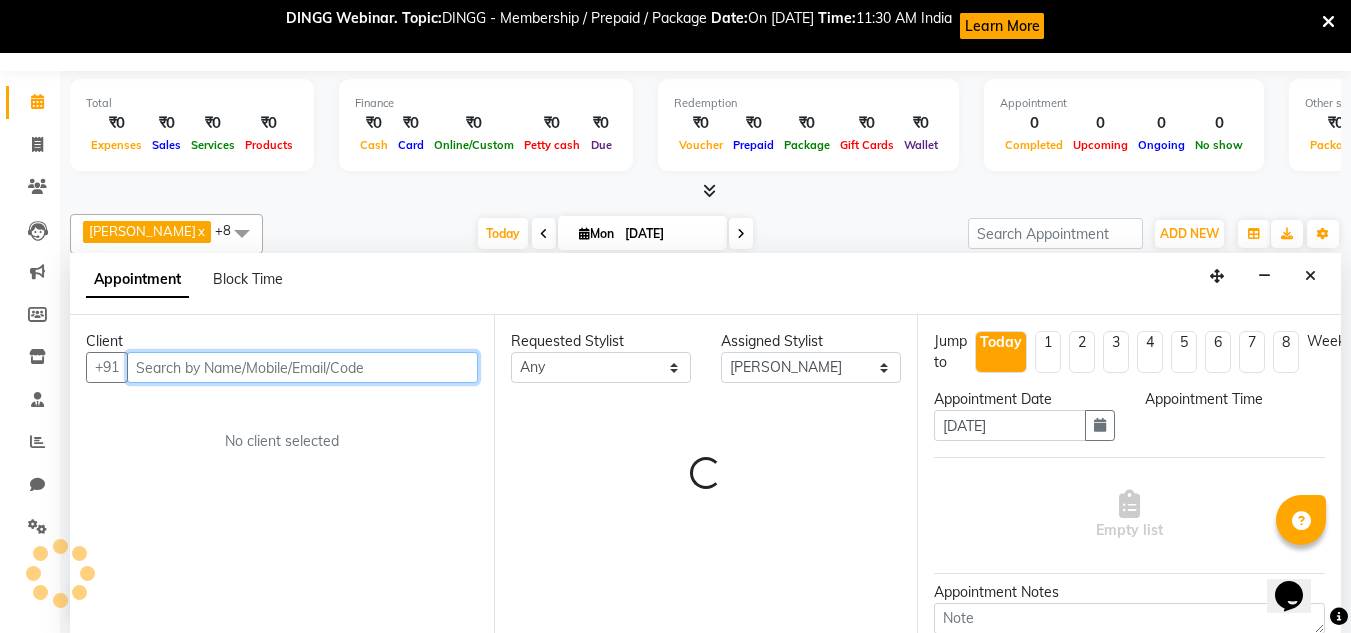 select on "540" 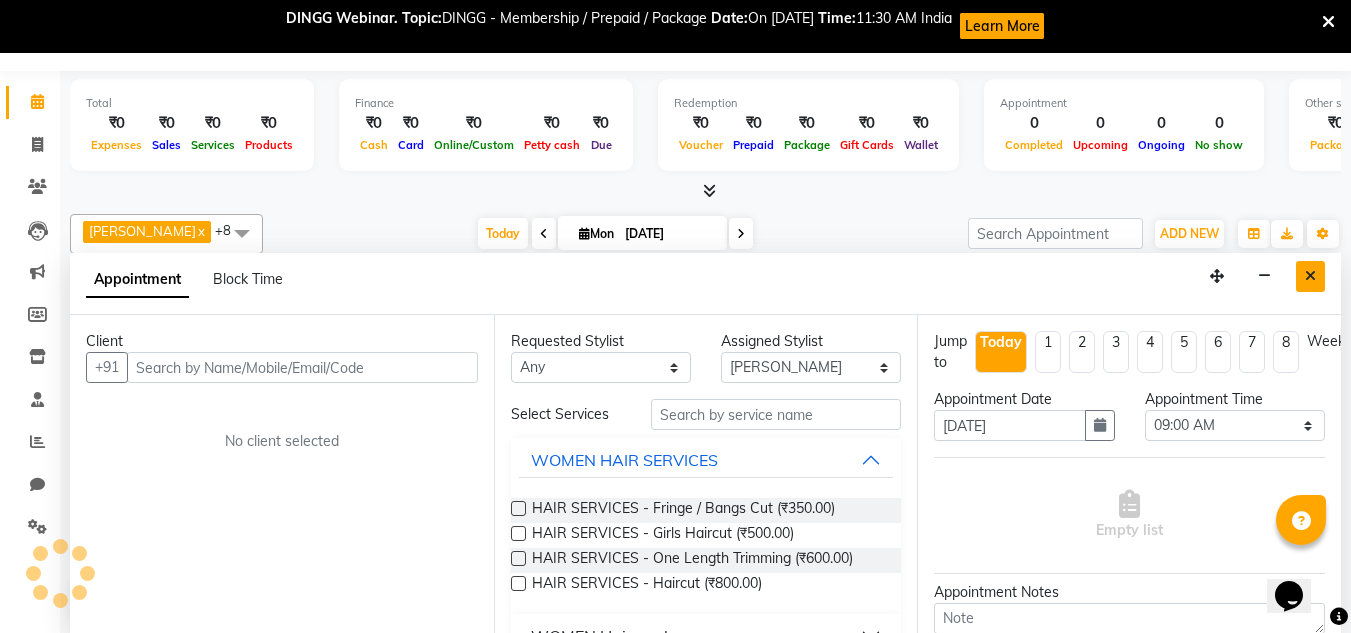 click at bounding box center [1310, 276] 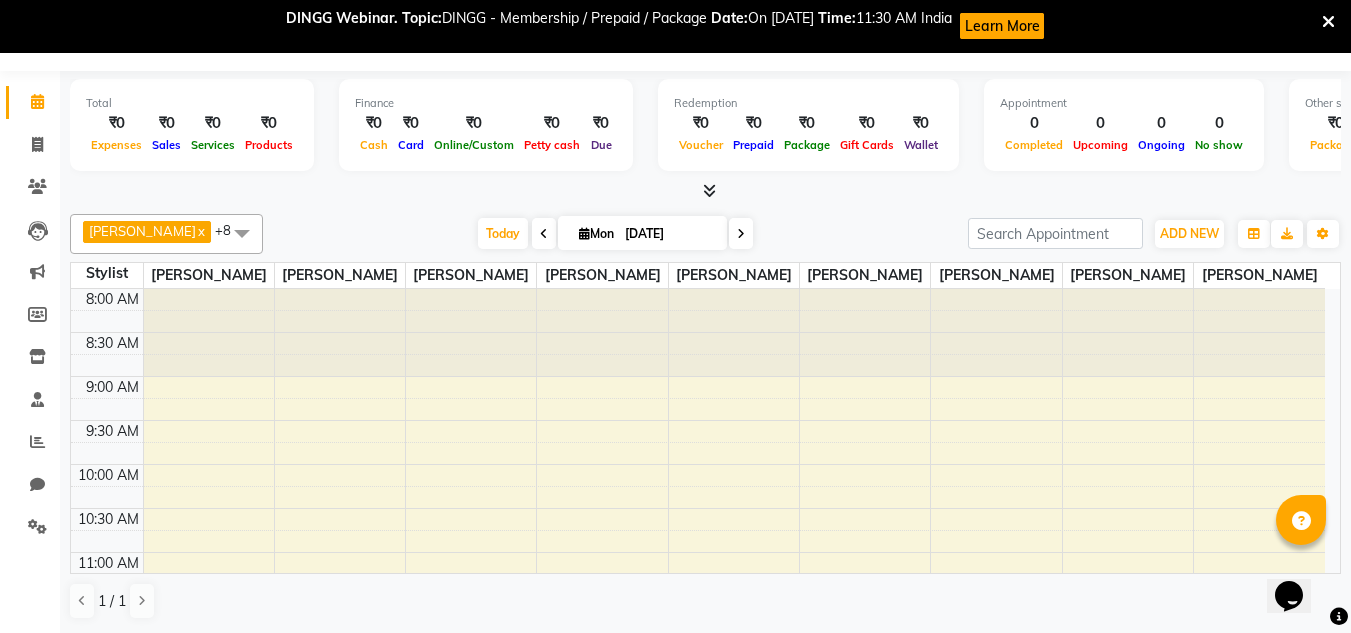 click on "+8" at bounding box center (232, 231) 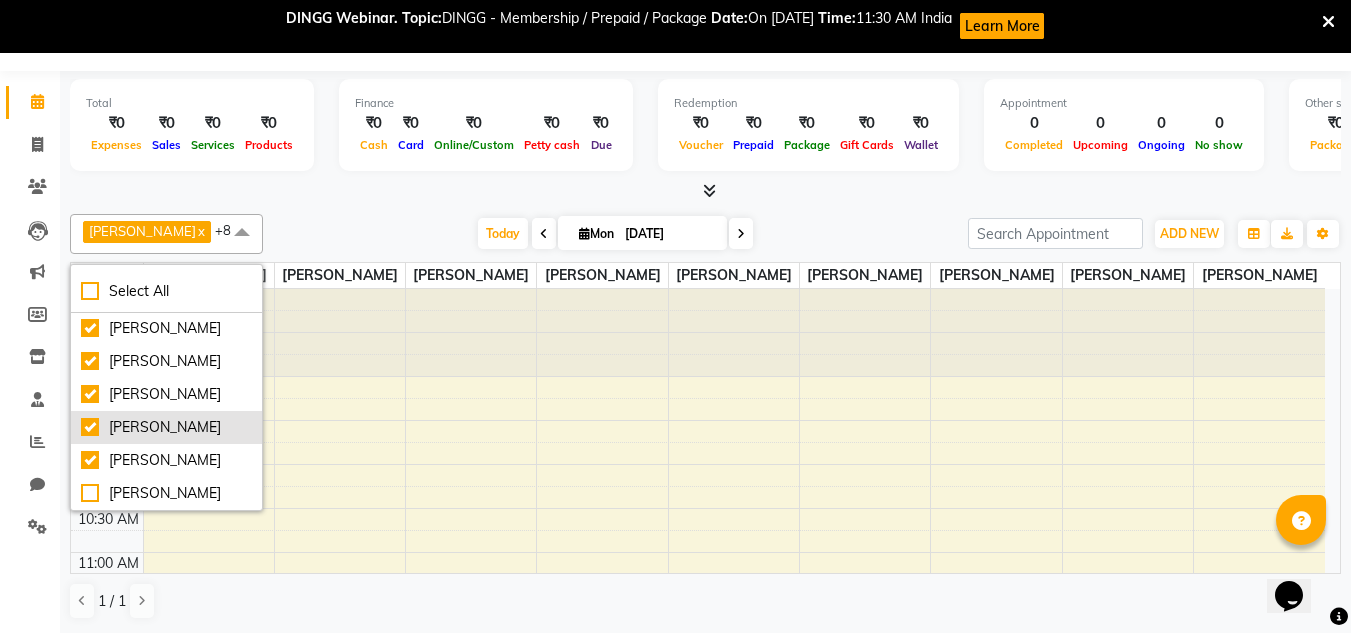click on "[PERSON_NAME]" at bounding box center (166, 427) 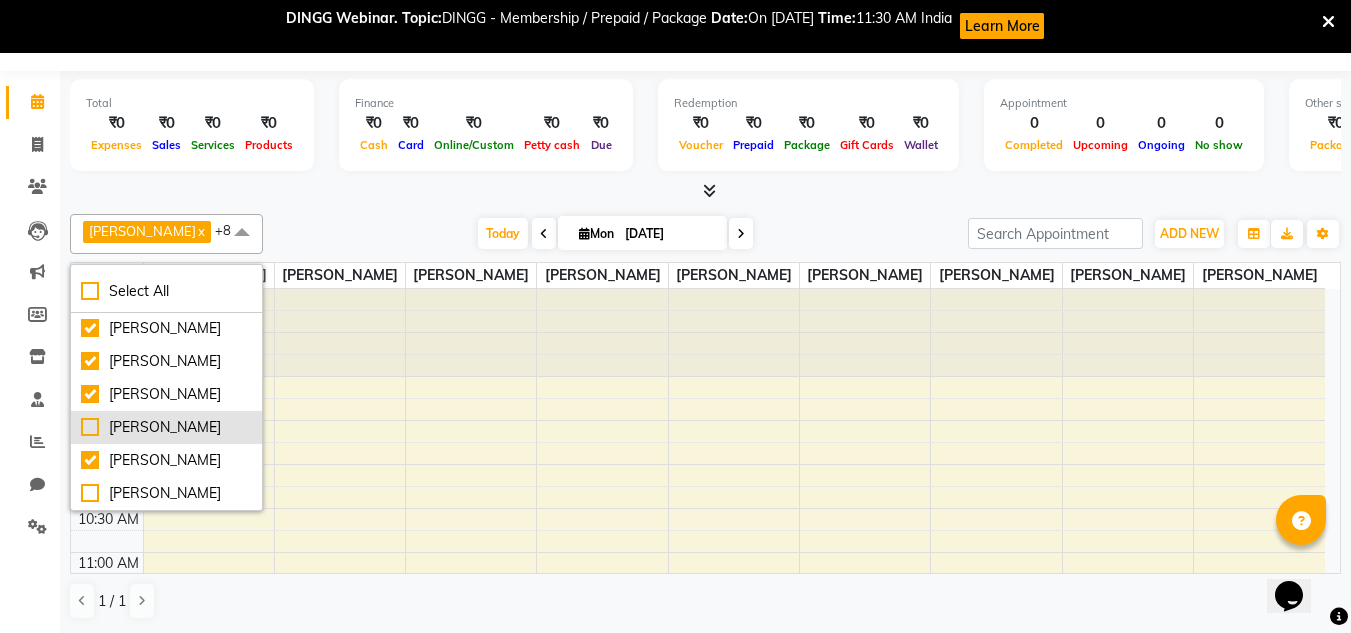 checkbox on "false" 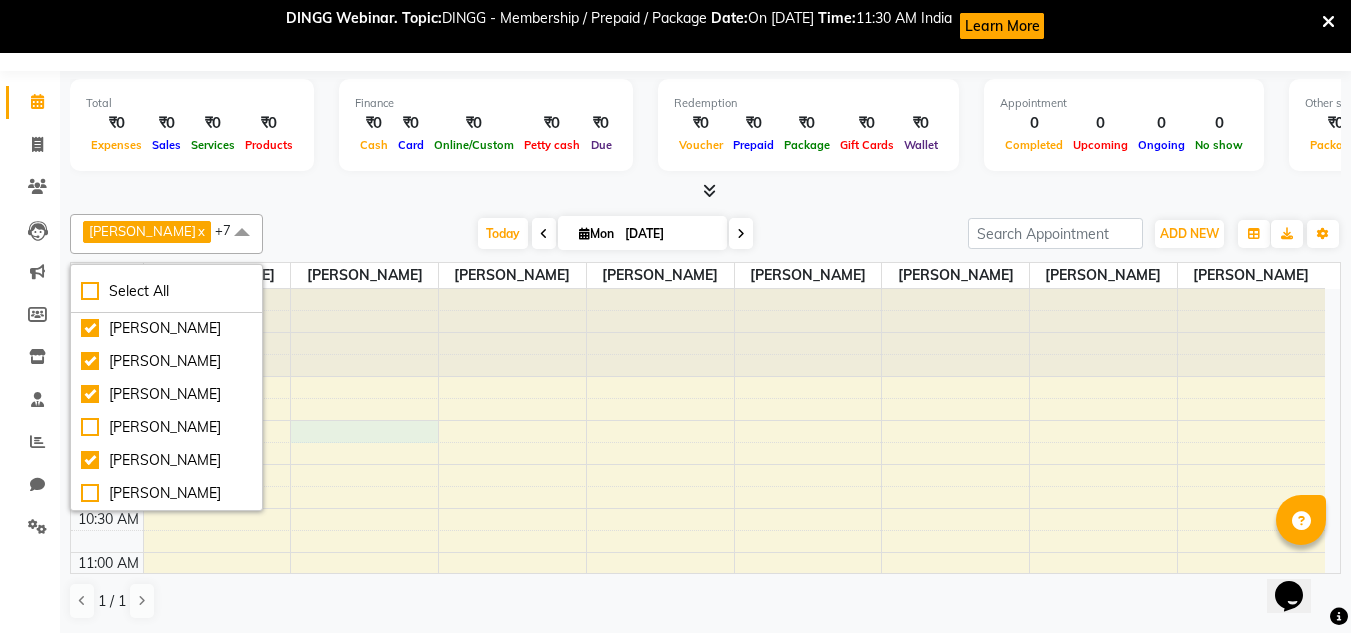 click on "8:00 AM 8:30 AM 9:00 AM 9:30 AM 10:00 AM 10:30 AM 11:00 AM 11:30 AM 12:00 PM 12:30 PM 1:00 PM 1:30 PM 2:00 PM 2:30 PM 3:00 PM 3:30 PM 4:00 PM 4:30 PM 5:00 PM 5:30 PM 6:00 PM 6:30 PM 7:00 PM 7:30 PM 8:00 PM 8:30 PM 9:00 PM 9:30 PM 10:00 PM 10:30 PM" at bounding box center [698, 948] 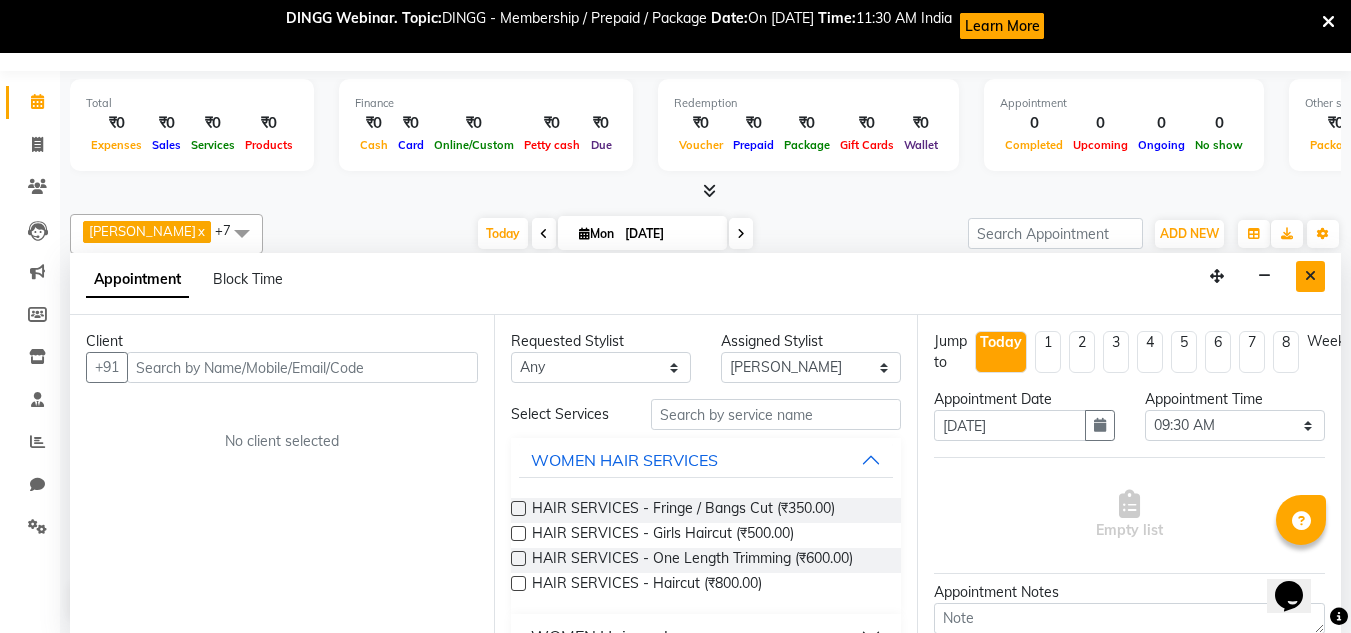 click at bounding box center (1310, 276) 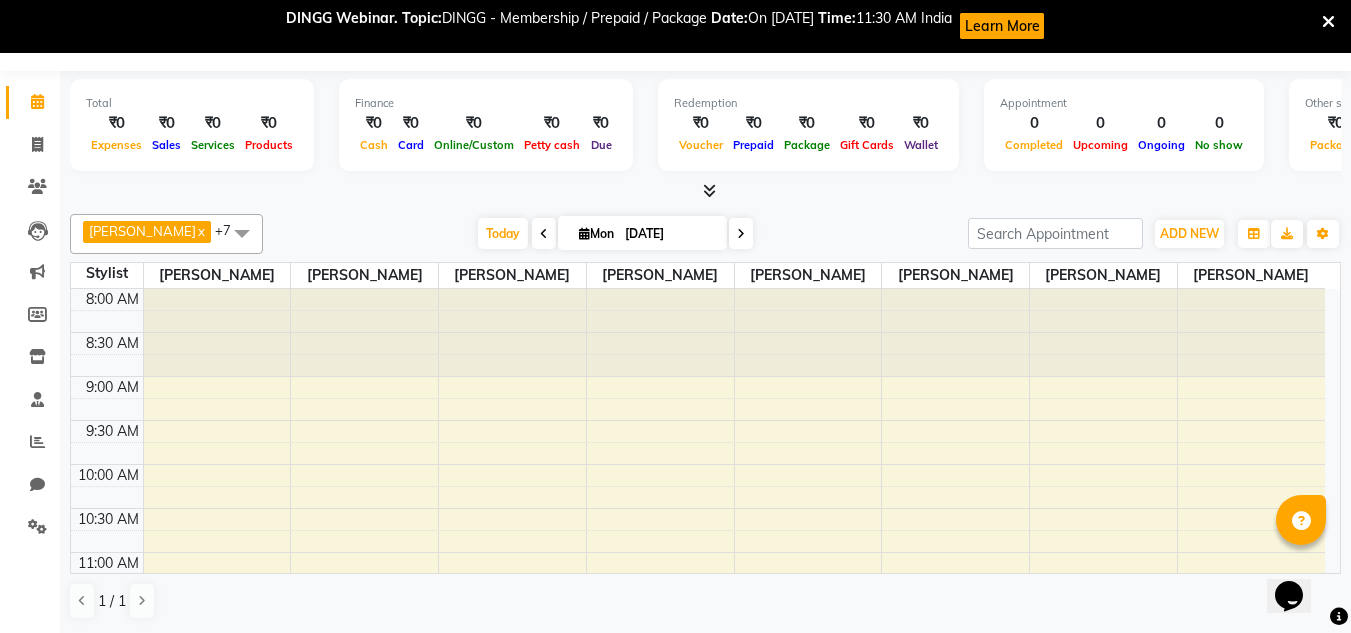 click at bounding box center (242, 233) 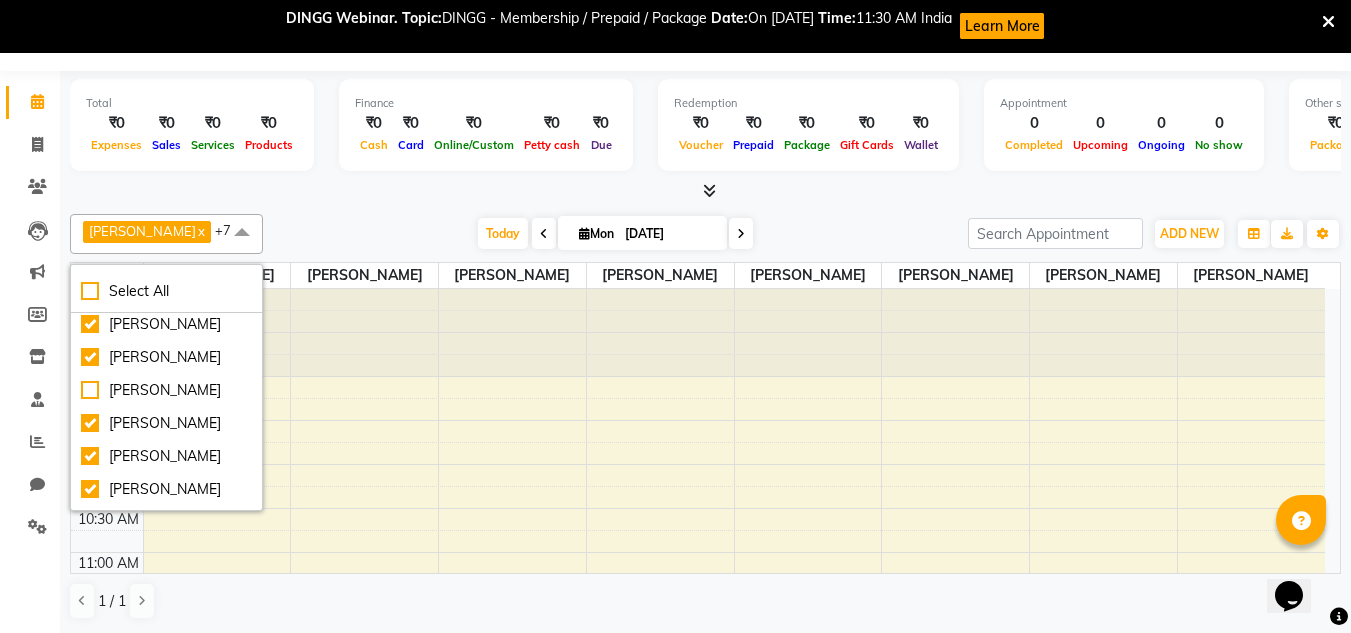 scroll, scrollTop: 0, scrollLeft: 0, axis: both 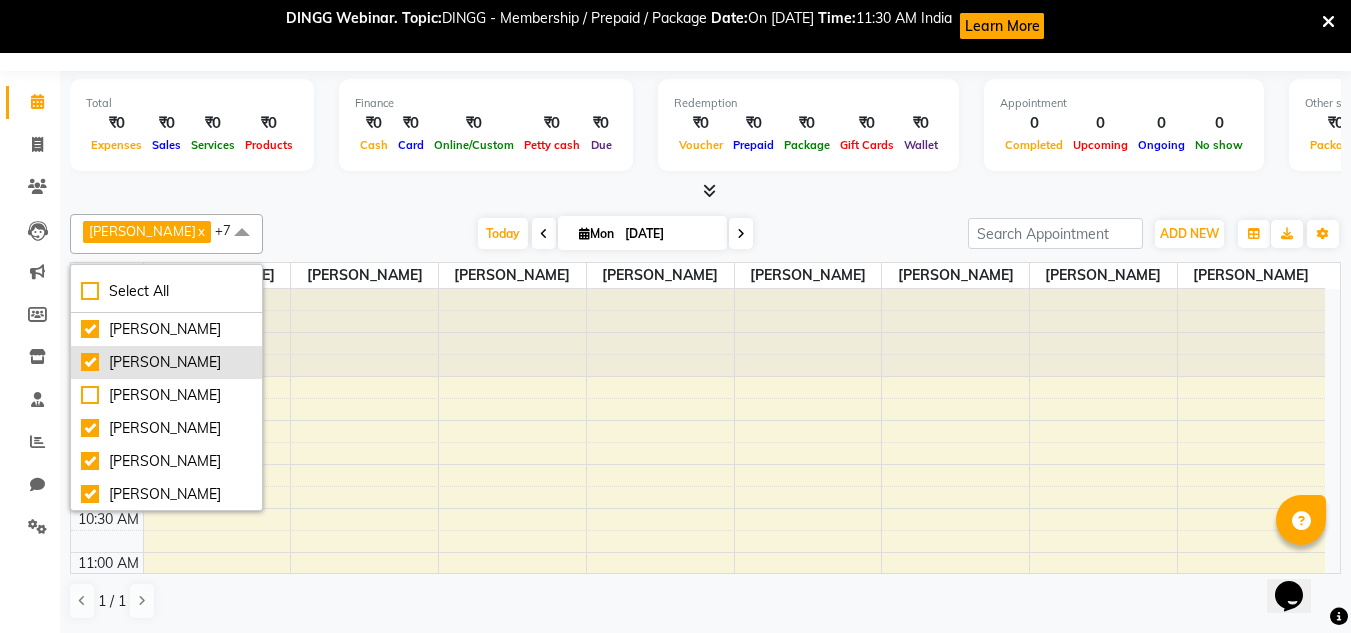 click on "[PERSON_NAME]" at bounding box center (166, 362) 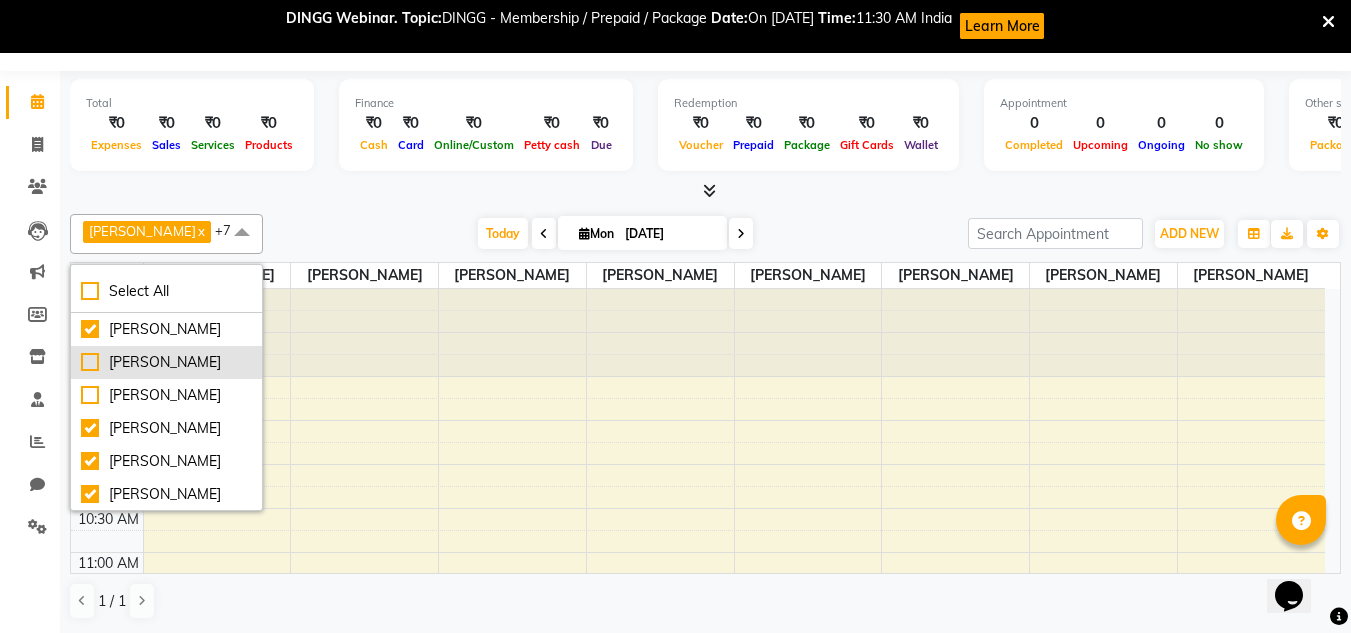 checkbox on "false" 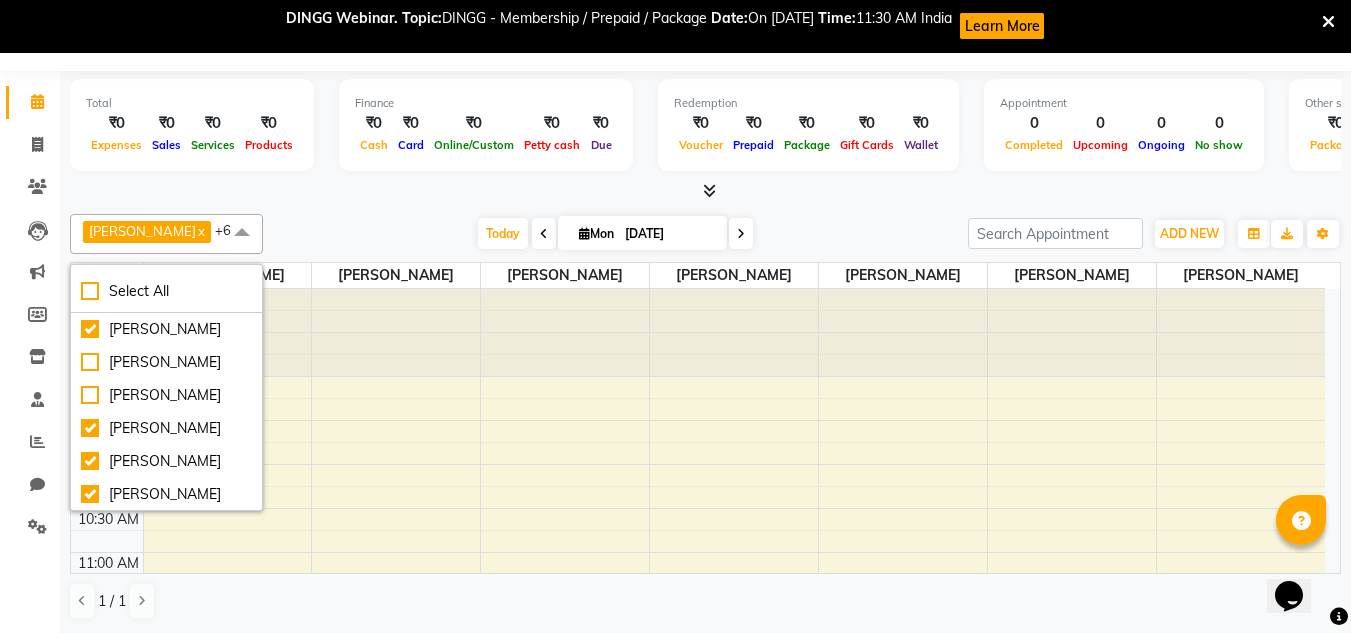 click at bounding box center [565, 333] 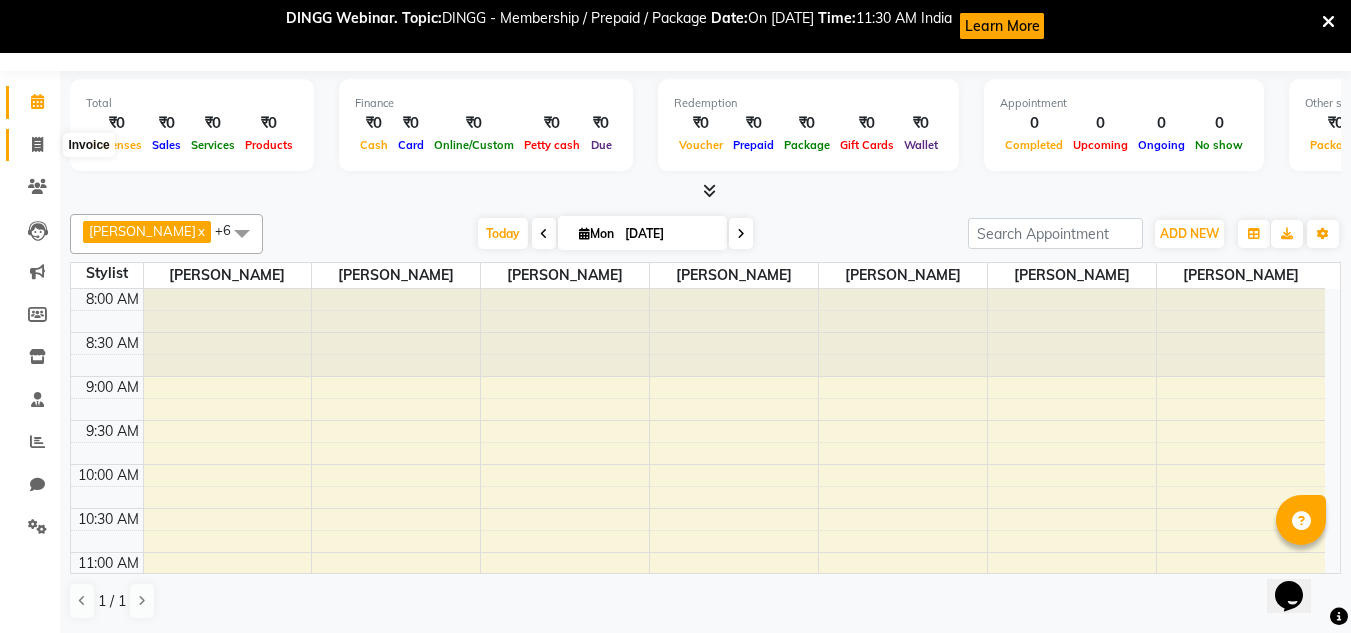 click 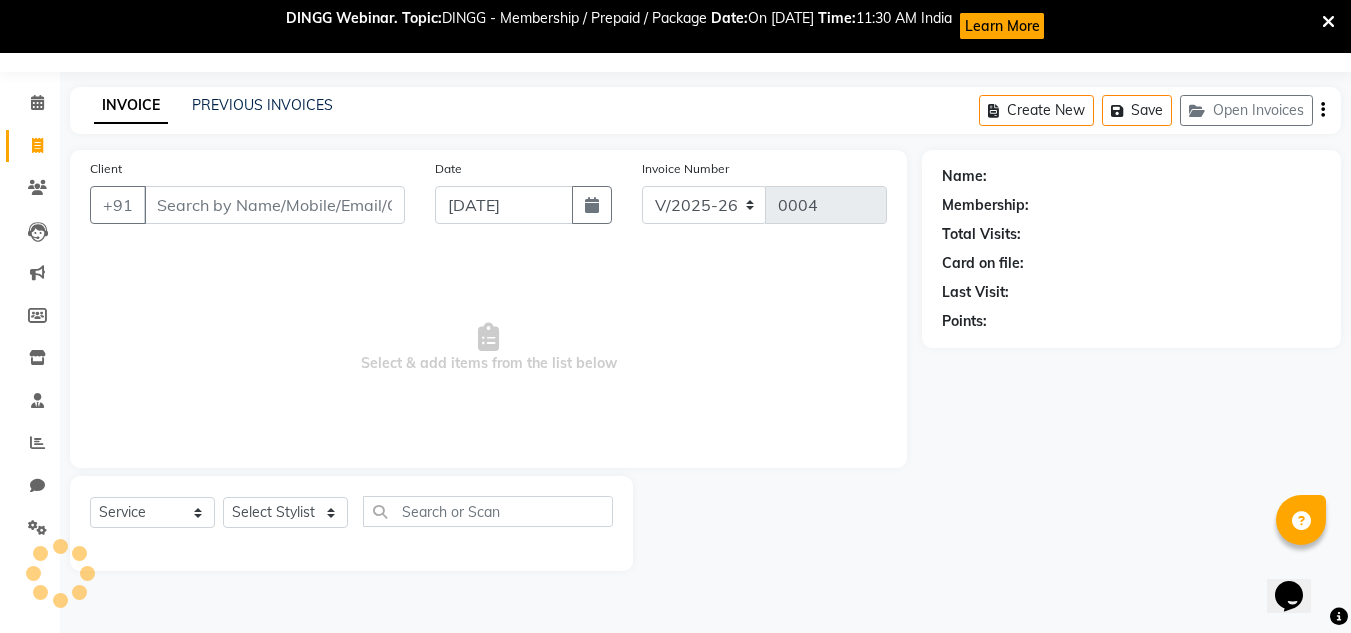 scroll, scrollTop: 53, scrollLeft: 0, axis: vertical 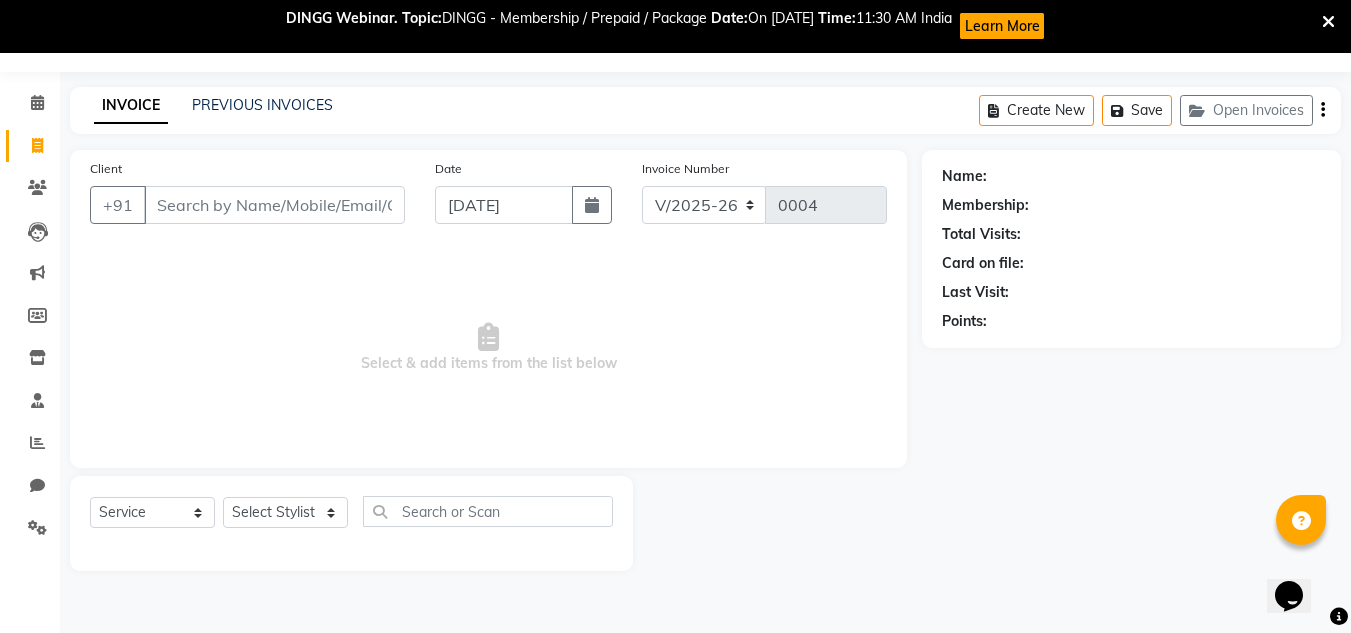 click on "INVOICE PREVIOUS INVOICES Create New   Save   Open Invoices" 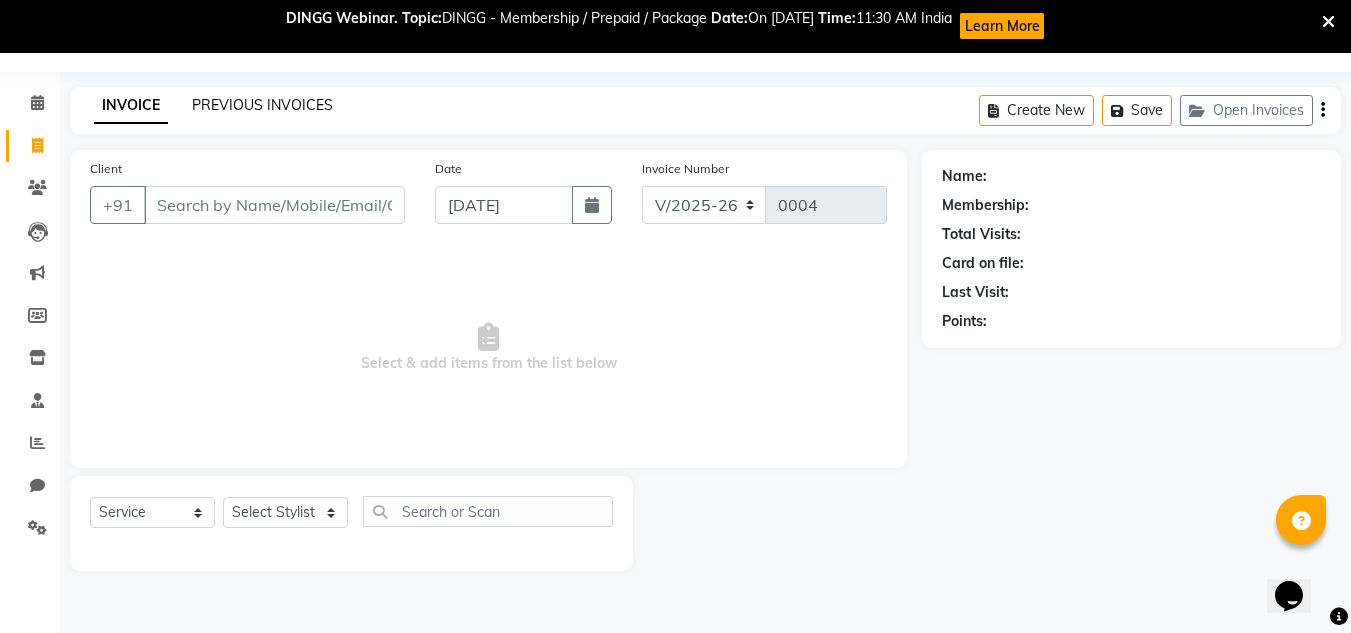 click on "PREVIOUS INVOICES" 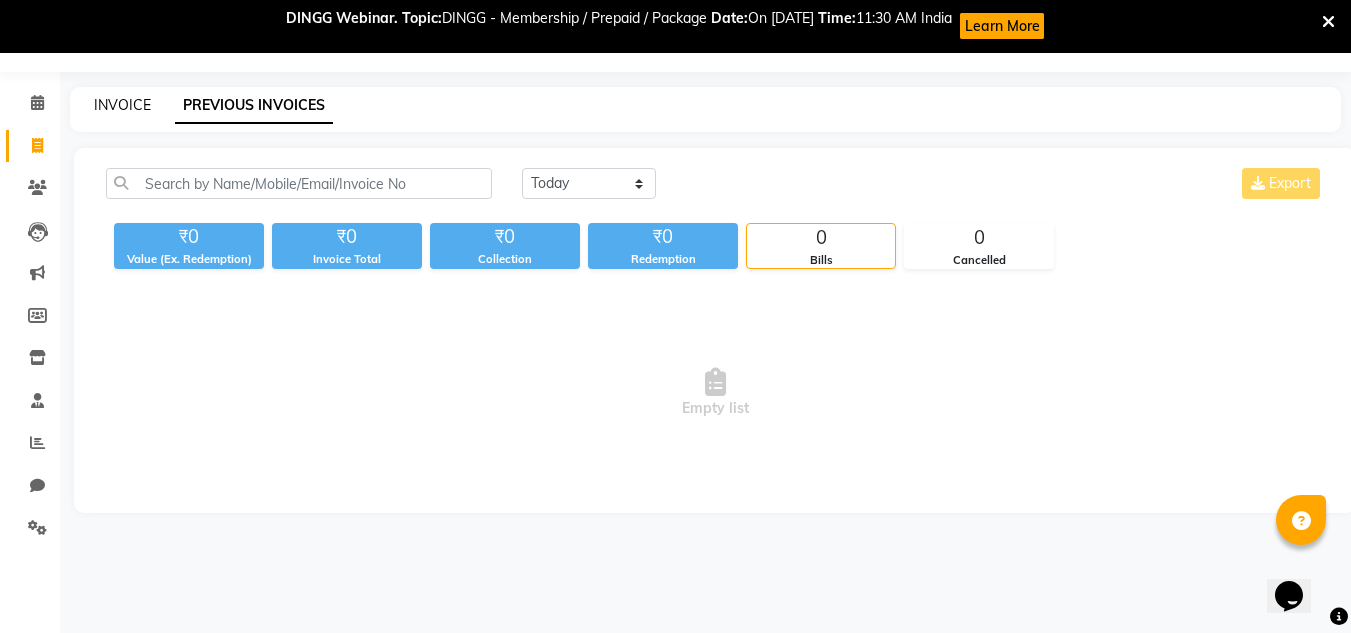 click on "INVOICE" 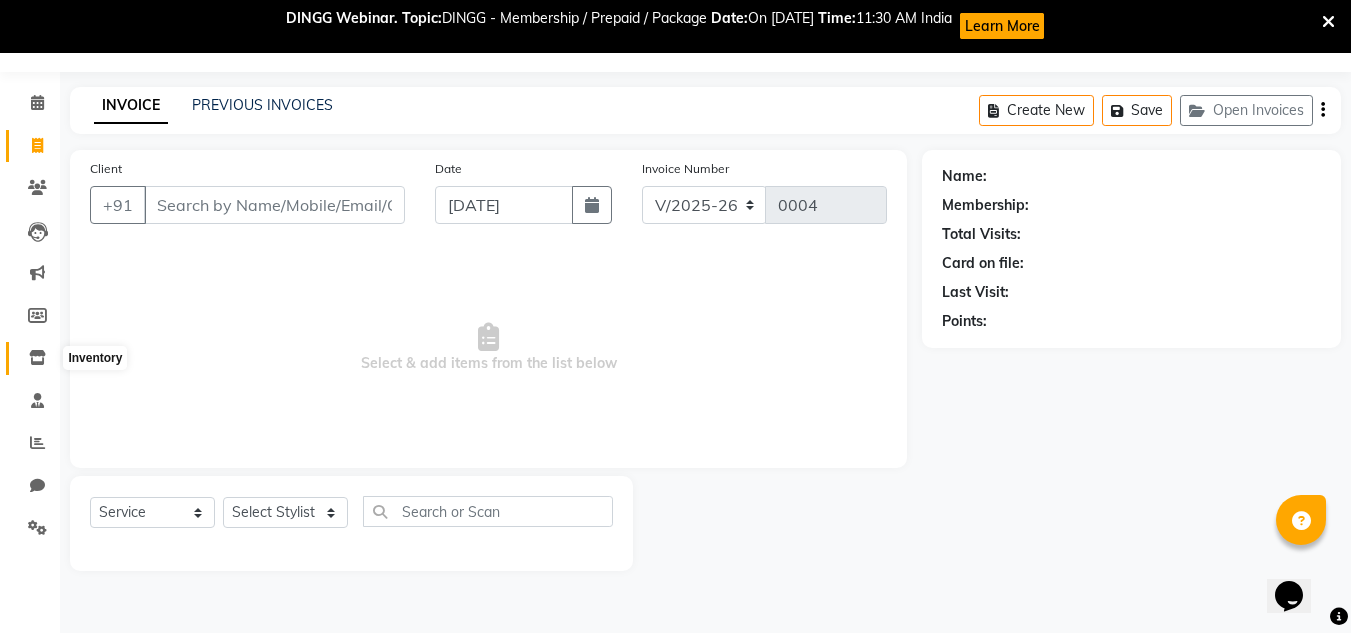 click 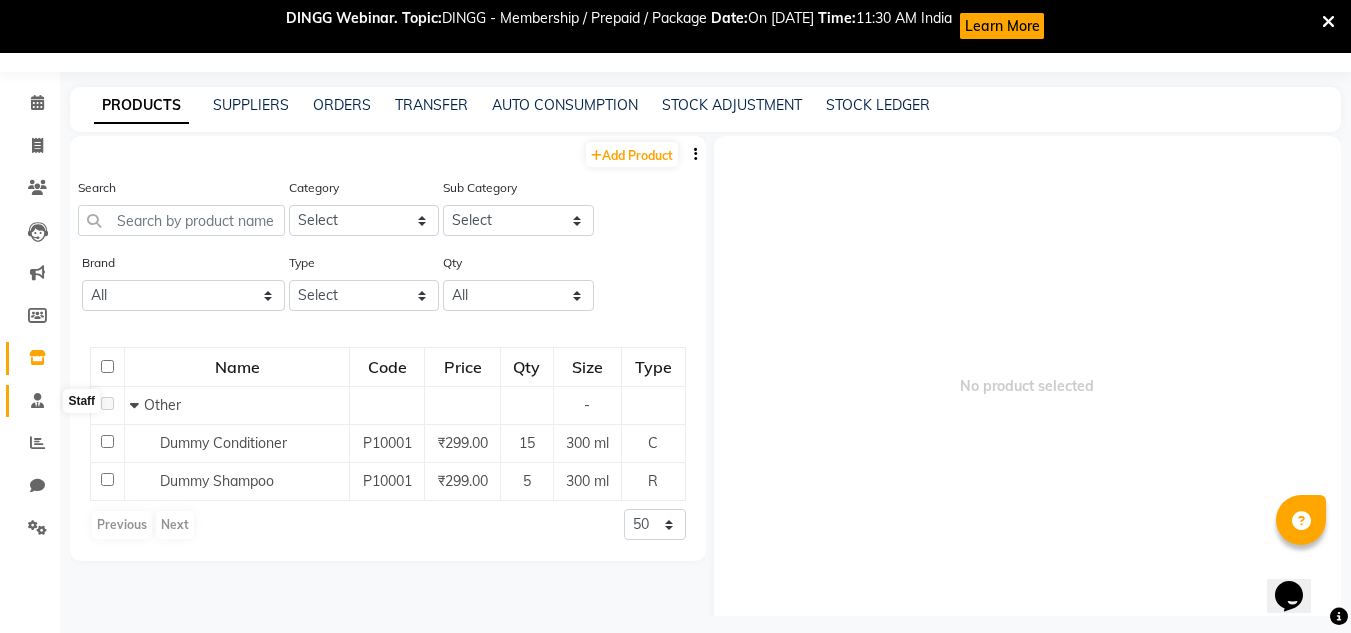click 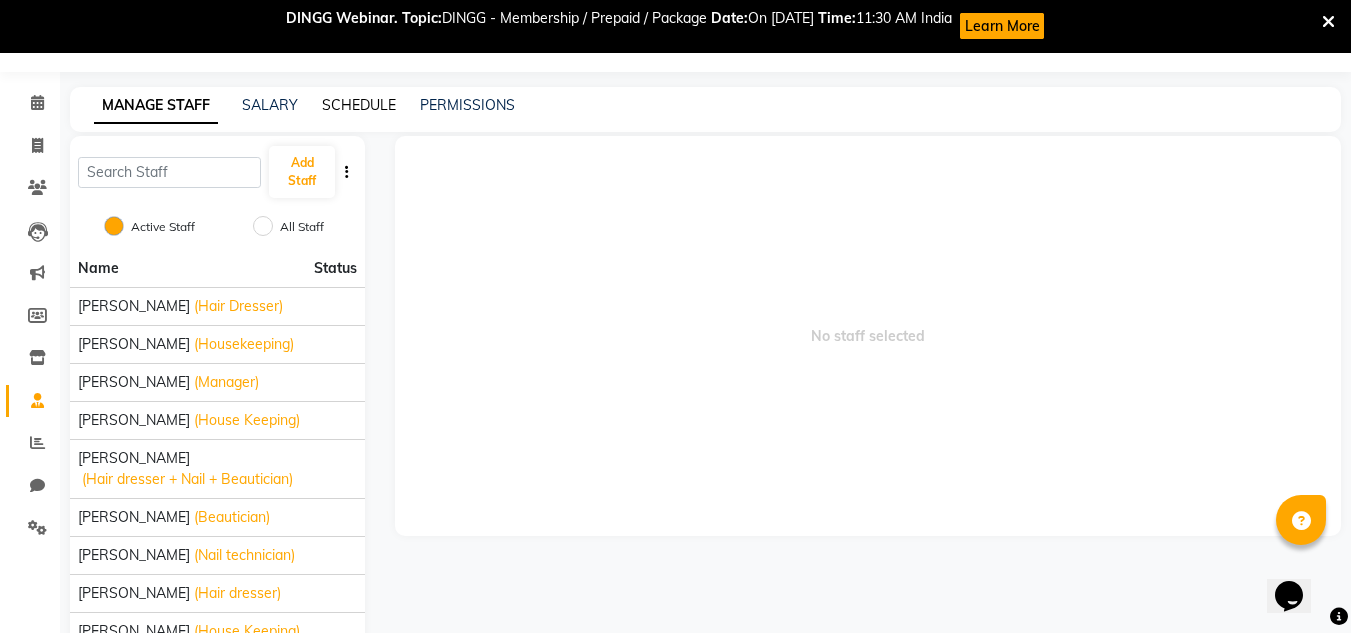 click on "SCHEDULE" 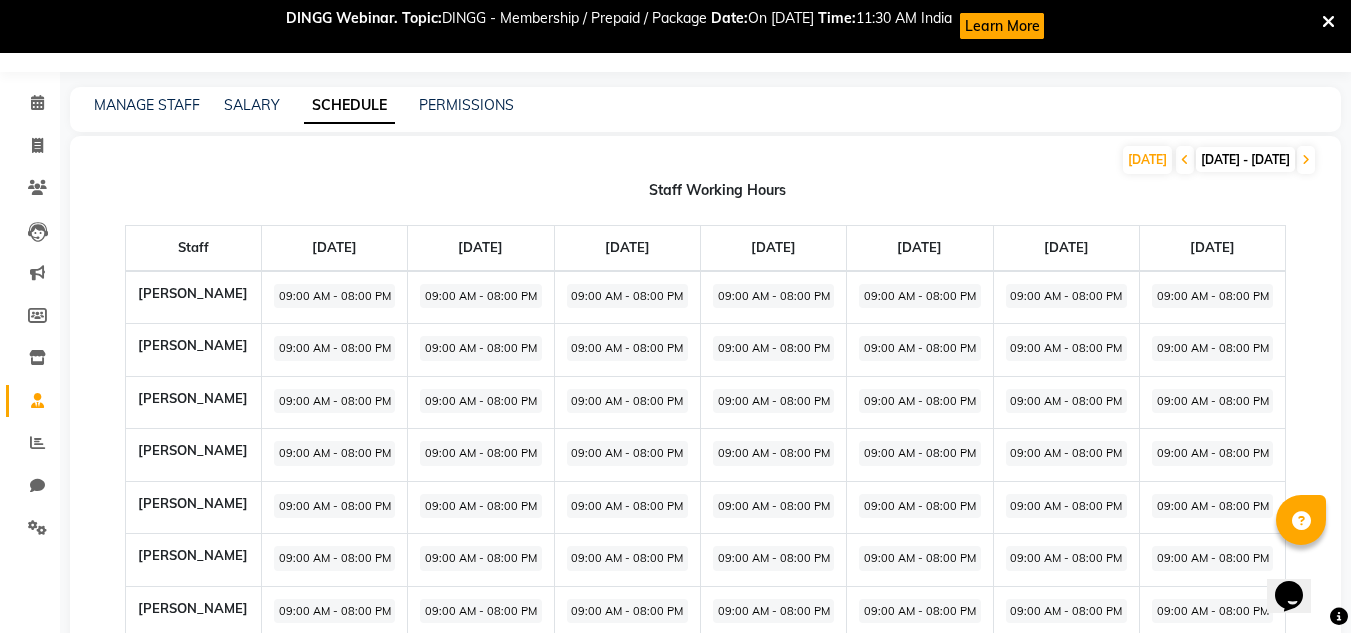 click on "09:00 AM - 08:00 PM" 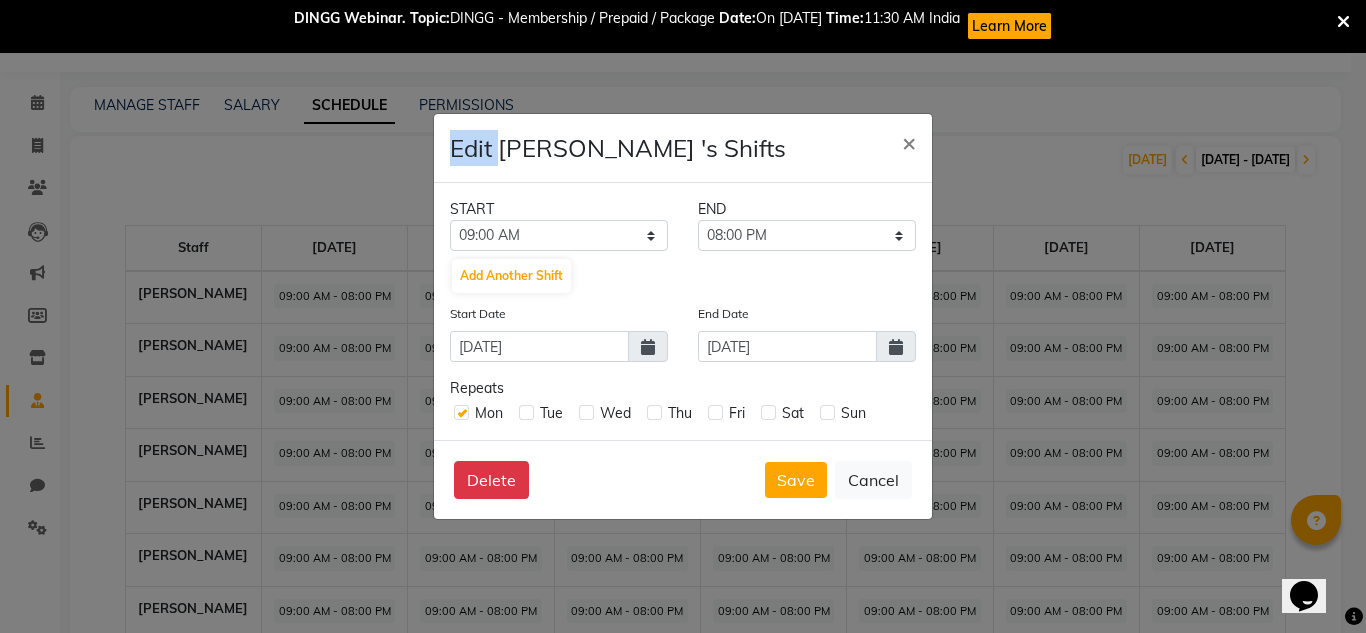 click on "Edit DEEPAK KUMAR	's Shifts  × START END 12:00 AM 12:15 AM 12:30 AM 12:45 AM 01:00 AM 01:15 AM 01:30 AM 01:45 AM 02:00 AM 02:15 AM 02:30 AM 02:45 AM 03:00 AM 03:15 AM 03:30 AM 03:45 AM 04:00 AM 04:15 AM 04:30 AM 04:45 AM 05:00 AM 05:15 AM 05:30 AM 05:45 AM 06:00 AM 06:15 AM 06:30 AM 06:45 AM 07:00 AM 07:15 AM 07:30 AM 07:45 AM 08:00 AM 08:15 AM 08:30 AM 08:45 AM 09:00 AM 09:15 AM 09:30 AM 09:45 AM 10:00 AM 10:15 AM 10:30 AM 10:45 AM 11:00 AM 11:15 AM 11:30 AM 11:45 AM 12:00 PM 12:15 PM 12:30 PM 12:45 PM 01:00 PM 01:15 PM 01:30 PM 01:45 PM 02:00 PM 02:15 PM 02:30 PM 02:45 PM 03:00 PM 03:15 PM 03:30 PM 03:45 PM 04:00 PM 04:15 PM 04:30 PM 04:45 PM 05:00 PM 05:15 PM 05:30 PM 05:45 PM 06:00 PM 06:15 PM 06:30 PM 06:45 PM 07:00 PM 07:15 PM 07:30 PM 07:45 PM 08:00 PM 08:15 PM 08:30 PM 08:45 PM 09:00 PM 09:15 PM 09:30 PM 09:45 PM 10:00 PM 10:15 PM 10:30 PM 10:45 PM 11:00 PM 11:15 PM 11:30 PM 11:45 PM 09:15 AM 09:30 AM 09:45 AM 10:00 AM 10:15 AM 10:30 AM 10:45 AM 11:00 AM 11:15 AM 11:30 AM 11:45 AM 12:00 PM 12:15 PM" 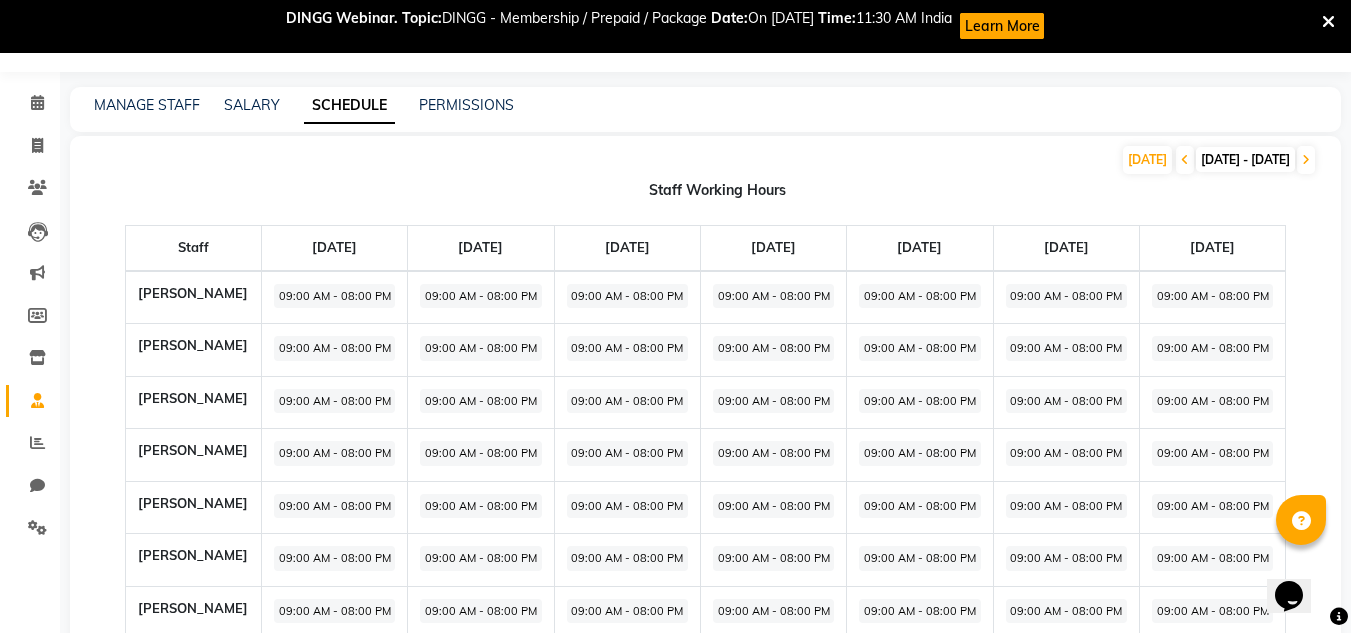 click on "09:00 AM - 08:00 PM" 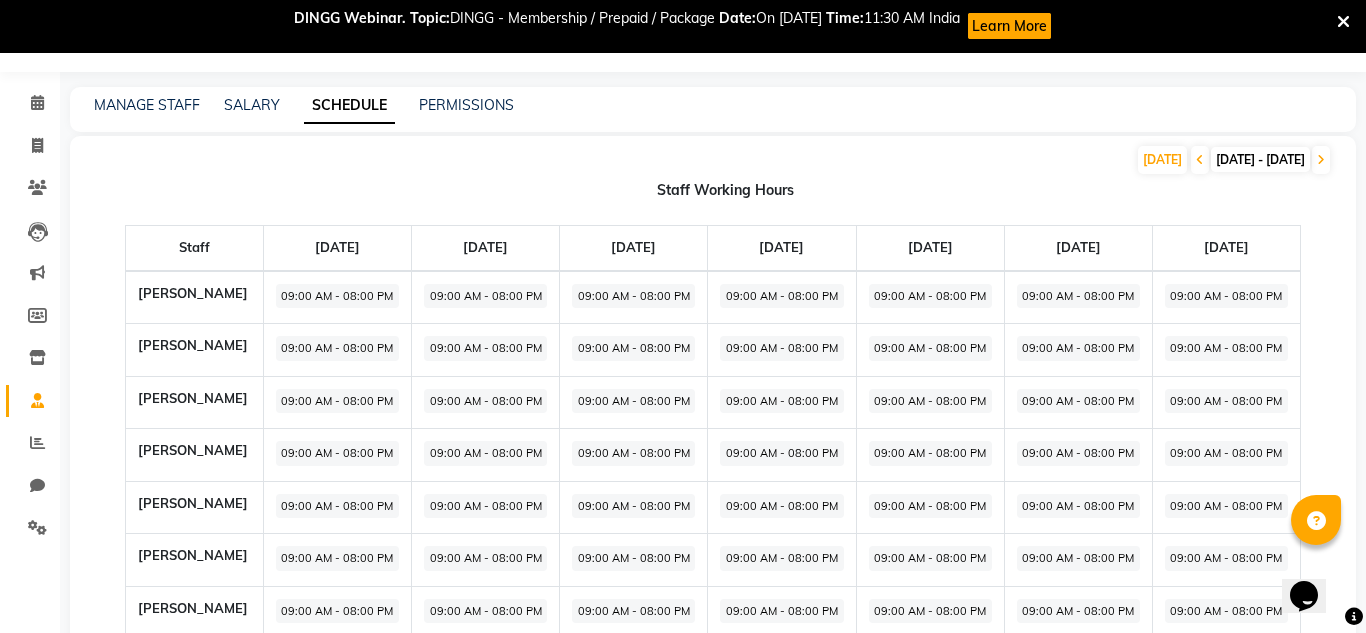 select on "09:00 AM" 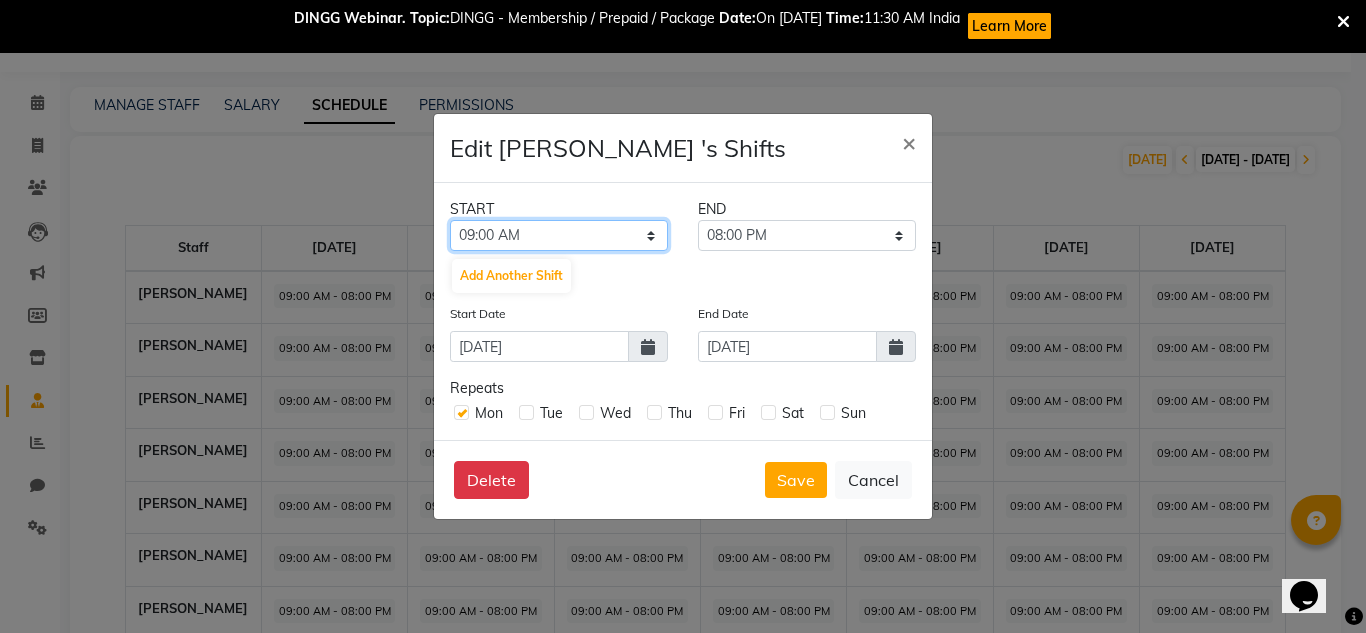 click on "12:00 AM 12:15 AM 12:30 AM 12:45 AM 01:00 AM 01:15 AM 01:30 AM 01:45 AM 02:00 AM 02:15 AM 02:30 AM 02:45 AM 03:00 AM 03:15 AM 03:30 AM 03:45 AM 04:00 AM 04:15 AM 04:30 AM 04:45 AM 05:00 AM 05:15 AM 05:30 AM 05:45 AM 06:00 AM 06:15 AM 06:30 AM 06:45 AM 07:00 AM 07:15 AM 07:30 AM 07:45 AM 08:00 AM 08:15 AM 08:30 AM 08:45 AM 09:00 AM 09:15 AM 09:30 AM 09:45 AM 10:00 AM 10:15 AM 10:30 AM 10:45 AM 11:00 AM 11:15 AM 11:30 AM 11:45 AM 12:00 PM 12:15 PM 12:30 PM 12:45 PM 01:00 PM 01:15 PM 01:30 PM 01:45 PM 02:00 PM 02:15 PM 02:30 PM 02:45 PM 03:00 PM 03:15 PM 03:30 PM 03:45 PM 04:00 PM 04:15 PM 04:30 PM 04:45 PM 05:00 PM 05:15 PM 05:30 PM 05:45 PM 06:00 PM 06:15 PM 06:30 PM 06:45 PM 07:00 PM 07:15 PM 07:30 PM 07:45 PM 08:00 PM 08:15 PM 08:30 PM 08:45 PM 09:00 PM 09:15 PM 09:30 PM 09:45 PM 10:00 PM 10:15 PM 10:30 PM 10:45 PM 11:00 PM 11:15 PM 11:30 PM 11:45 PM" 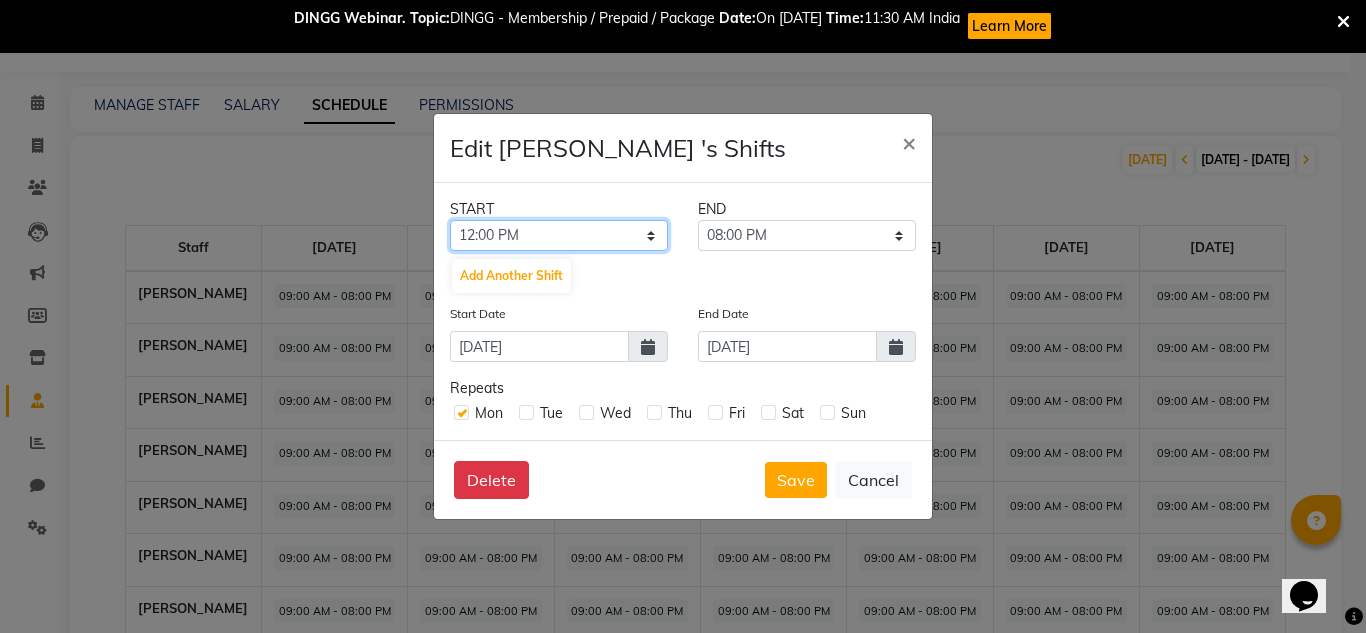 click on "12:00 AM 12:15 AM 12:30 AM 12:45 AM 01:00 AM 01:15 AM 01:30 AM 01:45 AM 02:00 AM 02:15 AM 02:30 AM 02:45 AM 03:00 AM 03:15 AM 03:30 AM 03:45 AM 04:00 AM 04:15 AM 04:30 AM 04:45 AM 05:00 AM 05:15 AM 05:30 AM 05:45 AM 06:00 AM 06:15 AM 06:30 AM 06:45 AM 07:00 AM 07:15 AM 07:30 AM 07:45 AM 08:00 AM 08:15 AM 08:30 AM 08:45 AM 09:00 AM 09:15 AM 09:30 AM 09:45 AM 10:00 AM 10:15 AM 10:30 AM 10:45 AM 11:00 AM 11:15 AM 11:30 AM 11:45 AM 12:00 PM 12:15 PM 12:30 PM 12:45 PM 01:00 PM 01:15 PM 01:30 PM 01:45 PM 02:00 PM 02:15 PM 02:30 PM 02:45 PM 03:00 PM 03:15 PM 03:30 PM 03:45 PM 04:00 PM 04:15 PM 04:30 PM 04:45 PM 05:00 PM 05:15 PM 05:30 PM 05:45 PM 06:00 PM 06:15 PM 06:30 PM 06:45 PM 07:00 PM 07:15 PM 07:30 PM 07:45 PM 08:00 PM 08:15 PM 08:30 PM 08:45 PM 09:00 PM 09:15 PM 09:30 PM 09:45 PM 10:00 PM 10:15 PM 10:30 PM 10:45 PM 11:00 PM 11:15 PM 11:30 PM 11:45 PM" 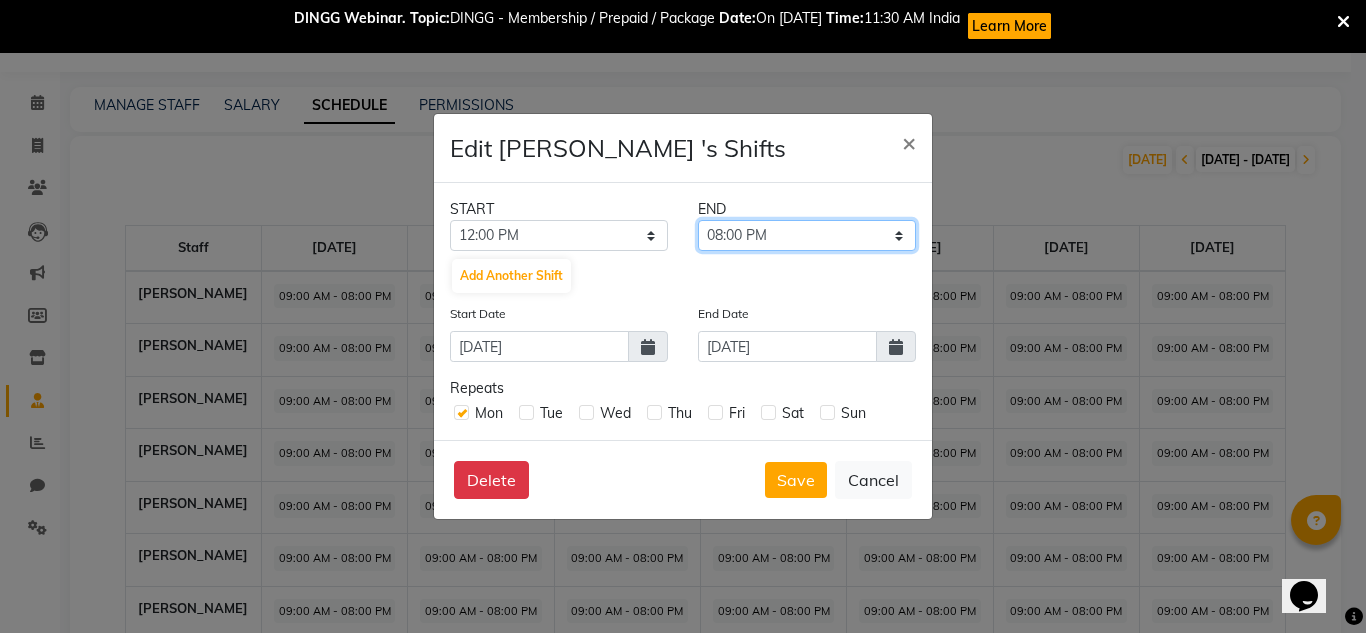 click on "12:15 PM 12:30 PM 12:45 PM 01:00 PM 01:15 PM 01:30 PM 01:45 PM 02:00 PM 02:15 PM 02:30 PM 02:45 PM 03:00 PM 03:15 PM 03:30 PM 03:45 PM 04:00 PM 04:15 PM 04:30 PM 04:45 PM 05:00 PM 05:15 PM 05:30 PM 05:45 PM 06:00 PM 06:15 PM 06:30 PM 06:45 PM 07:00 PM 07:15 PM 07:30 PM 07:45 PM 08:00 PM 08:15 PM 08:30 PM 08:45 PM 09:00 PM 09:15 PM 09:30 PM 09:45 PM 10:00 PM 10:15 PM 10:30 PM 10:45 PM 11:00 PM 11:15 PM 11:30 PM 11:45 PM" 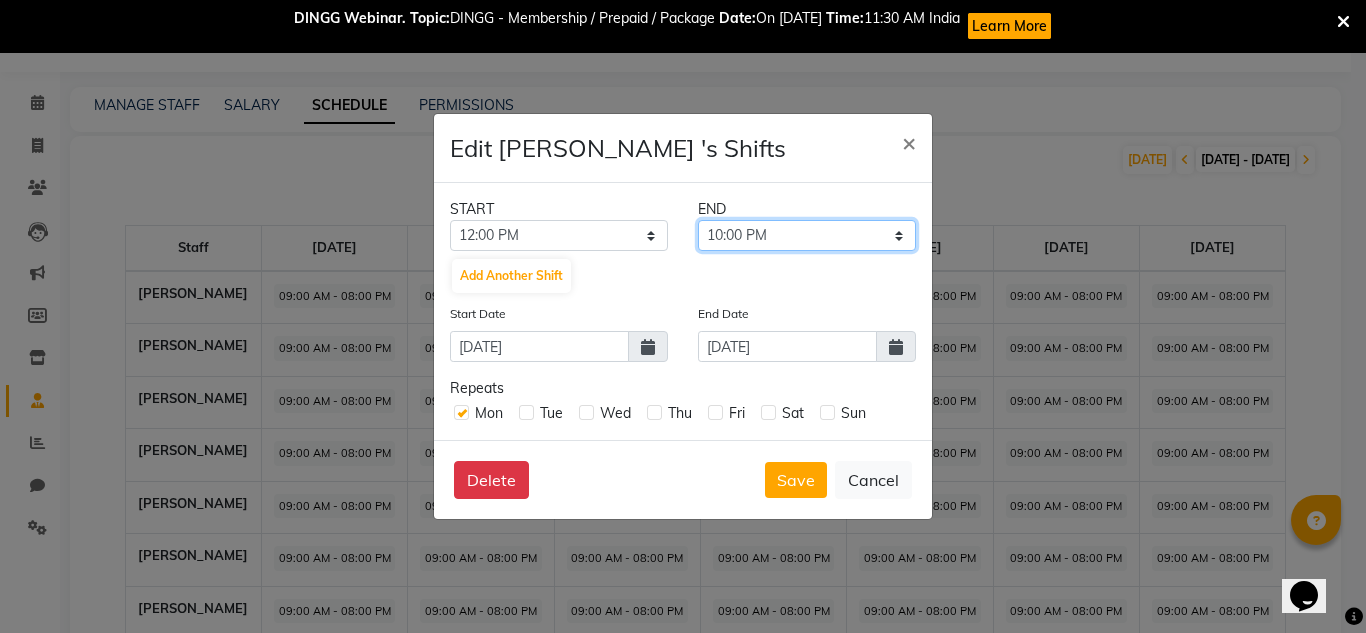 click on "12:15 PM 12:30 PM 12:45 PM 01:00 PM 01:15 PM 01:30 PM 01:45 PM 02:00 PM 02:15 PM 02:30 PM 02:45 PM 03:00 PM 03:15 PM 03:30 PM 03:45 PM 04:00 PM 04:15 PM 04:30 PM 04:45 PM 05:00 PM 05:15 PM 05:30 PM 05:45 PM 06:00 PM 06:15 PM 06:30 PM 06:45 PM 07:00 PM 07:15 PM 07:30 PM 07:45 PM 08:00 PM 08:15 PM 08:30 PM 08:45 PM 09:00 PM 09:15 PM 09:30 PM 09:45 PM 10:00 PM 10:15 PM 10:30 PM 10:45 PM 11:00 PM 11:15 PM 11:30 PM 11:45 PM" 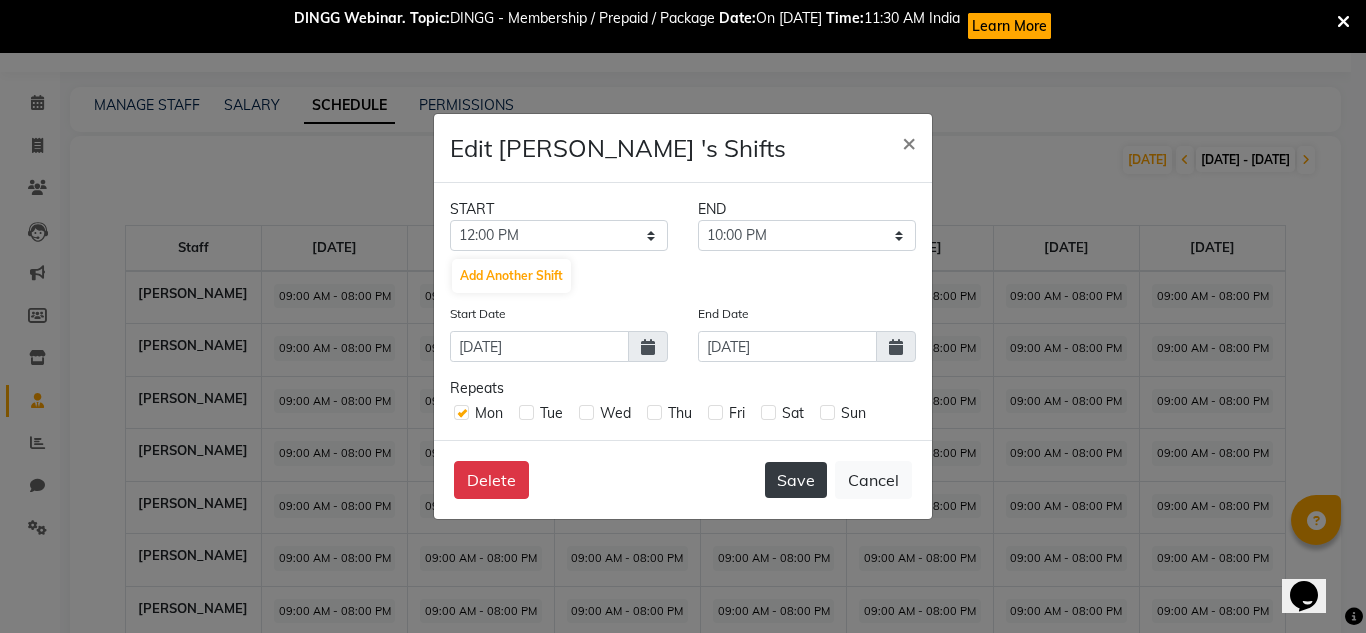 click on "Save" 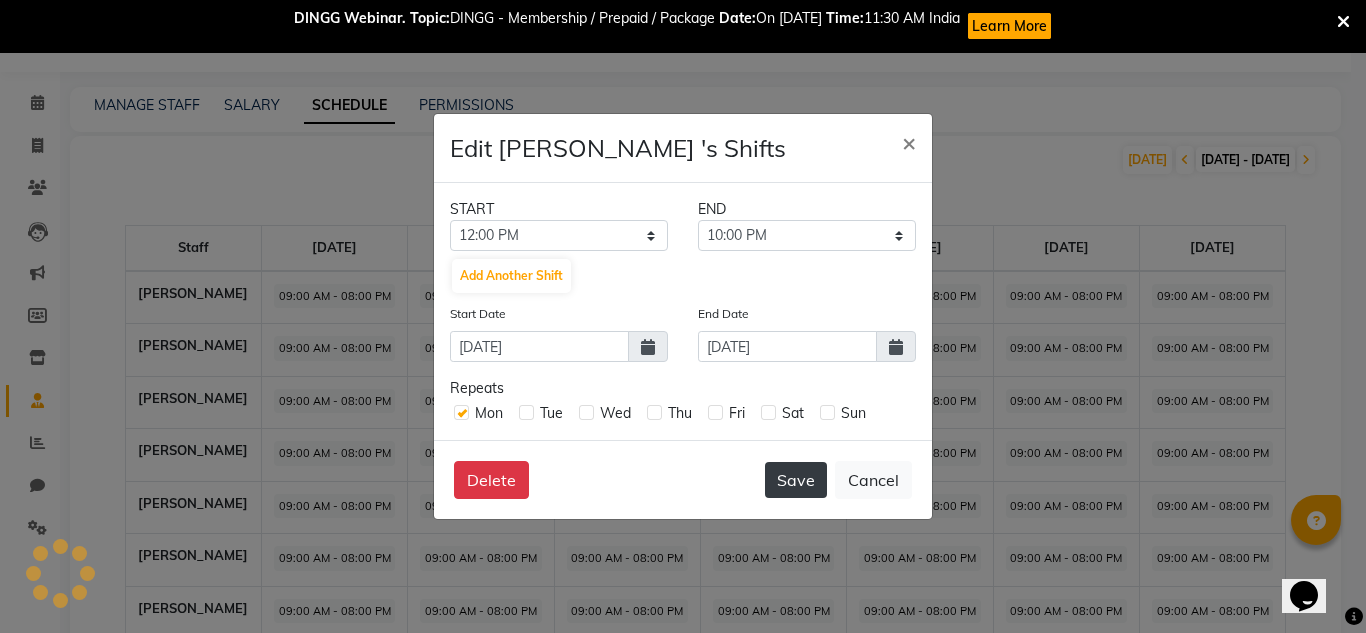 click on "Save" 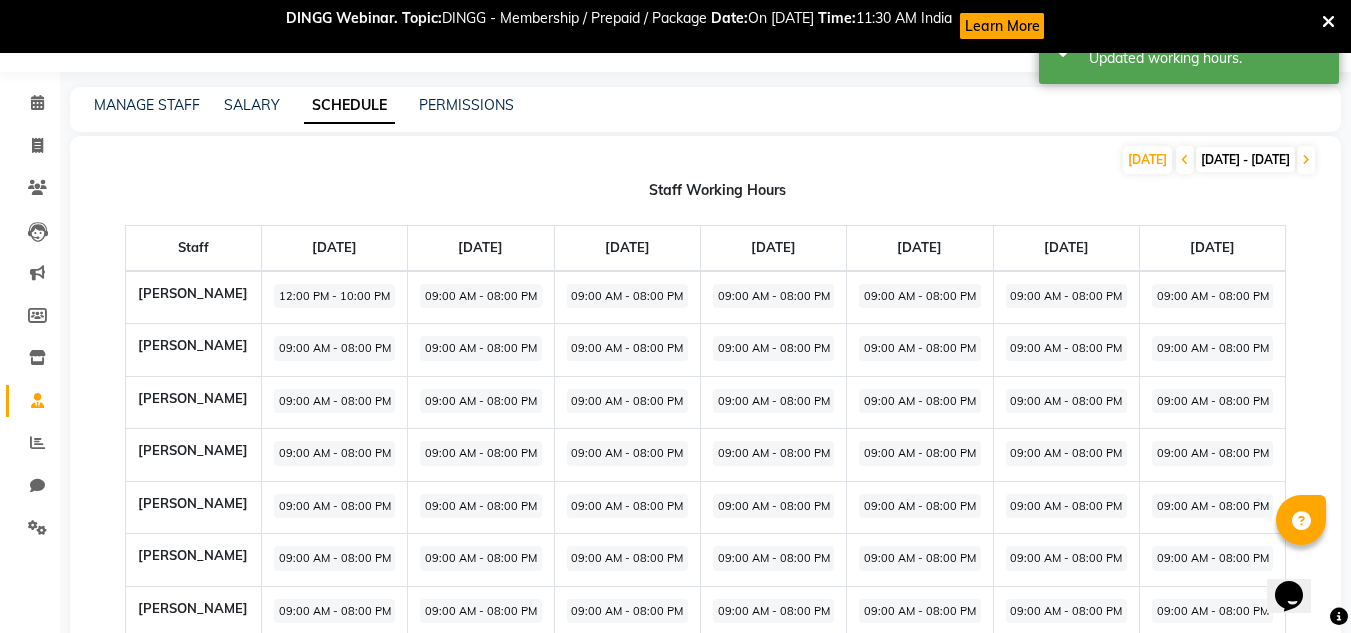 click on "09:00 AM - 08:00 PM" 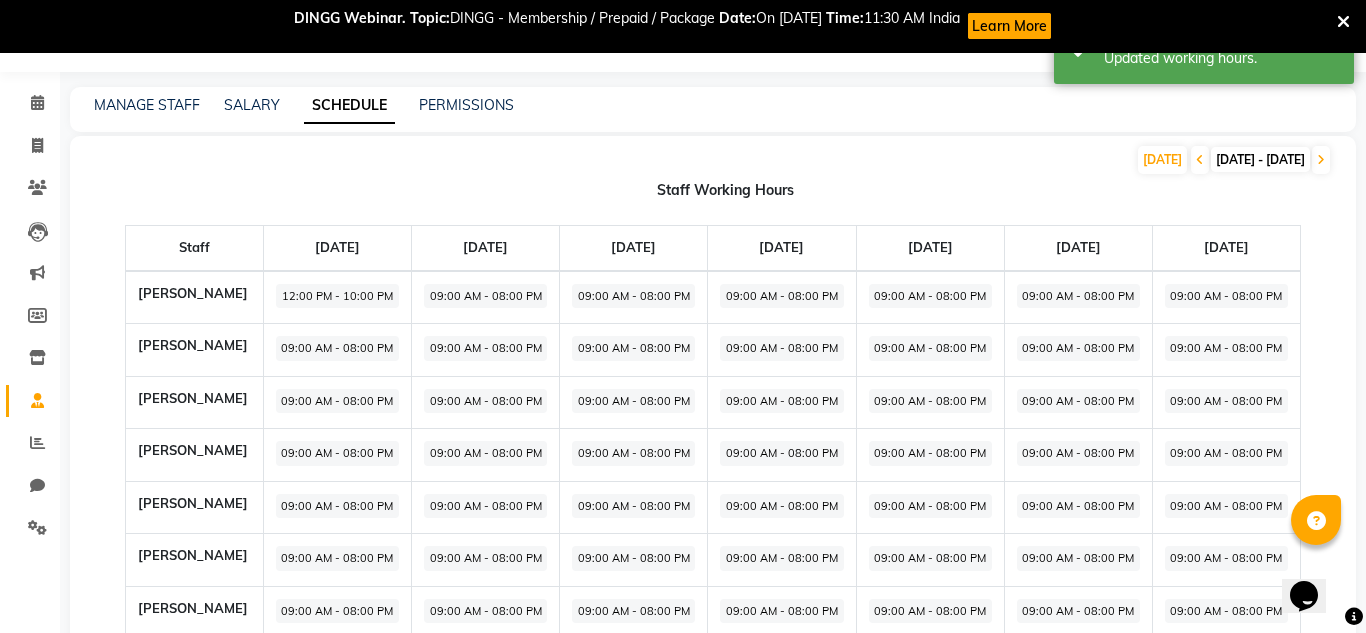 select on "09:00 AM" 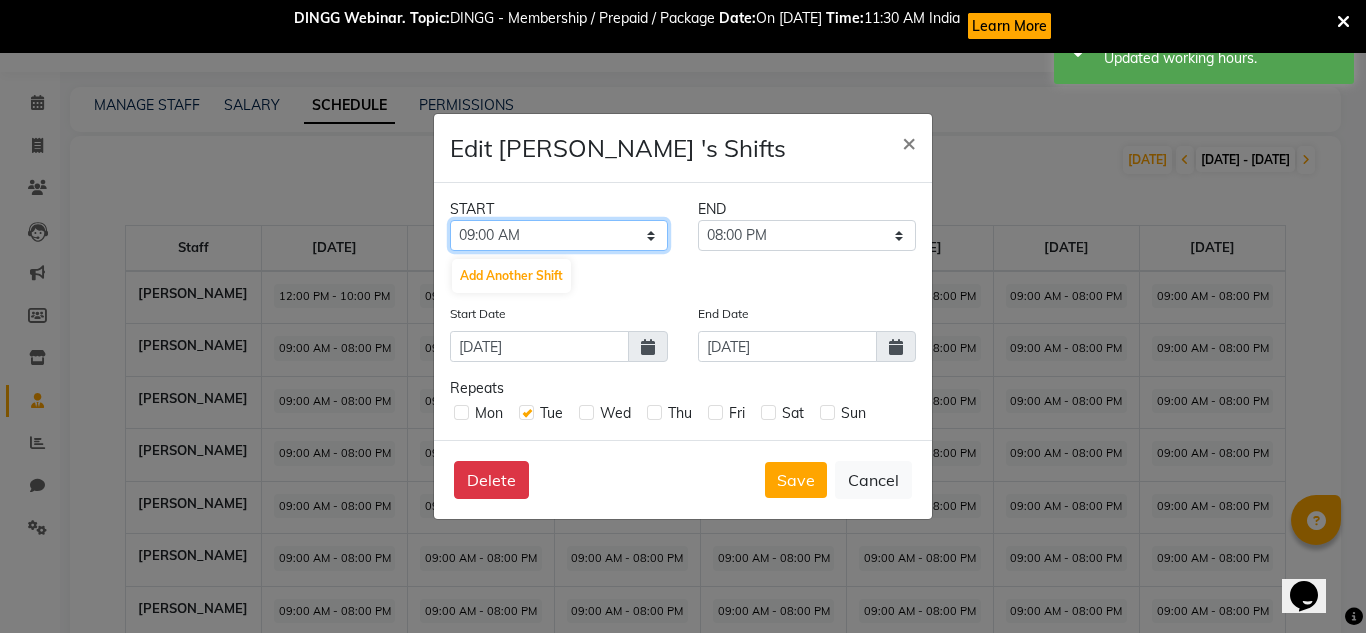 click on "12:00 AM 12:15 AM 12:30 AM 12:45 AM 01:00 AM 01:15 AM 01:30 AM 01:45 AM 02:00 AM 02:15 AM 02:30 AM 02:45 AM 03:00 AM 03:15 AM 03:30 AM 03:45 AM 04:00 AM 04:15 AM 04:30 AM 04:45 AM 05:00 AM 05:15 AM 05:30 AM 05:45 AM 06:00 AM 06:15 AM 06:30 AM 06:45 AM 07:00 AM 07:15 AM 07:30 AM 07:45 AM 08:00 AM 08:15 AM 08:30 AM 08:45 AM 09:00 AM 09:15 AM 09:30 AM 09:45 AM 10:00 AM 10:15 AM 10:30 AM 10:45 AM 11:00 AM 11:15 AM 11:30 AM 11:45 AM 12:00 PM 12:15 PM 12:30 PM 12:45 PM 01:00 PM 01:15 PM 01:30 PM 01:45 PM 02:00 PM 02:15 PM 02:30 PM 02:45 PM 03:00 PM 03:15 PM 03:30 PM 03:45 PM 04:00 PM 04:15 PM 04:30 PM 04:45 PM 05:00 PM 05:15 PM 05:30 PM 05:45 PM 06:00 PM 06:15 PM 06:30 PM 06:45 PM 07:00 PM 07:15 PM 07:30 PM 07:45 PM 08:00 PM 08:15 PM 08:30 PM 08:45 PM 09:00 PM 09:15 PM 09:30 PM 09:45 PM 10:00 PM 10:15 PM 10:30 PM 10:45 PM 11:00 PM 11:15 PM 11:30 PM 11:45 PM" 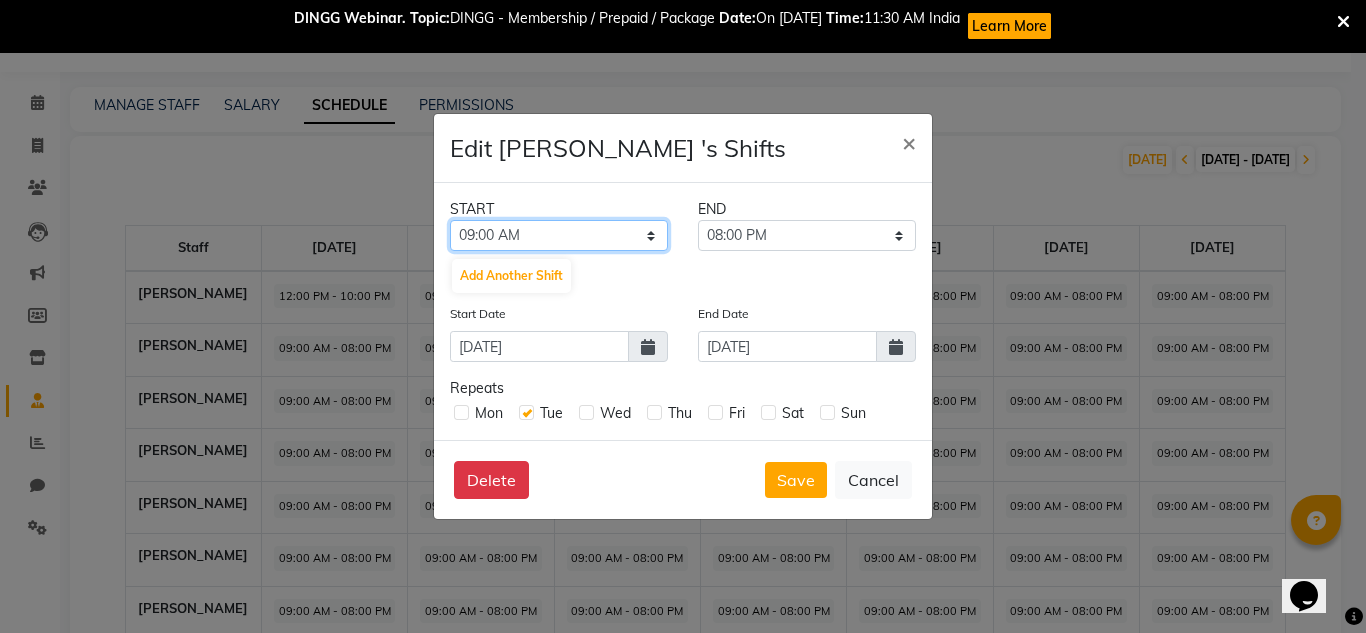 select on "12:00 PM" 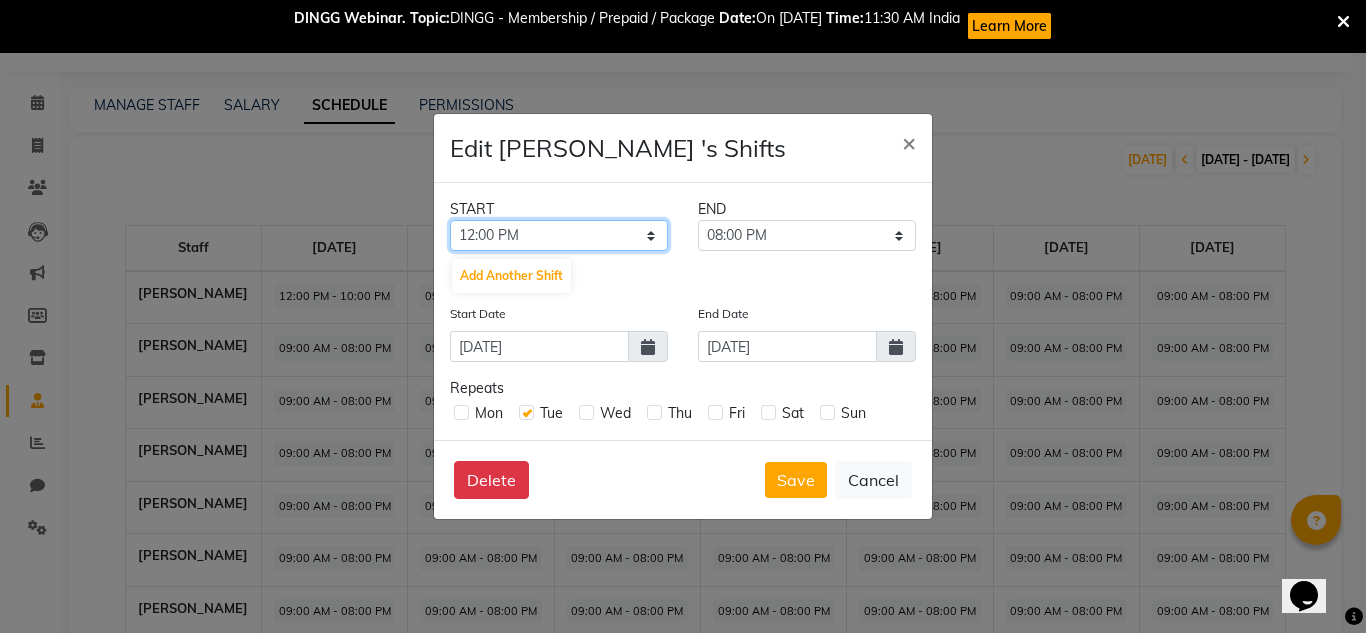 click on "12:00 AM 12:15 AM 12:30 AM 12:45 AM 01:00 AM 01:15 AM 01:30 AM 01:45 AM 02:00 AM 02:15 AM 02:30 AM 02:45 AM 03:00 AM 03:15 AM 03:30 AM 03:45 AM 04:00 AM 04:15 AM 04:30 AM 04:45 AM 05:00 AM 05:15 AM 05:30 AM 05:45 AM 06:00 AM 06:15 AM 06:30 AM 06:45 AM 07:00 AM 07:15 AM 07:30 AM 07:45 AM 08:00 AM 08:15 AM 08:30 AM 08:45 AM 09:00 AM 09:15 AM 09:30 AM 09:45 AM 10:00 AM 10:15 AM 10:30 AM 10:45 AM 11:00 AM 11:15 AM 11:30 AM 11:45 AM 12:00 PM 12:15 PM 12:30 PM 12:45 PM 01:00 PM 01:15 PM 01:30 PM 01:45 PM 02:00 PM 02:15 PM 02:30 PM 02:45 PM 03:00 PM 03:15 PM 03:30 PM 03:45 PM 04:00 PM 04:15 PM 04:30 PM 04:45 PM 05:00 PM 05:15 PM 05:30 PM 05:45 PM 06:00 PM 06:15 PM 06:30 PM 06:45 PM 07:00 PM 07:15 PM 07:30 PM 07:45 PM 08:00 PM 08:15 PM 08:30 PM 08:45 PM 09:00 PM 09:15 PM 09:30 PM 09:45 PM 10:00 PM 10:15 PM 10:30 PM 10:45 PM 11:00 PM 11:15 PM 11:30 PM 11:45 PM" 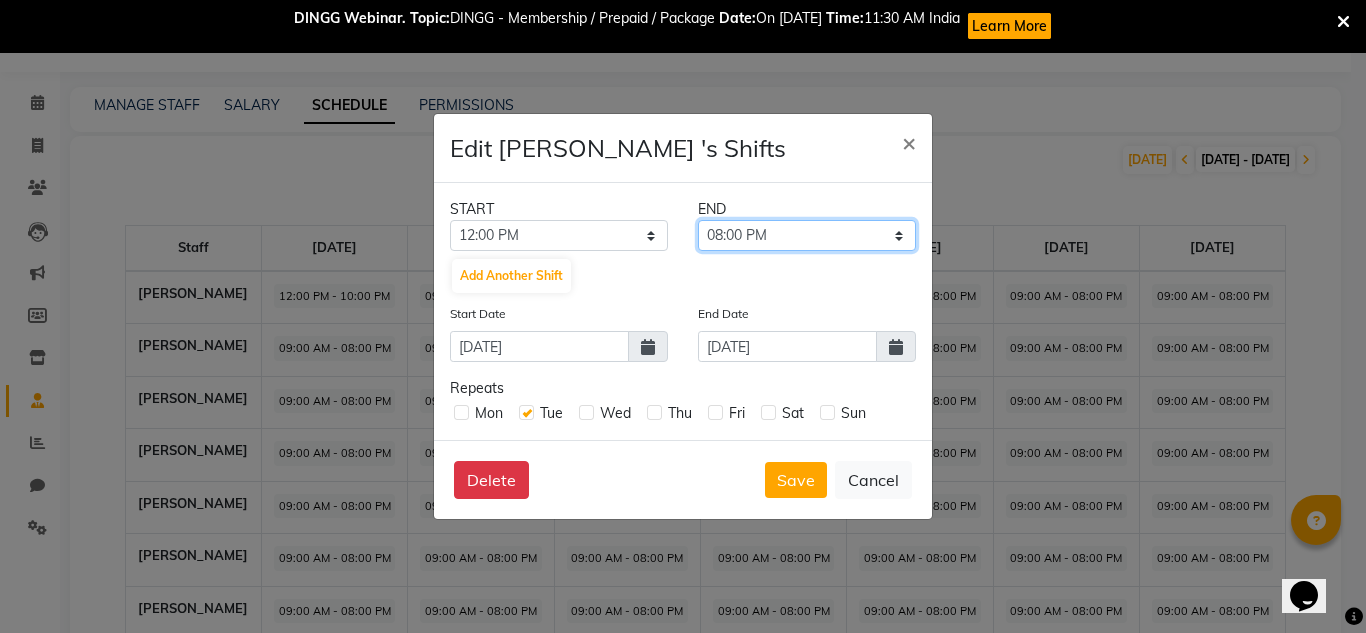 click on "12:15 PM 12:30 PM 12:45 PM 01:00 PM 01:15 PM 01:30 PM 01:45 PM 02:00 PM 02:15 PM 02:30 PM 02:45 PM 03:00 PM 03:15 PM 03:30 PM 03:45 PM 04:00 PM 04:15 PM 04:30 PM 04:45 PM 05:00 PM 05:15 PM 05:30 PM 05:45 PM 06:00 PM 06:15 PM 06:30 PM 06:45 PM 07:00 PM 07:15 PM 07:30 PM 07:45 PM 08:00 PM 08:15 PM 08:30 PM 08:45 PM 09:00 PM 09:15 PM 09:30 PM 09:45 PM 10:00 PM 10:15 PM 10:30 PM 10:45 PM 11:00 PM 11:15 PM 11:30 PM 11:45 PM" 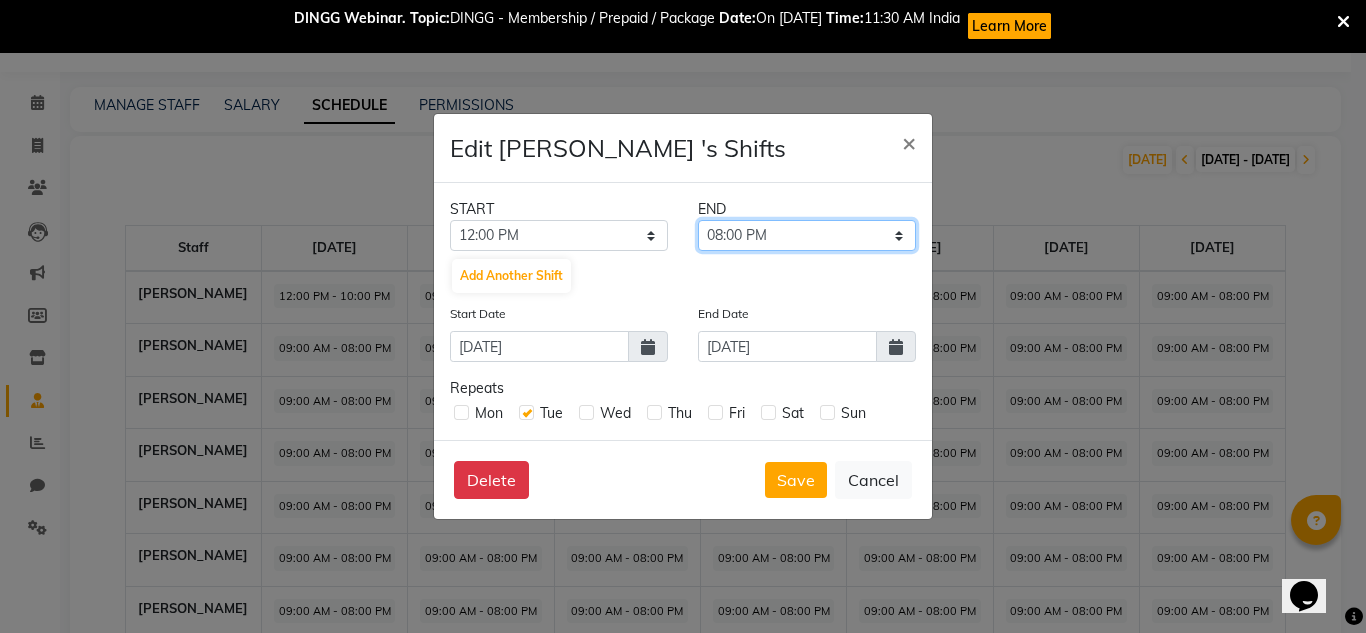 select on "11:00 PM" 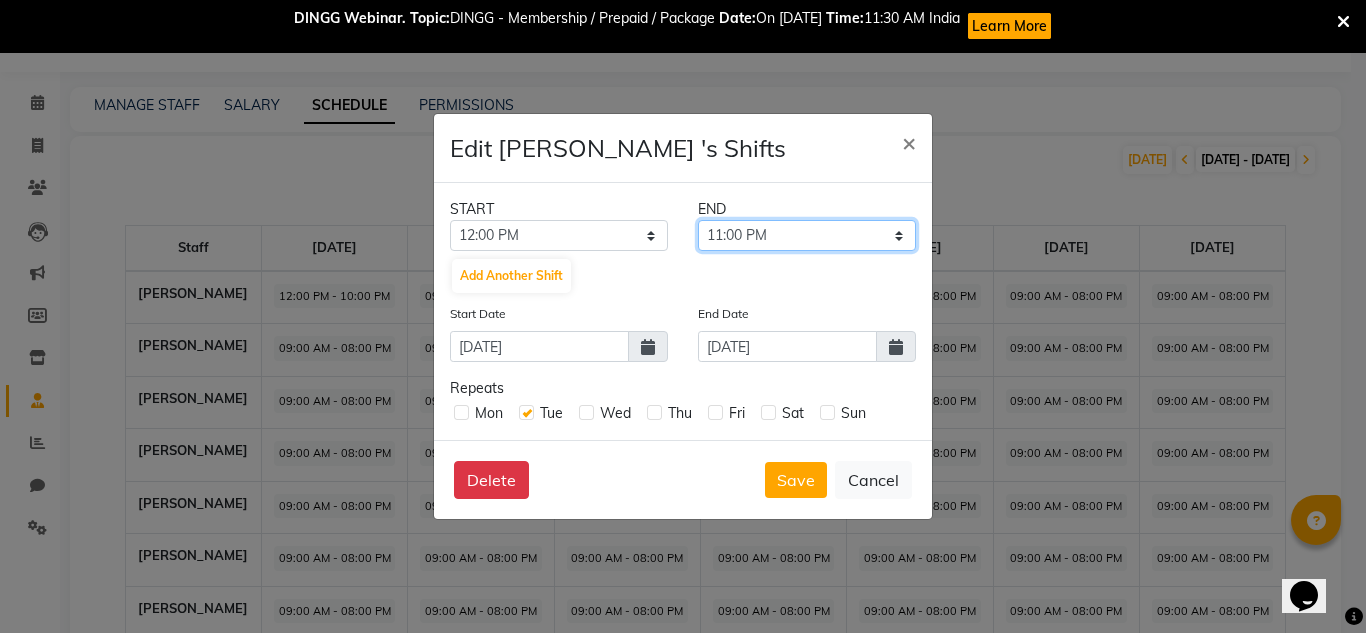 click on "12:15 PM 12:30 PM 12:45 PM 01:00 PM 01:15 PM 01:30 PM 01:45 PM 02:00 PM 02:15 PM 02:30 PM 02:45 PM 03:00 PM 03:15 PM 03:30 PM 03:45 PM 04:00 PM 04:15 PM 04:30 PM 04:45 PM 05:00 PM 05:15 PM 05:30 PM 05:45 PM 06:00 PM 06:15 PM 06:30 PM 06:45 PM 07:00 PM 07:15 PM 07:30 PM 07:45 PM 08:00 PM 08:15 PM 08:30 PM 08:45 PM 09:00 PM 09:15 PM 09:30 PM 09:45 PM 10:00 PM 10:15 PM 10:30 PM 10:45 PM 11:00 PM 11:15 PM 11:30 PM 11:45 PM" 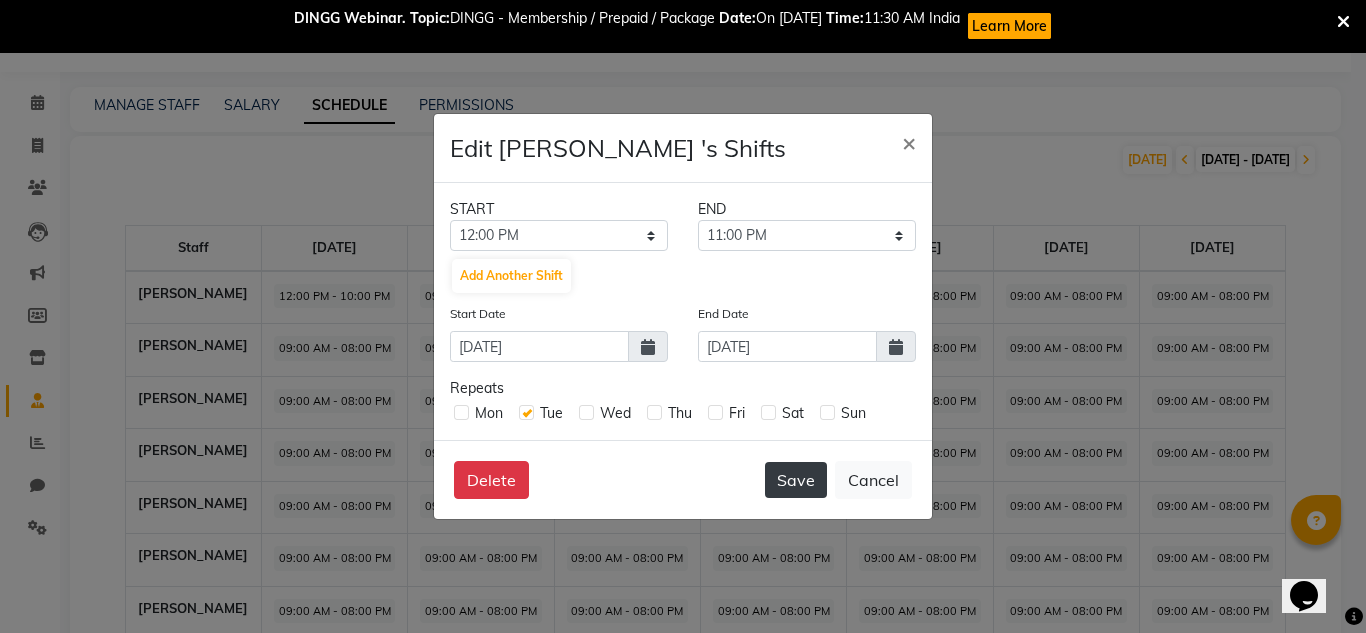 click on "Save" 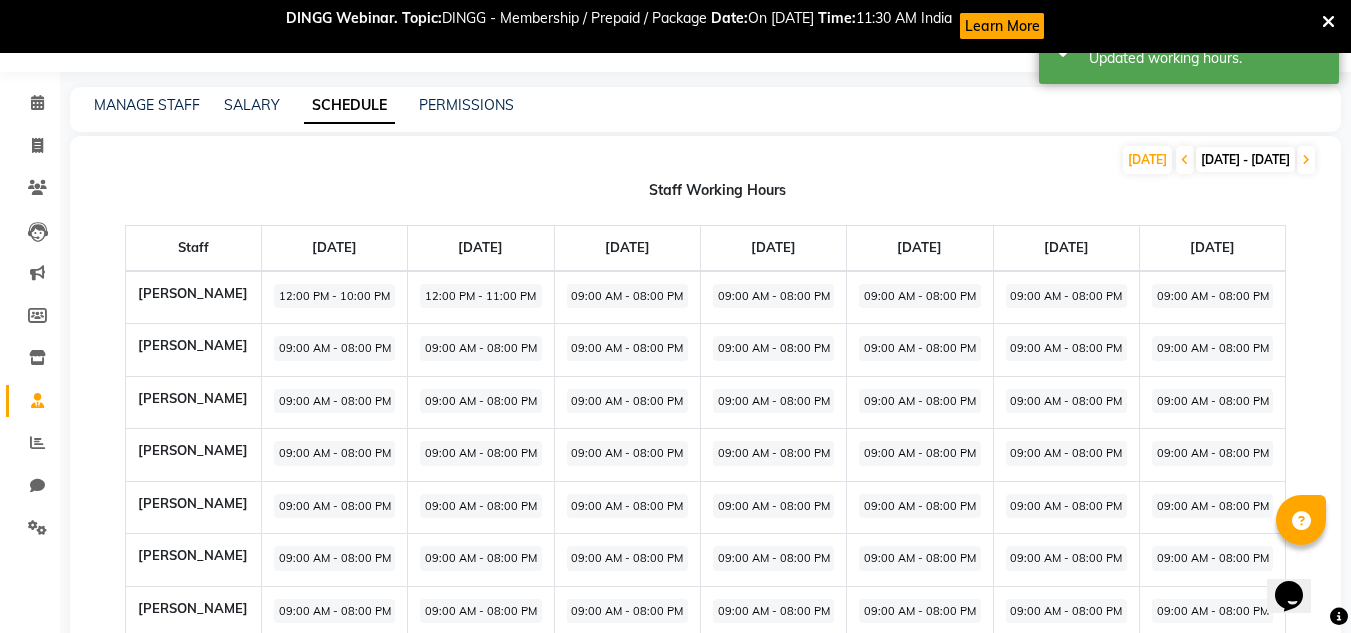 click on "12:00 PM - 11:00 PM" 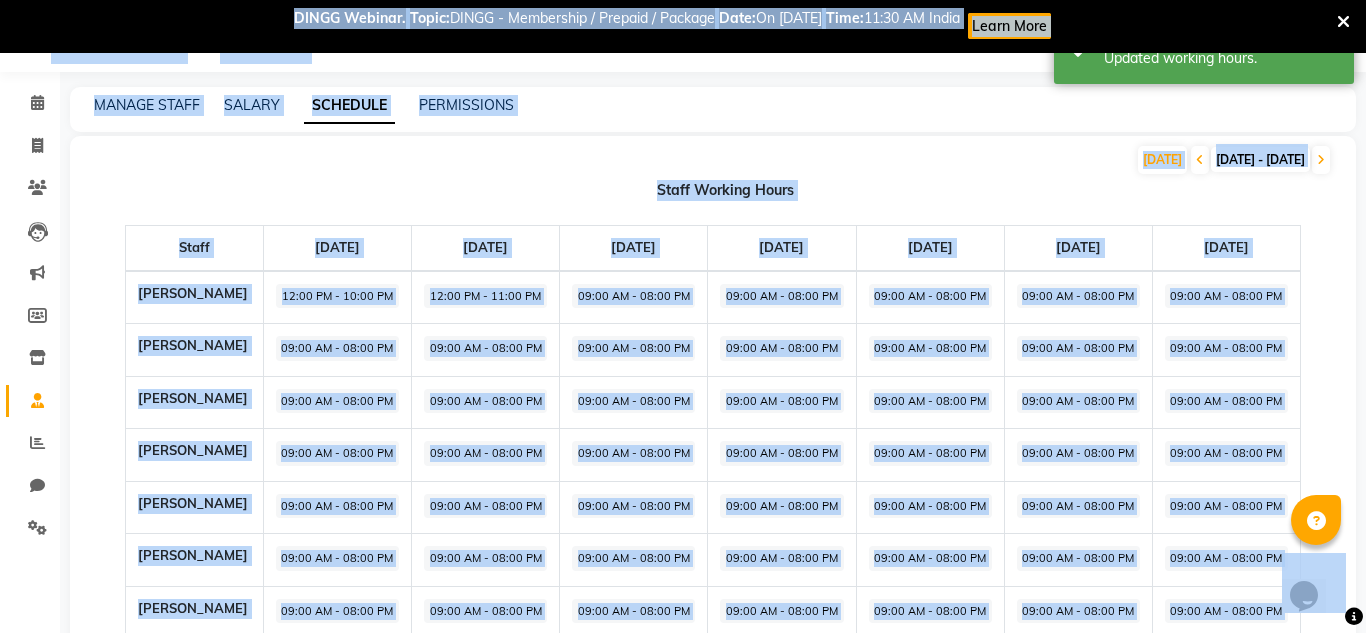 select on "12:00 PM" 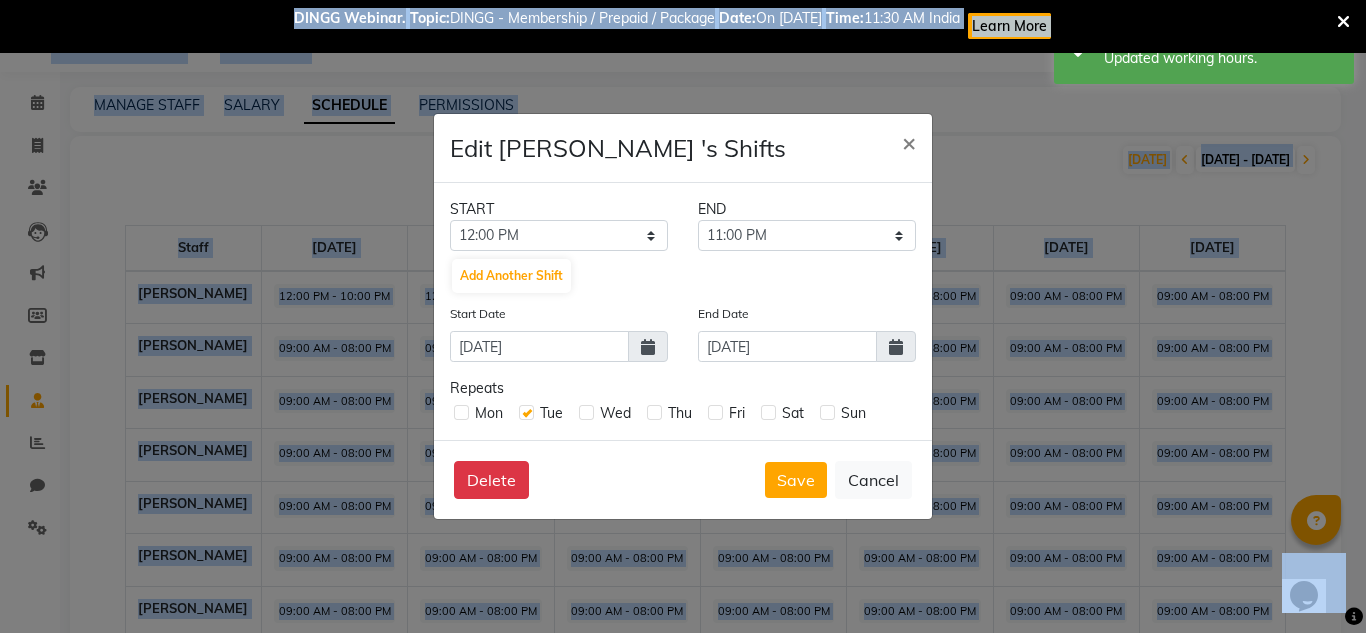 click on "START END 12:00 AM 12:15 AM 12:30 AM 12:45 AM 01:00 AM 01:15 AM 01:30 AM 01:45 AM 02:00 AM 02:15 AM 02:30 AM 02:45 AM 03:00 AM 03:15 AM 03:30 AM 03:45 AM 04:00 AM 04:15 AM 04:30 AM 04:45 AM 05:00 AM 05:15 AM 05:30 AM 05:45 AM 06:00 AM 06:15 AM 06:30 AM 06:45 AM 07:00 AM 07:15 AM 07:30 AM 07:45 AM 08:00 AM 08:15 AM 08:30 AM 08:45 AM 09:00 AM 09:15 AM 09:30 AM 09:45 AM 10:00 AM 10:15 AM 10:30 AM 10:45 AM 11:00 AM 11:15 AM 11:30 AM 11:45 AM 12:00 PM 12:15 PM 12:30 PM 12:45 PM 01:00 PM 01:15 PM 01:30 PM 01:45 PM 02:00 PM 02:15 PM 02:30 PM 02:45 PM 03:00 PM 03:15 PM 03:30 PM 03:45 PM 04:00 PM 04:15 PM 04:30 PM 04:45 PM 05:00 PM 05:15 PM 05:30 PM 05:45 PM 06:00 PM 06:15 PM 06:30 PM 06:45 PM 07:00 PM 07:15 PM 07:30 PM 07:45 PM 08:00 PM 08:15 PM 08:30 PM 08:45 PM 09:00 PM 09:15 PM 09:30 PM 09:45 PM 10:00 PM 10:15 PM 10:30 PM 10:45 PM 11:00 PM 11:15 PM 11:30 PM 11:45 PM 12:15 PM 12:30 PM 12:45 PM 01:00 PM 01:15 PM 01:30 PM 01:45 PM 02:00 PM 02:15 PM 02:30 PM 02:45 PM 03:00 PM 03:15 PM 03:30 PM 03:45 PM 04:00 PM Mon" 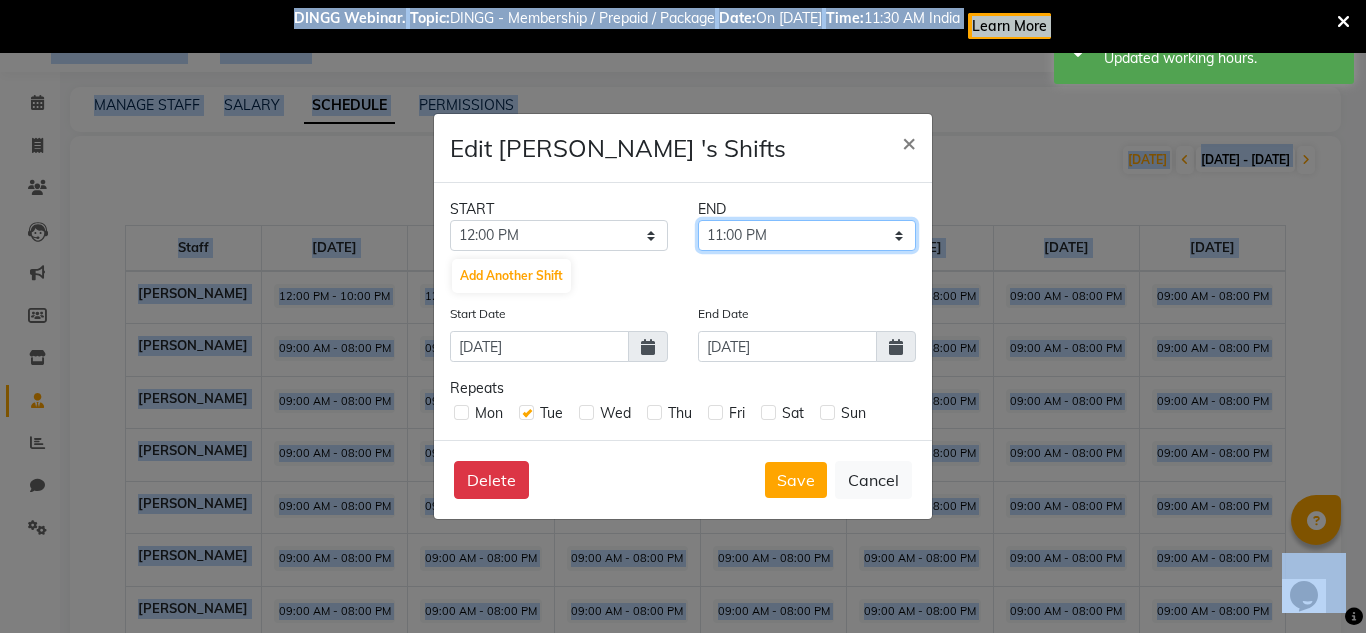 click on "12:15 PM 12:30 PM 12:45 PM 01:00 PM 01:15 PM 01:30 PM 01:45 PM 02:00 PM 02:15 PM 02:30 PM 02:45 PM 03:00 PM 03:15 PM 03:30 PM 03:45 PM 04:00 PM 04:15 PM 04:30 PM 04:45 PM 05:00 PM 05:15 PM 05:30 PM 05:45 PM 06:00 PM 06:15 PM 06:30 PM 06:45 PM 07:00 PM 07:15 PM 07:30 PM 07:45 PM 08:00 PM 08:15 PM 08:30 PM 08:45 PM 09:00 PM 09:15 PM 09:30 PM 09:45 PM 10:00 PM 10:15 PM 10:30 PM 10:45 PM 11:00 PM 11:15 PM 11:30 PM 11:45 PM" 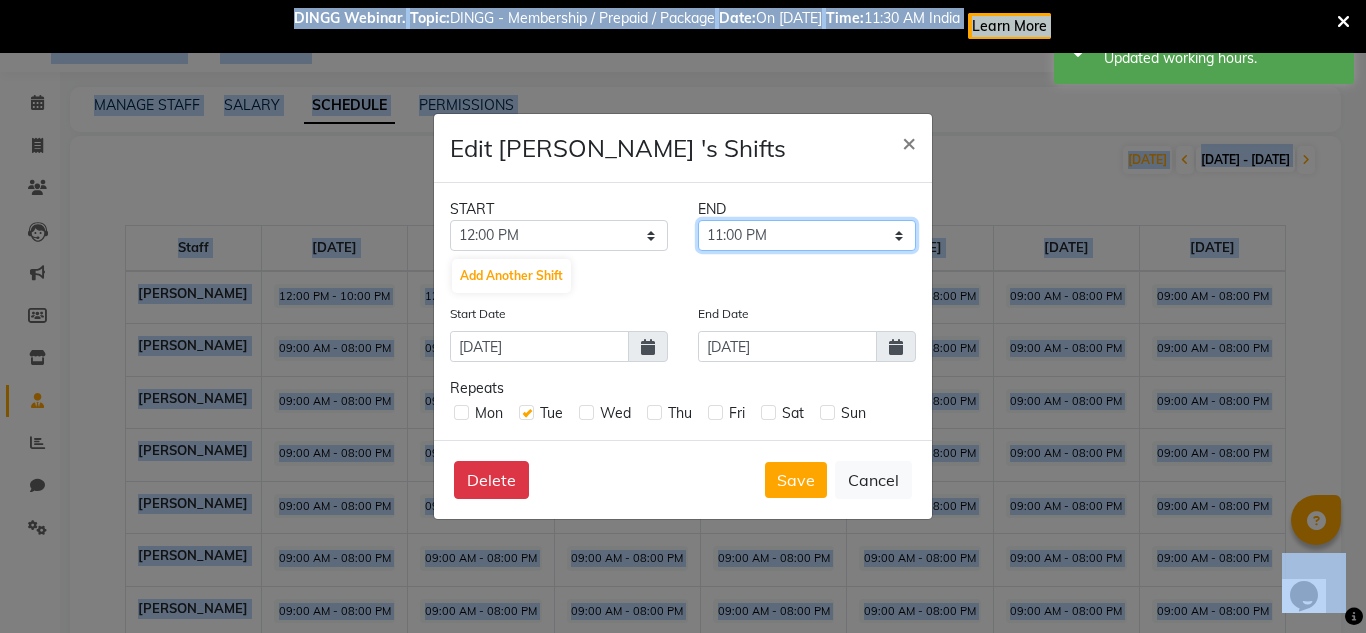 select on "10:00 PM" 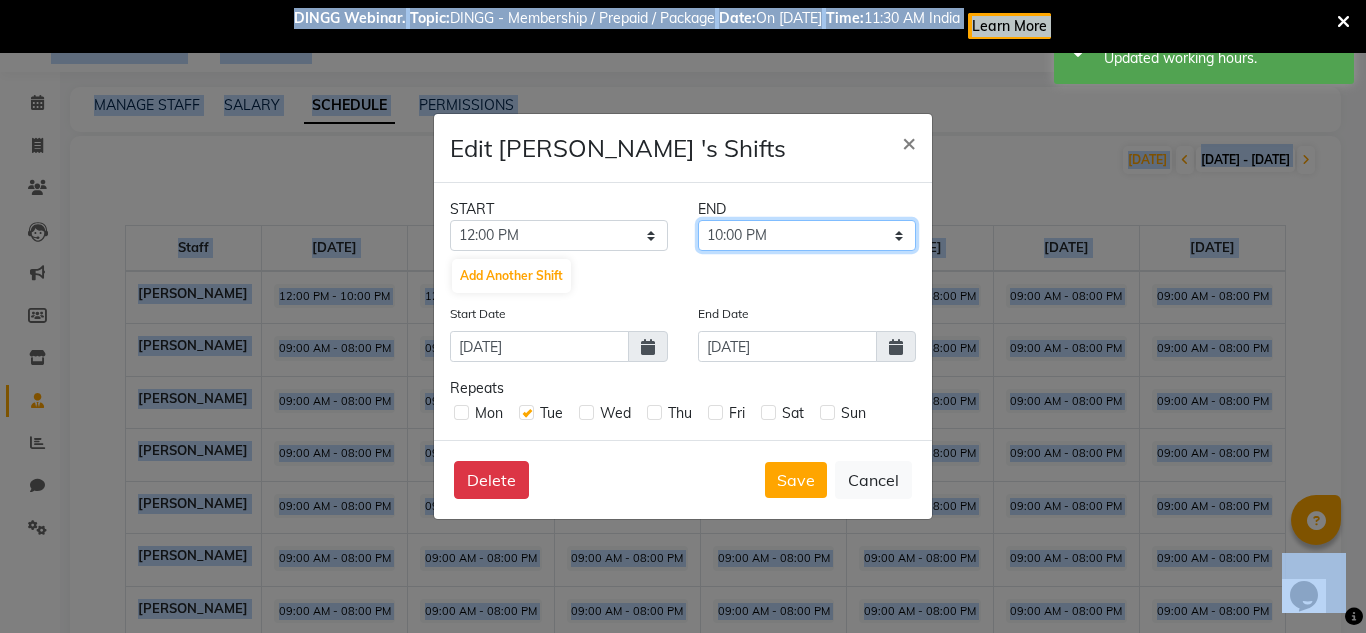 click on "12:15 PM 12:30 PM 12:45 PM 01:00 PM 01:15 PM 01:30 PM 01:45 PM 02:00 PM 02:15 PM 02:30 PM 02:45 PM 03:00 PM 03:15 PM 03:30 PM 03:45 PM 04:00 PM 04:15 PM 04:30 PM 04:45 PM 05:00 PM 05:15 PM 05:30 PM 05:45 PM 06:00 PM 06:15 PM 06:30 PM 06:45 PM 07:00 PM 07:15 PM 07:30 PM 07:45 PM 08:00 PM 08:15 PM 08:30 PM 08:45 PM 09:00 PM 09:15 PM 09:30 PM 09:45 PM 10:00 PM 10:15 PM 10:30 PM 10:45 PM 11:00 PM 11:15 PM 11:30 PM 11:45 PM" 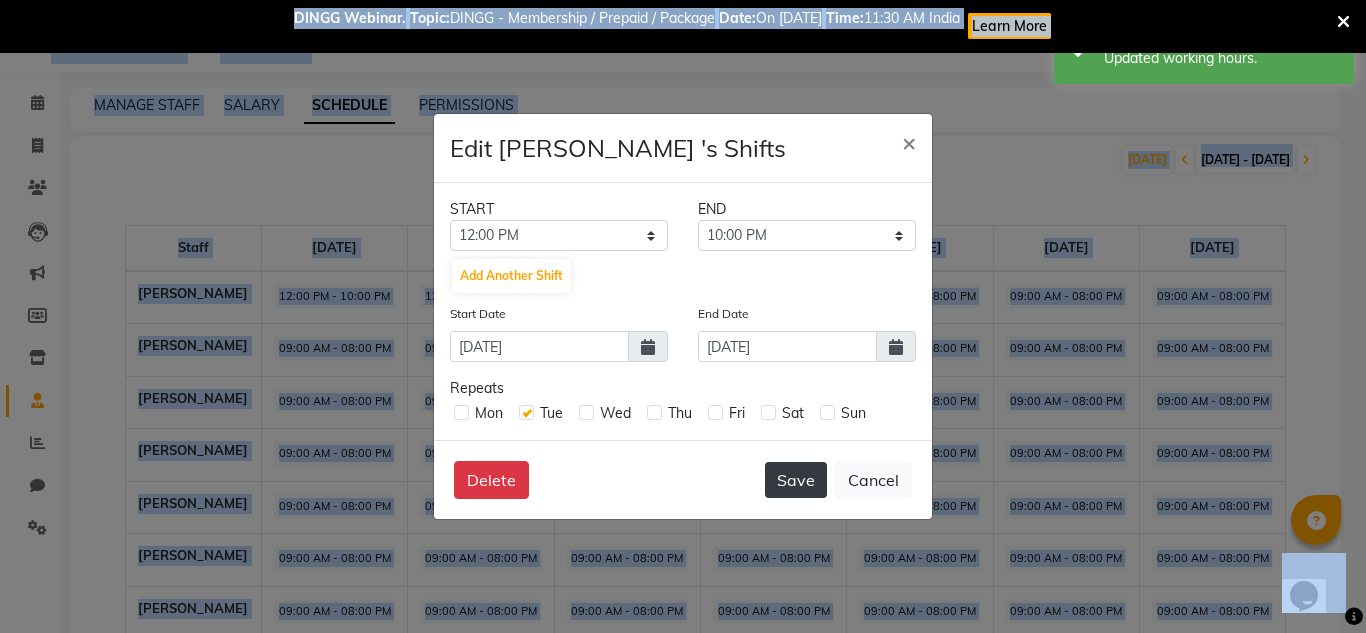 click on "Save" 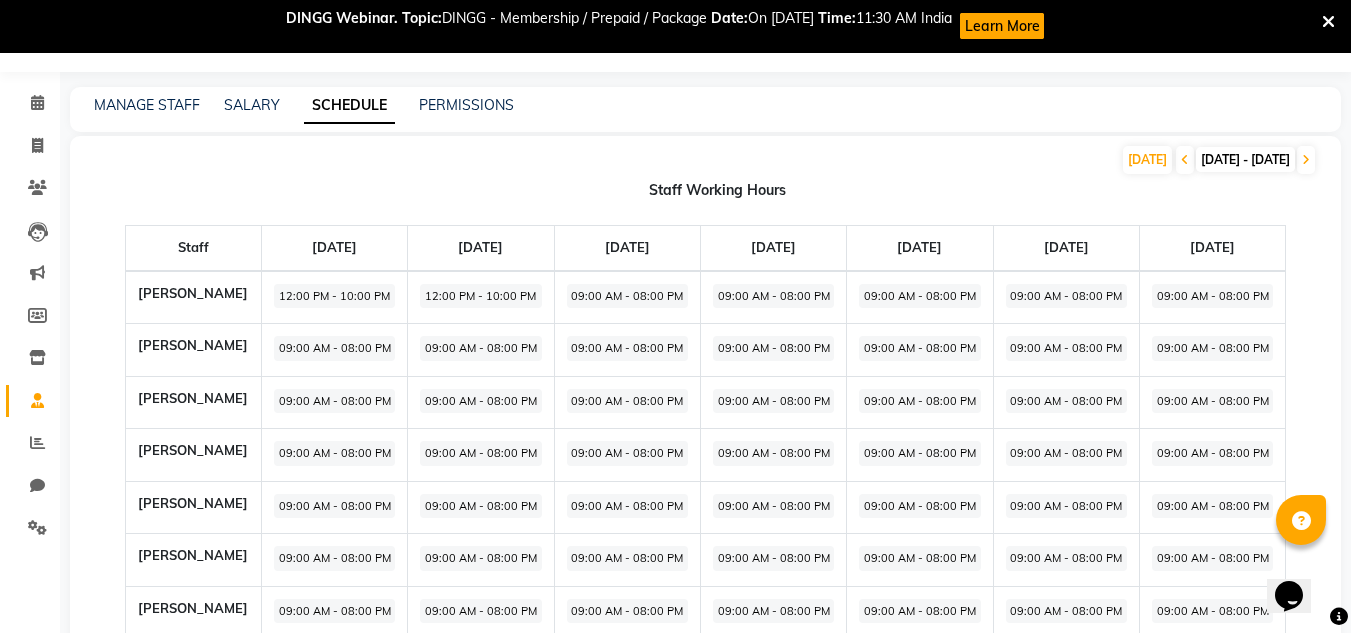 click on "09:00 AM - 08:00 PM" 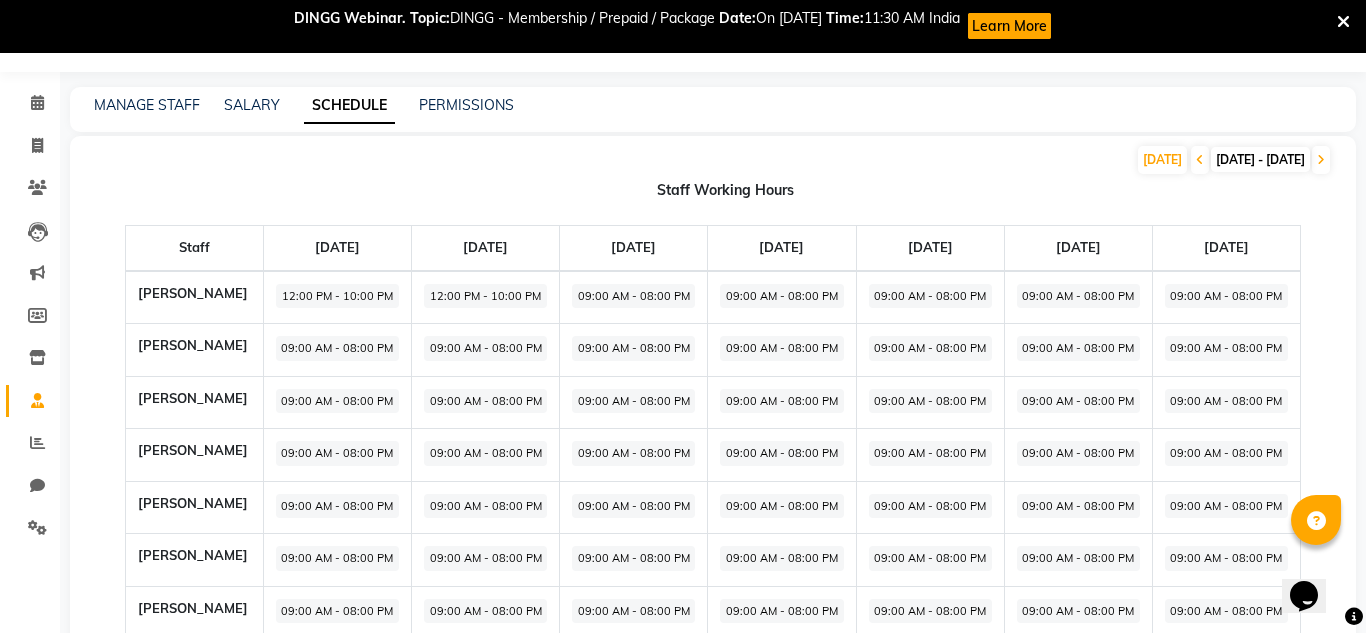 select on "09:00 AM" 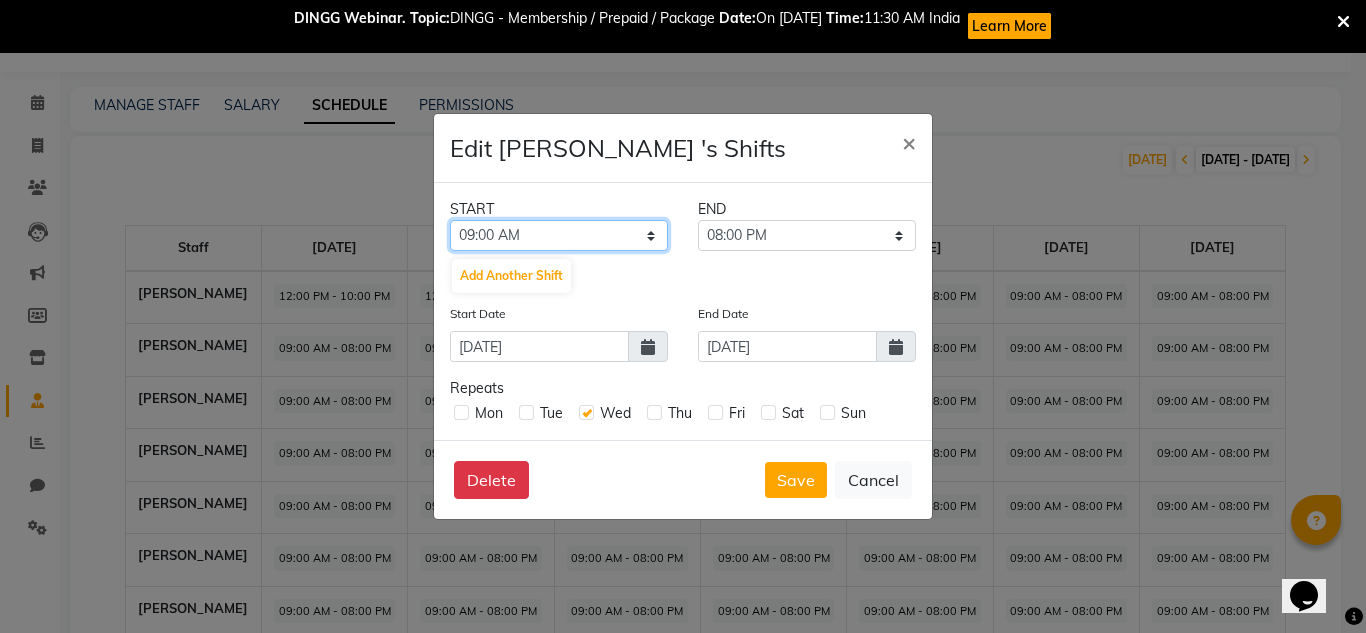 click on "12:00 AM 12:15 AM 12:30 AM 12:45 AM 01:00 AM 01:15 AM 01:30 AM 01:45 AM 02:00 AM 02:15 AM 02:30 AM 02:45 AM 03:00 AM 03:15 AM 03:30 AM 03:45 AM 04:00 AM 04:15 AM 04:30 AM 04:45 AM 05:00 AM 05:15 AM 05:30 AM 05:45 AM 06:00 AM 06:15 AM 06:30 AM 06:45 AM 07:00 AM 07:15 AM 07:30 AM 07:45 AM 08:00 AM 08:15 AM 08:30 AM 08:45 AM 09:00 AM 09:15 AM 09:30 AM 09:45 AM 10:00 AM 10:15 AM 10:30 AM 10:45 AM 11:00 AM 11:15 AM 11:30 AM 11:45 AM 12:00 PM 12:15 PM 12:30 PM 12:45 PM 01:00 PM 01:15 PM 01:30 PM 01:45 PM 02:00 PM 02:15 PM 02:30 PM 02:45 PM 03:00 PM 03:15 PM 03:30 PM 03:45 PM 04:00 PM 04:15 PM 04:30 PM 04:45 PM 05:00 PM 05:15 PM 05:30 PM 05:45 PM 06:00 PM 06:15 PM 06:30 PM 06:45 PM 07:00 PM 07:15 PM 07:30 PM 07:45 PM 08:00 PM 08:15 PM 08:30 PM 08:45 PM 09:00 PM 09:15 PM 09:30 PM 09:45 PM 10:00 PM 10:15 PM 10:30 PM 10:45 PM 11:00 PM 11:15 PM 11:30 PM 11:45 PM" 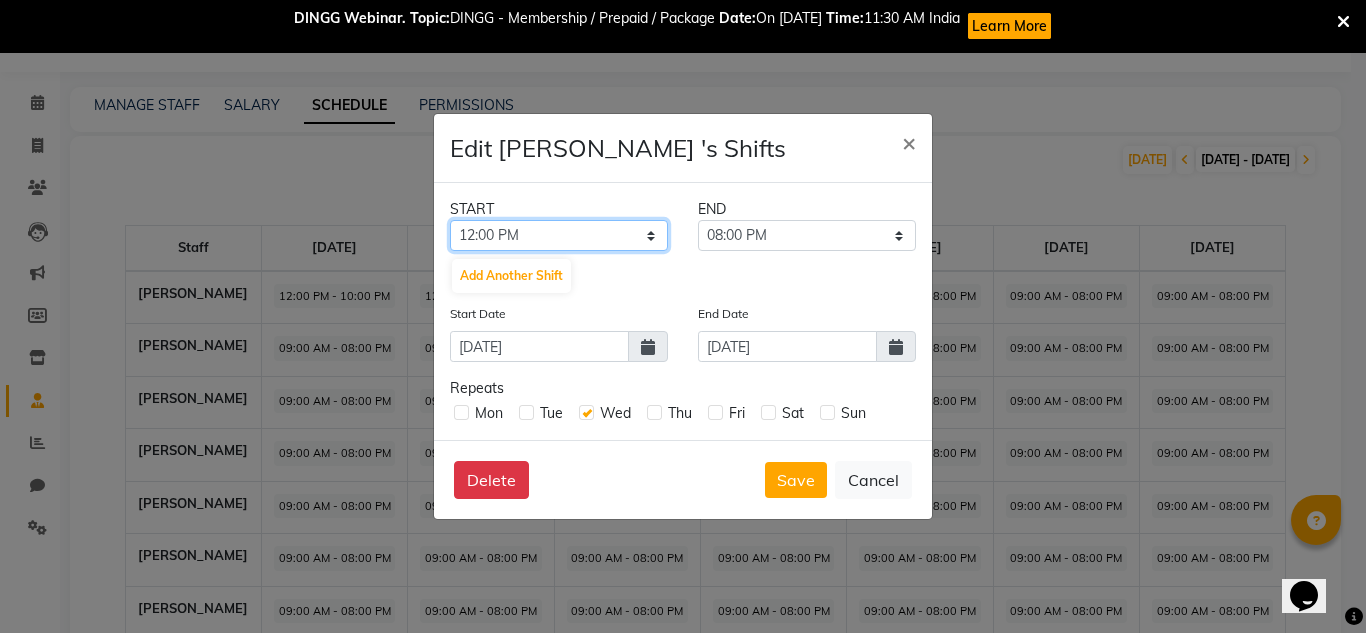 click on "12:00 AM 12:15 AM 12:30 AM 12:45 AM 01:00 AM 01:15 AM 01:30 AM 01:45 AM 02:00 AM 02:15 AM 02:30 AM 02:45 AM 03:00 AM 03:15 AM 03:30 AM 03:45 AM 04:00 AM 04:15 AM 04:30 AM 04:45 AM 05:00 AM 05:15 AM 05:30 AM 05:45 AM 06:00 AM 06:15 AM 06:30 AM 06:45 AM 07:00 AM 07:15 AM 07:30 AM 07:45 AM 08:00 AM 08:15 AM 08:30 AM 08:45 AM 09:00 AM 09:15 AM 09:30 AM 09:45 AM 10:00 AM 10:15 AM 10:30 AM 10:45 AM 11:00 AM 11:15 AM 11:30 AM 11:45 AM 12:00 PM 12:15 PM 12:30 PM 12:45 PM 01:00 PM 01:15 PM 01:30 PM 01:45 PM 02:00 PM 02:15 PM 02:30 PM 02:45 PM 03:00 PM 03:15 PM 03:30 PM 03:45 PM 04:00 PM 04:15 PM 04:30 PM 04:45 PM 05:00 PM 05:15 PM 05:30 PM 05:45 PM 06:00 PM 06:15 PM 06:30 PM 06:45 PM 07:00 PM 07:15 PM 07:30 PM 07:45 PM 08:00 PM 08:15 PM 08:30 PM 08:45 PM 09:00 PM 09:15 PM 09:30 PM 09:45 PM 10:00 PM 10:15 PM 10:30 PM 10:45 PM 11:00 PM 11:15 PM 11:30 PM 11:45 PM" 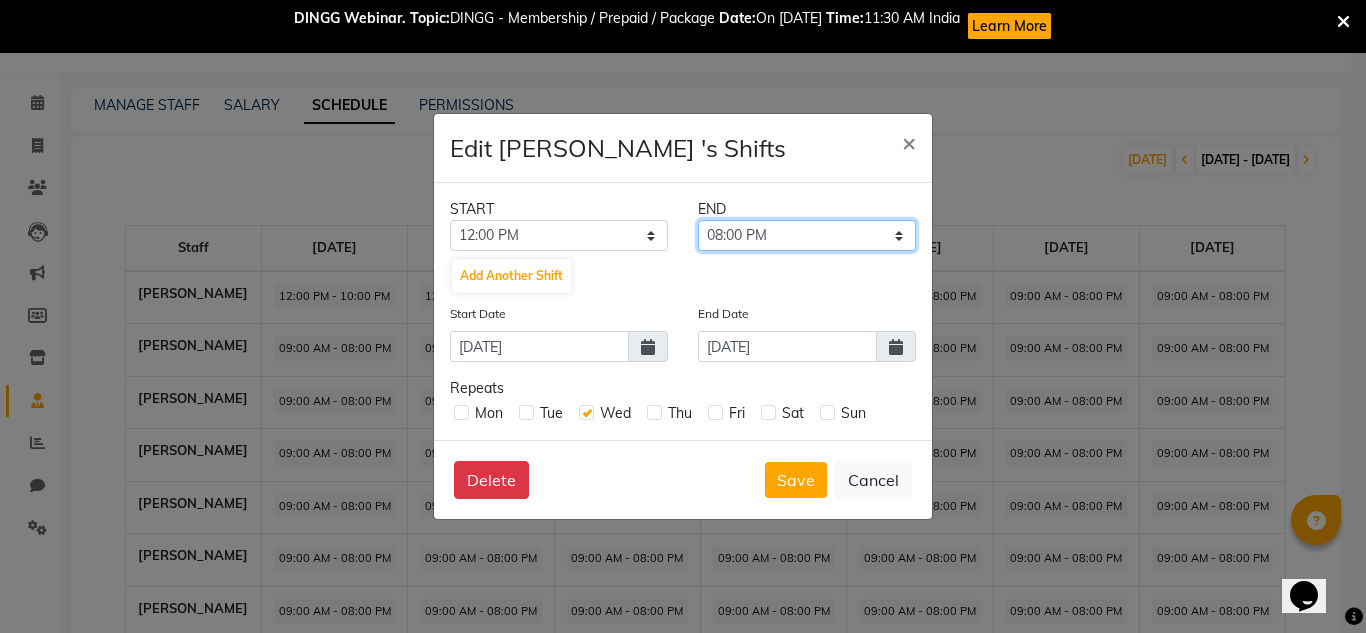 click on "12:15 PM 12:30 PM 12:45 PM 01:00 PM 01:15 PM 01:30 PM 01:45 PM 02:00 PM 02:15 PM 02:30 PM 02:45 PM 03:00 PM 03:15 PM 03:30 PM 03:45 PM 04:00 PM 04:15 PM 04:30 PM 04:45 PM 05:00 PM 05:15 PM 05:30 PM 05:45 PM 06:00 PM 06:15 PM 06:30 PM 06:45 PM 07:00 PM 07:15 PM 07:30 PM 07:45 PM 08:00 PM 08:15 PM 08:30 PM 08:45 PM 09:00 PM 09:15 PM 09:30 PM 09:45 PM 10:00 PM 10:15 PM 10:30 PM 10:45 PM 11:00 PM 11:15 PM 11:30 PM 11:45 PM" 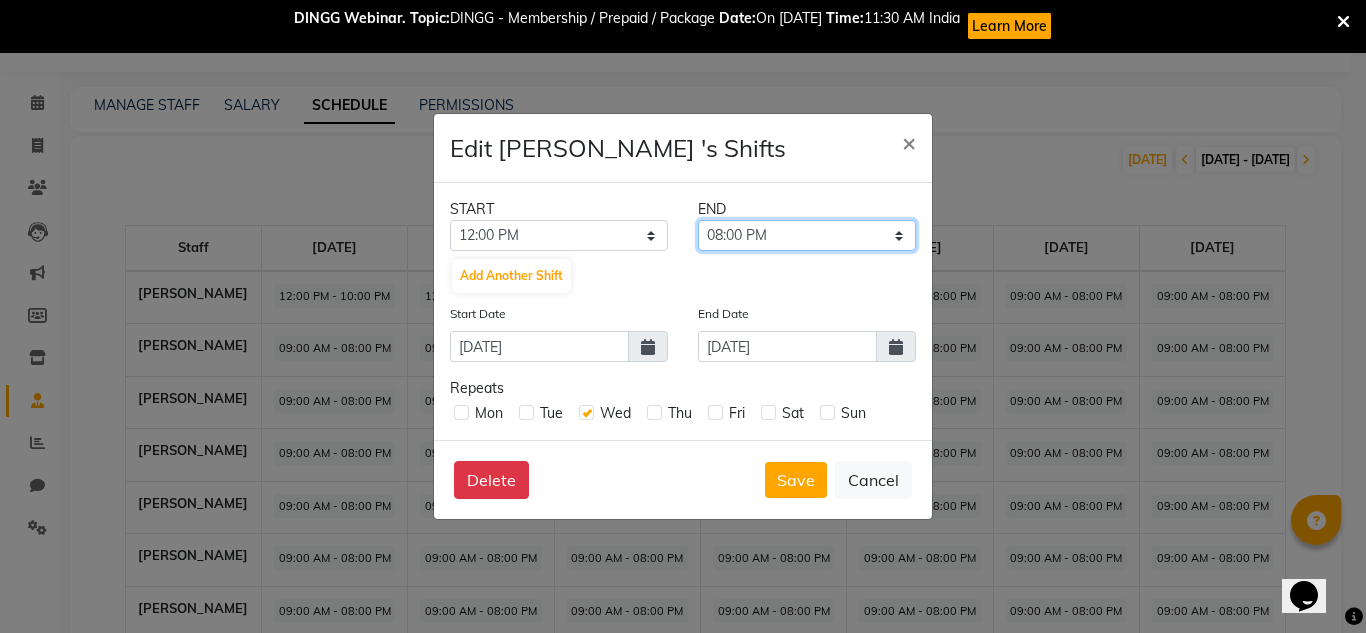 select on "10:00 PM" 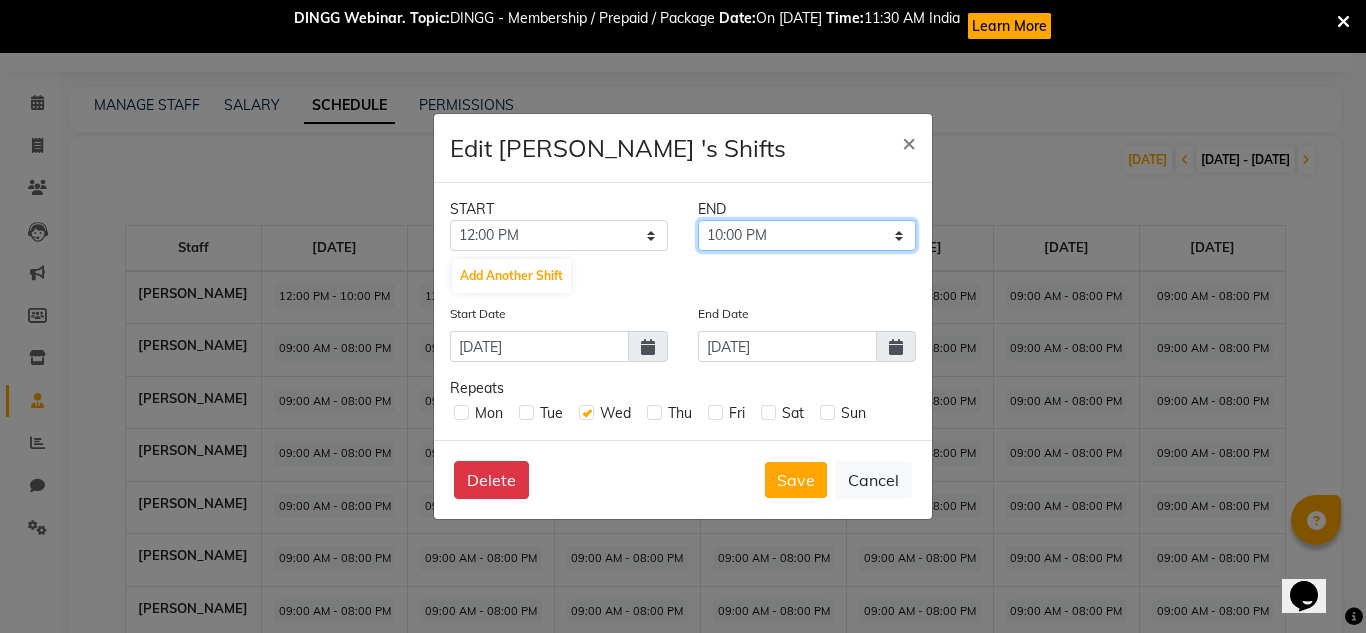click on "12:15 PM 12:30 PM 12:45 PM 01:00 PM 01:15 PM 01:30 PM 01:45 PM 02:00 PM 02:15 PM 02:30 PM 02:45 PM 03:00 PM 03:15 PM 03:30 PM 03:45 PM 04:00 PM 04:15 PM 04:30 PM 04:45 PM 05:00 PM 05:15 PM 05:30 PM 05:45 PM 06:00 PM 06:15 PM 06:30 PM 06:45 PM 07:00 PM 07:15 PM 07:30 PM 07:45 PM 08:00 PM 08:15 PM 08:30 PM 08:45 PM 09:00 PM 09:15 PM 09:30 PM 09:45 PM 10:00 PM 10:15 PM 10:30 PM 10:45 PM 11:00 PM 11:15 PM 11:30 PM 11:45 PM" 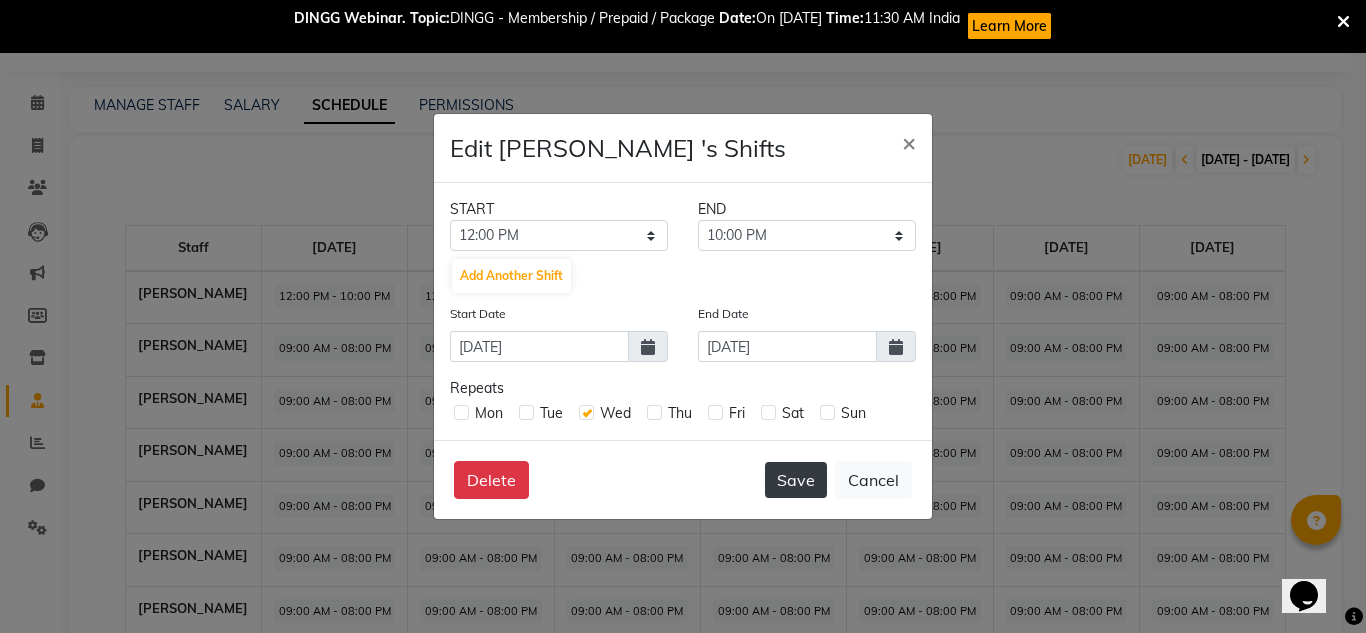 click on "Save" 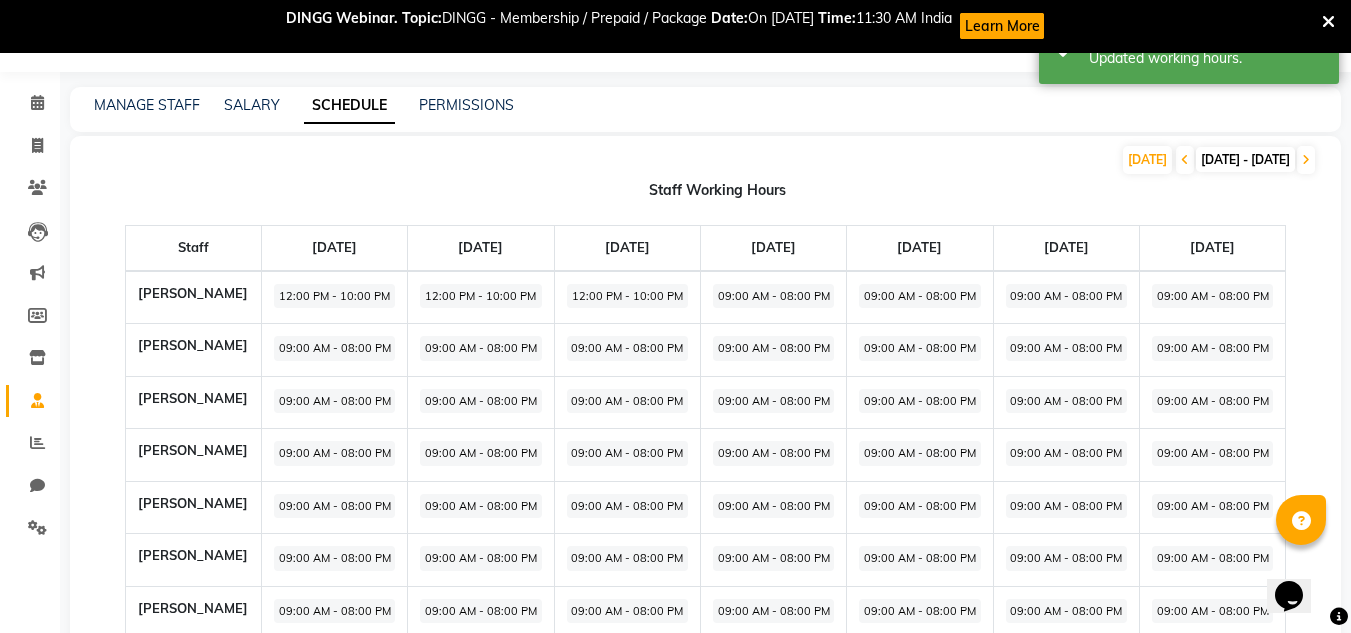 click on "09:00 AM - 08:00 PM" 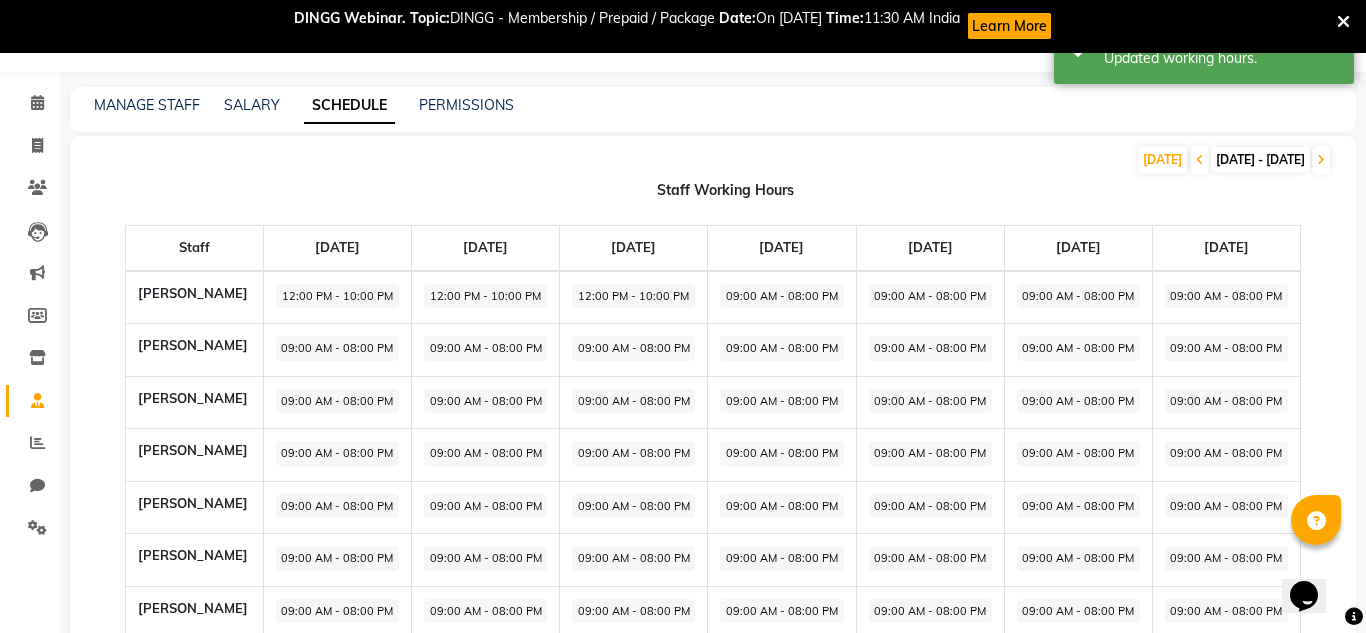 select on "09:00 AM" 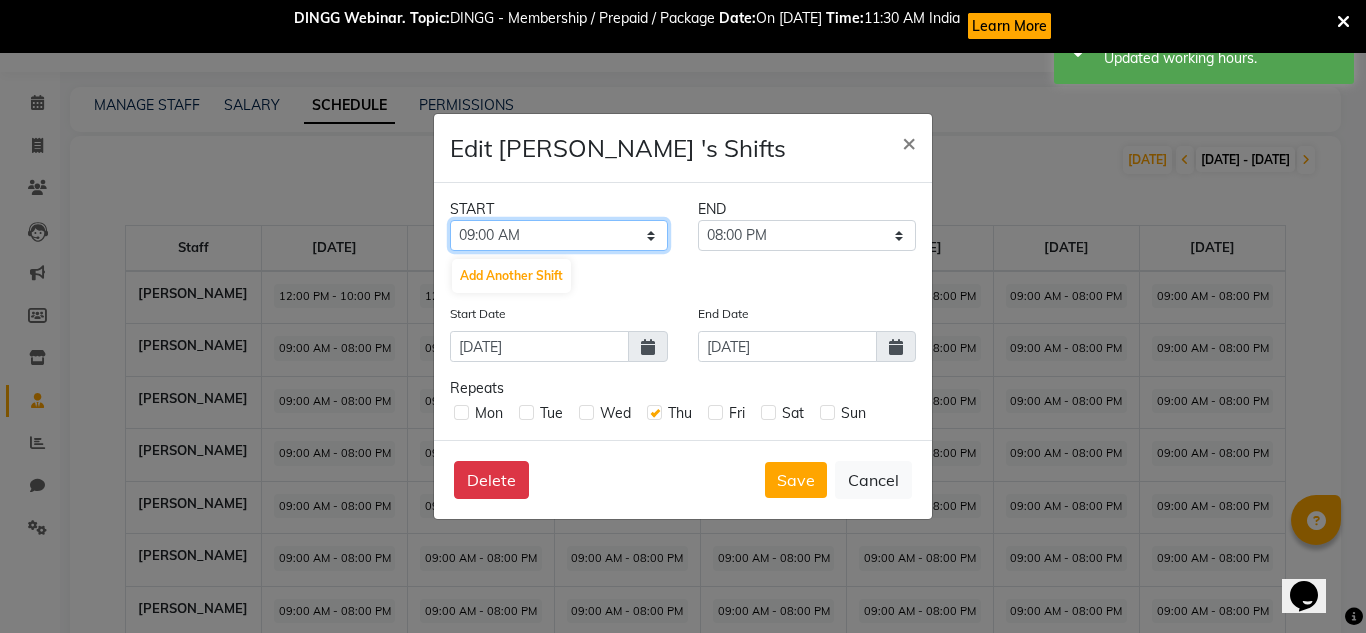click on "12:00 AM 12:15 AM 12:30 AM 12:45 AM 01:00 AM 01:15 AM 01:30 AM 01:45 AM 02:00 AM 02:15 AM 02:30 AM 02:45 AM 03:00 AM 03:15 AM 03:30 AM 03:45 AM 04:00 AM 04:15 AM 04:30 AM 04:45 AM 05:00 AM 05:15 AM 05:30 AM 05:45 AM 06:00 AM 06:15 AM 06:30 AM 06:45 AM 07:00 AM 07:15 AM 07:30 AM 07:45 AM 08:00 AM 08:15 AM 08:30 AM 08:45 AM 09:00 AM 09:15 AM 09:30 AM 09:45 AM 10:00 AM 10:15 AM 10:30 AM 10:45 AM 11:00 AM 11:15 AM 11:30 AM 11:45 AM 12:00 PM 12:15 PM 12:30 PM 12:45 PM 01:00 PM 01:15 PM 01:30 PM 01:45 PM 02:00 PM 02:15 PM 02:30 PM 02:45 PM 03:00 PM 03:15 PM 03:30 PM 03:45 PM 04:00 PM 04:15 PM 04:30 PM 04:45 PM 05:00 PM 05:15 PM 05:30 PM 05:45 PM 06:00 PM 06:15 PM 06:30 PM 06:45 PM 07:00 PM 07:15 PM 07:30 PM 07:45 PM 08:00 PM 08:15 PM 08:30 PM 08:45 PM 09:00 PM 09:15 PM 09:30 PM 09:45 PM 10:00 PM 10:15 PM 10:30 PM 10:45 PM 11:00 PM 11:15 PM 11:30 PM 11:45 PM" 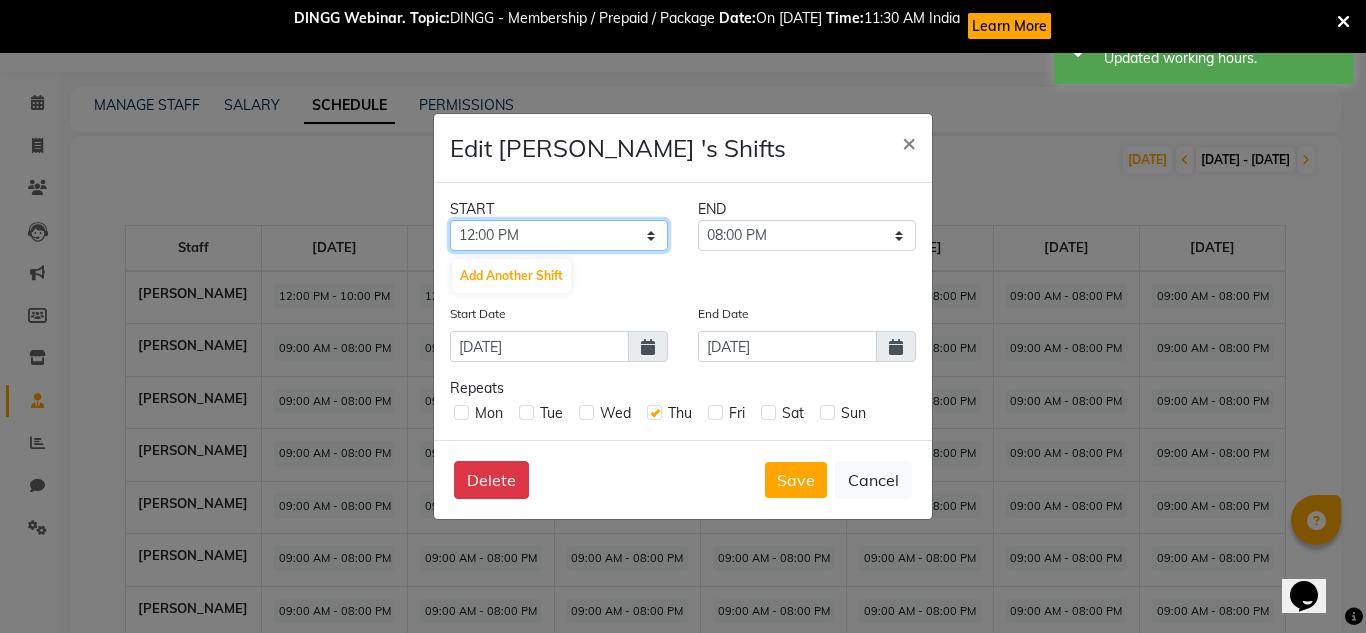 click on "12:00 AM 12:15 AM 12:30 AM 12:45 AM 01:00 AM 01:15 AM 01:30 AM 01:45 AM 02:00 AM 02:15 AM 02:30 AM 02:45 AM 03:00 AM 03:15 AM 03:30 AM 03:45 AM 04:00 AM 04:15 AM 04:30 AM 04:45 AM 05:00 AM 05:15 AM 05:30 AM 05:45 AM 06:00 AM 06:15 AM 06:30 AM 06:45 AM 07:00 AM 07:15 AM 07:30 AM 07:45 AM 08:00 AM 08:15 AM 08:30 AM 08:45 AM 09:00 AM 09:15 AM 09:30 AM 09:45 AM 10:00 AM 10:15 AM 10:30 AM 10:45 AM 11:00 AM 11:15 AM 11:30 AM 11:45 AM 12:00 PM 12:15 PM 12:30 PM 12:45 PM 01:00 PM 01:15 PM 01:30 PM 01:45 PM 02:00 PM 02:15 PM 02:30 PM 02:45 PM 03:00 PM 03:15 PM 03:30 PM 03:45 PM 04:00 PM 04:15 PM 04:30 PM 04:45 PM 05:00 PM 05:15 PM 05:30 PM 05:45 PM 06:00 PM 06:15 PM 06:30 PM 06:45 PM 07:00 PM 07:15 PM 07:30 PM 07:45 PM 08:00 PM 08:15 PM 08:30 PM 08:45 PM 09:00 PM 09:15 PM 09:30 PM 09:45 PM 10:00 PM 10:15 PM 10:30 PM 10:45 PM 11:00 PM 11:15 PM 11:30 PM 11:45 PM" 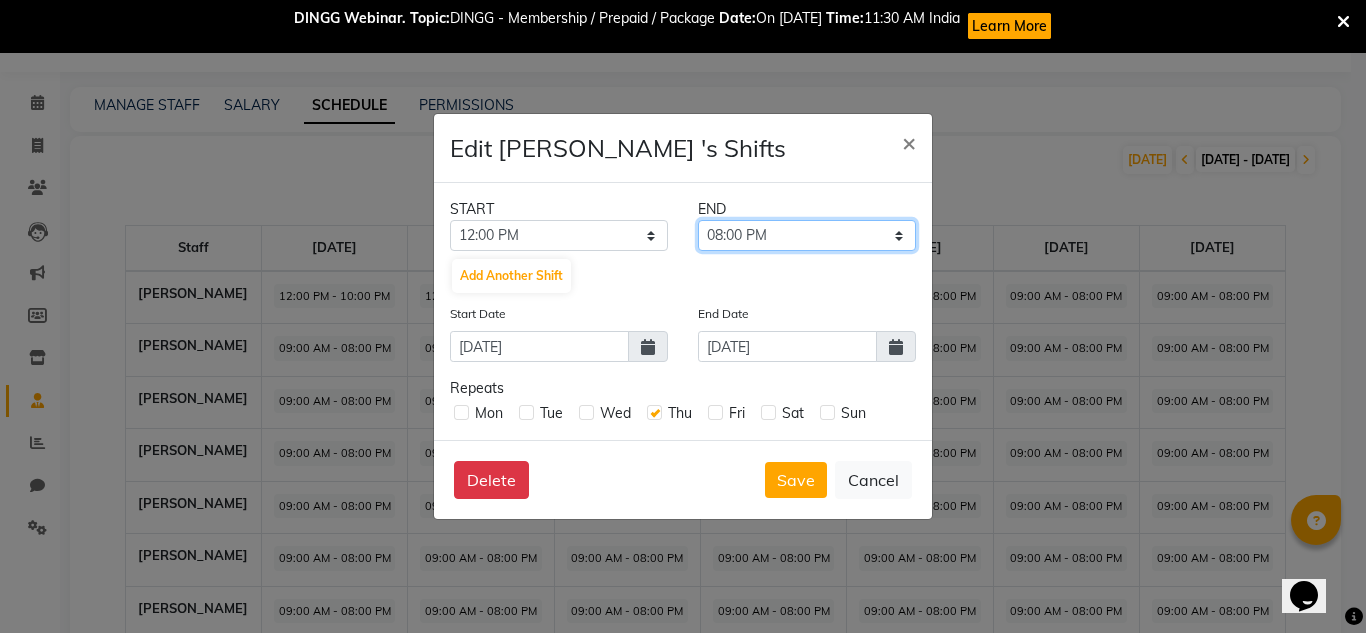 click on "12:15 PM 12:30 PM 12:45 PM 01:00 PM 01:15 PM 01:30 PM 01:45 PM 02:00 PM 02:15 PM 02:30 PM 02:45 PM 03:00 PM 03:15 PM 03:30 PM 03:45 PM 04:00 PM 04:15 PM 04:30 PM 04:45 PM 05:00 PM 05:15 PM 05:30 PM 05:45 PM 06:00 PM 06:15 PM 06:30 PM 06:45 PM 07:00 PM 07:15 PM 07:30 PM 07:45 PM 08:00 PM 08:15 PM 08:30 PM 08:45 PM 09:00 PM 09:15 PM 09:30 PM 09:45 PM 10:00 PM 10:15 PM 10:30 PM 10:45 PM 11:00 PM 11:15 PM 11:30 PM 11:45 PM" 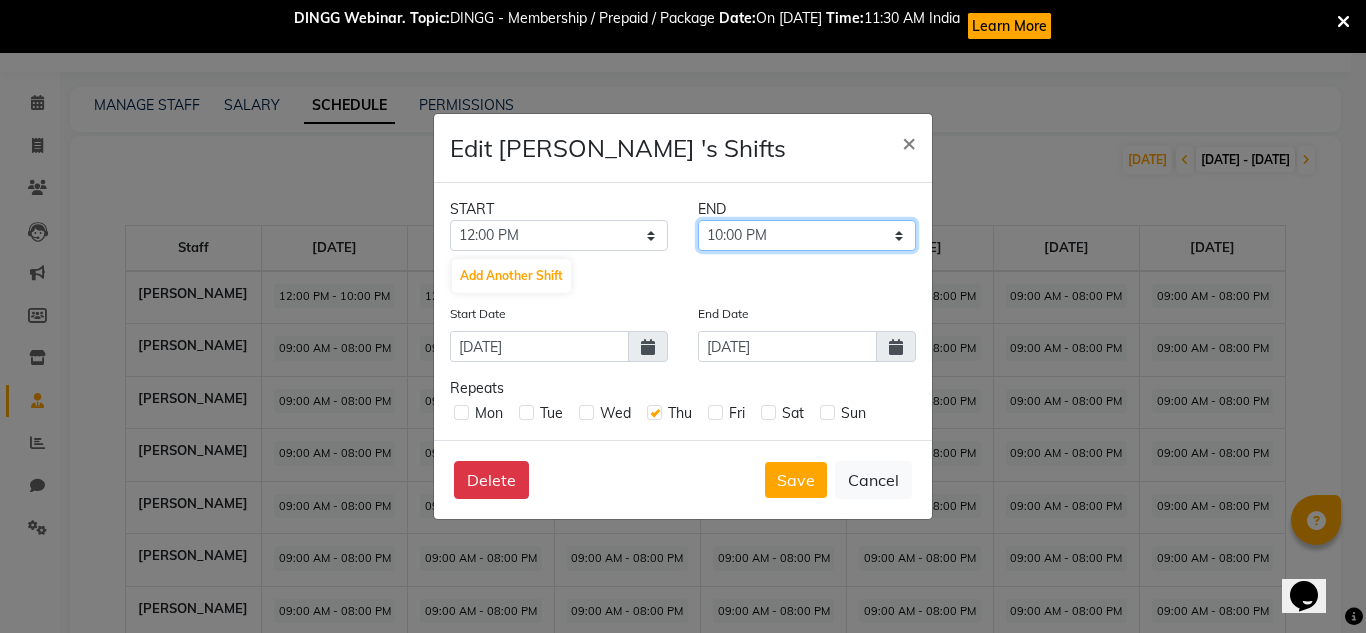click on "12:15 PM 12:30 PM 12:45 PM 01:00 PM 01:15 PM 01:30 PM 01:45 PM 02:00 PM 02:15 PM 02:30 PM 02:45 PM 03:00 PM 03:15 PM 03:30 PM 03:45 PM 04:00 PM 04:15 PM 04:30 PM 04:45 PM 05:00 PM 05:15 PM 05:30 PM 05:45 PM 06:00 PM 06:15 PM 06:30 PM 06:45 PM 07:00 PM 07:15 PM 07:30 PM 07:45 PM 08:00 PM 08:15 PM 08:30 PM 08:45 PM 09:00 PM 09:15 PM 09:30 PM 09:45 PM 10:00 PM 10:15 PM 10:30 PM 10:45 PM 11:00 PM 11:15 PM 11:30 PM 11:45 PM" 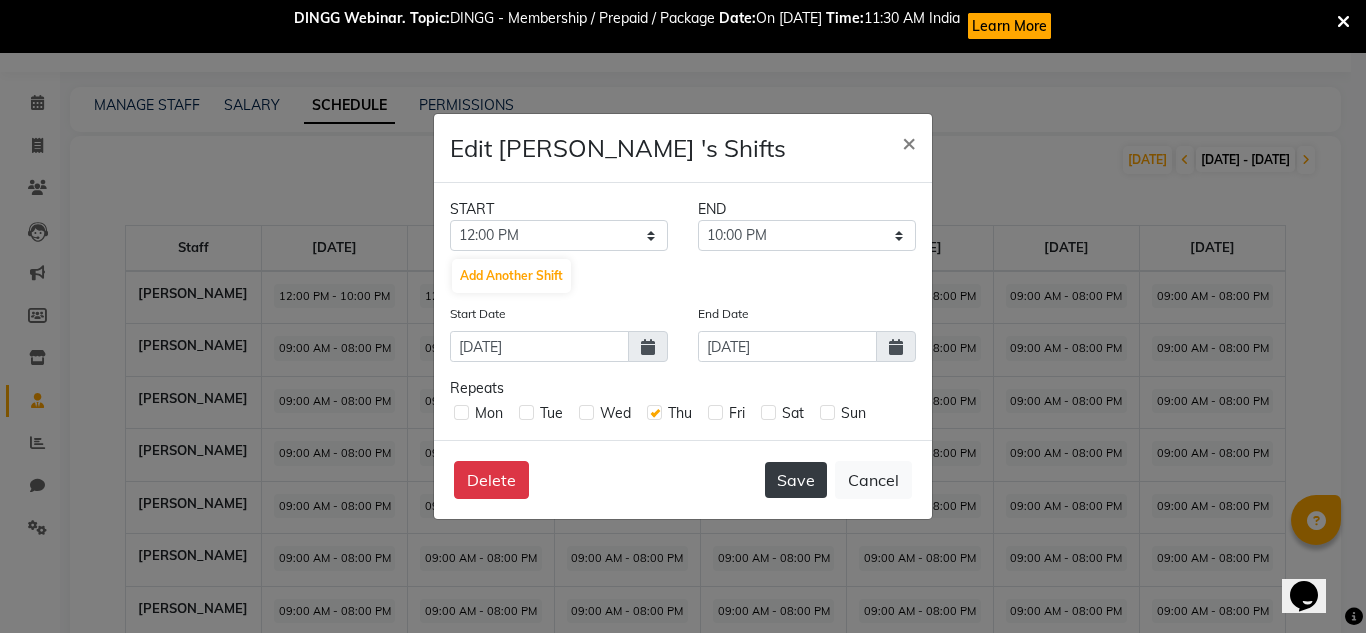 click on "Save" 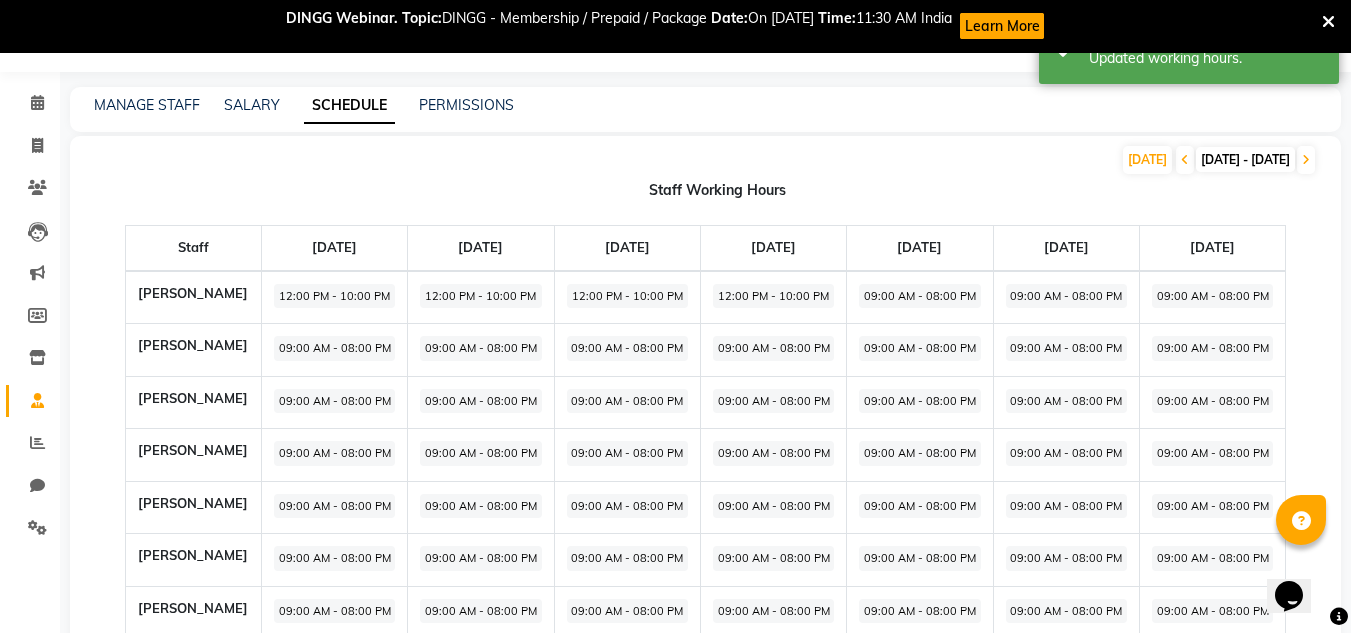 click on "09:00 AM - 08:00 PM" 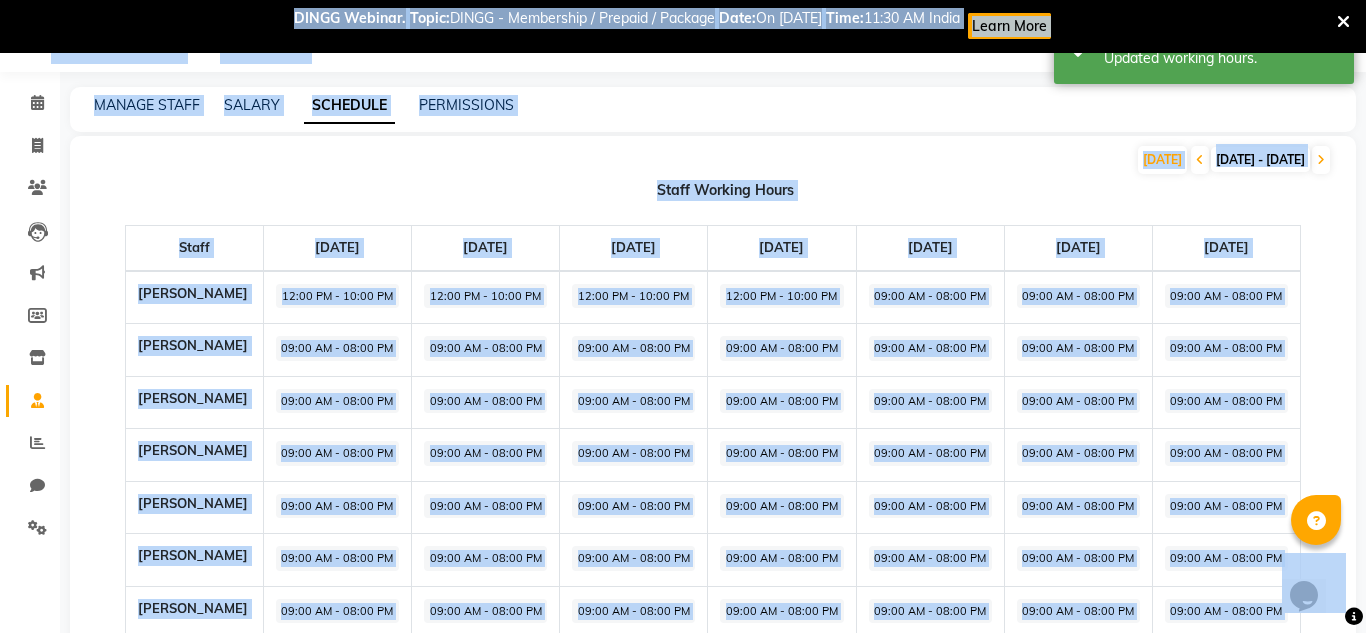 select on "09:00 AM" 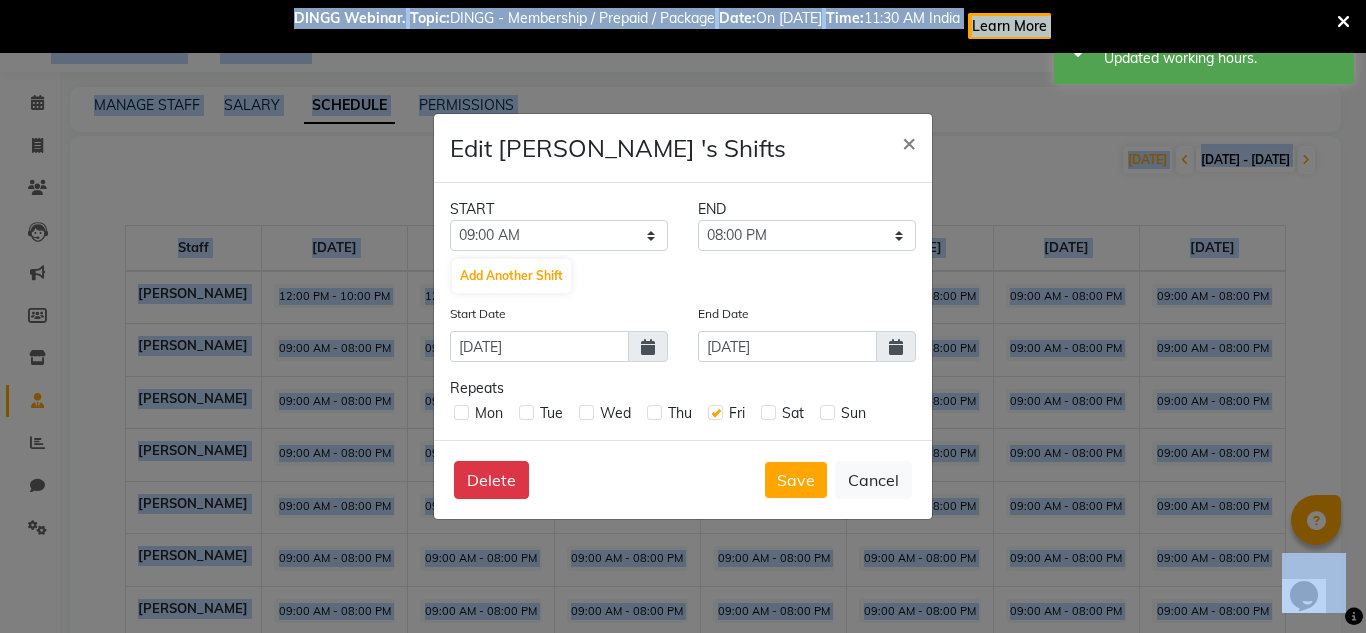 click on "End Date 18-07-2025" 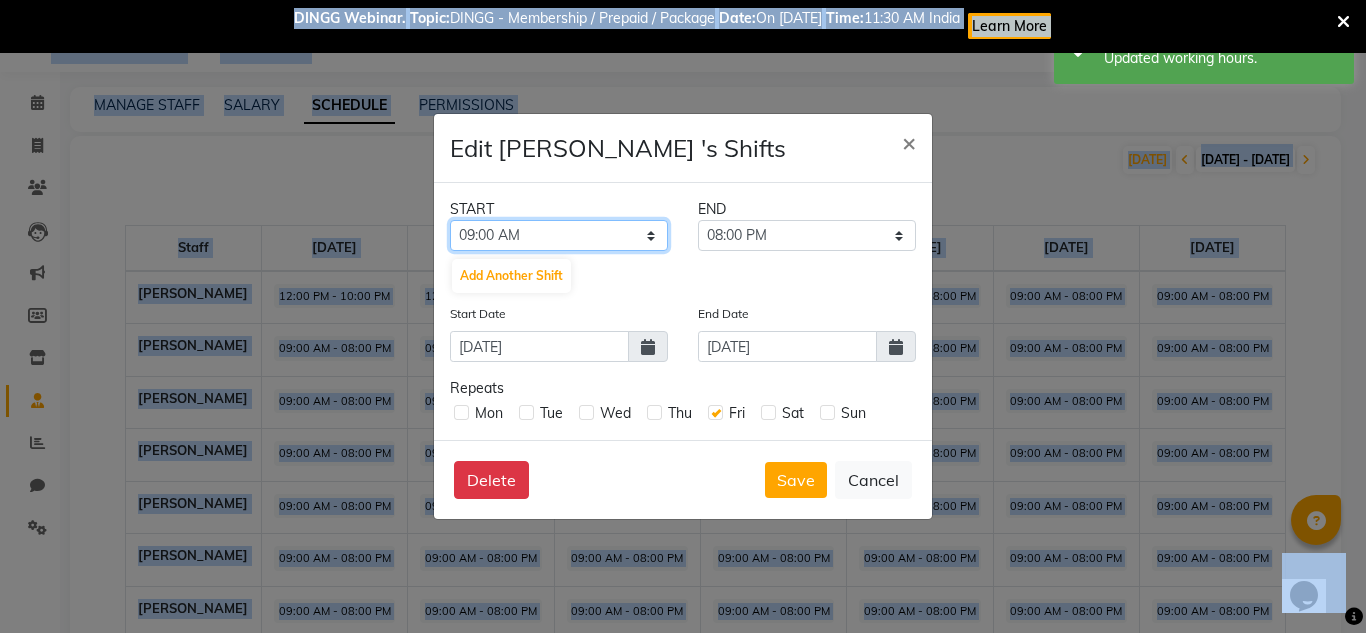 click on "12:00 AM 12:15 AM 12:30 AM 12:45 AM 01:00 AM 01:15 AM 01:30 AM 01:45 AM 02:00 AM 02:15 AM 02:30 AM 02:45 AM 03:00 AM 03:15 AM 03:30 AM 03:45 AM 04:00 AM 04:15 AM 04:30 AM 04:45 AM 05:00 AM 05:15 AM 05:30 AM 05:45 AM 06:00 AM 06:15 AM 06:30 AM 06:45 AM 07:00 AM 07:15 AM 07:30 AM 07:45 AM 08:00 AM 08:15 AM 08:30 AM 08:45 AM 09:00 AM 09:15 AM 09:30 AM 09:45 AM 10:00 AM 10:15 AM 10:30 AM 10:45 AM 11:00 AM 11:15 AM 11:30 AM 11:45 AM 12:00 PM 12:15 PM 12:30 PM 12:45 PM 01:00 PM 01:15 PM 01:30 PM 01:45 PM 02:00 PM 02:15 PM 02:30 PM 02:45 PM 03:00 PM 03:15 PM 03:30 PM 03:45 PM 04:00 PM 04:15 PM 04:30 PM 04:45 PM 05:00 PM 05:15 PM 05:30 PM 05:45 PM 06:00 PM 06:15 PM 06:30 PM 06:45 PM 07:00 PM 07:15 PM 07:30 PM 07:45 PM 08:00 PM 08:15 PM 08:30 PM 08:45 PM 09:00 PM 09:15 PM 09:30 PM 09:45 PM 10:00 PM 10:15 PM 10:30 PM 10:45 PM 11:00 PM 11:15 PM 11:30 PM 11:45 PM" 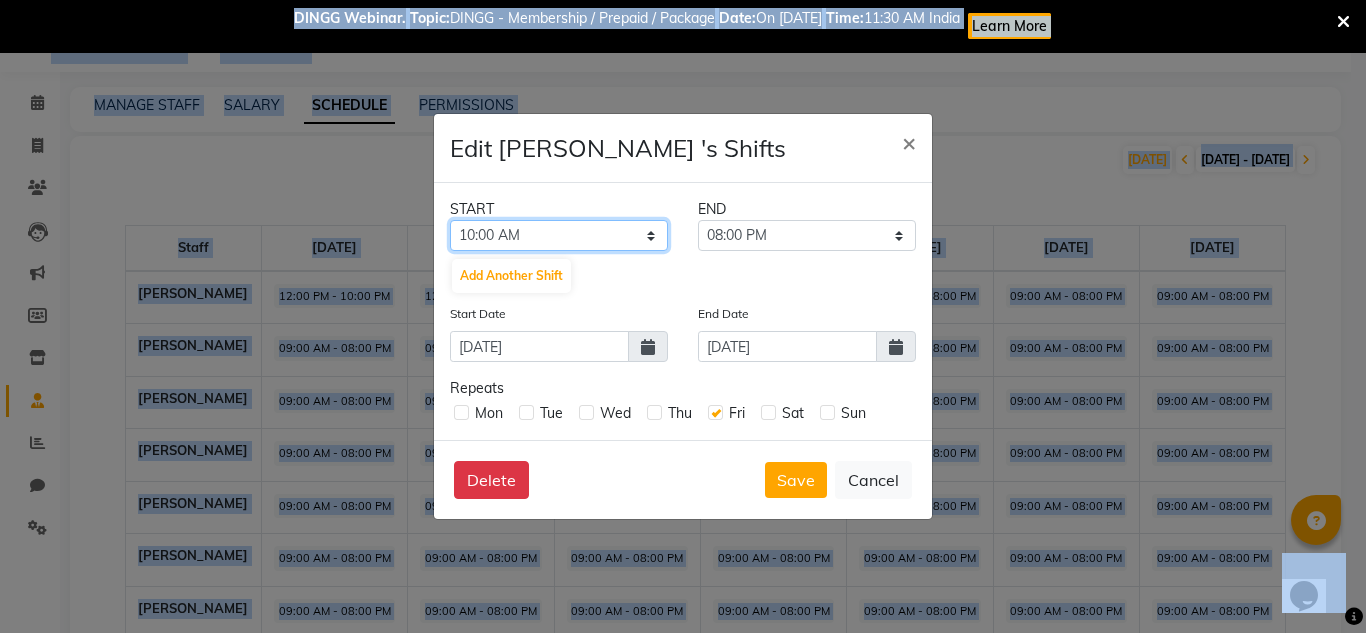 click on "12:00 AM 12:15 AM 12:30 AM 12:45 AM 01:00 AM 01:15 AM 01:30 AM 01:45 AM 02:00 AM 02:15 AM 02:30 AM 02:45 AM 03:00 AM 03:15 AM 03:30 AM 03:45 AM 04:00 AM 04:15 AM 04:30 AM 04:45 AM 05:00 AM 05:15 AM 05:30 AM 05:45 AM 06:00 AM 06:15 AM 06:30 AM 06:45 AM 07:00 AM 07:15 AM 07:30 AM 07:45 AM 08:00 AM 08:15 AM 08:30 AM 08:45 AM 09:00 AM 09:15 AM 09:30 AM 09:45 AM 10:00 AM 10:15 AM 10:30 AM 10:45 AM 11:00 AM 11:15 AM 11:30 AM 11:45 AM 12:00 PM 12:15 PM 12:30 PM 12:45 PM 01:00 PM 01:15 PM 01:30 PM 01:45 PM 02:00 PM 02:15 PM 02:30 PM 02:45 PM 03:00 PM 03:15 PM 03:30 PM 03:45 PM 04:00 PM 04:15 PM 04:30 PM 04:45 PM 05:00 PM 05:15 PM 05:30 PM 05:45 PM 06:00 PM 06:15 PM 06:30 PM 06:45 PM 07:00 PM 07:15 PM 07:30 PM 07:45 PM 08:00 PM 08:15 PM 08:30 PM 08:45 PM 09:00 PM 09:15 PM 09:30 PM 09:45 PM 10:00 PM 10:15 PM 10:30 PM 10:45 PM 11:00 PM 11:15 PM 11:30 PM 11:45 PM" 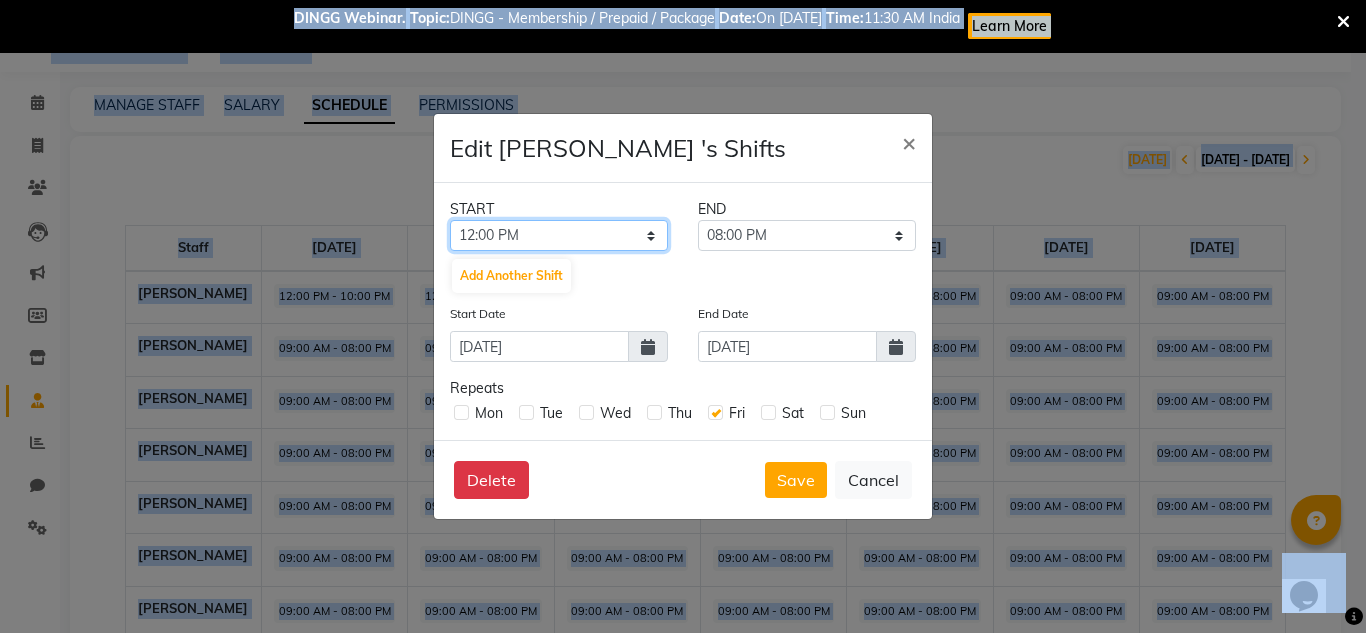 click on "12:00 AM 12:15 AM 12:30 AM 12:45 AM 01:00 AM 01:15 AM 01:30 AM 01:45 AM 02:00 AM 02:15 AM 02:30 AM 02:45 AM 03:00 AM 03:15 AM 03:30 AM 03:45 AM 04:00 AM 04:15 AM 04:30 AM 04:45 AM 05:00 AM 05:15 AM 05:30 AM 05:45 AM 06:00 AM 06:15 AM 06:30 AM 06:45 AM 07:00 AM 07:15 AM 07:30 AM 07:45 AM 08:00 AM 08:15 AM 08:30 AM 08:45 AM 09:00 AM 09:15 AM 09:30 AM 09:45 AM 10:00 AM 10:15 AM 10:30 AM 10:45 AM 11:00 AM 11:15 AM 11:30 AM 11:45 AM 12:00 PM 12:15 PM 12:30 PM 12:45 PM 01:00 PM 01:15 PM 01:30 PM 01:45 PM 02:00 PM 02:15 PM 02:30 PM 02:45 PM 03:00 PM 03:15 PM 03:30 PM 03:45 PM 04:00 PM 04:15 PM 04:30 PM 04:45 PM 05:00 PM 05:15 PM 05:30 PM 05:45 PM 06:00 PM 06:15 PM 06:30 PM 06:45 PM 07:00 PM 07:15 PM 07:30 PM 07:45 PM 08:00 PM 08:15 PM 08:30 PM 08:45 PM 09:00 PM 09:15 PM 09:30 PM 09:45 PM 10:00 PM 10:15 PM 10:30 PM 10:45 PM 11:00 PM 11:15 PM 11:30 PM 11:45 PM" 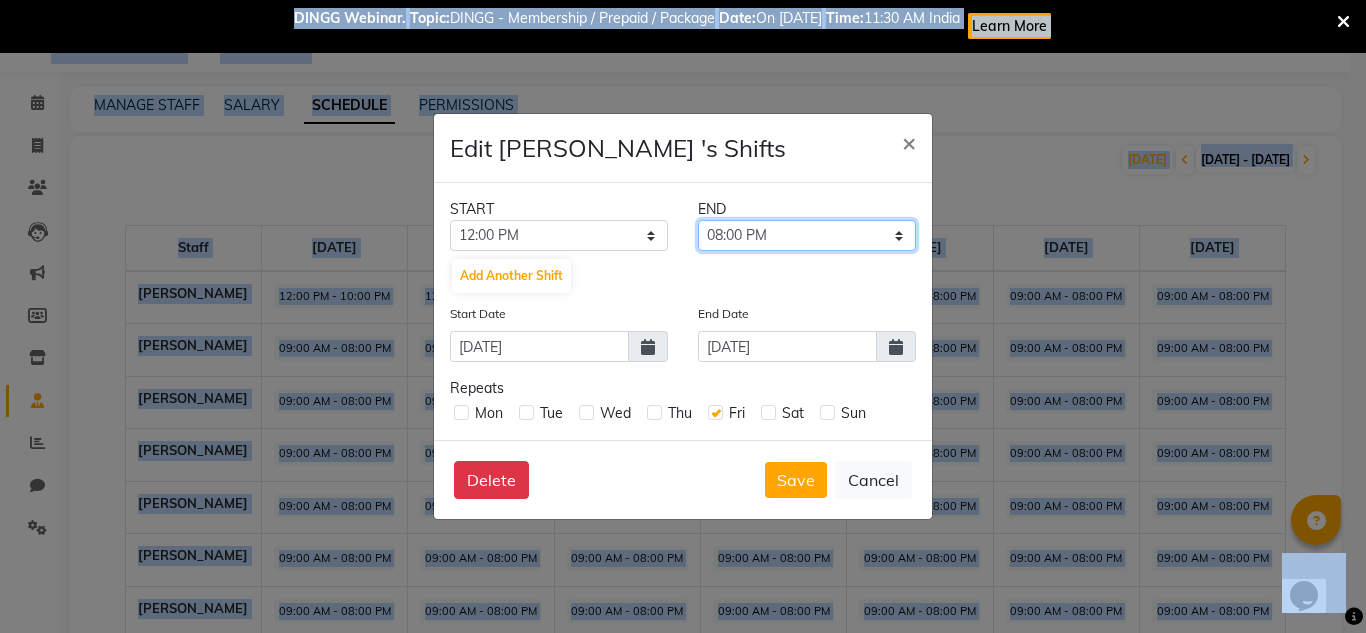 click on "12:15 PM 12:30 PM 12:45 PM 01:00 PM 01:15 PM 01:30 PM 01:45 PM 02:00 PM 02:15 PM 02:30 PM 02:45 PM 03:00 PM 03:15 PM 03:30 PM 03:45 PM 04:00 PM 04:15 PM 04:30 PM 04:45 PM 05:00 PM 05:15 PM 05:30 PM 05:45 PM 06:00 PM 06:15 PM 06:30 PM 06:45 PM 07:00 PM 07:15 PM 07:30 PM 07:45 PM 08:00 PM 08:15 PM 08:30 PM 08:45 PM 09:00 PM 09:15 PM 09:30 PM 09:45 PM 10:00 PM 10:15 PM 10:30 PM 10:45 PM 11:00 PM 11:15 PM 11:30 PM 11:45 PM" 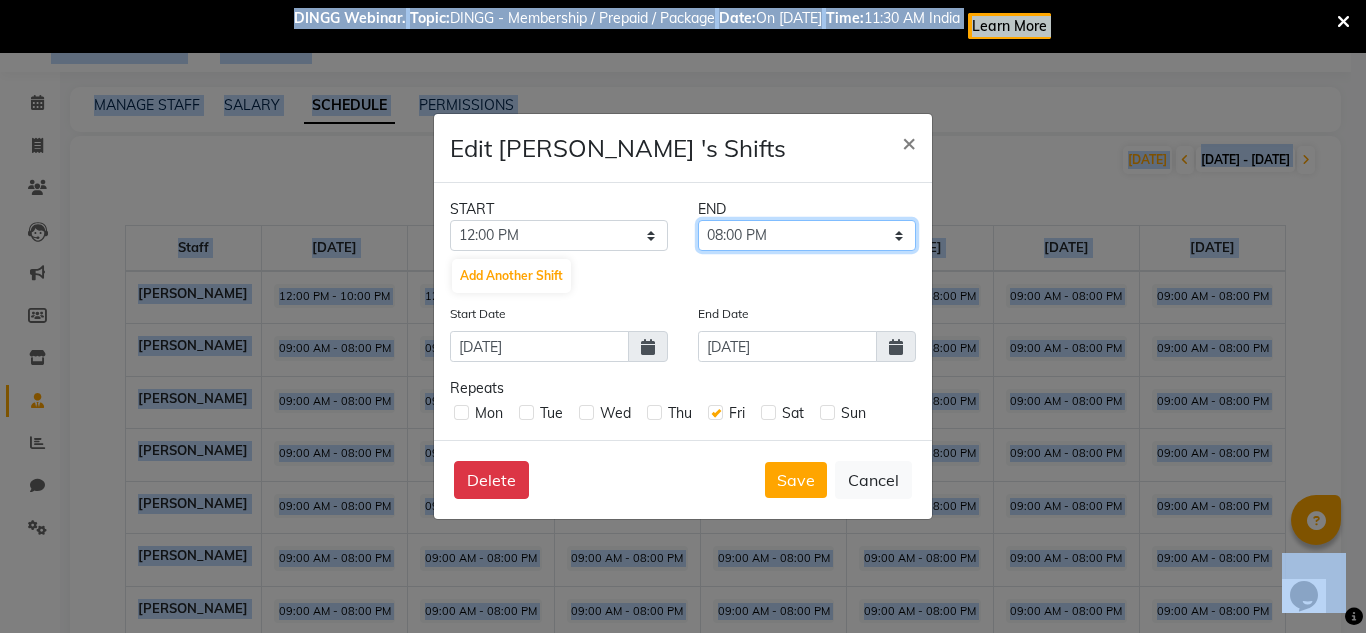 select on "10:00 PM" 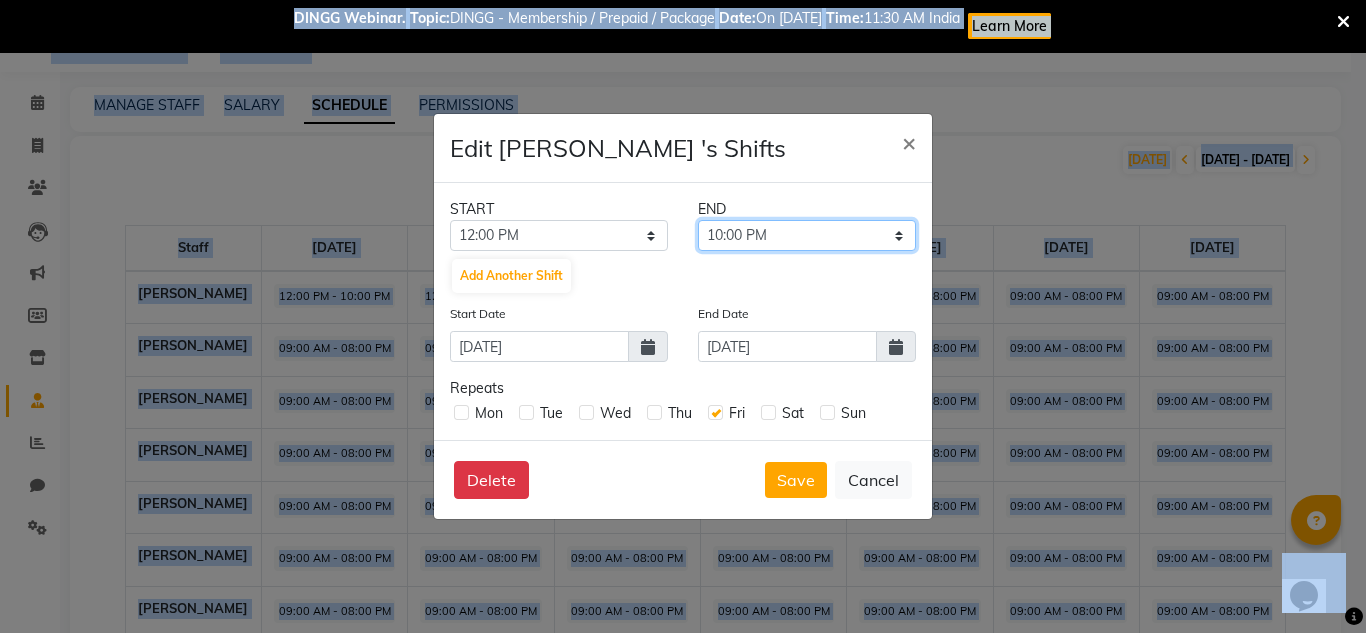 click on "12:15 PM 12:30 PM 12:45 PM 01:00 PM 01:15 PM 01:30 PM 01:45 PM 02:00 PM 02:15 PM 02:30 PM 02:45 PM 03:00 PM 03:15 PM 03:30 PM 03:45 PM 04:00 PM 04:15 PM 04:30 PM 04:45 PM 05:00 PM 05:15 PM 05:30 PM 05:45 PM 06:00 PM 06:15 PM 06:30 PM 06:45 PM 07:00 PM 07:15 PM 07:30 PM 07:45 PM 08:00 PM 08:15 PM 08:30 PM 08:45 PM 09:00 PM 09:15 PM 09:30 PM 09:45 PM 10:00 PM 10:15 PM 10:30 PM 10:45 PM 11:00 PM 11:15 PM 11:30 PM 11:45 PM" 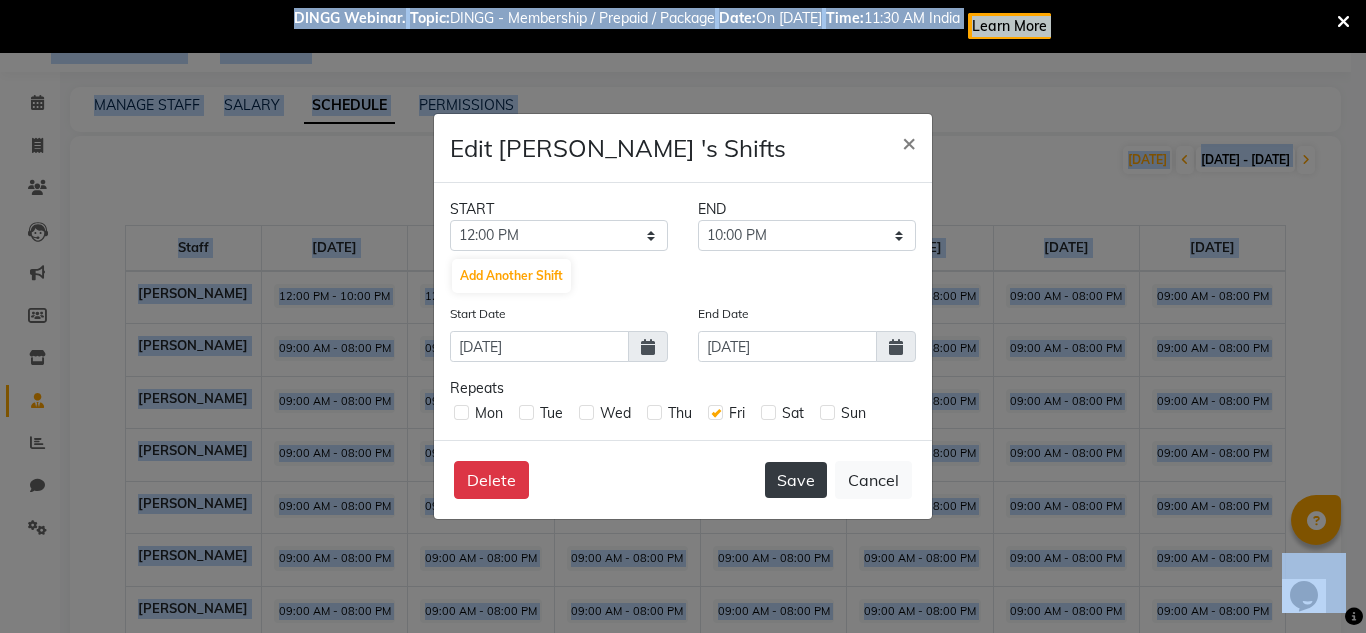 click on "Save" 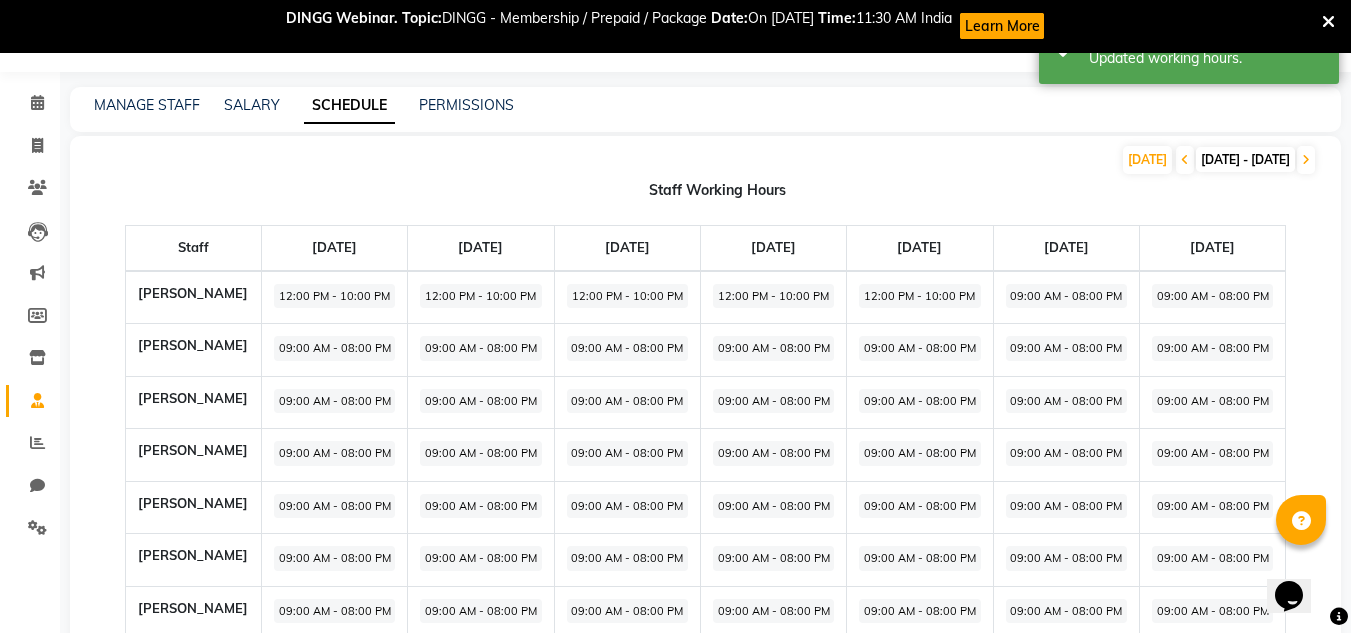 click on "09:00 AM - 08:00 PM" 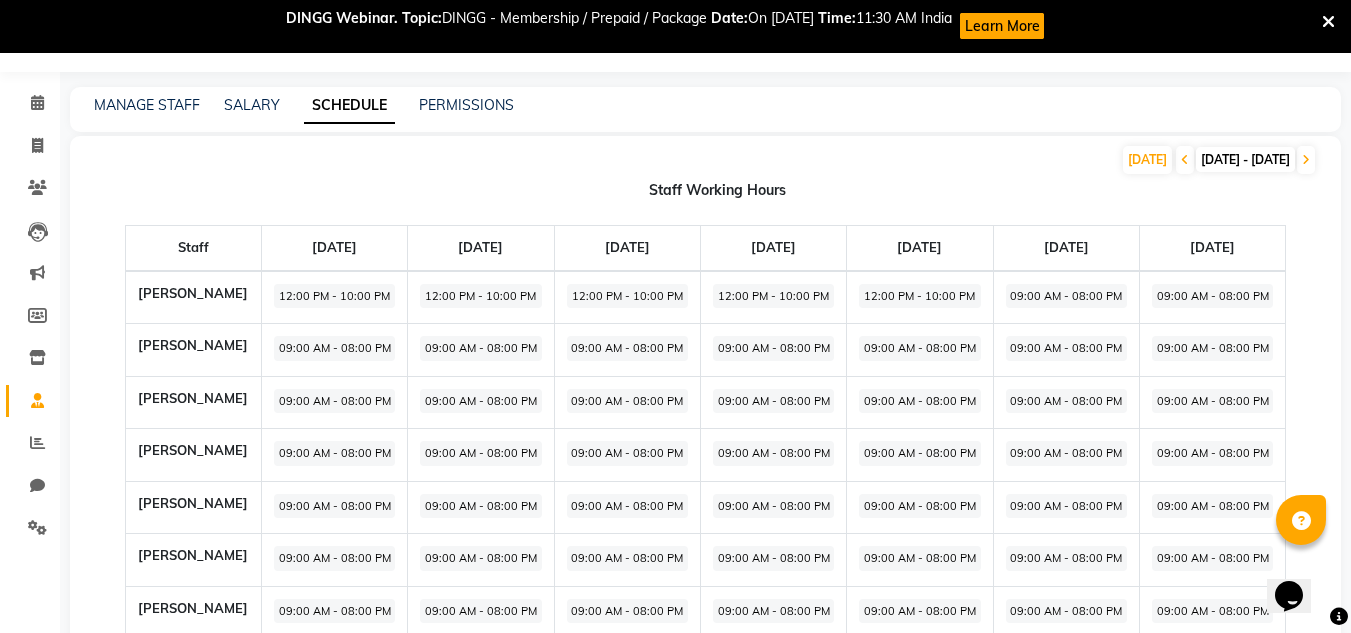 click on "09:00 AM - 08:00 PM" 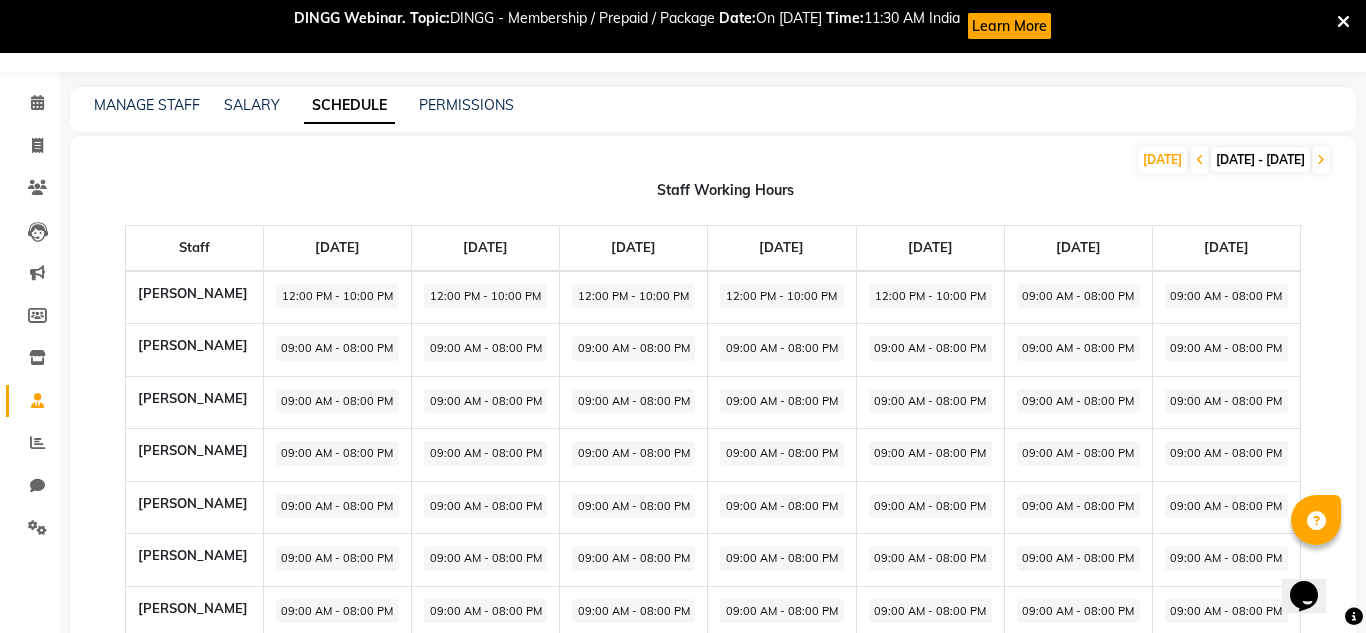 select on "09:00 AM" 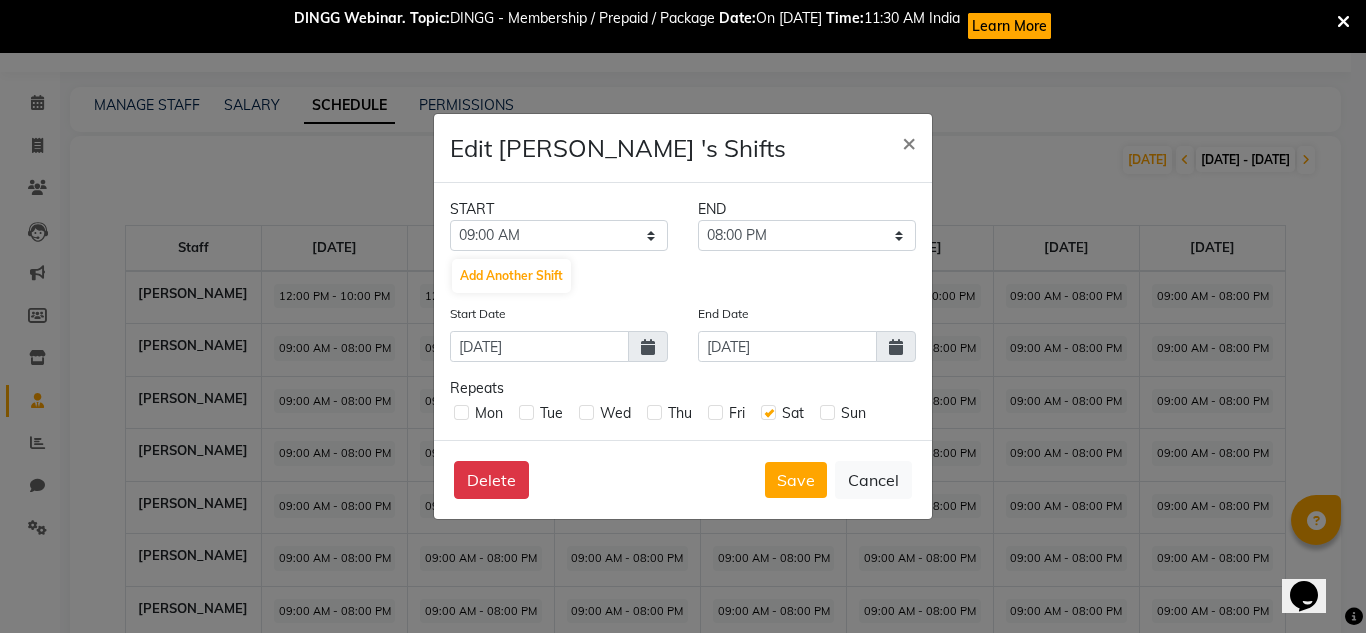 click on "Edit DEEPAK KUMAR	's Shifts  × START END 12:00 AM 12:15 AM 12:30 AM 12:45 AM 01:00 AM 01:15 AM 01:30 AM 01:45 AM 02:00 AM 02:15 AM 02:30 AM 02:45 AM 03:00 AM 03:15 AM 03:30 AM 03:45 AM 04:00 AM 04:15 AM 04:30 AM 04:45 AM 05:00 AM 05:15 AM 05:30 AM 05:45 AM 06:00 AM 06:15 AM 06:30 AM 06:45 AM 07:00 AM 07:15 AM 07:30 AM 07:45 AM 08:00 AM 08:15 AM 08:30 AM 08:45 AM 09:00 AM 09:15 AM 09:30 AM 09:45 AM 10:00 AM 10:15 AM 10:30 AM 10:45 AM 11:00 AM 11:15 AM 11:30 AM 11:45 AM 12:00 PM 12:15 PM 12:30 PM 12:45 PM 01:00 PM 01:15 PM 01:30 PM 01:45 PM 02:00 PM 02:15 PM 02:30 PM 02:45 PM 03:00 PM 03:15 PM 03:30 PM 03:45 PM 04:00 PM 04:15 PM 04:30 PM 04:45 PM 05:00 PM 05:15 PM 05:30 PM 05:45 PM 06:00 PM 06:15 PM 06:30 PM 06:45 PM 07:00 PM 07:15 PM 07:30 PM 07:45 PM 08:00 PM 08:15 PM 08:30 PM 08:45 PM 09:00 PM 09:15 PM 09:30 PM 09:45 PM 10:00 PM 10:15 PM 10:30 PM 10:45 PM 11:00 PM 11:15 PM 11:30 PM 11:45 PM 09:15 AM 09:30 AM 09:45 AM 10:00 AM 10:15 AM 10:30 AM 10:45 AM 11:00 AM 11:15 AM 11:30 AM 11:45 AM 12:00 PM 12:15 PM" 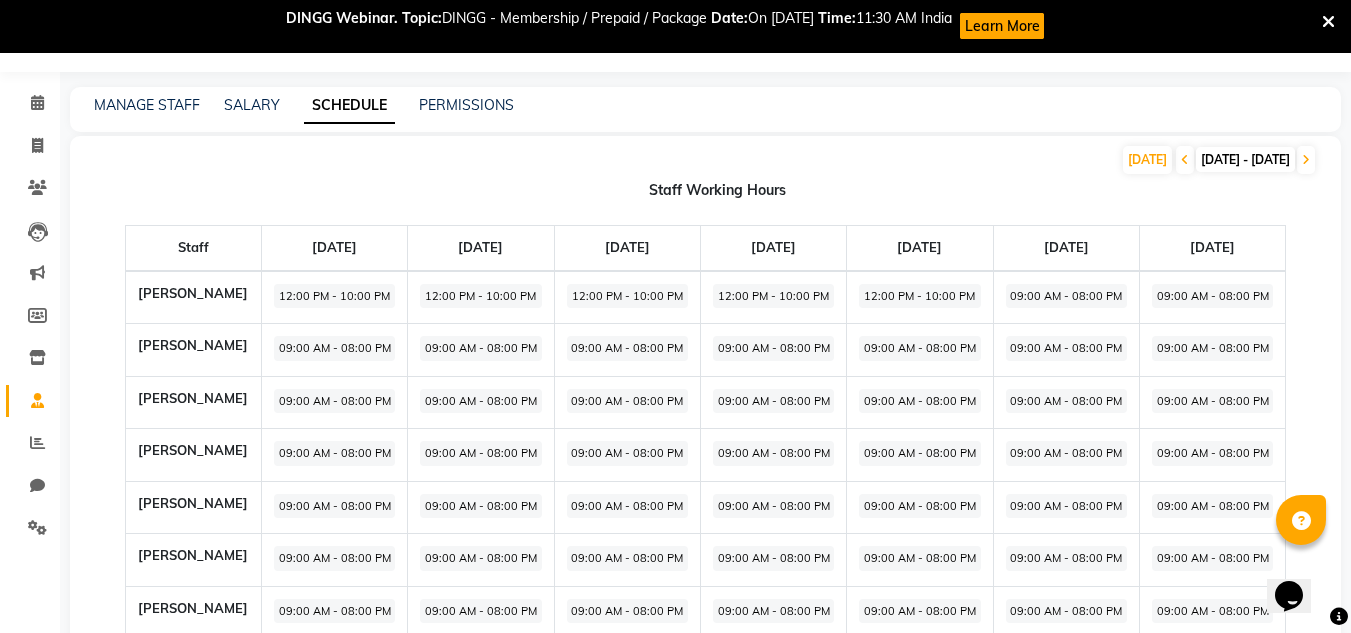 click on "09:00 AM - 08:00 PM" 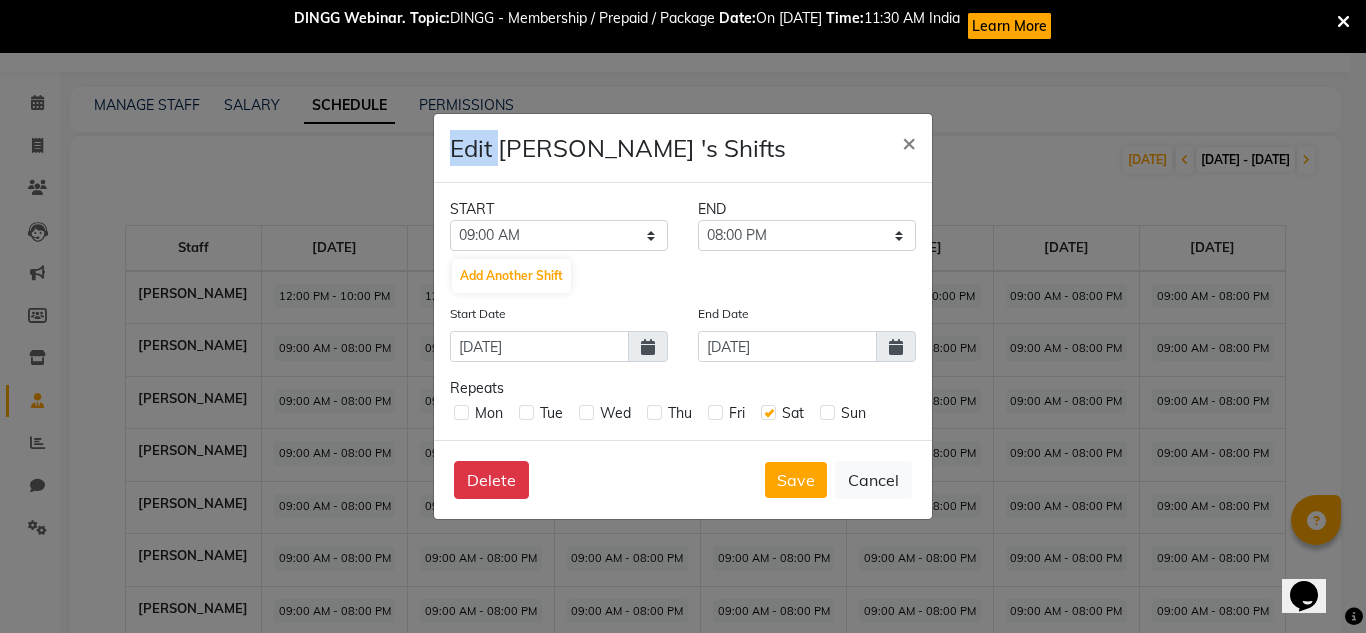 click on "Edit DEEPAK KUMAR	's Shifts  × START END 12:00 AM 12:15 AM 12:30 AM 12:45 AM 01:00 AM 01:15 AM 01:30 AM 01:45 AM 02:00 AM 02:15 AM 02:30 AM 02:45 AM 03:00 AM 03:15 AM 03:30 AM 03:45 AM 04:00 AM 04:15 AM 04:30 AM 04:45 AM 05:00 AM 05:15 AM 05:30 AM 05:45 AM 06:00 AM 06:15 AM 06:30 AM 06:45 AM 07:00 AM 07:15 AM 07:30 AM 07:45 AM 08:00 AM 08:15 AM 08:30 AM 08:45 AM 09:00 AM 09:15 AM 09:30 AM 09:45 AM 10:00 AM 10:15 AM 10:30 AM 10:45 AM 11:00 AM 11:15 AM 11:30 AM 11:45 AM 12:00 PM 12:15 PM 12:30 PM 12:45 PM 01:00 PM 01:15 PM 01:30 PM 01:45 PM 02:00 PM 02:15 PM 02:30 PM 02:45 PM 03:00 PM 03:15 PM 03:30 PM 03:45 PM 04:00 PM 04:15 PM 04:30 PM 04:45 PM 05:00 PM 05:15 PM 05:30 PM 05:45 PM 06:00 PM 06:15 PM 06:30 PM 06:45 PM 07:00 PM 07:15 PM 07:30 PM 07:45 PM 08:00 PM 08:15 PM 08:30 PM 08:45 PM 09:00 PM 09:15 PM 09:30 PM 09:45 PM 10:00 PM 10:15 PM 10:30 PM 10:45 PM 11:00 PM 11:15 PM 11:30 PM 11:45 PM 09:15 AM 09:30 AM 09:45 AM 10:00 AM 10:15 AM 10:30 AM 10:45 AM 11:00 AM 11:15 AM 11:30 AM 11:45 AM 12:00 PM 12:15 PM" 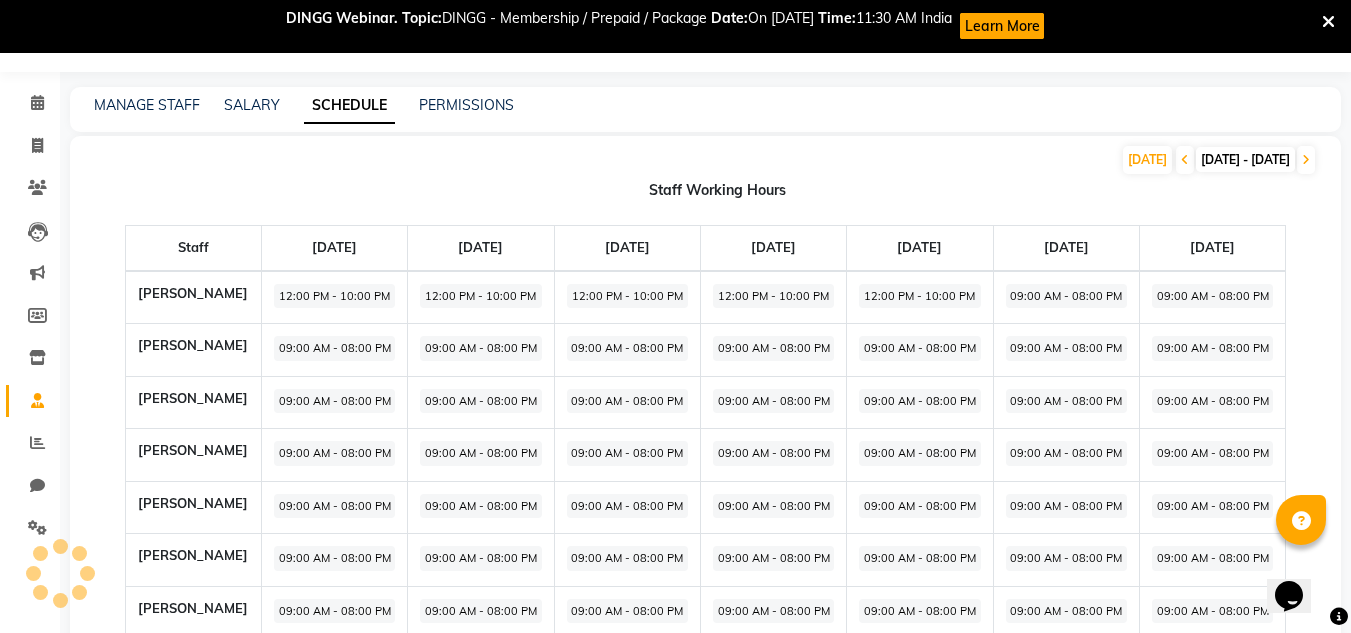 click on "09:00 AM - 08:00 PM" 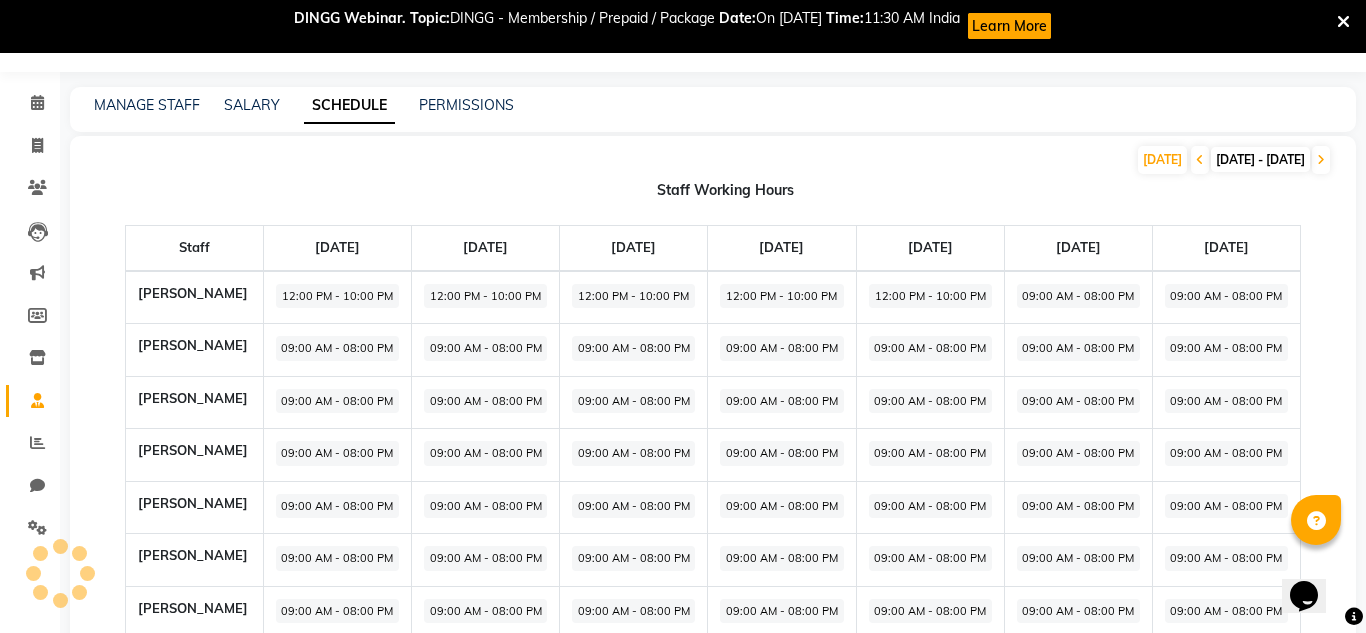 select on "09:00 AM" 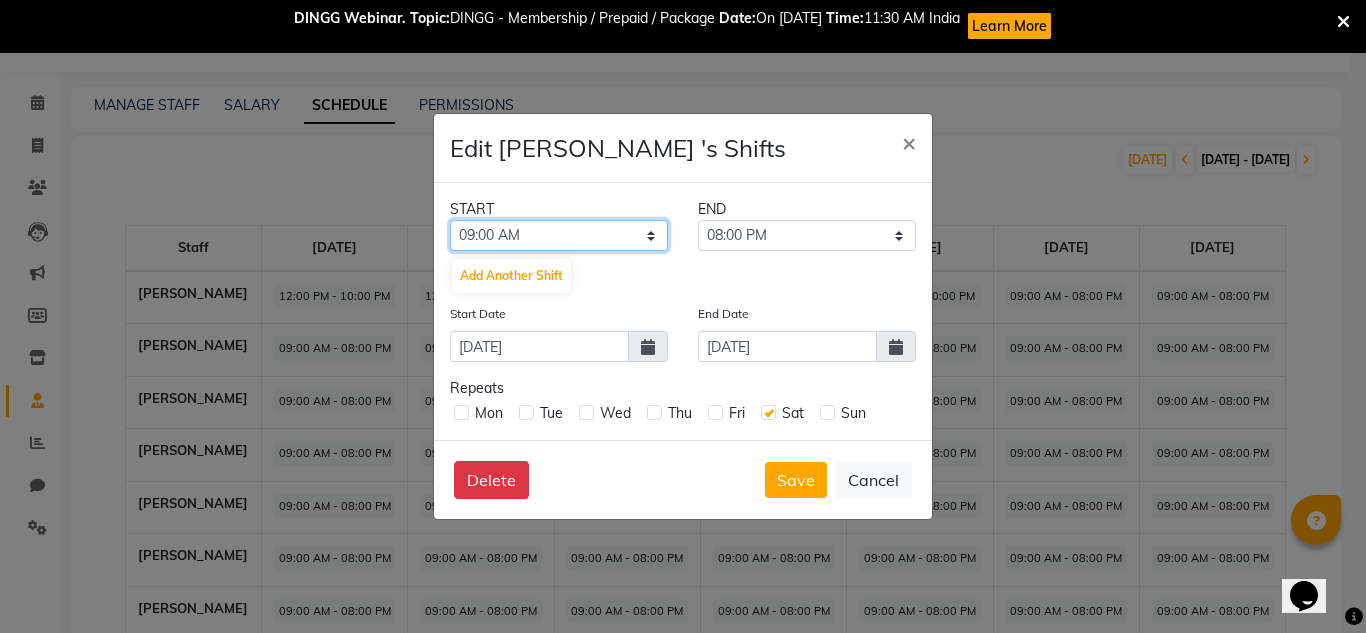 click on "12:00 AM 12:15 AM 12:30 AM 12:45 AM 01:00 AM 01:15 AM 01:30 AM 01:45 AM 02:00 AM 02:15 AM 02:30 AM 02:45 AM 03:00 AM 03:15 AM 03:30 AM 03:45 AM 04:00 AM 04:15 AM 04:30 AM 04:45 AM 05:00 AM 05:15 AM 05:30 AM 05:45 AM 06:00 AM 06:15 AM 06:30 AM 06:45 AM 07:00 AM 07:15 AM 07:30 AM 07:45 AM 08:00 AM 08:15 AM 08:30 AM 08:45 AM 09:00 AM 09:15 AM 09:30 AM 09:45 AM 10:00 AM 10:15 AM 10:30 AM 10:45 AM 11:00 AM 11:15 AM 11:30 AM 11:45 AM 12:00 PM 12:15 PM 12:30 PM 12:45 PM 01:00 PM 01:15 PM 01:30 PM 01:45 PM 02:00 PM 02:15 PM 02:30 PM 02:45 PM 03:00 PM 03:15 PM 03:30 PM 03:45 PM 04:00 PM 04:15 PM 04:30 PM 04:45 PM 05:00 PM 05:15 PM 05:30 PM 05:45 PM 06:00 PM 06:15 PM 06:30 PM 06:45 PM 07:00 PM 07:15 PM 07:30 PM 07:45 PM 08:00 PM 08:15 PM 08:30 PM 08:45 PM 09:00 PM 09:15 PM 09:30 PM 09:45 PM 10:00 PM 10:15 PM 10:30 PM 10:45 PM 11:00 PM 11:15 PM 11:30 PM 11:45 PM" 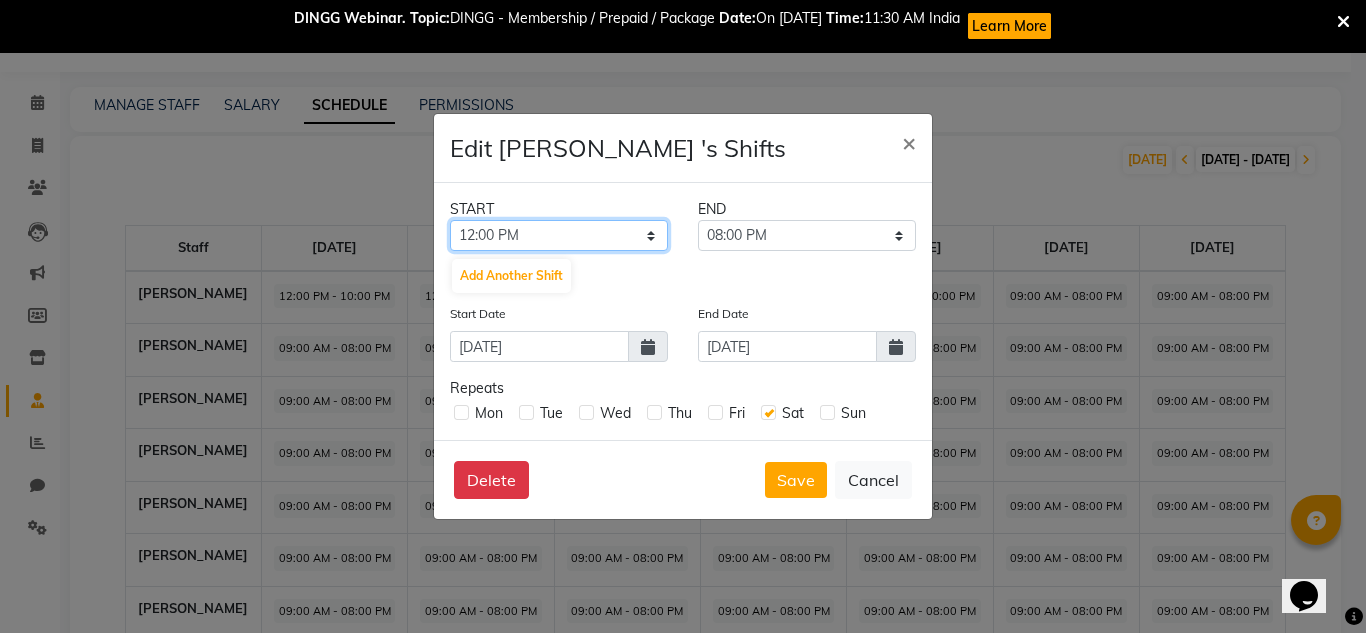 click on "12:00 AM 12:15 AM 12:30 AM 12:45 AM 01:00 AM 01:15 AM 01:30 AM 01:45 AM 02:00 AM 02:15 AM 02:30 AM 02:45 AM 03:00 AM 03:15 AM 03:30 AM 03:45 AM 04:00 AM 04:15 AM 04:30 AM 04:45 AM 05:00 AM 05:15 AM 05:30 AM 05:45 AM 06:00 AM 06:15 AM 06:30 AM 06:45 AM 07:00 AM 07:15 AM 07:30 AM 07:45 AM 08:00 AM 08:15 AM 08:30 AM 08:45 AM 09:00 AM 09:15 AM 09:30 AM 09:45 AM 10:00 AM 10:15 AM 10:30 AM 10:45 AM 11:00 AM 11:15 AM 11:30 AM 11:45 AM 12:00 PM 12:15 PM 12:30 PM 12:45 PM 01:00 PM 01:15 PM 01:30 PM 01:45 PM 02:00 PM 02:15 PM 02:30 PM 02:45 PM 03:00 PM 03:15 PM 03:30 PM 03:45 PM 04:00 PM 04:15 PM 04:30 PM 04:45 PM 05:00 PM 05:15 PM 05:30 PM 05:45 PM 06:00 PM 06:15 PM 06:30 PM 06:45 PM 07:00 PM 07:15 PM 07:30 PM 07:45 PM 08:00 PM 08:15 PM 08:30 PM 08:45 PM 09:00 PM 09:15 PM 09:30 PM 09:45 PM 10:00 PM 10:15 PM 10:30 PM 10:45 PM 11:00 PM 11:15 PM 11:30 PM 11:45 PM" 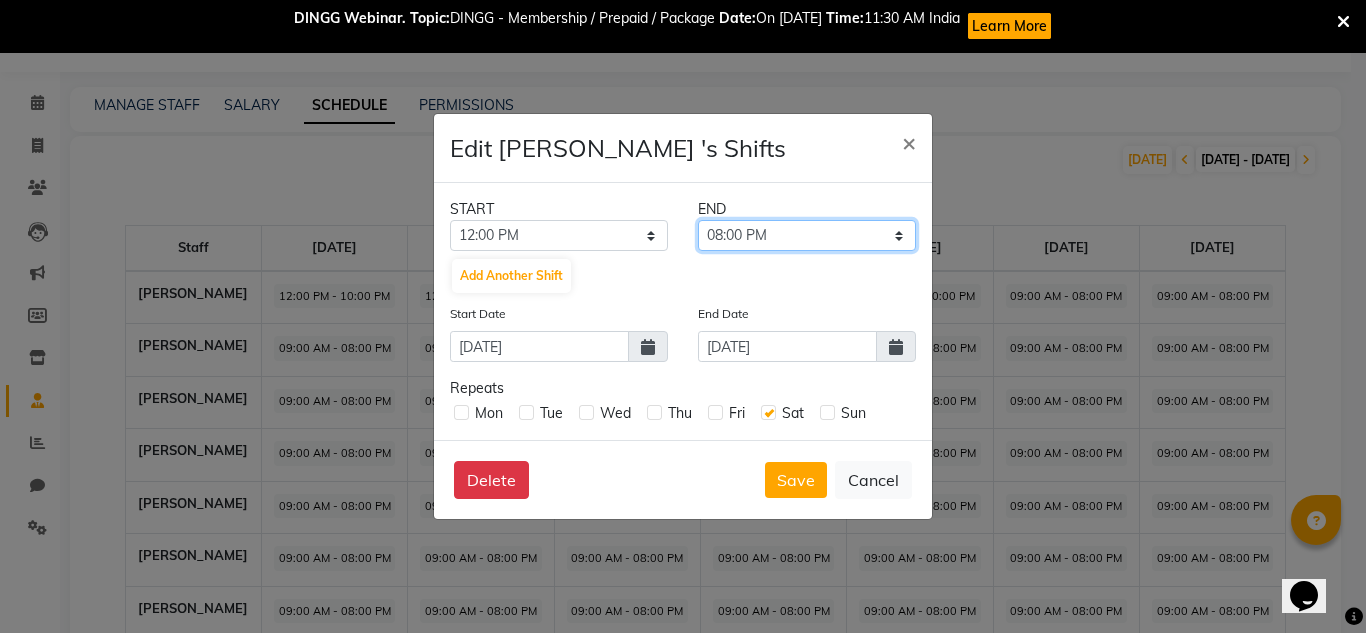 click on "12:15 PM 12:30 PM 12:45 PM 01:00 PM 01:15 PM 01:30 PM 01:45 PM 02:00 PM 02:15 PM 02:30 PM 02:45 PM 03:00 PM 03:15 PM 03:30 PM 03:45 PM 04:00 PM 04:15 PM 04:30 PM 04:45 PM 05:00 PM 05:15 PM 05:30 PM 05:45 PM 06:00 PM 06:15 PM 06:30 PM 06:45 PM 07:00 PM 07:15 PM 07:30 PM 07:45 PM 08:00 PM 08:15 PM 08:30 PM 08:45 PM 09:00 PM 09:15 PM 09:30 PM 09:45 PM 10:00 PM 10:15 PM 10:30 PM 10:45 PM 11:00 PM 11:15 PM 11:30 PM 11:45 PM" 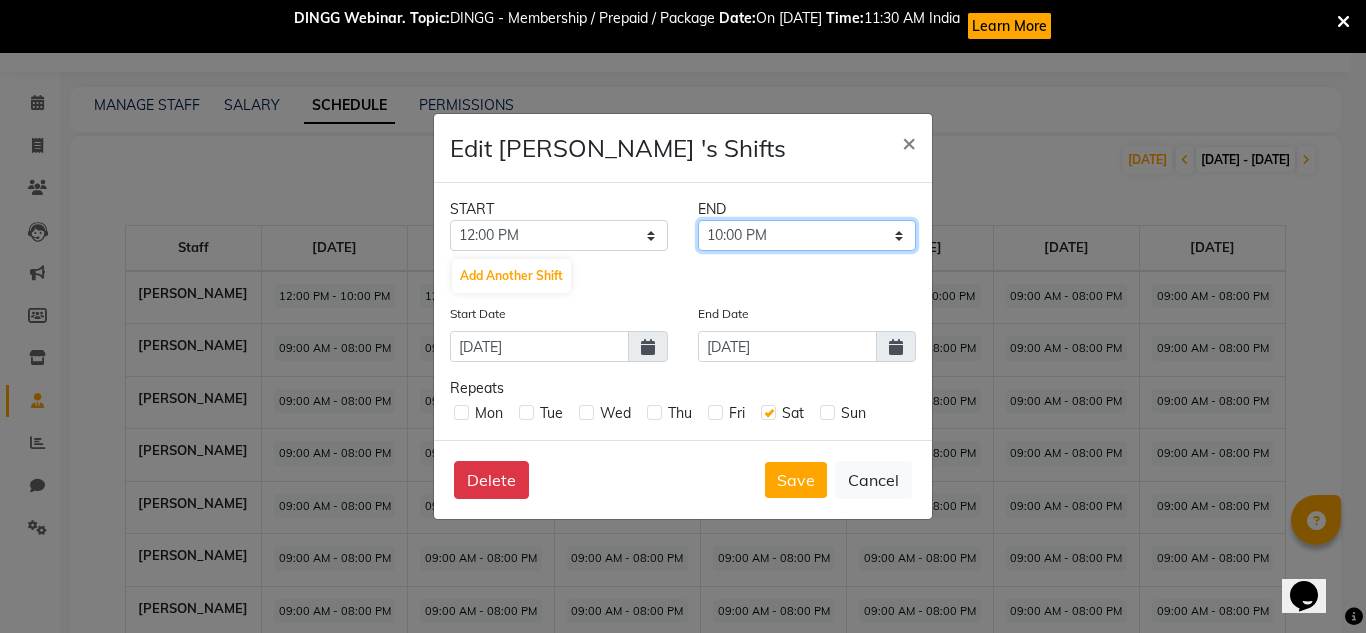 click on "12:15 PM 12:30 PM 12:45 PM 01:00 PM 01:15 PM 01:30 PM 01:45 PM 02:00 PM 02:15 PM 02:30 PM 02:45 PM 03:00 PM 03:15 PM 03:30 PM 03:45 PM 04:00 PM 04:15 PM 04:30 PM 04:45 PM 05:00 PM 05:15 PM 05:30 PM 05:45 PM 06:00 PM 06:15 PM 06:30 PM 06:45 PM 07:00 PM 07:15 PM 07:30 PM 07:45 PM 08:00 PM 08:15 PM 08:30 PM 08:45 PM 09:00 PM 09:15 PM 09:30 PM 09:45 PM 10:00 PM 10:15 PM 10:30 PM 10:45 PM 11:00 PM 11:15 PM 11:30 PM 11:45 PM" 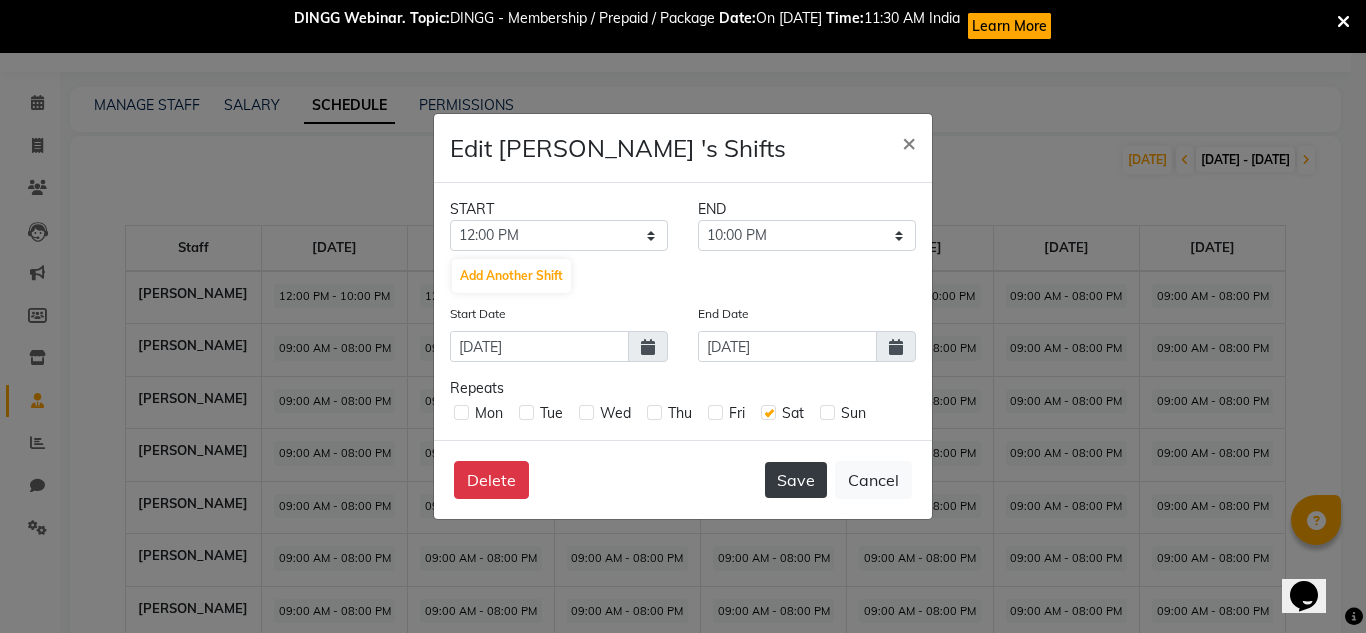 click on "Save" 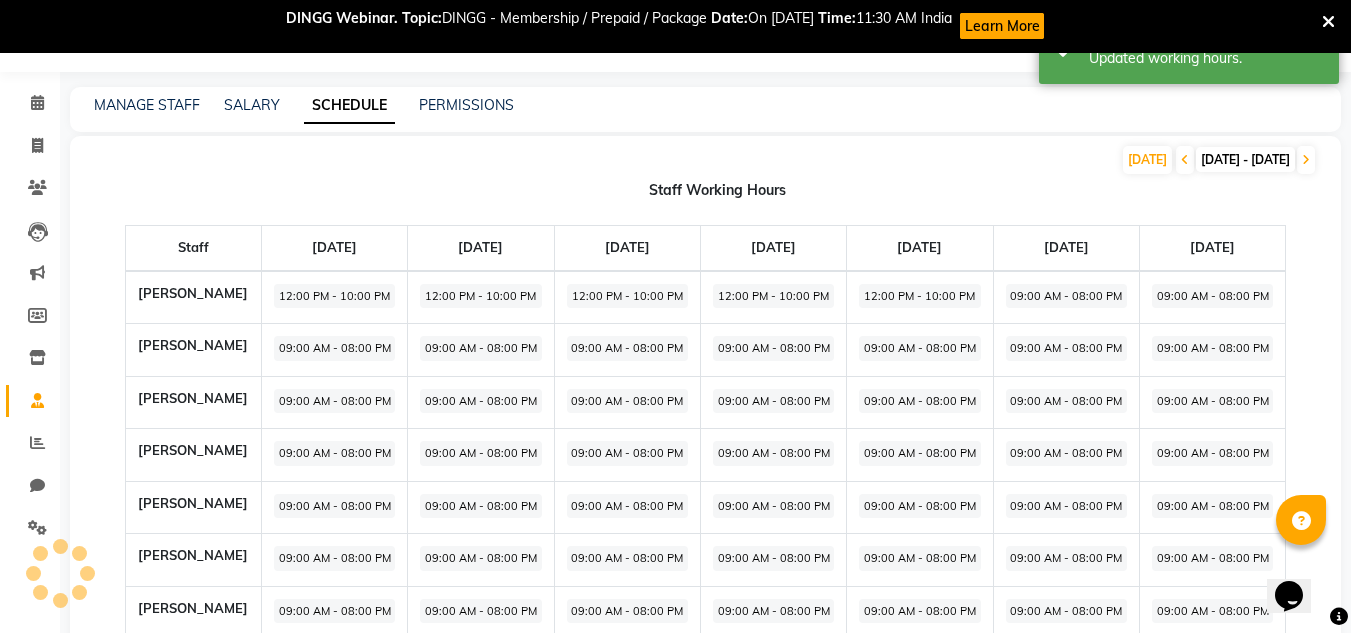 click on "09:00 AM - 08:00 PM" 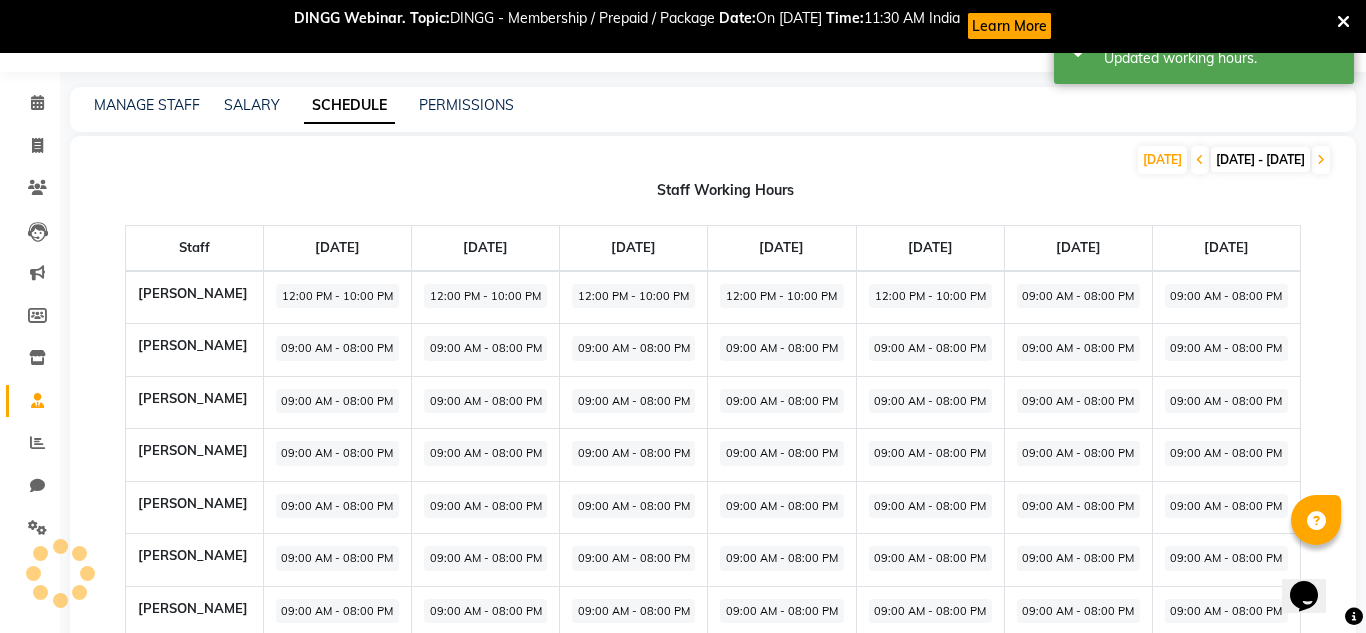 select on "09:00 AM" 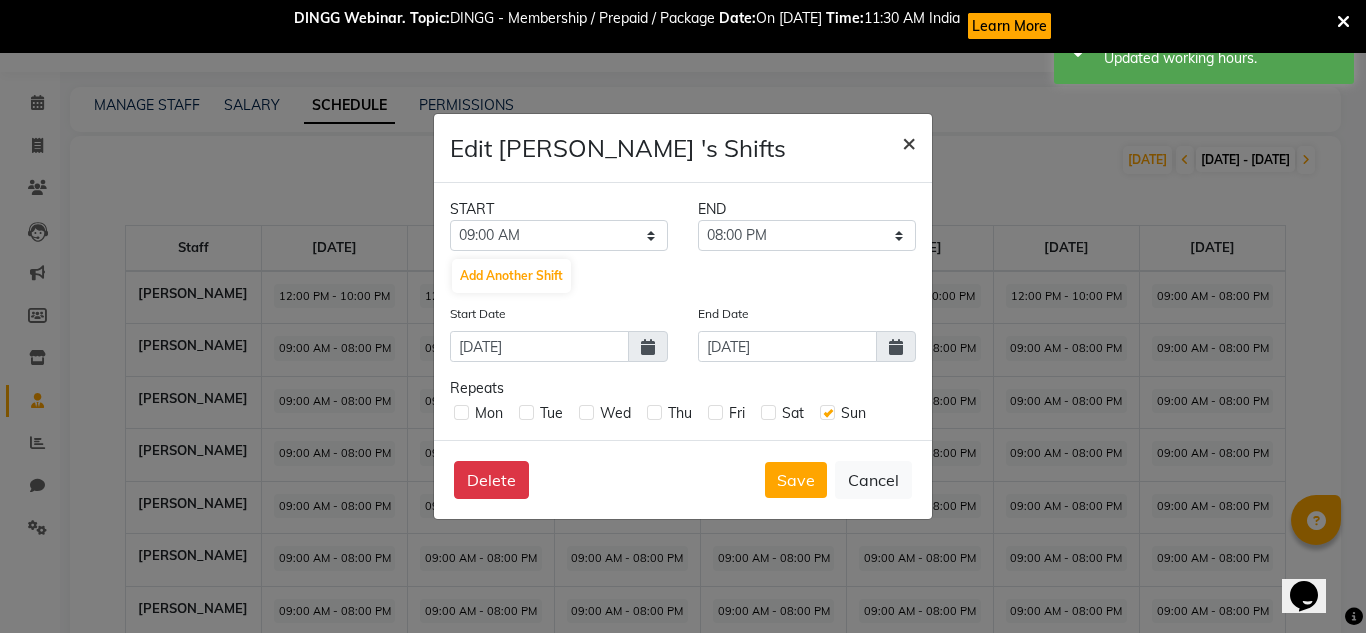click on "×" 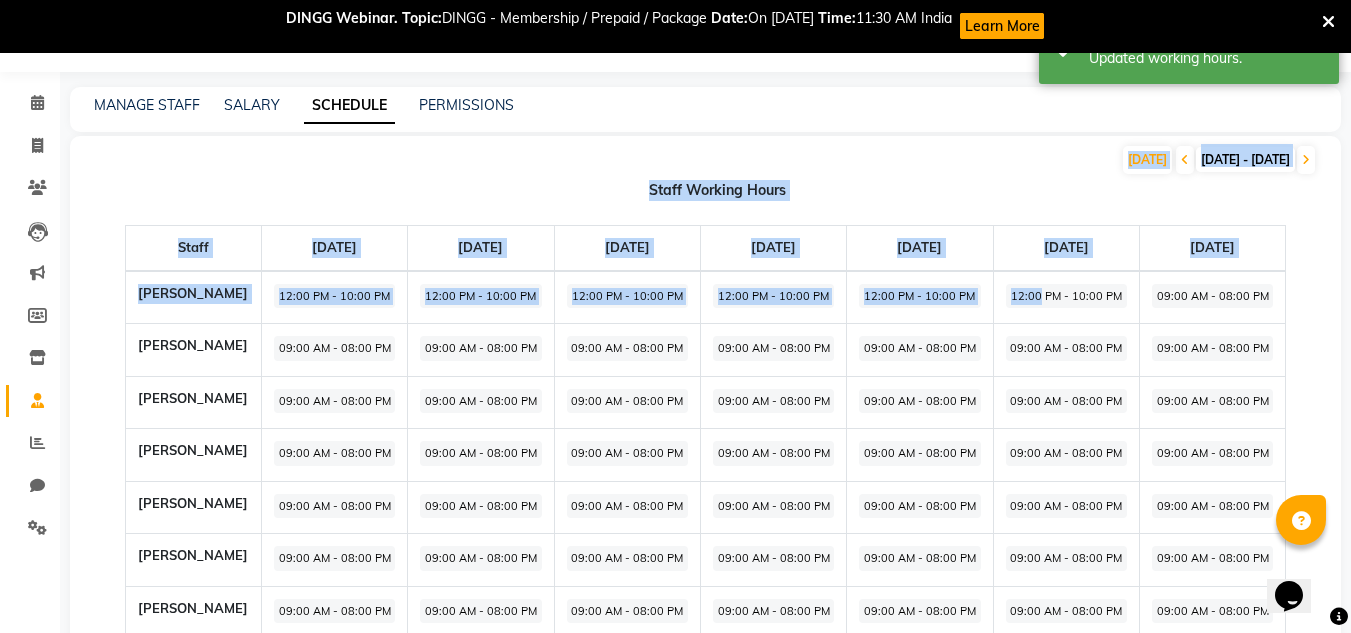 drag, startPoint x: 896, startPoint y: 143, endPoint x: 1042, endPoint y: 288, distance: 205.76929 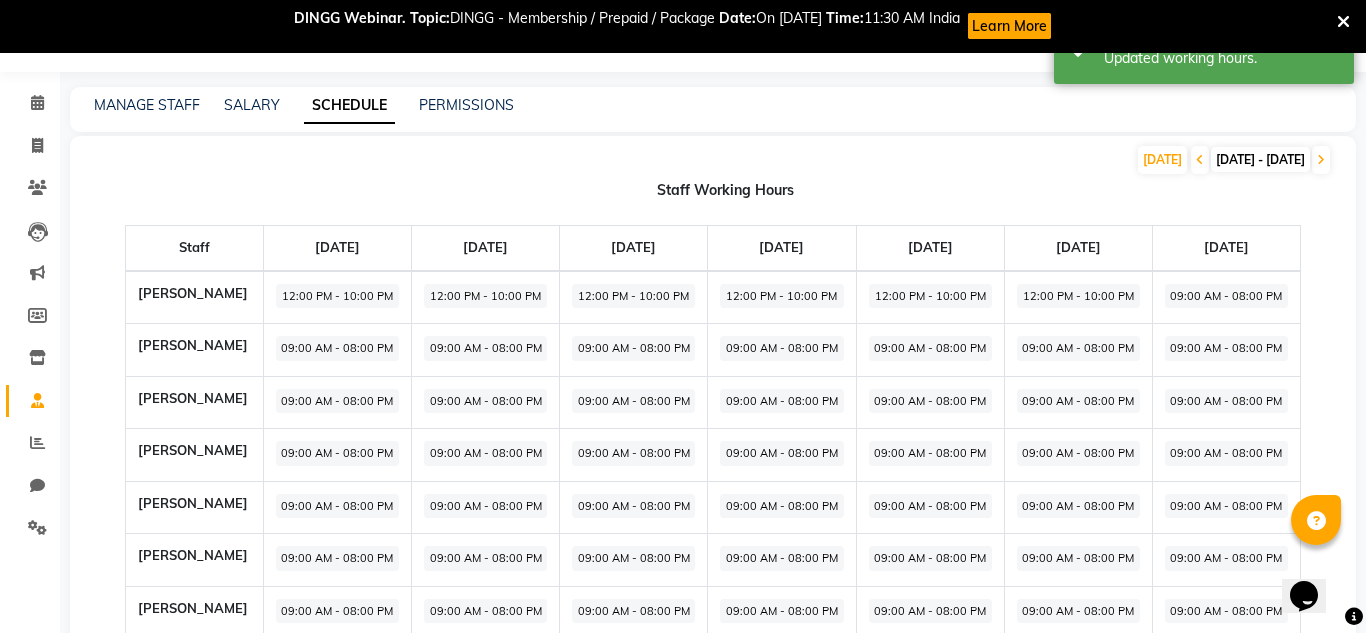 select on "12:00 PM" 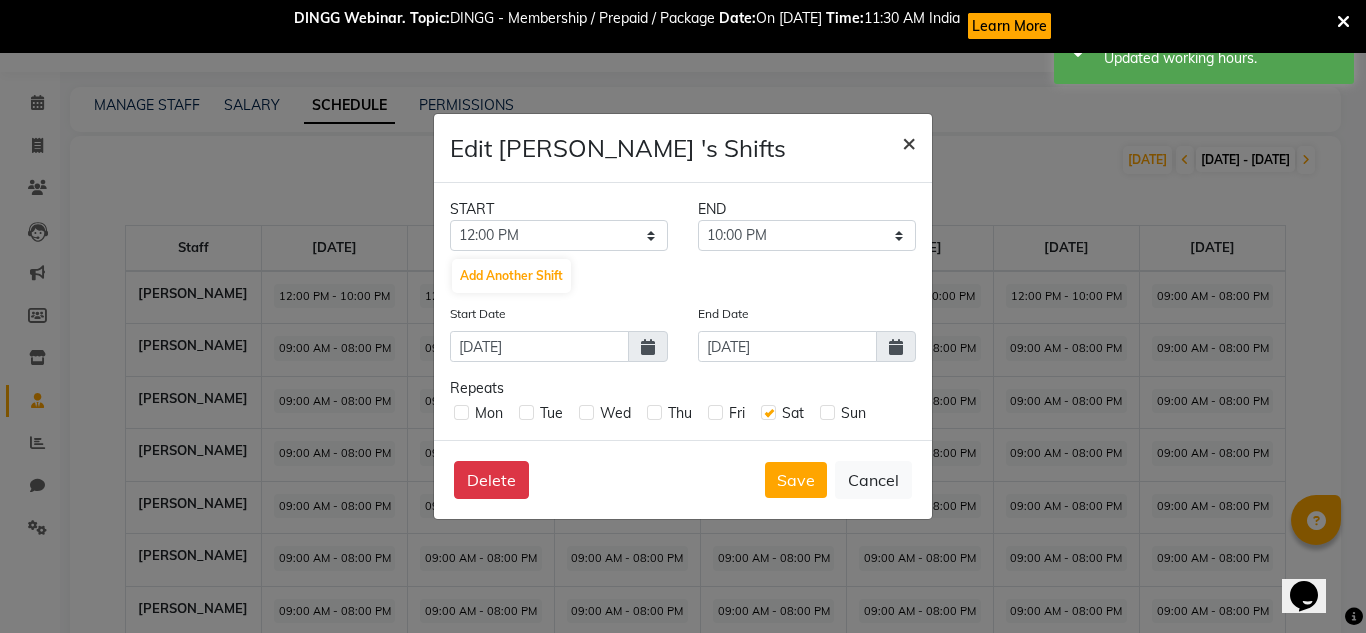 click on "×" 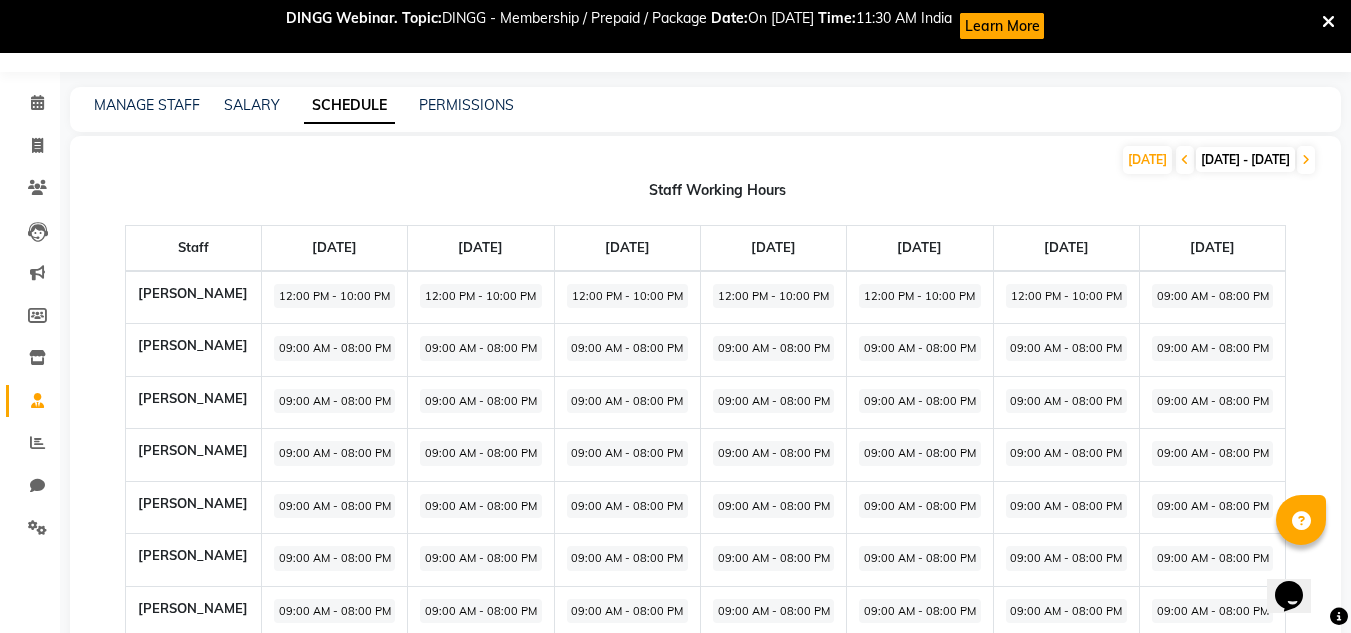 click on "09:00 AM - 08:00 PM" 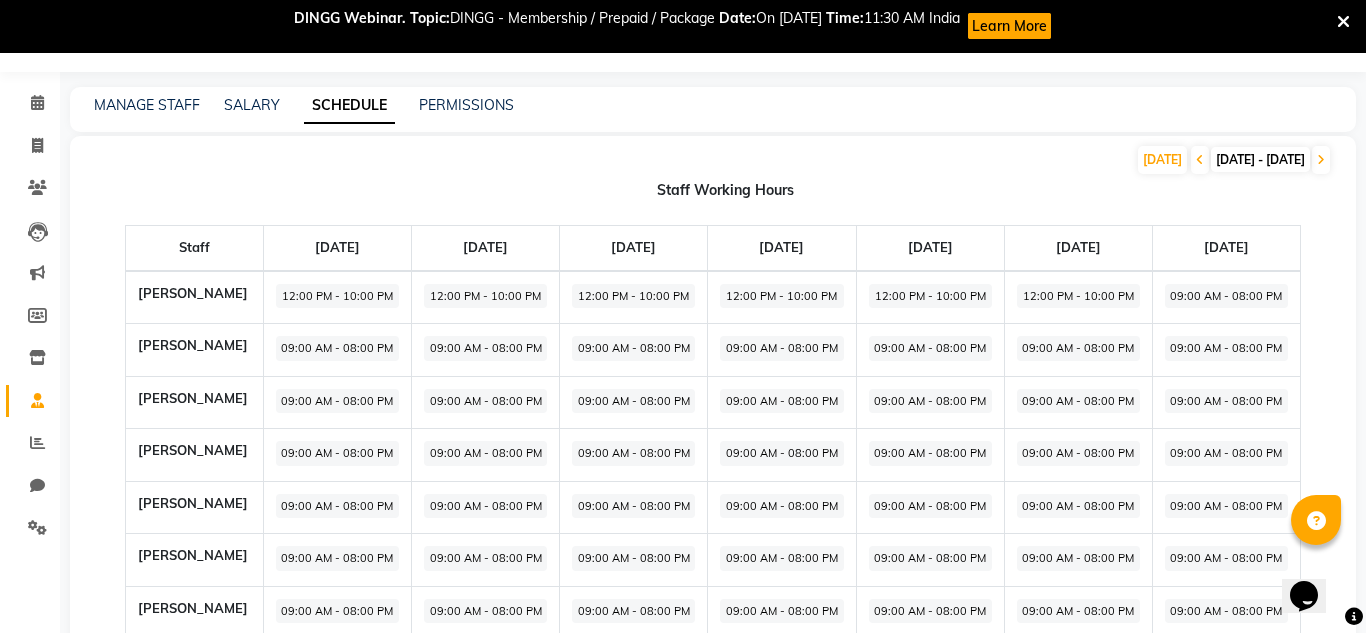 select on "09:00 AM" 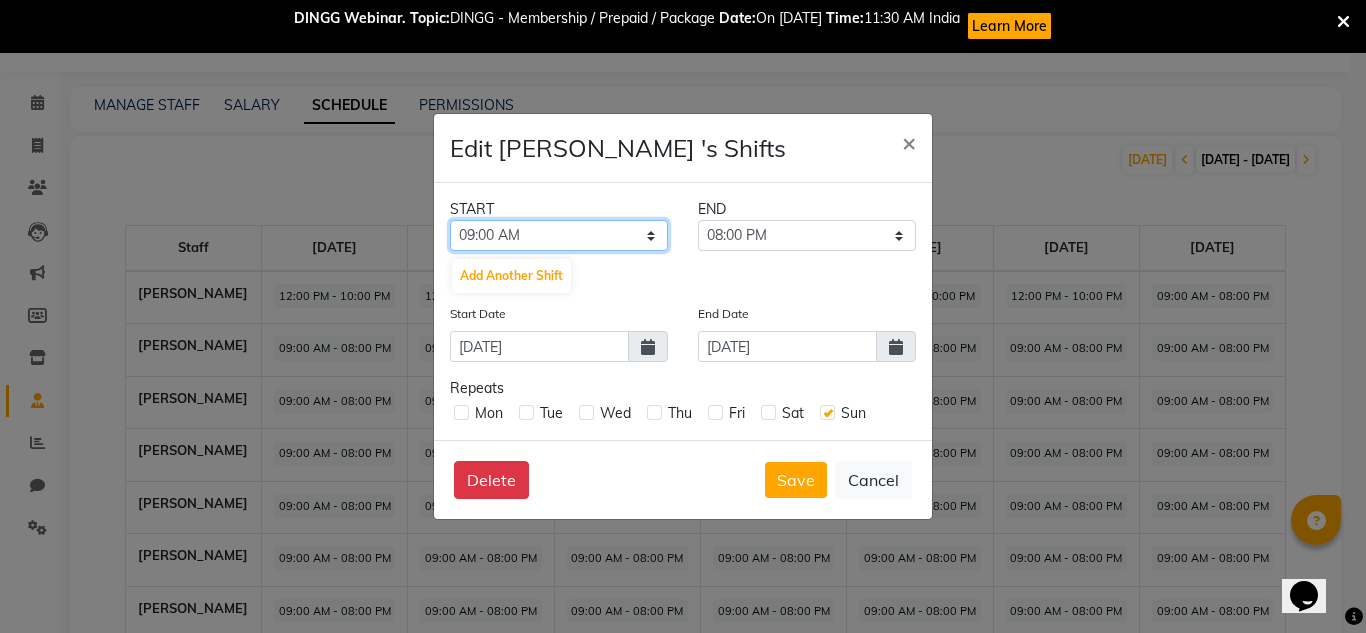 click on "12:00 AM 12:15 AM 12:30 AM 12:45 AM 01:00 AM 01:15 AM 01:30 AM 01:45 AM 02:00 AM 02:15 AM 02:30 AM 02:45 AM 03:00 AM 03:15 AM 03:30 AM 03:45 AM 04:00 AM 04:15 AM 04:30 AM 04:45 AM 05:00 AM 05:15 AM 05:30 AM 05:45 AM 06:00 AM 06:15 AM 06:30 AM 06:45 AM 07:00 AM 07:15 AM 07:30 AM 07:45 AM 08:00 AM 08:15 AM 08:30 AM 08:45 AM 09:00 AM 09:15 AM 09:30 AM 09:45 AM 10:00 AM 10:15 AM 10:30 AM 10:45 AM 11:00 AM 11:15 AM 11:30 AM 11:45 AM 12:00 PM 12:15 PM 12:30 PM 12:45 PM 01:00 PM 01:15 PM 01:30 PM 01:45 PM 02:00 PM 02:15 PM 02:30 PM 02:45 PM 03:00 PM 03:15 PM 03:30 PM 03:45 PM 04:00 PM 04:15 PM 04:30 PM 04:45 PM 05:00 PM 05:15 PM 05:30 PM 05:45 PM 06:00 PM 06:15 PM 06:30 PM 06:45 PM 07:00 PM 07:15 PM 07:30 PM 07:45 PM 08:00 PM 08:15 PM 08:30 PM 08:45 PM 09:00 PM 09:15 PM 09:30 PM 09:45 PM 10:00 PM 10:15 PM 10:30 PM 10:45 PM 11:00 PM 11:15 PM 11:30 PM 11:45 PM" 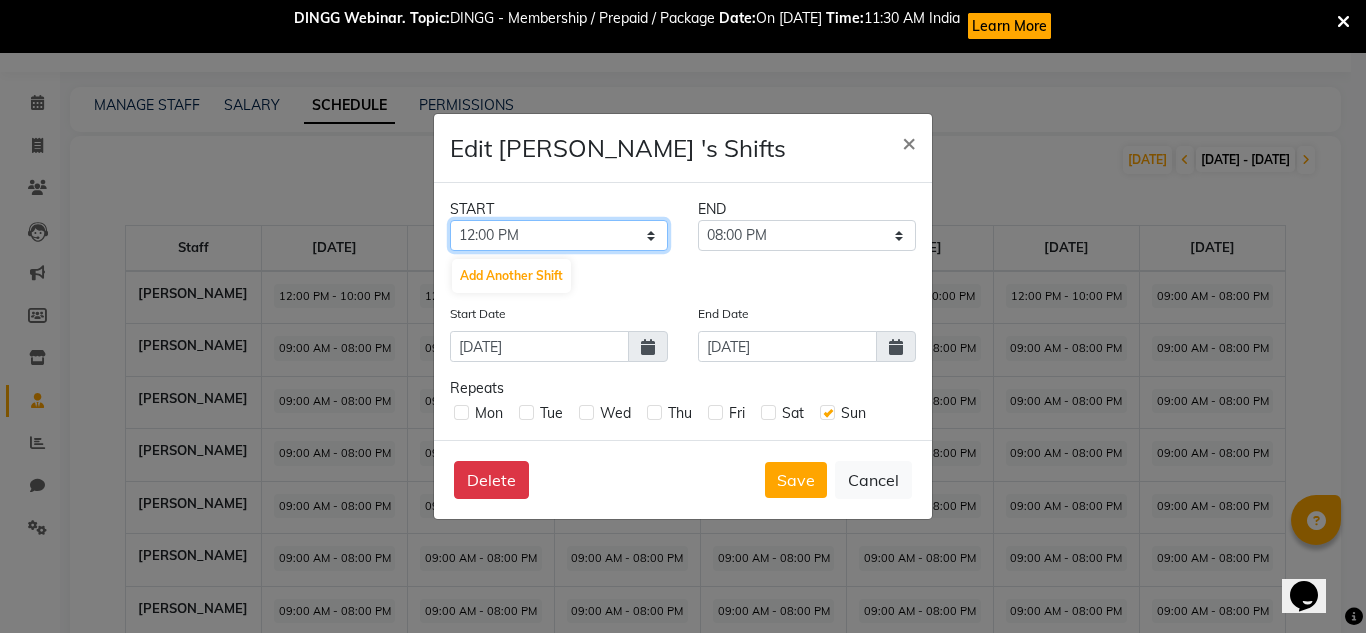 click on "12:00 AM 12:15 AM 12:30 AM 12:45 AM 01:00 AM 01:15 AM 01:30 AM 01:45 AM 02:00 AM 02:15 AM 02:30 AM 02:45 AM 03:00 AM 03:15 AM 03:30 AM 03:45 AM 04:00 AM 04:15 AM 04:30 AM 04:45 AM 05:00 AM 05:15 AM 05:30 AM 05:45 AM 06:00 AM 06:15 AM 06:30 AM 06:45 AM 07:00 AM 07:15 AM 07:30 AM 07:45 AM 08:00 AM 08:15 AM 08:30 AM 08:45 AM 09:00 AM 09:15 AM 09:30 AM 09:45 AM 10:00 AM 10:15 AM 10:30 AM 10:45 AM 11:00 AM 11:15 AM 11:30 AM 11:45 AM 12:00 PM 12:15 PM 12:30 PM 12:45 PM 01:00 PM 01:15 PM 01:30 PM 01:45 PM 02:00 PM 02:15 PM 02:30 PM 02:45 PM 03:00 PM 03:15 PM 03:30 PM 03:45 PM 04:00 PM 04:15 PM 04:30 PM 04:45 PM 05:00 PM 05:15 PM 05:30 PM 05:45 PM 06:00 PM 06:15 PM 06:30 PM 06:45 PM 07:00 PM 07:15 PM 07:30 PM 07:45 PM 08:00 PM 08:15 PM 08:30 PM 08:45 PM 09:00 PM 09:15 PM 09:30 PM 09:45 PM 10:00 PM 10:15 PM 10:30 PM 10:45 PM 11:00 PM 11:15 PM 11:30 PM 11:45 PM" 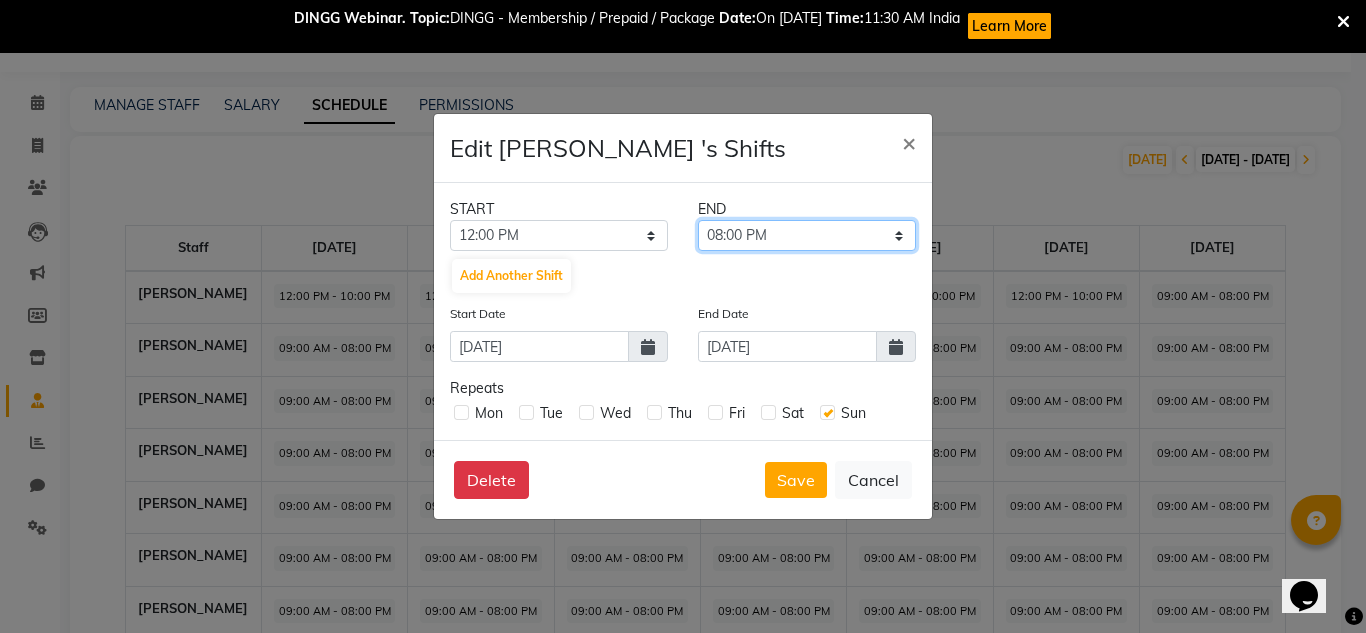 click on "12:15 PM 12:30 PM 12:45 PM 01:00 PM 01:15 PM 01:30 PM 01:45 PM 02:00 PM 02:15 PM 02:30 PM 02:45 PM 03:00 PM 03:15 PM 03:30 PM 03:45 PM 04:00 PM 04:15 PM 04:30 PM 04:45 PM 05:00 PM 05:15 PM 05:30 PM 05:45 PM 06:00 PM 06:15 PM 06:30 PM 06:45 PM 07:00 PM 07:15 PM 07:30 PM 07:45 PM 08:00 PM 08:15 PM 08:30 PM 08:45 PM 09:00 PM 09:15 PM 09:30 PM 09:45 PM 10:00 PM 10:15 PM 10:30 PM 10:45 PM 11:00 PM 11:15 PM 11:30 PM 11:45 PM" 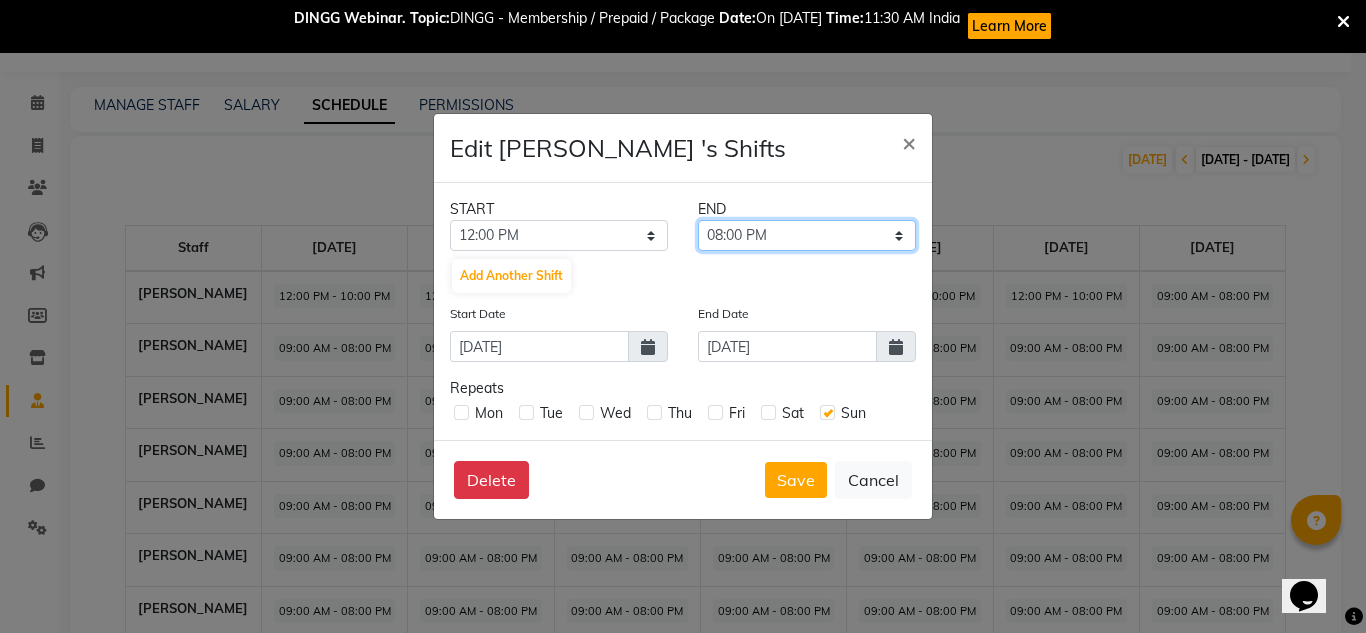 select on "10:00 PM" 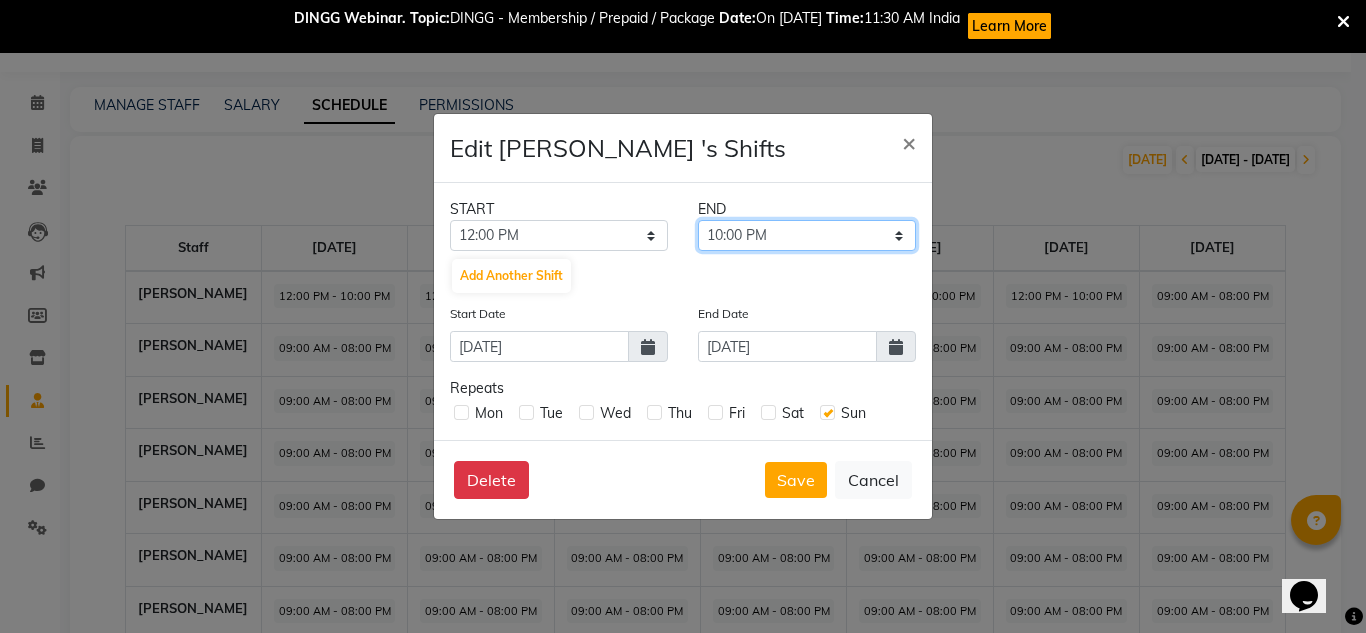 click on "12:15 PM 12:30 PM 12:45 PM 01:00 PM 01:15 PM 01:30 PM 01:45 PM 02:00 PM 02:15 PM 02:30 PM 02:45 PM 03:00 PM 03:15 PM 03:30 PM 03:45 PM 04:00 PM 04:15 PM 04:30 PM 04:45 PM 05:00 PM 05:15 PM 05:30 PM 05:45 PM 06:00 PM 06:15 PM 06:30 PM 06:45 PM 07:00 PM 07:15 PM 07:30 PM 07:45 PM 08:00 PM 08:15 PM 08:30 PM 08:45 PM 09:00 PM 09:15 PM 09:30 PM 09:45 PM 10:00 PM 10:15 PM 10:30 PM 10:45 PM 11:00 PM 11:15 PM 11:30 PM 11:45 PM" 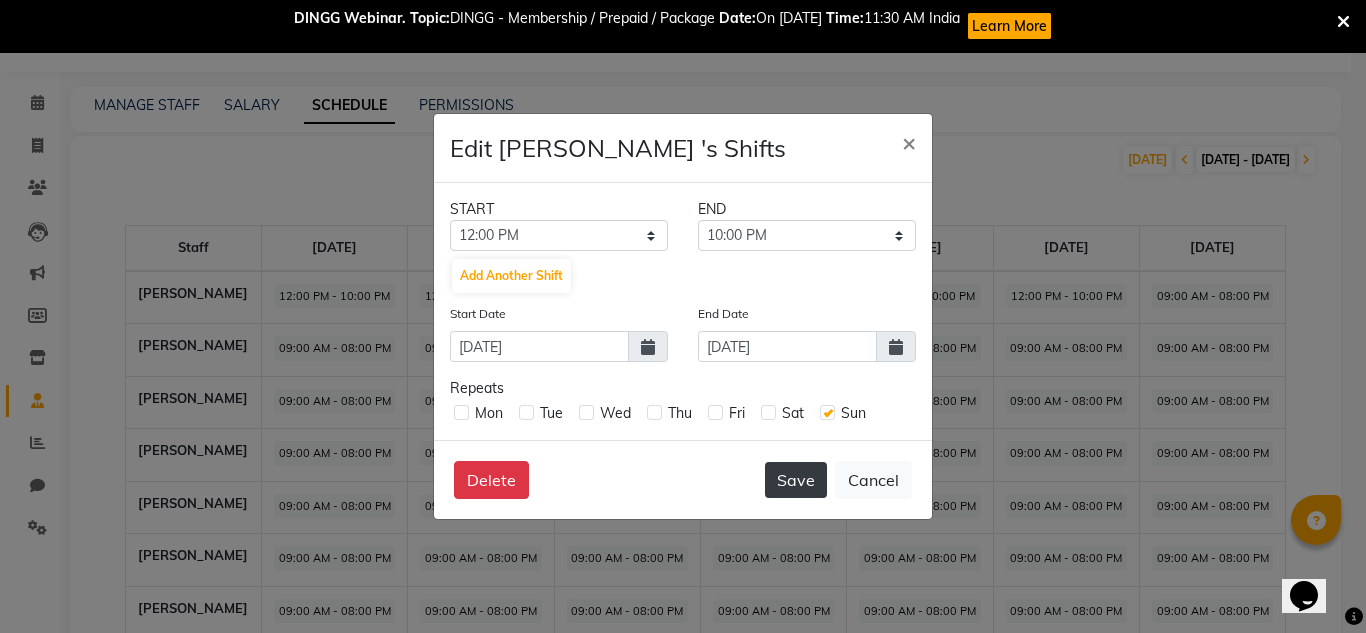 click on "Save" 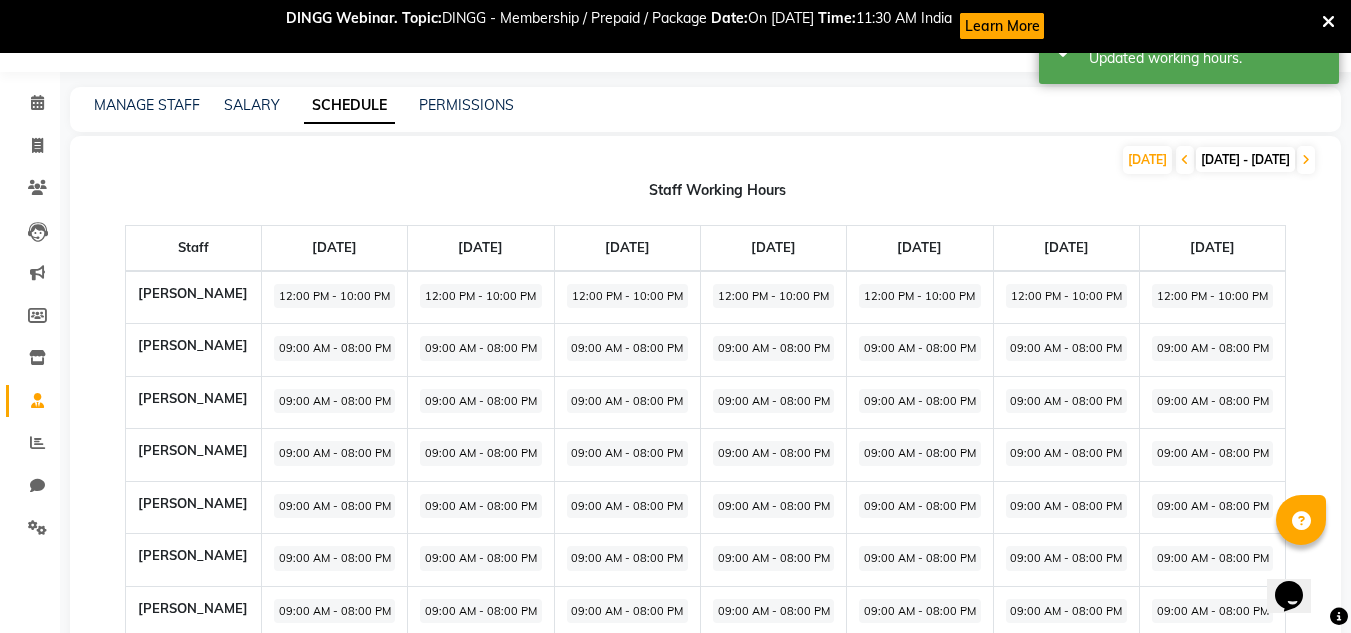 click on "Staff Monday, Jul 14 Tuesday, Jul 15 Wednesday, Jul 16 Thursday, Jul 17 Friday, Jul 18 Saturday, Jul 19 Sunday, Jul 20 DEEPAK KUMAR	  12:00 PM - 10:00 PM   12:00 PM - 10:00 PM   12:00 PM - 10:00 PM   12:00 PM - 10:00 PM   12:00 PM - 10:00 PM   12:00 PM - 10:00 PM   12:00 PM - 10:00 PM  KARISHMA RATHOD	  09:00 AM - 08:00 PM   09:00 AM - 08:00 PM   09:00 AM - 08:00 PM   09:00 AM - 08:00 PM   09:00 AM - 08:00 PM   09:00 AM - 08:00 PM   09:00 AM - 08:00 PM  YOGITA GAUDA	  09:00 AM - 08:00 PM   09:00 AM - 08:00 PM   09:00 AM - 08:00 PM   09:00 AM - 08:00 PM   09:00 AM - 08:00 PM   09:00 AM - 08:00 PM   09:00 AM - 08:00 PM  PRIYA THAKKAR	  09:00 AM - 08:00 PM   09:00 AM - 08:00 PM   09:00 AM - 08:00 PM   09:00 AM - 08:00 PM   09:00 AM - 08:00 PM   09:00 AM - 08:00 PM   09:00 AM - 08:00 PM  RENUKA THAKUR	  09:00 AM - 08:00 PM   09:00 AM - 08:00 PM   09:00 AM - 08:00 PM   09:00 AM - 08:00 PM   09:00 AM - 08:00 PM   09:00 AM - 08:00 PM   09:00 AM - 08:00 PM  SACHIN SHARMA	  09:00 AM - 08:00 PM   09:00 AM - 08:00 PM" 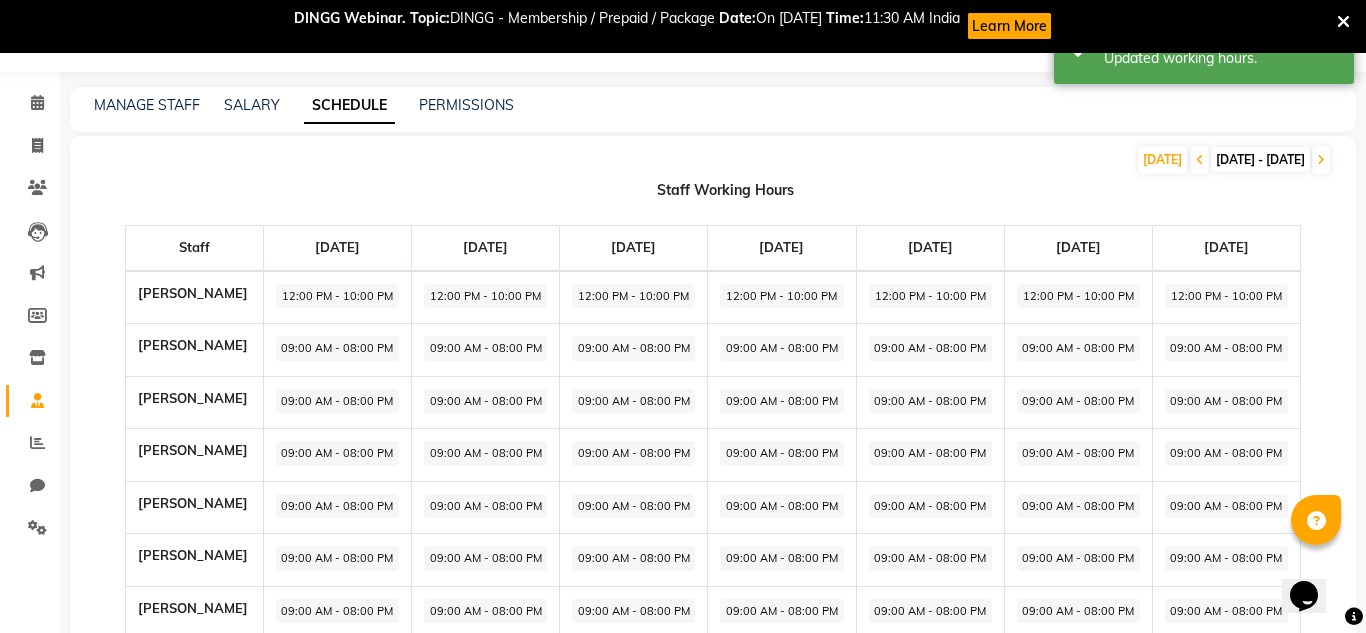 select on "09:00 AM" 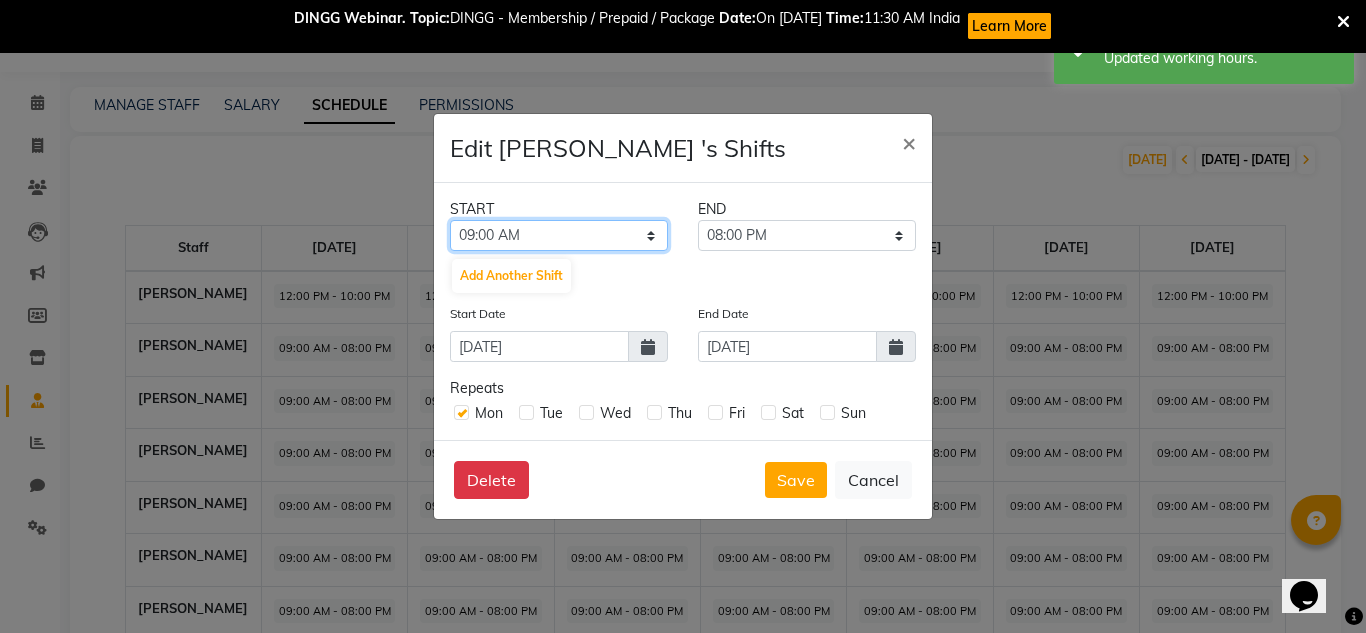 click on "12:00 AM 12:15 AM 12:30 AM 12:45 AM 01:00 AM 01:15 AM 01:30 AM 01:45 AM 02:00 AM 02:15 AM 02:30 AM 02:45 AM 03:00 AM 03:15 AM 03:30 AM 03:45 AM 04:00 AM 04:15 AM 04:30 AM 04:45 AM 05:00 AM 05:15 AM 05:30 AM 05:45 AM 06:00 AM 06:15 AM 06:30 AM 06:45 AM 07:00 AM 07:15 AM 07:30 AM 07:45 AM 08:00 AM 08:15 AM 08:30 AM 08:45 AM 09:00 AM 09:15 AM 09:30 AM 09:45 AM 10:00 AM 10:15 AM 10:30 AM 10:45 AM 11:00 AM 11:15 AM 11:30 AM 11:45 AM 12:00 PM 12:15 PM 12:30 PM 12:45 PM 01:00 PM 01:15 PM 01:30 PM 01:45 PM 02:00 PM 02:15 PM 02:30 PM 02:45 PM 03:00 PM 03:15 PM 03:30 PM 03:45 PM 04:00 PM 04:15 PM 04:30 PM 04:45 PM 05:00 PM 05:15 PM 05:30 PM 05:45 PM 06:00 PM 06:15 PM 06:30 PM 06:45 PM 07:00 PM 07:15 PM 07:30 PM 07:45 PM 08:00 PM 08:15 PM 08:30 PM 08:45 PM 09:00 PM 09:15 PM 09:30 PM 09:45 PM 10:00 PM 10:15 PM 10:30 PM 10:45 PM 11:00 PM 11:15 PM 11:30 PM 11:45 PM" 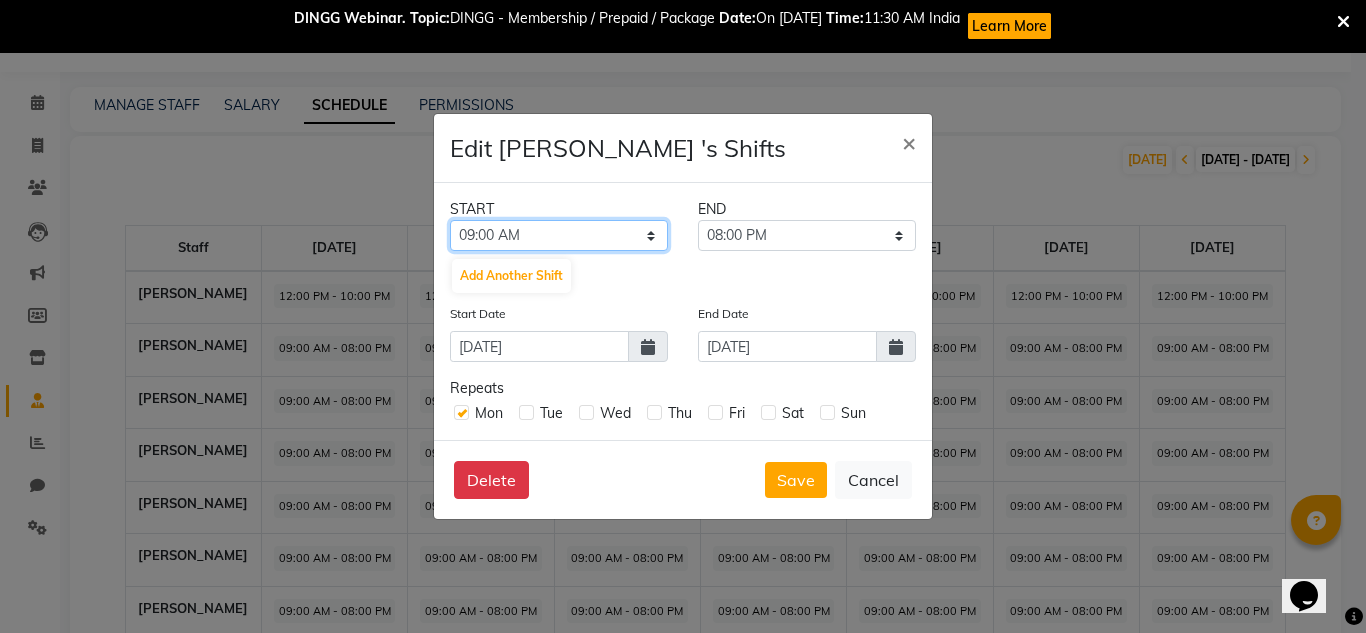 select on "10:00 AM" 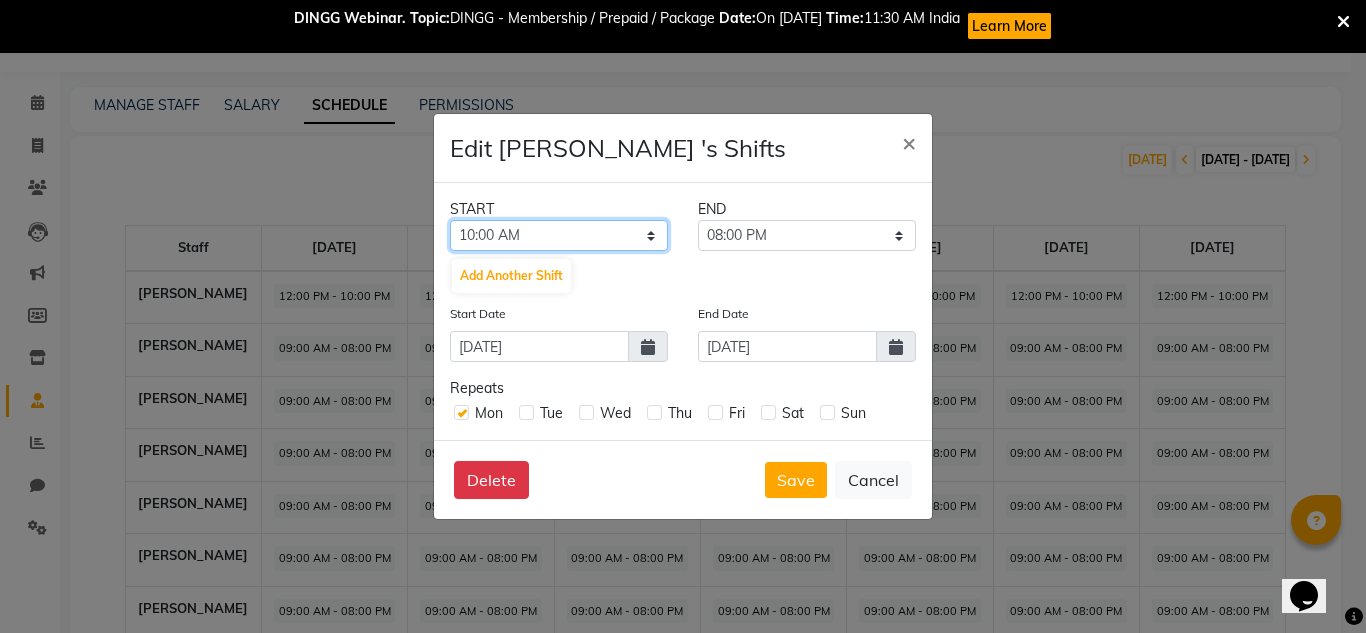 click on "12:00 AM 12:15 AM 12:30 AM 12:45 AM 01:00 AM 01:15 AM 01:30 AM 01:45 AM 02:00 AM 02:15 AM 02:30 AM 02:45 AM 03:00 AM 03:15 AM 03:30 AM 03:45 AM 04:00 AM 04:15 AM 04:30 AM 04:45 AM 05:00 AM 05:15 AM 05:30 AM 05:45 AM 06:00 AM 06:15 AM 06:30 AM 06:45 AM 07:00 AM 07:15 AM 07:30 AM 07:45 AM 08:00 AM 08:15 AM 08:30 AM 08:45 AM 09:00 AM 09:15 AM 09:30 AM 09:45 AM 10:00 AM 10:15 AM 10:30 AM 10:45 AM 11:00 AM 11:15 AM 11:30 AM 11:45 AM 12:00 PM 12:15 PM 12:30 PM 12:45 PM 01:00 PM 01:15 PM 01:30 PM 01:45 PM 02:00 PM 02:15 PM 02:30 PM 02:45 PM 03:00 PM 03:15 PM 03:30 PM 03:45 PM 04:00 PM 04:15 PM 04:30 PM 04:45 PM 05:00 PM 05:15 PM 05:30 PM 05:45 PM 06:00 PM 06:15 PM 06:30 PM 06:45 PM 07:00 PM 07:15 PM 07:30 PM 07:45 PM 08:00 PM 08:15 PM 08:30 PM 08:45 PM 09:00 PM 09:15 PM 09:30 PM 09:45 PM 10:00 PM 10:15 PM 10:30 PM 10:45 PM 11:00 PM 11:15 PM 11:30 PM 11:45 PM" 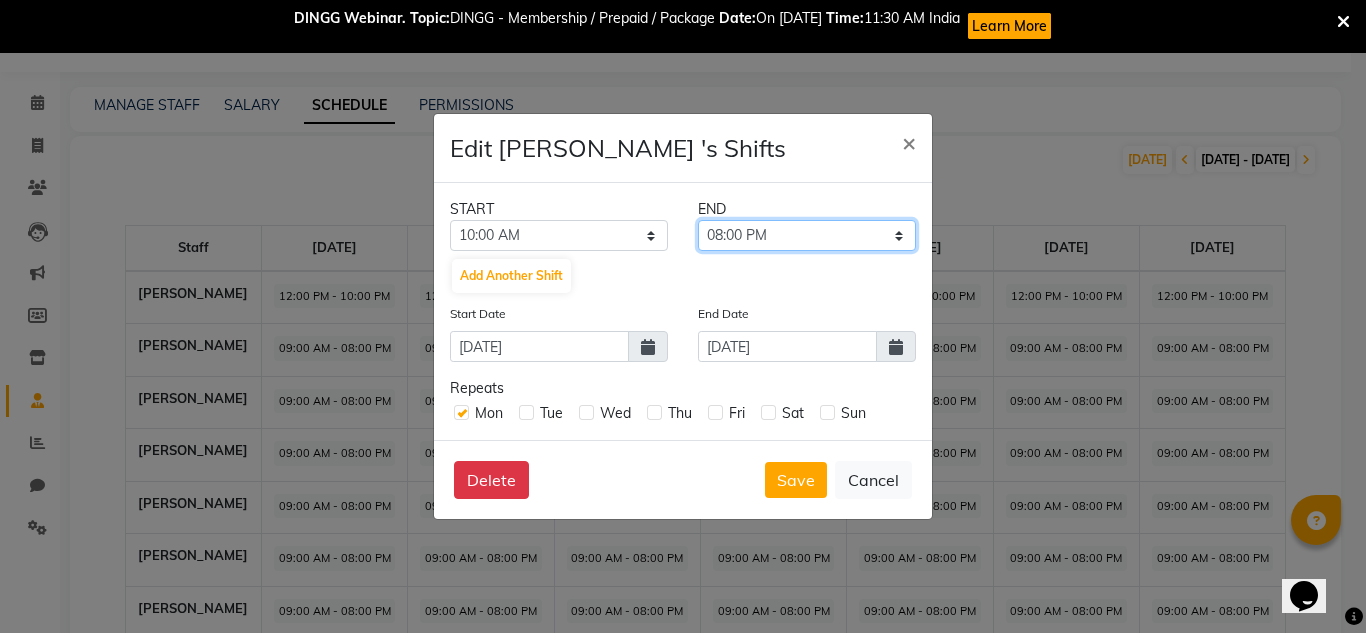 click on "10:15 AM 10:30 AM 10:45 AM 11:00 AM 11:15 AM 11:30 AM 11:45 AM 12:00 PM 12:15 PM 12:30 PM 12:45 PM 01:00 PM 01:15 PM 01:30 PM 01:45 PM 02:00 PM 02:15 PM 02:30 PM 02:45 PM 03:00 PM 03:15 PM 03:30 PM 03:45 PM 04:00 PM 04:15 PM 04:30 PM 04:45 PM 05:00 PM 05:15 PM 05:30 PM 05:45 PM 06:00 PM 06:15 PM 06:30 PM 06:45 PM 07:00 PM 07:15 PM 07:30 PM 07:45 PM 08:00 PM 08:15 PM 08:30 PM 08:45 PM 09:00 PM 09:15 PM 09:30 PM 09:45 PM 10:00 PM 10:15 PM 10:30 PM 10:45 PM 11:00 PM 11:15 PM 11:30 PM 11:45 PM" 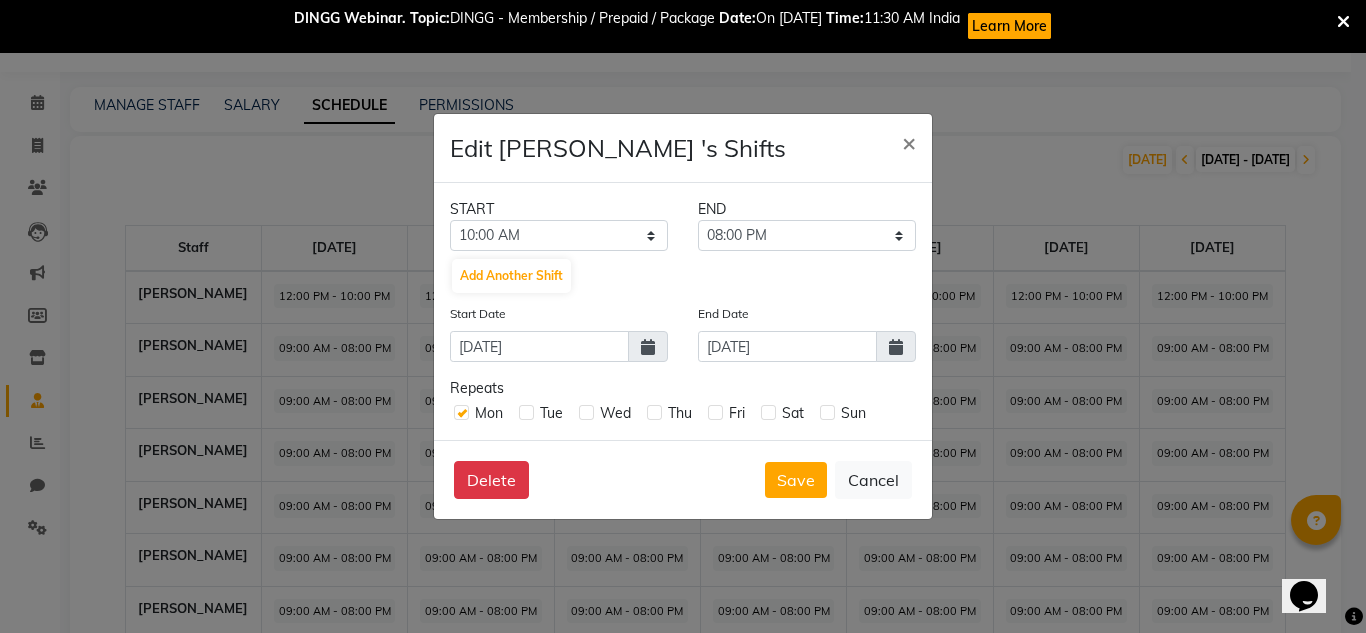 click on "Delete   Save   Cancel" 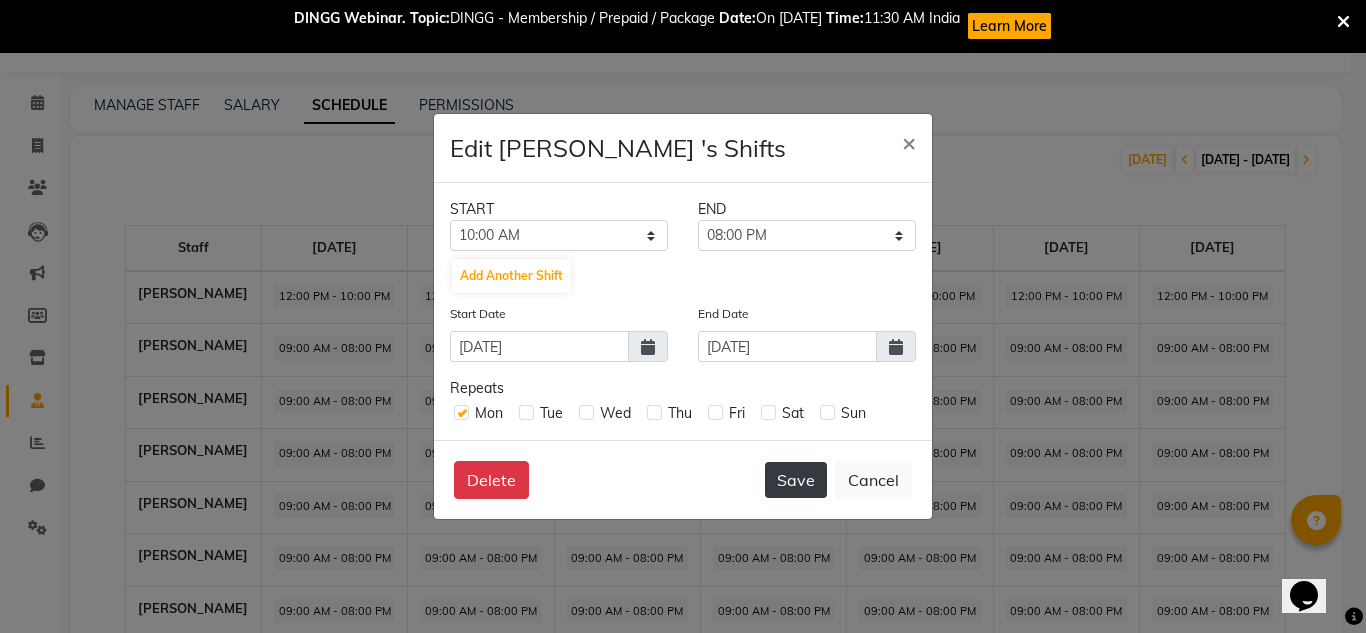 click on "Save" 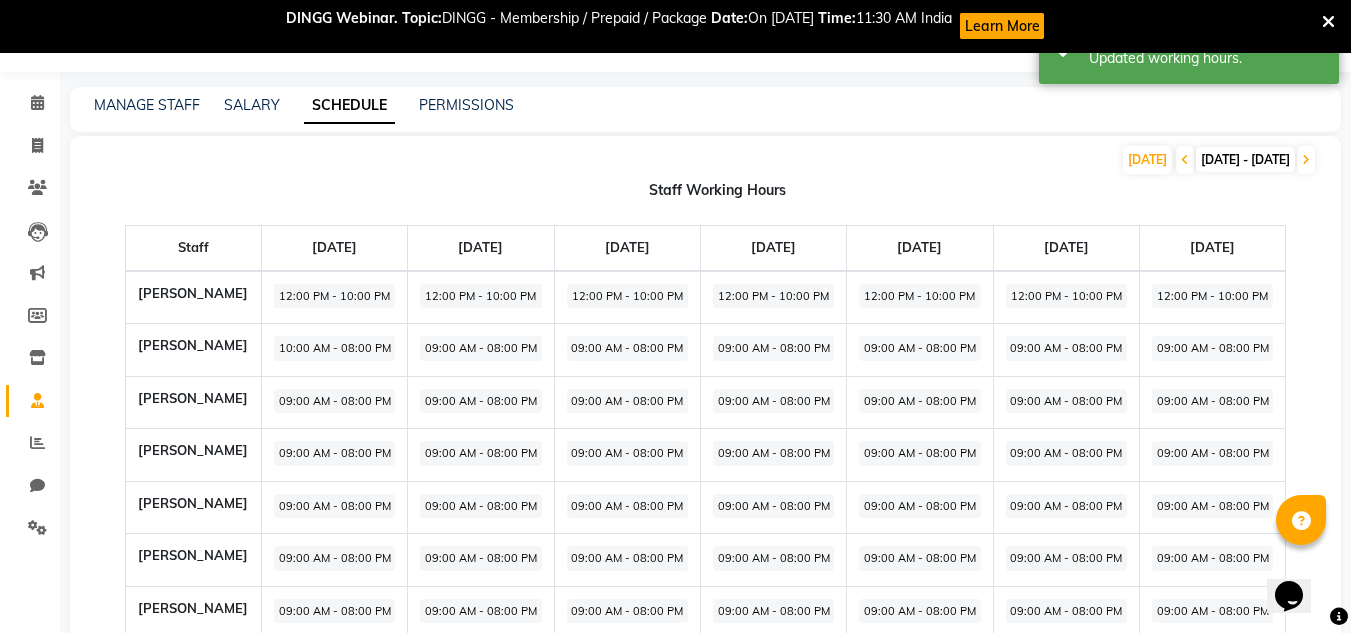 click on "09:00 AM - 08:00 PM" 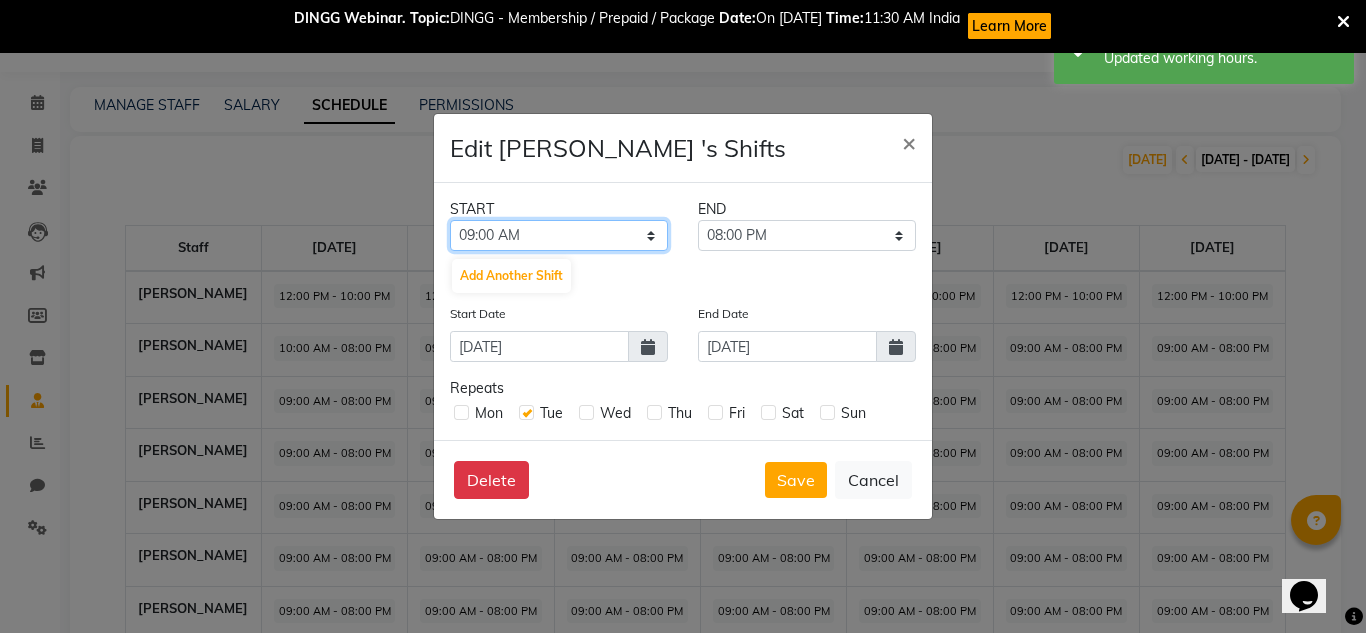 click on "12:00 AM 12:15 AM 12:30 AM 12:45 AM 01:00 AM 01:15 AM 01:30 AM 01:45 AM 02:00 AM 02:15 AM 02:30 AM 02:45 AM 03:00 AM 03:15 AM 03:30 AM 03:45 AM 04:00 AM 04:15 AM 04:30 AM 04:45 AM 05:00 AM 05:15 AM 05:30 AM 05:45 AM 06:00 AM 06:15 AM 06:30 AM 06:45 AM 07:00 AM 07:15 AM 07:30 AM 07:45 AM 08:00 AM 08:15 AM 08:30 AM 08:45 AM 09:00 AM 09:15 AM 09:30 AM 09:45 AM 10:00 AM 10:15 AM 10:30 AM 10:45 AM 11:00 AM 11:15 AM 11:30 AM 11:45 AM 12:00 PM 12:15 PM 12:30 PM 12:45 PM 01:00 PM 01:15 PM 01:30 PM 01:45 PM 02:00 PM 02:15 PM 02:30 PM 02:45 PM 03:00 PM 03:15 PM 03:30 PM 03:45 PM 04:00 PM 04:15 PM 04:30 PM 04:45 PM 05:00 PM 05:15 PM 05:30 PM 05:45 PM 06:00 PM 06:15 PM 06:30 PM 06:45 PM 07:00 PM 07:15 PM 07:30 PM 07:45 PM 08:00 PM 08:15 PM 08:30 PM 08:45 PM 09:00 PM 09:15 PM 09:30 PM 09:45 PM 10:00 PM 10:15 PM 10:30 PM 10:45 PM 11:00 PM 11:15 PM 11:30 PM 11:45 PM" 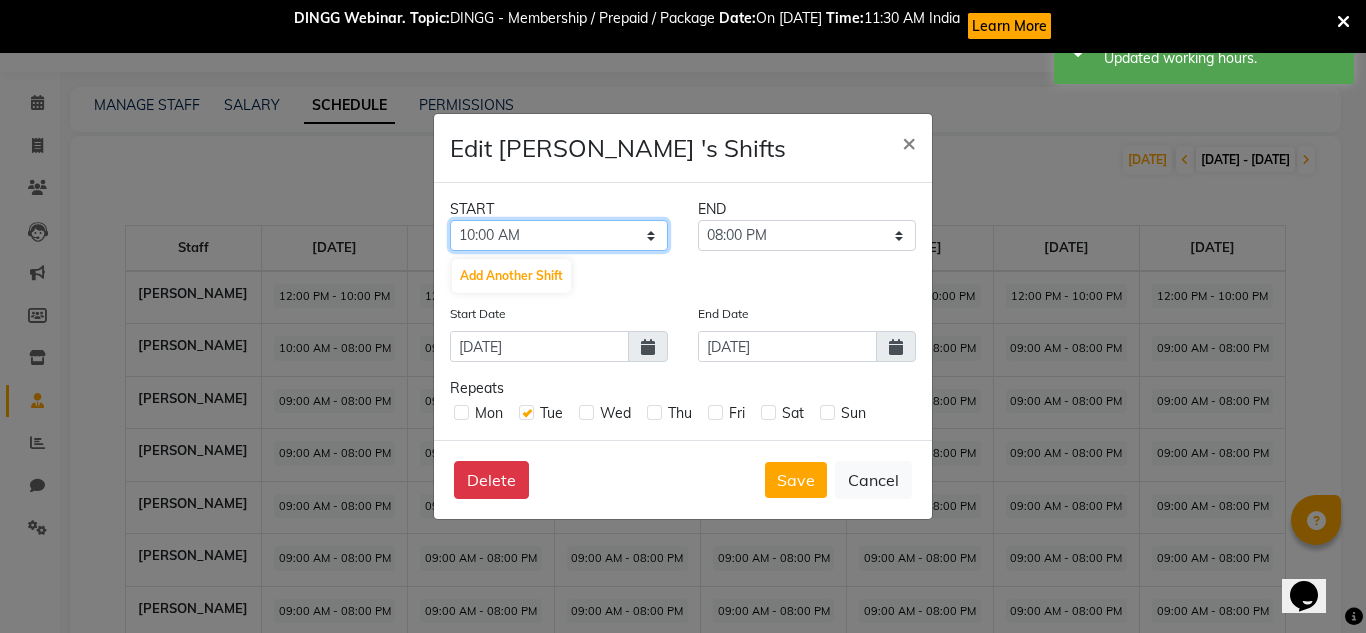 click on "12:00 AM 12:15 AM 12:30 AM 12:45 AM 01:00 AM 01:15 AM 01:30 AM 01:45 AM 02:00 AM 02:15 AM 02:30 AM 02:45 AM 03:00 AM 03:15 AM 03:30 AM 03:45 AM 04:00 AM 04:15 AM 04:30 AM 04:45 AM 05:00 AM 05:15 AM 05:30 AM 05:45 AM 06:00 AM 06:15 AM 06:30 AM 06:45 AM 07:00 AM 07:15 AM 07:30 AM 07:45 AM 08:00 AM 08:15 AM 08:30 AM 08:45 AM 09:00 AM 09:15 AM 09:30 AM 09:45 AM 10:00 AM 10:15 AM 10:30 AM 10:45 AM 11:00 AM 11:15 AM 11:30 AM 11:45 AM 12:00 PM 12:15 PM 12:30 PM 12:45 PM 01:00 PM 01:15 PM 01:30 PM 01:45 PM 02:00 PM 02:15 PM 02:30 PM 02:45 PM 03:00 PM 03:15 PM 03:30 PM 03:45 PM 04:00 PM 04:15 PM 04:30 PM 04:45 PM 05:00 PM 05:15 PM 05:30 PM 05:45 PM 06:00 PM 06:15 PM 06:30 PM 06:45 PM 07:00 PM 07:15 PM 07:30 PM 07:45 PM 08:00 PM 08:15 PM 08:30 PM 08:45 PM 09:00 PM 09:15 PM 09:30 PM 09:45 PM 10:00 PM 10:15 PM 10:30 PM 10:45 PM 11:00 PM 11:15 PM 11:30 PM 11:45 PM" 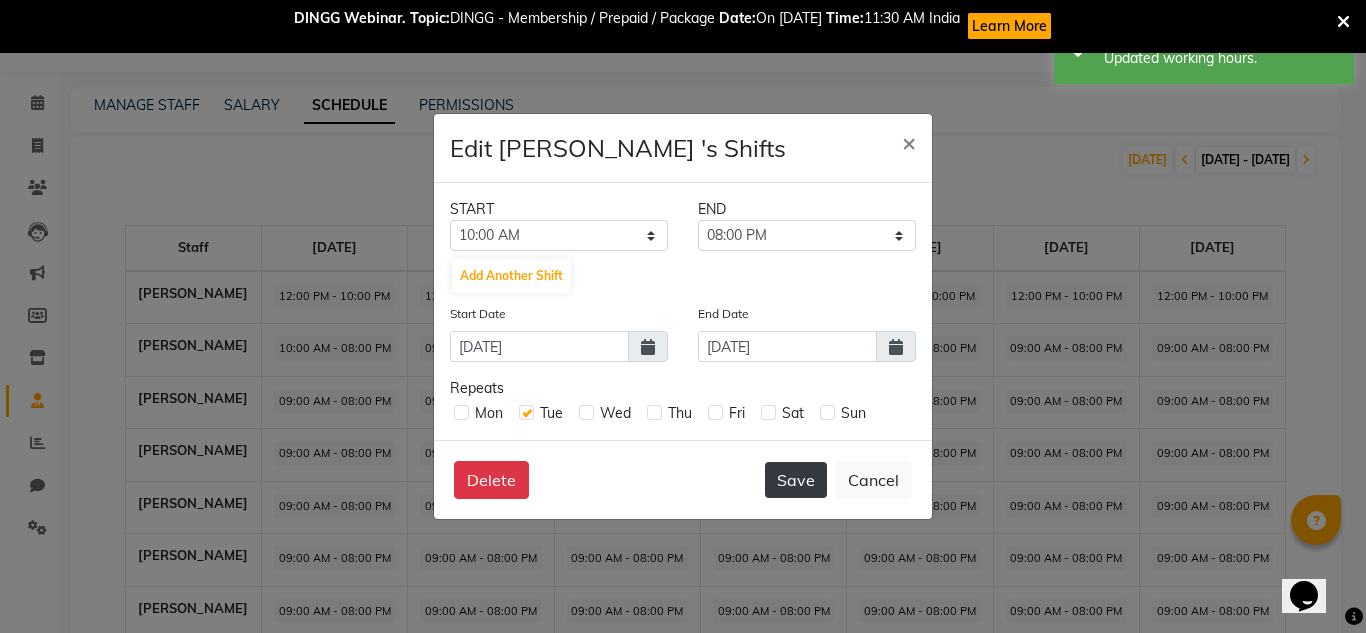 click on "Save" 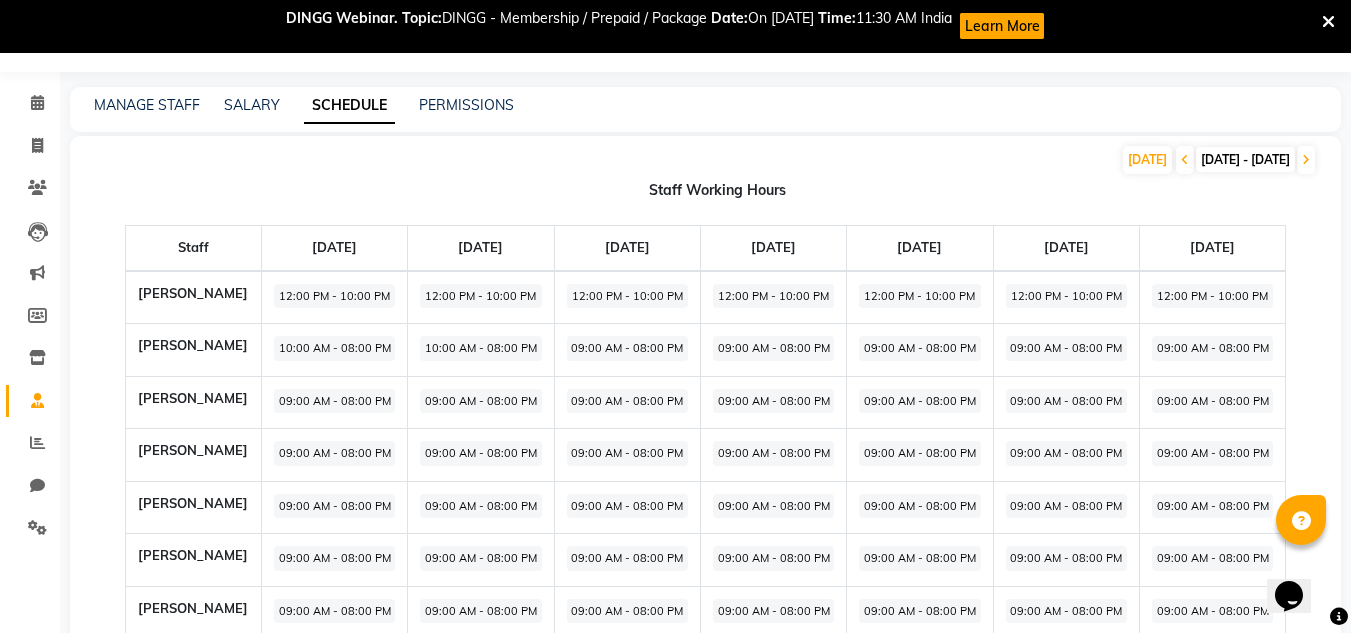 click on "09:00 AM - 08:00 PM" 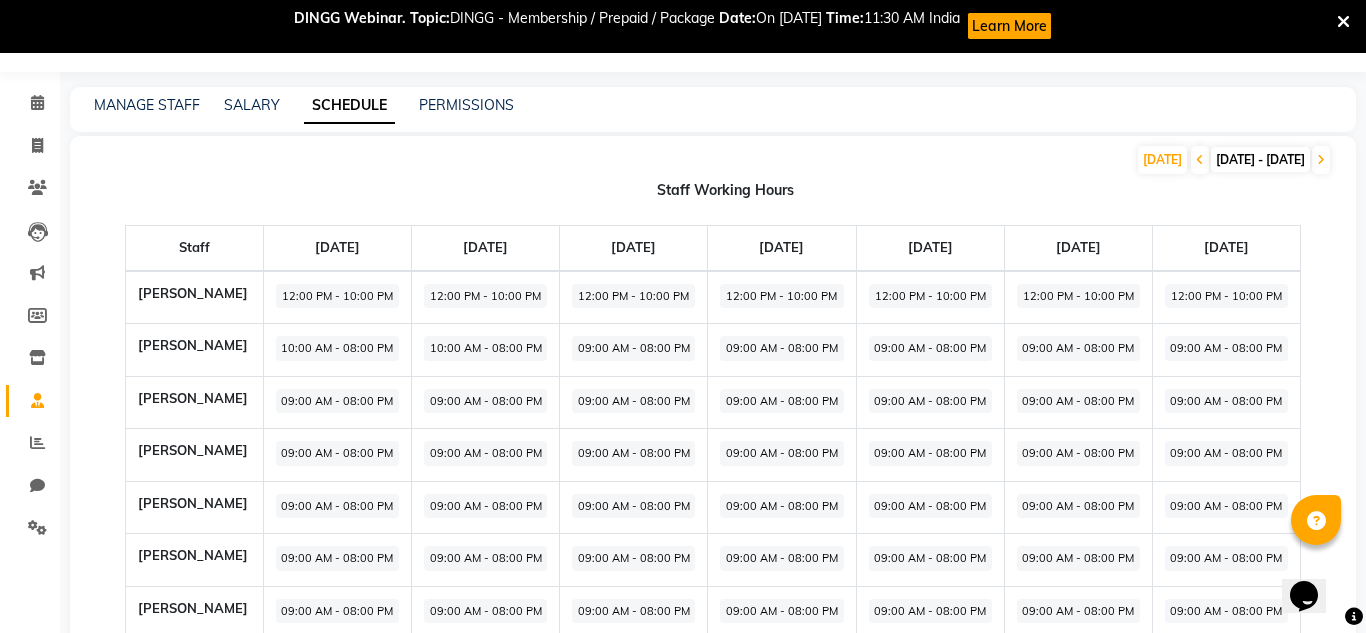 select on "09:00 AM" 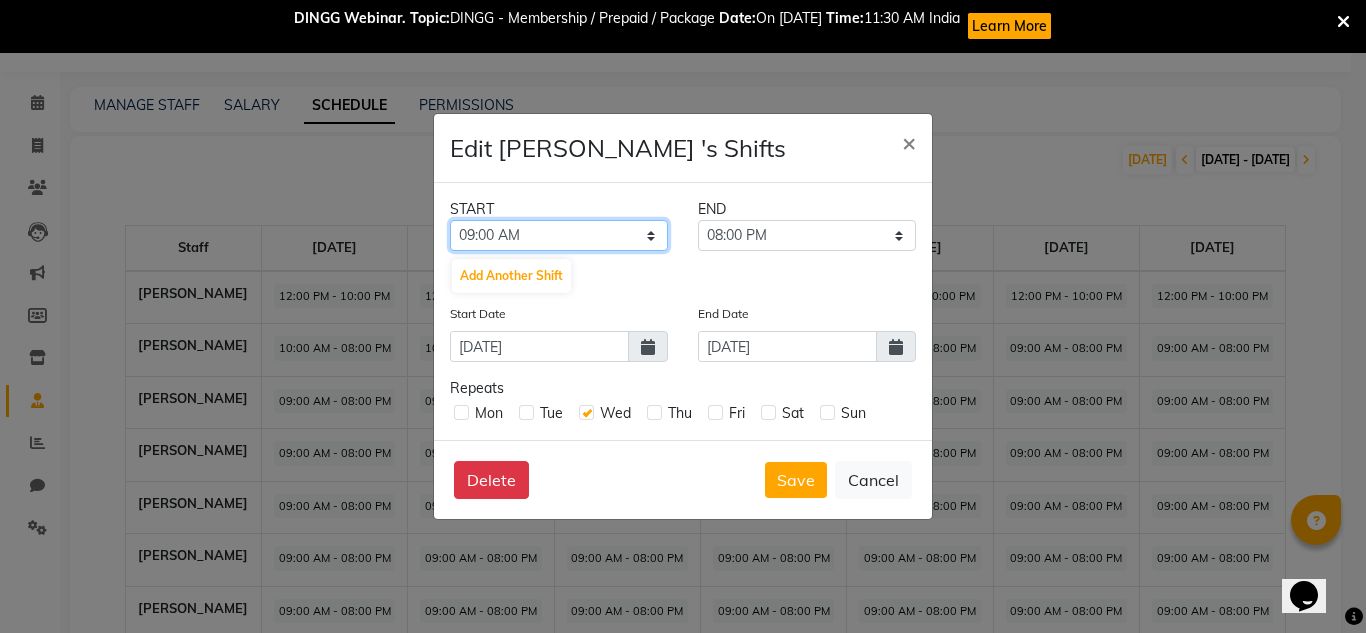 click on "12:00 AM 12:15 AM 12:30 AM 12:45 AM 01:00 AM 01:15 AM 01:30 AM 01:45 AM 02:00 AM 02:15 AM 02:30 AM 02:45 AM 03:00 AM 03:15 AM 03:30 AM 03:45 AM 04:00 AM 04:15 AM 04:30 AM 04:45 AM 05:00 AM 05:15 AM 05:30 AM 05:45 AM 06:00 AM 06:15 AM 06:30 AM 06:45 AM 07:00 AM 07:15 AM 07:30 AM 07:45 AM 08:00 AM 08:15 AM 08:30 AM 08:45 AM 09:00 AM 09:15 AM 09:30 AM 09:45 AM 10:00 AM 10:15 AM 10:30 AM 10:45 AM 11:00 AM 11:15 AM 11:30 AM 11:45 AM 12:00 PM 12:15 PM 12:30 PM 12:45 PM 01:00 PM 01:15 PM 01:30 PM 01:45 PM 02:00 PM 02:15 PM 02:30 PM 02:45 PM 03:00 PM 03:15 PM 03:30 PM 03:45 PM 04:00 PM 04:15 PM 04:30 PM 04:45 PM 05:00 PM 05:15 PM 05:30 PM 05:45 PM 06:00 PM 06:15 PM 06:30 PM 06:45 PM 07:00 PM 07:15 PM 07:30 PM 07:45 PM 08:00 PM 08:15 PM 08:30 PM 08:45 PM 09:00 PM 09:15 PM 09:30 PM 09:45 PM 10:00 PM 10:15 PM 10:30 PM 10:45 PM 11:00 PM 11:15 PM 11:30 PM 11:45 PM" 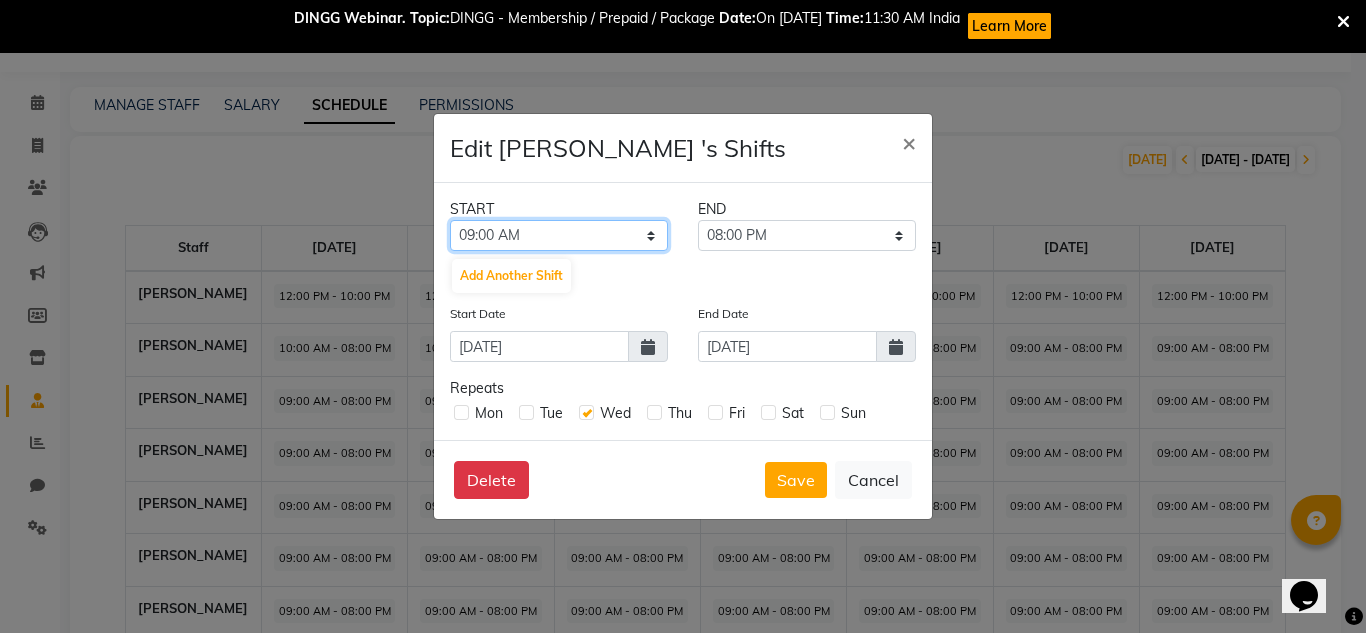 select on "10:00 AM" 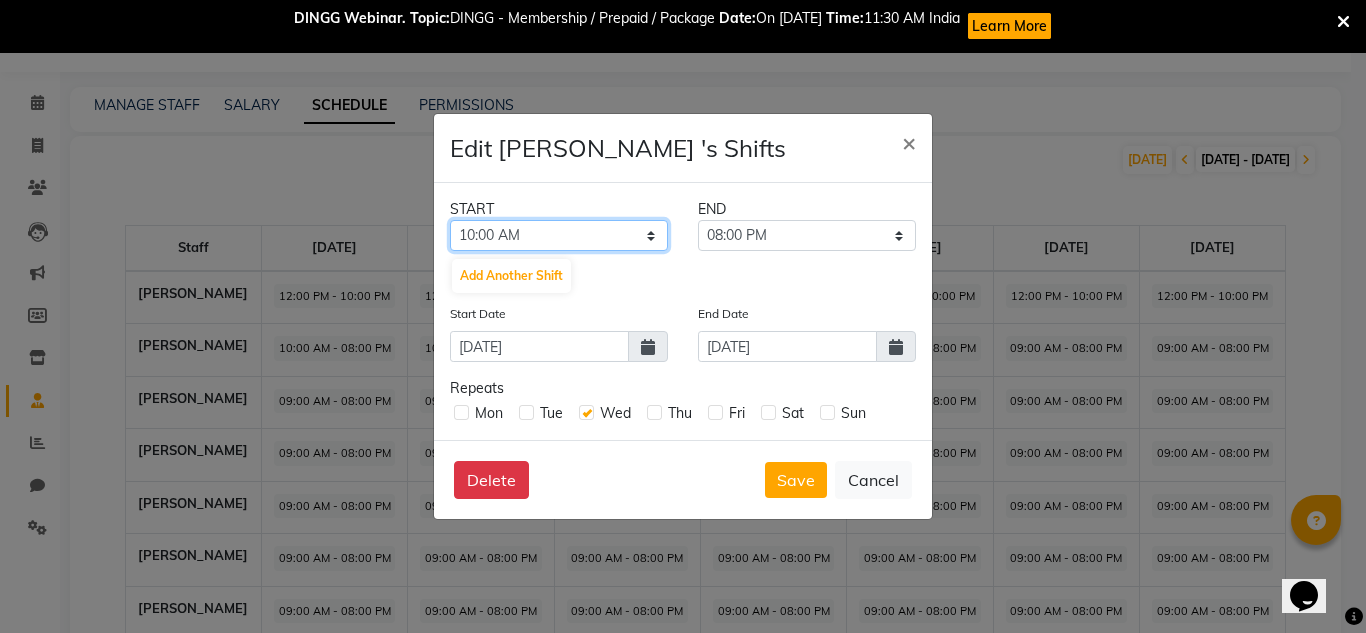click on "12:00 AM 12:15 AM 12:30 AM 12:45 AM 01:00 AM 01:15 AM 01:30 AM 01:45 AM 02:00 AM 02:15 AM 02:30 AM 02:45 AM 03:00 AM 03:15 AM 03:30 AM 03:45 AM 04:00 AM 04:15 AM 04:30 AM 04:45 AM 05:00 AM 05:15 AM 05:30 AM 05:45 AM 06:00 AM 06:15 AM 06:30 AM 06:45 AM 07:00 AM 07:15 AM 07:30 AM 07:45 AM 08:00 AM 08:15 AM 08:30 AM 08:45 AM 09:00 AM 09:15 AM 09:30 AM 09:45 AM 10:00 AM 10:15 AM 10:30 AM 10:45 AM 11:00 AM 11:15 AM 11:30 AM 11:45 AM 12:00 PM 12:15 PM 12:30 PM 12:45 PM 01:00 PM 01:15 PM 01:30 PM 01:45 PM 02:00 PM 02:15 PM 02:30 PM 02:45 PM 03:00 PM 03:15 PM 03:30 PM 03:45 PM 04:00 PM 04:15 PM 04:30 PM 04:45 PM 05:00 PM 05:15 PM 05:30 PM 05:45 PM 06:00 PM 06:15 PM 06:30 PM 06:45 PM 07:00 PM 07:15 PM 07:30 PM 07:45 PM 08:00 PM 08:15 PM 08:30 PM 08:45 PM 09:00 PM 09:15 PM 09:30 PM 09:45 PM 10:00 PM 10:15 PM 10:30 PM 10:45 PM 11:00 PM 11:15 PM 11:30 PM 11:45 PM" 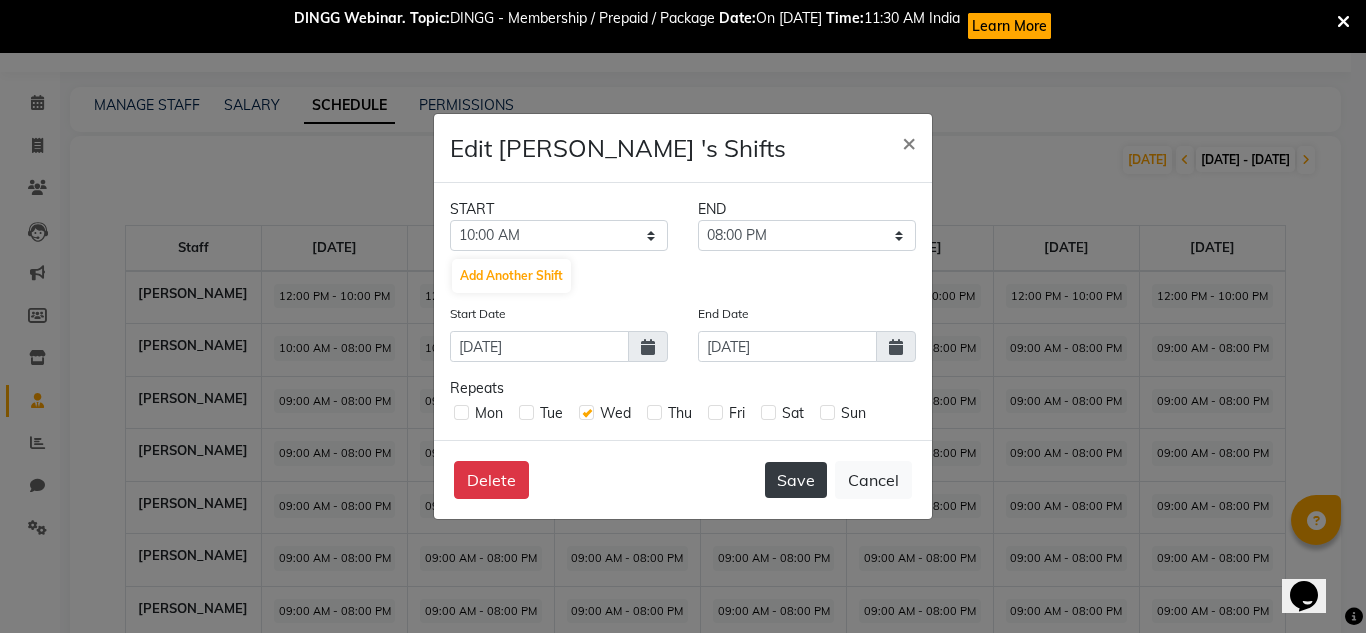 click on "Save" 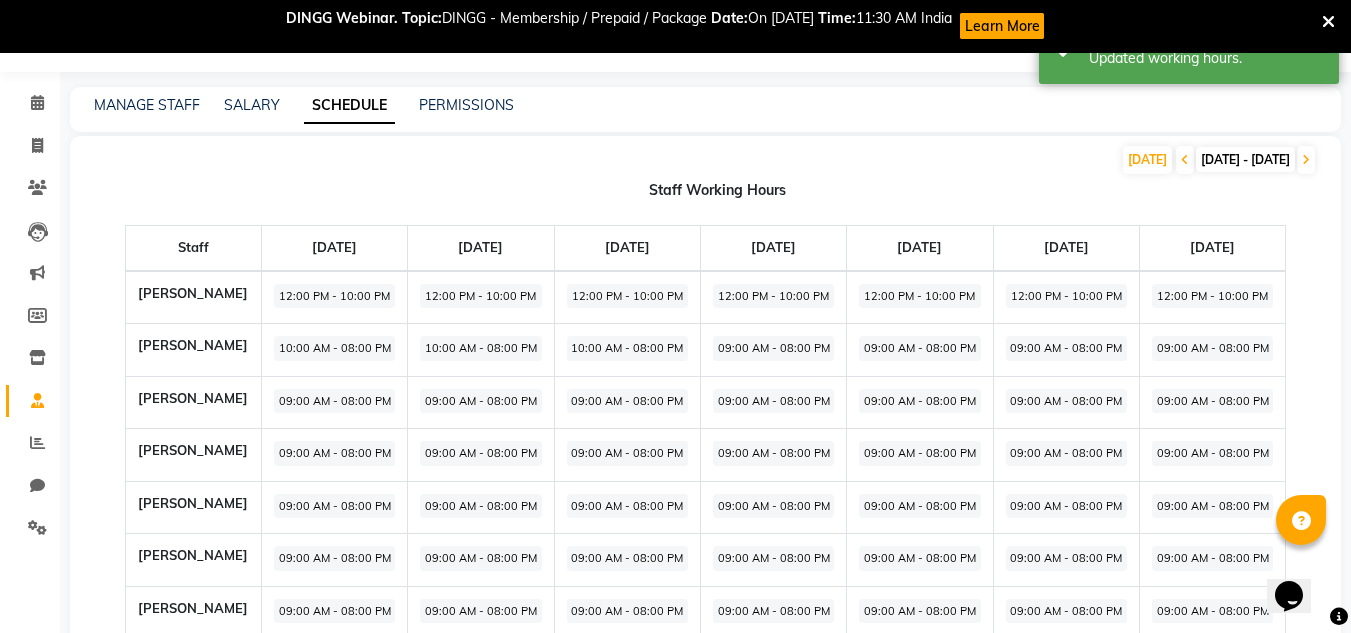click on "09:00 AM - 08:00 PM" 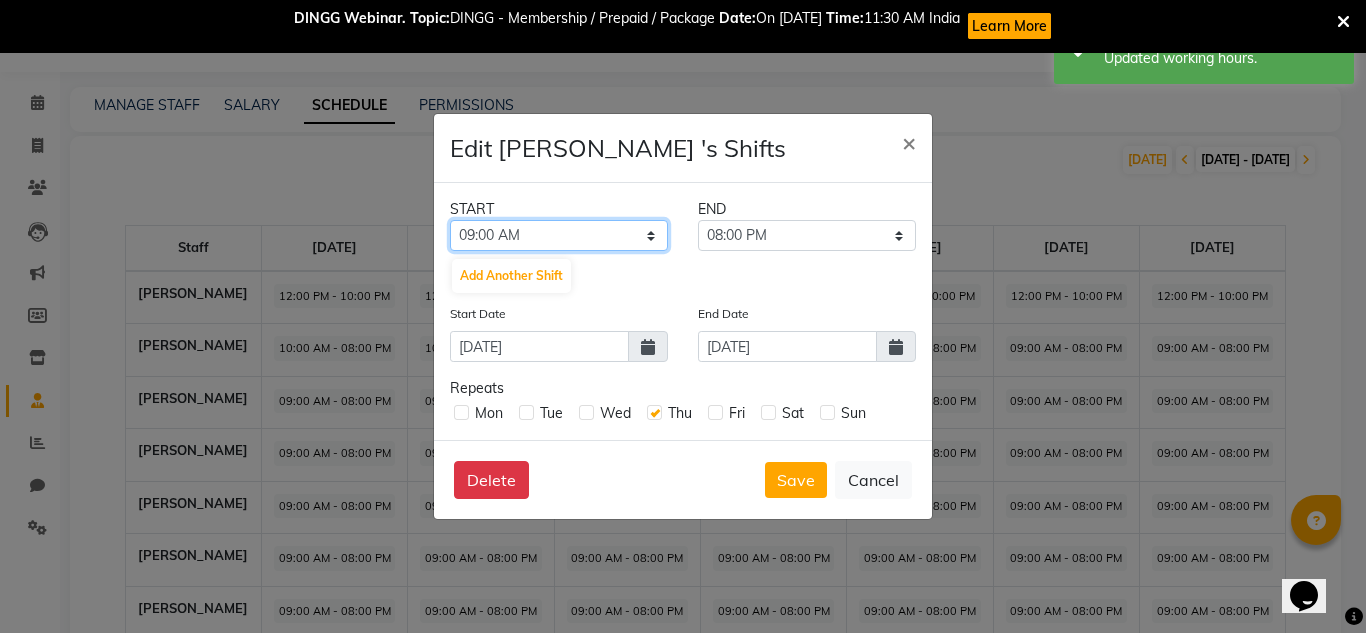 click on "12:00 AM 12:15 AM 12:30 AM 12:45 AM 01:00 AM 01:15 AM 01:30 AM 01:45 AM 02:00 AM 02:15 AM 02:30 AM 02:45 AM 03:00 AM 03:15 AM 03:30 AM 03:45 AM 04:00 AM 04:15 AM 04:30 AM 04:45 AM 05:00 AM 05:15 AM 05:30 AM 05:45 AM 06:00 AM 06:15 AM 06:30 AM 06:45 AM 07:00 AM 07:15 AM 07:30 AM 07:45 AM 08:00 AM 08:15 AM 08:30 AM 08:45 AM 09:00 AM 09:15 AM 09:30 AM 09:45 AM 10:00 AM 10:15 AM 10:30 AM 10:45 AM 11:00 AM 11:15 AM 11:30 AM 11:45 AM 12:00 PM 12:15 PM 12:30 PM 12:45 PM 01:00 PM 01:15 PM 01:30 PM 01:45 PM 02:00 PM 02:15 PM 02:30 PM 02:45 PM 03:00 PM 03:15 PM 03:30 PM 03:45 PM 04:00 PM 04:15 PM 04:30 PM 04:45 PM 05:00 PM 05:15 PM 05:30 PM 05:45 PM 06:00 PM 06:15 PM 06:30 PM 06:45 PM 07:00 PM 07:15 PM 07:30 PM 07:45 PM 08:00 PM 08:15 PM 08:30 PM 08:45 PM 09:00 PM 09:15 PM 09:30 PM 09:45 PM 10:00 PM 10:15 PM 10:30 PM 10:45 PM 11:00 PM 11:15 PM 11:30 PM 11:45 PM" 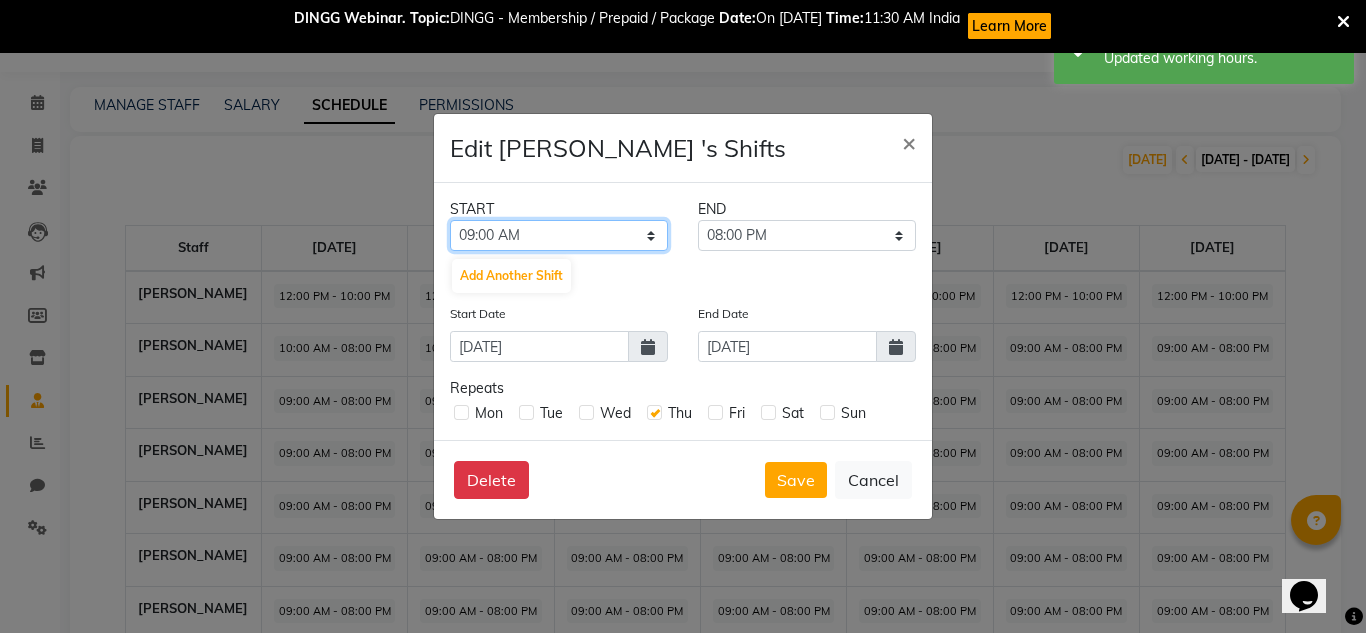 select on "10:00 AM" 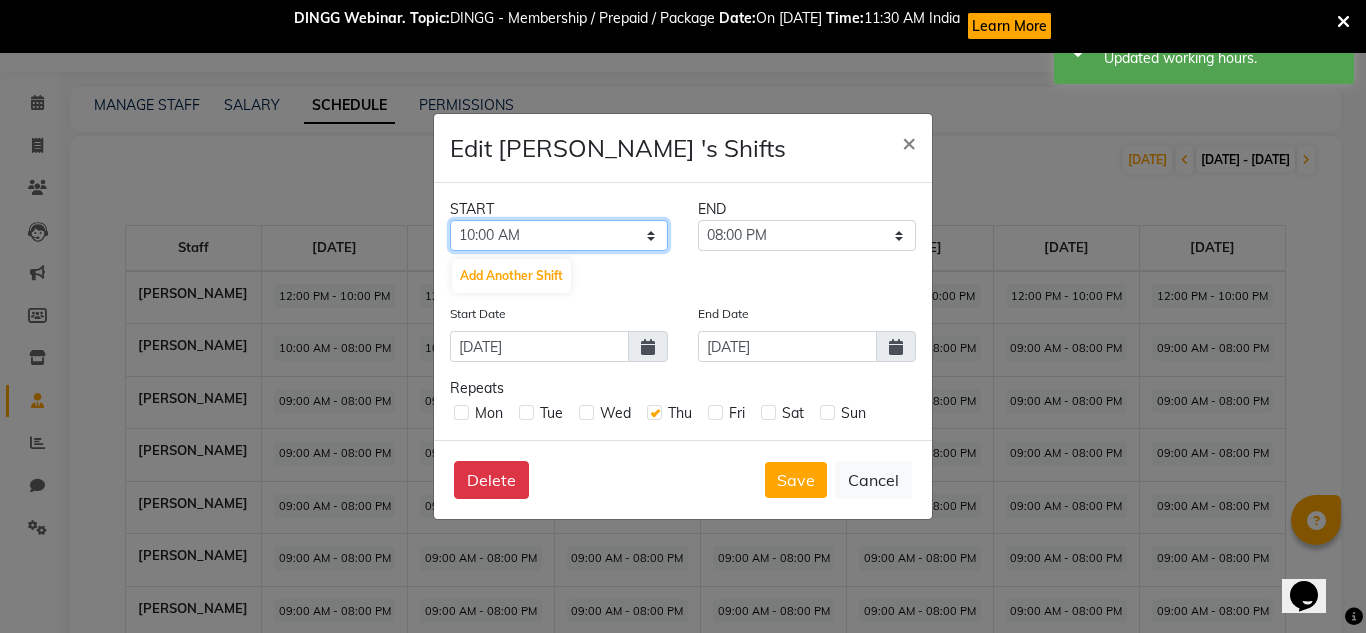 click on "12:00 AM 12:15 AM 12:30 AM 12:45 AM 01:00 AM 01:15 AM 01:30 AM 01:45 AM 02:00 AM 02:15 AM 02:30 AM 02:45 AM 03:00 AM 03:15 AM 03:30 AM 03:45 AM 04:00 AM 04:15 AM 04:30 AM 04:45 AM 05:00 AM 05:15 AM 05:30 AM 05:45 AM 06:00 AM 06:15 AM 06:30 AM 06:45 AM 07:00 AM 07:15 AM 07:30 AM 07:45 AM 08:00 AM 08:15 AM 08:30 AM 08:45 AM 09:00 AM 09:15 AM 09:30 AM 09:45 AM 10:00 AM 10:15 AM 10:30 AM 10:45 AM 11:00 AM 11:15 AM 11:30 AM 11:45 AM 12:00 PM 12:15 PM 12:30 PM 12:45 PM 01:00 PM 01:15 PM 01:30 PM 01:45 PM 02:00 PM 02:15 PM 02:30 PM 02:45 PM 03:00 PM 03:15 PM 03:30 PM 03:45 PM 04:00 PM 04:15 PM 04:30 PM 04:45 PM 05:00 PM 05:15 PM 05:30 PM 05:45 PM 06:00 PM 06:15 PM 06:30 PM 06:45 PM 07:00 PM 07:15 PM 07:30 PM 07:45 PM 08:00 PM 08:15 PM 08:30 PM 08:45 PM 09:00 PM 09:15 PM 09:30 PM 09:45 PM 10:00 PM 10:15 PM 10:30 PM 10:45 PM 11:00 PM 11:15 PM 11:30 PM 11:45 PM" 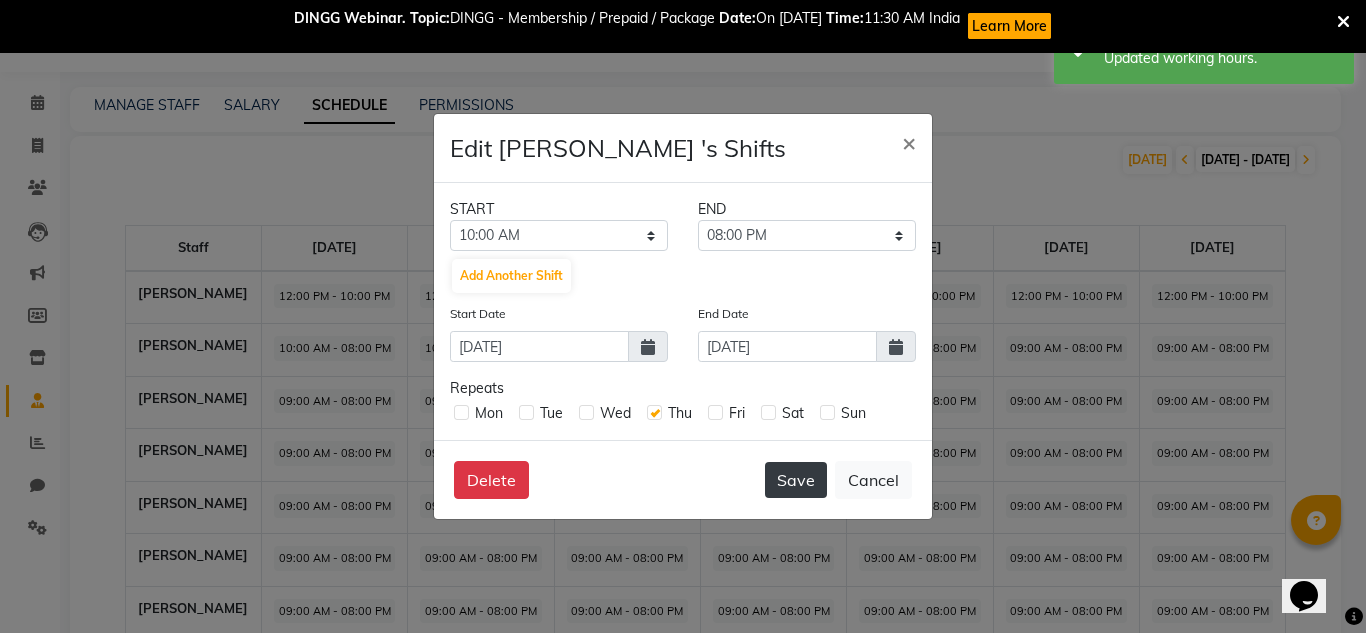 click on "Save" 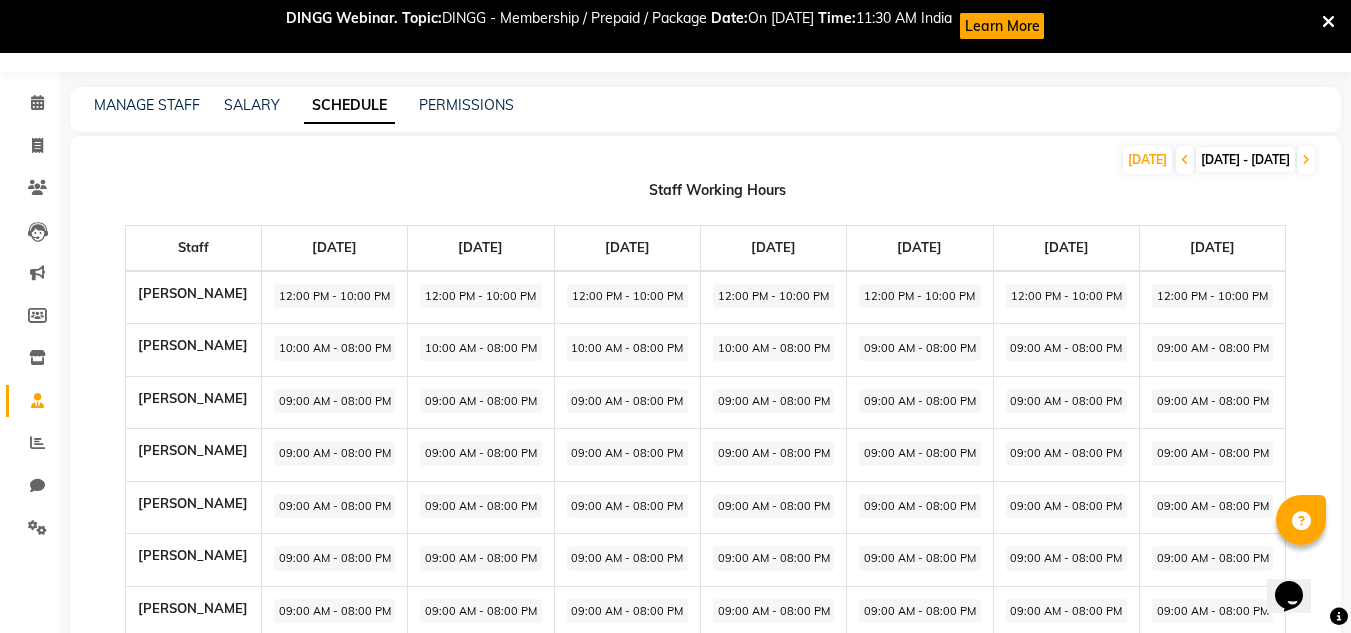 click on "09:00 AM - 08:00 PM" 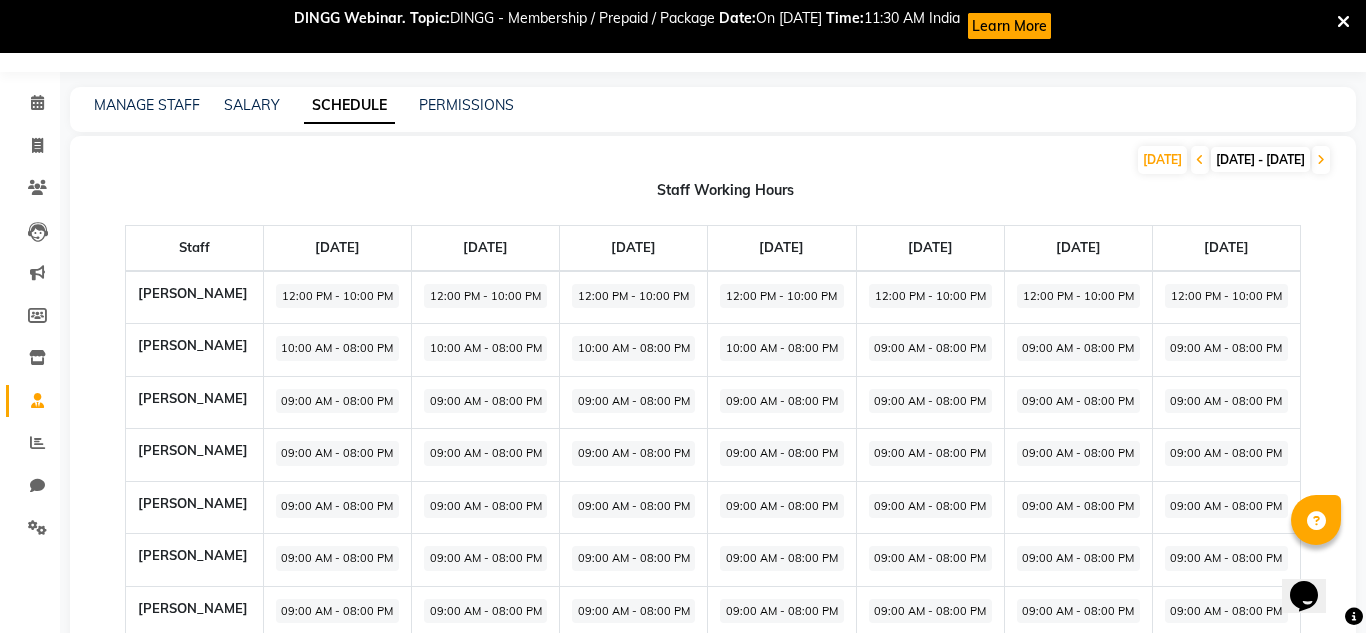 select on "09:00 AM" 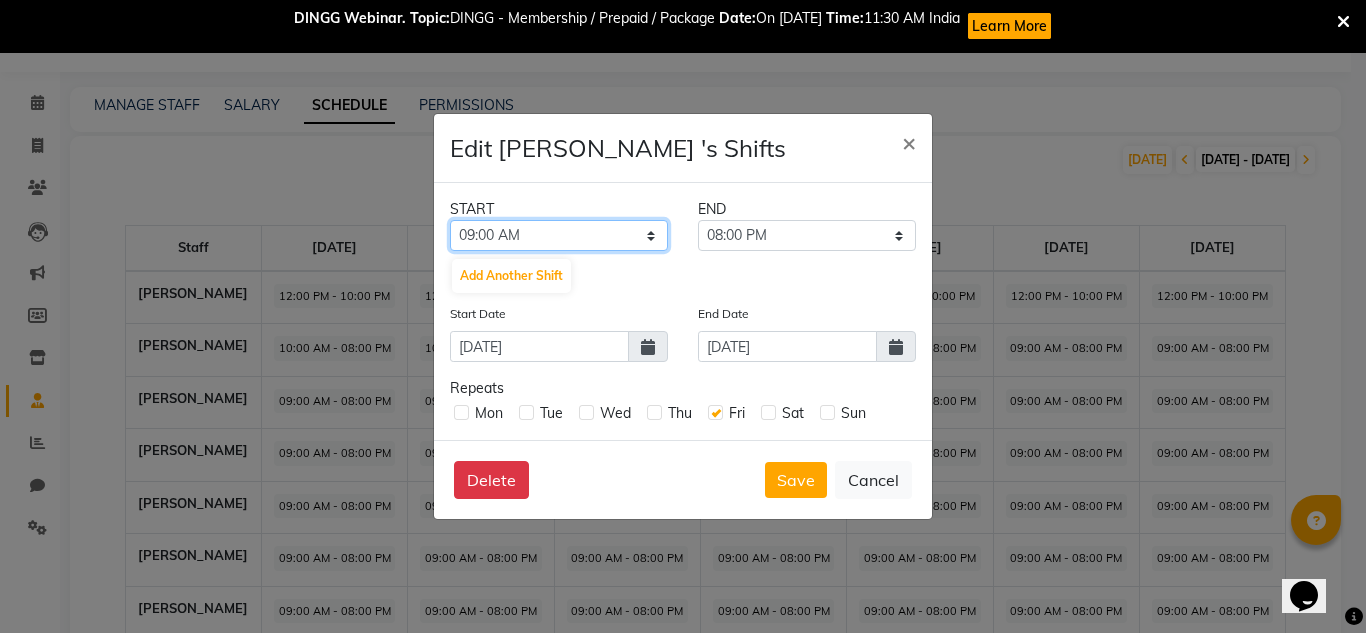 click on "12:00 AM 12:15 AM 12:30 AM 12:45 AM 01:00 AM 01:15 AM 01:30 AM 01:45 AM 02:00 AM 02:15 AM 02:30 AM 02:45 AM 03:00 AM 03:15 AM 03:30 AM 03:45 AM 04:00 AM 04:15 AM 04:30 AM 04:45 AM 05:00 AM 05:15 AM 05:30 AM 05:45 AM 06:00 AM 06:15 AM 06:30 AM 06:45 AM 07:00 AM 07:15 AM 07:30 AM 07:45 AM 08:00 AM 08:15 AM 08:30 AM 08:45 AM 09:00 AM 09:15 AM 09:30 AM 09:45 AM 10:00 AM 10:15 AM 10:30 AM 10:45 AM 11:00 AM 11:15 AM 11:30 AM 11:45 AM 12:00 PM 12:15 PM 12:30 PM 12:45 PM 01:00 PM 01:15 PM 01:30 PM 01:45 PM 02:00 PM 02:15 PM 02:30 PM 02:45 PM 03:00 PM 03:15 PM 03:30 PM 03:45 PM 04:00 PM 04:15 PM 04:30 PM 04:45 PM 05:00 PM 05:15 PM 05:30 PM 05:45 PM 06:00 PM 06:15 PM 06:30 PM 06:45 PM 07:00 PM 07:15 PM 07:30 PM 07:45 PM 08:00 PM 08:15 PM 08:30 PM 08:45 PM 09:00 PM 09:15 PM 09:30 PM 09:45 PM 10:00 PM 10:15 PM 10:30 PM 10:45 PM 11:00 PM 11:15 PM 11:30 PM 11:45 PM" 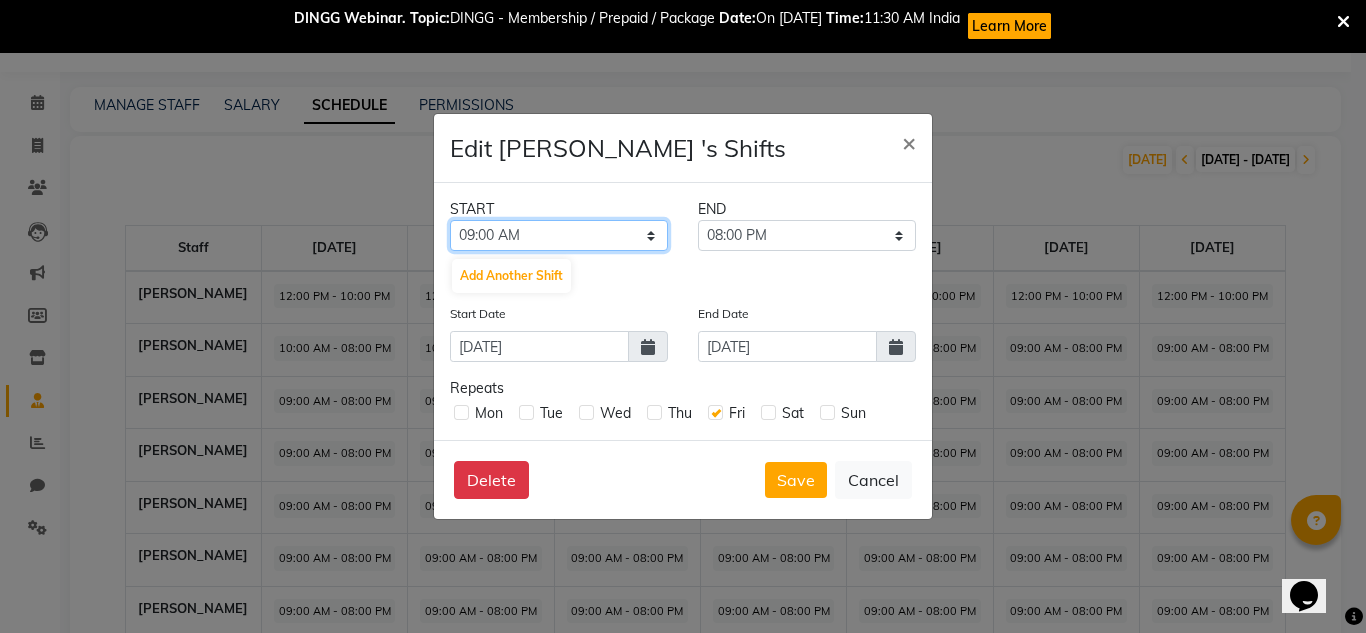 select on "10:00 AM" 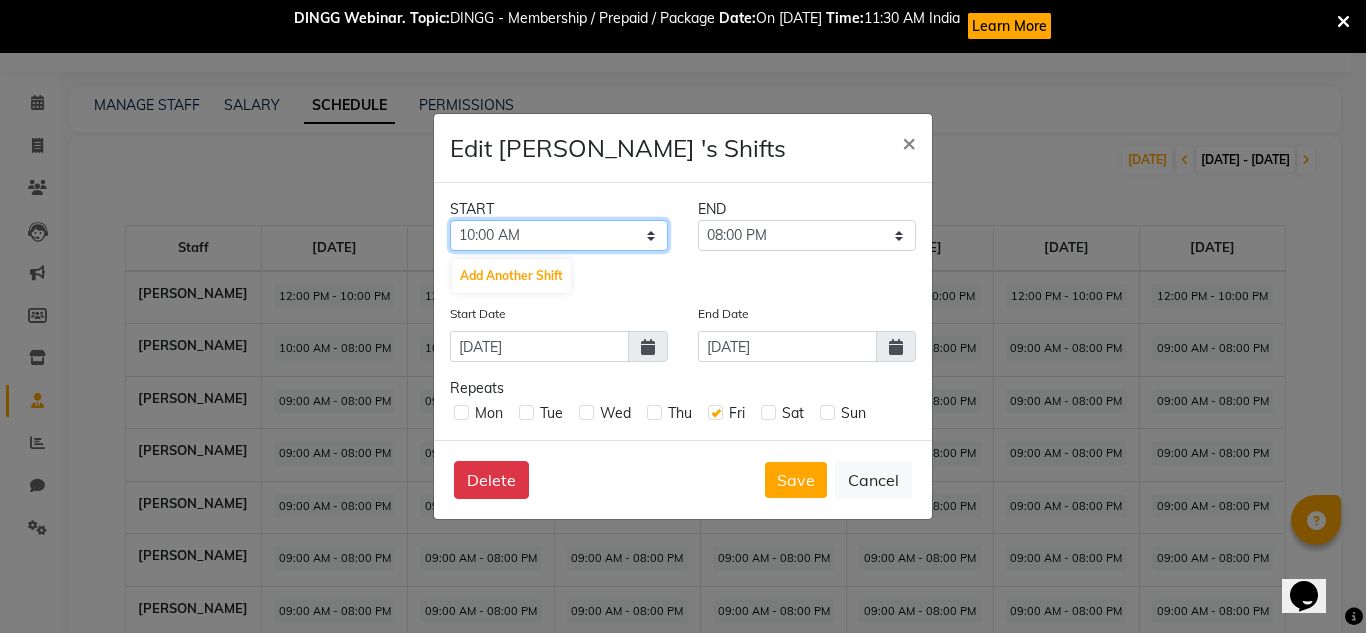 click on "12:00 AM 12:15 AM 12:30 AM 12:45 AM 01:00 AM 01:15 AM 01:30 AM 01:45 AM 02:00 AM 02:15 AM 02:30 AM 02:45 AM 03:00 AM 03:15 AM 03:30 AM 03:45 AM 04:00 AM 04:15 AM 04:30 AM 04:45 AM 05:00 AM 05:15 AM 05:30 AM 05:45 AM 06:00 AM 06:15 AM 06:30 AM 06:45 AM 07:00 AM 07:15 AM 07:30 AM 07:45 AM 08:00 AM 08:15 AM 08:30 AM 08:45 AM 09:00 AM 09:15 AM 09:30 AM 09:45 AM 10:00 AM 10:15 AM 10:30 AM 10:45 AM 11:00 AM 11:15 AM 11:30 AM 11:45 AM 12:00 PM 12:15 PM 12:30 PM 12:45 PM 01:00 PM 01:15 PM 01:30 PM 01:45 PM 02:00 PM 02:15 PM 02:30 PM 02:45 PM 03:00 PM 03:15 PM 03:30 PM 03:45 PM 04:00 PM 04:15 PM 04:30 PM 04:45 PM 05:00 PM 05:15 PM 05:30 PM 05:45 PM 06:00 PM 06:15 PM 06:30 PM 06:45 PM 07:00 PM 07:15 PM 07:30 PM 07:45 PM 08:00 PM 08:15 PM 08:30 PM 08:45 PM 09:00 PM 09:15 PM 09:30 PM 09:45 PM 10:00 PM 10:15 PM 10:30 PM 10:45 PM 11:00 PM 11:15 PM 11:30 PM 11:45 PM" 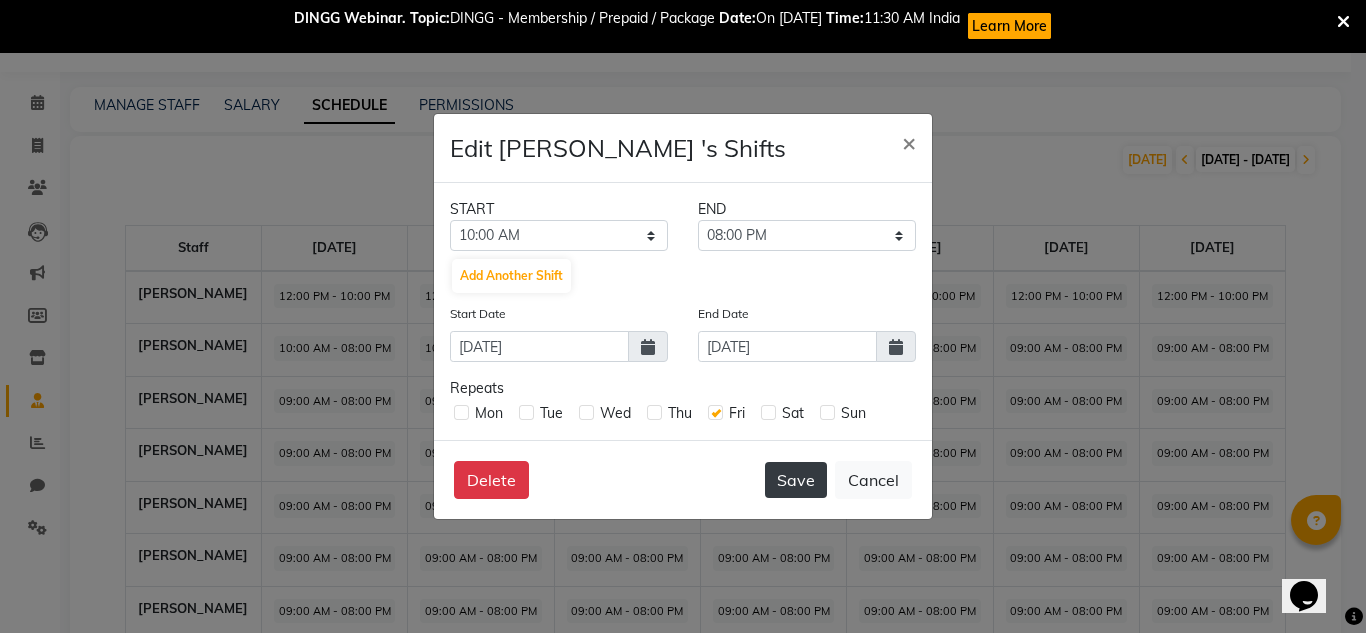 click on "Save" 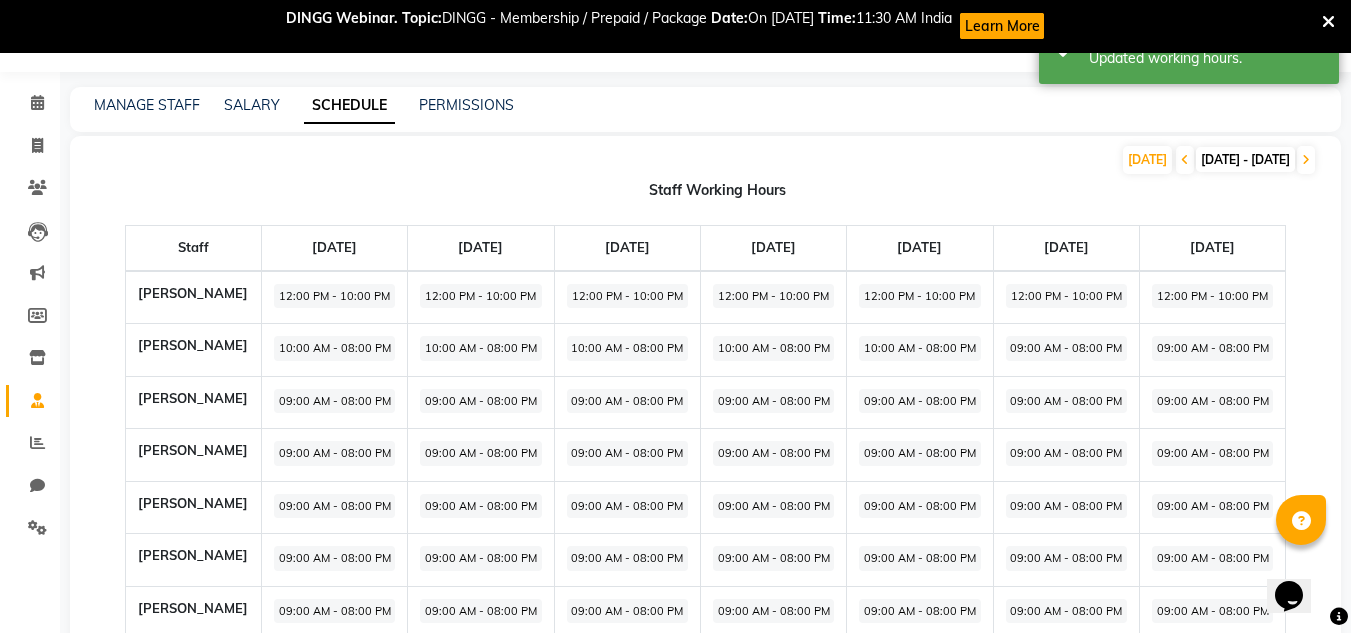 click on "09:00 AM - 08:00 PM" 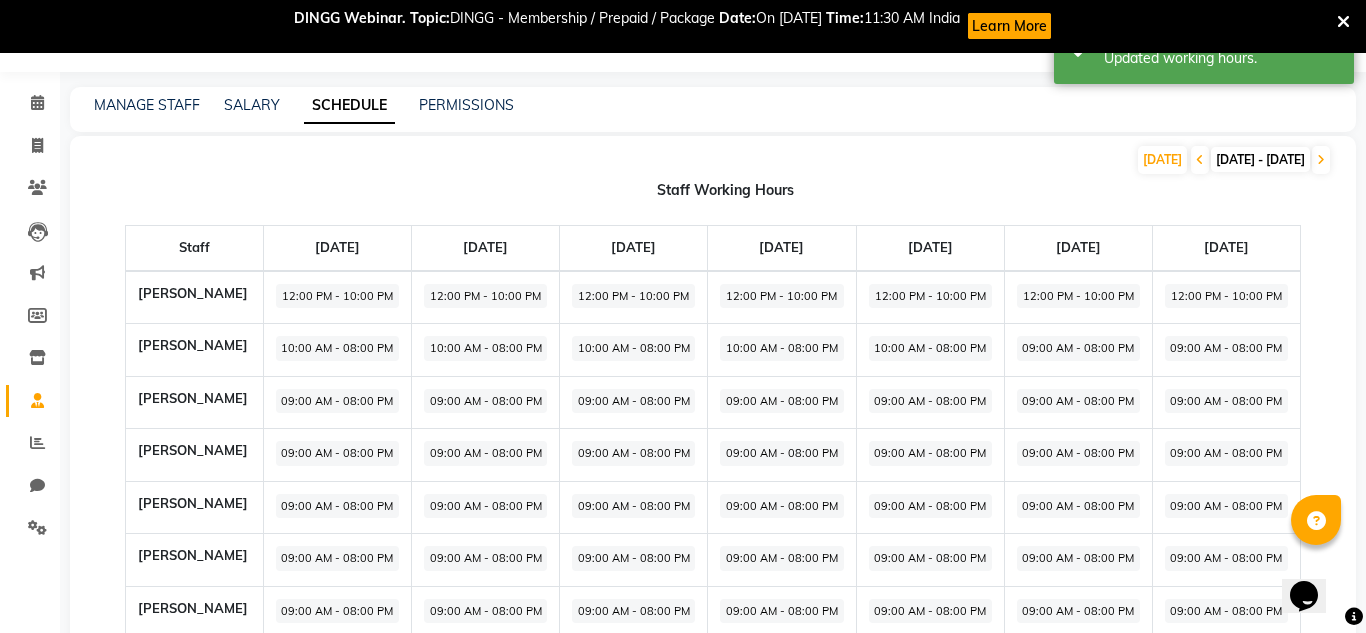 select on "09:00 AM" 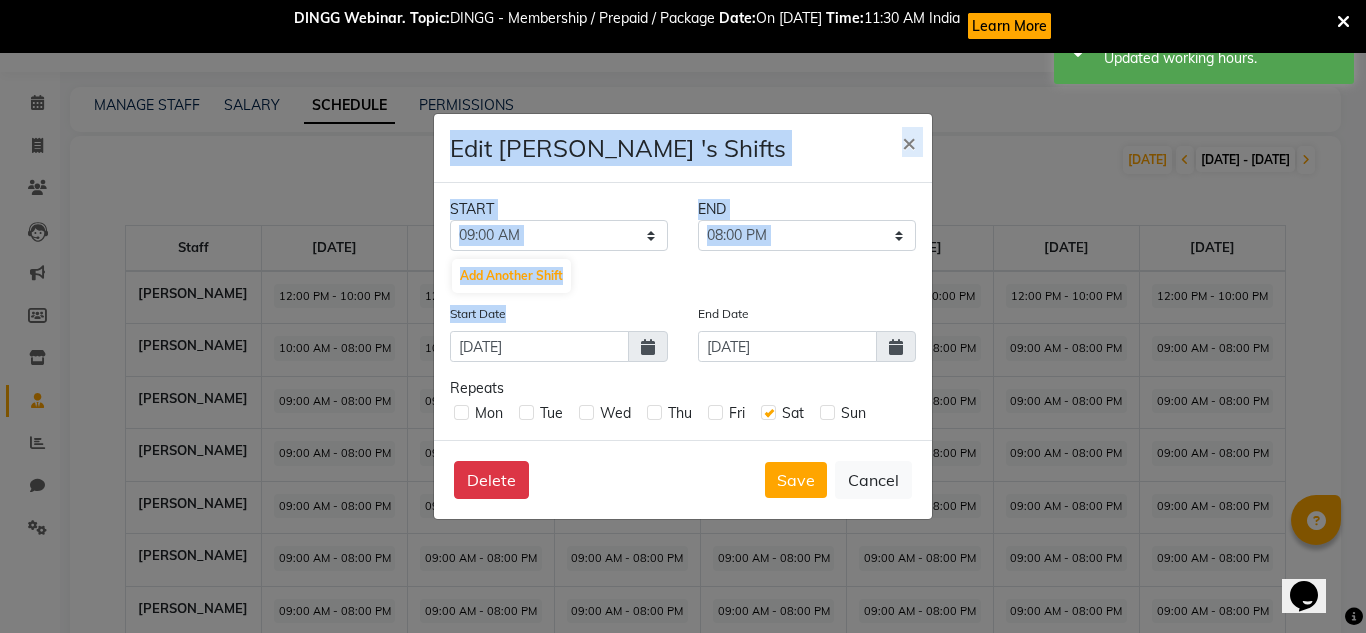 click on "Edit KARISHMA RATHOD	's Shifts  × START END 12:00 AM 12:15 AM 12:30 AM 12:45 AM 01:00 AM 01:15 AM 01:30 AM 01:45 AM 02:00 AM 02:15 AM 02:30 AM 02:45 AM 03:00 AM 03:15 AM 03:30 AM 03:45 AM 04:00 AM 04:15 AM 04:30 AM 04:45 AM 05:00 AM 05:15 AM 05:30 AM 05:45 AM 06:00 AM 06:15 AM 06:30 AM 06:45 AM 07:00 AM 07:15 AM 07:30 AM 07:45 AM 08:00 AM 08:15 AM 08:30 AM 08:45 AM 09:00 AM 09:15 AM 09:30 AM 09:45 AM 10:00 AM 10:15 AM 10:30 AM 10:45 AM 11:00 AM 11:15 AM 11:30 AM 11:45 AM 12:00 PM 12:15 PM 12:30 PM 12:45 PM 01:00 PM 01:15 PM 01:30 PM 01:45 PM 02:00 PM 02:15 PM 02:30 PM 02:45 PM 03:00 PM 03:15 PM 03:30 PM 03:45 PM 04:00 PM 04:15 PM 04:30 PM 04:45 PM 05:00 PM 05:15 PM 05:30 PM 05:45 PM 06:00 PM 06:15 PM 06:30 PM 06:45 PM 07:00 PM 07:15 PM 07:30 PM 07:45 PM 08:00 PM 08:15 PM 08:30 PM 08:45 PM 09:00 PM 09:15 PM 09:30 PM 09:45 PM 10:00 PM 10:15 PM 10:30 PM 10:45 PM 11:00 PM 11:15 PM 11:30 PM 11:45 PM 09:15 AM 09:30 AM 09:45 AM 10:00 AM 10:15 AM 10:30 AM 10:45 AM 11:00 AM 11:15 AM 11:30 AM 11:45 AM 12:00 PM Repeats" 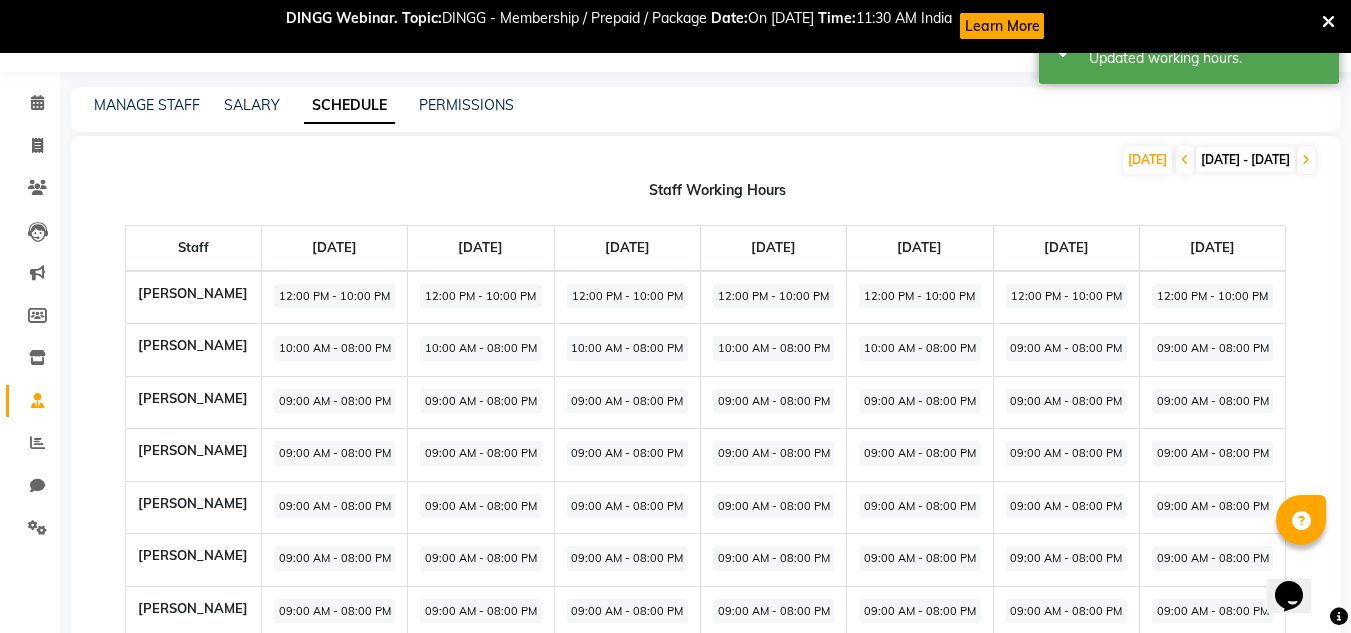 click on "09:00 AM - 08:00 PM" 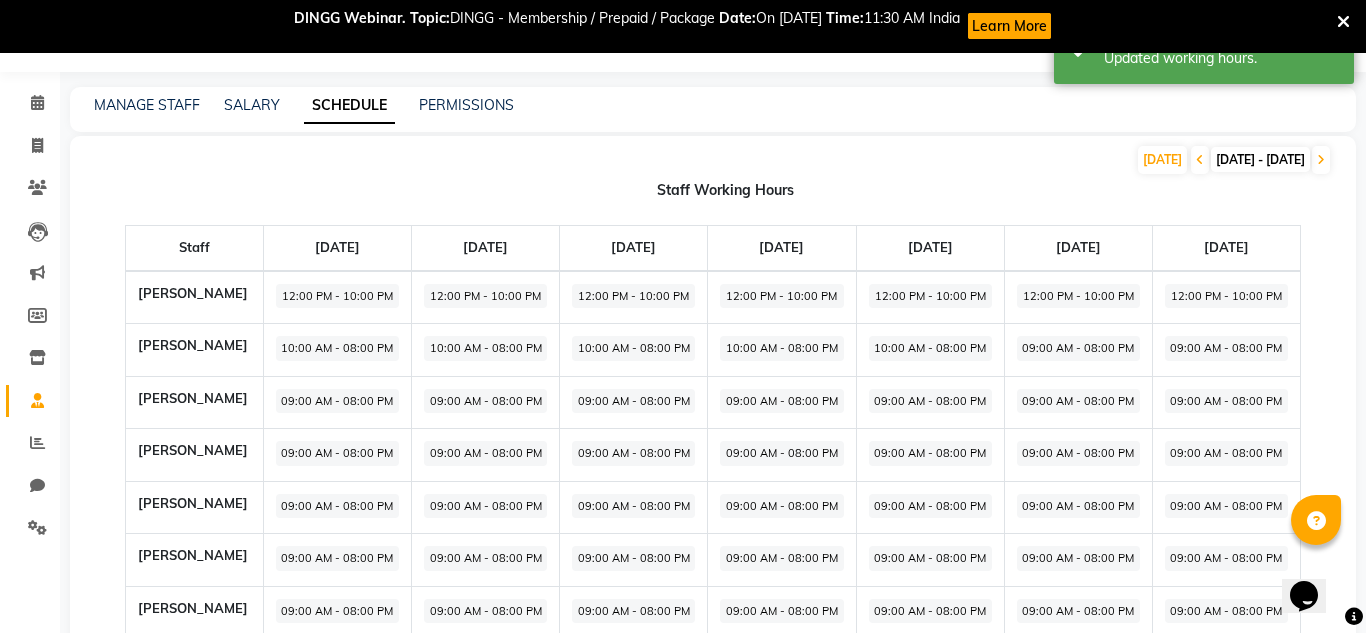 select on "09:00 AM" 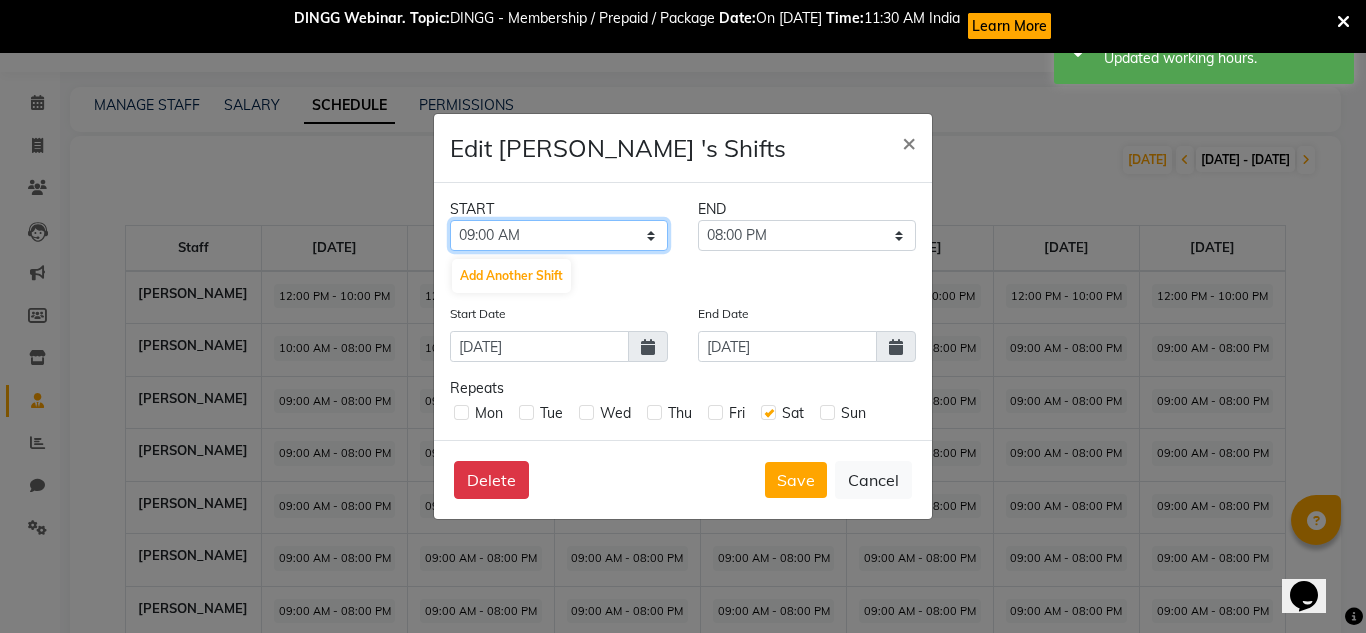 click on "12:00 AM 12:15 AM 12:30 AM 12:45 AM 01:00 AM 01:15 AM 01:30 AM 01:45 AM 02:00 AM 02:15 AM 02:30 AM 02:45 AM 03:00 AM 03:15 AM 03:30 AM 03:45 AM 04:00 AM 04:15 AM 04:30 AM 04:45 AM 05:00 AM 05:15 AM 05:30 AM 05:45 AM 06:00 AM 06:15 AM 06:30 AM 06:45 AM 07:00 AM 07:15 AM 07:30 AM 07:45 AM 08:00 AM 08:15 AM 08:30 AM 08:45 AM 09:00 AM 09:15 AM 09:30 AM 09:45 AM 10:00 AM 10:15 AM 10:30 AM 10:45 AM 11:00 AM 11:15 AM 11:30 AM 11:45 AM 12:00 PM 12:15 PM 12:30 PM 12:45 PM 01:00 PM 01:15 PM 01:30 PM 01:45 PM 02:00 PM 02:15 PM 02:30 PM 02:45 PM 03:00 PM 03:15 PM 03:30 PM 03:45 PM 04:00 PM 04:15 PM 04:30 PM 04:45 PM 05:00 PM 05:15 PM 05:30 PM 05:45 PM 06:00 PM 06:15 PM 06:30 PM 06:45 PM 07:00 PM 07:15 PM 07:30 PM 07:45 PM 08:00 PM 08:15 PM 08:30 PM 08:45 PM 09:00 PM 09:15 PM 09:30 PM 09:45 PM 10:00 PM 10:15 PM 10:30 PM 10:45 PM 11:00 PM 11:15 PM 11:30 PM 11:45 PM" 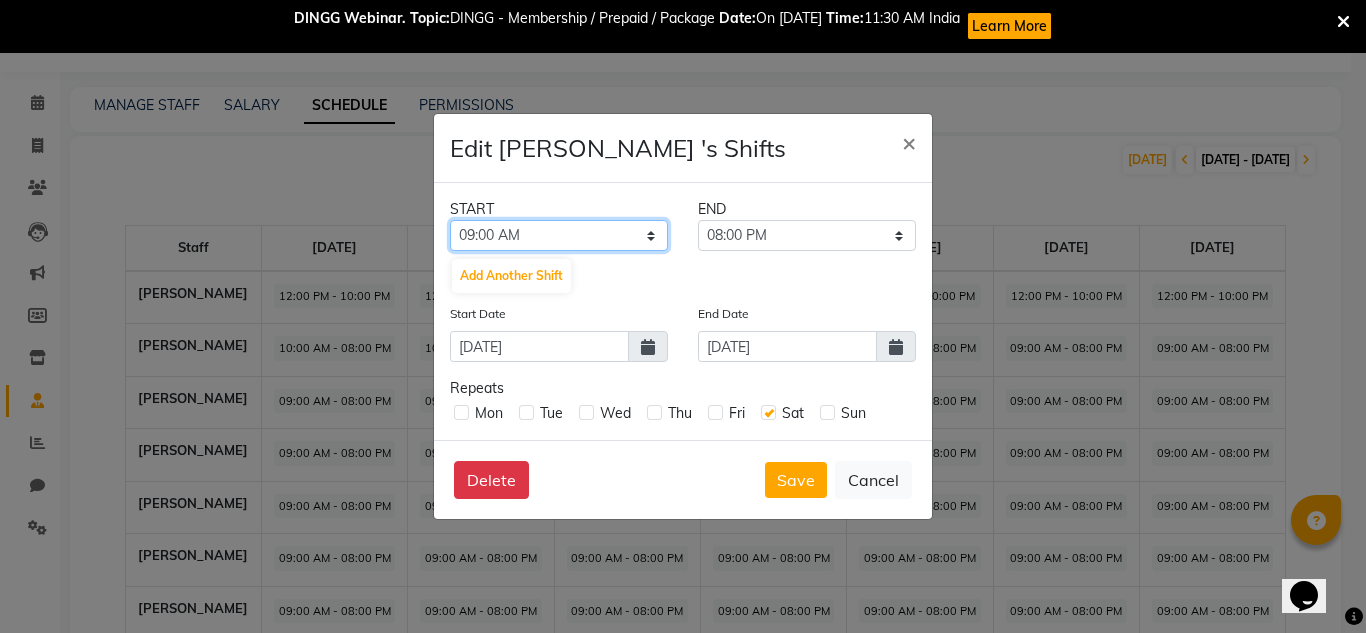 select on "10:00 AM" 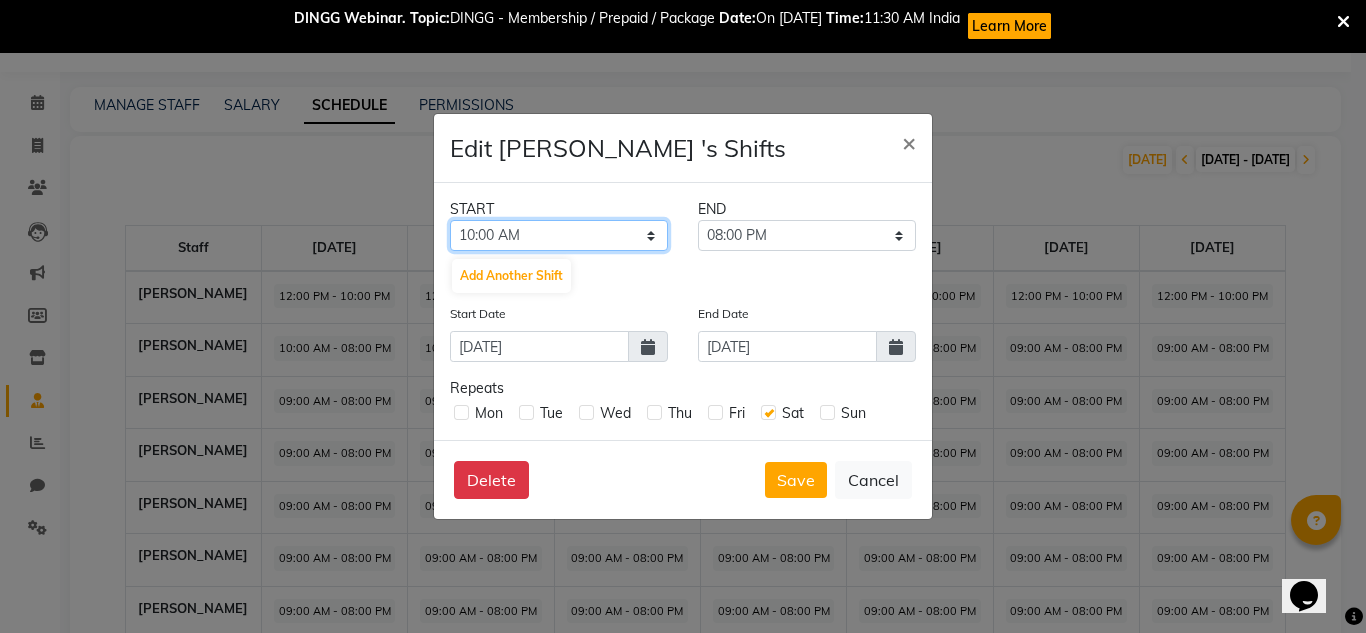 click on "12:00 AM 12:15 AM 12:30 AM 12:45 AM 01:00 AM 01:15 AM 01:30 AM 01:45 AM 02:00 AM 02:15 AM 02:30 AM 02:45 AM 03:00 AM 03:15 AM 03:30 AM 03:45 AM 04:00 AM 04:15 AM 04:30 AM 04:45 AM 05:00 AM 05:15 AM 05:30 AM 05:45 AM 06:00 AM 06:15 AM 06:30 AM 06:45 AM 07:00 AM 07:15 AM 07:30 AM 07:45 AM 08:00 AM 08:15 AM 08:30 AM 08:45 AM 09:00 AM 09:15 AM 09:30 AM 09:45 AM 10:00 AM 10:15 AM 10:30 AM 10:45 AM 11:00 AM 11:15 AM 11:30 AM 11:45 AM 12:00 PM 12:15 PM 12:30 PM 12:45 PM 01:00 PM 01:15 PM 01:30 PM 01:45 PM 02:00 PM 02:15 PM 02:30 PM 02:45 PM 03:00 PM 03:15 PM 03:30 PM 03:45 PM 04:00 PM 04:15 PM 04:30 PM 04:45 PM 05:00 PM 05:15 PM 05:30 PM 05:45 PM 06:00 PM 06:15 PM 06:30 PM 06:45 PM 07:00 PM 07:15 PM 07:30 PM 07:45 PM 08:00 PM 08:15 PM 08:30 PM 08:45 PM 09:00 PM 09:15 PM 09:30 PM 09:45 PM 10:00 PM 10:15 PM 10:30 PM 10:45 PM 11:00 PM 11:15 PM 11:30 PM 11:45 PM" 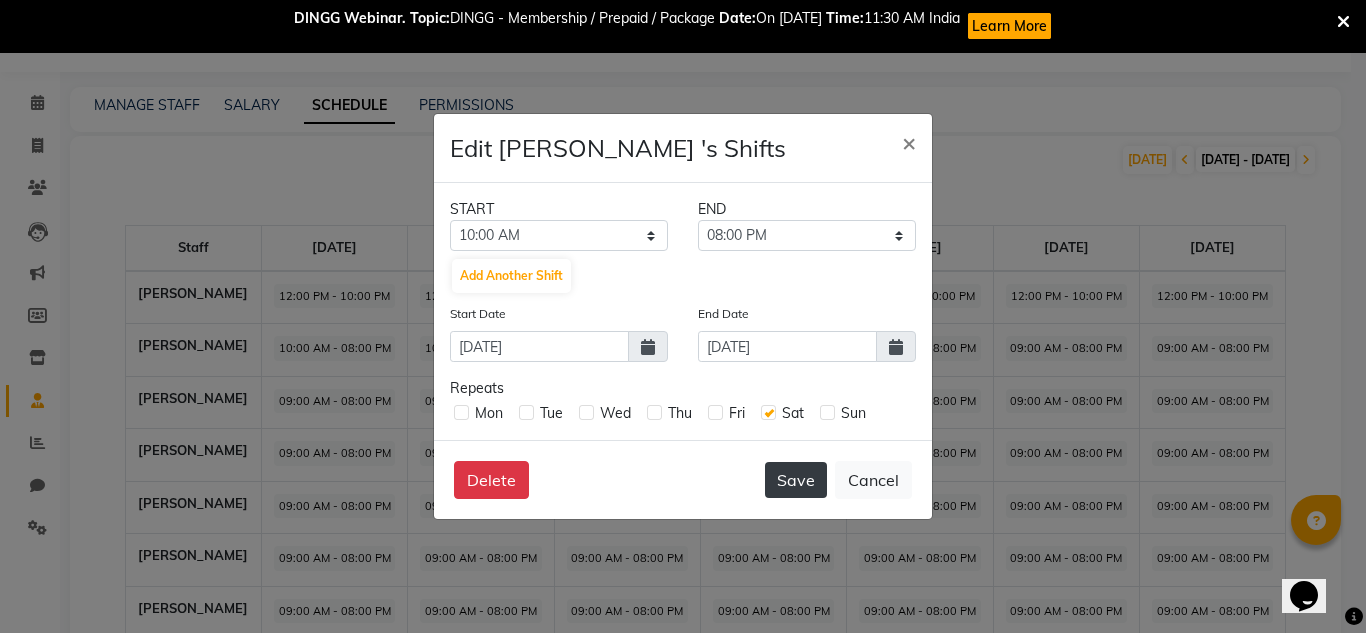 click on "Save" 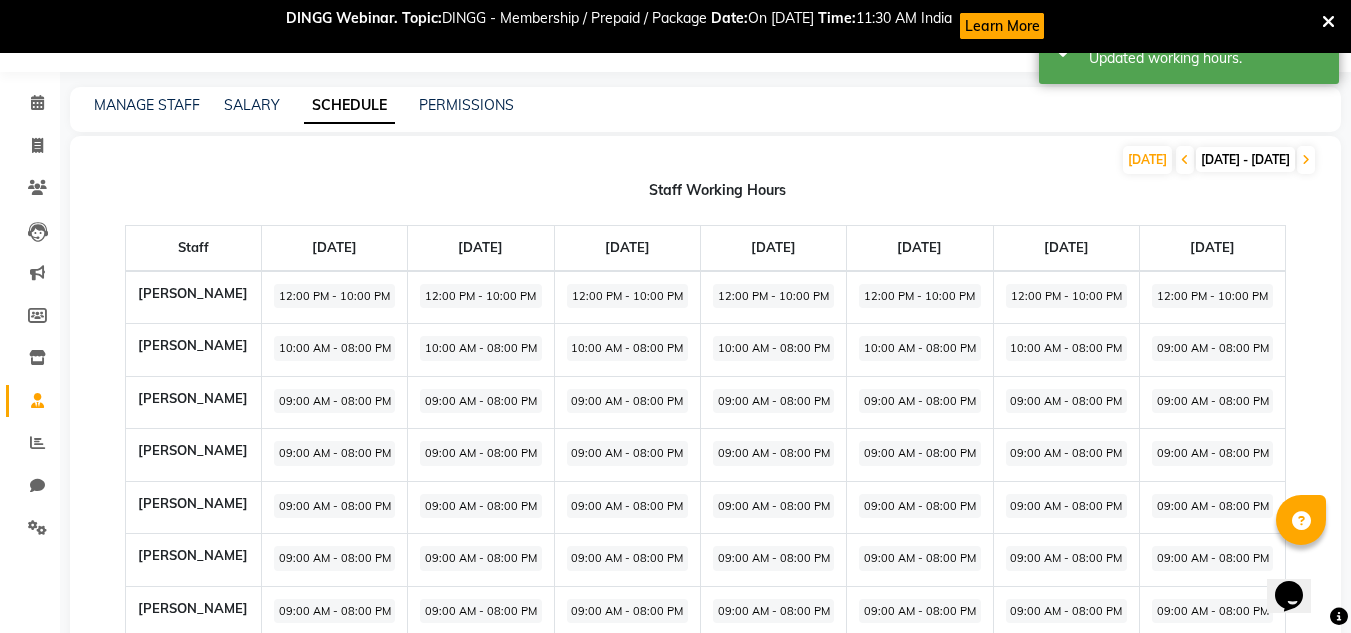click on "09:00 AM - 08:00 PM" 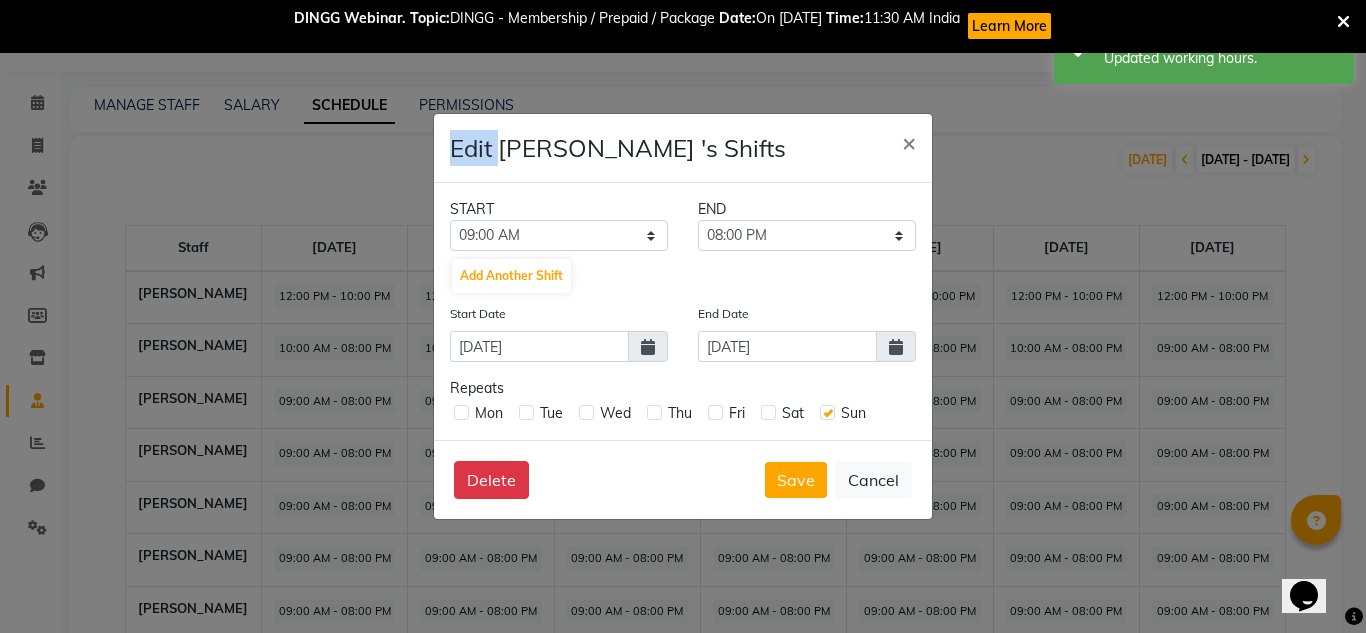 click on "Edit KARISHMA RATHOD	's Shifts  × START END 12:00 AM 12:15 AM 12:30 AM 12:45 AM 01:00 AM 01:15 AM 01:30 AM 01:45 AM 02:00 AM 02:15 AM 02:30 AM 02:45 AM 03:00 AM 03:15 AM 03:30 AM 03:45 AM 04:00 AM 04:15 AM 04:30 AM 04:45 AM 05:00 AM 05:15 AM 05:30 AM 05:45 AM 06:00 AM 06:15 AM 06:30 AM 06:45 AM 07:00 AM 07:15 AM 07:30 AM 07:45 AM 08:00 AM 08:15 AM 08:30 AM 08:45 AM 09:00 AM 09:15 AM 09:30 AM 09:45 AM 10:00 AM 10:15 AM 10:30 AM 10:45 AM 11:00 AM 11:15 AM 11:30 AM 11:45 AM 12:00 PM 12:15 PM 12:30 PM 12:45 PM 01:00 PM 01:15 PM 01:30 PM 01:45 PM 02:00 PM 02:15 PM 02:30 PM 02:45 PM 03:00 PM 03:15 PM 03:30 PM 03:45 PM 04:00 PM 04:15 PM 04:30 PM 04:45 PM 05:00 PM 05:15 PM 05:30 PM 05:45 PM 06:00 PM 06:15 PM 06:30 PM 06:45 PM 07:00 PM 07:15 PM 07:30 PM 07:45 PM 08:00 PM 08:15 PM 08:30 PM 08:45 PM 09:00 PM 09:15 PM 09:30 PM 09:45 PM 10:00 PM 10:15 PM 10:30 PM 10:45 PM 11:00 PM 11:15 PM 11:30 PM 11:45 PM 09:15 AM 09:30 AM 09:45 AM 10:00 AM 10:15 AM 10:30 AM 10:45 AM 11:00 AM 11:15 AM 11:30 AM 11:45 AM 12:00 PM Repeats" 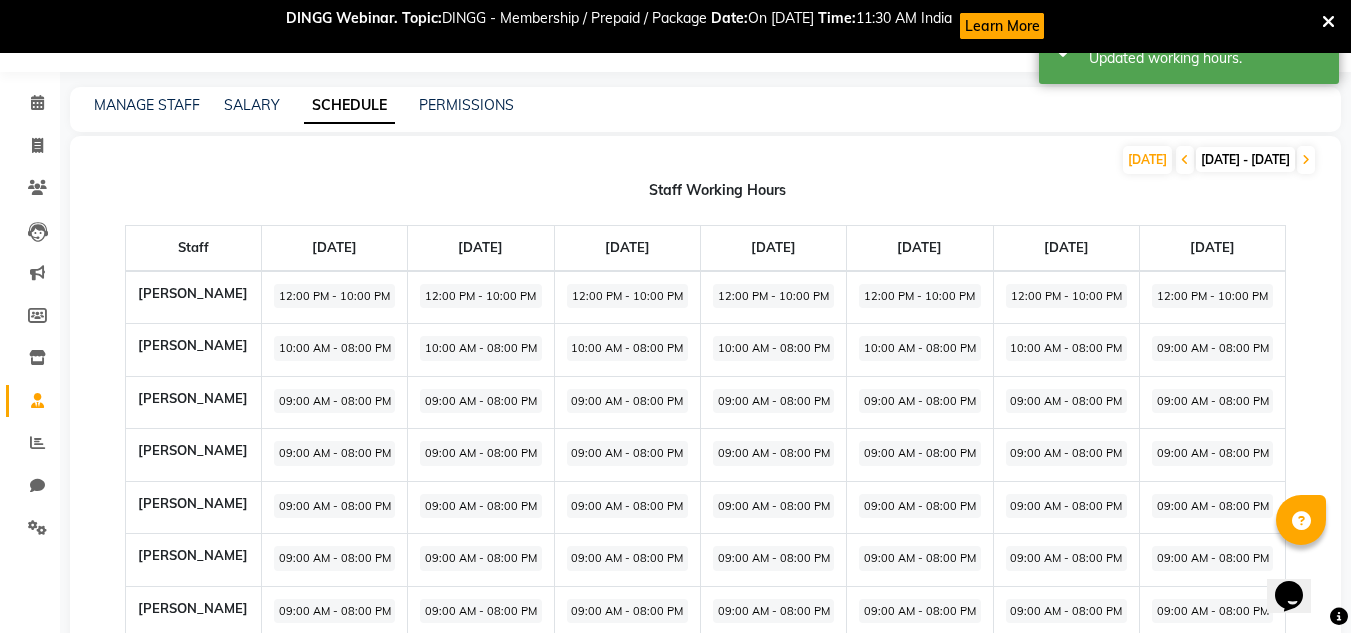 click on "09:00 AM - 08:00 PM" 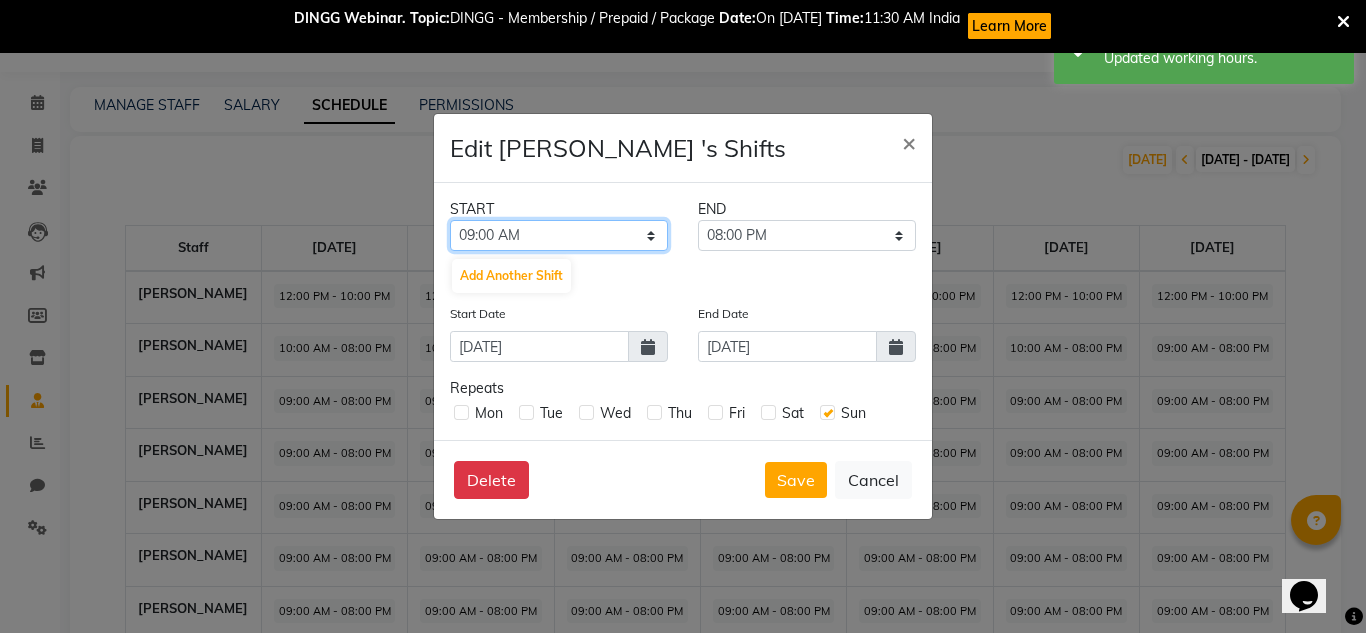 click on "12:00 AM 12:15 AM 12:30 AM 12:45 AM 01:00 AM 01:15 AM 01:30 AM 01:45 AM 02:00 AM 02:15 AM 02:30 AM 02:45 AM 03:00 AM 03:15 AM 03:30 AM 03:45 AM 04:00 AM 04:15 AM 04:30 AM 04:45 AM 05:00 AM 05:15 AM 05:30 AM 05:45 AM 06:00 AM 06:15 AM 06:30 AM 06:45 AM 07:00 AM 07:15 AM 07:30 AM 07:45 AM 08:00 AM 08:15 AM 08:30 AM 08:45 AM 09:00 AM 09:15 AM 09:30 AM 09:45 AM 10:00 AM 10:15 AM 10:30 AM 10:45 AM 11:00 AM 11:15 AM 11:30 AM 11:45 AM 12:00 PM 12:15 PM 12:30 PM 12:45 PM 01:00 PM 01:15 PM 01:30 PM 01:45 PM 02:00 PM 02:15 PM 02:30 PM 02:45 PM 03:00 PM 03:15 PM 03:30 PM 03:45 PM 04:00 PM 04:15 PM 04:30 PM 04:45 PM 05:00 PM 05:15 PM 05:30 PM 05:45 PM 06:00 PM 06:15 PM 06:30 PM 06:45 PM 07:00 PM 07:15 PM 07:30 PM 07:45 PM 08:00 PM 08:15 PM 08:30 PM 08:45 PM 09:00 PM 09:15 PM 09:30 PM 09:45 PM 10:00 PM 10:15 PM 10:30 PM 10:45 PM 11:00 PM 11:15 PM 11:30 PM 11:45 PM" 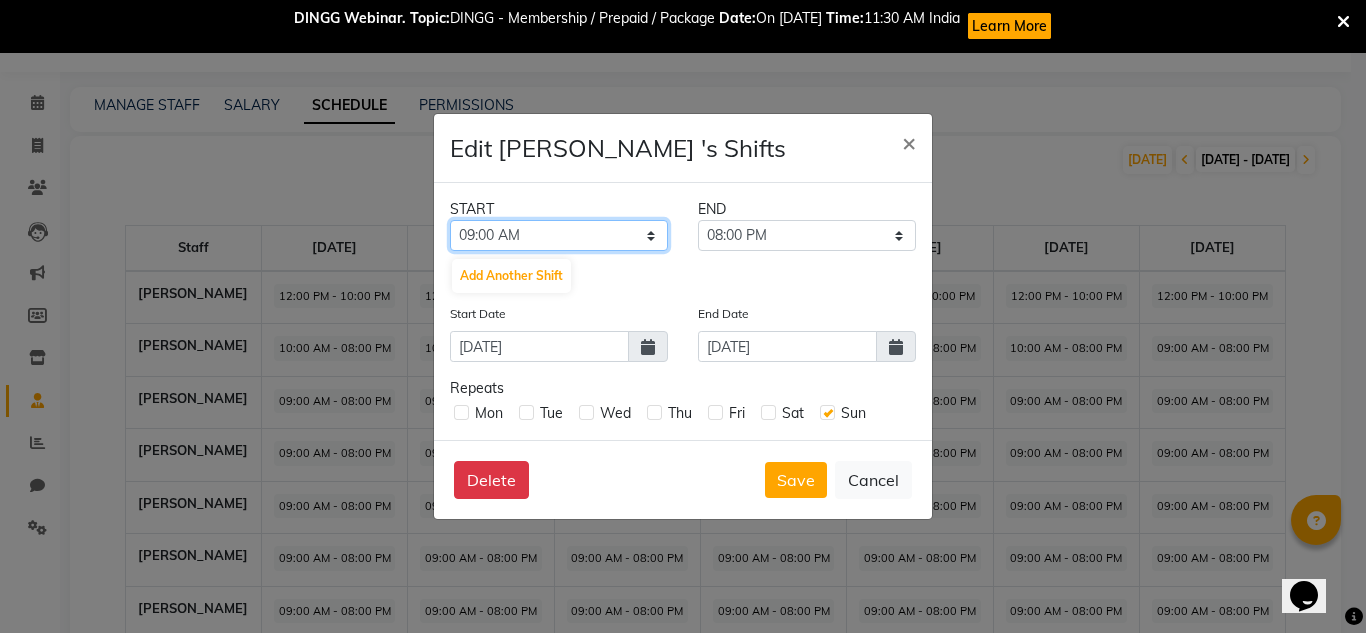 select on "10:00 AM" 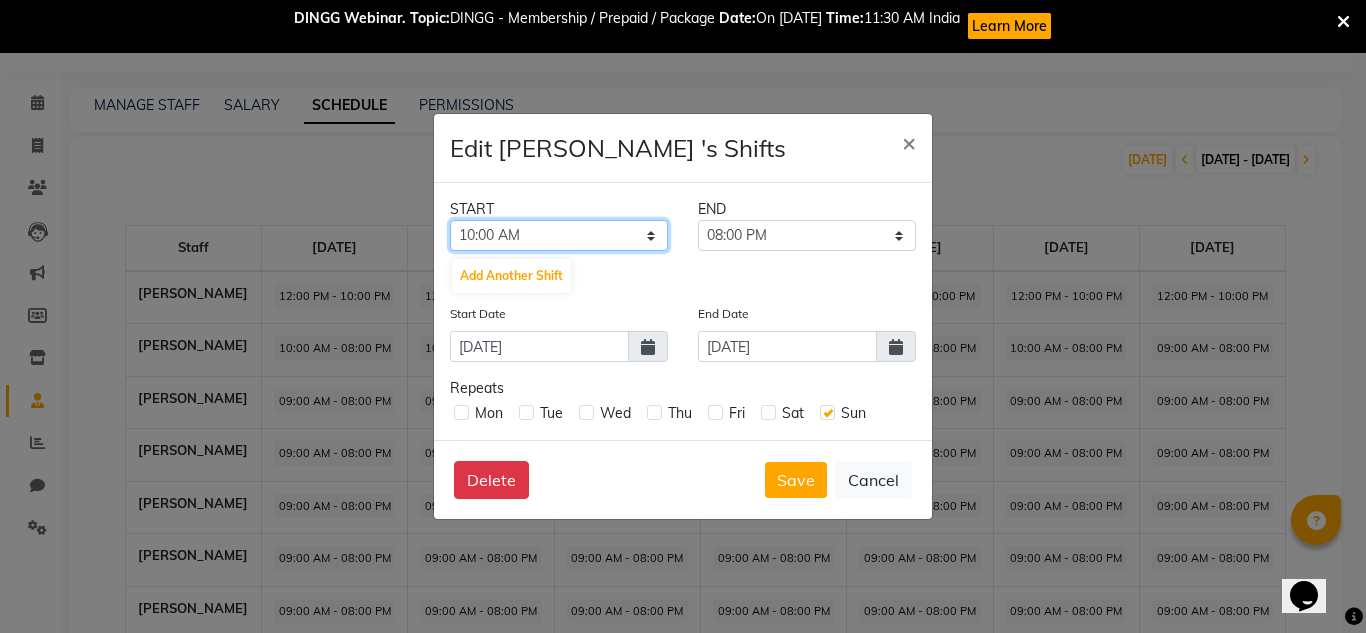 click on "12:00 AM 12:15 AM 12:30 AM 12:45 AM 01:00 AM 01:15 AM 01:30 AM 01:45 AM 02:00 AM 02:15 AM 02:30 AM 02:45 AM 03:00 AM 03:15 AM 03:30 AM 03:45 AM 04:00 AM 04:15 AM 04:30 AM 04:45 AM 05:00 AM 05:15 AM 05:30 AM 05:45 AM 06:00 AM 06:15 AM 06:30 AM 06:45 AM 07:00 AM 07:15 AM 07:30 AM 07:45 AM 08:00 AM 08:15 AM 08:30 AM 08:45 AM 09:00 AM 09:15 AM 09:30 AM 09:45 AM 10:00 AM 10:15 AM 10:30 AM 10:45 AM 11:00 AM 11:15 AM 11:30 AM 11:45 AM 12:00 PM 12:15 PM 12:30 PM 12:45 PM 01:00 PM 01:15 PM 01:30 PM 01:45 PM 02:00 PM 02:15 PM 02:30 PM 02:45 PM 03:00 PM 03:15 PM 03:30 PM 03:45 PM 04:00 PM 04:15 PM 04:30 PM 04:45 PM 05:00 PM 05:15 PM 05:30 PM 05:45 PM 06:00 PM 06:15 PM 06:30 PM 06:45 PM 07:00 PM 07:15 PM 07:30 PM 07:45 PM 08:00 PM 08:15 PM 08:30 PM 08:45 PM 09:00 PM 09:15 PM 09:30 PM 09:45 PM 10:00 PM 10:15 PM 10:30 PM 10:45 PM 11:00 PM 11:15 PM 11:30 PM 11:45 PM" 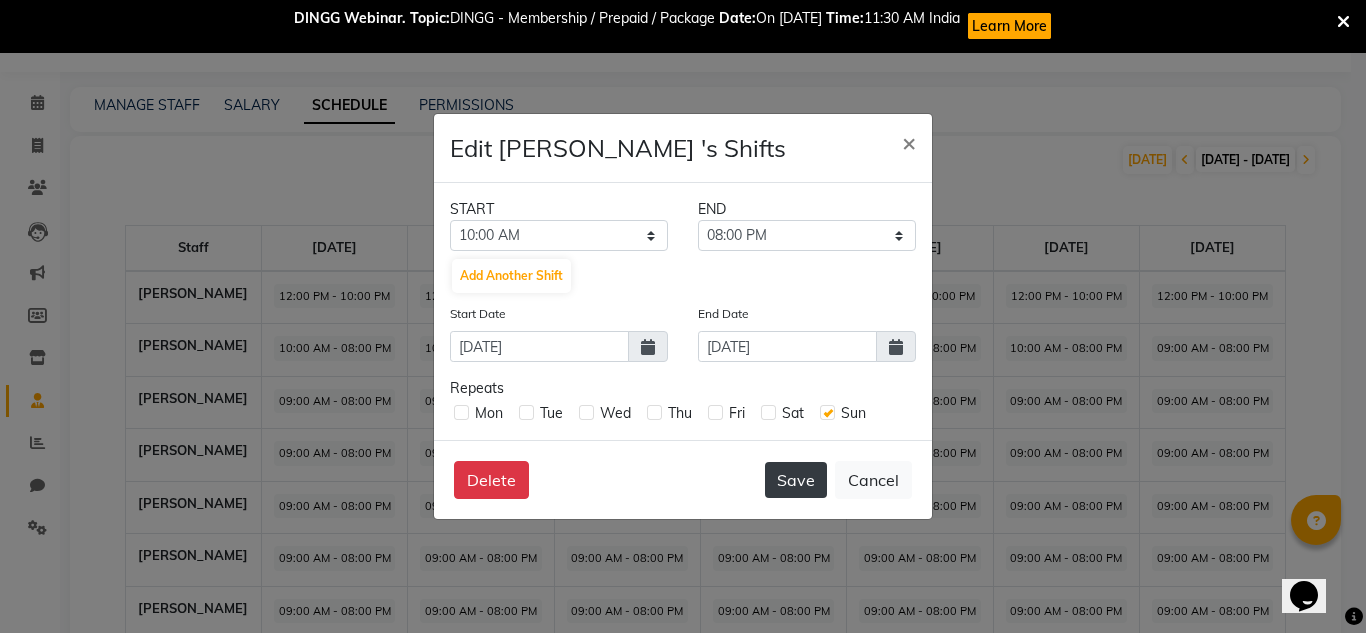click on "Save" 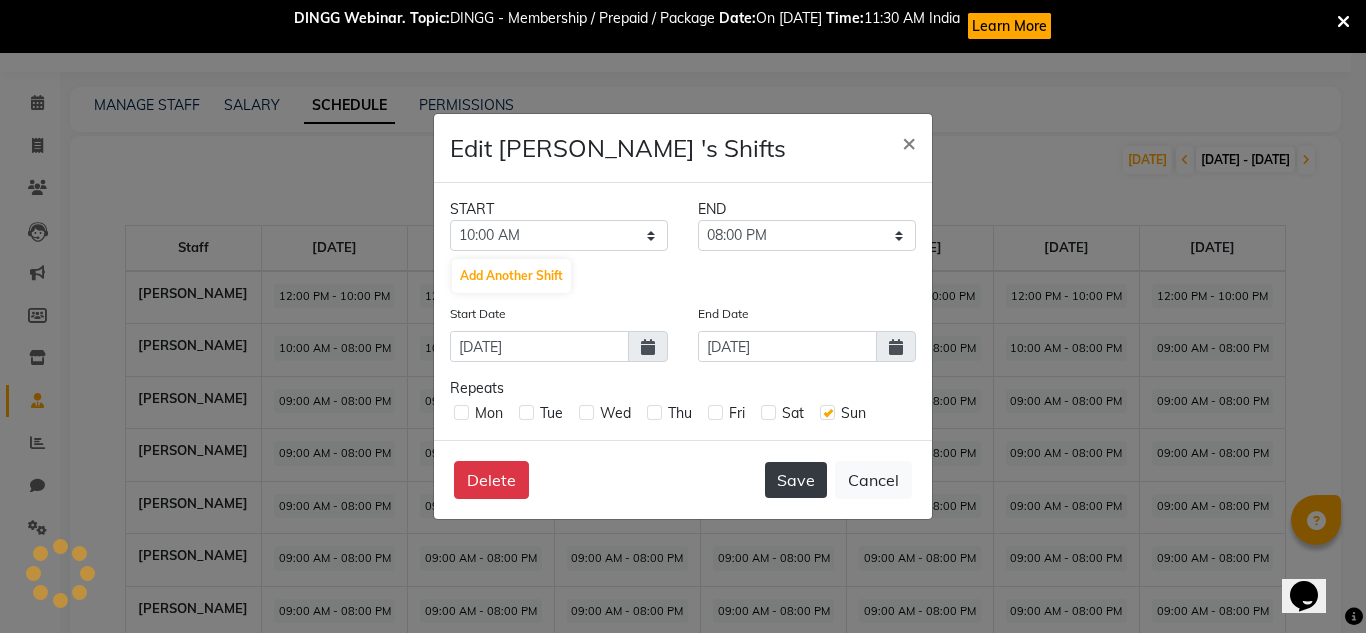 click on "Delete   Save   Cancel" 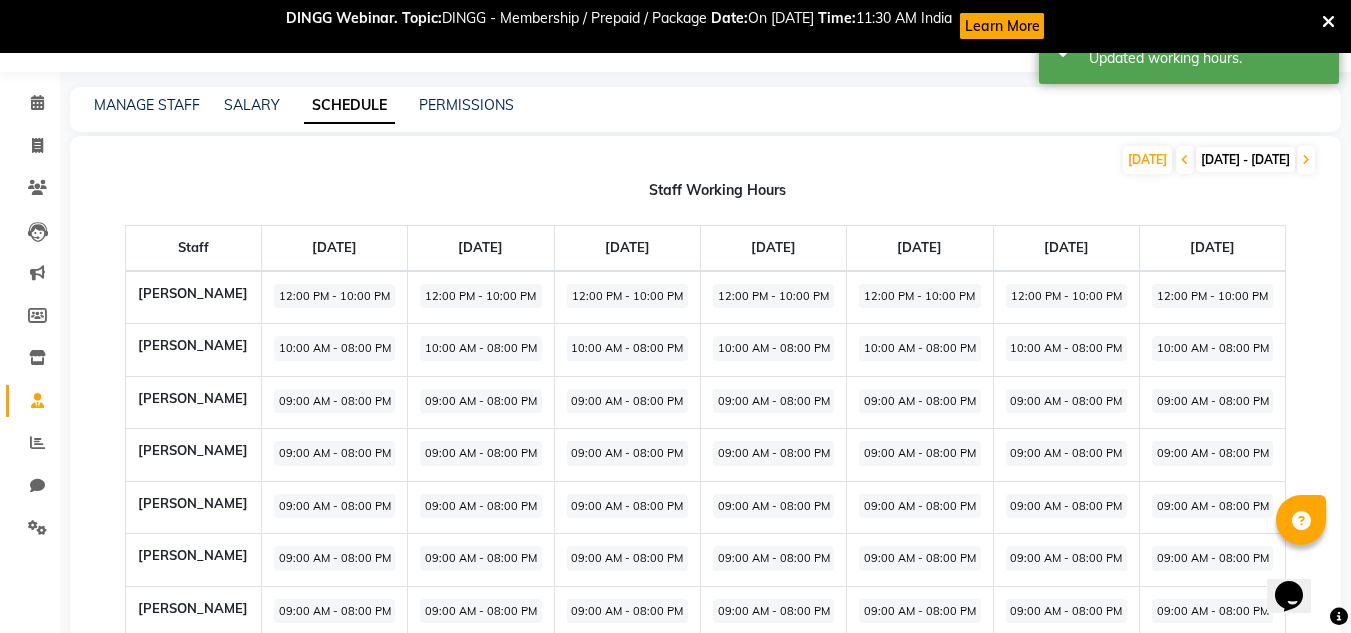 click on "09:00 AM - 08:00 PM" 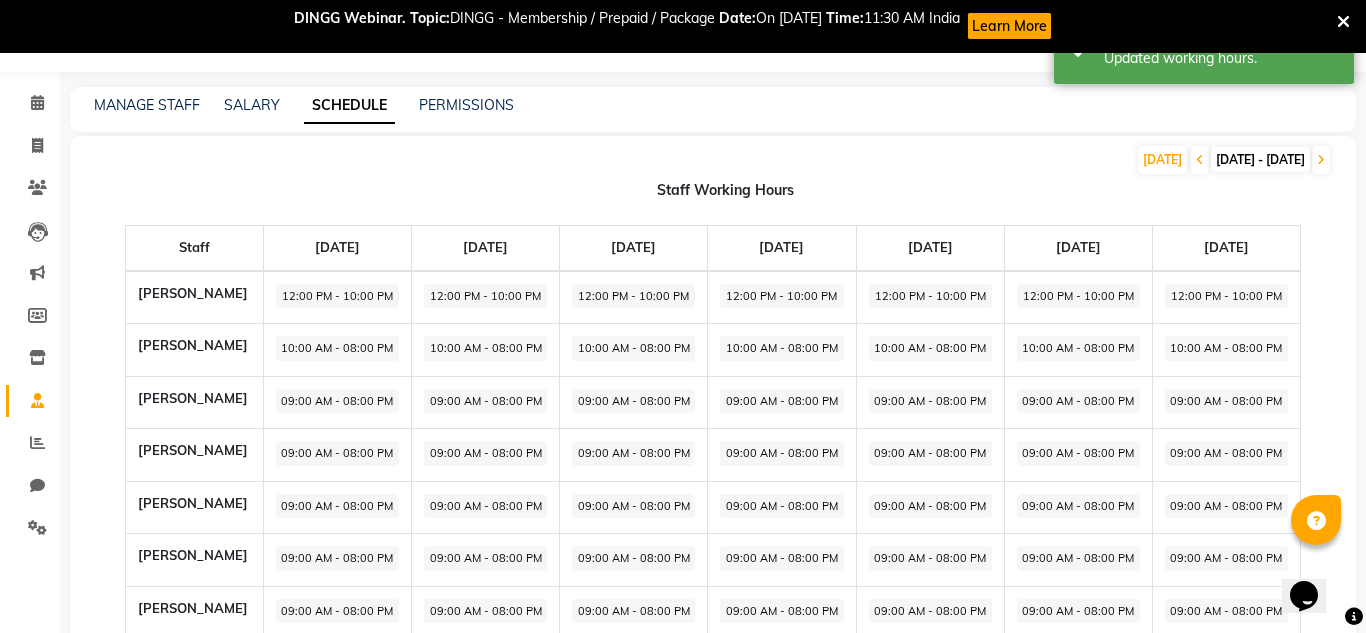 select on "09:00 AM" 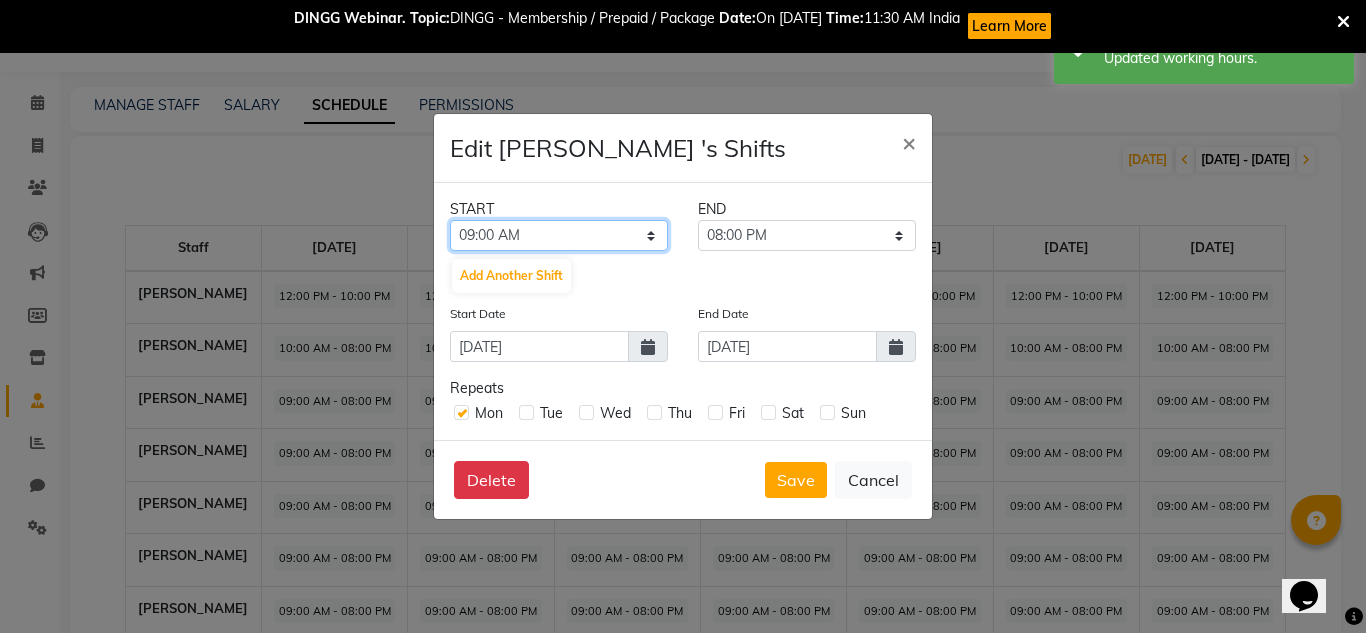 click on "12:00 AM 12:15 AM 12:30 AM 12:45 AM 01:00 AM 01:15 AM 01:30 AM 01:45 AM 02:00 AM 02:15 AM 02:30 AM 02:45 AM 03:00 AM 03:15 AM 03:30 AM 03:45 AM 04:00 AM 04:15 AM 04:30 AM 04:45 AM 05:00 AM 05:15 AM 05:30 AM 05:45 AM 06:00 AM 06:15 AM 06:30 AM 06:45 AM 07:00 AM 07:15 AM 07:30 AM 07:45 AM 08:00 AM 08:15 AM 08:30 AM 08:45 AM 09:00 AM 09:15 AM 09:30 AM 09:45 AM 10:00 AM 10:15 AM 10:30 AM 10:45 AM 11:00 AM 11:15 AM 11:30 AM 11:45 AM 12:00 PM 12:15 PM 12:30 PM 12:45 PM 01:00 PM 01:15 PM 01:30 PM 01:45 PM 02:00 PM 02:15 PM 02:30 PM 02:45 PM 03:00 PM 03:15 PM 03:30 PM 03:45 PM 04:00 PM 04:15 PM 04:30 PM 04:45 PM 05:00 PM 05:15 PM 05:30 PM 05:45 PM 06:00 PM 06:15 PM 06:30 PM 06:45 PM 07:00 PM 07:15 PM 07:30 PM 07:45 PM 08:00 PM 08:15 PM 08:30 PM 08:45 PM 09:00 PM 09:15 PM 09:30 PM 09:45 PM 10:00 PM 10:15 PM 10:30 PM 10:45 PM 11:00 PM 11:15 PM 11:30 PM 11:45 PM" 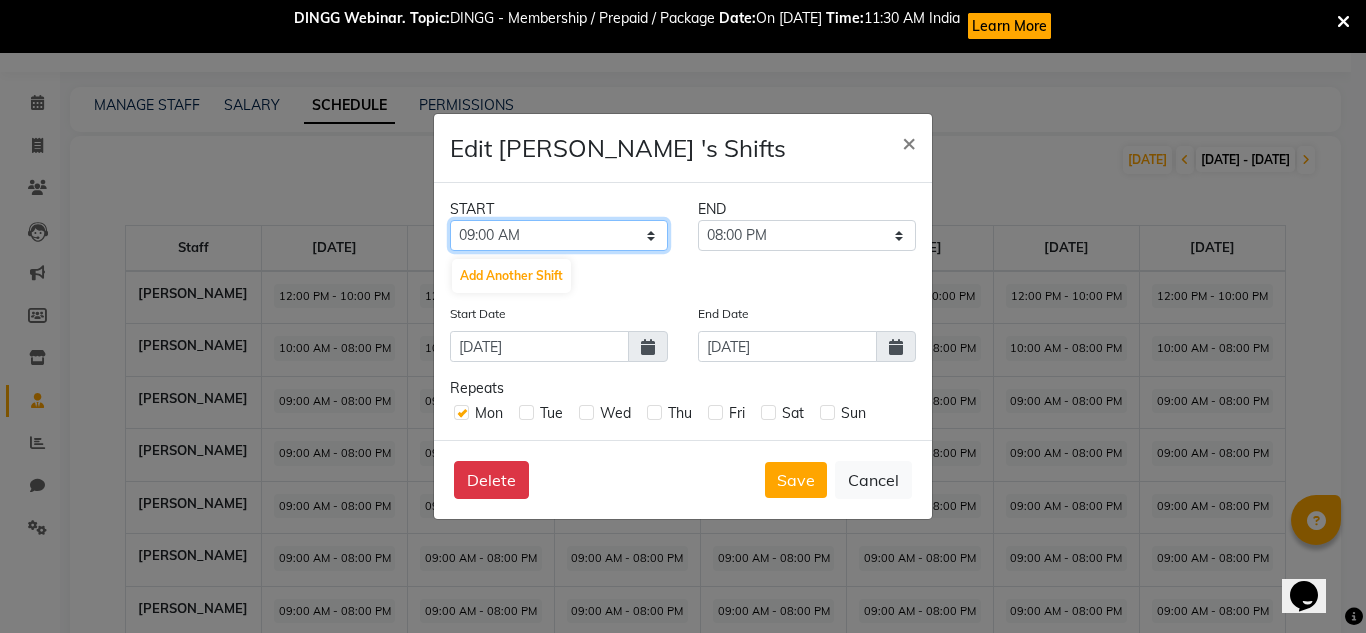 select on "11:00 AM" 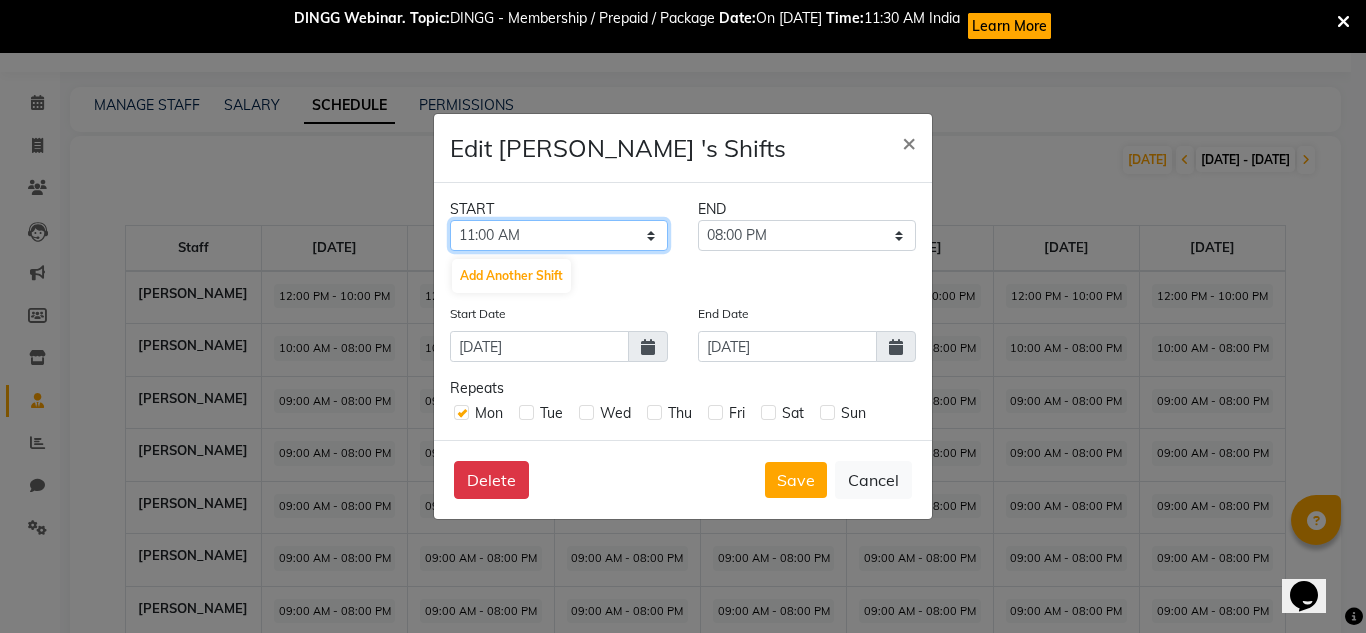 click on "12:00 AM 12:15 AM 12:30 AM 12:45 AM 01:00 AM 01:15 AM 01:30 AM 01:45 AM 02:00 AM 02:15 AM 02:30 AM 02:45 AM 03:00 AM 03:15 AM 03:30 AM 03:45 AM 04:00 AM 04:15 AM 04:30 AM 04:45 AM 05:00 AM 05:15 AM 05:30 AM 05:45 AM 06:00 AM 06:15 AM 06:30 AM 06:45 AM 07:00 AM 07:15 AM 07:30 AM 07:45 AM 08:00 AM 08:15 AM 08:30 AM 08:45 AM 09:00 AM 09:15 AM 09:30 AM 09:45 AM 10:00 AM 10:15 AM 10:30 AM 10:45 AM 11:00 AM 11:15 AM 11:30 AM 11:45 AM 12:00 PM 12:15 PM 12:30 PM 12:45 PM 01:00 PM 01:15 PM 01:30 PM 01:45 PM 02:00 PM 02:15 PM 02:30 PM 02:45 PM 03:00 PM 03:15 PM 03:30 PM 03:45 PM 04:00 PM 04:15 PM 04:30 PM 04:45 PM 05:00 PM 05:15 PM 05:30 PM 05:45 PM 06:00 PM 06:15 PM 06:30 PM 06:45 PM 07:00 PM 07:15 PM 07:30 PM 07:45 PM 08:00 PM 08:15 PM 08:30 PM 08:45 PM 09:00 PM 09:15 PM 09:30 PM 09:45 PM 10:00 PM 10:15 PM 10:30 PM 10:45 PM 11:00 PM 11:15 PM 11:30 PM 11:45 PM" 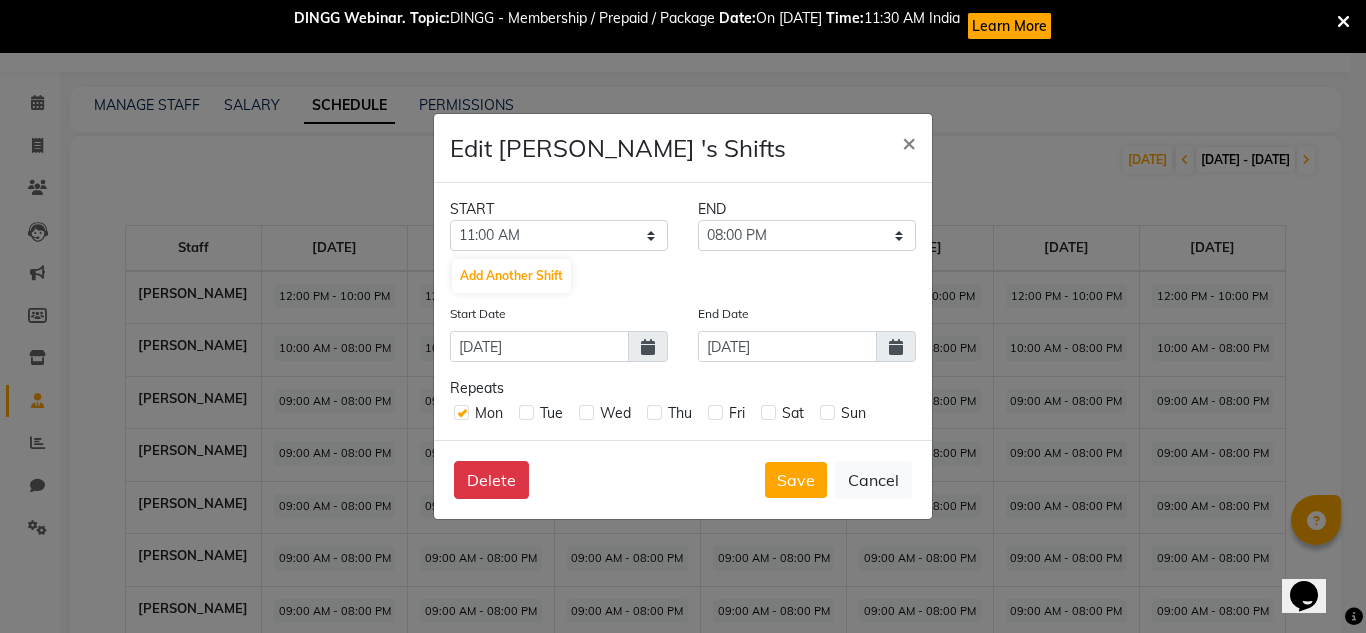 click on "END" 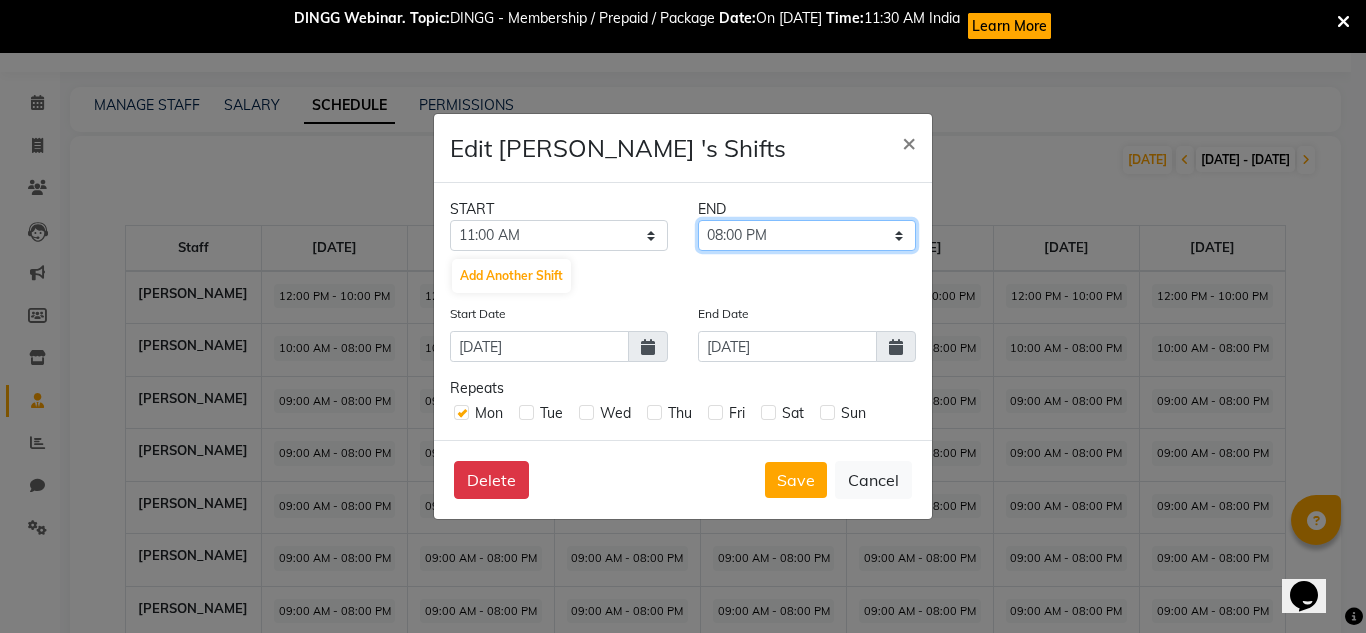 click on "11:15 AM 11:30 AM 11:45 AM 12:00 PM 12:15 PM 12:30 PM 12:45 PM 01:00 PM 01:15 PM 01:30 PM 01:45 PM 02:00 PM 02:15 PM 02:30 PM 02:45 PM 03:00 PM 03:15 PM 03:30 PM 03:45 PM 04:00 PM 04:15 PM 04:30 PM 04:45 PM 05:00 PM 05:15 PM 05:30 PM 05:45 PM 06:00 PM 06:15 PM 06:30 PM 06:45 PM 07:00 PM 07:15 PM 07:30 PM 07:45 PM 08:00 PM 08:15 PM 08:30 PM 08:45 PM 09:00 PM 09:15 PM 09:30 PM 09:45 PM 10:00 PM 10:15 PM 10:30 PM 10:45 PM 11:00 PM 11:15 PM 11:30 PM 11:45 PM" 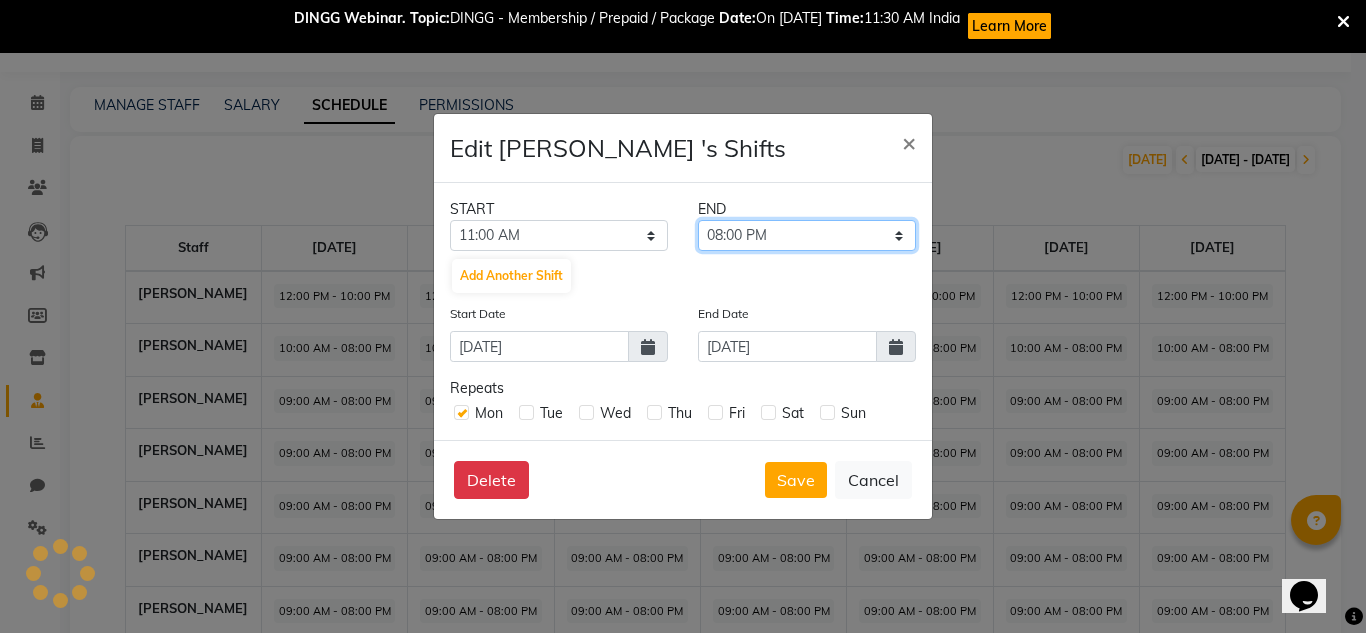 select on "10:00 PM" 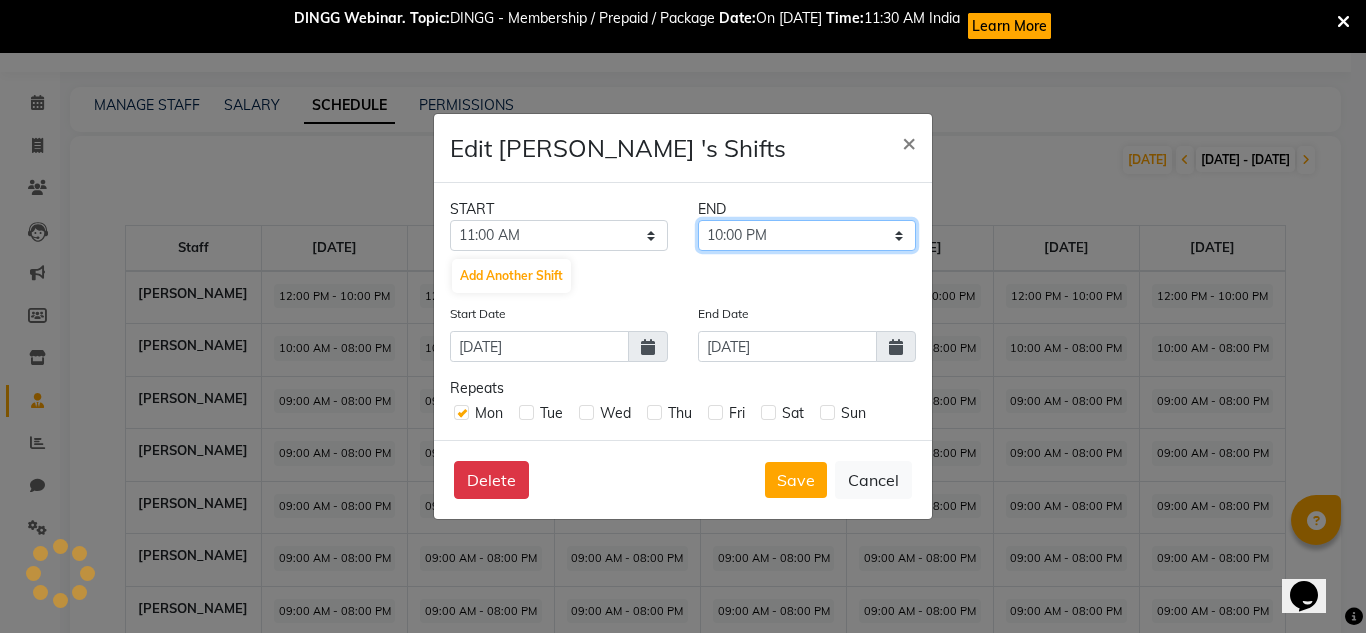 click on "11:15 AM 11:30 AM 11:45 AM 12:00 PM 12:15 PM 12:30 PM 12:45 PM 01:00 PM 01:15 PM 01:30 PM 01:45 PM 02:00 PM 02:15 PM 02:30 PM 02:45 PM 03:00 PM 03:15 PM 03:30 PM 03:45 PM 04:00 PM 04:15 PM 04:30 PM 04:45 PM 05:00 PM 05:15 PM 05:30 PM 05:45 PM 06:00 PM 06:15 PM 06:30 PM 06:45 PM 07:00 PM 07:15 PM 07:30 PM 07:45 PM 08:00 PM 08:15 PM 08:30 PM 08:45 PM 09:00 PM 09:15 PM 09:30 PM 09:45 PM 10:00 PM 10:15 PM 10:30 PM 10:45 PM 11:00 PM 11:15 PM 11:30 PM 11:45 PM" 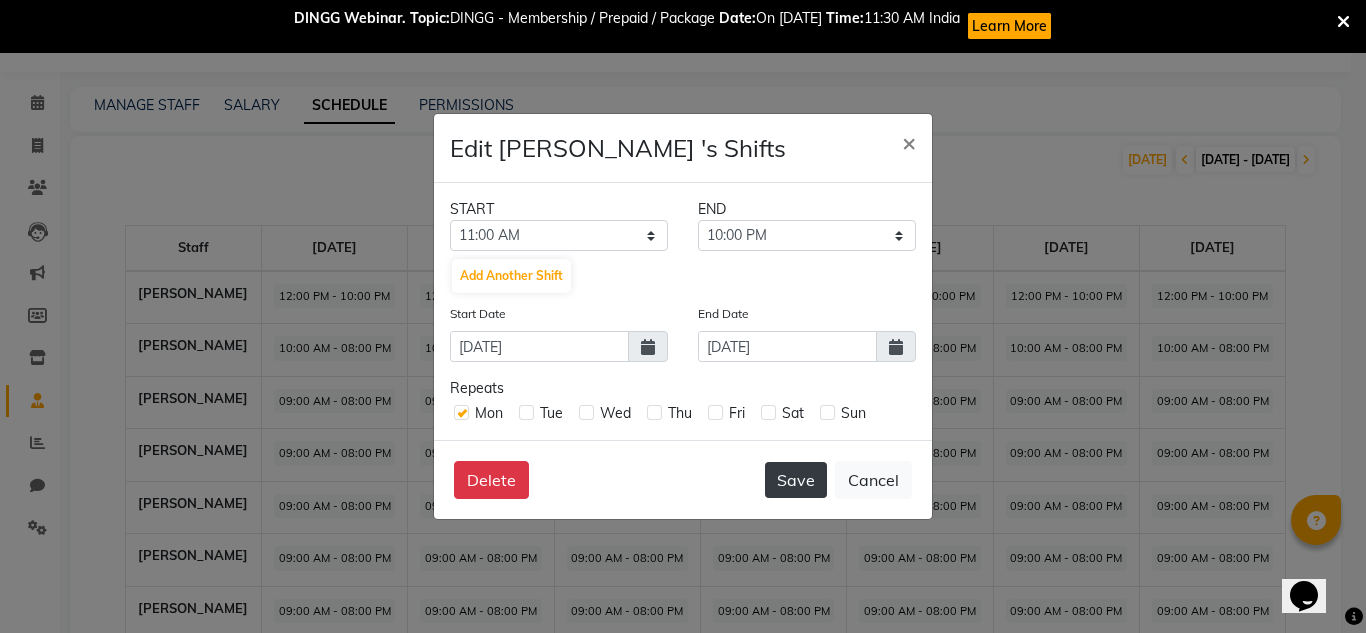 click on "Save" 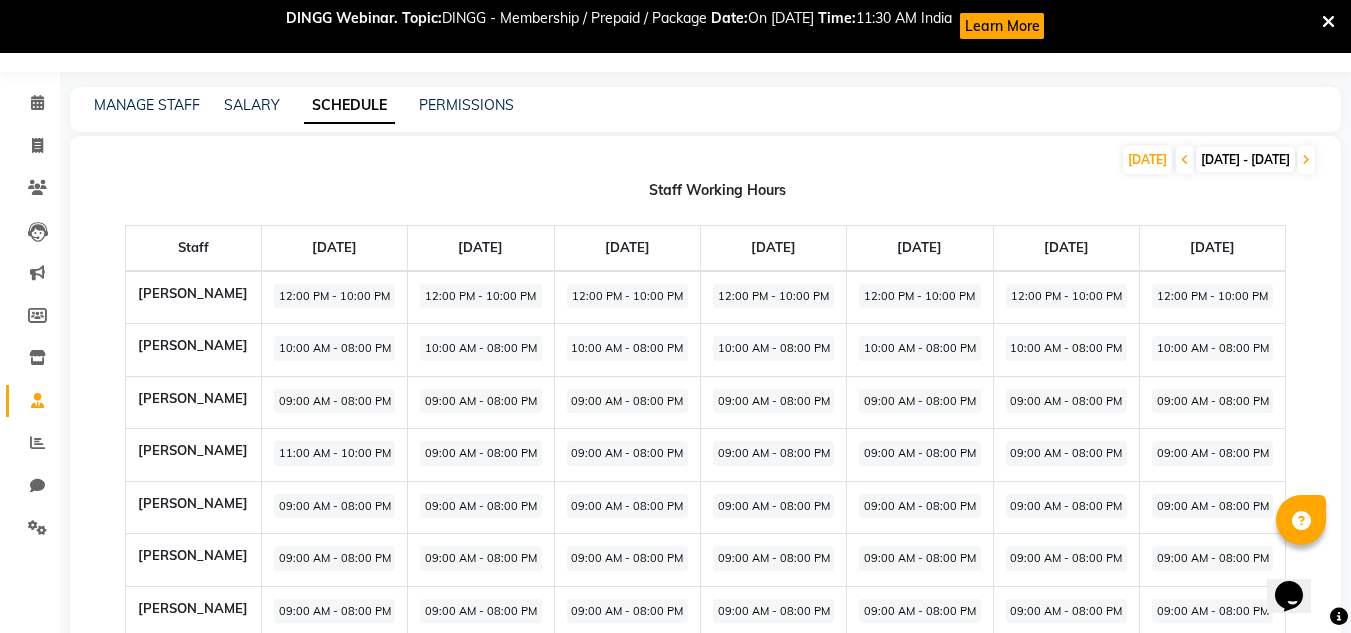 click on "09:00 AM - 08:00 PM" 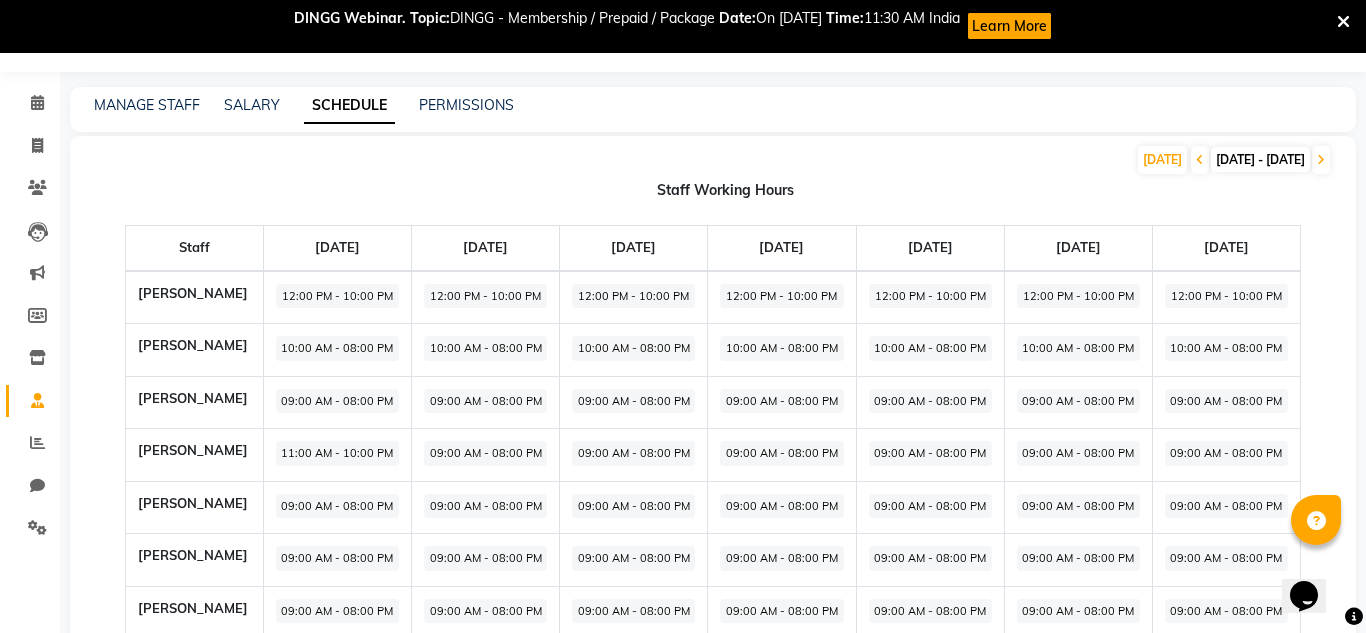 select on "09:00 AM" 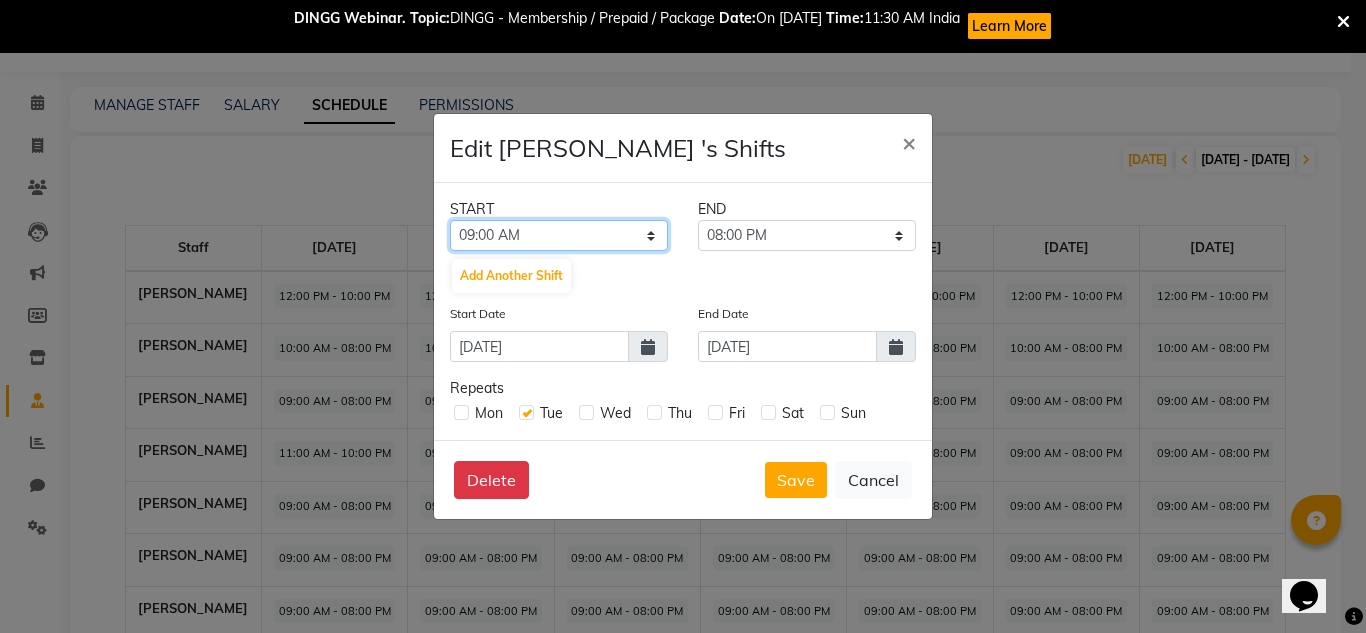 click on "12:00 AM 12:15 AM 12:30 AM 12:45 AM 01:00 AM 01:15 AM 01:30 AM 01:45 AM 02:00 AM 02:15 AM 02:30 AM 02:45 AM 03:00 AM 03:15 AM 03:30 AM 03:45 AM 04:00 AM 04:15 AM 04:30 AM 04:45 AM 05:00 AM 05:15 AM 05:30 AM 05:45 AM 06:00 AM 06:15 AM 06:30 AM 06:45 AM 07:00 AM 07:15 AM 07:30 AM 07:45 AM 08:00 AM 08:15 AM 08:30 AM 08:45 AM 09:00 AM 09:15 AM 09:30 AM 09:45 AM 10:00 AM 10:15 AM 10:30 AM 10:45 AM 11:00 AM 11:15 AM 11:30 AM 11:45 AM 12:00 PM 12:15 PM 12:30 PM 12:45 PM 01:00 PM 01:15 PM 01:30 PM 01:45 PM 02:00 PM 02:15 PM 02:30 PM 02:45 PM 03:00 PM 03:15 PM 03:30 PM 03:45 PM 04:00 PM 04:15 PM 04:30 PM 04:45 PM 05:00 PM 05:15 PM 05:30 PM 05:45 PM 06:00 PM 06:15 PM 06:30 PM 06:45 PM 07:00 PM 07:15 PM 07:30 PM 07:45 PM 08:00 PM 08:15 PM 08:30 PM 08:45 PM 09:00 PM 09:15 PM 09:30 PM 09:45 PM 10:00 PM 10:15 PM 10:30 PM 10:45 PM 11:00 PM 11:15 PM 11:30 PM 11:45 PM" 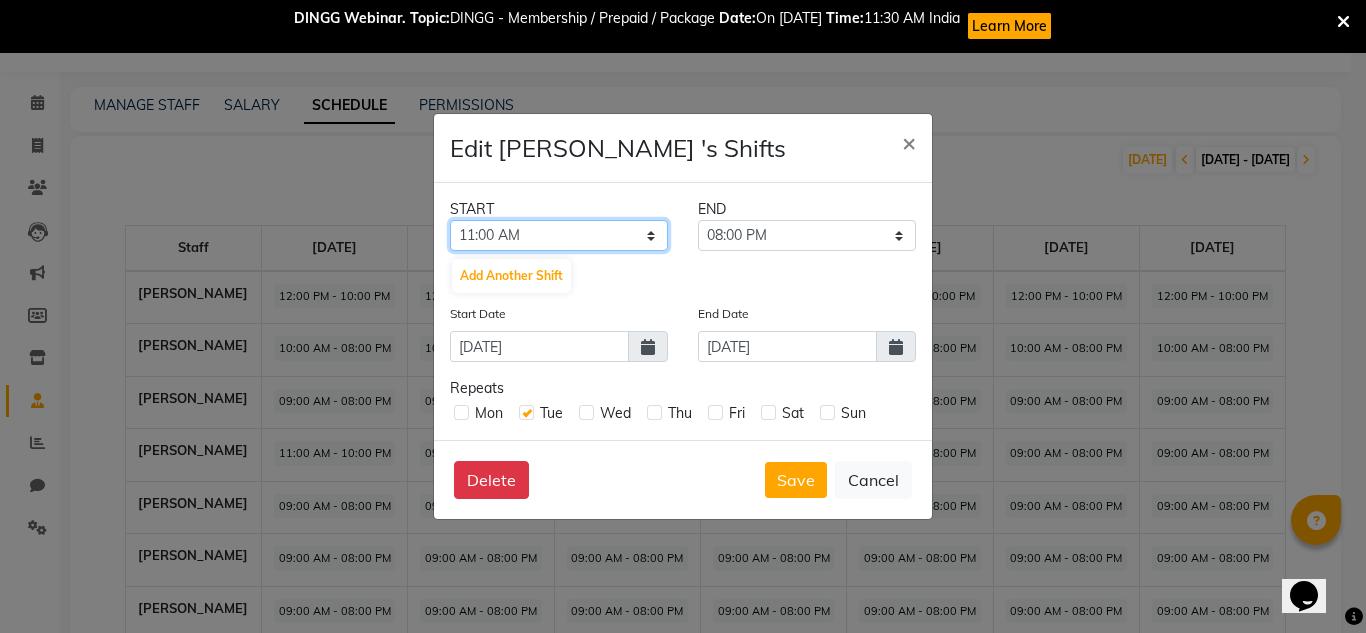 click on "12:00 AM 12:15 AM 12:30 AM 12:45 AM 01:00 AM 01:15 AM 01:30 AM 01:45 AM 02:00 AM 02:15 AM 02:30 AM 02:45 AM 03:00 AM 03:15 AM 03:30 AM 03:45 AM 04:00 AM 04:15 AM 04:30 AM 04:45 AM 05:00 AM 05:15 AM 05:30 AM 05:45 AM 06:00 AM 06:15 AM 06:30 AM 06:45 AM 07:00 AM 07:15 AM 07:30 AM 07:45 AM 08:00 AM 08:15 AM 08:30 AM 08:45 AM 09:00 AM 09:15 AM 09:30 AM 09:45 AM 10:00 AM 10:15 AM 10:30 AM 10:45 AM 11:00 AM 11:15 AM 11:30 AM 11:45 AM 12:00 PM 12:15 PM 12:30 PM 12:45 PM 01:00 PM 01:15 PM 01:30 PM 01:45 PM 02:00 PM 02:15 PM 02:30 PM 02:45 PM 03:00 PM 03:15 PM 03:30 PM 03:45 PM 04:00 PM 04:15 PM 04:30 PM 04:45 PM 05:00 PM 05:15 PM 05:30 PM 05:45 PM 06:00 PM 06:15 PM 06:30 PM 06:45 PM 07:00 PM 07:15 PM 07:30 PM 07:45 PM 08:00 PM 08:15 PM 08:30 PM 08:45 PM 09:00 PM 09:15 PM 09:30 PM 09:45 PM 10:00 PM 10:15 PM 10:30 PM 10:45 PM 11:00 PM 11:15 PM 11:30 PM 11:45 PM" 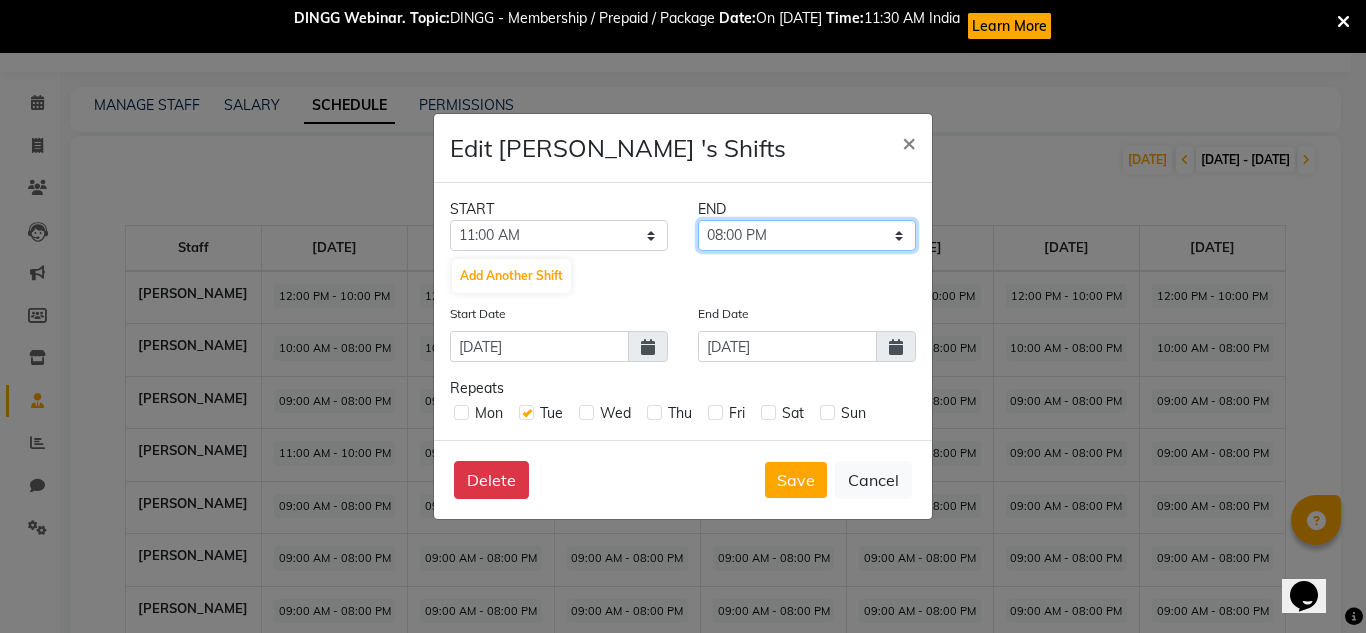 click on "11:15 AM 11:30 AM 11:45 AM 12:00 PM 12:15 PM 12:30 PM 12:45 PM 01:00 PM 01:15 PM 01:30 PM 01:45 PM 02:00 PM 02:15 PM 02:30 PM 02:45 PM 03:00 PM 03:15 PM 03:30 PM 03:45 PM 04:00 PM 04:15 PM 04:30 PM 04:45 PM 05:00 PM 05:15 PM 05:30 PM 05:45 PM 06:00 PM 06:15 PM 06:30 PM 06:45 PM 07:00 PM 07:15 PM 07:30 PM 07:45 PM 08:00 PM 08:15 PM 08:30 PM 08:45 PM 09:00 PM 09:15 PM 09:30 PM 09:45 PM 10:00 PM 10:15 PM 10:30 PM 10:45 PM 11:00 PM 11:15 PM 11:30 PM 11:45 PM" 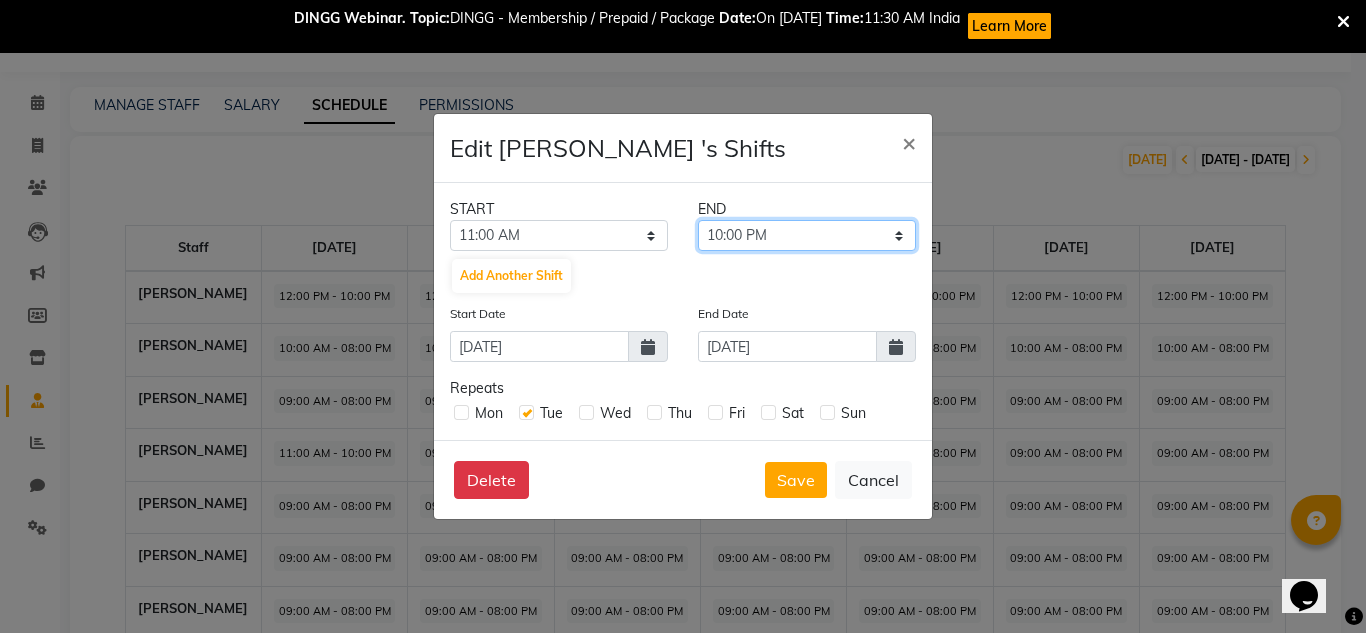 click on "11:15 AM 11:30 AM 11:45 AM 12:00 PM 12:15 PM 12:30 PM 12:45 PM 01:00 PM 01:15 PM 01:30 PM 01:45 PM 02:00 PM 02:15 PM 02:30 PM 02:45 PM 03:00 PM 03:15 PM 03:30 PM 03:45 PM 04:00 PM 04:15 PM 04:30 PM 04:45 PM 05:00 PM 05:15 PM 05:30 PM 05:45 PM 06:00 PM 06:15 PM 06:30 PM 06:45 PM 07:00 PM 07:15 PM 07:30 PM 07:45 PM 08:00 PM 08:15 PM 08:30 PM 08:45 PM 09:00 PM 09:15 PM 09:30 PM 09:45 PM 10:00 PM 10:15 PM 10:30 PM 10:45 PM 11:00 PM 11:15 PM 11:30 PM 11:45 PM" 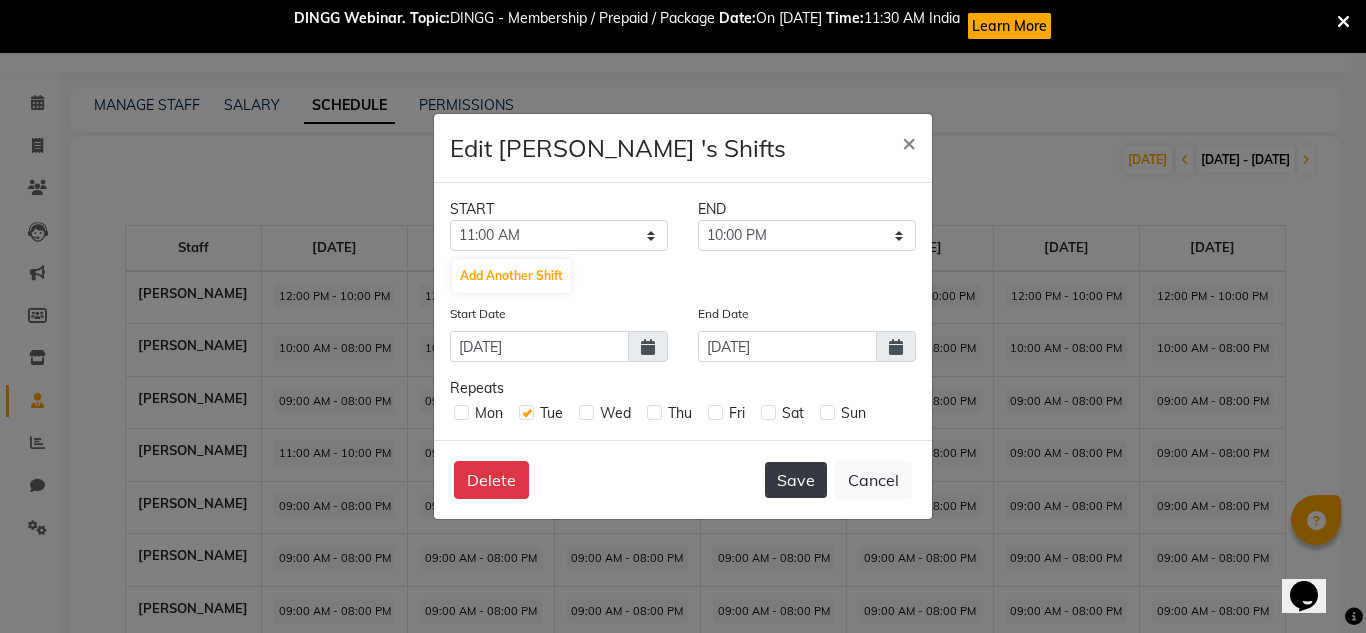 click on "Save" 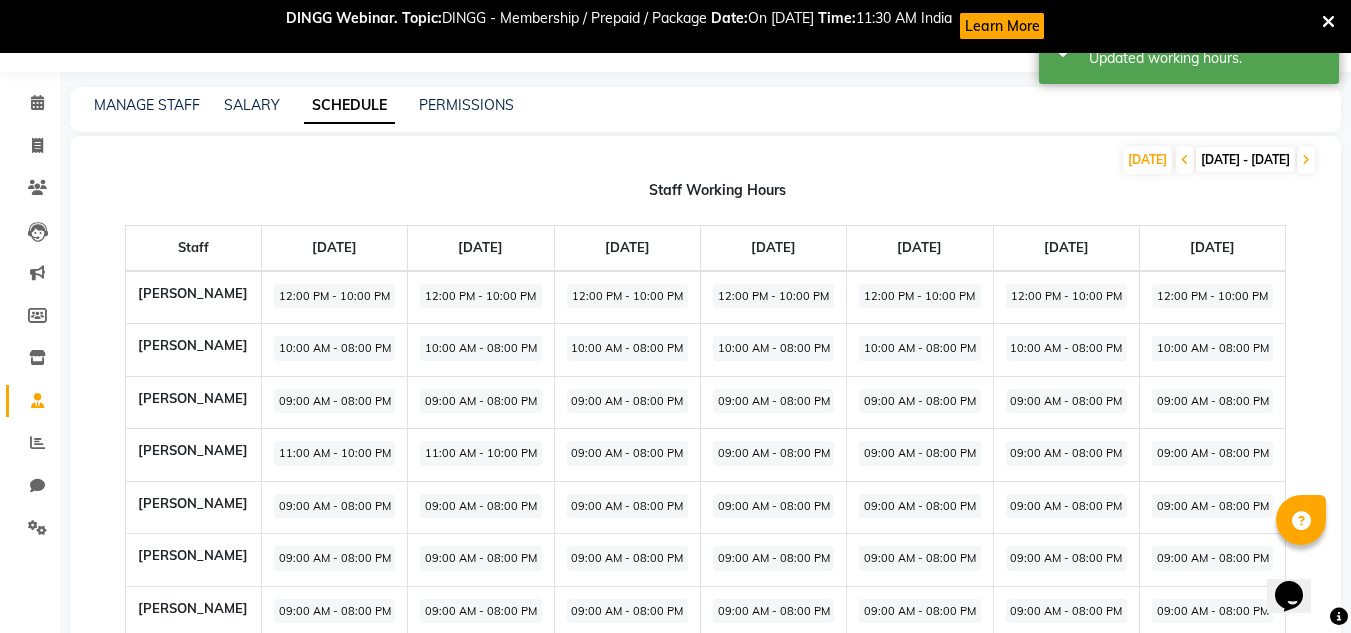 click on "09:00 AM - 08:00 PM" 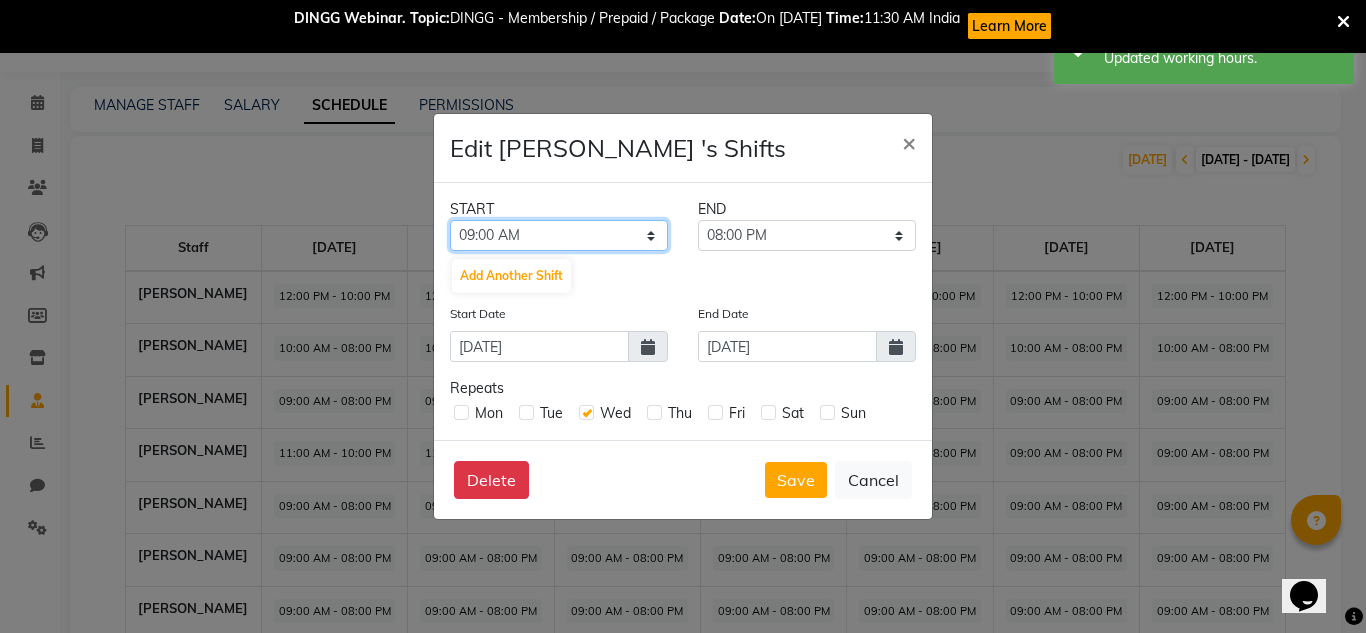 click on "12:00 AM 12:15 AM 12:30 AM 12:45 AM 01:00 AM 01:15 AM 01:30 AM 01:45 AM 02:00 AM 02:15 AM 02:30 AM 02:45 AM 03:00 AM 03:15 AM 03:30 AM 03:45 AM 04:00 AM 04:15 AM 04:30 AM 04:45 AM 05:00 AM 05:15 AM 05:30 AM 05:45 AM 06:00 AM 06:15 AM 06:30 AM 06:45 AM 07:00 AM 07:15 AM 07:30 AM 07:45 AM 08:00 AM 08:15 AM 08:30 AM 08:45 AM 09:00 AM 09:15 AM 09:30 AM 09:45 AM 10:00 AM 10:15 AM 10:30 AM 10:45 AM 11:00 AM 11:15 AM 11:30 AM 11:45 AM 12:00 PM 12:15 PM 12:30 PM 12:45 PM 01:00 PM 01:15 PM 01:30 PM 01:45 PM 02:00 PM 02:15 PM 02:30 PM 02:45 PM 03:00 PM 03:15 PM 03:30 PM 03:45 PM 04:00 PM 04:15 PM 04:30 PM 04:45 PM 05:00 PM 05:15 PM 05:30 PM 05:45 PM 06:00 PM 06:15 PM 06:30 PM 06:45 PM 07:00 PM 07:15 PM 07:30 PM 07:45 PM 08:00 PM 08:15 PM 08:30 PM 08:45 PM 09:00 PM 09:15 PM 09:30 PM 09:45 PM 10:00 PM 10:15 PM 10:30 PM 10:45 PM 11:00 PM 11:15 PM 11:30 PM 11:45 PM" 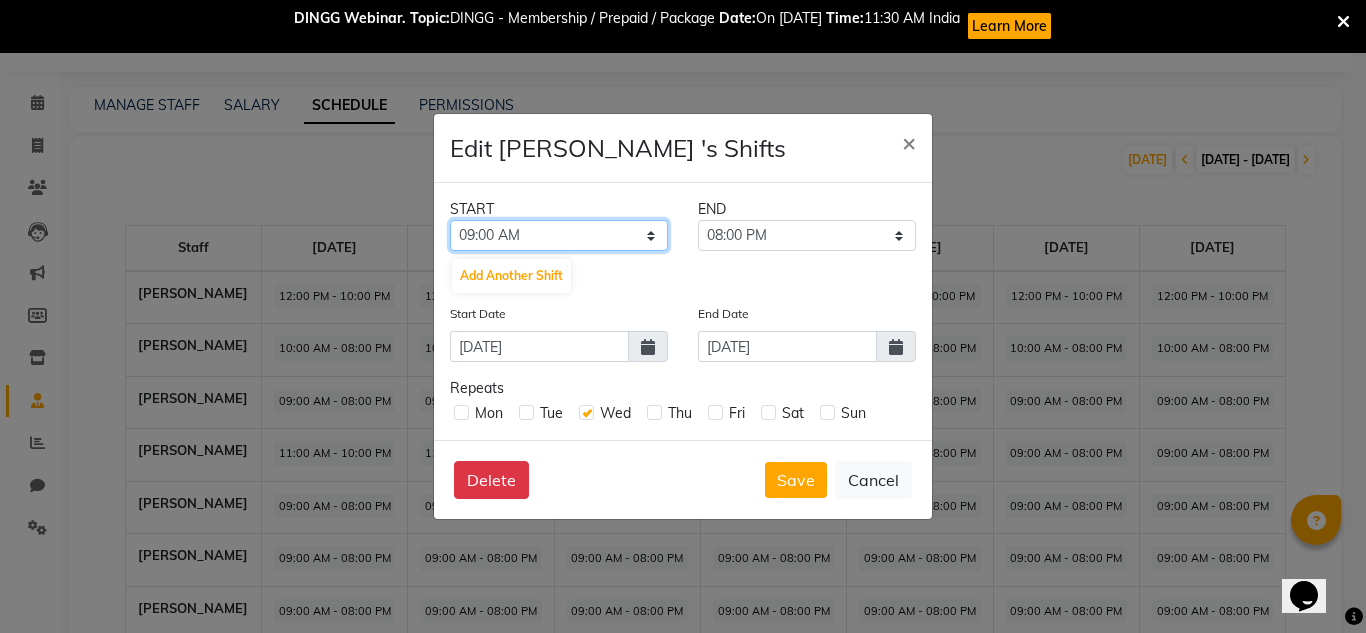 select on "11:00 AM" 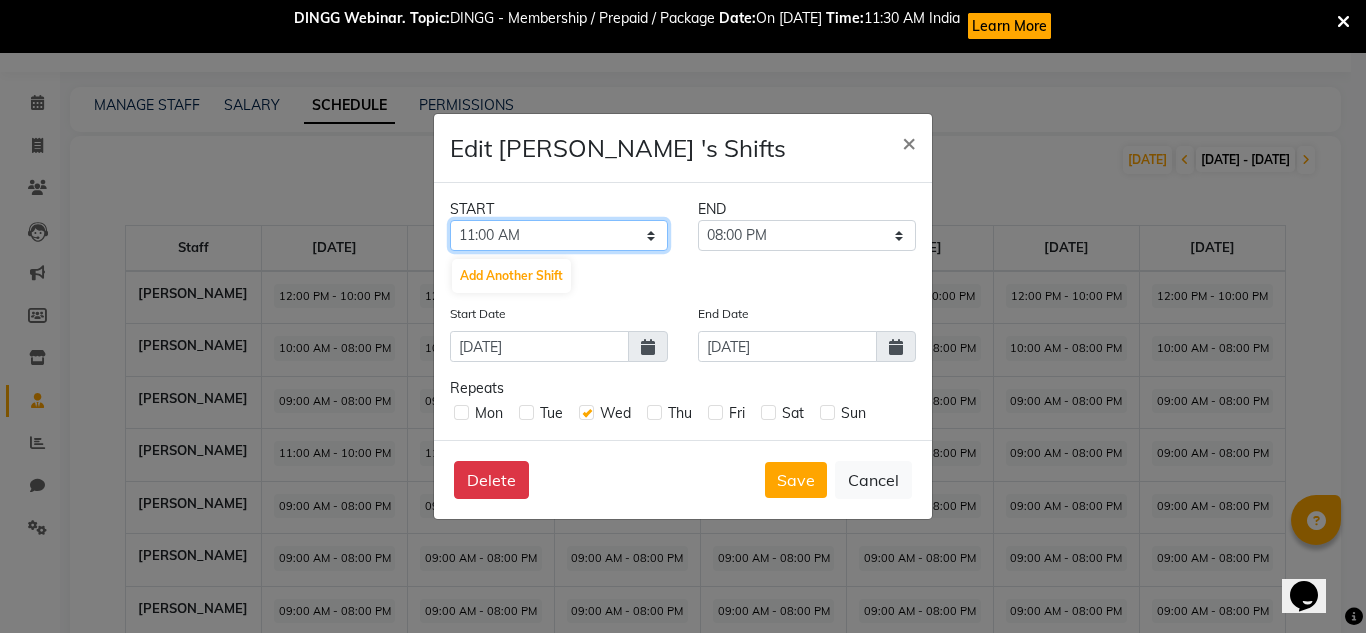 click on "12:00 AM 12:15 AM 12:30 AM 12:45 AM 01:00 AM 01:15 AM 01:30 AM 01:45 AM 02:00 AM 02:15 AM 02:30 AM 02:45 AM 03:00 AM 03:15 AM 03:30 AM 03:45 AM 04:00 AM 04:15 AM 04:30 AM 04:45 AM 05:00 AM 05:15 AM 05:30 AM 05:45 AM 06:00 AM 06:15 AM 06:30 AM 06:45 AM 07:00 AM 07:15 AM 07:30 AM 07:45 AM 08:00 AM 08:15 AM 08:30 AM 08:45 AM 09:00 AM 09:15 AM 09:30 AM 09:45 AM 10:00 AM 10:15 AM 10:30 AM 10:45 AM 11:00 AM 11:15 AM 11:30 AM 11:45 AM 12:00 PM 12:15 PM 12:30 PM 12:45 PM 01:00 PM 01:15 PM 01:30 PM 01:45 PM 02:00 PM 02:15 PM 02:30 PM 02:45 PM 03:00 PM 03:15 PM 03:30 PM 03:45 PM 04:00 PM 04:15 PM 04:30 PM 04:45 PM 05:00 PM 05:15 PM 05:30 PM 05:45 PM 06:00 PM 06:15 PM 06:30 PM 06:45 PM 07:00 PM 07:15 PM 07:30 PM 07:45 PM 08:00 PM 08:15 PM 08:30 PM 08:45 PM 09:00 PM 09:15 PM 09:30 PM 09:45 PM 10:00 PM 10:15 PM 10:30 PM 10:45 PM 11:00 PM 11:15 PM 11:30 PM 11:45 PM" 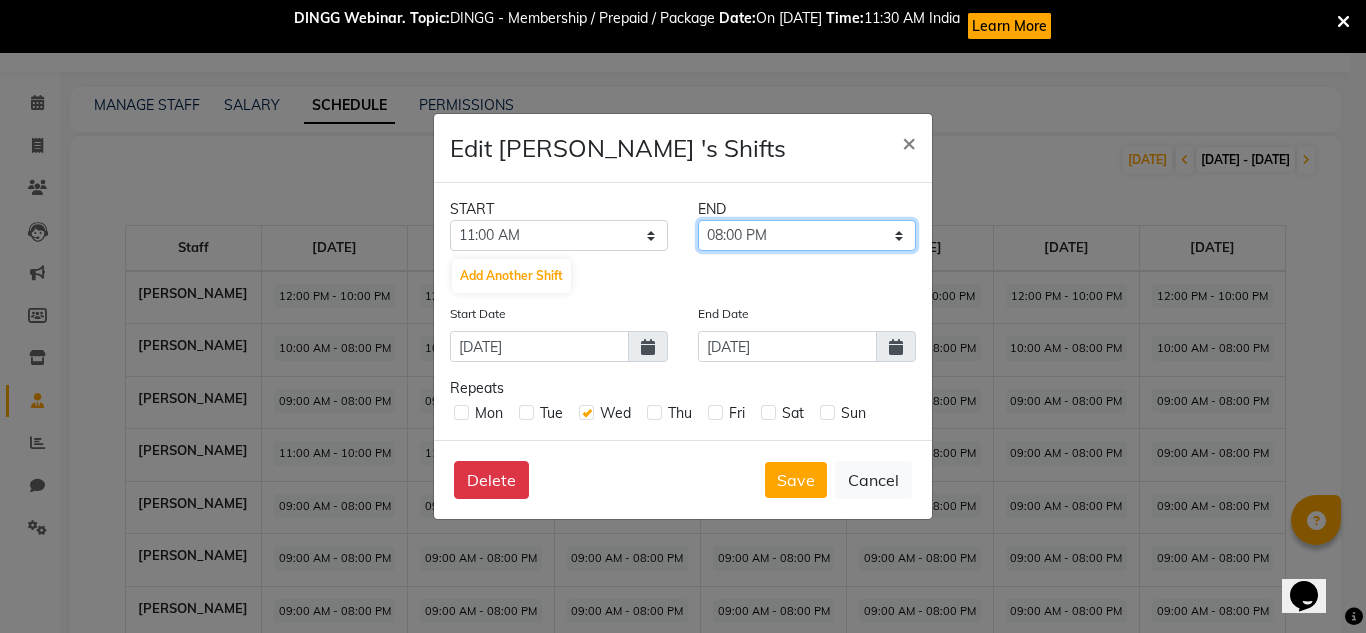 click on "11:15 AM 11:30 AM 11:45 AM 12:00 PM 12:15 PM 12:30 PM 12:45 PM 01:00 PM 01:15 PM 01:30 PM 01:45 PM 02:00 PM 02:15 PM 02:30 PM 02:45 PM 03:00 PM 03:15 PM 03:30 PM 03:45 PM 04:00 PM 04:15 PM 04:30 PM 04:45 PM 05:00 PM 05:15 PM 05:30 PM 05:45 PM 06:00 PM 06:15 PM 06:30 PM 06:45 PM 07:00 PM 07:15 PM 07:30 PM 07:45 PM 08:00 PM 08:15 PM 08:30 PM 08:45 PM 09:00 PM 09:15 PM 09:30 PM 09:45 PM 10:00 PM 10:15 PM 10:30 PM 10:45 PM 11:00 PM 11:15 PM 11:30 PM 11:45 PM" 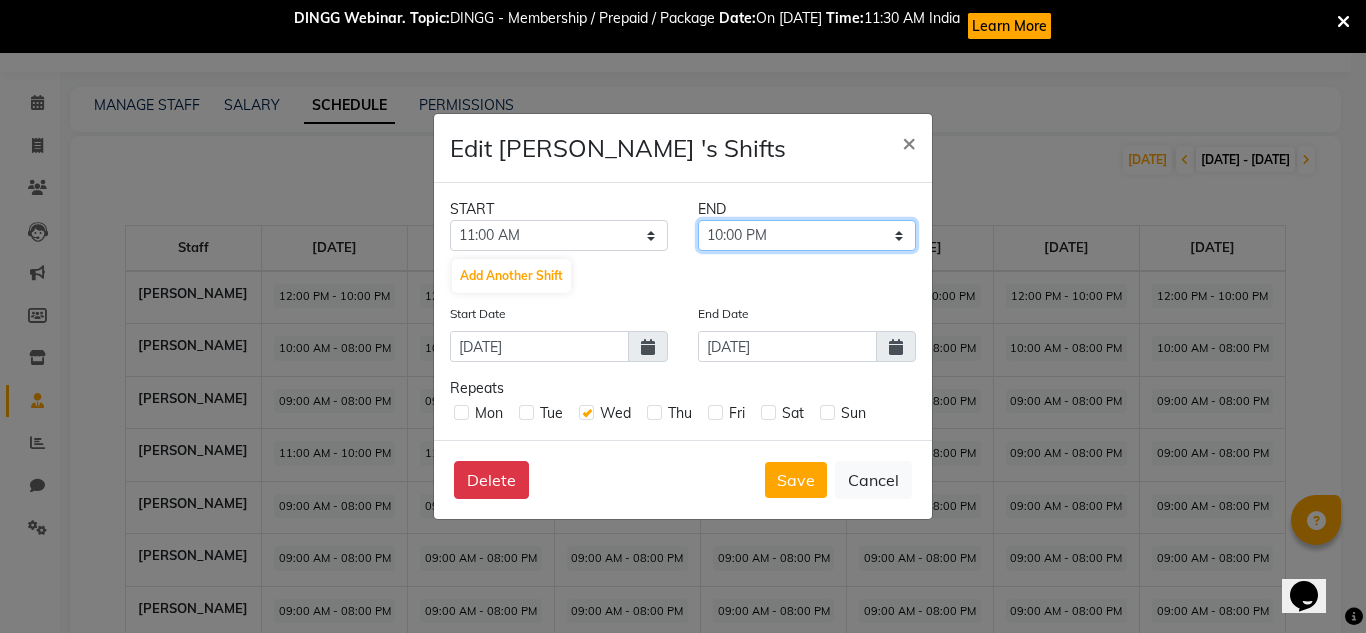 click on "11:15 AM 11:30 AM 11:45 AM 12:00 PM 12:15 PM 12:30 PM 12:45 PM 01:00 PM 01:15 PM 01:30 PM 01:45 PM 02:00 PM 02:15 PM 02:30 PM 02:45 PM 03:00 PM 03:15 PM 03:30 PM 03:45 PM 04:00 PM 04:15 PM 04:30 PM 04:45 PM 05:00 PM 05:15 PM 05:30 PM 05:45 PM 06:00 PM 06:15 PM 06:30 PM 06:45 PM 07:00 PM 07:15 PM 07:30 PM 07:45 PM 08:00 PM 08:15 PM 08:30 PM 08:45 PM 09:00 PM 09:15 PM 09:30 PM 09:45 PM 10:00 PM 10:15 PM 10:30 PM 10:45 PM 11:00 PM 11:15 PM 11:30 PM 11:45 PM" 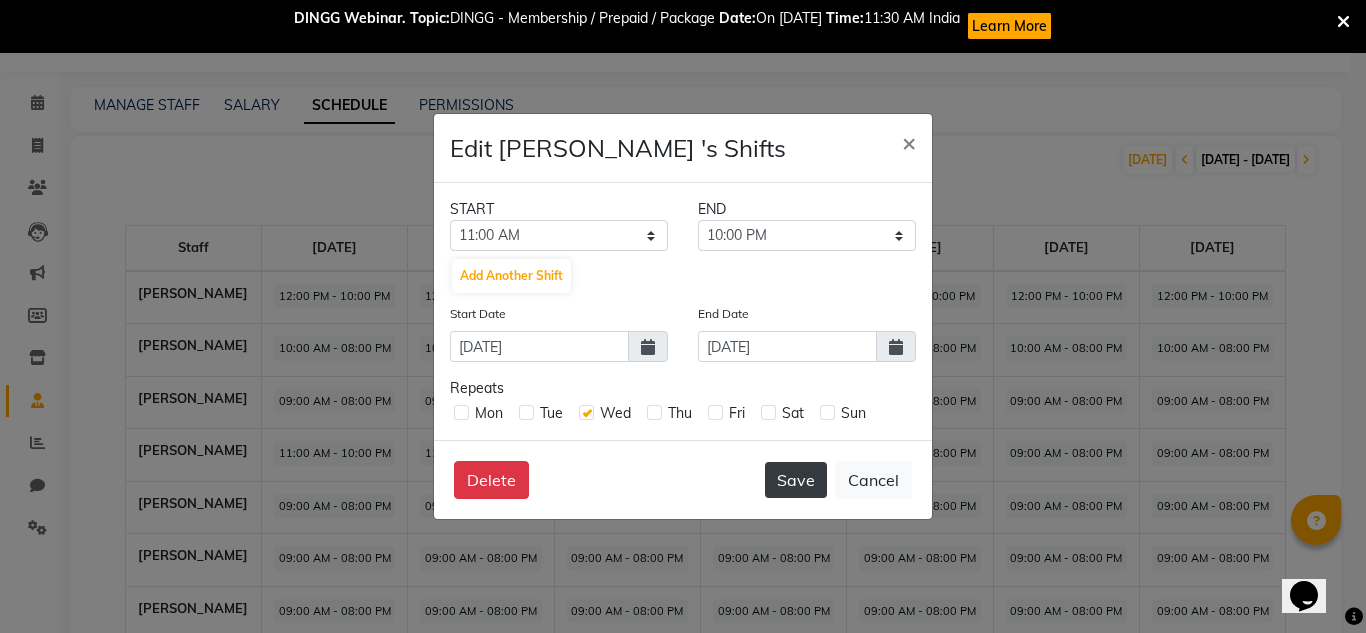 click on "Save" 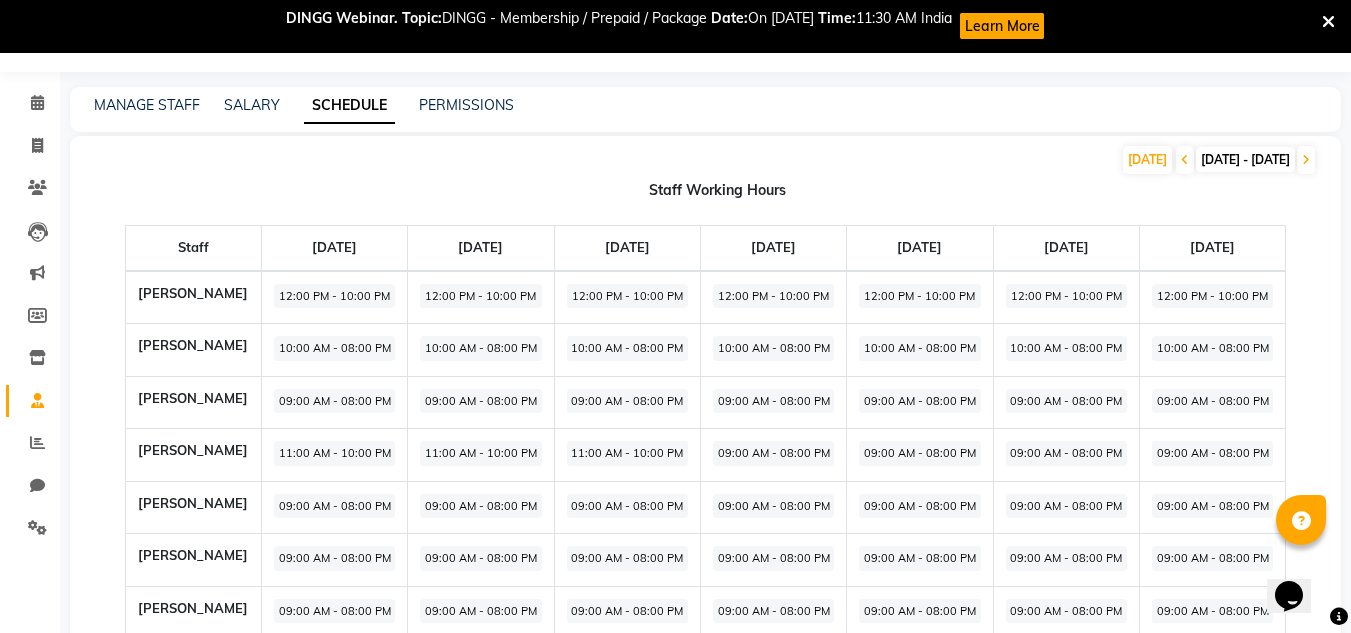 click on "11:00 AM - 10:00 PM" 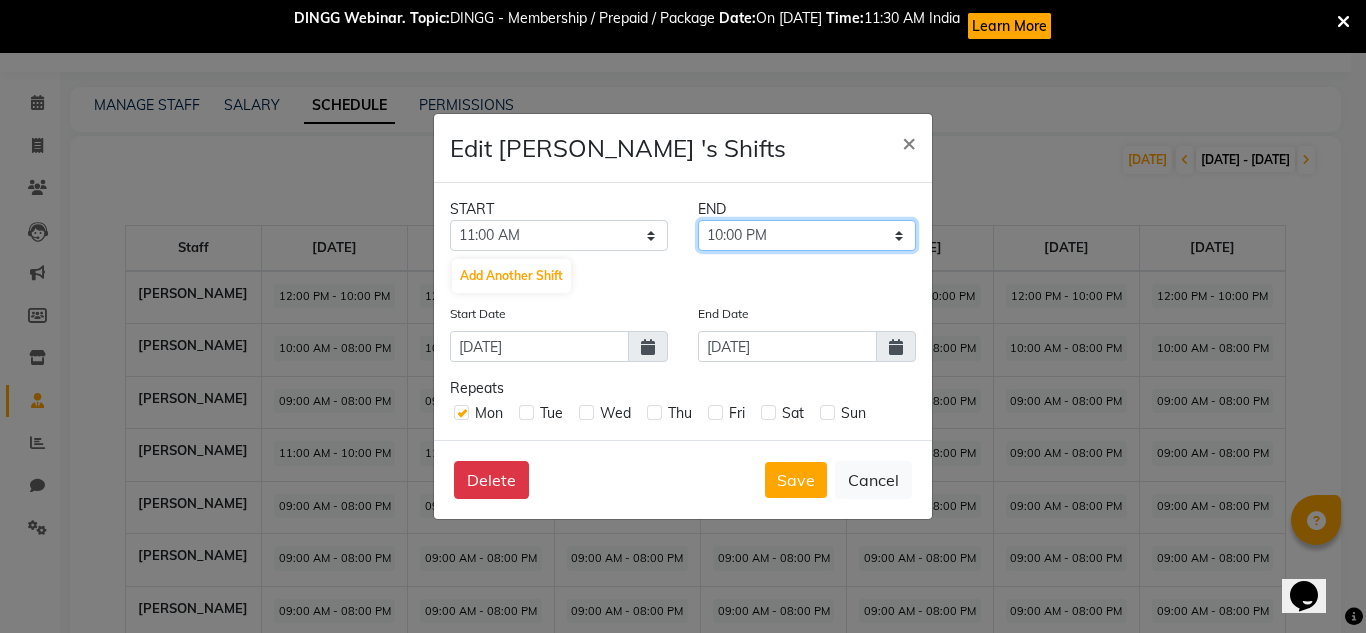 click on "11:15 AM 11:30 AM 11:45 AM 12:00 PM 12:15 PM 12:30 PM 12:45 PM 01:00 PM 01:15 PM 01:30 PM 01:45 PM 02:00 PM 02:15 PM 02:30 PM 02:45 PM 03:00 PM 03:15 PM 03:30 PM 03:45 PM 04:00 PM 04:15 PM 04:30 PM 04:45 PM 05:00 PM 05:15 PM 05:30 PM 05:45 PM 06:00 PM 06:15 PM 06:30 PM 06:45 PM 07:00 PM 07:15 PM 07:30 PM 07:45 PM 08:00 PM 08:15 PM 08:30 PM 08:45 PM 09:00 PM 09:15 PM 09:30 PM 09:45 PM 10:00 PM 10:15 PM 10:30 PM 10:45 PM 11:00 PM 11:15 PM 11:30 PM 11:45 PM" 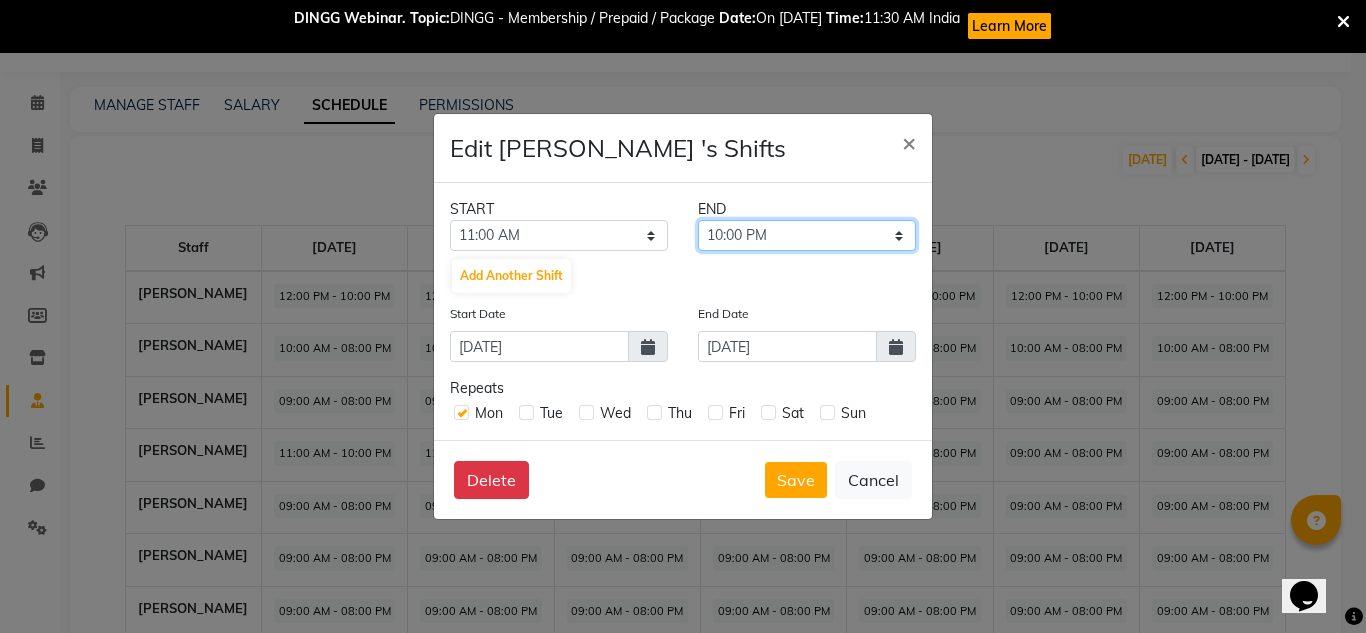 select on "09:00 PM" 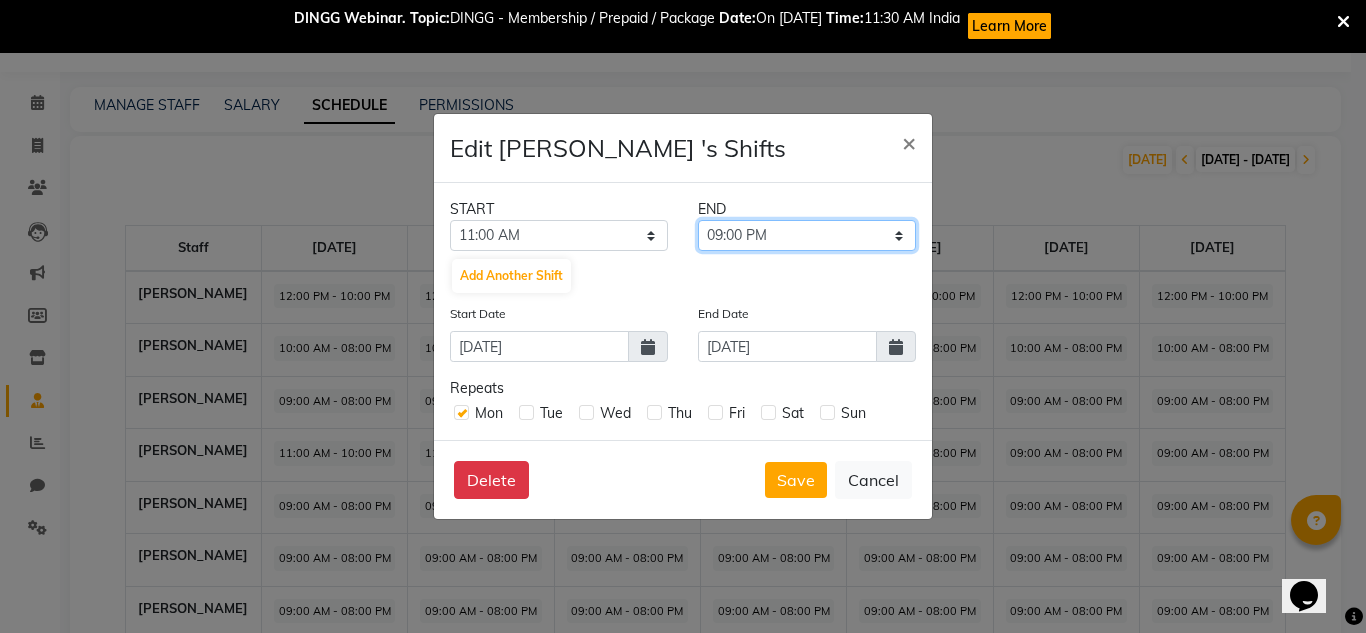 click on "11:15 AM 11:30 AM 11:45 AM 12:00 PM 12:15 PM 12:30 PM 12:45 PM 01:00 PM 01:15 PM 01:30 PM 01:45 PM 02:00 PM 02:15 PM 02:30 PM 02:45 PM 03:00 PM 03:15 PM 03:30 PM 03:45 PM 04:00 PM 04:15 PM 04:30 PM 04:45 PM 05:00 PM 05:15 PM 05:30 PM 05:45 PM 06:00 PM 06:15 PM 06:30 PM 06:45 PM 07:00 PM 07:15 PM 07:30 PM 07:45 PM 08:00 PM 08:15 PM 08:30 PM 08:45 PM 09:00 PM 09:15 PM 09:30 PM 09:45 PM 10:00 PM 10:15 PM 10:30 PM 10:45 PM 11:00 PM 11:15 PM 11:30 PM 11:45 PM" 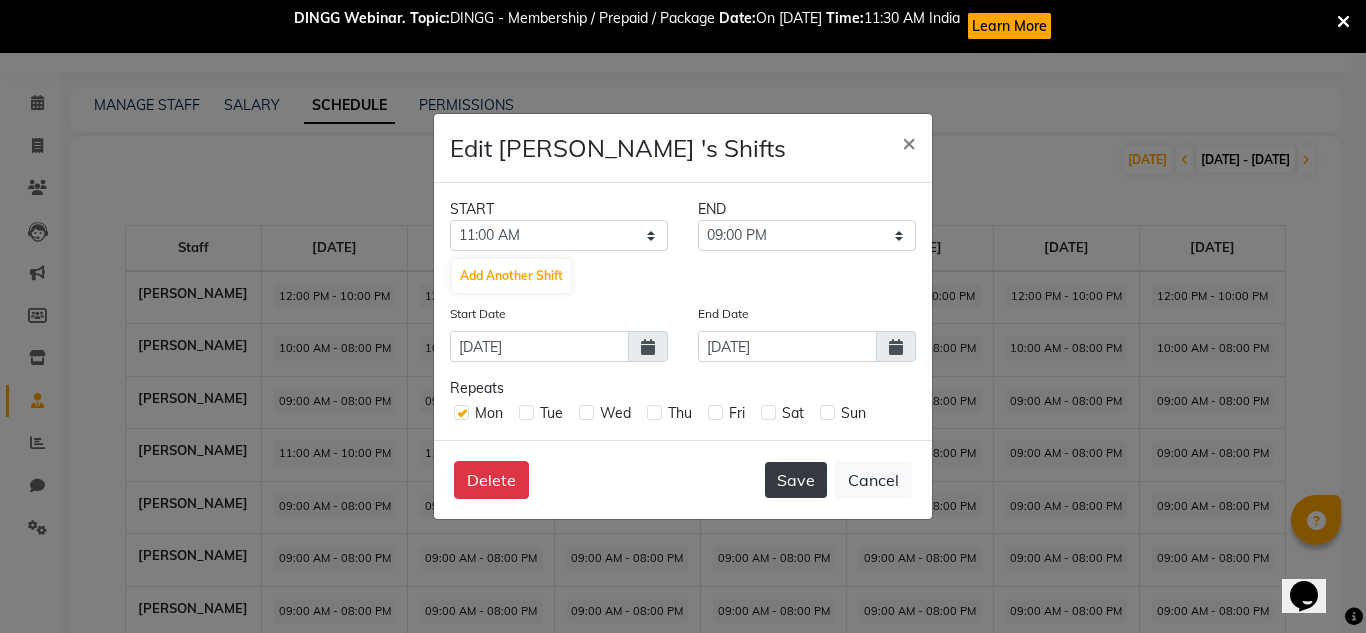 click on "Save" 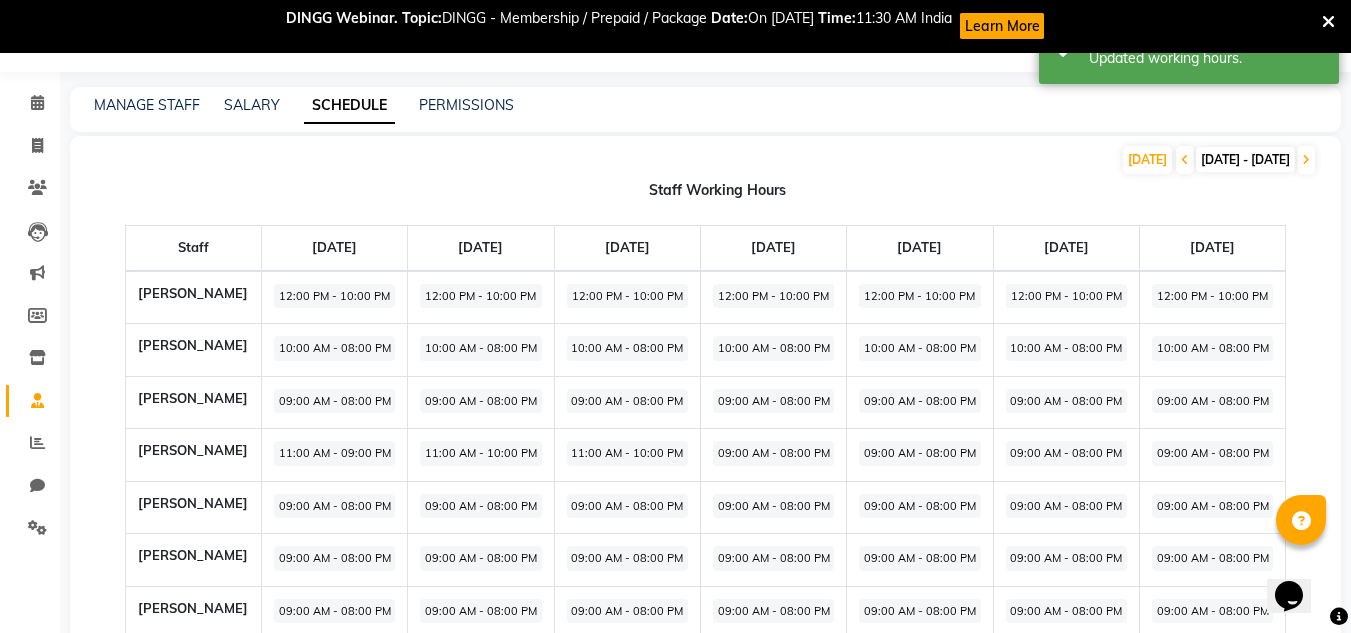 click on "11:00 AM - 10:00 PM" 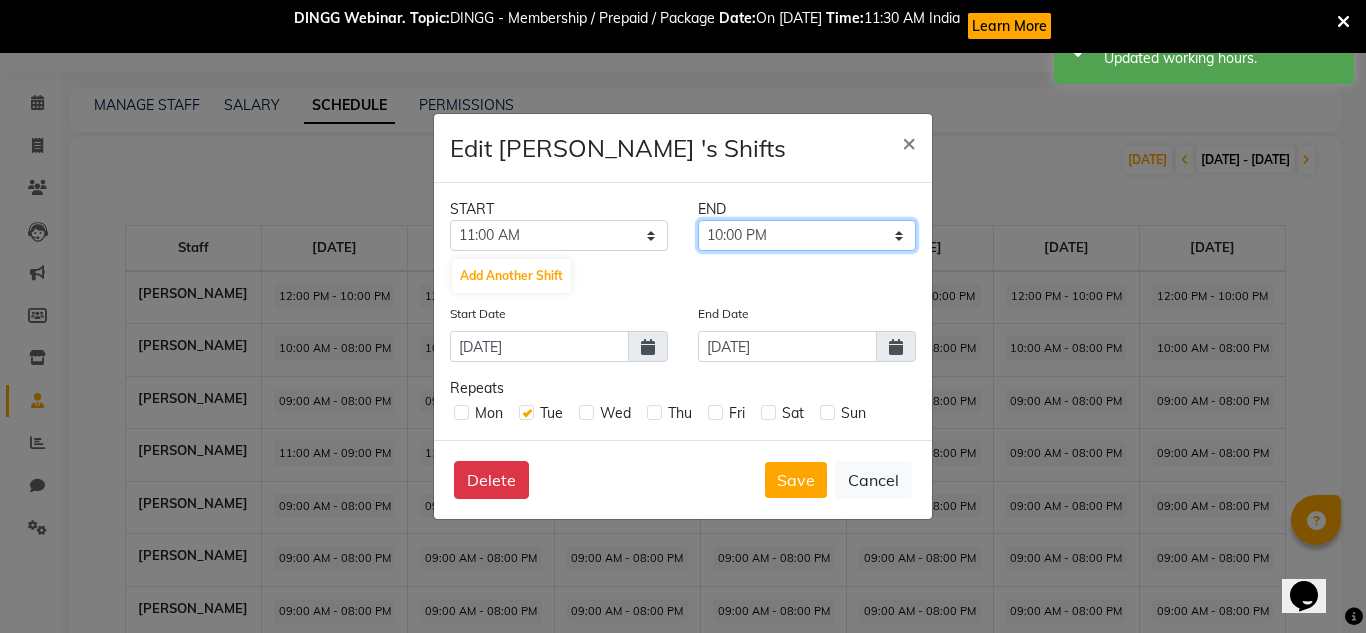 click on "11:15 AM 11:30 AM 11:45 AM 12:00 PM 12:15 PM 12:30 PM 12:45 PM 01:00 PM 01:15 PM 01:30 PM 01:45 PM 02:00 PM 02:15 PM 02:30 PM 02:45 PM 03:00 PM 03:15 PM 03:30 PM 03:45 PM 04:00 PM 04:15 PM 04:30 PM 04:45 PM 05:00 PM 05:15 PM 05:30 PM 05:45 PM 06:00 PM 06:15 PM 06:30 PM 06:45 PM 07:00 PM 07:15 PM 07:30 PM 07:45 PM 08:00 PM 08:15 PM 08:30 PM 08:45 PM 09:00 PM 09:15 PM 09:30 PM 09:45 PM 10:00 PM 10:15 PM 10:30 PM 10:45 PM 11:00 PM 11:15 PM 11:30 PM 11:45 PM" 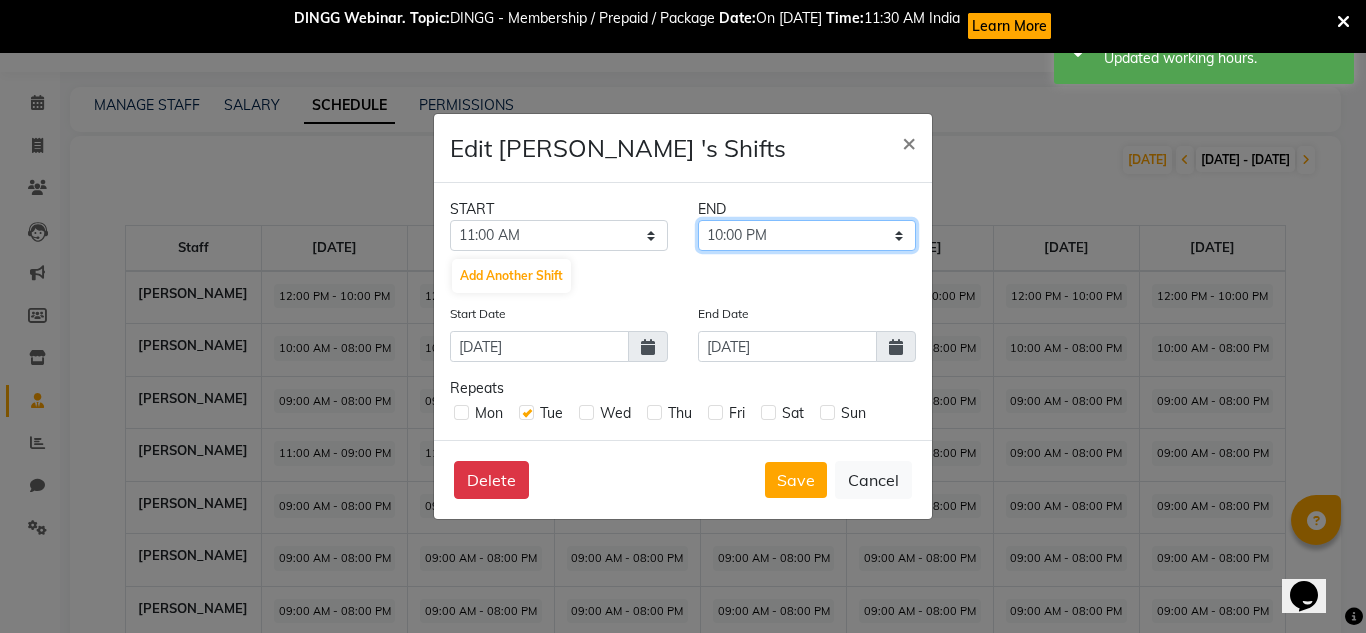 select on "09:00 PM" 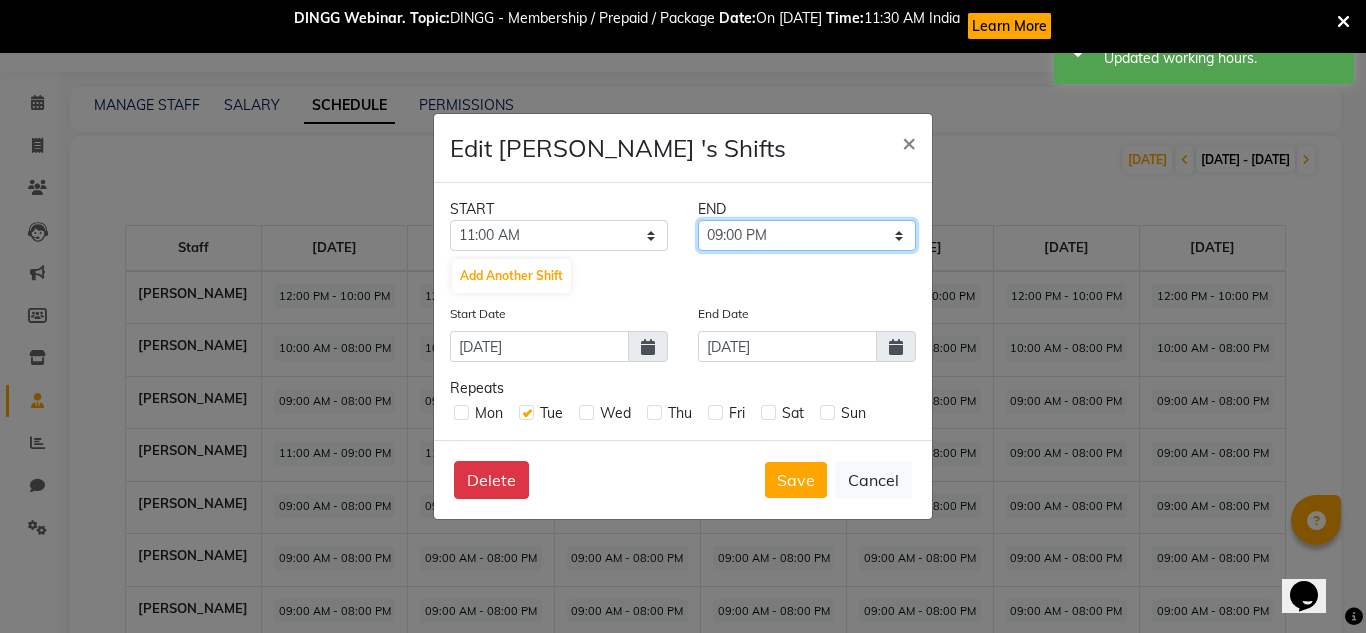 click on "11:15 AM 11:30 AM 11:45 AM 12:00 PM 12:15 PM 12:30 PM 12:45 PM 01:00 PM 01:15 PM 01:30 PM 01:45 PM 02:00 PM 02:15 PM 02:30 PM 02:45 PM 03:00 PM 03:15 PM 03:30 PM 03:45 PM 04:00 PM 04:15 PM 04:30 PM 04:45 PM 05:00 PM 05:15 PM 05:30 PM 05:45 PM 06:00 PM 06:15 PM 06:30 PM 06:45 PM 07:00 PM 07:15 PM 07:30 PM 07:45 PM 08:00 PM 08:15 PM 08:30 PM 08:45 PM 09:00 PM 09:15 PM 09:30 PM 09:45 PM 10:00 PM 10:15 PM 10:30 PM 10:45 PM 11:00 PM 11:15 PM 11:30 PM 11:45 PM" 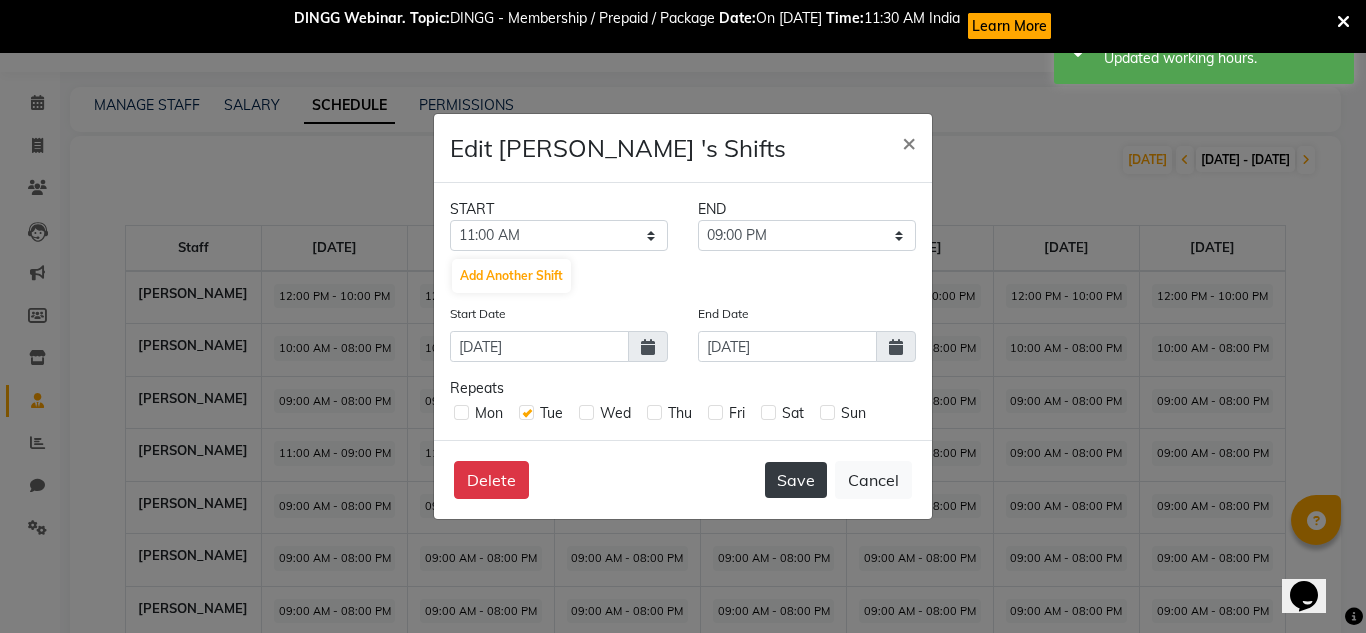 click on "Save" 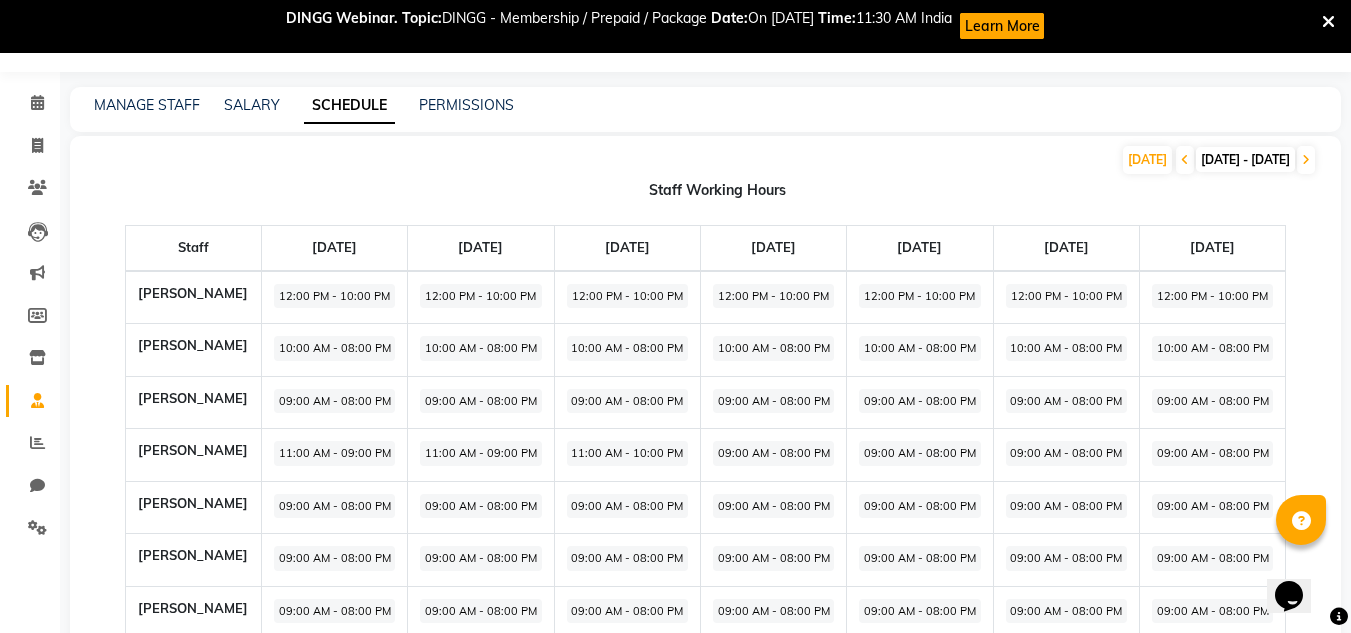 click on "11:00 AM - 10:00 PM" 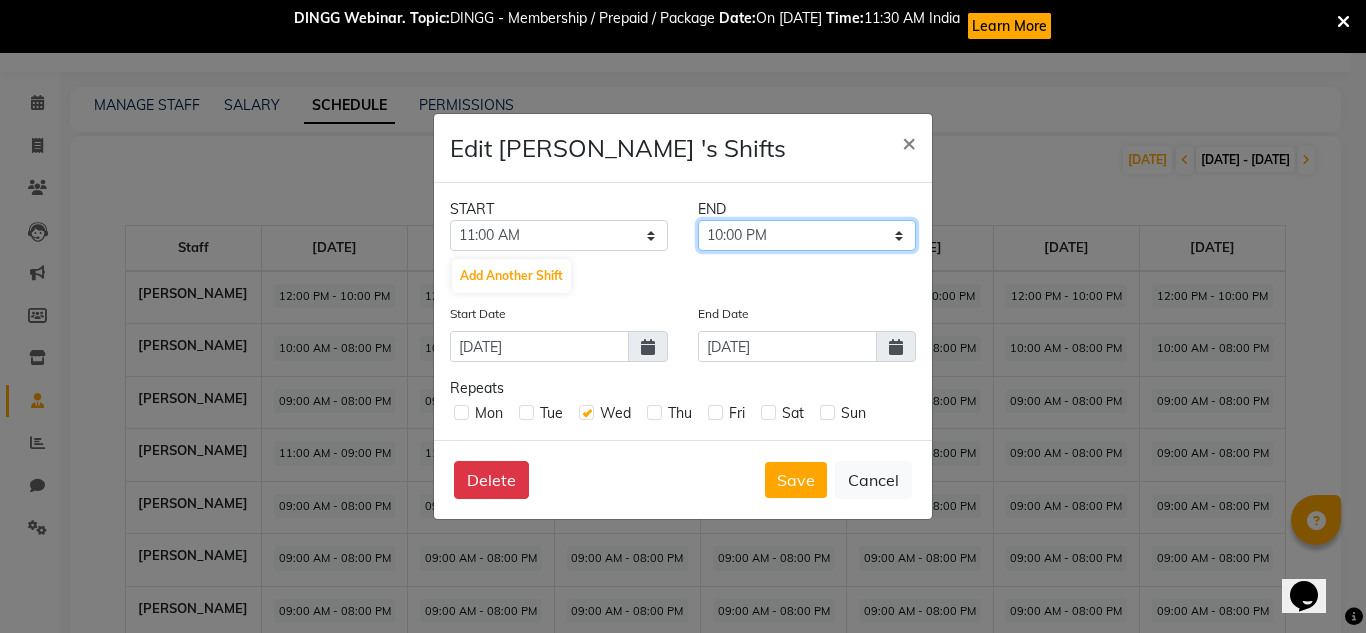 click on "11:15 AM 11:30 AM 11:45 AM 12:00 PM 12:15 PM 12:30 PM 12:45 PM 01:00 PM 01:15 PM 01:30 PM 01:45 PM 02:00 PM 02:15 PM 02:30 PM 02:45 PM 03:00 PM 03:15 PM 03:30 PM 03:45 PM 04:00 PM 04:15 PM 04:30 PM 04:45 PM 05:00 PM 05:15 PM 05:30 PM 05:45 PM 06:00 PM 06:15 PM 06:30 PM 06:45 PM 07:00 PM 07:15 PM 07:30 PM 07:45 PM 08:00 PM 08:15 PM 08:30 PM 08:45 PM 09:00 PM 09:15 PM 09:30 PM 09:45 PM 10:00 PM 10:15 PM 10:30 PM 10:45 PM 11:00 PM 11:15 PM 11:30 PM 11:45 PM" 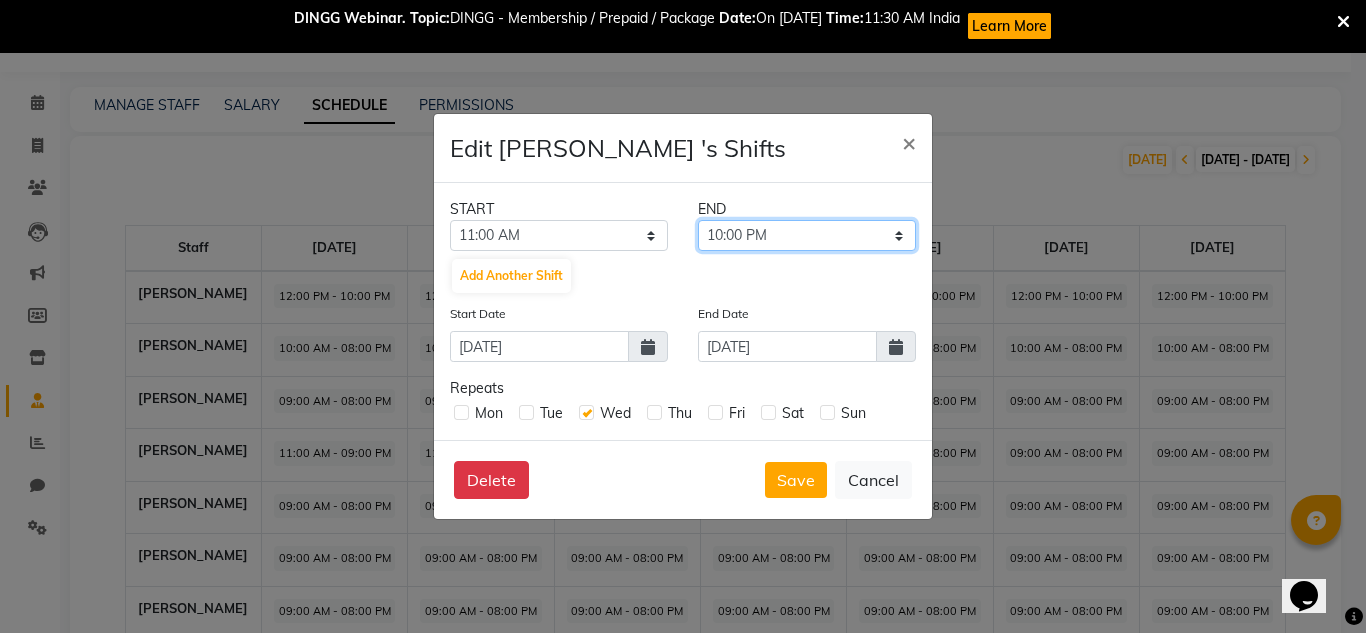 select on "09:00 PM" 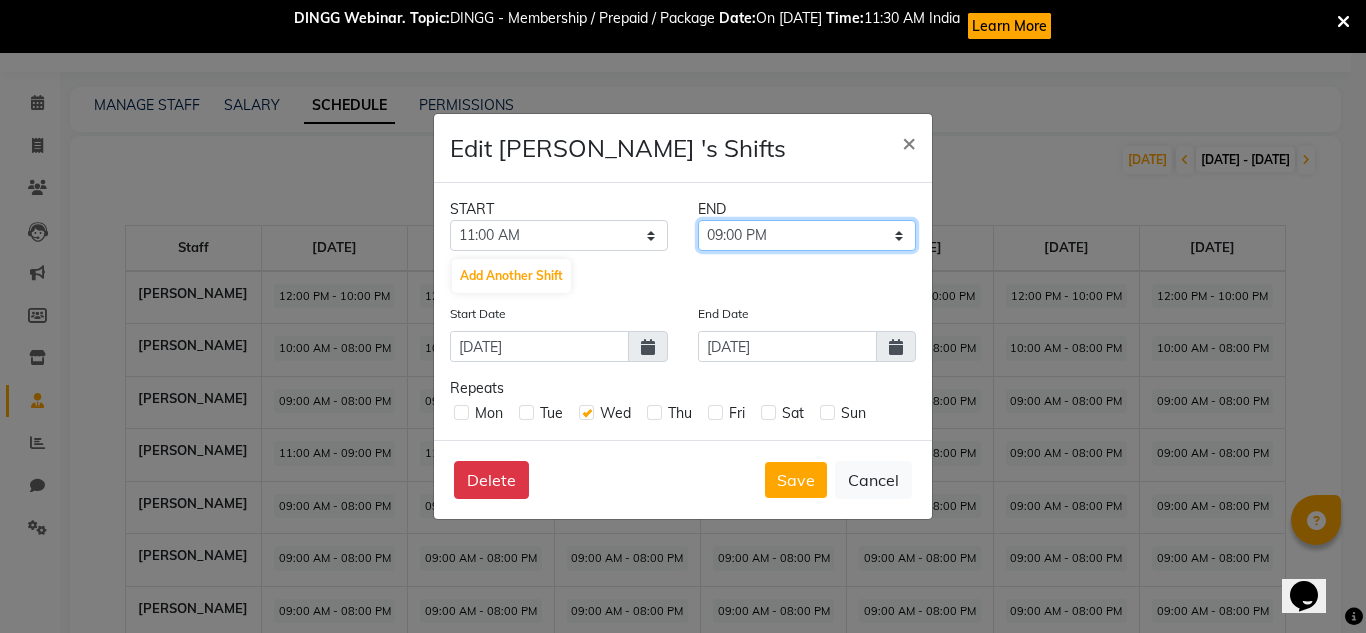 click on "11:15 AM 11:30 AM 11:45 AM 12:00 PM 12:15 PM 12:30 PM 12:45 PM 01:00 PM 01:15 PM 01:30 PM 01:45 PM 02:00 PM 02:15 PM 02:30 PM 02:45 PM 03:00 PM 03:15 PM 03:30 PM 03:45 PM 04:00 PM 04:15 PM 04:30 PM 04:45 PM 05:00 PM 05:15 PM 05:30 PM 05:45 PM 06:00 PM 06:15 PM 06:30 PM 06:45 PM 07:00 PM 07:15 PM 07:30 PM 07:45 PM 08:00 PM 08:15 PM 08:30 PM 08:45 PM 09:00 PM 09:15 PM 09:30 PM 09:45 PM 10:00 PM 10:15 PM 10:30 PM 10:45 PM 11:00 PM 11:15 PM 11:30 PM 11:45 PM" 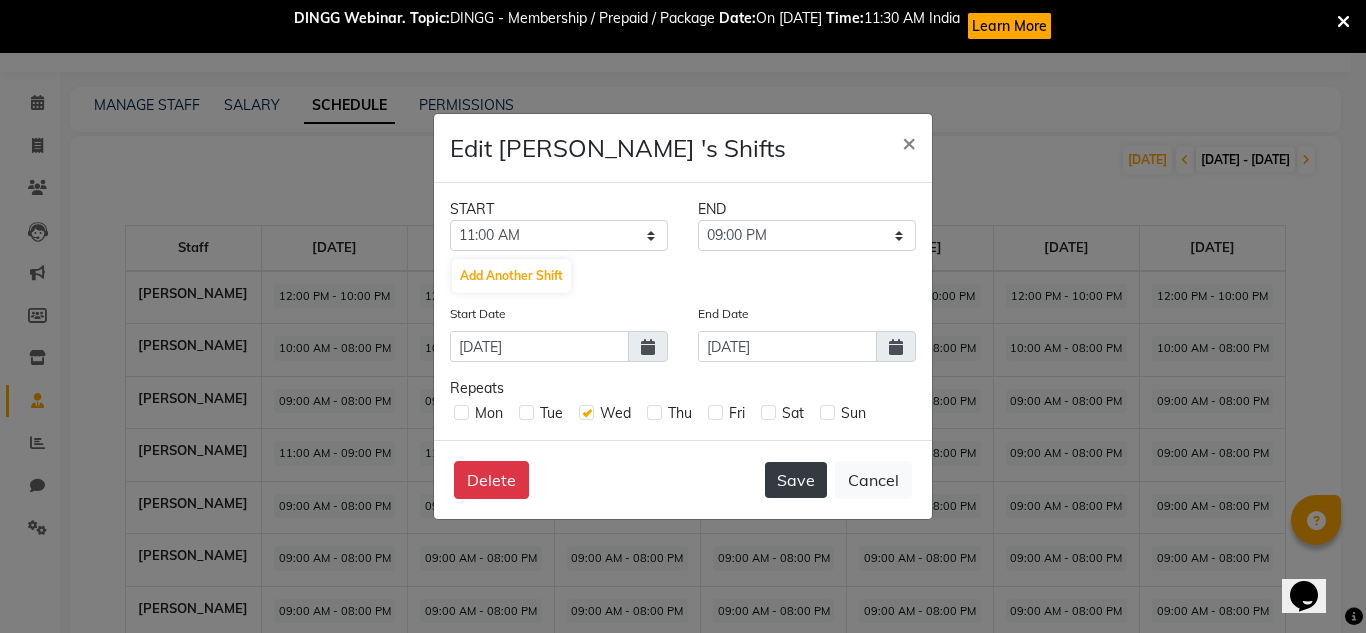 click on "Save" 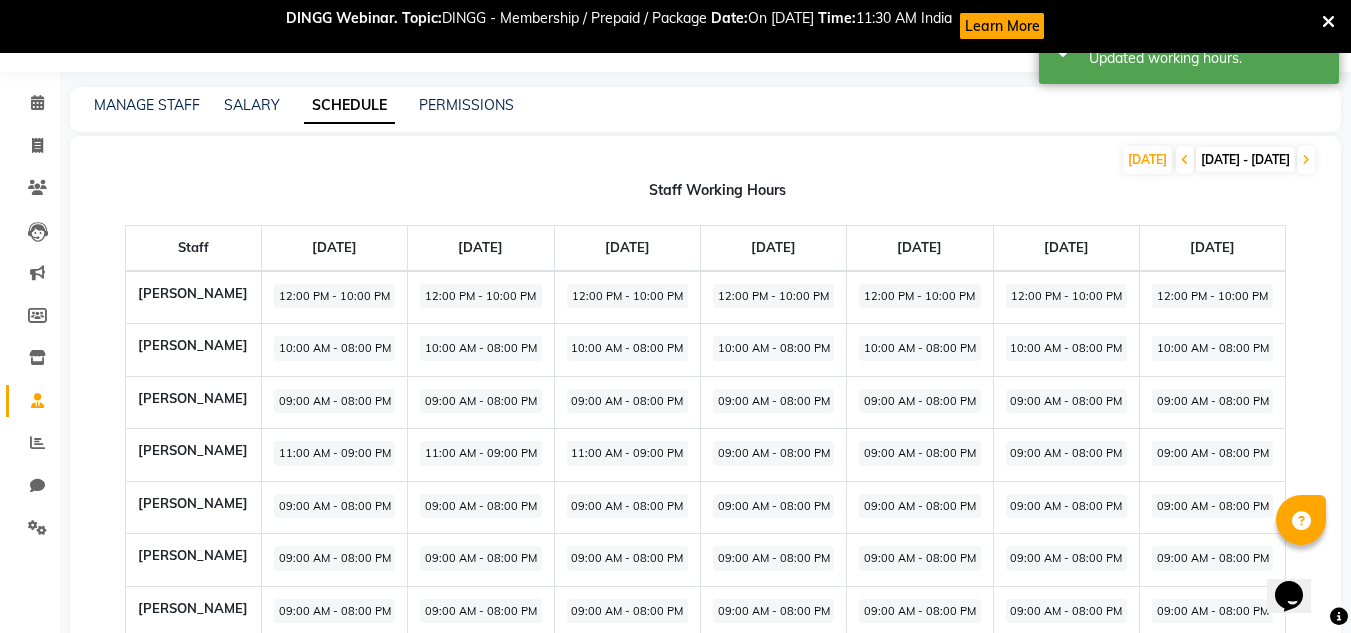 click on "09:00 AM - 08:00 PM" 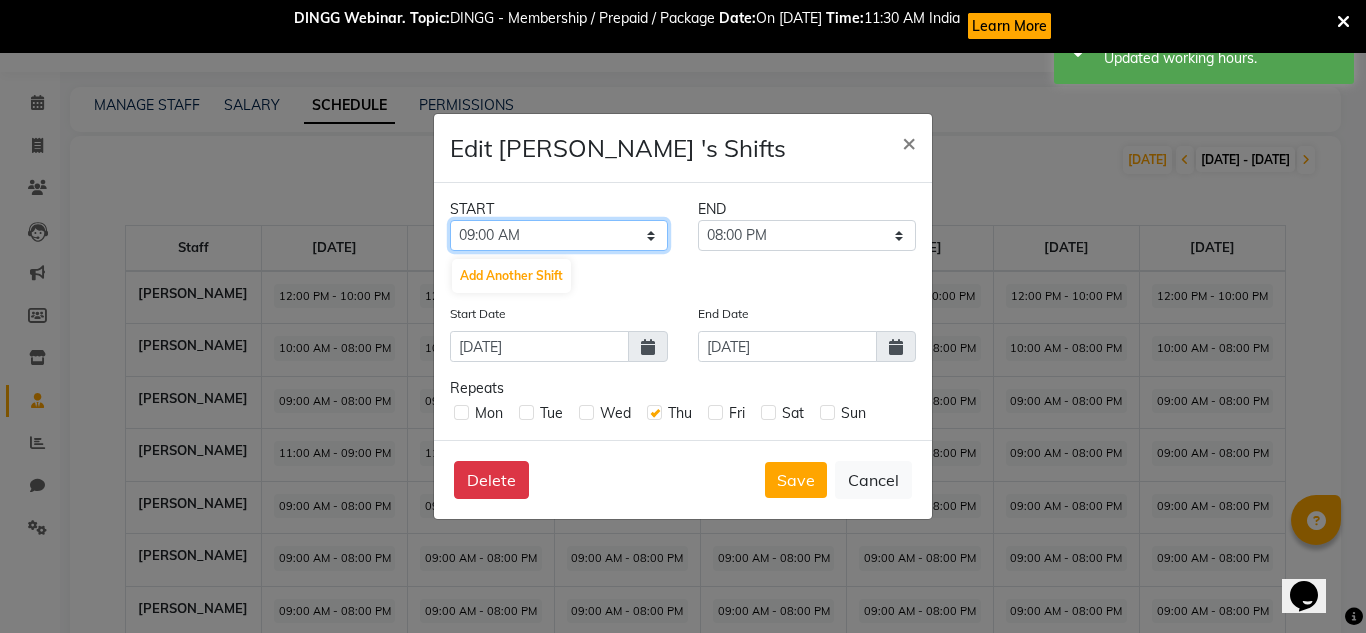 click on "12:00 AM 12:15 AM 12:30 AM 12:45 AM 01:00 AM 01:15 AM 01:30 AM 01:45 AM 02:00 AM 02:15 AM 02:30 AM 02:45 AM 03:00 AM 03:15 AM 03:30 AM 03:45 AM 04:00 AM 04:15 AM 04:30 AM 04:45 AM 05:00 AM 05:15 AM 05:30 AM 05:45 AM 06:00 AM 06:15 AM 06:30 AM 06:45 AM 07:00 AM 07:15 AM 07:30 AM 07:45 AM 08:00 AM 08:15 AM 08:30 AM 08:45 AM 09:00 AM 09:15 AM 09:30 AM 09:45 AM 10:00 AM 10:15 AM 10:30 AM 10:45 AM 11:00 AM 11:15 AM 11:30 AM 11:45 AM 12:00 PM 12:15 PM 12:30 PM 12:45 PM 01:00 PM 01:15 PM 01:30 PM 01:45 PM 02:00 PM 02:15 PM 02:30 PM 02:45 PM 03:00 PM 03:15 PM 03:30 PM 03:45 PM 04:00 PM 04:15 PM 04:30 PM 04:45 PM 05:00 PM 05:15 PM 05:30 PM 05:45 PM 06:00 PM 06:15 PM 06:30 PM 06:45 PM 07:00 PM 07:15 PM 07:30 PM 07:45 PM 08:00 PM 08:15 PM 08:30 PM 08:45 PM 09:00 PM 09:15 PM 09:30 PM 09:45 PM 10:00 PM 10:15 PM 10:30 PM 10:45 PM 11:00 PM 11:15 PM 11:30 PM 11:45 PM" 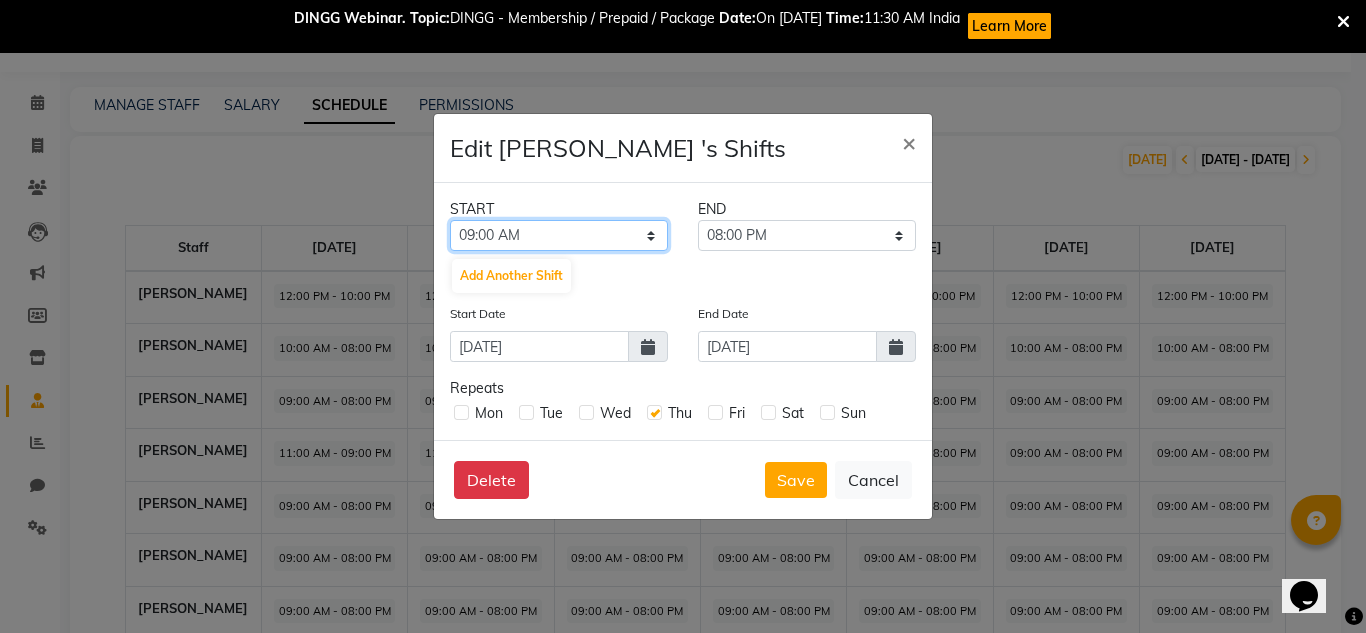 select on "11:00 AM" 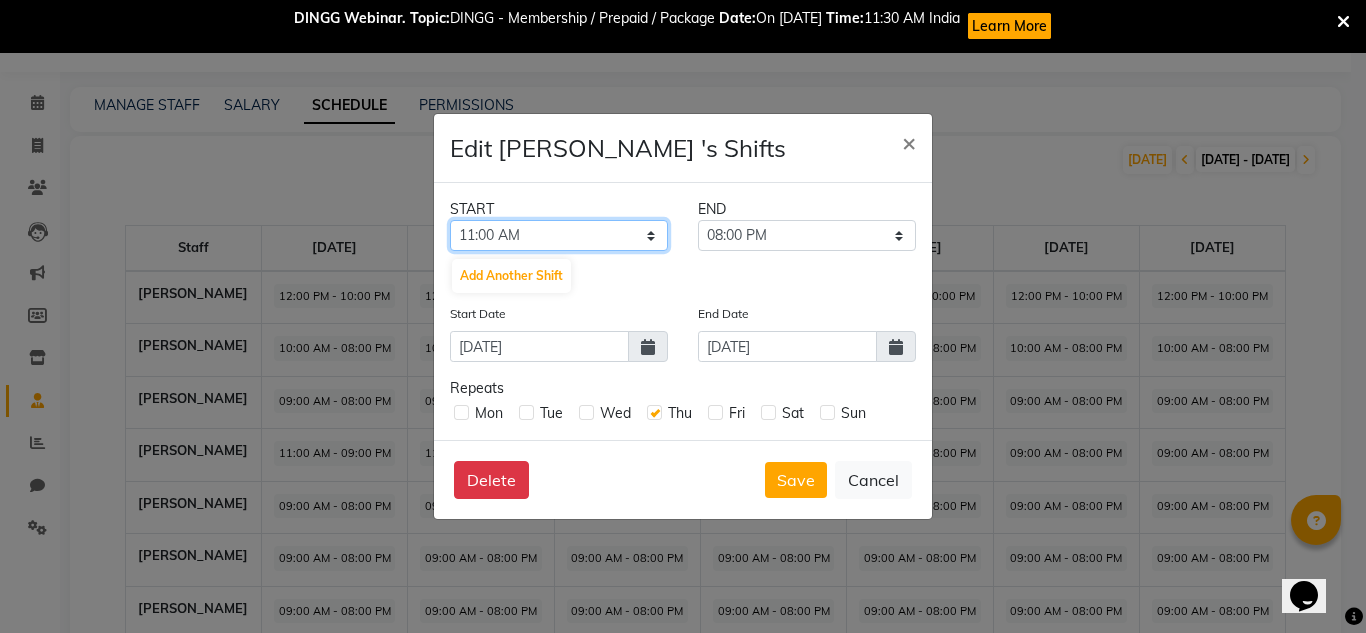 click on "12:00 AM 12:15 AM 12:30 AM 12:45 AM 01:00 AM 01:15 AM 01:30 AM 01:45 AM 02:00 AM 02:15 AM 02:30 AM 02:45 AM 03:00 AM 03:15 AM 03:30 AM 03:45 AM 04:00 AM 04:15 AM 04:30 AM 04:45 AM 05:00 AM 05:15 AM 05:30 AM 05:45 AM 06:00 AM 06:15 AM 06:30 AM 06:45 AM 07:00 AM 07:15 AM 07:30 AM 07:45 AM 08:00 AM 08:15 AM 08:30 AM 08:45 AM 09:00 AM 09:15 AM 09:30 AM 09:45 AM 10:00 AM 10:15 AM 10:30 AM 10:45 AM 11:00 AM 11:15 AM 11:30 AM 11:45 AM 12:00 PM 12:15 PM 12:30 PM 12:45 PM 01:00 PM 01:15 PM 01:30 PM 01:45 PM 02:00 PM 02:15 PM 02:30 PM 02:45 PM 03:00 PM 03:15 PM 03:30 PM 03:45 PM 04:00 PM 04:15 PM 04:30 PM 04:45 PM 05:00 PM 05:15 PM 05:30 PM 05:45 PM 06:00 PM 06:15 PM 06:30 PM 06:45 PM 07:00 PM 07:15 PM 07:30 PM 07:45 PM 08:00 PM 08:15 PM 08:30 PM 08:45 PM 09:00 PM 09:15 PM 09:30 PM 09:45 PM 10:00 PM 10:15 PM 10:30 PM 10:45 PM 11:00 PM 11:15 PM 11:30 PM 11:45 PM" 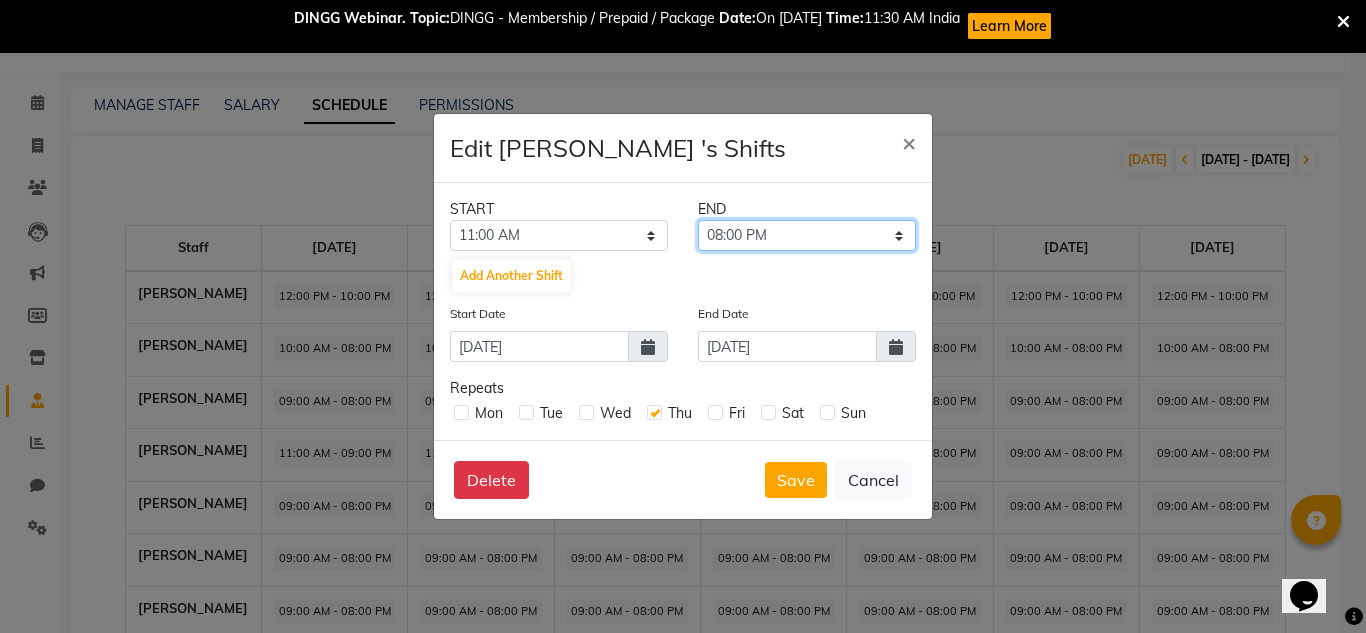 click on "11:15 AM 11:30 AM 11:45 AM 12:00 PM 12:15 PM 12:30 PM 12:45 PM 01:00 PM 01:15 PM 01:30 PM 01:45 PM 02:00 PM 02:15 PM 02:30 PM 02:45 PM 03:00 PM 03:15 PM 03:30 PM 03:45 PM 04:00 PM 04:15 PM 04:30 PM 04:45 PM 05:00 PM 05:15 PM 05:30 PM 05:45 PM 06:00 PM 06:15 PM 06:30 PM 06:45 PM 07:00 PM 07:15 PM 07:30 PM 07:45 PM 08:00 PM 08:15 PM 08:30 PM 08:45 PM 09:00 PM 09:15 PM 09:30 PM 09:45 PM 10:00 PM 10:15 PM 10:30 PM 10:45 PM 11:00 PM 11:15 PM 11:30 PM 11:45 PM" 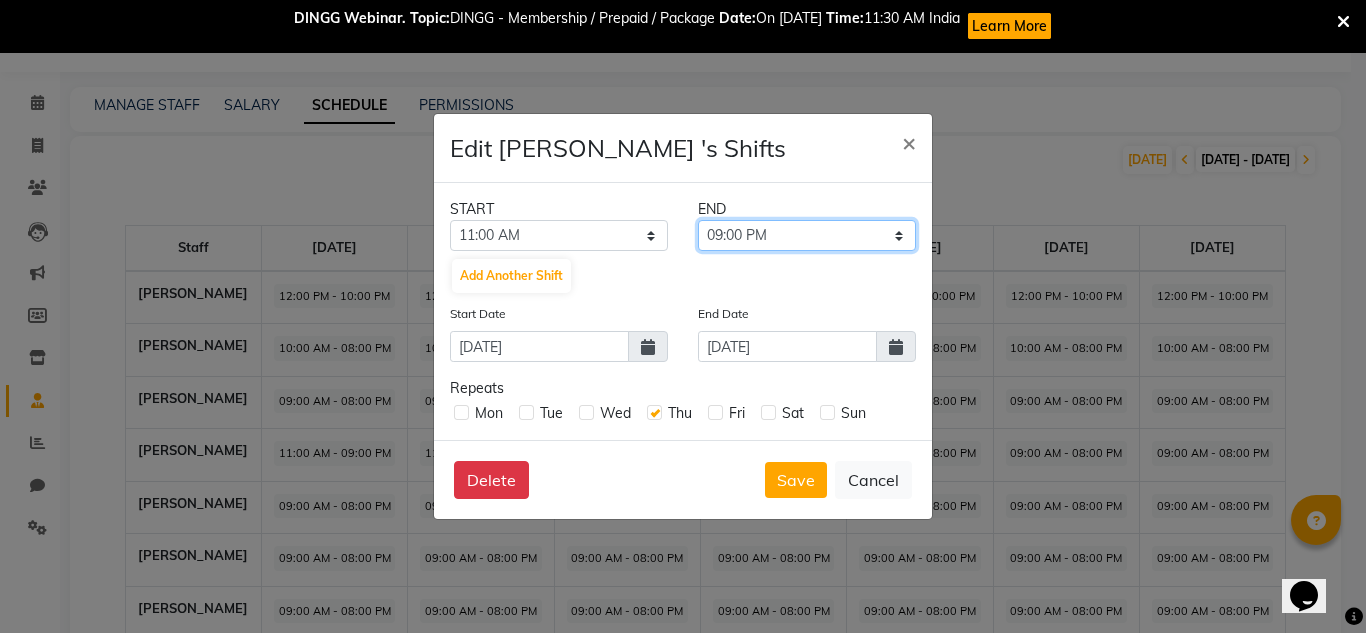 click on "11:15 AM 11:30 AM 11:45 AM 12:00 PM 12:15 PM 12:30 PM 12:45 PM 01:00 PM 01:15 PM 01:30 PM 01:45 PM 02:00 PM 02:15 PM 02:30 PM 02:45 PM 03:00 PM 03:15 PM 03:30 PM 03:45 PM 04:00 PM 04:15 PM 04:30 PM 04:45 PM 05:00 PM 05:15 PM 05:30 PM 05:45 PM 06:00 PM 06:15 PM 06:30 PM 06:45 PM 07:00 PM 07:15 PM 07:30 PM 07:45 PM 08:00 PM 08:15 PM 08:30 PM 08:45 PM 09:00 PM 09:15 PM 09:30 PM 09:45 PM 10:00 PM 10:15 PM 10:30 PM 10:45 PM 11:00 PM 11:15 PM 11:30 PM 11:45 PM" 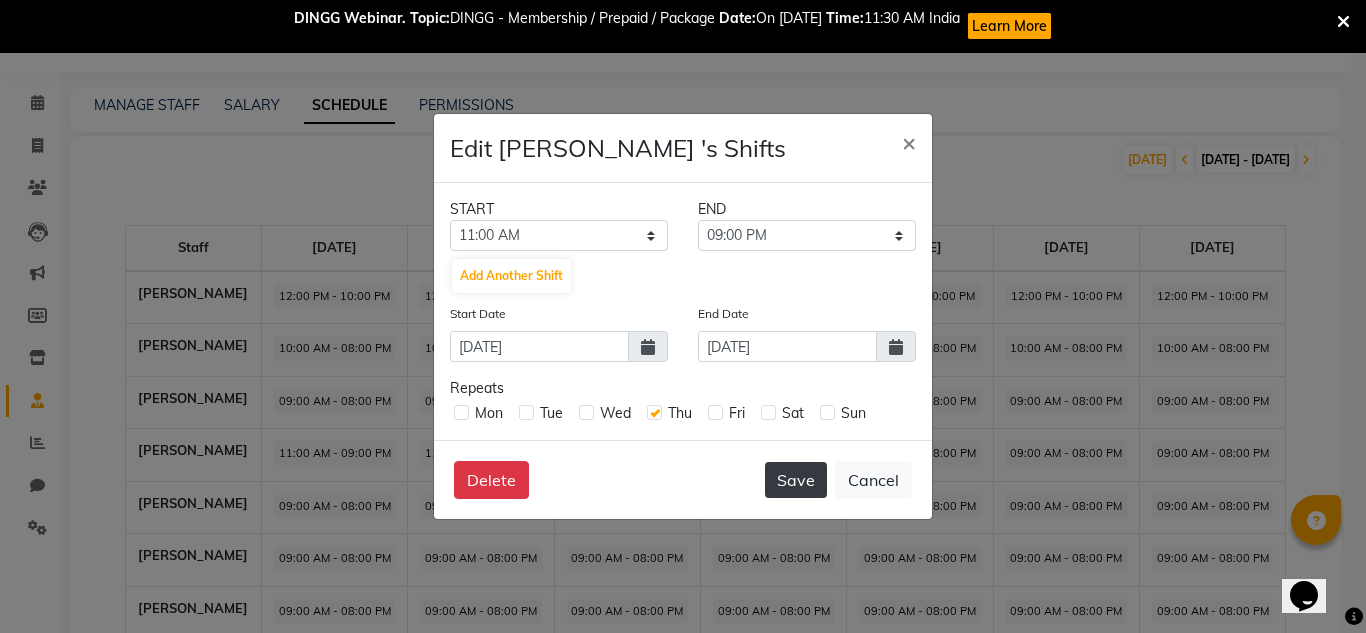 click on "Save" 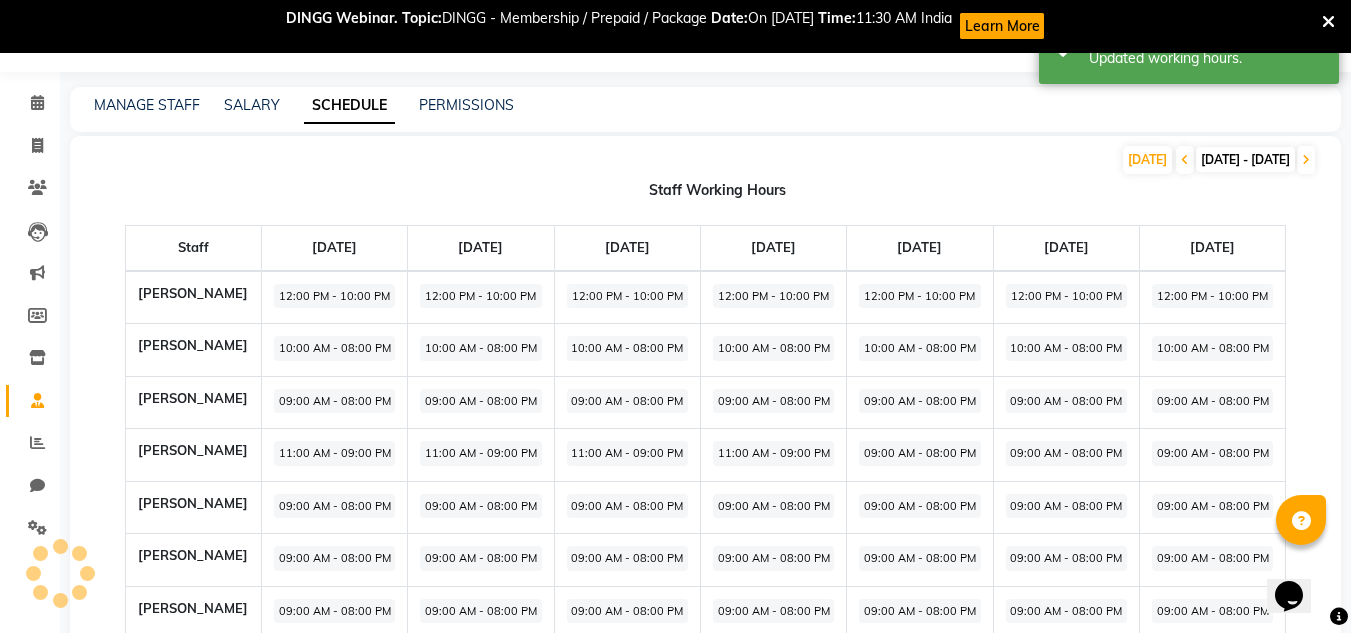 click on "09:00 AM - 08:00 PM" 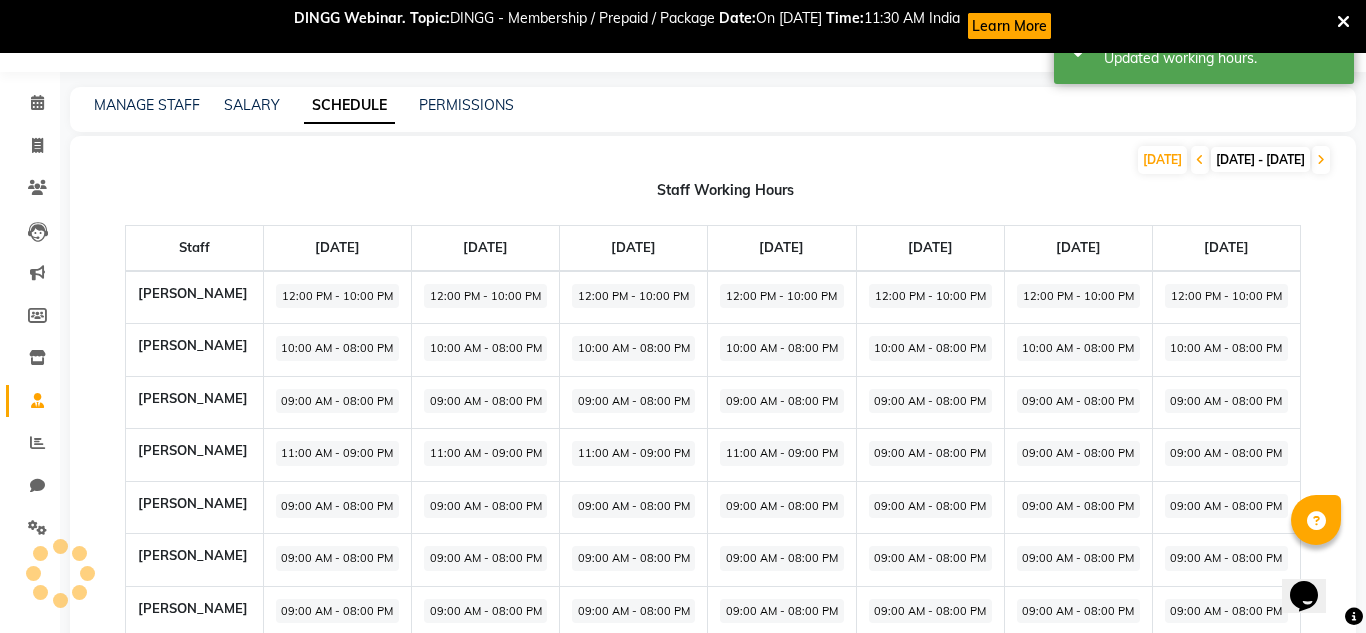 select on "09:00 AM" 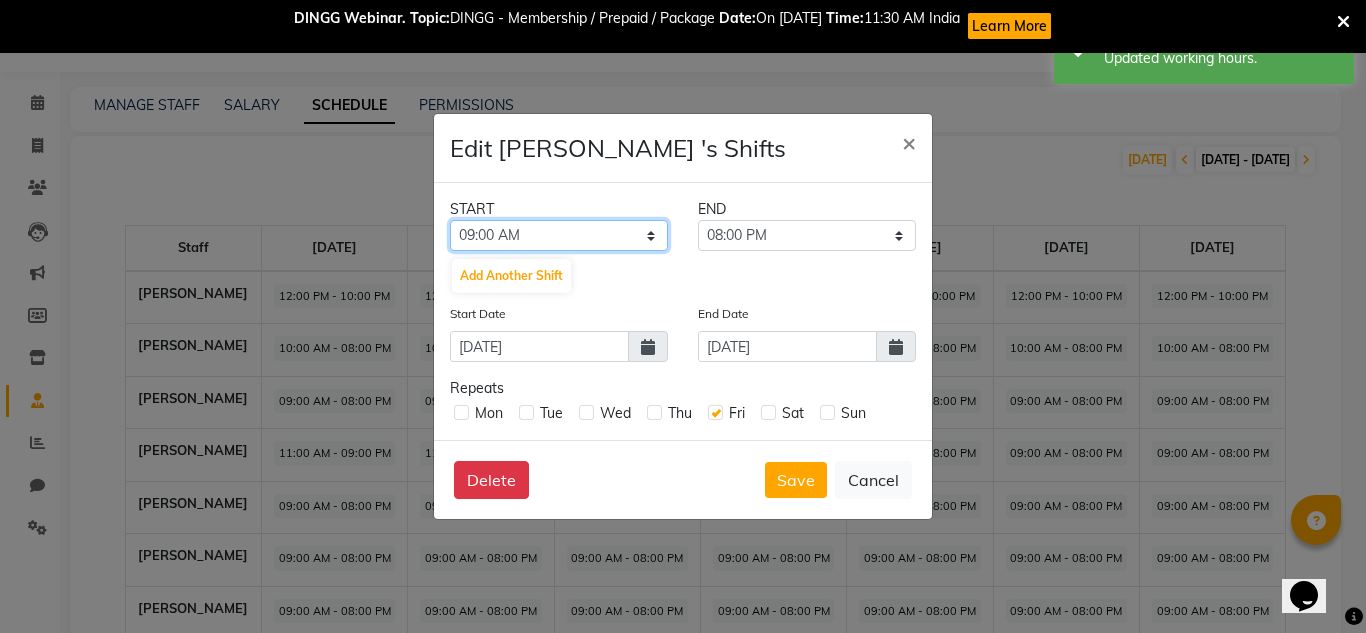 click on "12:00 AM 12:15 AM 12:30 AM 12:45 AM 01:00 AM 01:15 AM 01:30 AM 01:45 AM 02:00 AM 02:15 AM 02:30 AM 02:45 AM 03:00 AM 03:15 AM 03:30 AM 03:45 AM 04:00 AM 04:15 AM 04:30 AM 04:45 AM 05:00 AM 05:15 AM 05:30 AM 05:45 AM 06:00 AM 06:15 AM 06:30 AM 06:45 AM 07:00 AM 07:15 AM 07:30 AM 07:45 AM 08:00 AM 08:15 AM 08:30 AM 08:45 AM 09:00 AM 09:15 AM 09:30 AM 09:45 AM 10:00 AM 10:15 AM 10:30 AM 10:45 AM 11:00 AM 11:15 AM 11:30 AM 11:45 AM 12:00 PM 12:15 PM 12:30 PM 12:45 PM 01:00 PM 01:15 PM 01:30 PM 01:45 PM 02:00 PM 02:15 PM 02:30 PM 02:45 PM 03:00 PM 03:15 PM 03:30 PM 03:45 PM 04:00 PM 04:15 PM 04:30 PM 04:45 PM 05:00 PM 05:15 PM 05:30 PM 05:45 PM 06:00 PM 06:15 PM 06:30 PM 06:45 PM 07:00 PM 07:15 PM 07:30 PM 07:45 PM 08:00 PM 08:15 PM 08:30 PM 08:45 PM 09:00 PM 09:15 PM 09:30 PM 09:45 PM 10:00 PM 10:15 PM 10:30 PM 10:45 PM 11:00 PM 11:15 PM 11:30 PM 11:45 PM" 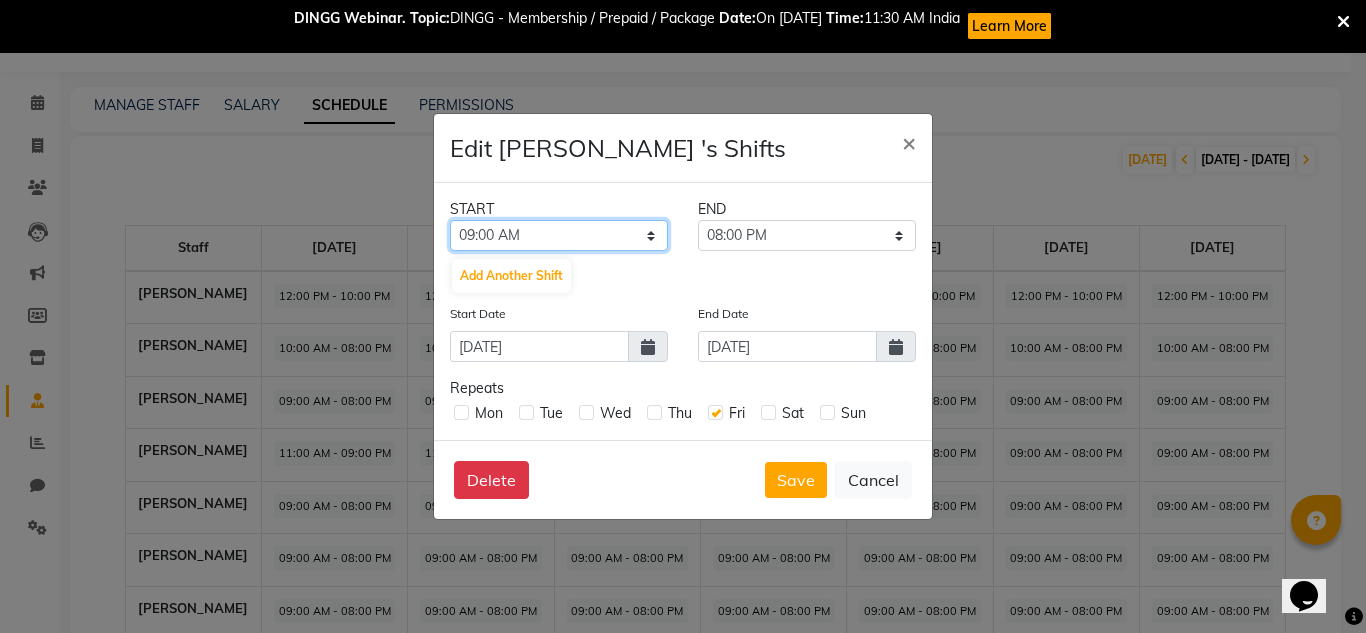 select on "11:00 AM" 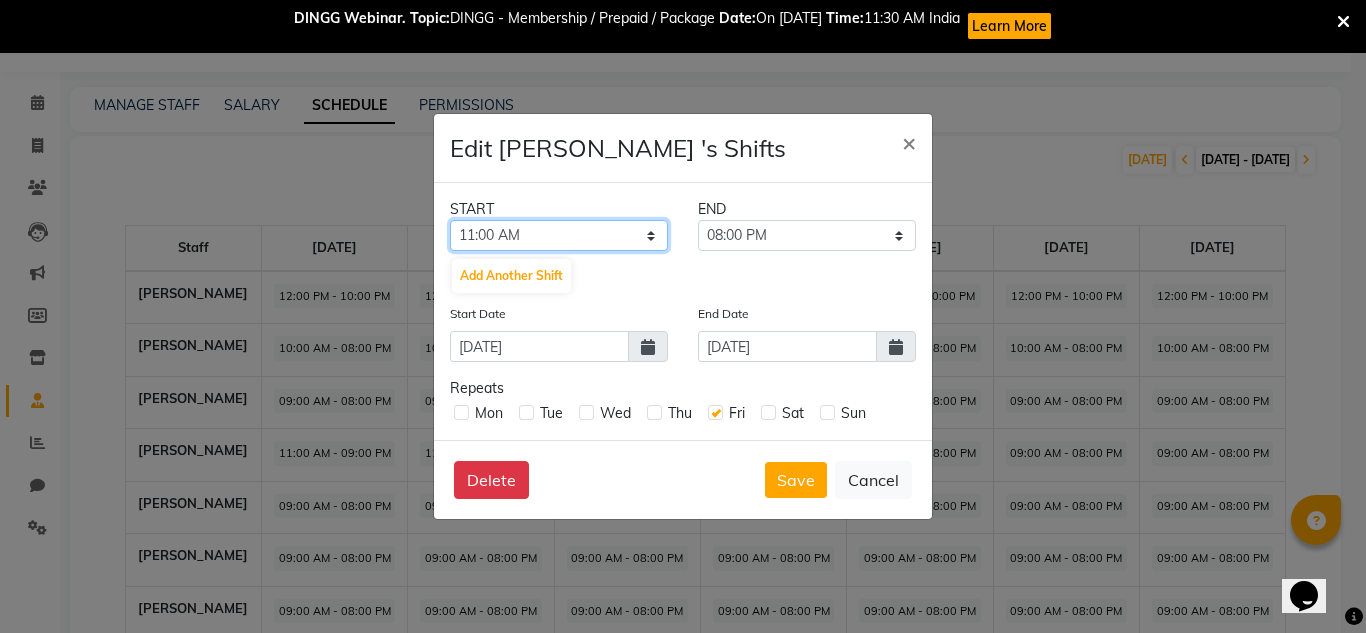 click on "12:00 AM 12:15 AM 12:30 AM 12:45 AM 01:00 AM 01:15 AM 01:30 AM 01:45 AM 02:00 AM 02:15 AM 02:30 AM 02:45 AM 03:00 AM 03:15 AM 03:30 AM 03:45 AM 04:00 AM 04:15 AM 04:30 AM 04:45 AM 05:00 AM 05:15 AM 05:30 AM 05:45 AM 06:00 AM 06:15 AM 06:30 AM 06:45 AM 07:00 AM 07:15 AM 07:30 AM 07:45 AM 08:00 AM 08:15 AM 08:30 AM 08:45 AM 09:00 AM 09:15 AM 09:30 AM 09:45 AM 10:00 AM 10:15 AM 10:30 AM 10:45 AM 11:00 AM 11:15 AM 11:30 AM 11:45 AM 12:00 PM 12:15 PM 12:30 PM 12:45 PM 01:00 PM 01:15 PM 01:30 PM 01:45 PM 02:00 PM 02:15 PM 02:30 PM 02:45 PM 03:00 PM 03:15 PM 03:30 PM 03:45 PM 04:00 PM 04:15 PM 04:30 PM 04:45 PM 05:00 PM 05:15 PM 05:30 PM 05:45 PM 06:00 PM 06:15 PM 06:30 PM 06:45 PM 07:00 PM 07:15 PM 07:30 PM 07:45 PM 08:00 PM 08:15 PM 08:30 PM 08:45 PM 09:00 PM 09:15 PM 09:30 PM 09:45 PM 10:00 PM 10:15 PM 10:30 PM 10:45 PM 11:00 PM 11:15 PM 11:30 PM 11:45 PM" 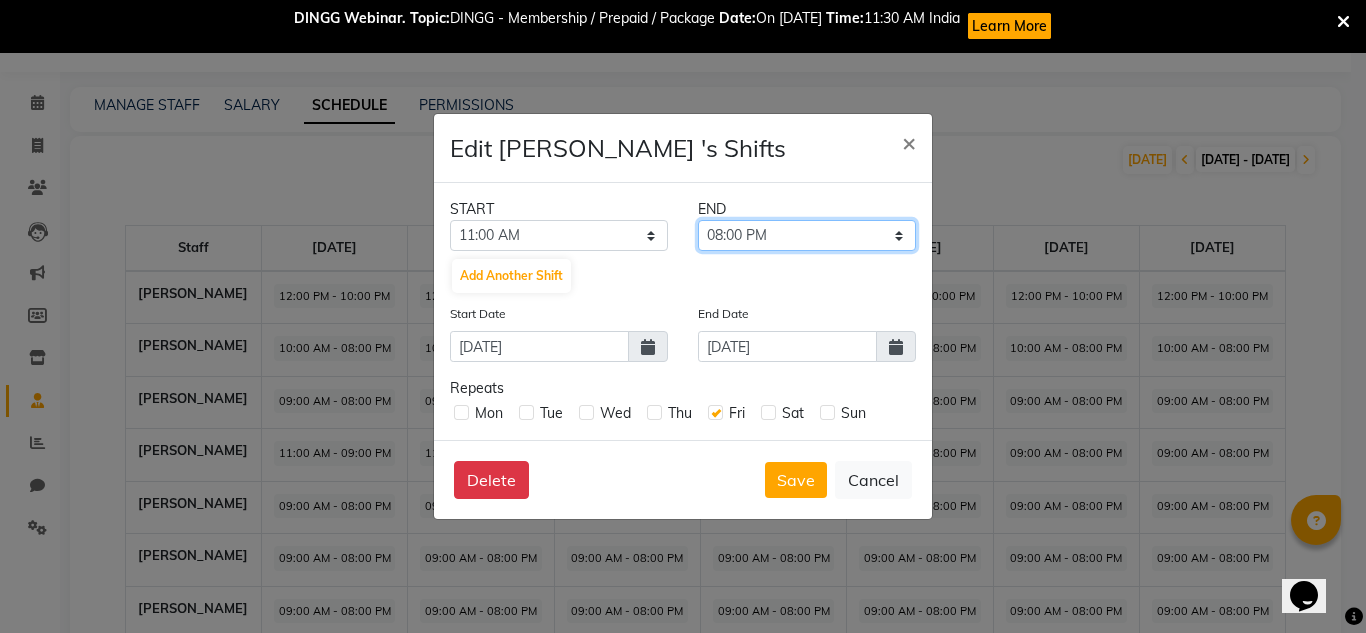 click on "11:15 AM 11:30 AM 11:45 AM 12:00 PM 12:15 PM 12:30 PM 12:45 PM 01:00 PM 01:15 PM 01:30 PM 01:45 PM 02:00 PM 02:15 PM 02:30 PM 02:45 PM 03:00 PM 03:15 PM 03:30 PM 03:45 PM 04:00 PM 04:15 PM 04:30 PM 04:45 PM 05:00 PM 05:15 PM 05:30 PM 05:45 PM 06:00 PM 06:15 PM 06:30 PM 06:45 PM 07:00 PM 07:15 PM 07:30 PM 07:45 PM 08:00 PM 08:15 PM 08:30 PM 08:45 PM 09:00 PM 09:15 PM 09:30 PM 09:45 PM 10:00 PM 10:15 PM 10:30 PM 10:45 PM 11:00 PM 11:15 PM 11:30 PM 11:45 PM" 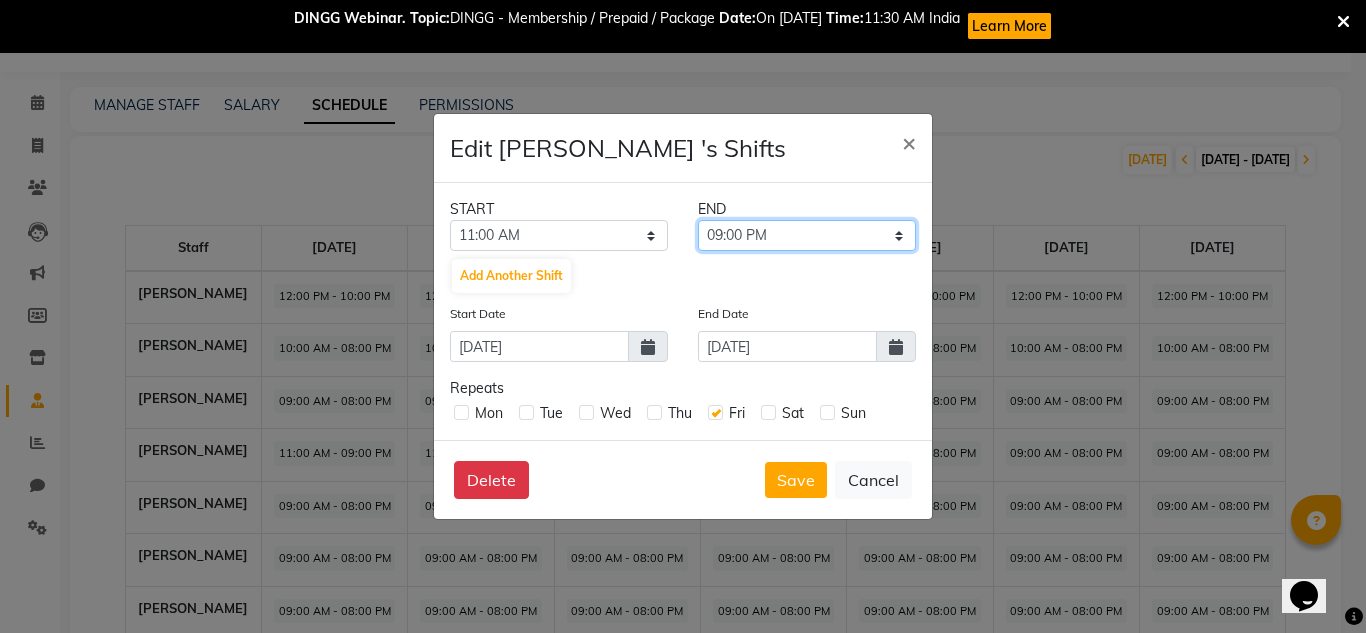 click on "11:15 AM 11:30 AM 11:45 AM 12:00 PM 12:15 PM 12:30 PM 12:45 PM 01:00 PM 01:15 PM 01:30 PM 01:45 PM 02:00 PM 02:15 PM 02:30 PM 02:45 PM 03:00 PM 03:15 PM 03:30 PM 03:45 PM 04:00 PM 04:15 PM 04:30 PM 04:45 PM 05:00 PM 05:15 PM 05:30 PM 05:45 PM 06:00 PM 06:15 PM 06:30 PM 06:45 PM 07:00 PM 07:15 PM 07:30 PM 07:45 PM 08:00 PM 08:15 PM 08:30 PM 08:45 PM 09:00 PM 09:15 PM 09:30 PM 09:45 PM 10:00 PM 10:15 PM 10:30 PM 10:45 PM 11:00 PM 11:15 PM 11:30 PM 11:45 PM" 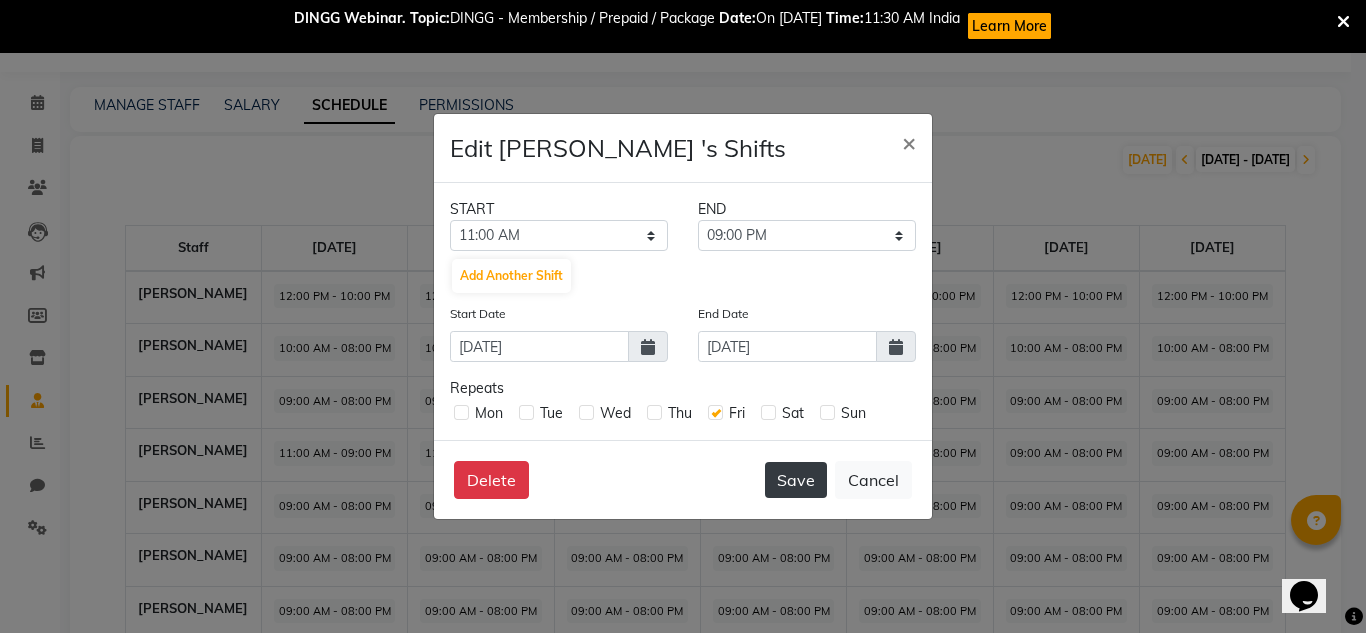 click on "Save" 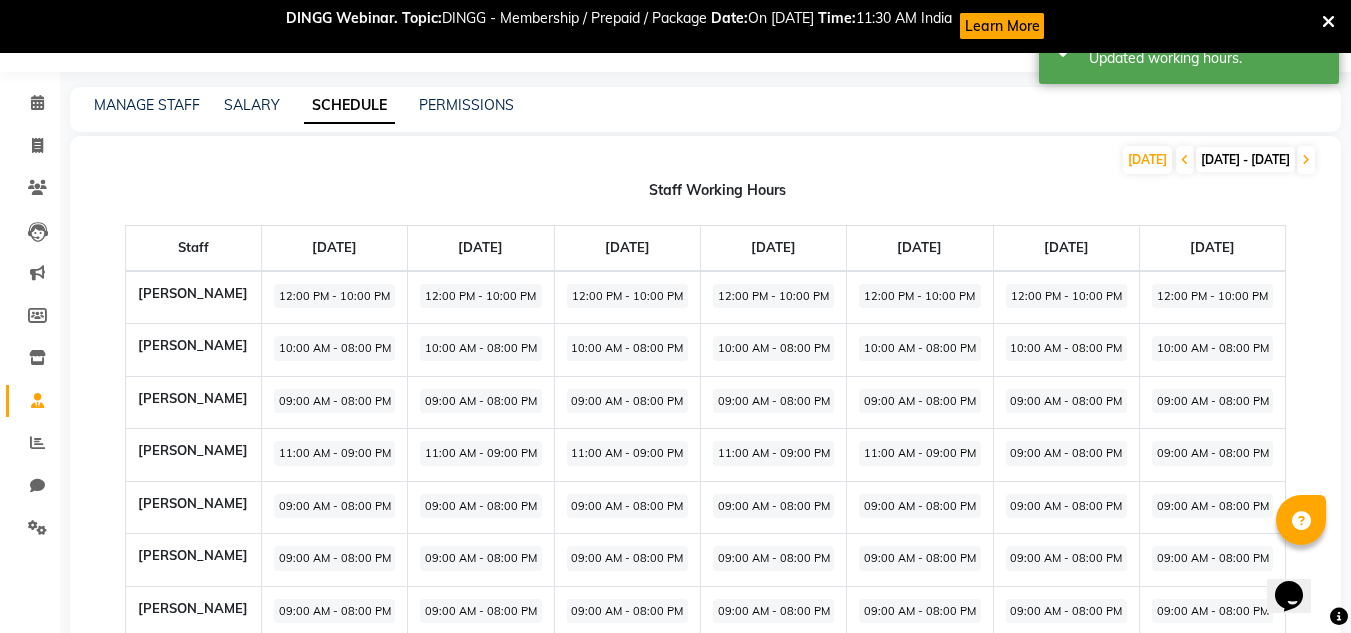 click on "09:00 AM - 08:00 PM" 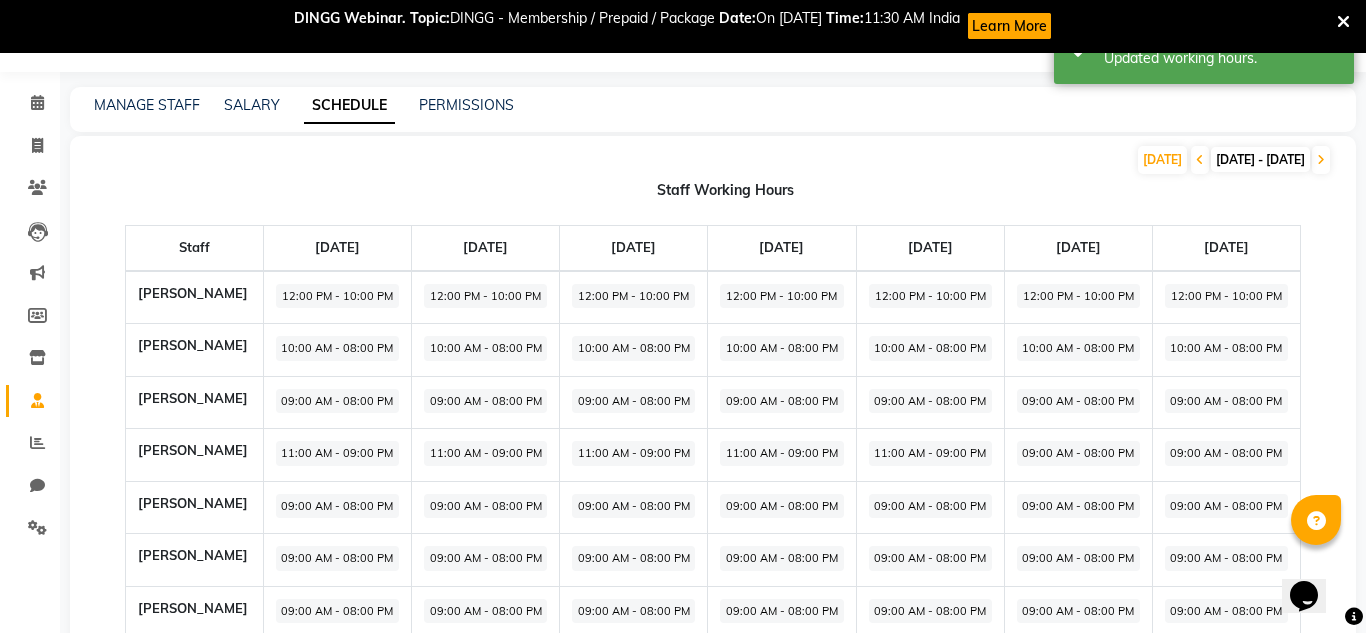 select on "09:00 AM" 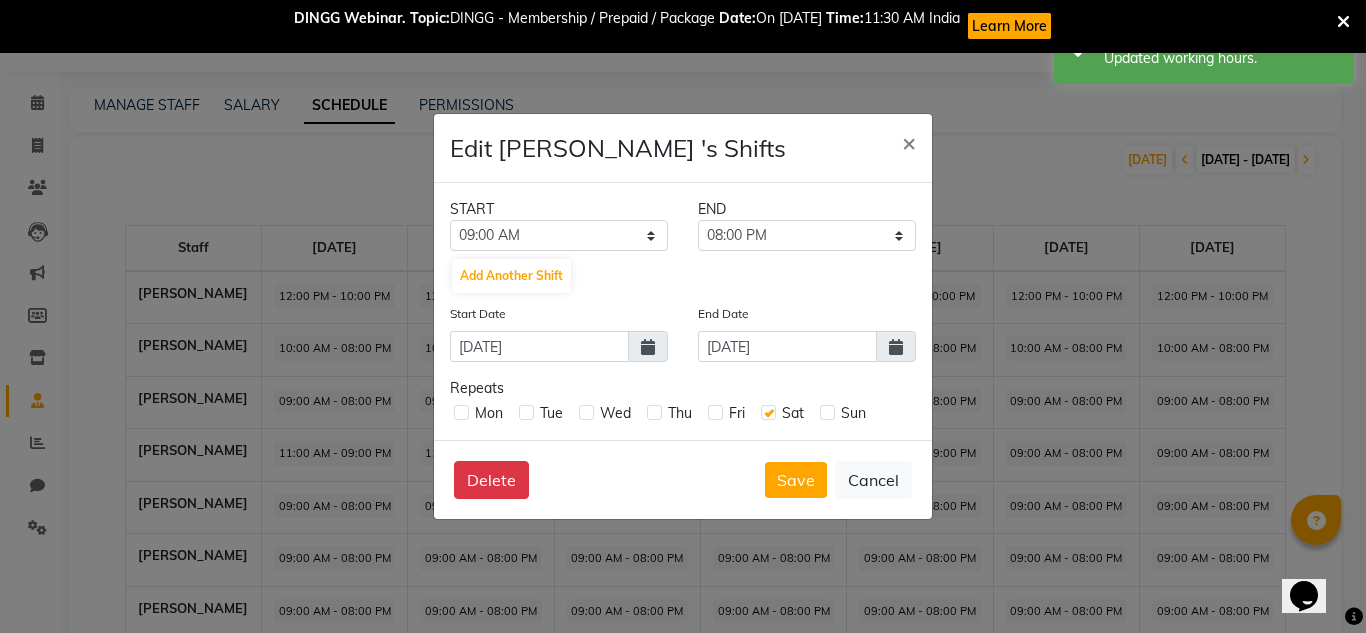click on "Edit PRIYA THAKKAR	's Shifts  × START END 12:00 AM 12:15 AM 12:30 AM 12:45 AM 01:00 AM 01:15 AM 01:30 AM 01:45 AM 02:00 AM 02:15 AM 02:30 AM 02:45 AM 03:00 AM 03:15 AM 03:30 AM 03:45 AM 04:00 AM 04:15 AM 04:30 AM 04:45 AM 05:00 AM 05:15 AM 05:30 AM 05:45 AM 06:00 AM 06:15 AM 06:30 AM 06:45 AM 07:00 AM 07:15 AM 07:30 AM 07:45 AM 08:00 AM 08:15 AM 08:30 AM 08:45 AM 09:00 AM 09:15 AM 09:30 AM 09:45 AM 10:00 AM 10:15 AM 10:30 AM 10:45 AM 11:00 AM 11:15 AM 11:30 AM 11:45 AM 12:00 PM 12:15 PM 12:30 PM 12:45 PM 01:00 PM 01:15 PM 01:30 PM 01:45 PM 02:00 PM 02:15 PM 02:30 PM 02:45 PM 03:00 PM 03:15 PM 03:30 PM 03:45 PM 04:00 PM 04:15 PM 04:30 PM 04:45 PM 05:00 PM 05:15 PM 05:30 PM 05:45 PM 06:00 PM 06:15 PM 06:30 PM 06:45 PM 07:00 PM 07:15 PM 07:30 PM 07:45 PM 08:00 PM 08:15 PM 08:30 PM 08:45 PM 09:00 PM 09:15 PM 09:30 PM 09:45 PM 10:00 PM 10:15 PM 10:30 PM 10:45 PM 11:00 PM 11:15 PM 11:30 PM 11:45 PM 09:15 AM 09:30 AM 09:45 AM 10:00 AM 10:15 AM 10:30 AM 10:45 AM 11:00 AM 11:15 AM 11:30 AM 11:45 AM 12:00 PM 12:15 PM" 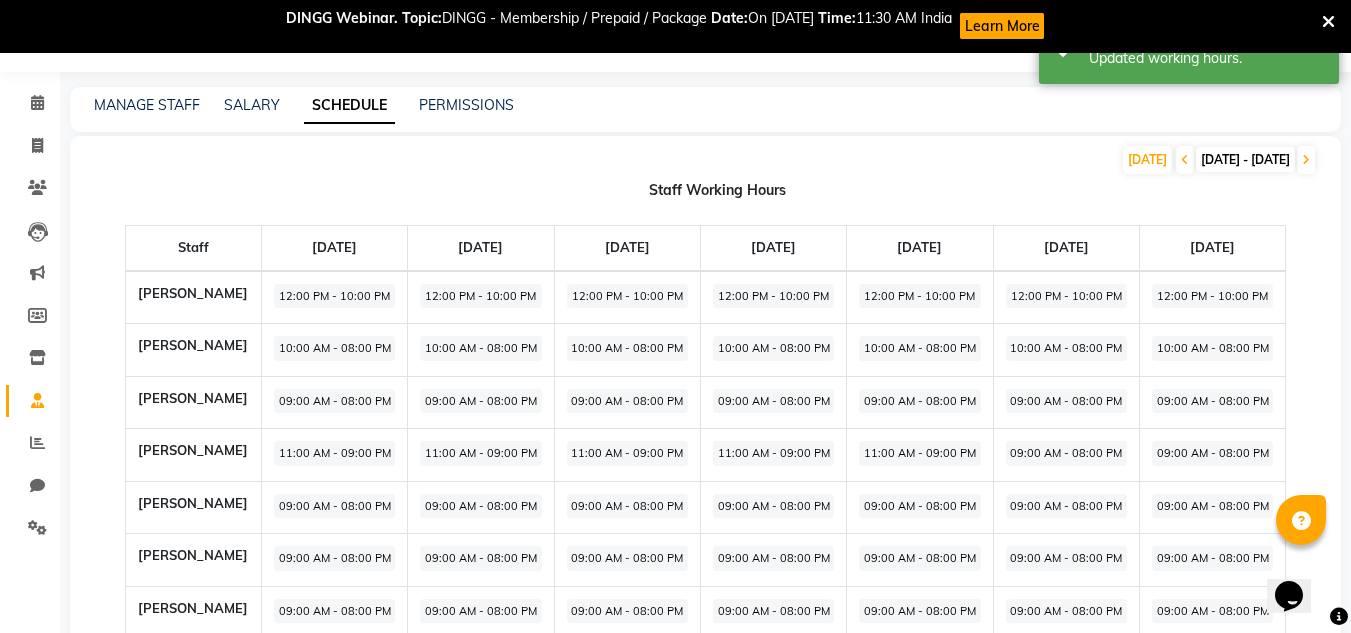 click on "09:00 AM - 08:00 PM" 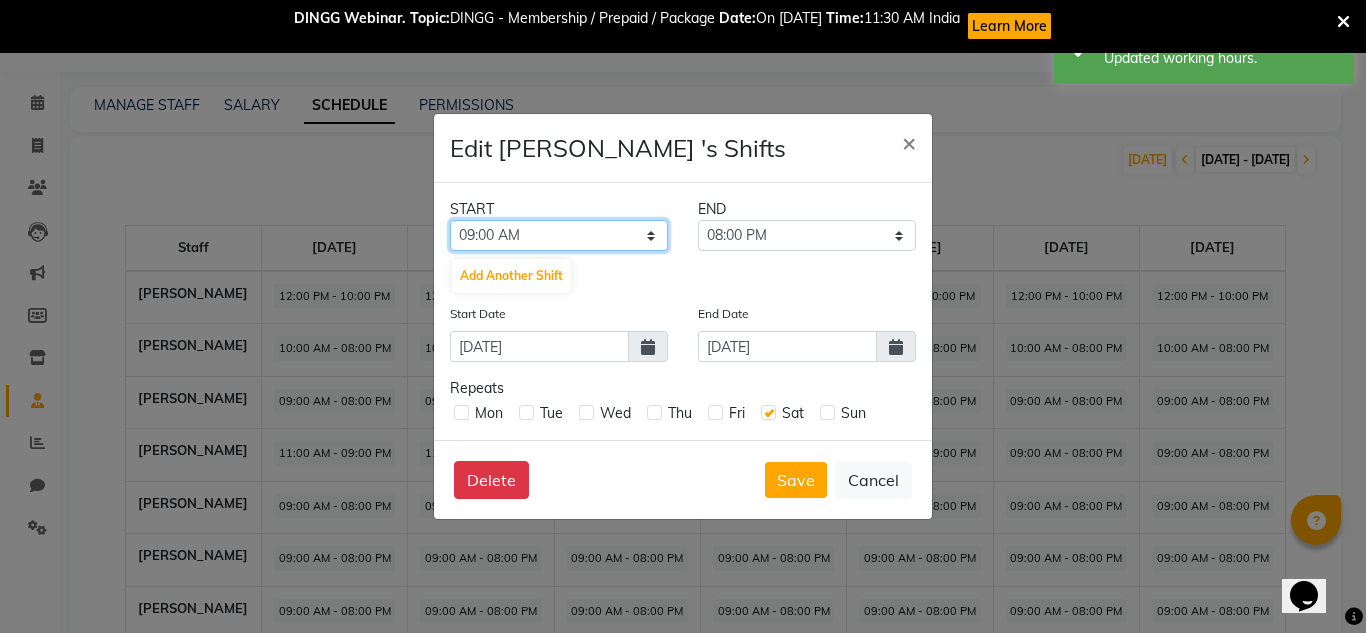 click on "12:00 AM 12:15 AM 12:30 AM 12:45 AM 01:00 AM 01:15 AM 01:30 AM 01:45 AM 02:00 AM 02:15 AM 02:30 AM 02:45 AM 03:00 AM 03:15 AM 03:30 AM 03:45 AM 04:00 AM 04:15 AM 04:30 AM 04:45 AM 05:00 AM 05:15 AM 05:30 AM 05:45 AM 06:00 AM 06:15 AM 06:30 AM 06:45 AM 07:00 AM 07:15 AM 07:30 AM 07:45 AM 08:00 AM 08:15 AM 08:30 AM 08:45 AM 09:00 AM 09:15 AM 09:30 AM 09:45 AM 10:00 AM 10:15 AM 10:30 AM 10:45 AM 11:00 AM 11:15 AM 11:30 AM 11:45 AM 12:00 PM 12:15 PM 12:30 PM 12:45 PM 01:00 PM 01:15 PM 01:30 PM 01:45 PM 02:00 PM 02:15 PM 02:30 PM 02:45 PM 03:00 PM 03:15 PM 03:30 PM 03:45 PM 04:00 PM 04:15 PM 04:30 PM 04:45 PM 05:00 PM 05:15 PM 05:30 PM 05:45 PM 06:00 PM 06:15 PM 06:30 PM 06:45 PM 07:00 PM 07:15 PM 07:30 PM 07:45 PM 08:00 PM 08:15 PM 08:30 PM 08:45 PM 09:00 PM 09:15 PM 09:30 PM 09:45 PM 10:00 PM 10:15 PM 10:30 PM 10:45 PM 11:00 PM 11:15 PM 11:30 PM 11:45 PM" 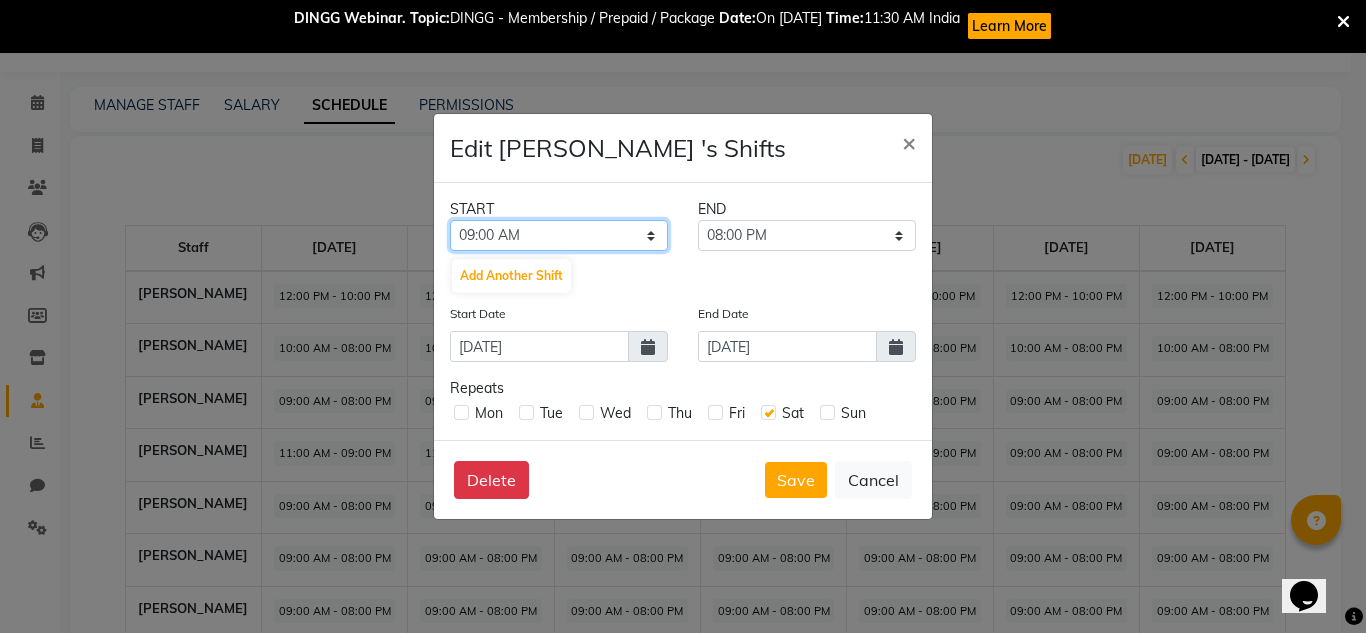select on "11:00 AM" 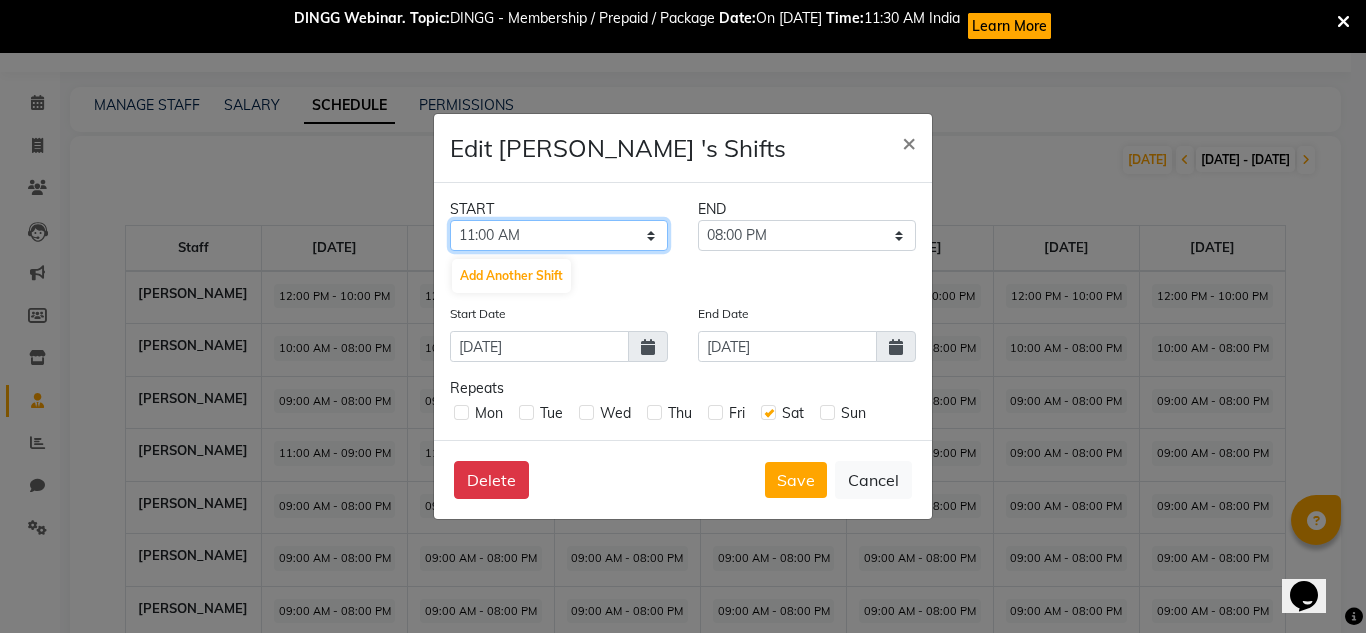 click on "12:00 AM 12:15 AM 12:30 AM 12:45 AM 01:00 AM 01:15 AM 01:30 AM 01:45 AM 02:00 AM 02:15 AM 02:30 AM 02:45 AM 03:00 AM 03:15 AM 03:30 AM 03:45 AM 04:00 AM 04:15 AM 04:30 AM 04:45 AM 05:00 AM 05:15 AM 05:30 AM 05:45 AM 06:00 AM 06:15 AM 06:30 AM 06:45 AM 07:00 AM 07:15 AM 07:30 AM 07:45 AM 08:00 AM 08:15 AM 08:30 AM 08:45 AM 09:00 AM 09:15 AM 09:30 AM 09:45 AM 10:00 AM 10:15 AM 10:30 AM 10:45 AM 11:00 AM 11:15 AM 11:30 AM 11:45 AM 12:00 PM 12:15 PM 12:30 PM 12:45 PM 01:00 PM 01:15 PM 01:30 PM 01:45 PM 02:00 PM 02:15 PM 02:30 PM 02:45 PM 03:00 PM 03:15 PM 03:30 PM 03:45 PM 04:00 PM 04:15 PM 04:30 PM 04:45 PM 05:00 PM 05:15 PM 05:30 PM 05:45 PM 06:00 PM 06:15 PM 06:30 PM 06:45 PM 07:00 PM 07:15 PM 07:30 PM 07:45 PM 08:00 PM 08:15 PM 08:30 PM 08:45 PM 09:00 PM 09:15 PM 09:30 PM 09:45 PM 10:00 PM 10:15 PM 10:30 PM 10:45 PM 11:00 PM 11:15 PM 11:30 PM 11:45 PM" 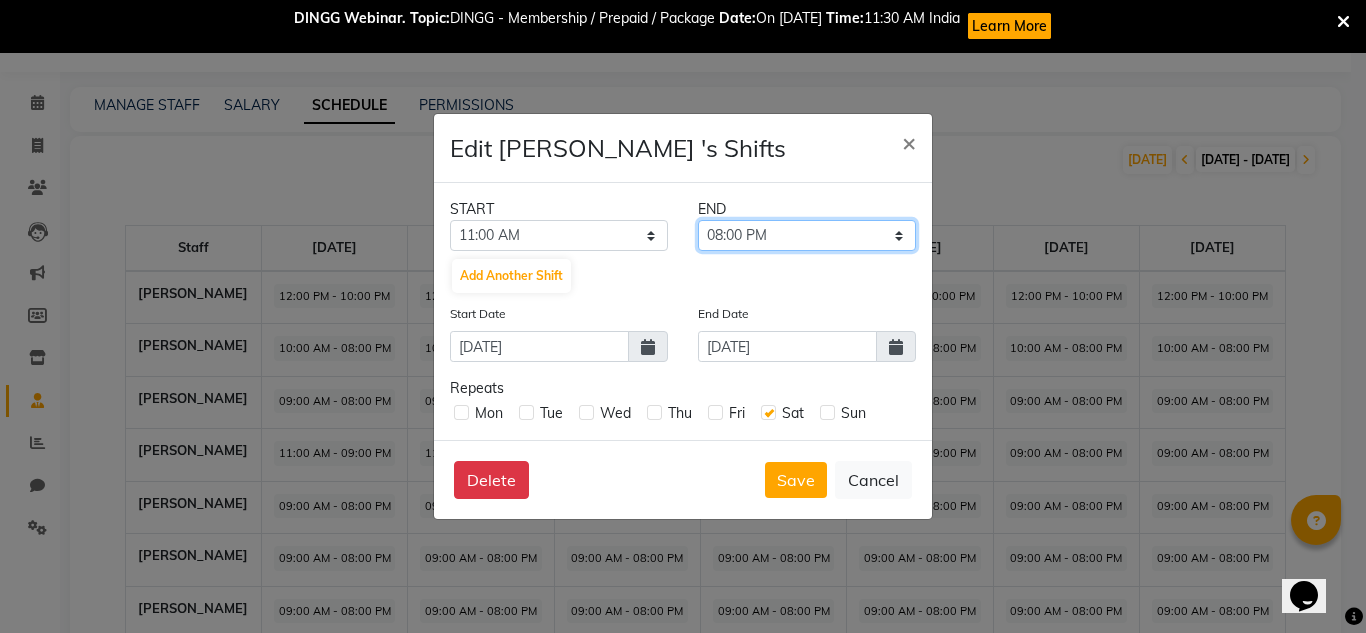 click on "11:15 AM 11:30 AM 11:45 AM 12:00 PM 12:15 PM 12:30 PM 12:45 PM 01:00 PM 01:15 PM 01:30 PM 01:45 PM 02:00 PM 02:15 PM 02:30 PM 02:45 PM 03:00 PM 03:15 PM 03:30 PM 03:45 PM 04:00 PM 04:15 PM 04:30 PM 04:45 PM 05:00 PM 05:15 PM 05:30 PM 05:45 PM 06:00 PM 06:15 PM 06:30 PM 06:45 PM 07:00 PM 07:15 PM 07:30 PM 07:45 PM 08:00 PM 08:15 PM 08:30 PM 08:45 PM 09:00 PM 09:15 PM 09:30 PM 09:45 PM 10:00 PM 10:15 PM 10:30 PM 10:45 PM 11:00 PM 11:15 PM 11:30 PM 11:45 PM" 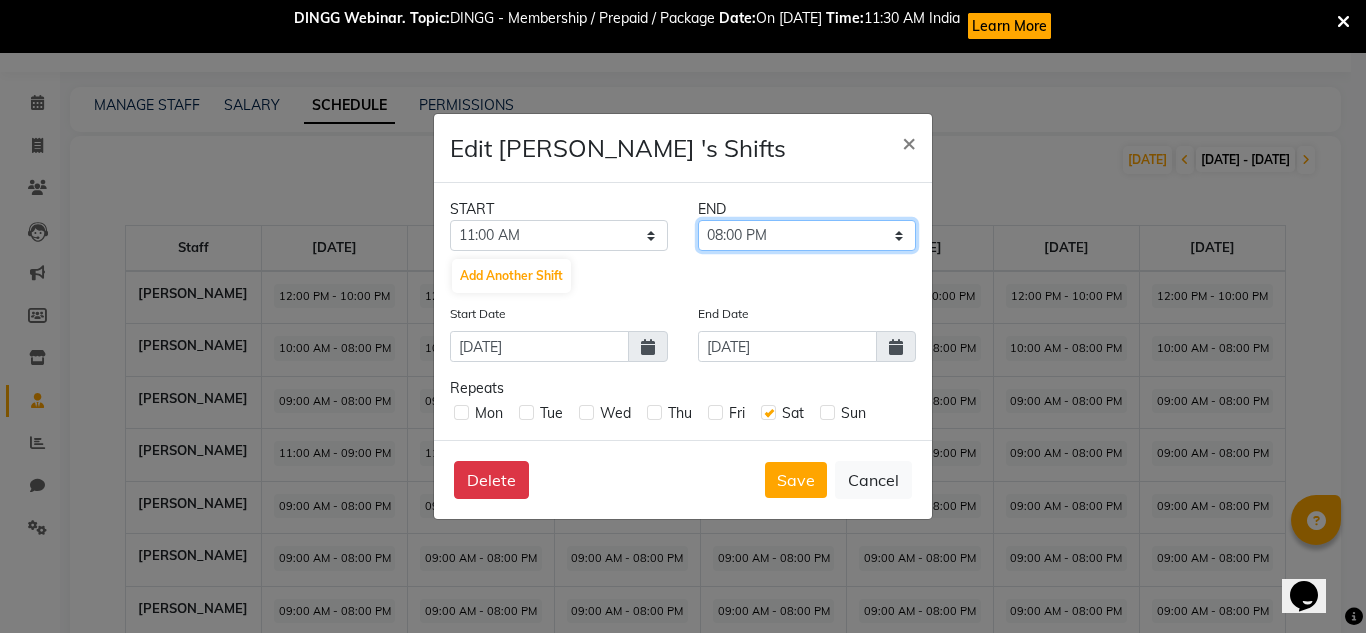 select on "09:00 PM" 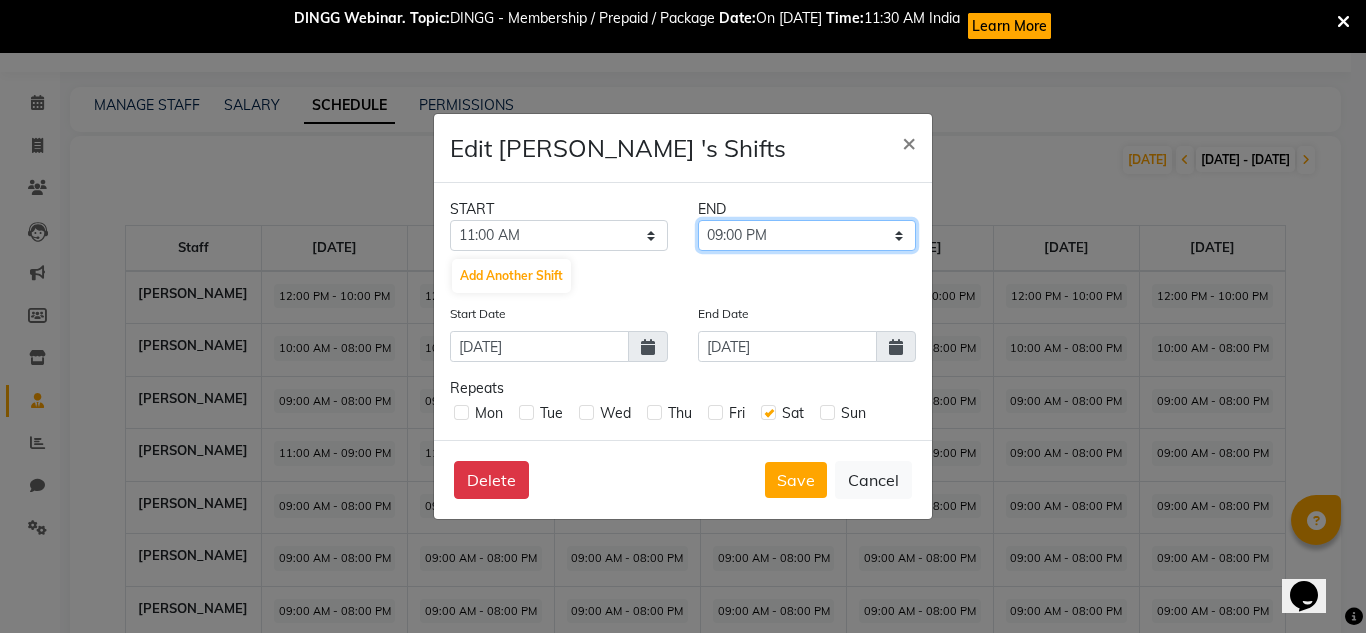 click on "11:15 AM 11:30 AM 11:45 AM 12:00 PM 12:15 PM 12:30 PM 12:45 PM 01:00 PM 01:15 PM 01:30 PM 01:45 PM 02:00 PM 02:15 PM 02:30 PM 02:45 PM 03:00 PM 03:15 PM 03:30 PM 03:45 PM 04:00 PM 04:15 PM 04:30 PM 04:45 PM 05:00 PM 05:15 PM 05:30 PM 05:45 PM 06:00 PM 06:15 PM 06:30 PM 06:45 PM 07:00 PM 07:15 PM 07:30 PM 07:45 PM 08:00 PM 08:15 PM 08:30 PM 08:45 PM 09:00 PM 09:15 PM 09:30 PM 09:45 PM 10:00 PM 10:15 PM 10:30 PM 10:45 PM 11:00 PM 11:15 PM 11:30 PM 11:45 PM" 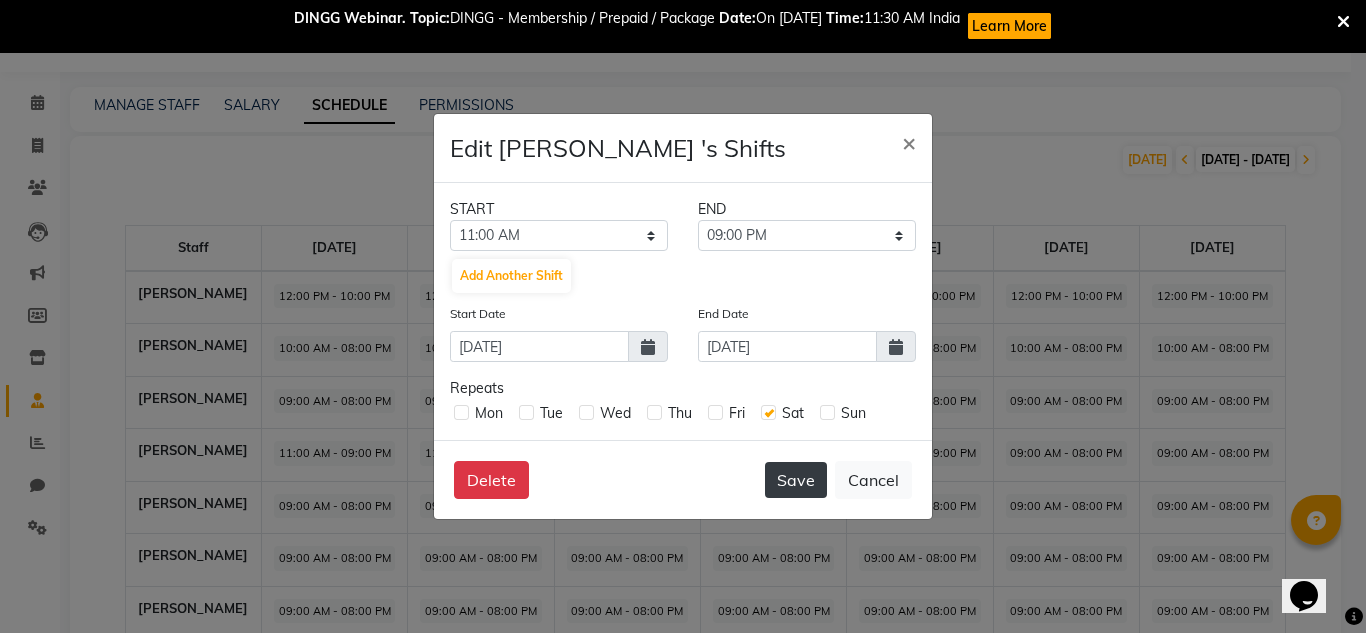 click on "Save" 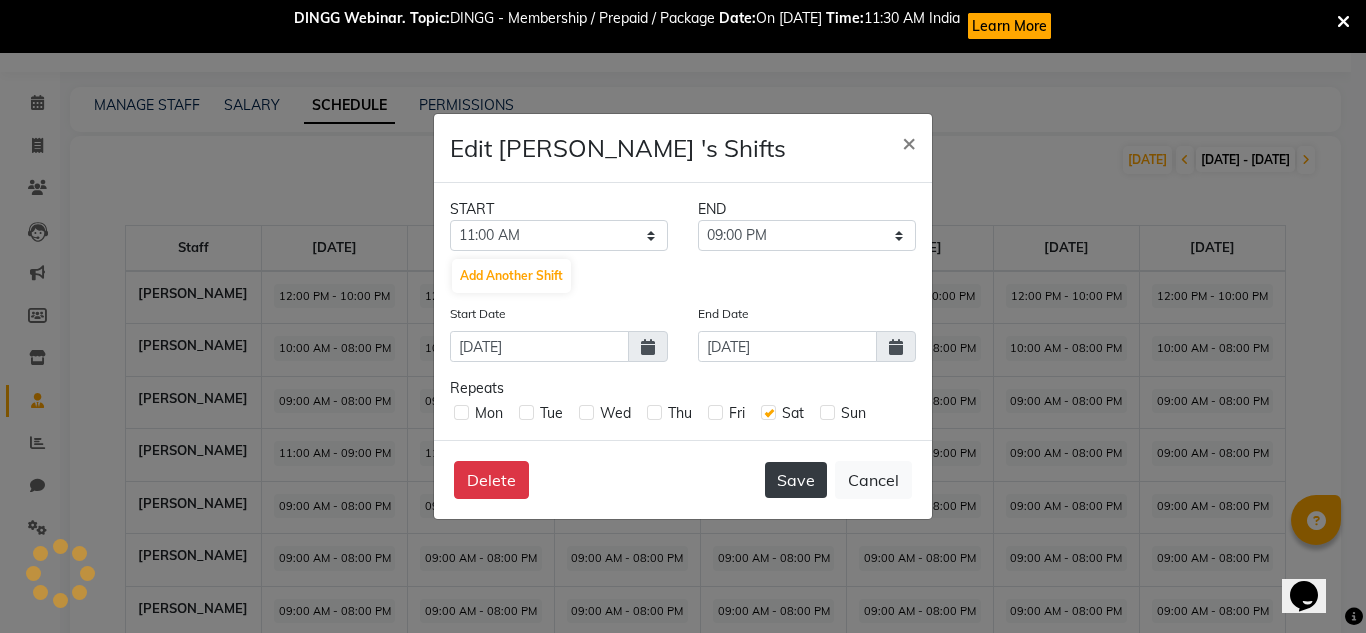 click on "Save   Cancel" 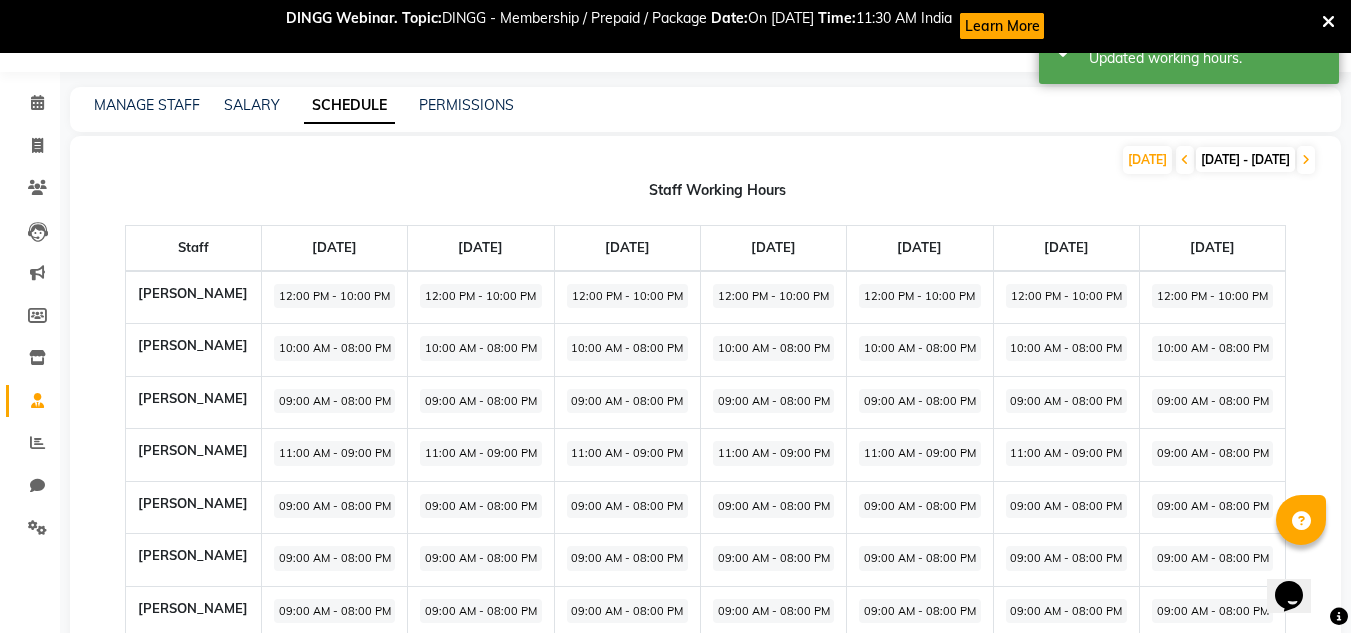 click on "09:00 AM - 08:00 PM" 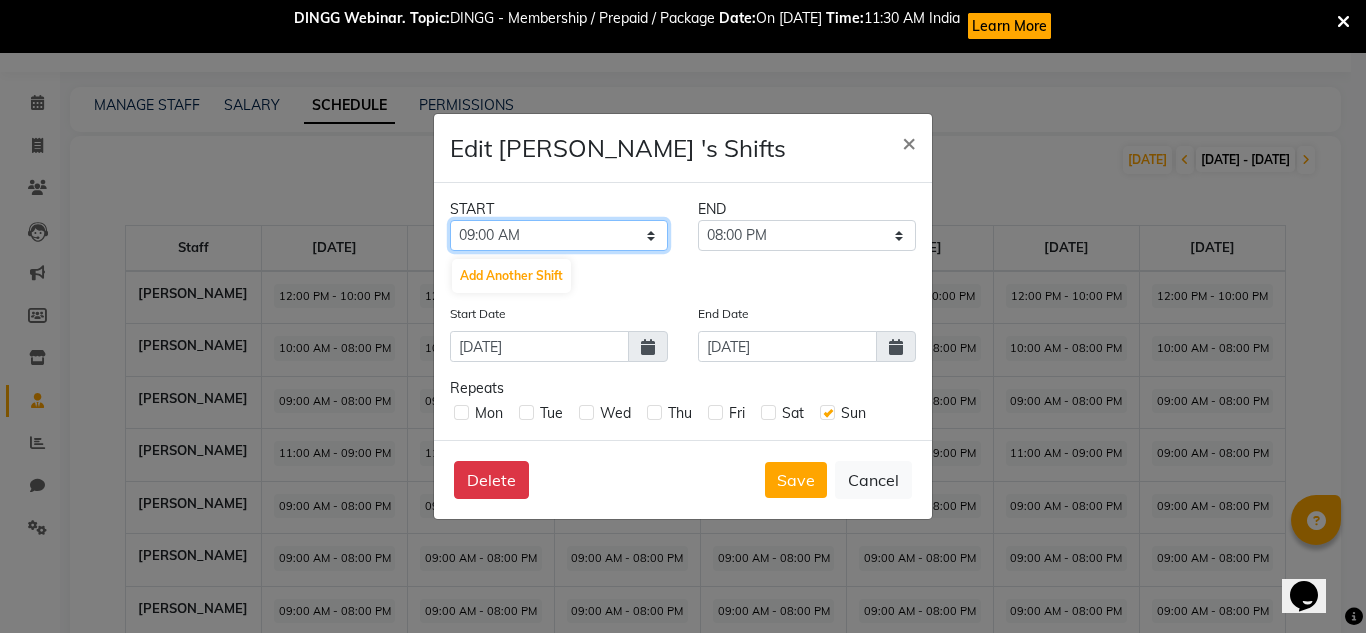 click on "12:00 AM 12:15 AM 12:30 AM 12:45 AM 01:00 AM 01:15 AM 01:30 AM 01:45 AM 02:00 AM 02:15 AM 02:30 AM 02:45 AM 03:00 AM 03:15 AM 03:30 AM 03:45 AM 04:00 AM 04:15 AM 04:30 AM 04:45 AM 05:00 AM 05:15 AM 05:30 AM 05:45 AM 06:00 AM 06:15 AM 06:30 AM 06:45 AM 07:00 AM 07:15 AM 07:30 AM 07:45 AM 08:00 AM 08:15 AM 08:30 AM 08:45 AM 09:00 AM 09:15 AM 09:30 AM 09:45 AM 10:00 AM 10:15 AM 10:30 AM 10:45 AM 11:00 AM 11:15 AM 11:30 AM 11:45 AM 12:00 PM 12:15 PM 12:30 PM 12:45 PM 01:00 PM 01:15 PM 01:30 PM 01:45 PM 02:00 PM 02:15 PM 02:30 PM 02:45 PM 03:00 PM 03:15 PM 03:30 PM 03:45 PM 04:00 PM 04:15 PM 04:30 PM 04:45 PM 05:00 PM 05:15 PM 05:30 PM 05:45 PM 06:00 PM 06:15 PM 06:30 PM 06:45 PM 07:00 PM 07:15 PM 07:30 PM 07:45 PM 08:00 PM 08:15 PM 08:30 PM 08:45 PM 09:00 PM 09:15 PM 09:30 PM 09:45 PM 10:00 PM 10:15 PM 10:30 PM 10:45 PM 11:00 PM 11:15 PM 11:30 PM 11:45 PM" 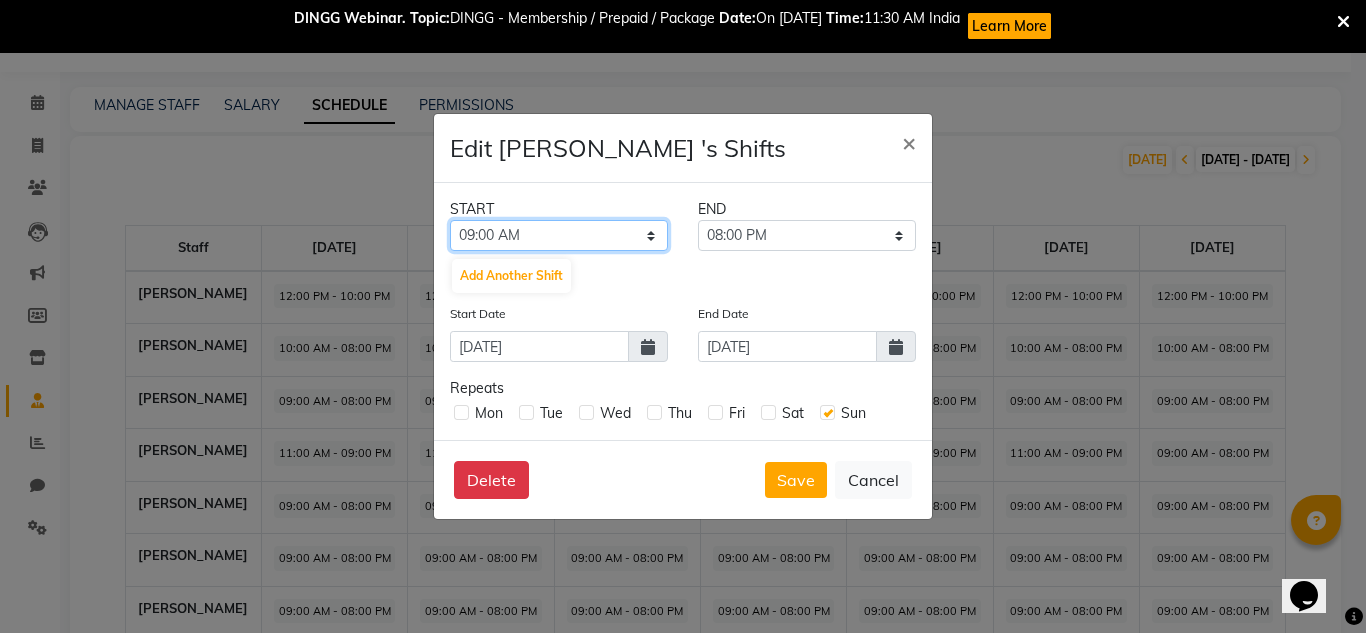 select on "11:00 AM" 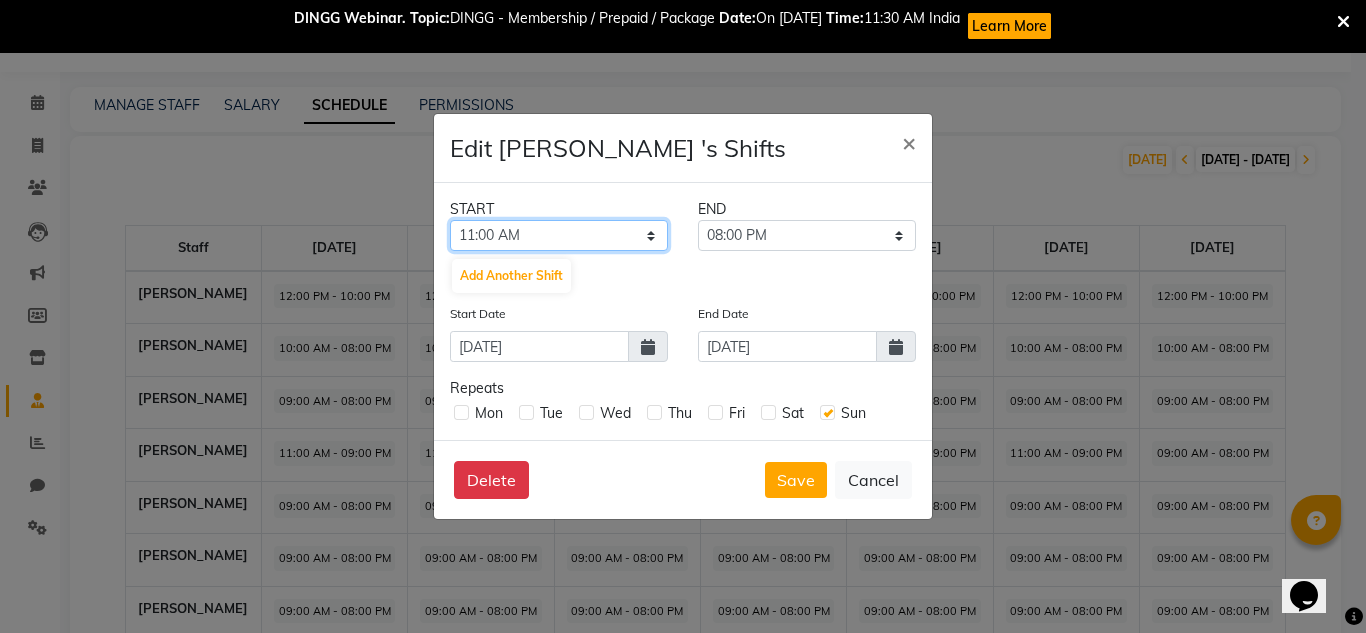click on "12:00 AM 12:15 AM 12:30 AM 12:45 AM 01:00 AM 01:15 AM 01:30 AM 01:45 AM 02:00 AM 02:15 AM 02:30 AM 02:45 AM 03:00 AM 03:15 AM 03:30 AM 03:45 AM 04:00 AM 04:15 AM 04:30 AM 04:45 AM 05:00 AM 05:15 AM 05:30 AM 05:45 AM 06:00 AM 06:15 AM 06:30 AM 06:45 AM 07:00 AM 07:15 AM 07:30 AM 07:45 AM 08:00 AM 08:15 AM 08:30 AM 08:45 AM 09:00 AM 09:15 AM 09:30 AM 09:45 AM 10:00 AM 10:15 AM 10:30 AM 10:45 AM 11:00 AM 11:15 AM 11:30 AM 11:45 AM 12:00 PM 12:15 PM 12:30 PM 12:45 PM 01:00 PM 01:15 PM 01:30 PM 01:45 PM 02:00 PM 02:15 PM 02:30 PM 02:45 PM 03:00 PM 03:15 PM 03:30 PM 03:45 PM 04:00 PM 04:15 PM 04:30 PM 04:45 PM 05:00 PM 05:15 PM 05:30 PM 05:45 PM 06:00 PM 06:15 PM 06:30 PM 06:45 PM 07:00 PM 07:15 PM 07:30 PM 07:45 PM 08:00 PM 08:15 PM 08:30 PM 08:45 PM 09:00 PM 09:15 PM 09:30 PM 09:45 PM 10:00 PM 10:15 PM 10:30 PM 10:45 PM 11:00 PM 11:15 PM 11:30 PM 11:45 PM" 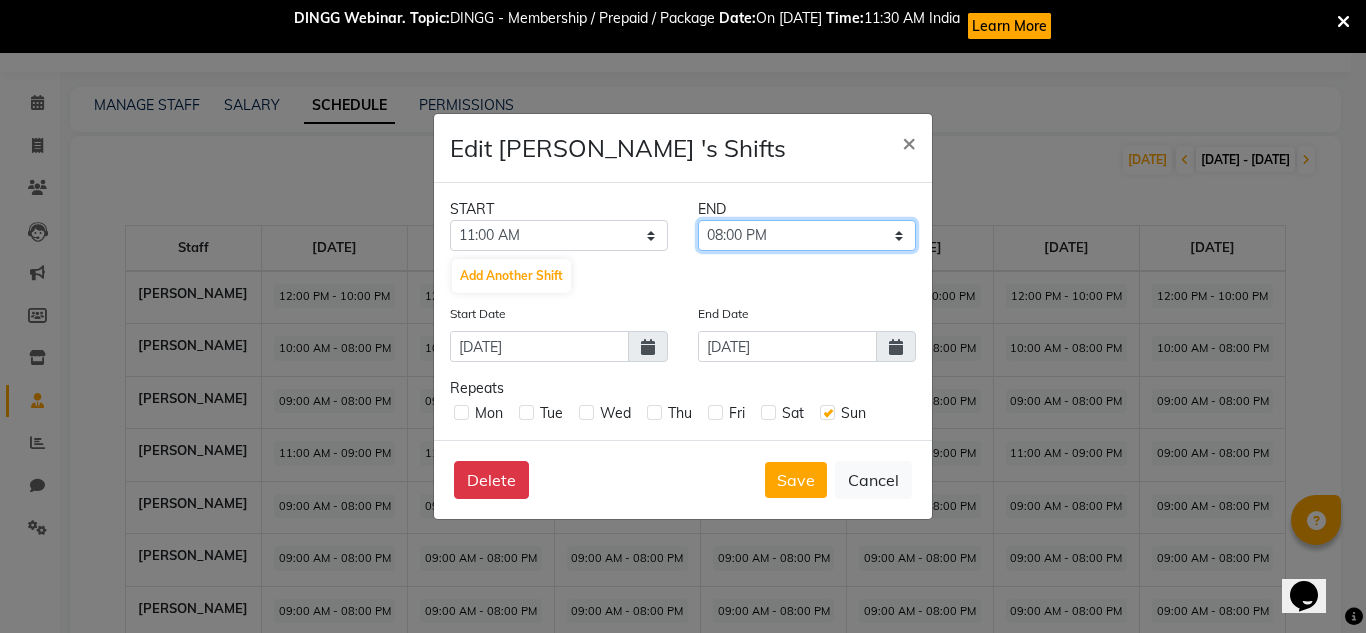 click on "11:15 AM 11:30 AM 11:45 AM 12:00 PM 12:15 PM 12:30 PM 12:45 PM 01:00 PM 01:15 PM 01:30 PM 01:45 PM 02:00 PM 02:15 PM 02:30 PM 02:45 PM 03:00 PM 03:15 PM 03:30 PM 03:45 PM 04:00 PM 04:15 PM 04:30 PM 04:45 PM 05:00 PM 05:15 PM 05:30 PM 05:45 PM 06:00 PM 06:15 PM 06:30 PM 06:45 PM 07:00 PM 07:15 PM 07:30 PM 07:45 PM 08:00 PM 08:15 PM 08:30 PM 08:45 PM 09:00 PM 09:15 PM 09:30 PM 09:45 PM 10:00 PM 10:15 PM 10:30 PM 10:45 PM 11:00 PM 11:15 PM 11:30 PM 11:45 PM" 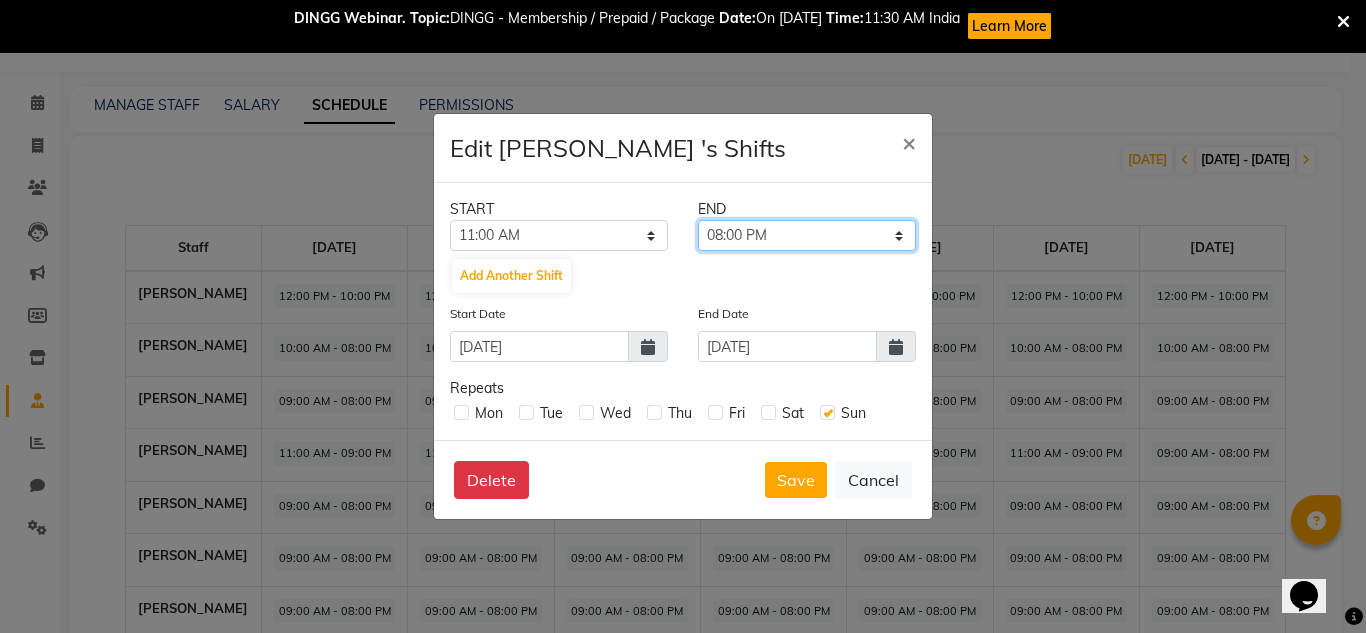 select on "09:00 PM" 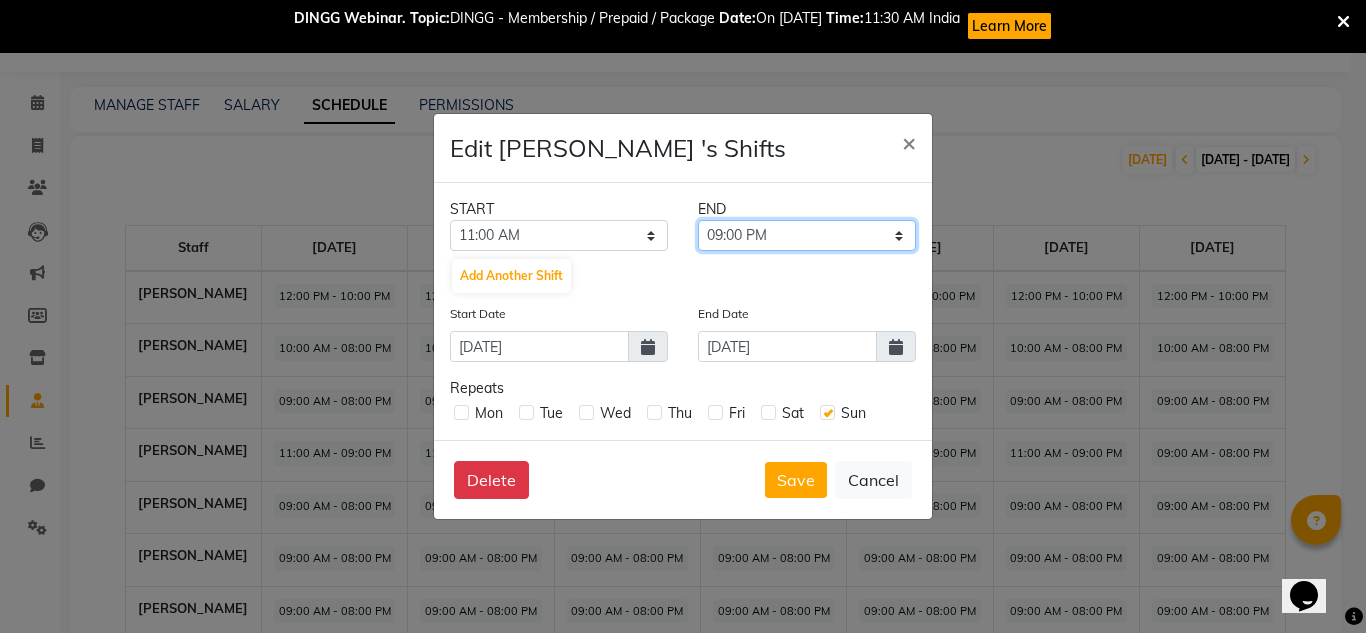 click on "11:15 AM 11:30 AM 11:45 AM 12:00 PM 12:15 PM 12:30 PM 12:45 PM 01:00 PM 01:15 PM 01:30 PM 01:45 PM 02:00 PM 02:15 PM 02:30 PM 02:45 PM 03:00 PM 03:15 PM 03:30 PM 03:45 PM 04:00 PM 04:15 PM 04:30 PM 04:45 PM 05:00 PM 05:15 PM 05:30 PM 05:45 PM 06:00 PM 06:15 PM 06:30 PM 06:45 PM 07:00 PM 07:15 PM 07:30 PM 07:45 PM 08:00 PM 08:15 PM 08:30 PM 08:45 PM 09:00 PM 09:15 PM 09:30 PM 09:45 PM 10:00 PM 10:15 PM 10:30 PM 10:45 PM 11:00 PM 11:15 PM 11:30 PM 11:45 PM" 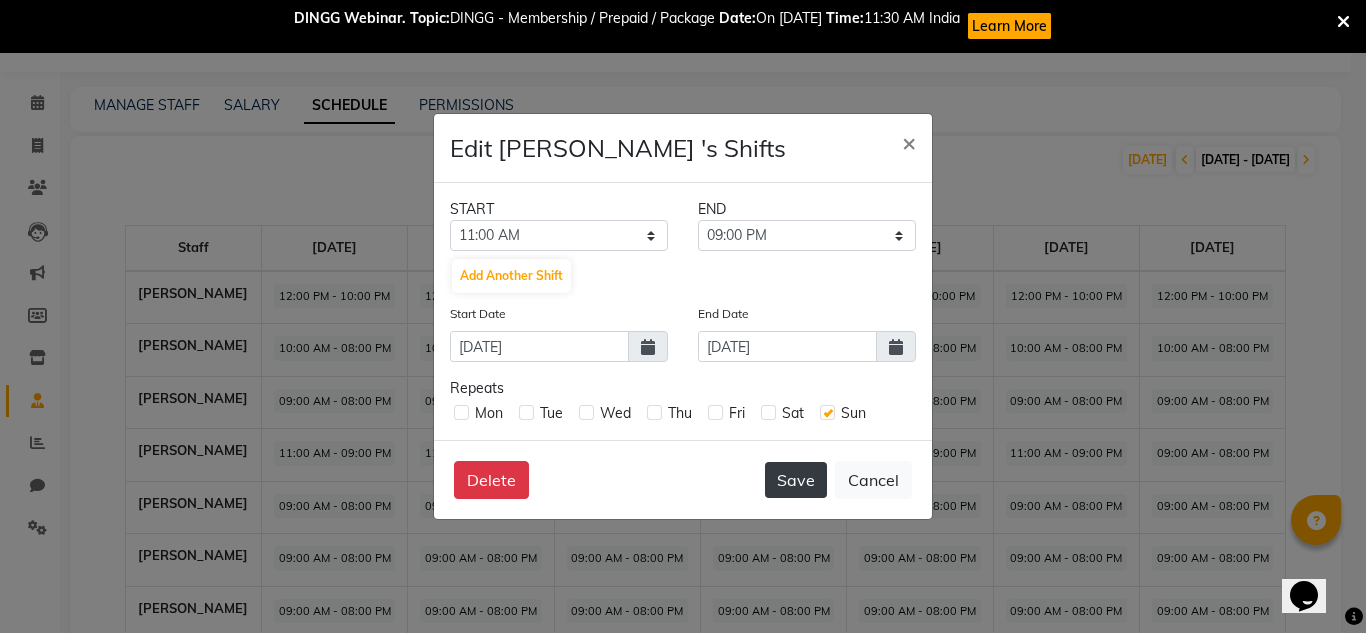 click on "Save" 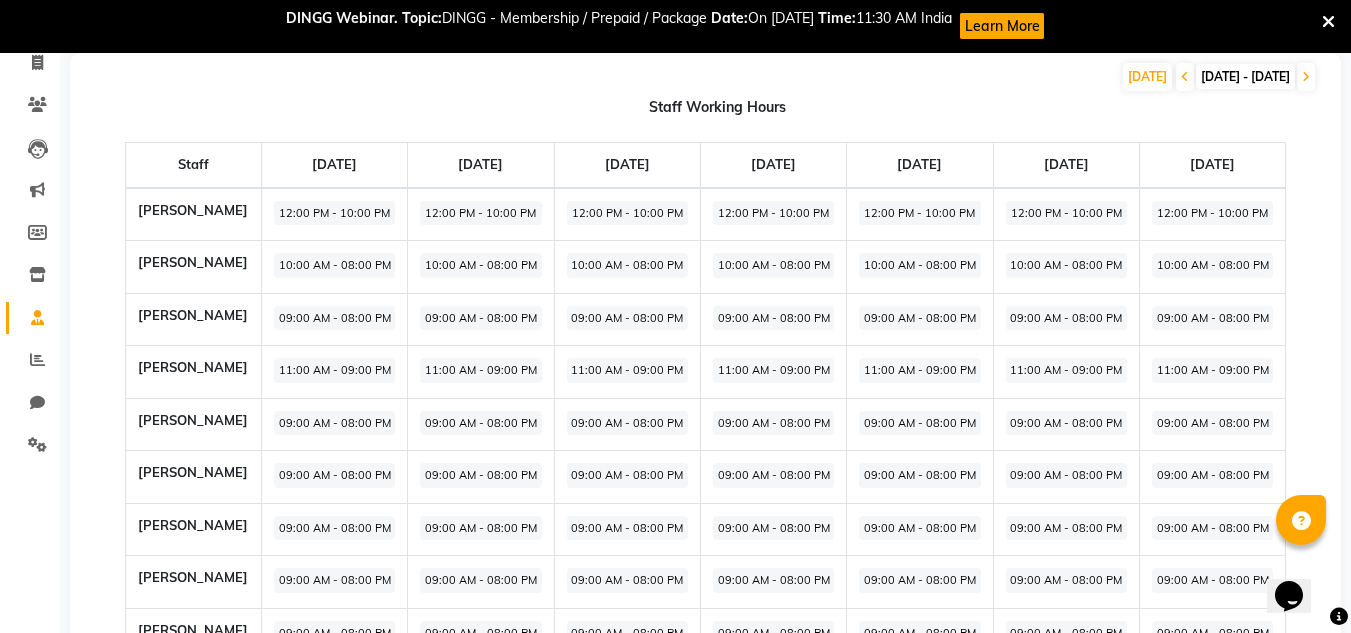scroll, scrollTop: 173, scrollLeft: 0, axis: vertical 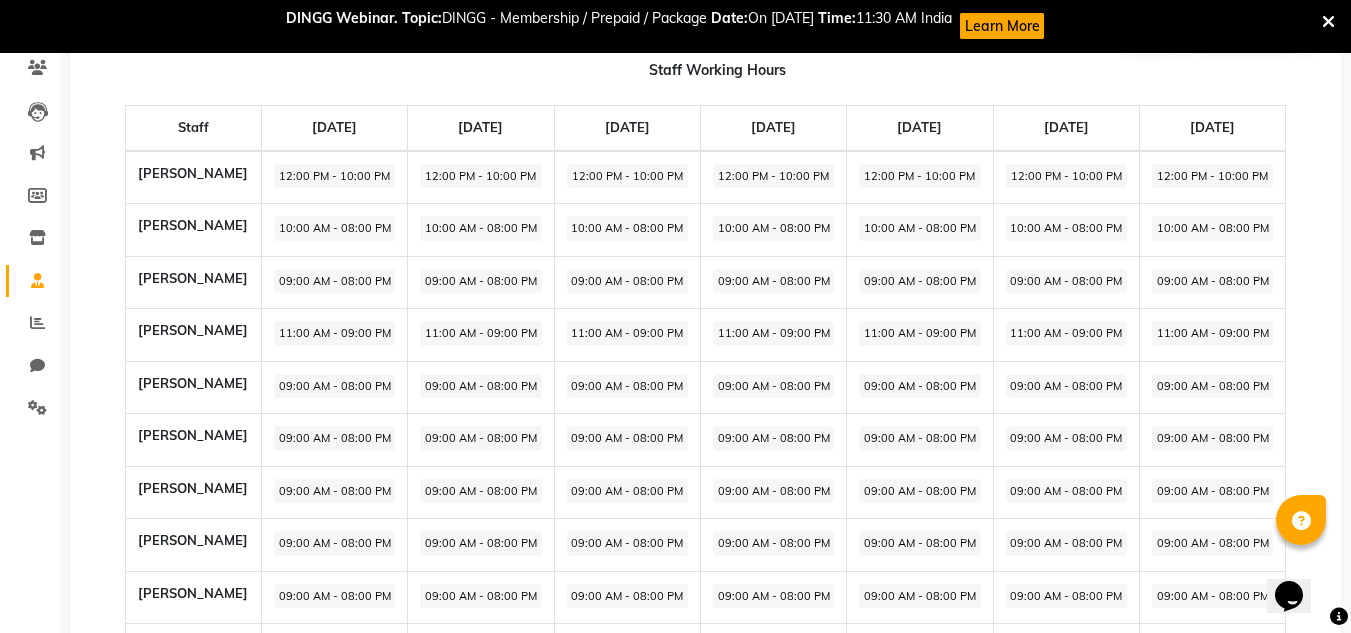 click on "09:00 AM - 08:00 PM" 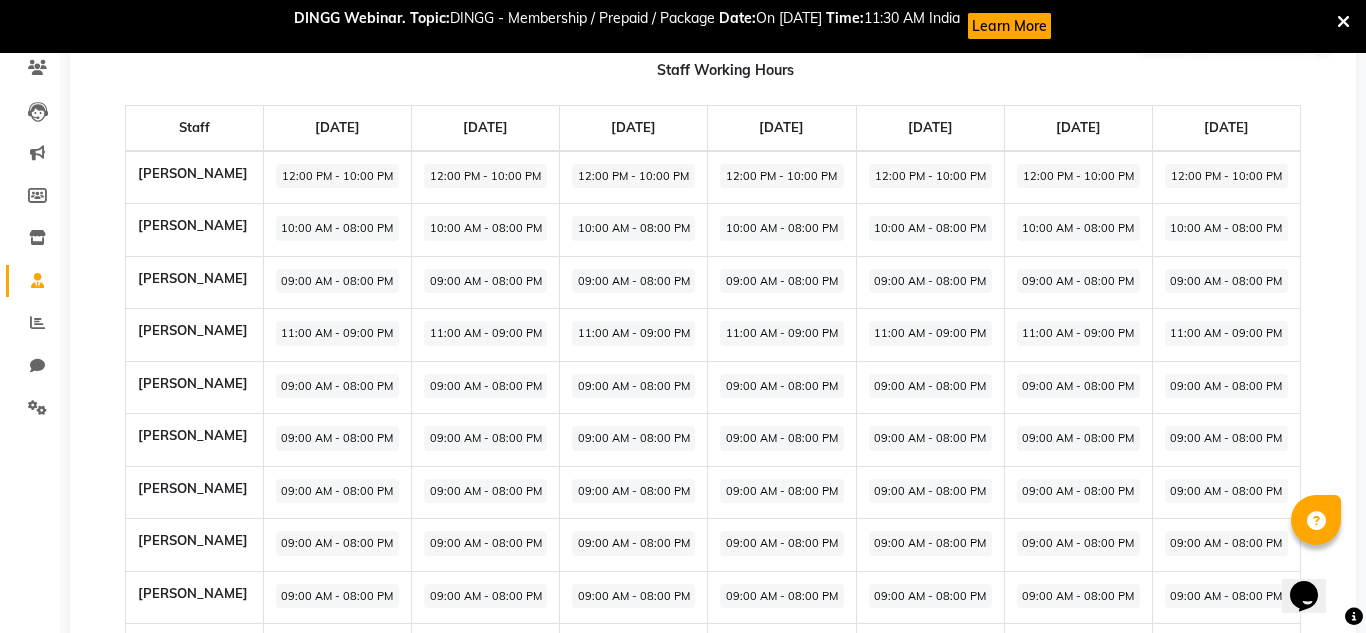 select on "09:00 AM" 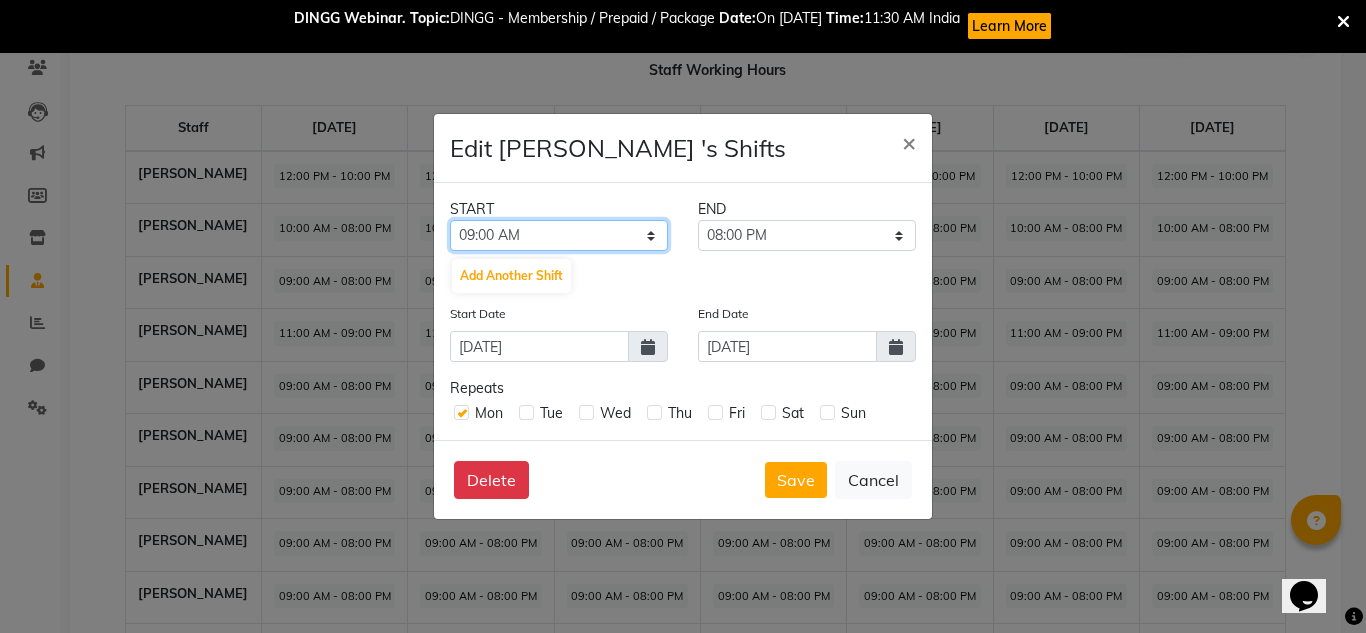 click on "12:00 AM 12:15 AM 12:30 AM 12:45 AM 01:00 AM 01:15 AM 01:30 AM 01:45 AM 02:00 AM 02:15 AM 02:30 AM 02:45 AM 03:00 AM 03:15 AM 03:30 AM 03:45 AM 04:00 AM 04:15 AM 04:30 AM 04:45 AM 05:00 AM 05:15 AM 05:30 AM 05:45 AM 06:00 AM 06:15 AM 06:30 AM 06:45 AM 07:00 AM 07:15 AM 07:30 AM 07:45 AM 08:00 AM 08:15 AM 08:30 AM 08:45 AM 09:00 AM 09:15 AM 09:30 AM 09:45 AM 10:00 AM 10:15 AM 10:30 AM 10:45 AM 11:00 AM 11:15 AM 11:30 AM 11:45 AM 12:00 PM 12:15 PM 12:30 PM 12:45 PM 01:00 PM 01:15 PM 01:30 PM 01:45 PM 02:00 PM 02:15 PM 02:30 PM 02:45 PM 03:00 PM 03:15 PM 03:30 PM 03:45 PM 04:00 PM 04:15 PM 04:30 PM 04:45 PM 05:00 PM 05:15 PM 05:30 PM 05:45 PM 06:00 PM 06:15 PM 06:30 PM 06:45 PM 07:00 PM 07:15 PM 07:30 PM 07:45 PM 08:00 PM 08:15 PM 08:30 PM 08:45 PM 09:00 PM 09:15 PM 09:30 PM 09:45 PM 10:00 PM 10:15 PM 10:30 PM 10:45 PM 11:00 PM 11:15 PM 11:30 PM 11:45 PM" 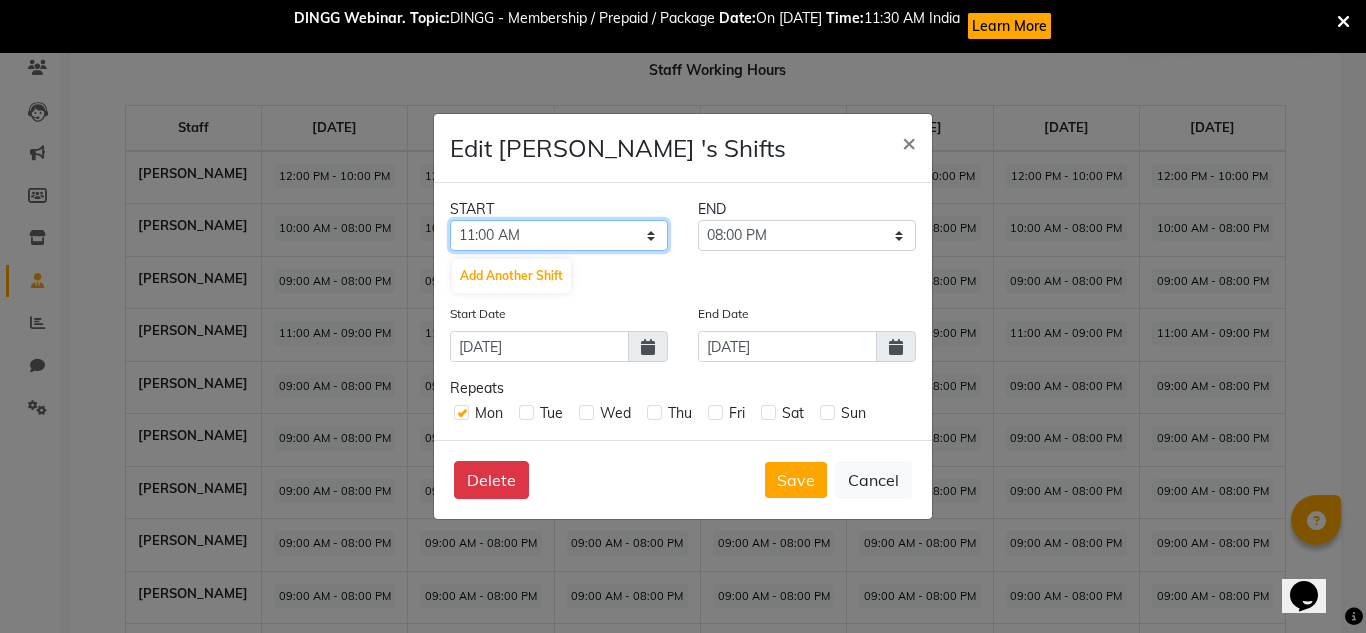 click on "12:00 AM 12:15 AM 12:30 AM 12:45 AM 01:00 AM 01:15 AM 01:30 AM 01:45 AM 02:00 AM 02:15 AM 02:30 AM 02:45 AM 03:00 AM 03:15 AM 03:30 AM 03:45 AM 04:00 AM 04:15 AM 04:30 AM 04:45 AM 05:00 AM 05:15 AM 05:30 AM 05:45 AM 06:00 AM 06:15 AM 06:30 AM 06:45 AM 07:00 AM 07:15 AM 07:30 AM 07:45 AM 08:00 AM 08:15 AM 08:30 AM 08:45 AM 09:00 AM 09:15 AM 09:30 AM 09:45 AM 10:00 AM 10:15 AM 10:30 AM 10:45 AM 11:00 AM 11:15 AM 11:30 AM 11:45 AM 12:00 PM 12:15 PM 12:30 PM 12:45 PM 01:00 PM 01:15 PM 01:30 PM 01:45 PM 02:00 PM 02:15 PM 02:30 PM 02:45 PM 03:00 PM 03:15 PM 03:30 PM 03:45 PM 04:00 PM 04:15 PM 04:30 PM 04:45 PM 05:00 PM 05:15 PM 05:30 PM 05:45 PM 06:00 PM 06:15 PM 06:30 PM 06:45 PM 07:00 PM 07:15 PM 07:30 PM 07:45 PM 08:00 PM 08:15 PM 08:30 PM 08:45 PM 09:00 PM 09:15 PM 09:30 PM 09:45 PM 10:00 PM 10:15 PM 10:30 PM 10:45 PM 11:00 PM 11:15 PM 11:30 PM 11:45 PM" 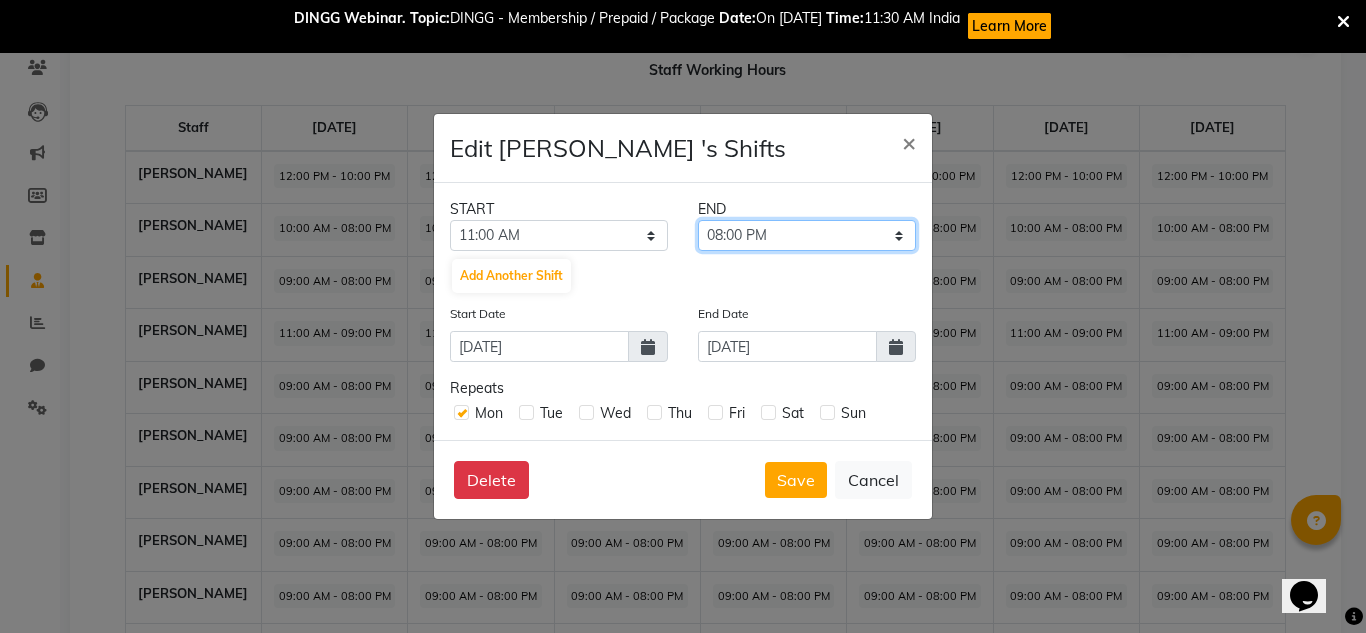 click on "11:15 AM 11:30 AM 11:45 AM 12:00 PM 12:15 PM 12:30 PM 12:45 PM 01:00 PM 01:15 PM 01:30 PM 01:45 PM 02:00 PM 02:15 PM 02:30 PM 02:45 PM 03:00 PM 03:15 PM 03:30 PM 03:45 PM 04:00 PM 04:15 PM 04:30 PM 04:45 PM 05:00 PM 05:15 PM 05:30 PM 05:45 PM 06:00 PM 06:15 PM 06:30 PM 06:45 PM 07:00 PM 07:15 PM 07:30 PM 07:45 PM 08:00 PM 08:15 PM 08:30 PM 08:45 PM 09:00 PM 09:15 PM 09:30 PM 09:45 PM 10:00 PM 10:15 PM 10:30 PM 10:45 PM 11:00 PM 11:15 PM 11:30 PM 11:45 PM" 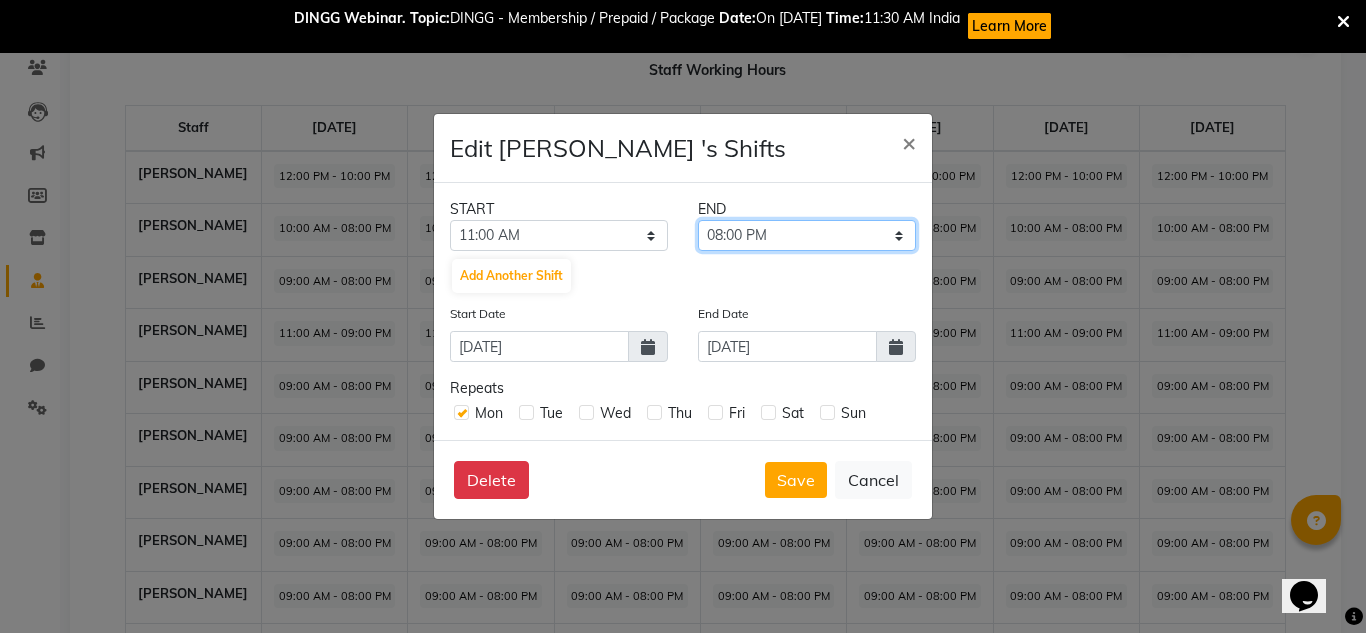 select on "10:00 PM" 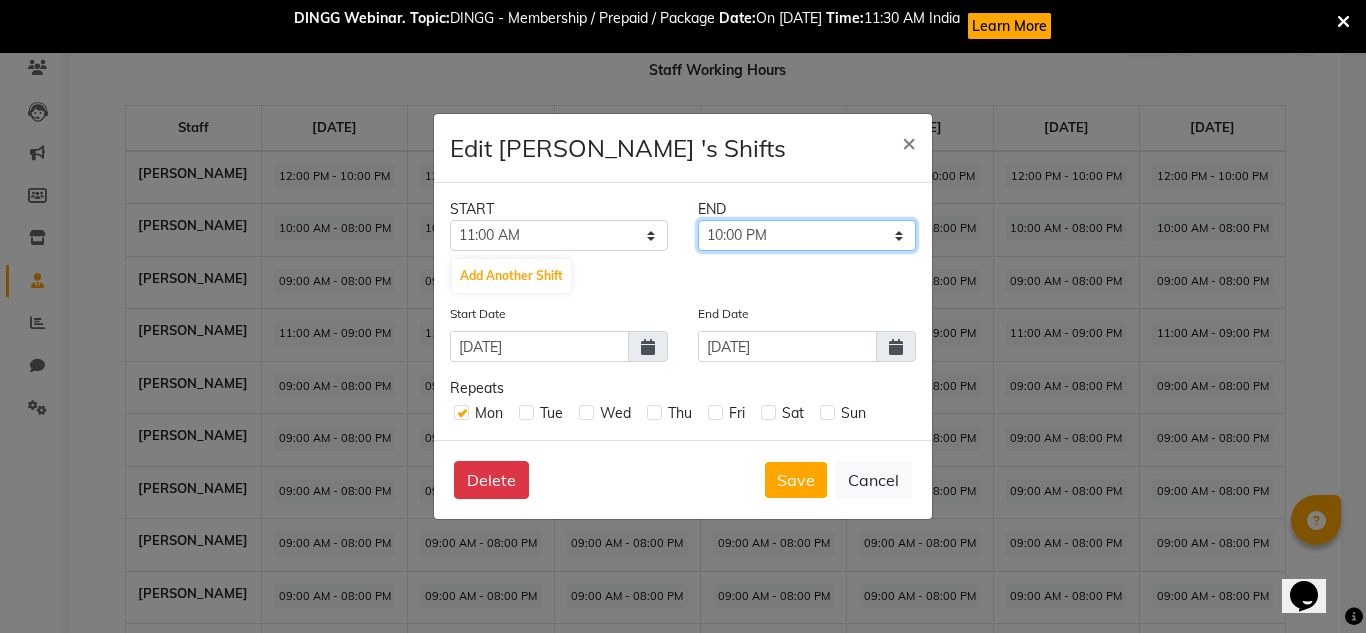 click on "11:15 AM 11:30 AM 11:45 AM 12:00 PM 12:15 PM 12:30 PM 12:45 PM 01:00 PM 01:15 PM 01:30 PM 01:45 PM 02:00 PM 02:15 PM 02:30 PM 02:45 PM 03:00 PM 03:15 PM 03:30 PM 03:45 PM 04:00 PM 04:15 PM 04:30 PM 04:45 PM 05:00 PM 05:15 PM 05:30 PM 05:45 PM 06:00 PM 06:15 PM 06:30 PM 06:45 PM 07:00 PM 07:15 PM 07:30 PM 07:45 PM 08:00 PM 08:15 PM 08:30 PM 08:45 PM 09:00 PM 09:15 PM 09:30 PM 09:45 PM 10:00 PM 10:15 PM 10:30 PM 10:45 PM 11:00 PM 11:15 PM 11:30 PM 11:45 PM" 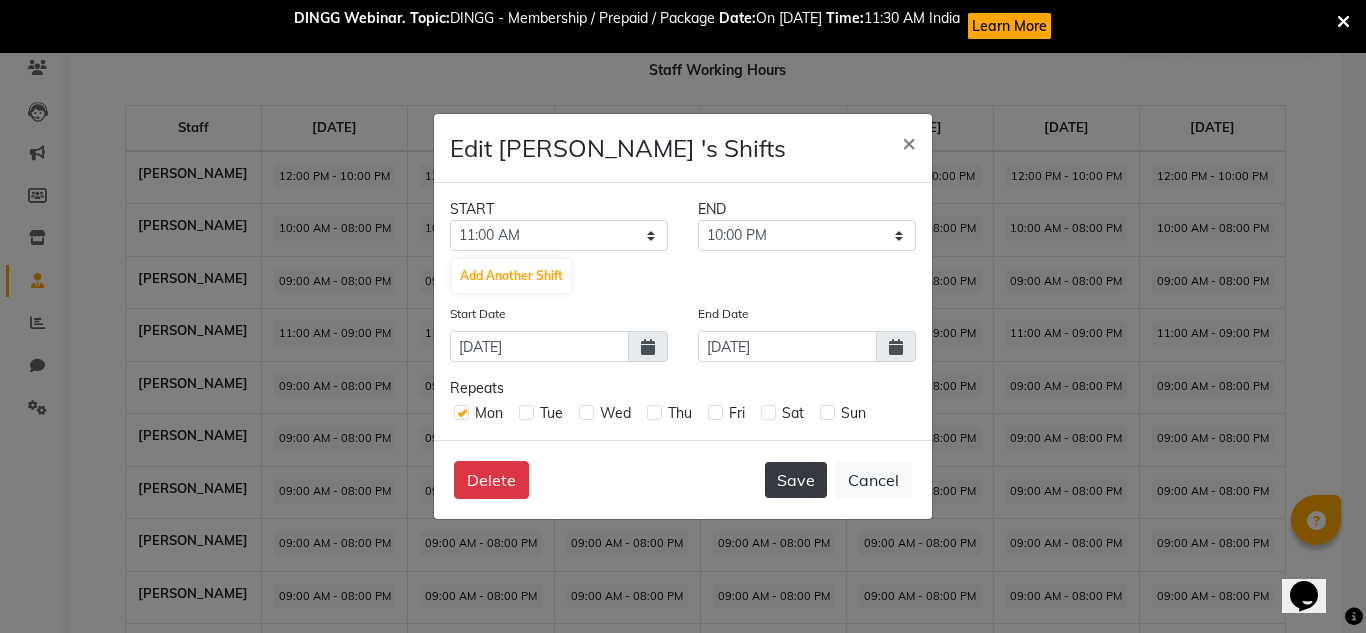 click on "Save" 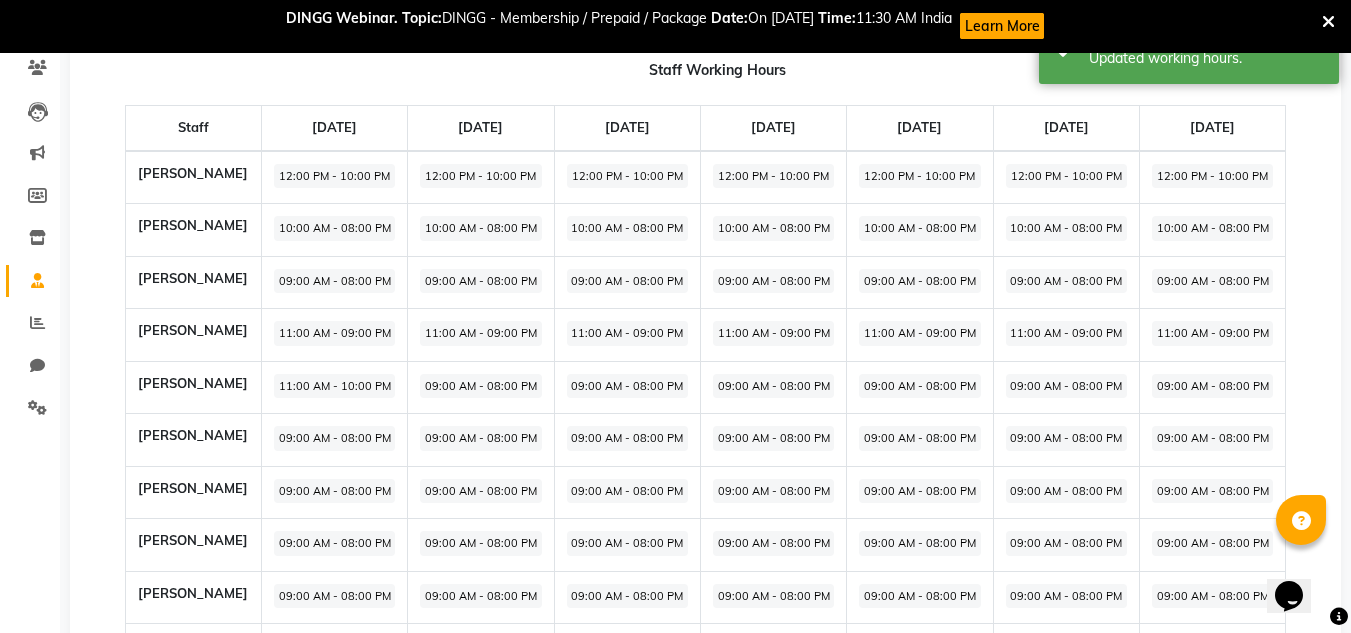 click on "09:00 AM - 08:00 PM" 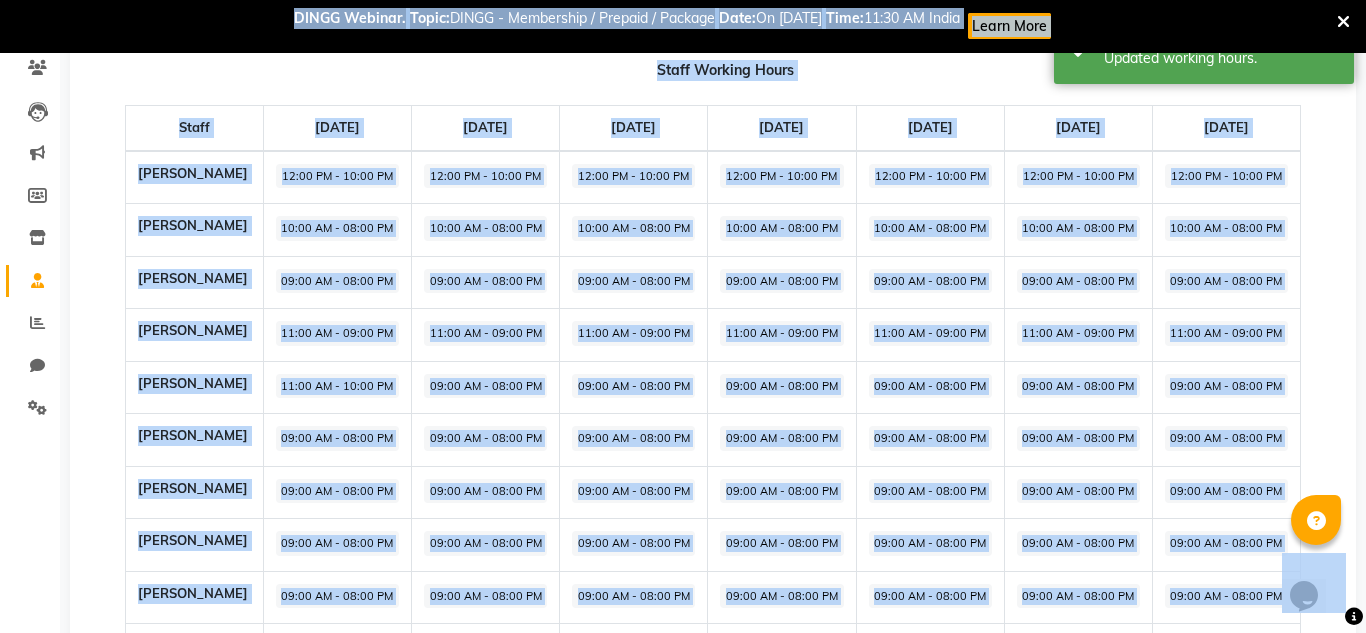 select on "09:00 AM" 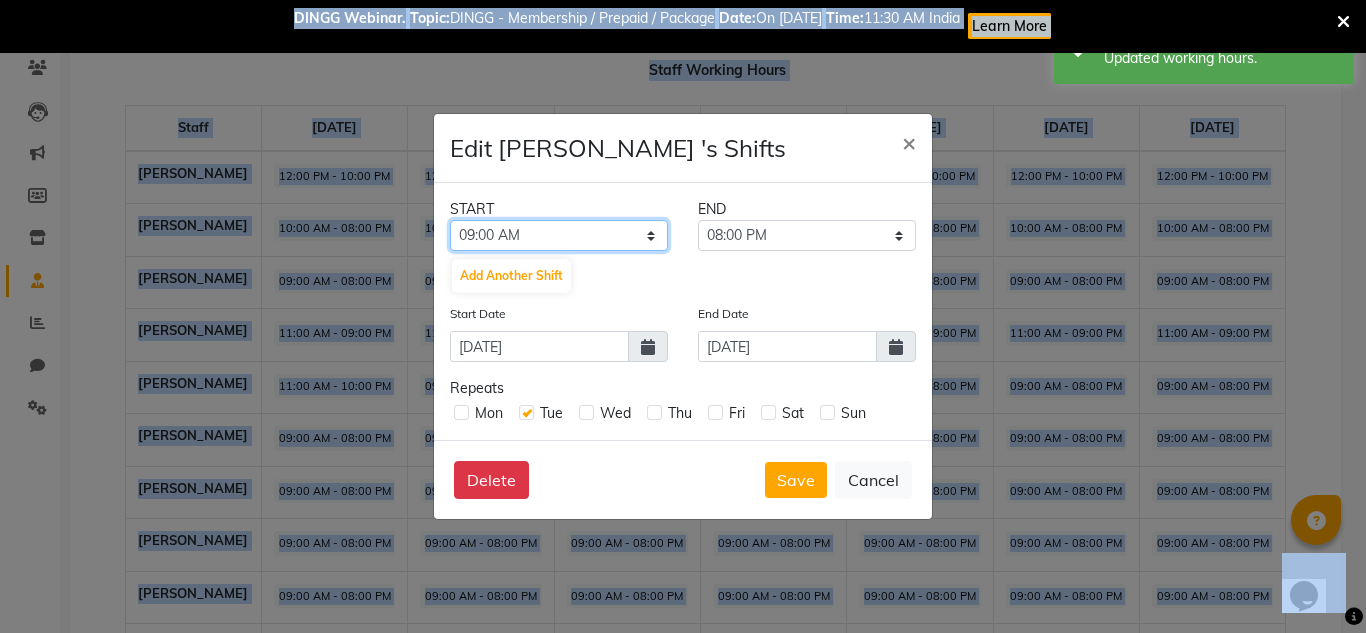 click on "12:00 AM 12:15 AM 12:30 AM 12:45 AM 01:00 AM 01:15 AM 01:30 AM 01:45 AM 02:00 AM 02:15 AM 02:30 AM 02:45 AM 03:00 AM 03:15 AM 03:30 AM 03:45 AM 04:00 AM 04:15 AM 04:30 AM 04:45 AM 05:00 AM 05:15 AM 05:30 AM 05:45 AM 06:00 AM 06:15 AM 06:30 AM 06:45 AM 07:00 AM 07:15 AM 07:30 AM 07:45 AM 08:00 AM 08:15 AM 08:30 AM 08:45 AM 09:00 AM 09:15 AM 09:30 AM 09:45 AM 10:00 AM 10:15 AM 10:30 AM 10:45 AM 11:00 AM 11:15 AM 11:30 AM 11:45 AM 12:00 PM 12:15 PM 12:30 PM 12:45 PM 01:00 PM 01:15 PM 01:30 PM 01:45 PM 02:00 PM 02:15 PM 02:30 PM 02:45 PM 03:00 PM 03:15 PM 03:30 PM 03:45 PM 04:00 PM 04:15 PM 04:30 PM 04:45 PM 05:00 PM 05:15 PM 05:30 PM 05:45 PM 06:00 PM 06:15 PM 06:30 PM 06:45 PM 07:00 PM 07:15 PM 07:30 PM 07:45 PM 08:00 PM 08:15 PM 08:30 PM 08:45 PM 09:00 PM 09:15 PM 09:30 PM 09:45 PM 10:00 PM 10:15 PM 10:30 PM 10:45 PM 11:00 PM 11:15 PM 11:30 PM 11:45 PM" 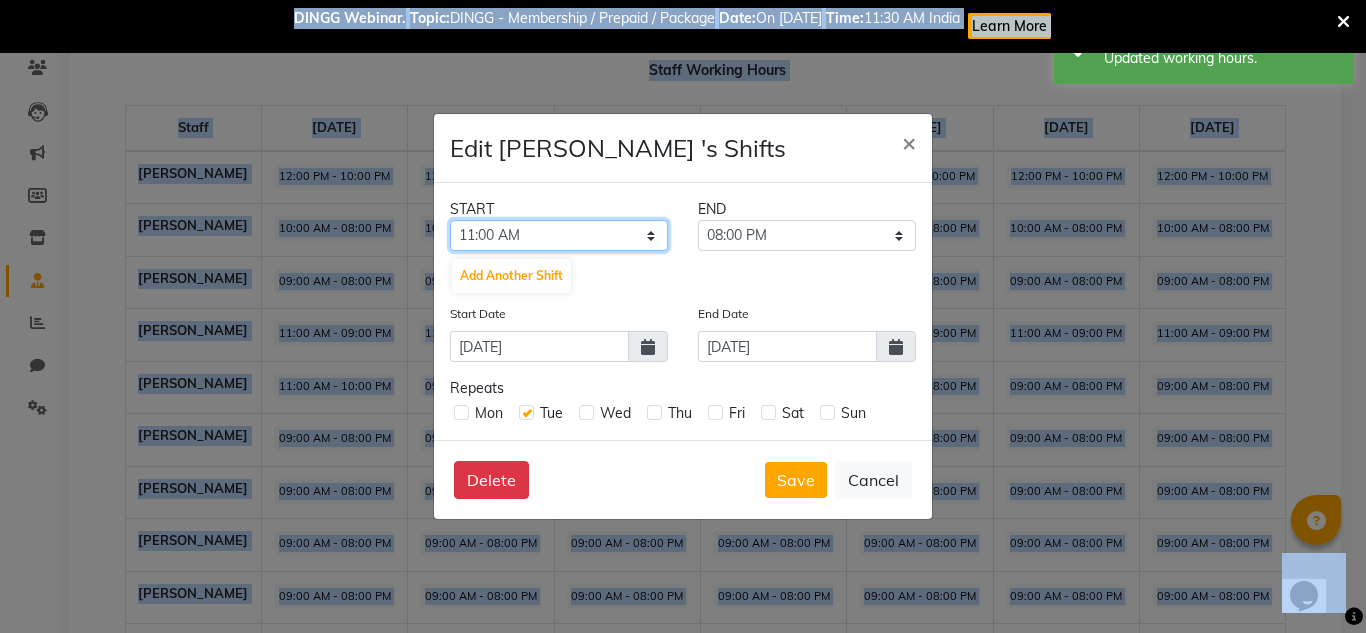 click on "12:00 AM 12:15 AM 12:30 AM 12:45 AM 01:00 AM 01:15 AM 01:30 AM 01:45 AM 02:00 AM 02:15 AM 02:30 AM 02:45 AM 03:00 AM 03:15 AM 03:30 AM 03:45 AM 04:00 AM 04:15 AM 04:30 AM 04:45 AM 05:00 AM 05:15 AM 05:30 AM 05:45 AM 06:00 AM 06:15 AM 06:30 AM 06:45 AM 07:00 AM 07:15 AM 07:30 AM 07:45 AM 08:00 AM 08:15 AM 08:30 AM 08:45 AM 09:00 AM 09:15 AM 09:30 AM 09:45 AM 10:00 AM 10:15 AM 10:30 AM 10:45 AM 11:00 AM 11:15 AM 11:30 AM 11:45 AM 12:00 PM 12:15 PM 12:30 PM 12:45 PM 01:00 PM 01:15 PM 01:30 PM 01:45 PM 02:00 PM 02:15 PM 02:30 PM 02:45 PM 03:00 PM 03:15 PM 03:30 PM 03:45 PM 04:00 PM 04:15 PM 04:30 PM 04:45 PM 05:00 PM 05:15 PM 05:30 PM 05:45 PM 06:00 PM 06:15 PM 06:30 PM 06:45 PM 07:00 PM 07:15 PM 07:30 PM 07:45 PM 08:00 PM 08:15 PM 08:30 PM 08:45 PM 09:00 PM 09:15 PM 09:30 PM 09:45 PM 10:00 PM 10:15 PM 10:30 PM 10:45 PM 11:00 PM 11:15 PM 11:30 PM 11:45 PM" 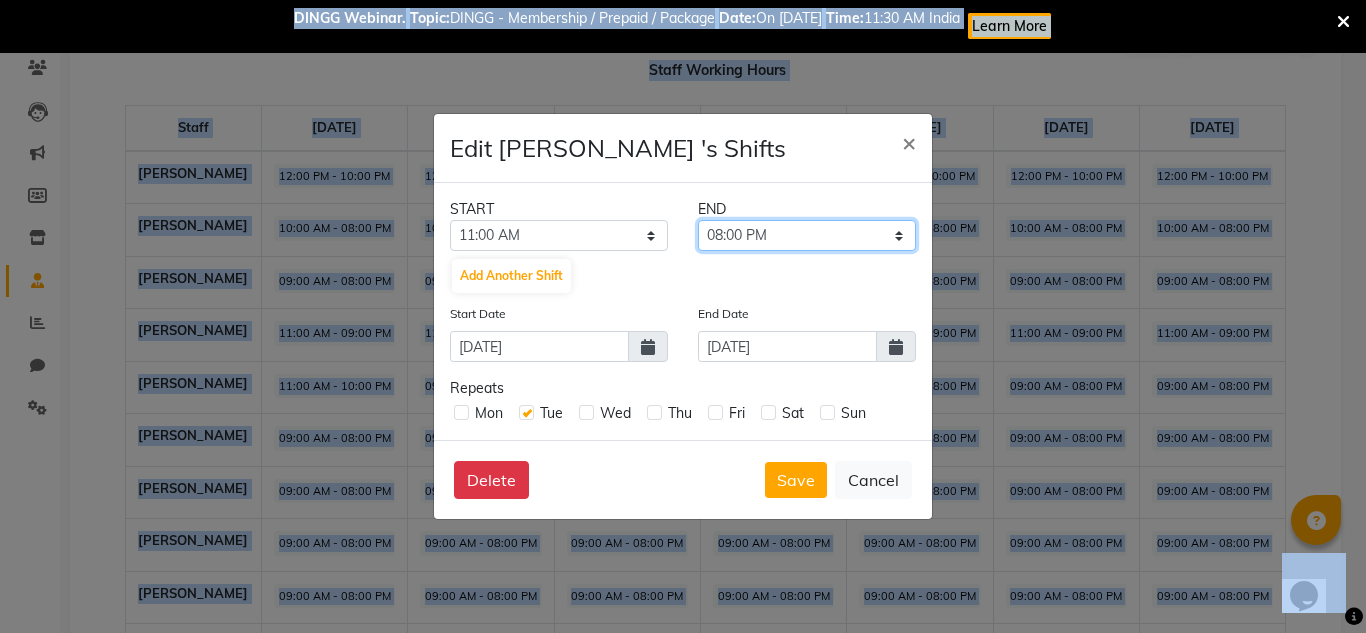 click on "11:15 AM 11:30 AM 11:45 AM 12:00 PM 12:15 PM 12:30 PM 12:45 PM 01:00 PM 01:15 PM 01:30 PM 01:45 PM 02:00 PM 02:15 PM 02:30 PM 02:45 PM 03:00 PM 03:15 PM 03:30 PM 03:45 PM 04:00 PM 04:15 PM 04:30 PM 04:45 PM 05:00 PM 05:15 PM 05:30 PM 05:45 PM 06:00 PM 06:15 PM 06:30 PM 06:45 PM 07:00 PM 07:15 PM 07:30 PM 07:45 PM 08:00 PM 08:15 PM 08:30 PM 08:45 PM 09:00 PM 09:15 PM 09:30 PM 09:45 PM 10:00 PM 10:15 PM 10:30 PM 10:45 PM 11:00 PM 11:15 PM 11:30 PM 11:45 PM" 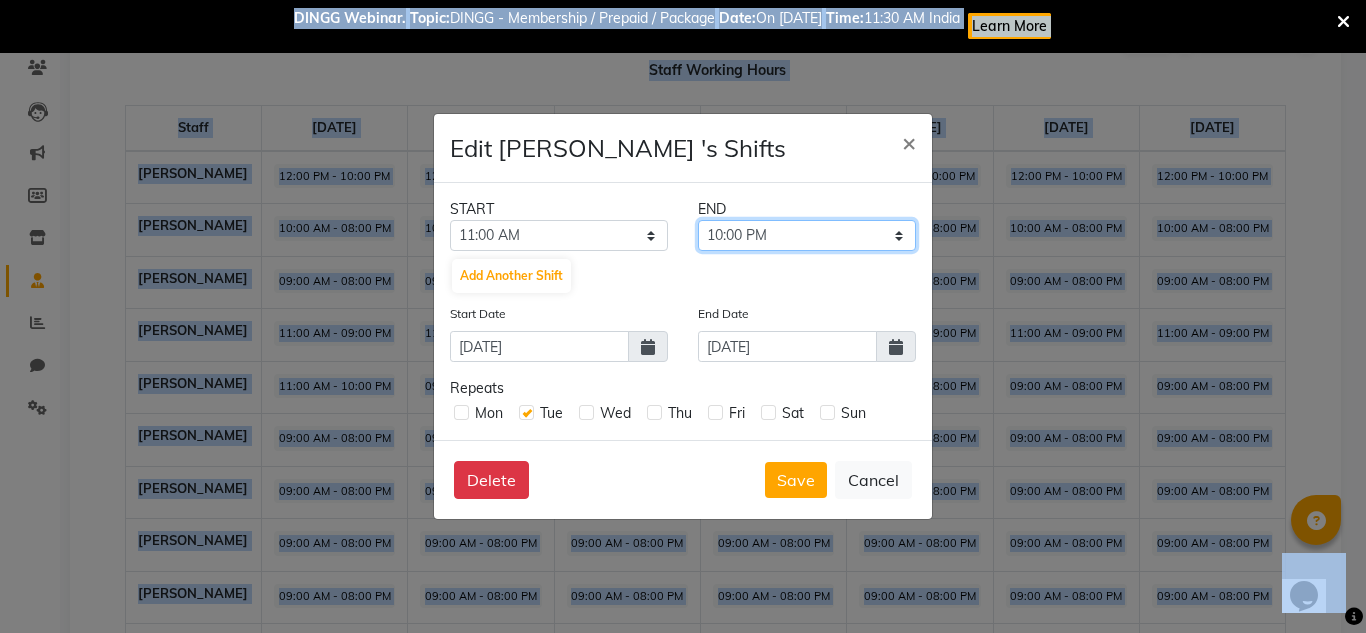 click on "11:15 AM 11:30 AM 11:45 AM 12:00 PM 12:15 PM 12:30 PM 12:45 PM 01:00 PM 01:15 PM 01:30 PM 01:45 PM 02:00 PM 02:15 PM 02:30 PM 02:45 PM 03:00 PM 03:15 PM 03:30 PM 03:45 PM 04:00 PM 04:15 PM 04:30 PM 04:45 PM 05:00 PM 05:15 PM 05:30 PM 05:45 PM 06:00 PM 06:15 PM 06:30 PM 06:45 PM 07:00 PM 07:15 PM 07:30 PM 07:45 PM 08:00 PM 08:15 PM 08:30 PM 08:45 PM 09:00 PM 09:15 PM 09:30 PM 09:45 PM 10:00 PM 10:15 PM 10:30 PM 10:45 PM 11:00 PM 11:15 PM 11:30 PM 11:45 PM" 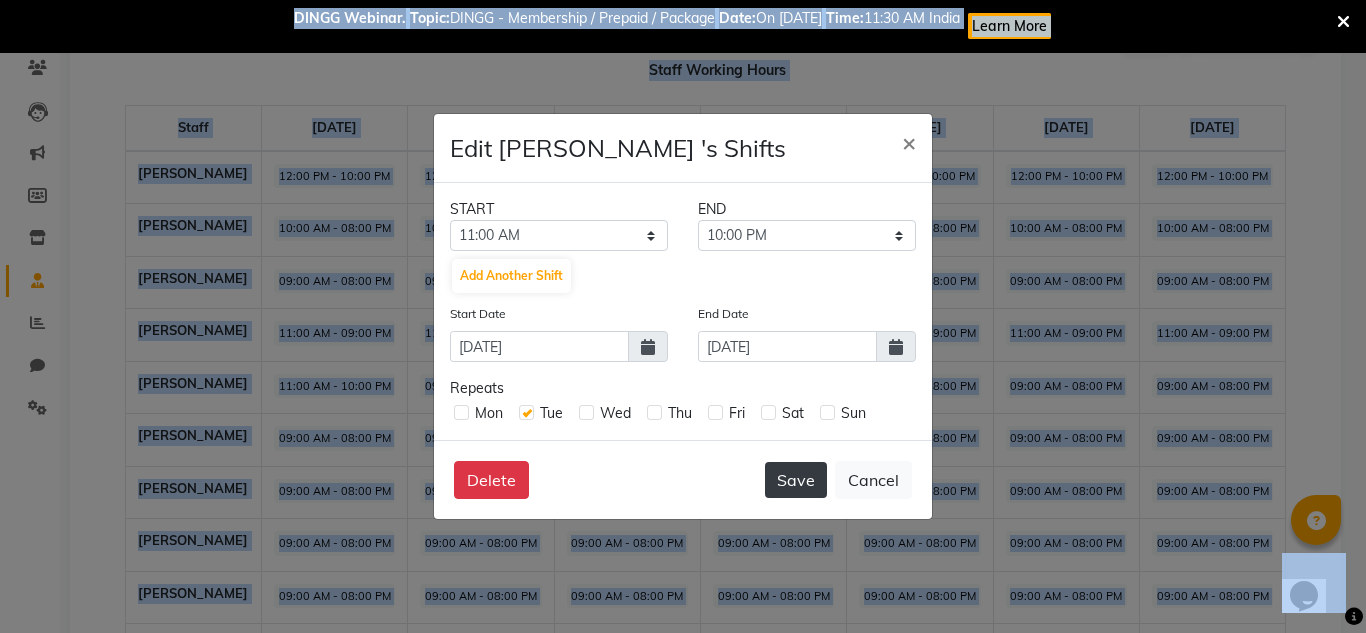 click on "Save" 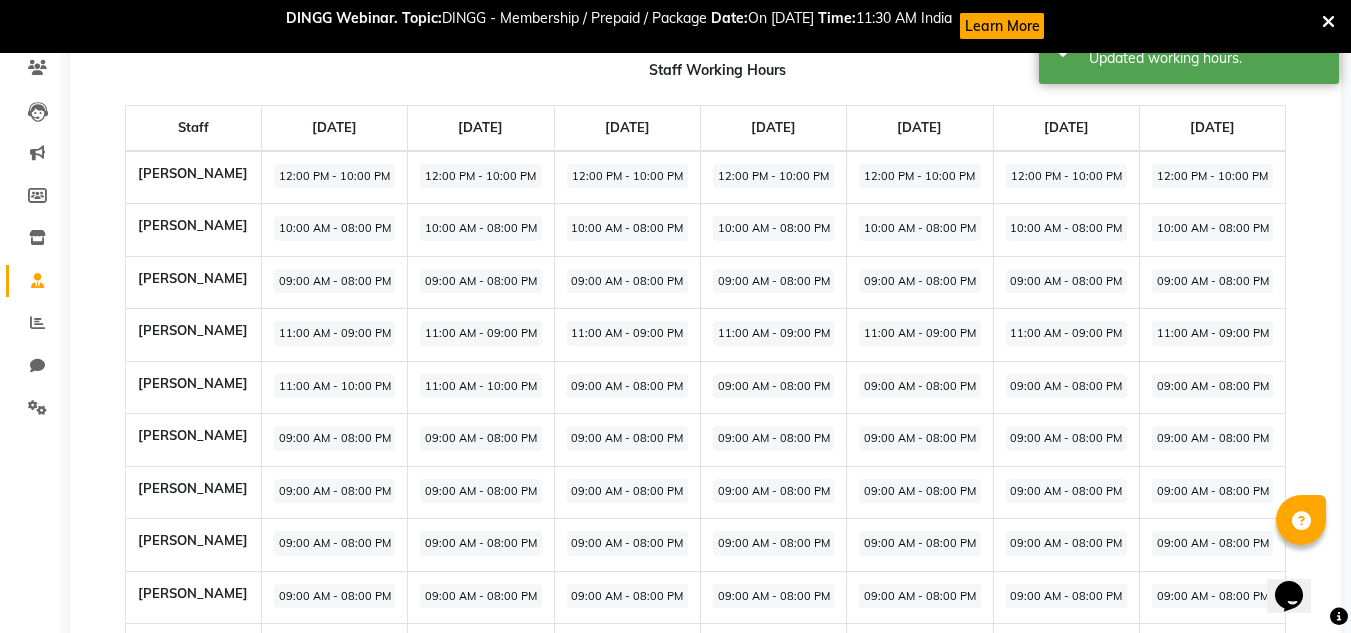 click on "09:00 AM - 08:00 PM" 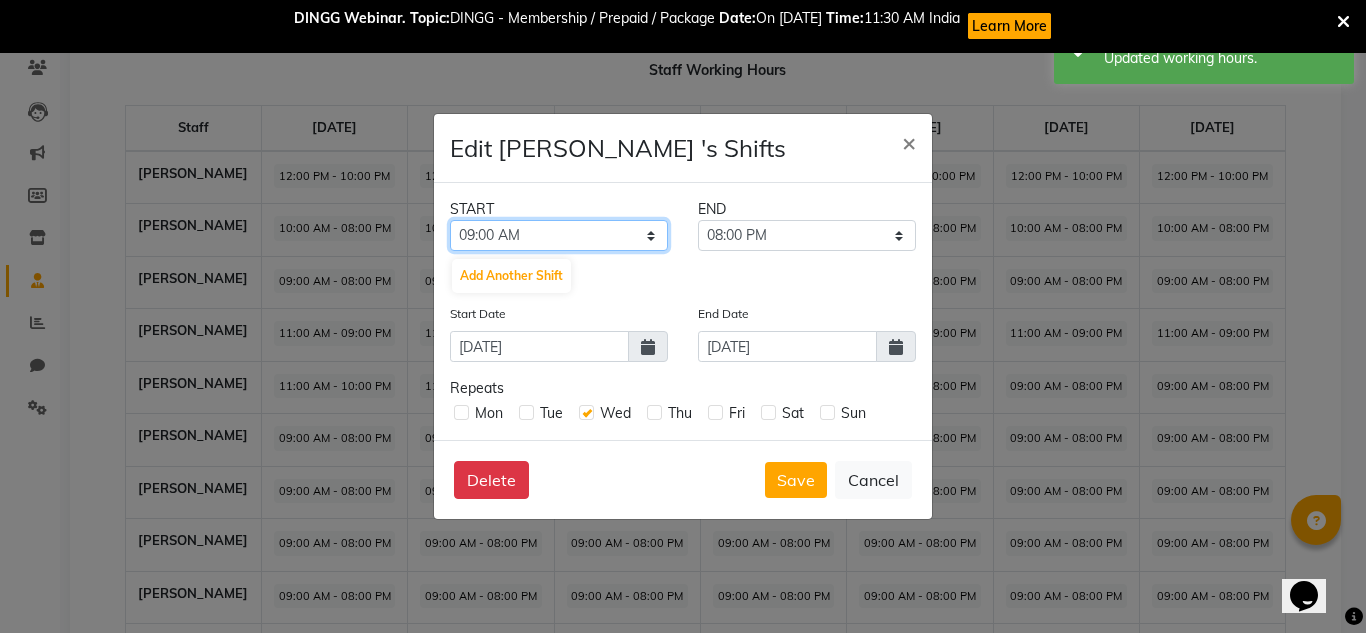 click on "12:00 AM 12:15 AM 12:30 AM 12:45 AM 01:00 AM 01:15 AM 01:30 AM 01:45 AM 02:00 AM 02:15 AM 02:30 AM 02:45 AM 03:00 AM 03:15 AM 03:30 AM 03:45 AM 04:00 AM 04:15 AM 04:30 AM 04:45 AM 05:00 AM 05:15 AM 05:30 AM 05:45 AM 06:00 AM 06:15 AM 06:30 AM 06:45 AM 07:00 AM 07:15 AM 07:30 AM 07:45 AM 08:00 AM 08:15 AM 08:30 AM 08:45 AM 09:00 AM 09:15 AM 09:30 AM 09:45 AM 10:00 AM 10:15 AM 10:30 AM 10:45 AM 11:00 AM 11:15 AM 11:30 AM 11:45 AM 12:00 PM 12:15 PM 12:30 PM 12:45 PM 01:00 PM 01:15 PM 01:30 PM 01:45 PM 02:00 PM 02:15 PM 02:30 PM 02:45 PM 03:00 PM 03:15 PM 03:30 PM 03:45 PM 04:00 PM 04:15 PM 04:30 PM 04:45 PM 05:00 PM 05:15 PM 05:30 PM 05:45 PM 06:00 PM 06:15 PM 06:30 PM 06:45 PM 07:00 PM 07:15 PM 07:30 PM 07:45 PM 08:00 PM 08:15 PM 08:30 PM 08:45 PM 09:00 PM 09:15 PM 09:30 PM 09:45 PM 10:00 PM 10:15 PM 10:30 PM 10:45 PM 11:00 PM 11:15 PM 11:30 PM 11:45 PM" 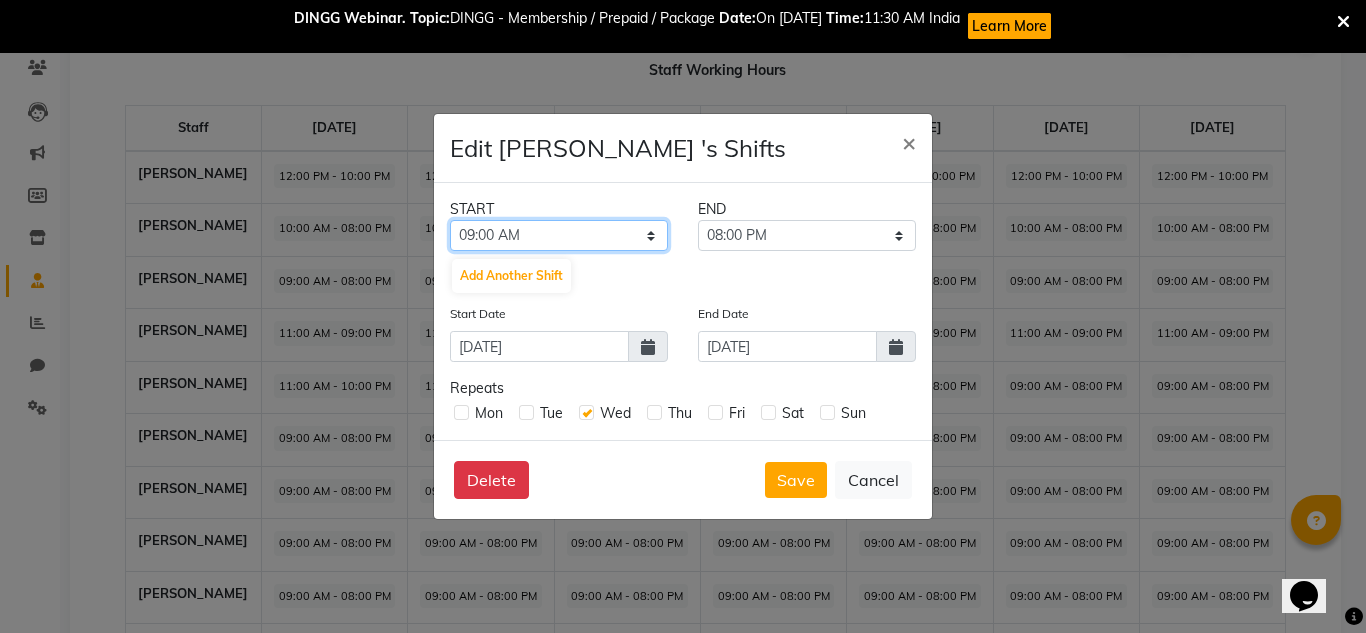 select on "11:00 AM" 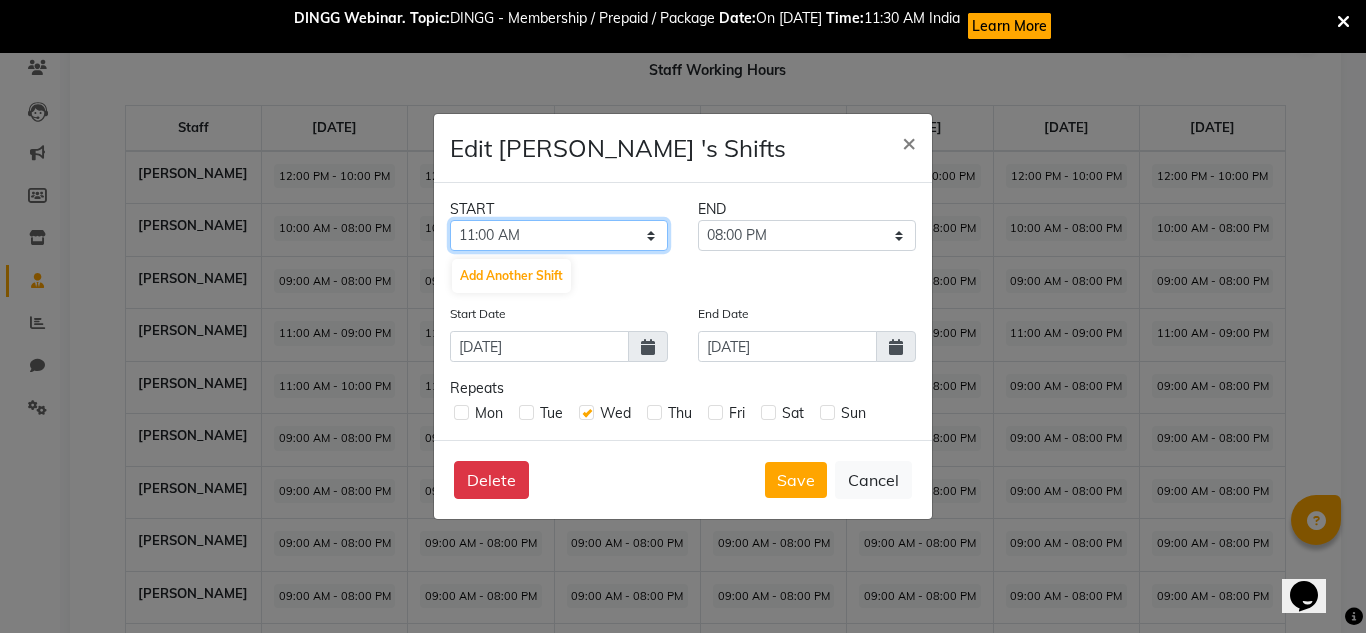 click on "12:00 AM 12:15 AM 12:30 AM 12:45 AM 01:00 AM 01:15 AM 01:30 AM 01:45 AM 02:00 AM 02:15 AM 02:30 AM 02:45 AM 03:00 AM 03:15 AM 03:30 AM 03:45 AM 04:00 AM 04:15 AM 04:30 AM 04:45 AM 05:00 AM 05:15 AM 05:30 AM 05:45 AM 06:00 AM 06:15 AM 06:30 AM 06:45 AM 07:00 AM 07:15 AM 07:30 AM 07:45 AM 08:00 AM 08:15 AM 08:30 AM 08:45 AM 09:00 AM 09:15 AM 09:30 AM 09:45 AM 10:00 AM 10:15 AM 10:30 AM 10:45 AM 11:00 AM 11:15 AM 11:30 AM 11:45 AM 12:00 PM 12:15 PM 12:30 PM 12:45 PM 01:00 PM 01:15 PM 01:30 PM 01:45 PM 02:00 PM 02:15 PM 02:30 PM 02:45 PM 03:00 PM 03:15 PM 03:30 PM 03:45 PM 04:00 PM 04:15 PM 04:30 PM 04:45 PM 05:00 PM 05:15 PM 05:30 PM 05:45 PM 06:00 PM 06:15 PM 06:30 PM 06:45 PM 07:00 PM 07:15 PM 07:30 PM 07:45 PM 08:00 PM 08:15 PM 08:30 PM 08:45 PM 09:00 PM 09:15 PM 09:30 PM 09:45 PM 10:00 PM 10:15 PM 10:30 PM 10:45 PM 11:00 PM 11:15 PM 11:30 PM 11:45 PM" 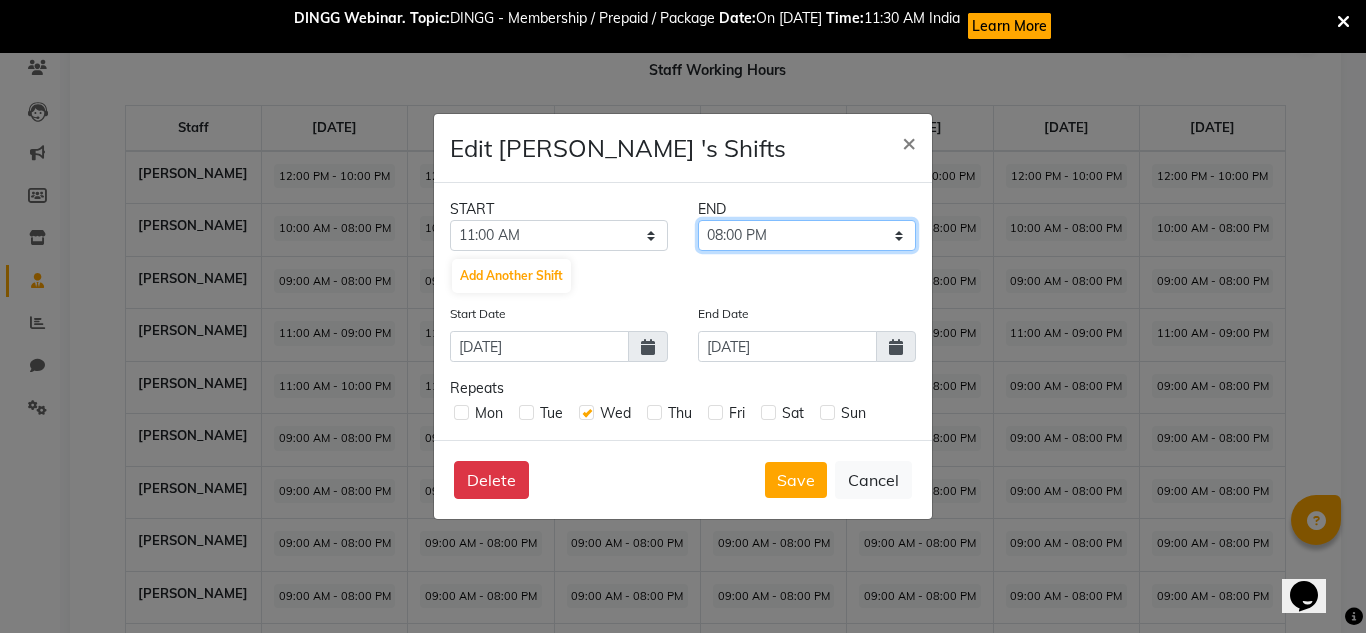 click on "11:15 AM 11:30 AM 11:45 AM 12:00 PM 12:15 PM 12:30 PM 12:45 PM 01:00 PM 01:15 PM 01:30 PM 01:45 PM 02:00 PM 02:15 PM 02:30 PM 02:45 PM 03:00 PM 03:15 PM 03:30 PM 03:45 PM 04:00 PM 04:15 PM 04:30 PM 04:45 PM 05:00 PM 05:15 PM 05:30 PM 05:45 PM 06:00 PM 06:15 PM 06:30 PM 06:45 PM 07:00 PM 07:15 PM 07:30 PM 07:45 PM 08:00 PM 08:15 PM 08:30 PM 08:45 PM 09:00 PM 09:15 PM 09:30 PM 09:45 PM 10:00 PM 10:15 PM 10:30 PM 10:45 PM 11:00 PM 11:15 PM 11:30 PM 11:45 PM" 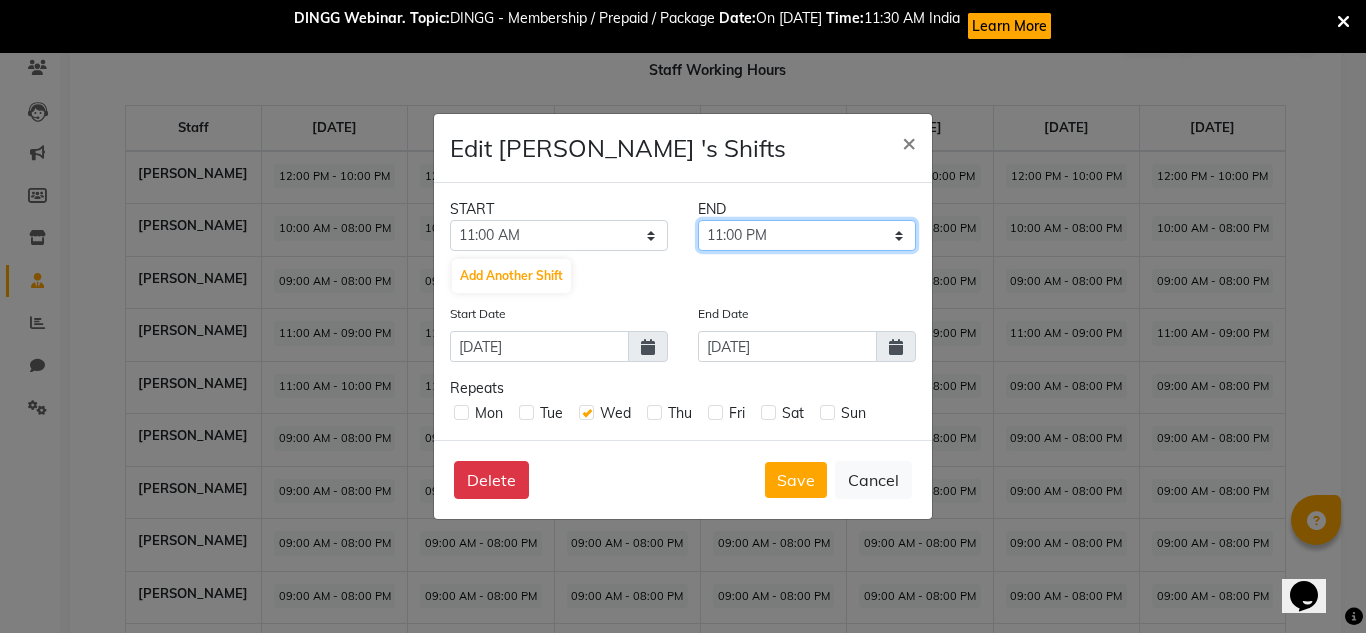 click on "11:15 AM 11:30 AM 11:45 AM 12:00 PM 12:15 PM 12:30 PM 12:45 PM 01:00 PM 01:15 PM 01:30 PM 01:45 PM 02:00 PM 02:15 PM 02:30 PM 02:45 PM 03:00 PM 03:15 PM 03:30 PM 03:45 PM 04:00 PM 04:15 PM 04:30 PM 04:45 PM 05:00 PM 05:15 PM 05:30 PM 05:45 PM 06:00 PM 06:15 PM 06:30 PM 06:45 PM 07:00 PM 07:15 PM 07:30 PM 07:45 PM 08:00 PM 08:15 PM 08:30 PM 08:45 PM 09:00 PM 09:15 PM 09:30 PM 09:45 PM 10:00 PM 10:15 PM 10:30 PM 10:45 PM 11:00 PM 11:15 PM 11:30 PM 11:45 PM" 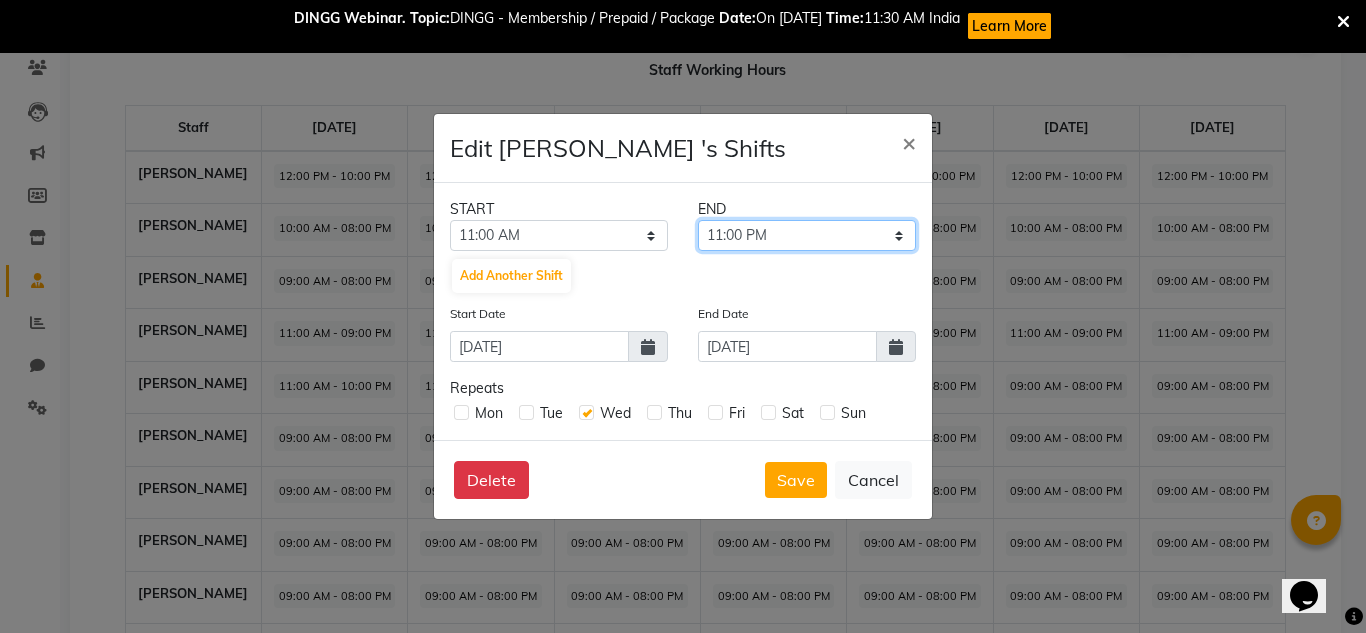 select on "10:00 PM" 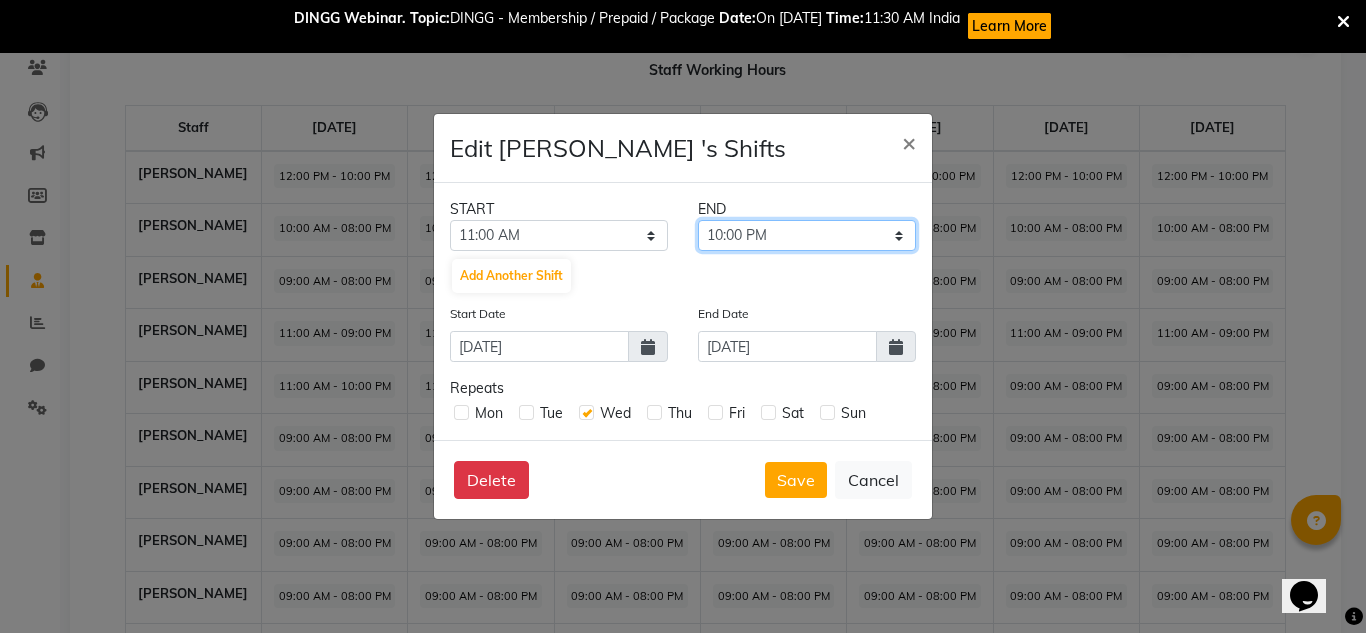 click on "11:15 AM 11:30 AM 11:45 AM 12:00 PM 12:15 PM 12:30 PM 12:45 PM 01:00 PM 01:15 PM 01:30 PM 01:45 PM 02:00 PM 02:15 PM 02:30 PM 02:45 PM 03:00 PM 03:15 PM 03:30 PM 03:45 PM 04:00 PM 04:15 PM 04:30 PM 04:45 PM 05:00 PM 05:15 PM 05:30 PM 05:45 PM 06:00 PM 06:15 PM 06:30 PM 06:45 PM 07:00 PM 07:15 PM 07:30 PM 07:45 PM 08:00 PM 08:15 PM 08:30 PM 08:45 PM 09:00 PM 09:15 PM 09:30 PM 09:45 PM 10:00 PM 10:15 PM 10:30 PM 10:45 PM 11:00 PM 11:15 PM 11:30 PM 11:45 PM" 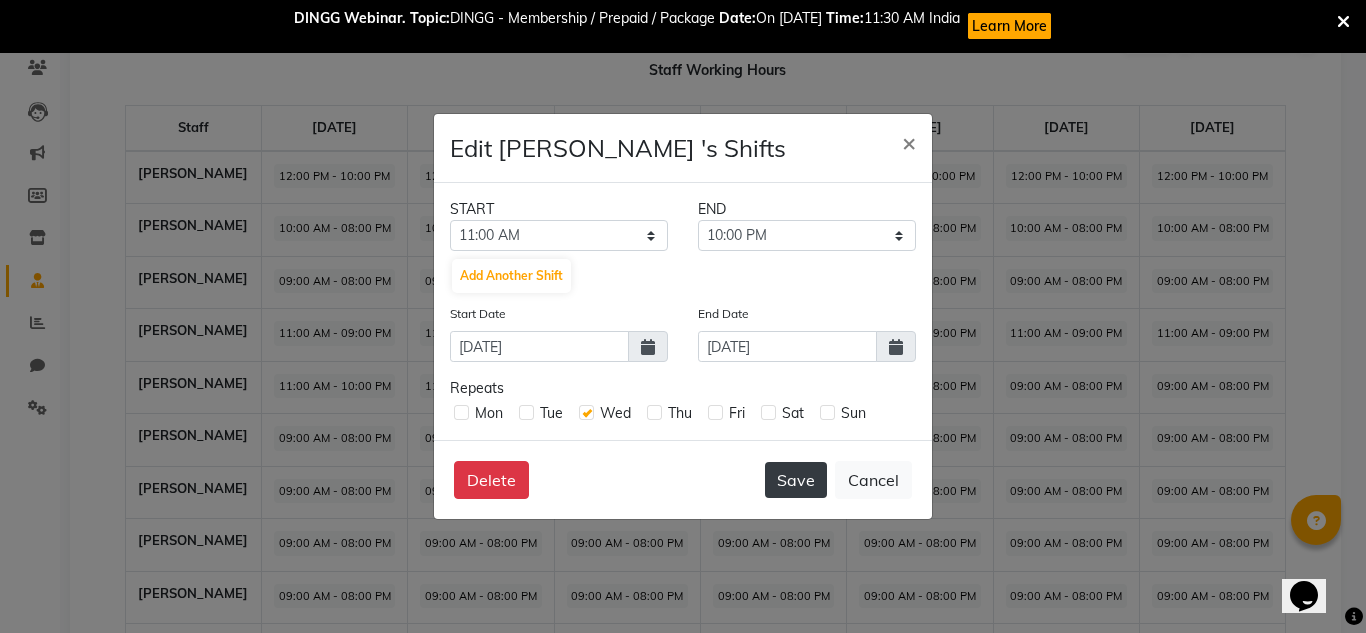 click on "Save" 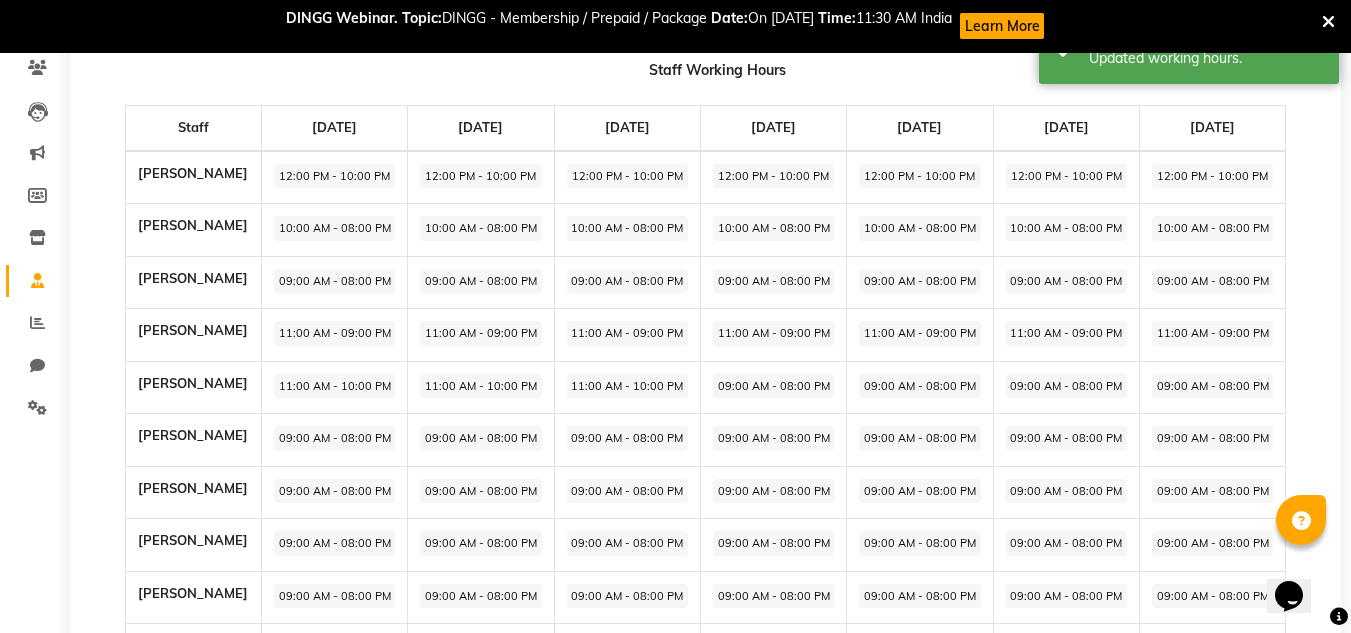 click on "09:00 AM - 08:00 PM" 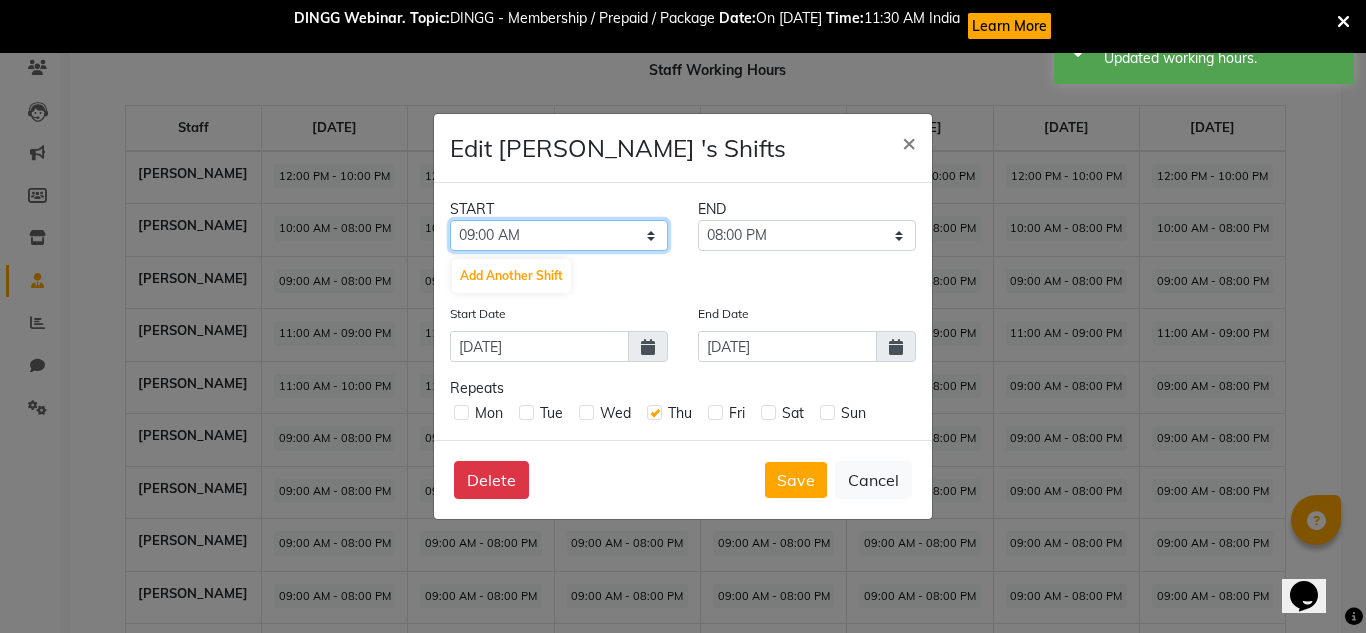 click on "12:00 AM 12:15 AM 12:30 AM 12:45 AM 01:00 AM 01:15 AM 01:30 AM 01:45 AM 02:00 AM 02:15 AM 02:30 AM 02:45 AM 03:00 AM 03:15 AM 03:30 AM 03:45 AM 04:00 AM 04:15 AM 04:30 AM 04:45 AM 05:00 AM 05:15 AM 05:30 AM 05:45 AM 06:00 AM 06:15 AM 06:30 AM 06:45 AM 07:00 AM 07:15 AM 07:30 AM 07:45 AM 08:00 AM 08:15 AM 08:30 AM 08:45 AM 09:00 AM 09:15 AM 09:30 AM 09:45 AM 10:00 AM 10:15 AM 10:30 AM 10:45 AM 11:00 AM 11:15 AM 11:30 AM 11:45 AM 12:00 PM 12:15 PM 12:30 PM 12:45 PM 01:00 PM 01:15 PM 01:30 PM 01:45 PM 02:00 PM 02:15 PM 02:30 PM 02:45 PM 03:00 PM 03:15 PM 03:30 PM 03:45 PM 04:00 PM 04:15 PM 04:30 PM 04:45 PM 05:00 PM 05:15 PM 05:30 PM 05:45 PM 06:00 PM 06:15 PM 06:30 PM 06:45 PM 07:00 PM 07:15 PM 07:30 PM 07:45 PM 08:00 PM 08:15 PM 08:30 PM 08:45 PM 09:00 PM 09:15 PM 09:30 PM 09:45 PM 10:00 PM 10:15 PM 10:30 PM 10:45 PM 11:00 PM 11:15 PM 11:30 PM 11:45 PM" 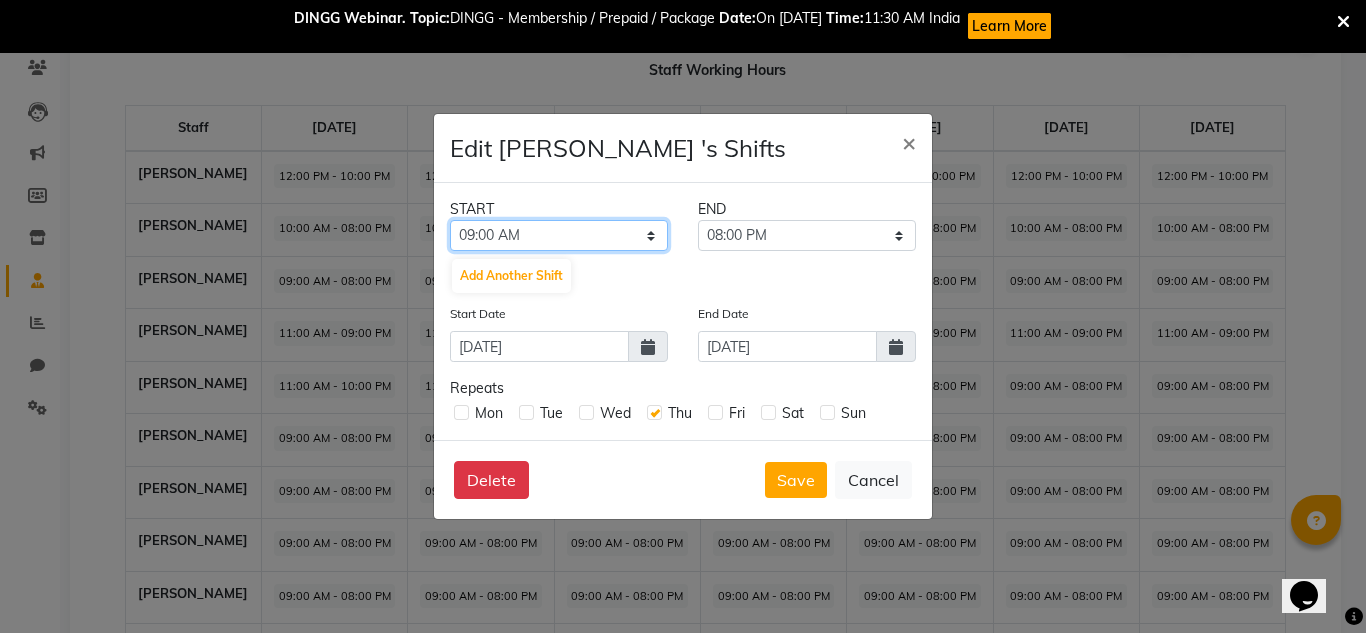 select on "11:00 AM" 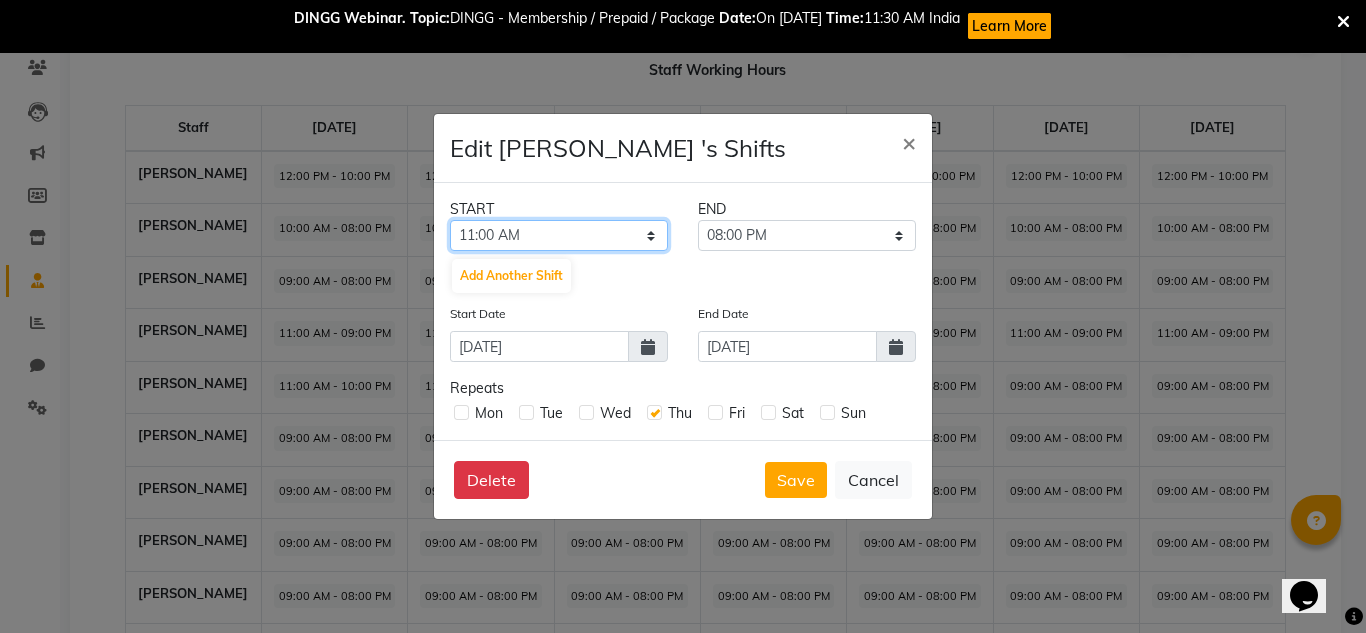 click on "12:00 AM 12:15 AM 12:30 AM 12:45 AM 01:00 AM 01:15 AM 01:30 AM 01:45 AM 02:00 AM 02:15 AM 02:30 AM 02:45 AM 03:00 AM 03:15 AM 03:30 AM 03:45 AM 04:00 AM 04:15 AM 04:30 AM 04:45 AM 05:00 AM 05:15 AM 05:30 AM 05:45 AM 06:00 AM 06:15 AM 06:30 AM 06:45 AM 07:00 AM 07:15 AM 07:30 AM 07:45 AM 08:00 AM 08:15 AM 08:30 AM 08:45 AM 09:00 AM 09:15 AM 09:30 AM 09:45 AM 10:00 AM 10:15 AM 10:30 AM 10:45 AM 11:00 AM 11:15 AM 11:30 AM 11:45 AM 12:00 PM 12:15 PM 12:30 PM 12:45 PM 01:00 PM 01:15 PM 01:30 PM 01:45 PM 02:00 PM 02:15 PM 02:30 PM 02:45 PM 03:00 PM 03:15 PM 03:30 PM 03:45 PM 04:00 PM 04:15 PM 04:30 PM 04:45 PM 05:00 PM 05:15 PM 05:30 PM 05:45 PM 06:00 PM 06:15 PM 06:30 PM 06:45 PM 07:00 PM 07:15 PM 07:30 PM 07:45 PM 08:00 PM 08:15 PM 08:30 PM 08:45 PM 09:00 PM 09:15 PM 09:30 PM 09:45 PM 10:00 PM 10:15 PM 10:30 PM 10:45 PM 11:00 PM 11:15 PM 11:30 PM 11:45 PM" 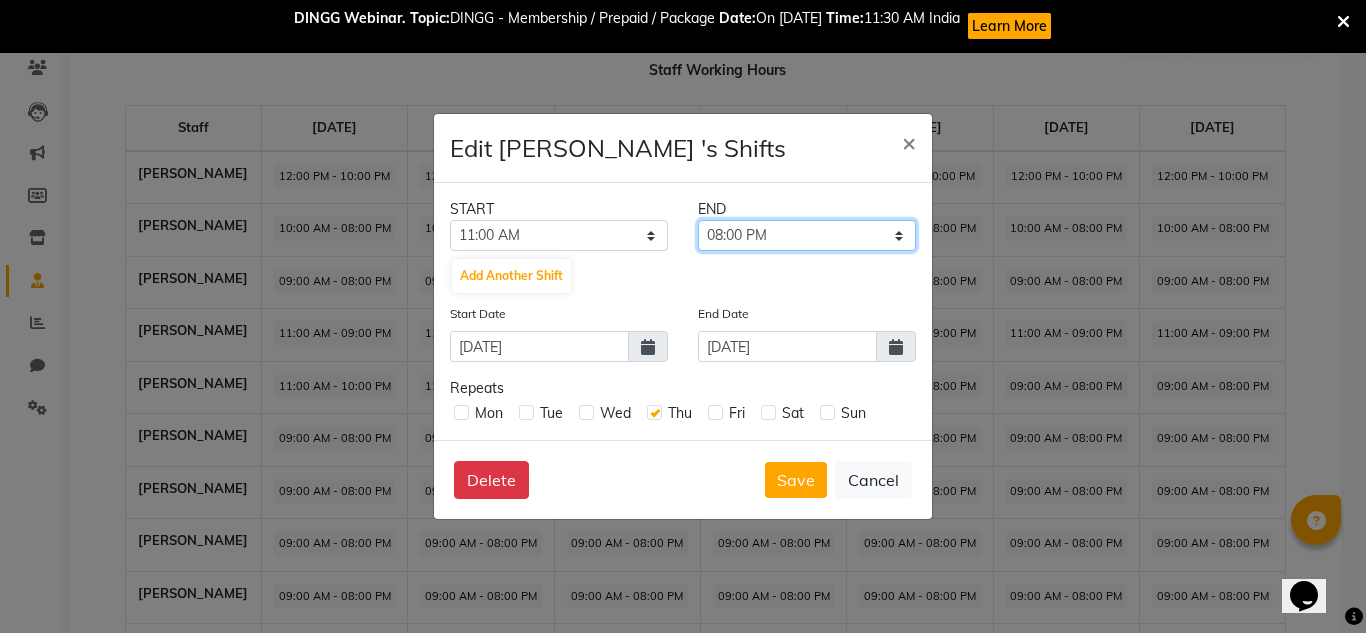 click on "11:15 AM 11:30 AM 11:45 AM 12:00 PM 12:15 PM 12:30 PM 12:45 PM 01:00 PM 01:15 PM 01:30 PM 01:45 PM 02:00 PM 02:15 PM 02:30 PM 02:45 PM 03:00 PM 03:15 PM 03:30 PM 03:45 PM 04:00 PM 04:15 PM 04:30 PM 04:45 PM 05:00 PM 05:15 PM 05:30 PM 05:45 PM 06:00 PM 06:15 PM 06:30 PM 06:45 PM 07:00 PM 07:15 PM 07:30 PM 07:45 PM 08:00 PM 08:15 PM 08:30 PM 08:45 PM 09:00 PM 09:15 PM 09:30 PM 09:45 PM 10:00 PM 10:15 PM 10:30 PM 10:45 PM 11:00 PM 11:15 PM 11:30 PM 11:45 PM" 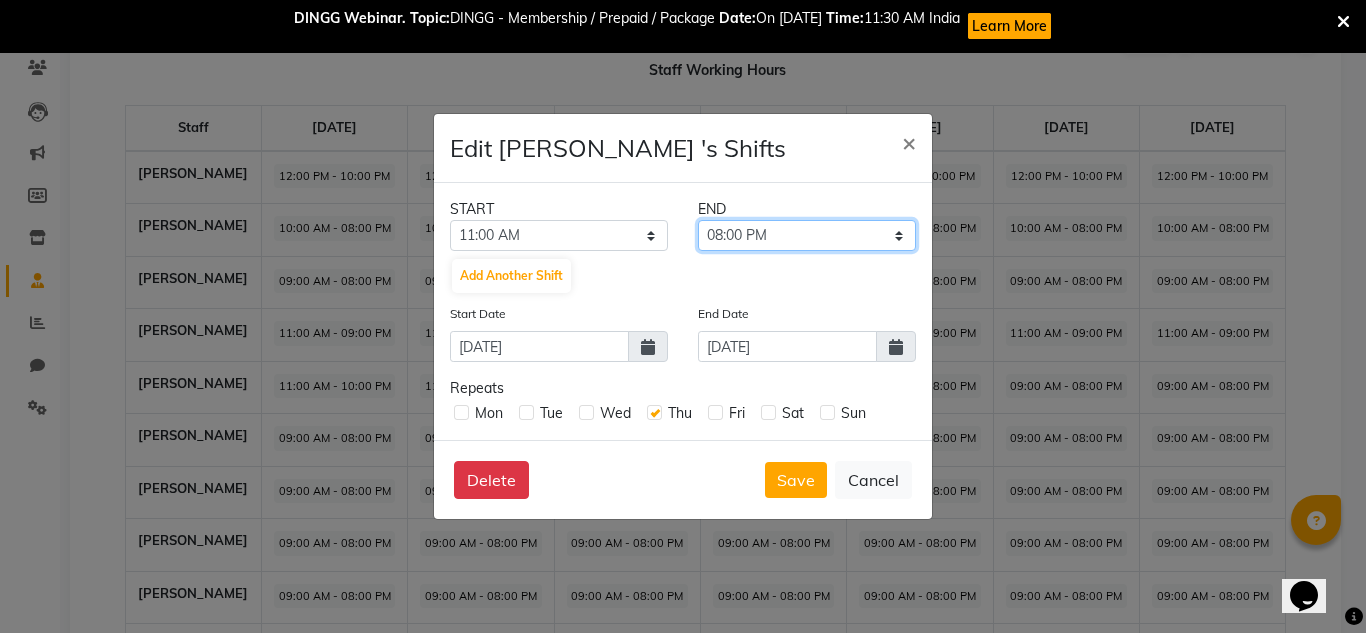 select on "10:00 PM" 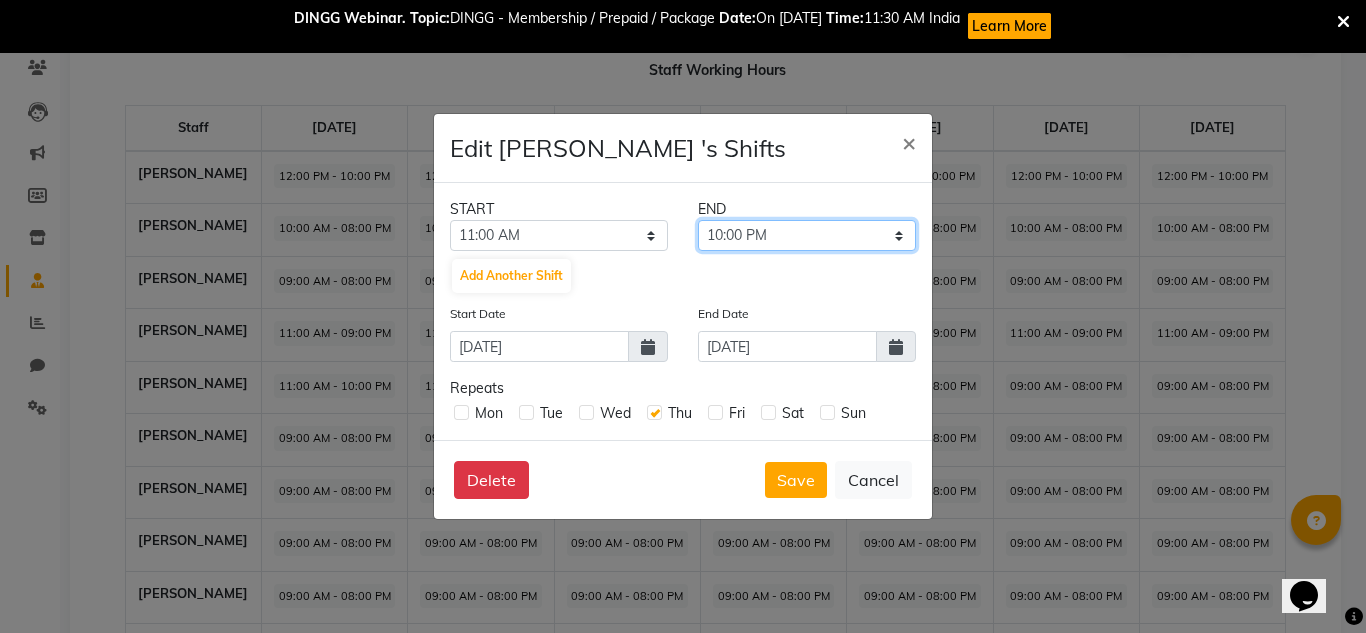 click on "11:15 AM 11:30 AM 11:45 AM 12:00 PM 12:15 PM 12:30 PM 12:45 PM 01:00 PM 01:15 PM 01:30 PM 01:45 PM 02:00 PM 02:15 PM 02:30 PM 02:45 PM 03:00 PM 03:15 PM 03:30 PM 03:45 PM 04:00 PM 04:15 PM 04:30 PM 04:45 PM 05:00 PM 05:15 PM 05:30 PM 05:45 PM 06:00 PM 06:15 PM 06:30 PM 06:45 PM 07:00 PM 07:15 PM 07:30 PM 07:45 PM 08:00 PM 08:15 PM 08:30 PM 08:45 PM 09:00 PM 09:15 PM 09:30 PM 09:45 PM 10:00 PM 10:15 PM 10:30 PM 10:45 PM 11:00 PM 11:15 PM 11:30 PM 11:45 PM" 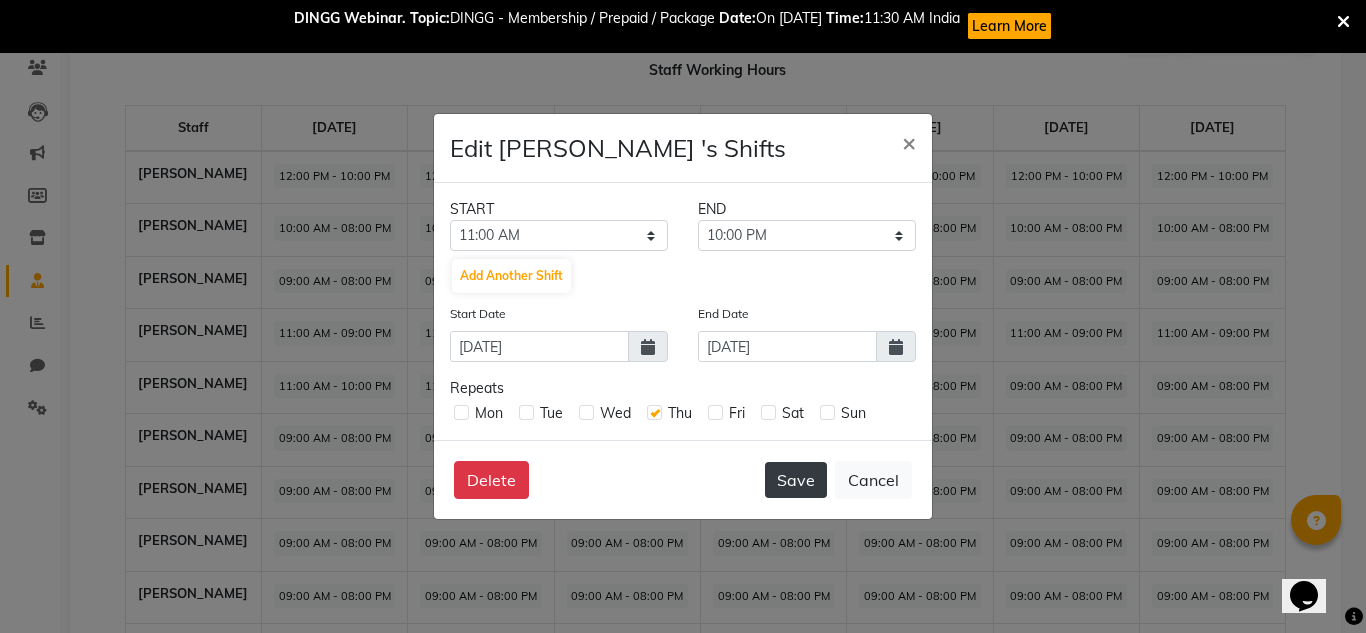 click on "Save" 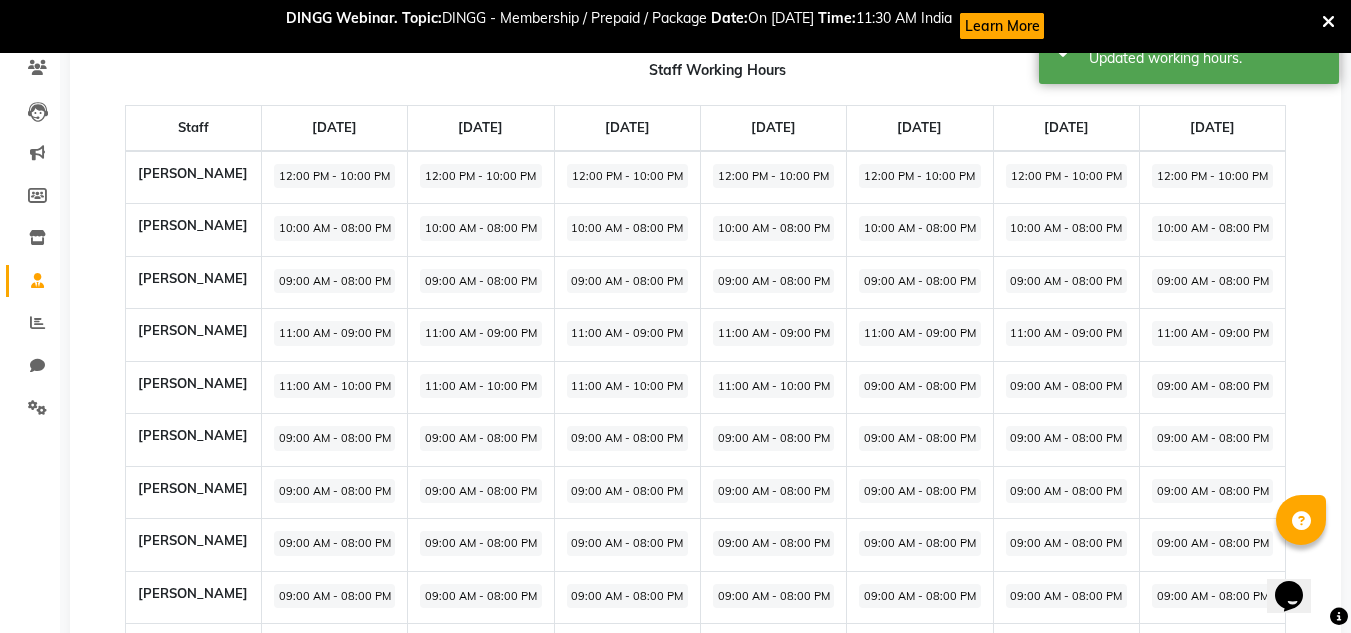 click on "09:00 AM - 08:00 PM" 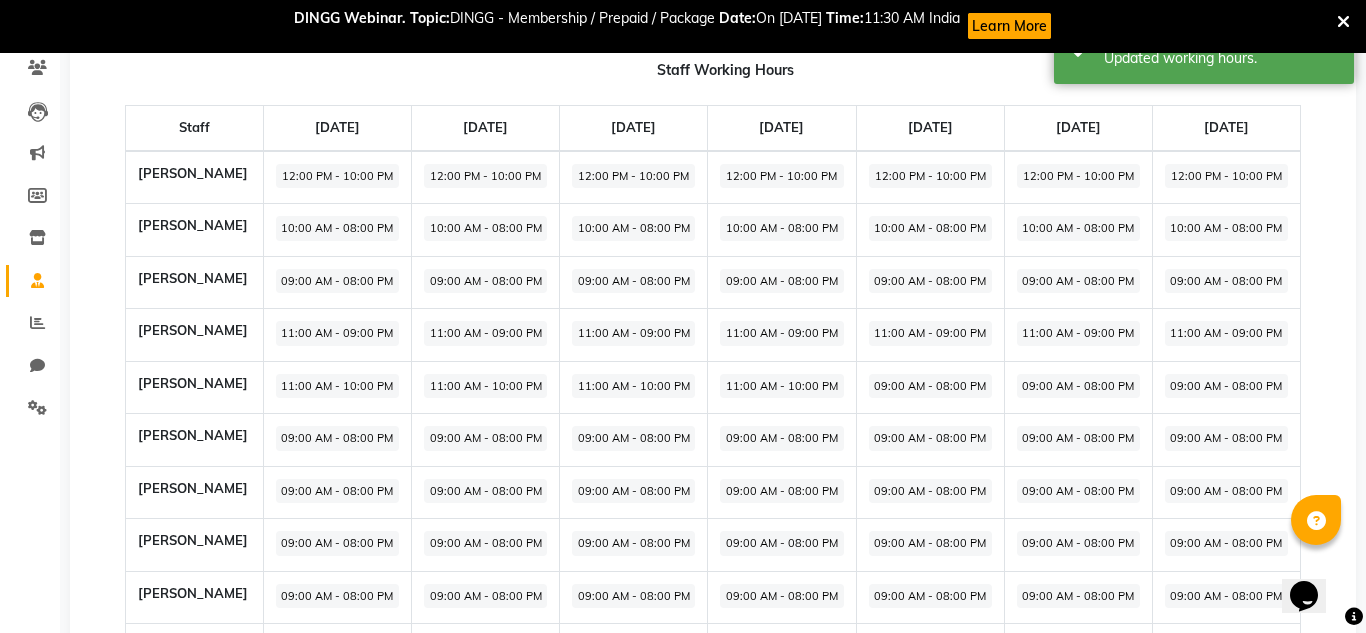 select on "09:00 AM" 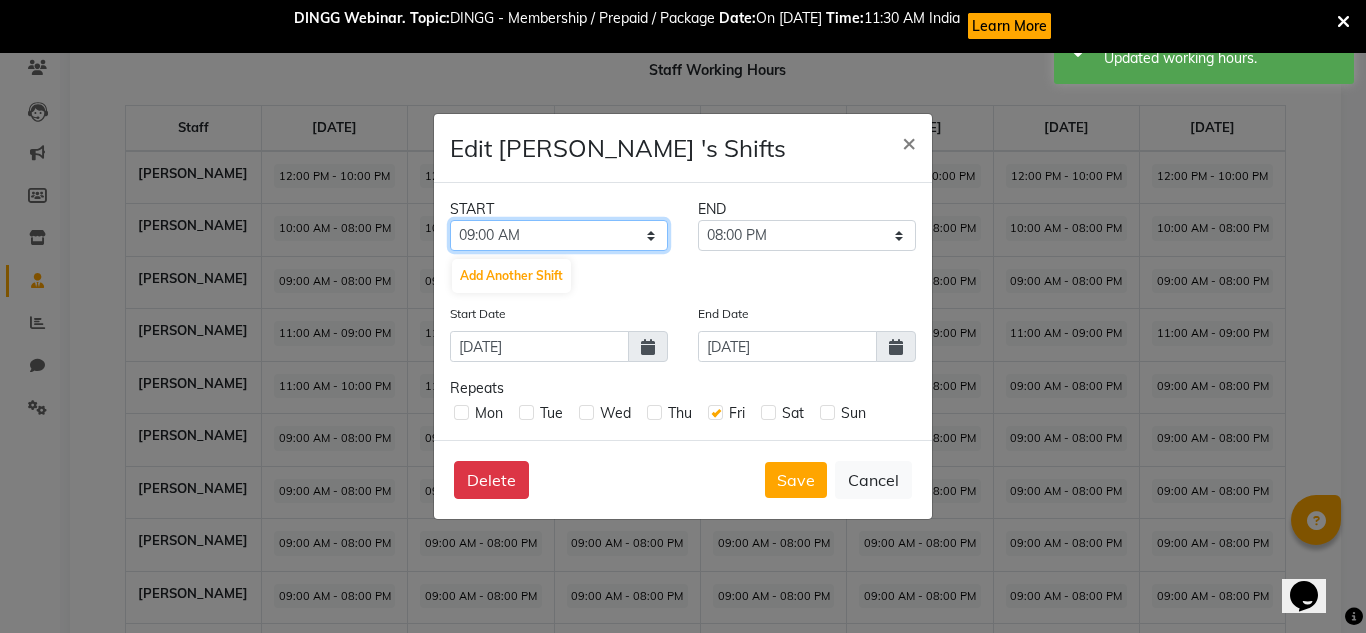 click on "12:00 AM 12:15 AM 12:30 AM 12:45 AM 01:00 AM 01:15 AM 01:30 AM 01:45 AM 02:00 AM 02:15 AM 02:30 AM 02:45 AM 03:00 AM 03:15 AM 03:30 AM 03:45 AM 04:00 AM 04:15 AM 04:30 AM 04:45 AM 05:00 AM 05:15 AM 05:30 AM 05:45 AM 06:00 AM 06:15 AM 06:30 AM 06:45 AM 07:00 AM 07:15 AM 07:30 AM 07:45 AM 08:00 AM 08:15 AM 08:30 AM 08:45 AM 09:00 AM 09:15 AM 09:30 AM 09:45 AM 10:00 AM 10:15 AM 10:30 AM 10:45 AM 11:00 AM 11:15 AM 11:30 AM 11:45 AM 12:00 PM 12:15 PM 12:30 PM 12:45 PM 01:00 PM 01:15 PM 01:30 PM 01:45 PM 02:00 PM 02:15 PM 02:30 PM 02:45 PM 03:00 PM 03:15 PM 03:30 PM 03:45 PM 04:00 PM 04:15 PM 04:30 PM 04:45 PM 05:00 PM 05:15 PM 05:30 PM 05:45 PM 06:00 PM 06:15 PM 06:30 PM 06:45 PM 07:00 PM 07:15 PM 07:30 PM 07:45 PM 08:00 PM 08:15 PM 08:30 PM 08:45 PM 09:00 PM 09:15 PM 09:30 PM 09:45 PM 10:00 PM 10:15 PM 10:30 PM 10:45 PM 11:00 PM 11:15 PM 11:30 PM 11:45 PM" 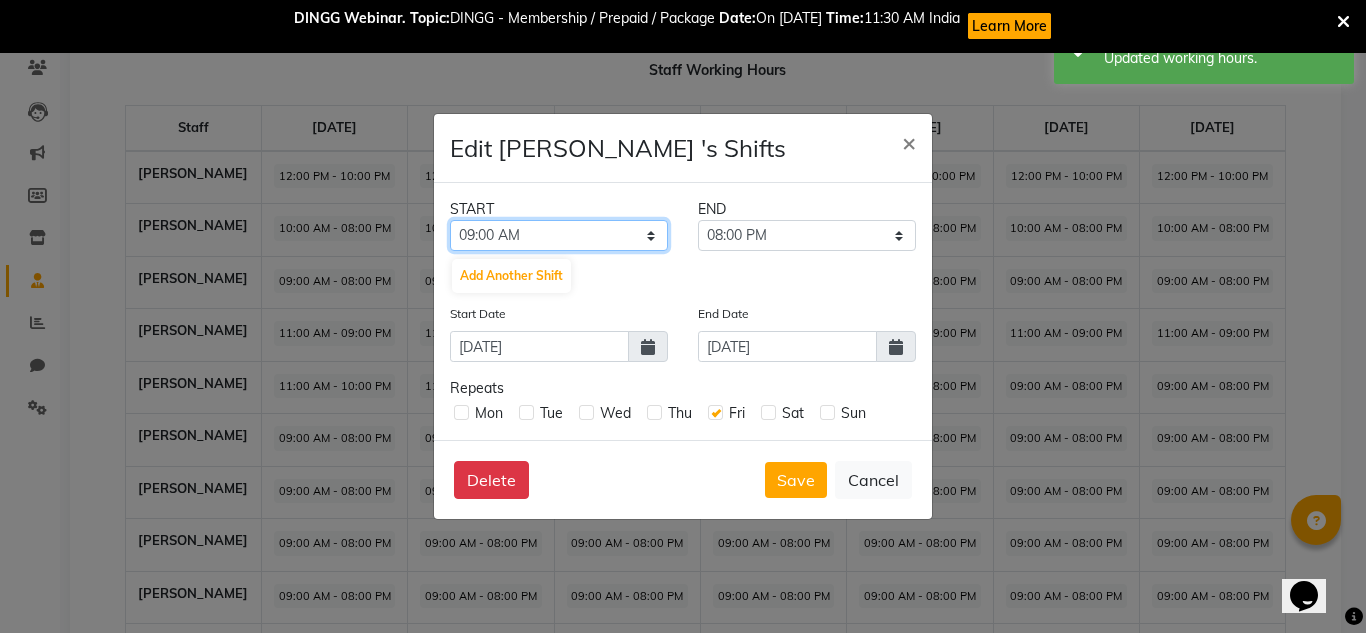 select on "11:00 AM" 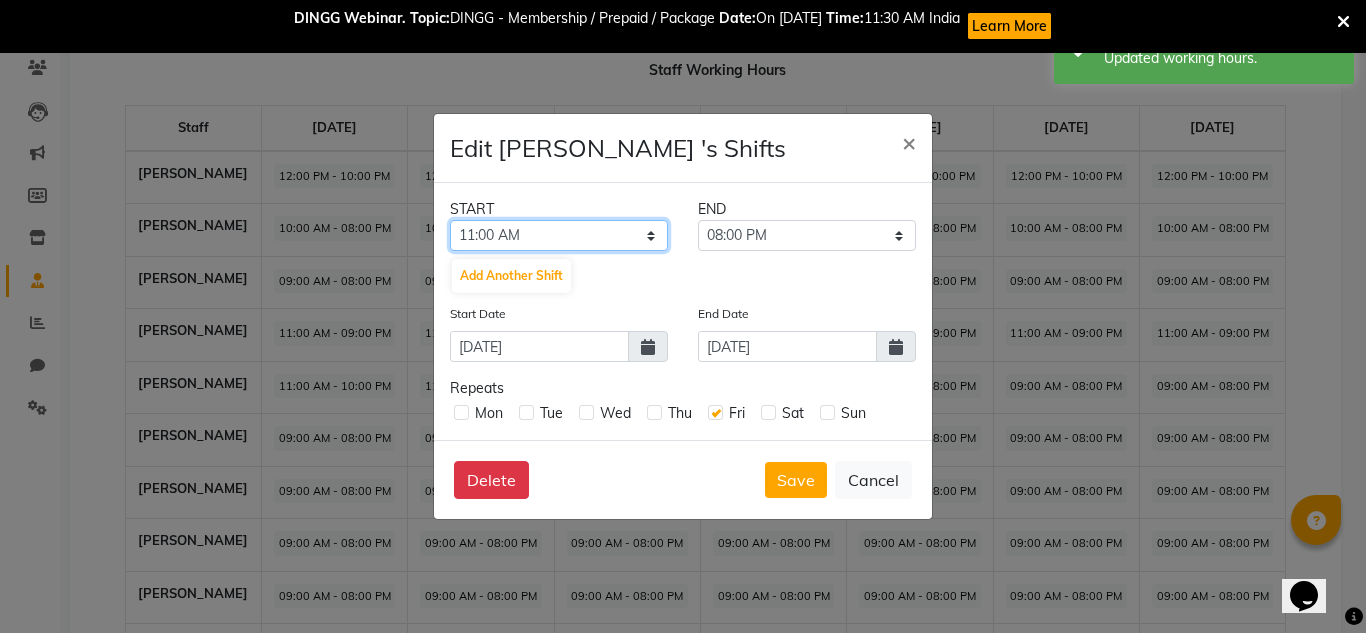 click on "12:00 AM 12:15 AM 12:30 AM 12:45 AM 01:00 AM 01:15 AM 01:30 AM 01:45 AM 02:00 AM 02:15 AM 02:30 AM 02:45 AM 03:00 AM 03:15 AM 03:30 AM 03:45 AM 04:00 AM 04:15 AM 04:30 AM 04:45 AM 05:00 AM 05:15 AM 05:30 AM 05:45 AM 06:00 AM 06:15 AM 06:30 AM 06:45 AM 07:00 AM 07:15 AM 07:30 AM 07:45 AM 08:00 AM 08:15 AM 08:30 AM 08:45 AM 09:00 AM 09:15 AM 09:30 AM 09:45 AM 10:00 AM 10:15 AM 10:30 AM 10:45 AM 11:00 AM 11:15 AM 11:30 AM 11:45 AM 12:00 PM 12:15 PM 12:30 PM 12:45 PM 01:00 PM 01:15 PM 01:30 PM 01:45 PM 02:00 PM 02:15 PM 02:30 PM 02:45 PM 03:00 PM 03:15 PM 03:30 PM 03:45 PM 04:00 PM 04:15 PM 04:30 PM 04:45 PM 05:00 PM 05:15 PM 05:30 PM 05:45 PM 06:00 PM 06:15 PM 06:30 PM 06:45 PM 07:00 PM 07:15 PM 07:30 PM 07:45 PM 08:00 PM 08:15 PM 08:30 PM 08:45 PM 09:00 PM 09:15 PM 09:30 PM 09:45 PM 10:00 PM 10:15 PM 10:30 PM 10:45 PM 11:00 PM 11:15 PM 11:30 PM 11:45 PM" 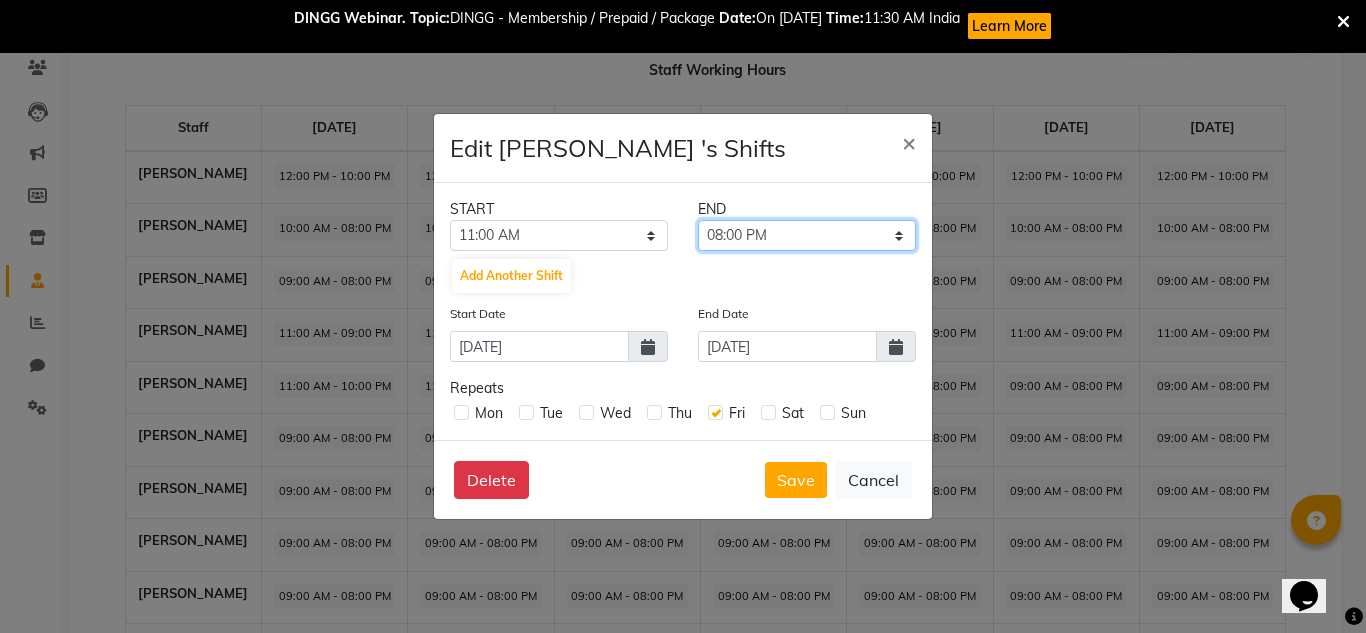 click on "11:15 AM 11:30 AM 11:45 AM 12:00 PM 12:15 PM 12:30 PM 12:45 PM 01:00 PM 01:15 PM 01:30 PM 01:45 PM 02:00 PM 02:15 PM 02:30 PM 02:45 PM 03:00 PM 03:15 PM 03:30 PM 03:45 PM 04:00 PM 04:15 PM 04:30 PM 04:45 PM 05:00 PM 05:15 PM 05:30 PM 05:45 PM 06:00 PM 06:15 PM 06:30 PM 06:45 PM 07:00 PM 07:15 PM 07:30 PM 07:45 PM 08:00 PM 08:15 PM 08:30 PM 08:45 PM 09:00 PM 09:15 PM 09:30 PM 09:45 PM 10:00 PM 10:15 PM 10:30 PM 10:45 PM 11:00 PM 11:15 PM 11:30 PM 11:45 PM" 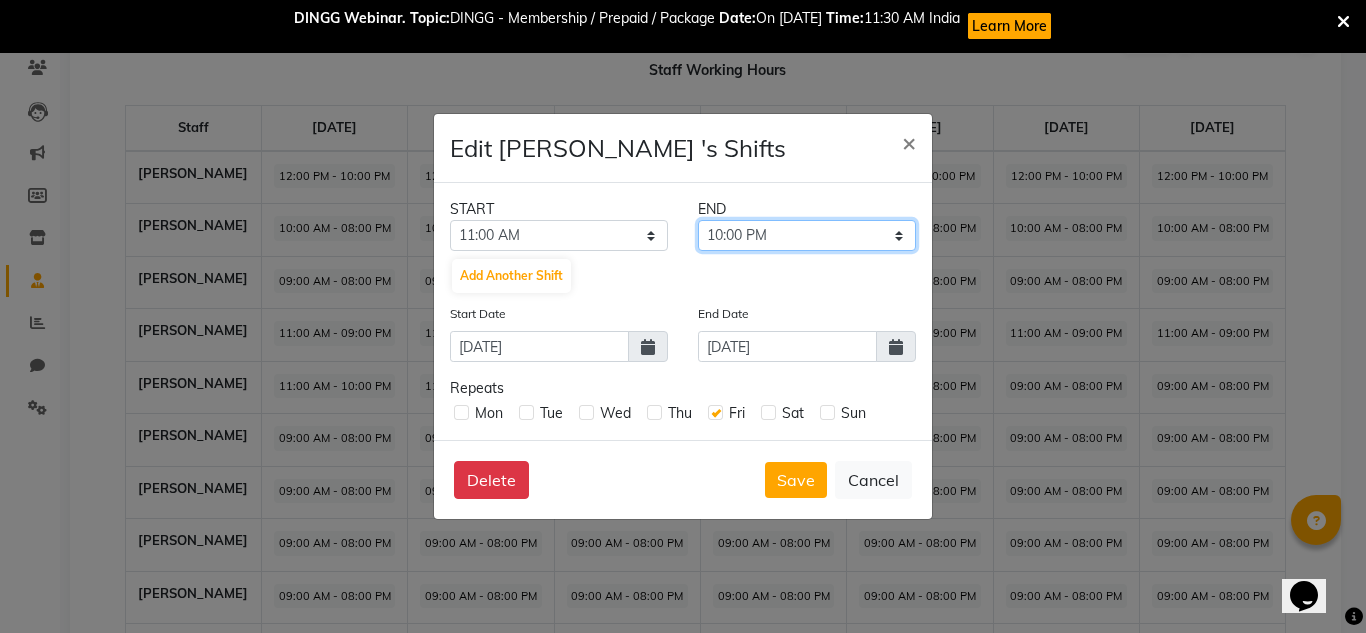 click on "11:15 AM 11:30 AM 11:45 AM 12:00 PM 12:15 PM 12:30 PM 12:45 PM 01:00 PM 01:15 PM 01:30 PM 01:45 PM 02:00 PM 02:15 PM 02:30 PM 02:45 PM 03:00 PM 03:15 PM 03:30 PM 03:45 PM 04:00 PM 04:15 PM 04:30 PM 04:45 PM 05:00 PM 05:15 PM 05:30 PM 05:45 PM 06:00 PM 06:15 PM 06:30 PM 06:45 PM 07:00 PM 07:15 PM 07:30 PM 07:45 PM 08:00 PM 08:15 PM 08:30 PM 08:45 PM 09:00 PM 09:15 PM 09:30 PM 09:45 PM 10:00 PM 10:15 PM 10:30 PM 10:45 PM 11:00 PM 11:15 PM 11:30 PM 11:45 PM" 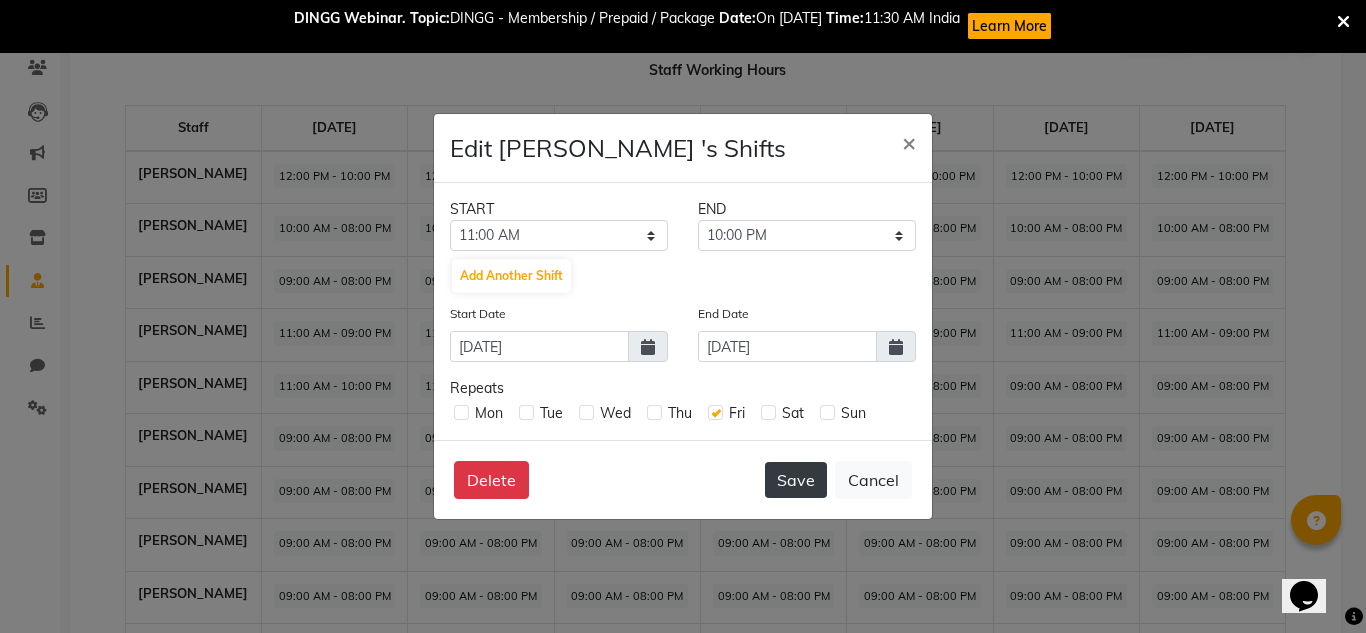 click on "Save" 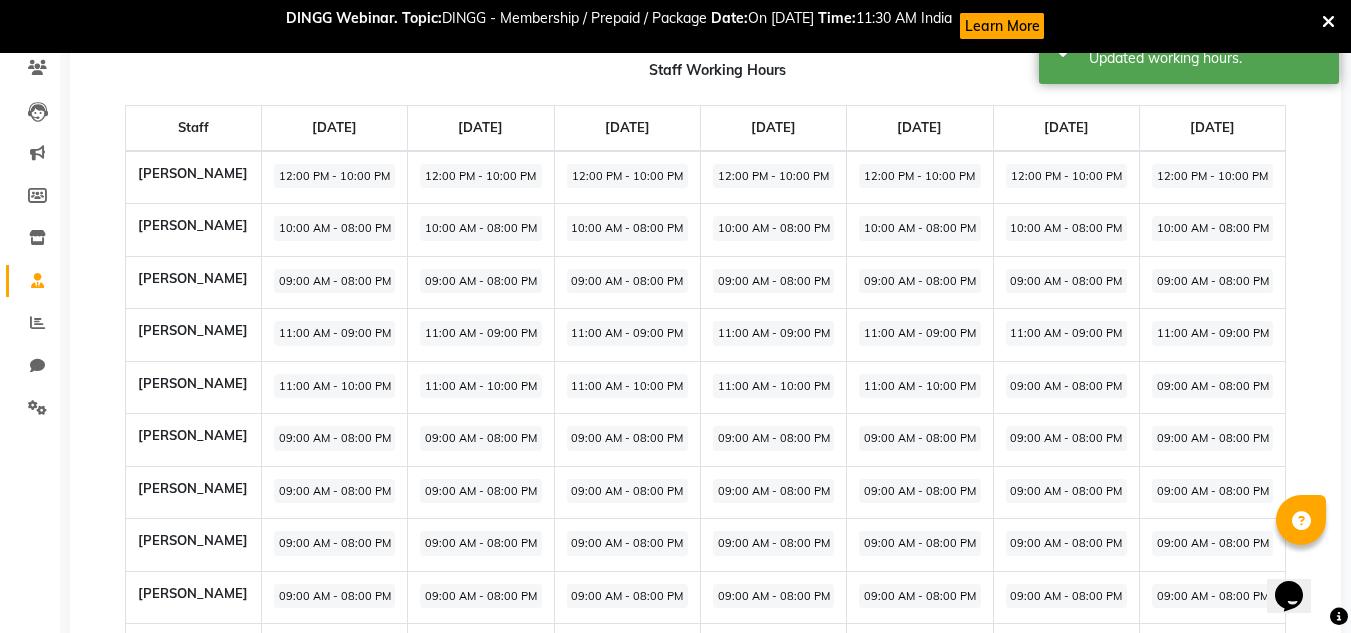 click on "09:00 AM - 08:00 PM" 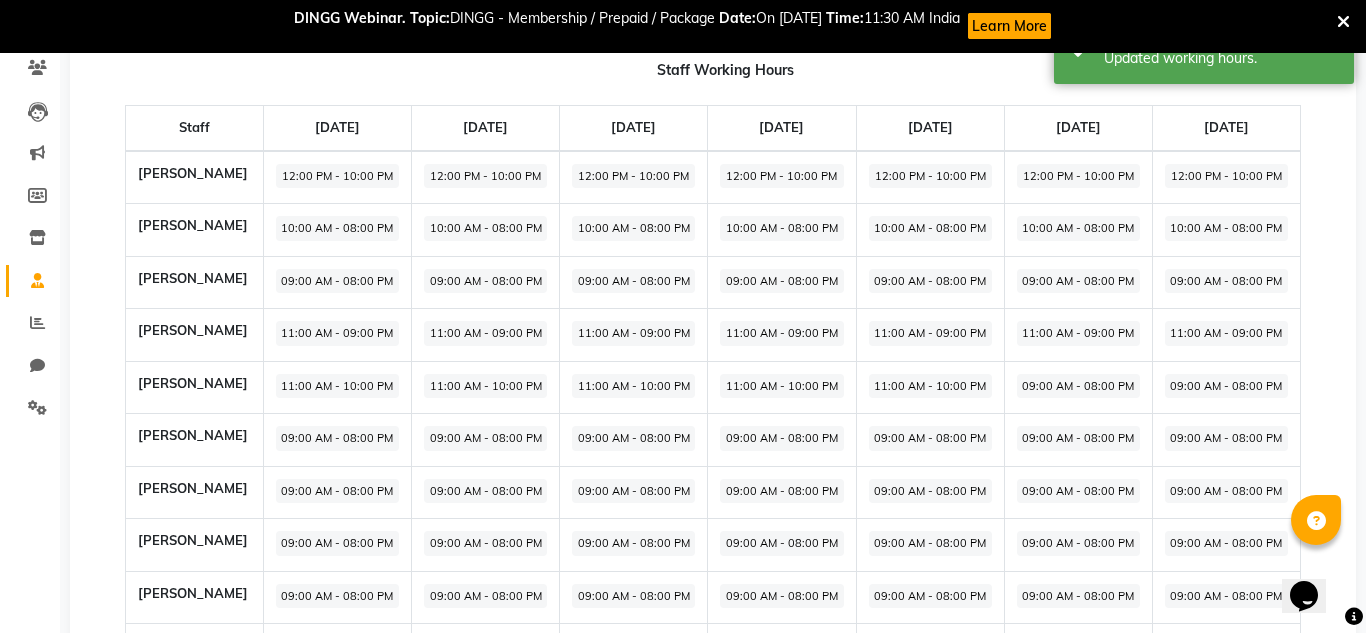 select on "09:00 AM" 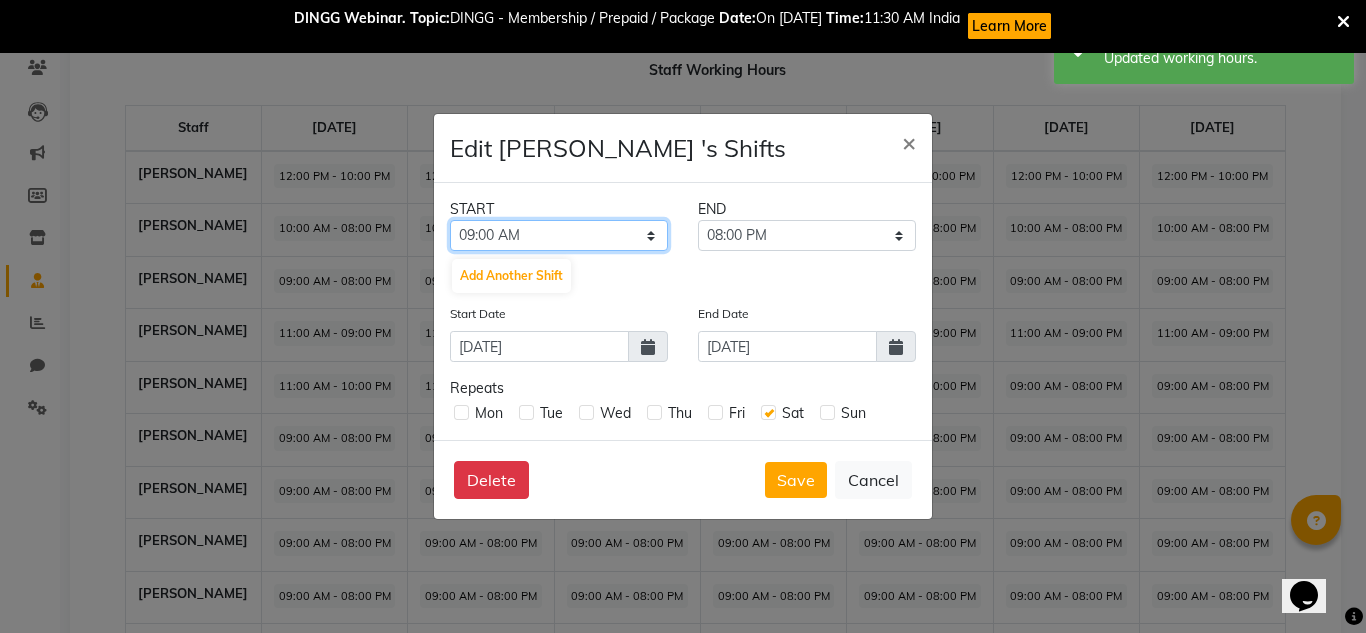 click on "12:00 AM 12:15 AM 12:30 AM 12:45 AM 01:00 AM 01:15 AM 01:30 AM 01:45 AM 02:00 AM 02:15 AM 02:30 AM 02:45 AM 03:00 AM 03:15 AM 03:30 AM 03:45 AM 04:00 AM 04:15 AM 04:30 AM 04:45 AM 05:00 AM 05:15 AM 05:30 AM 05:45 AM 06:00 AM 06:15 AM 06:30 AM 06:45 AM 07:00 AM 07:15 AM 07:30 AM 07:45 AM 08:00 AM 08:15 AM 08:30 AM 08:45 AM 09:00 AM 09:15 AM 09:30 AM 09:45 AM 10:00 AM 10:15 AM 10:30 AM 10:45 AM 11:00 AM 11:15 AM 11:30 AM 11:45 AM 12:00 PM 12:15 PM 12:30 PM 12:45 PM 01:00 PM 01:15 PM 01:30 PM 01:45 PM 02:00 PM 02:15 PM 02:30 PM 02:45 PM 03:00 PM 03:15 PM 03:30 PM 03:45 PM 04:00 PM 04:15 PM 04:30 PM 04:45 PM 05:00 PM 05:15 PM 05:30 PM 05:45 PM 06:00 PM 06:15 PM 06:30 PM 06:45 PM 07:00 PM 07:15 PM 07:30 PM 07:45 PM 08:00 PM 08:15 PM 08:30 PM 08:45 PM 09:00 PM 09:15 PM 09:30 PM 09:45 PM 10:00 PM 10:15 PM 10:30 PM 10:45 PM 11:00 PM 11:15 PM 11:30 PM 11:45 PM" 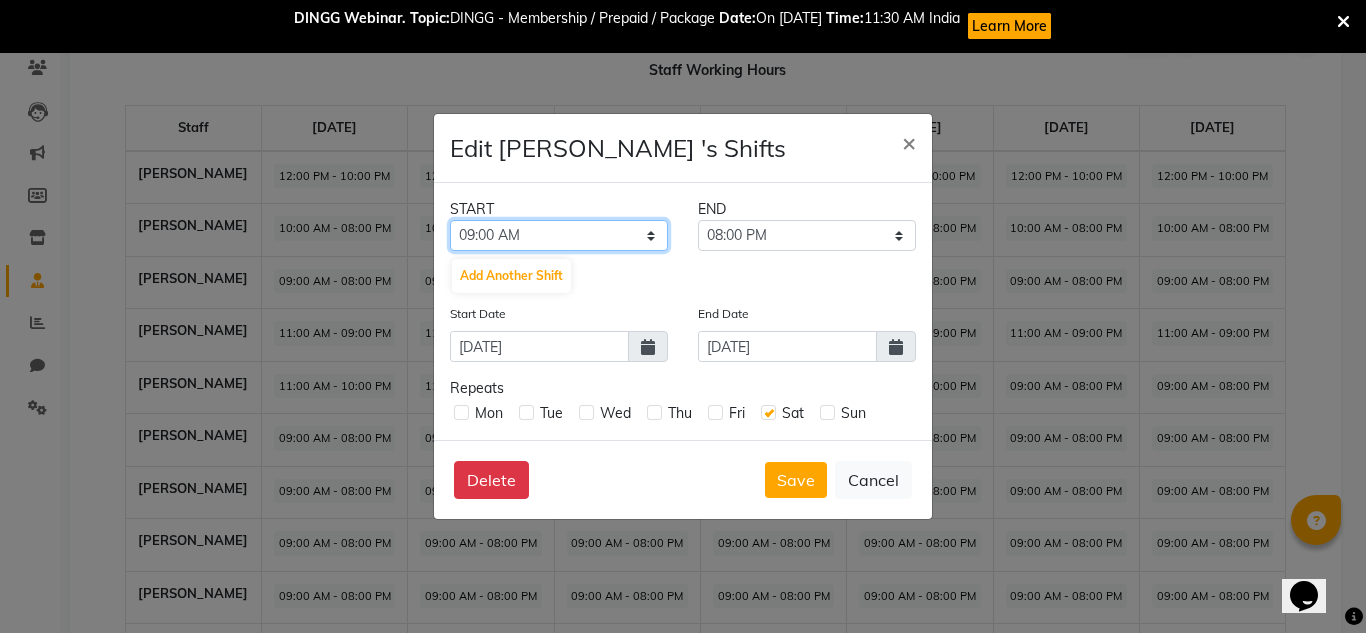select on "11:00 AM" 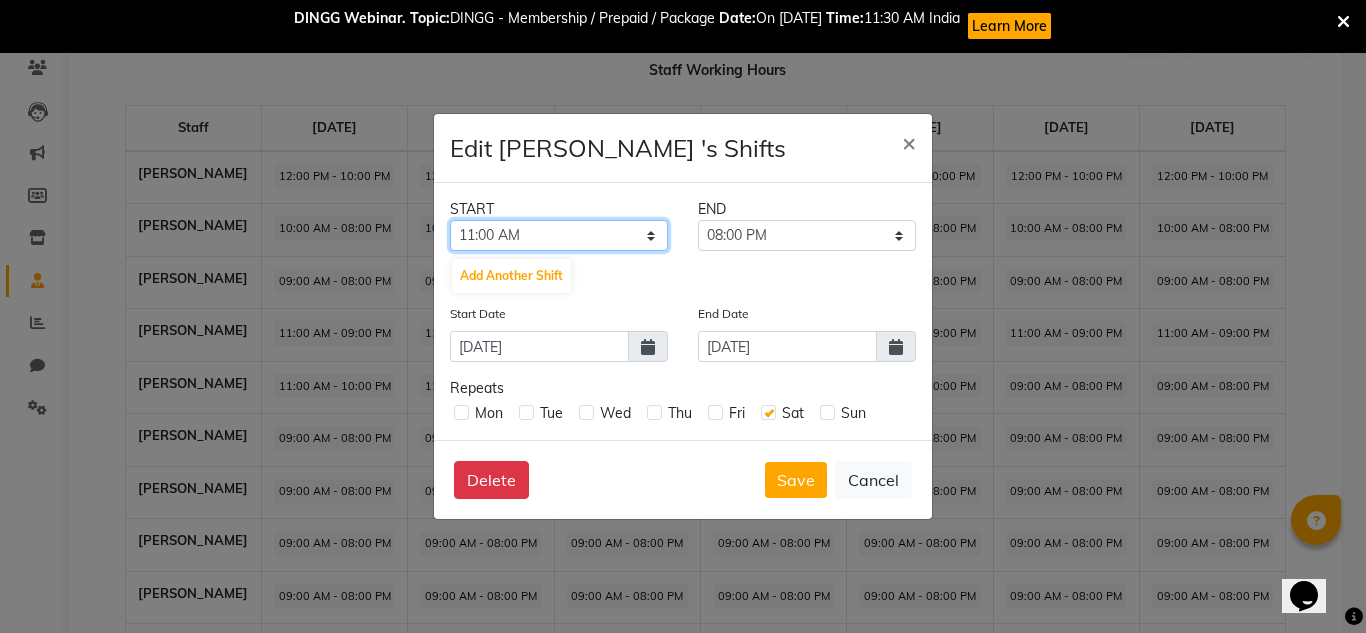 click on "12:00 AM 12:15 AM 12:30 AM 12:45 AM 01:00 AM 01:15 AM 01:30 AM 01:45 AM 02:00 AM 02:15 AM 02:30 AM 02:45 AM 03:00 AM 03:15 AM 03:30 AM 03:45 AM 04:00 AM 04:15 AM 04:30 AM 04:45 AM 05:00 AM 05:15 AM 05:30 AM 05:45 AM 06:00 AM 06:15 AM 06:30 AM 06:45 AM 07:00 AM 07:15 AM 07:30 AM 07:45 AM 08:00 AM 08:15 AM 08:30 AM 08:45 AM 09:00 AM 09:15 AM 09:30 AM 09:45 AM 10:00 AM 10:15 AM 10:30 AM 10:45 AM 11:00 AM 11:15 AM 11:30 AM 11:45 AM 12:00 PM 12:15 PM 12:30 PM 12:45 PM 01:00 PM 01:15 PM 01:30 PM 01:45 PM 02:00 PM 02:15 PM 02:30 PM 02:45 PM 03:00 PM 03:15 PM 03:30 PM 03:45 PM 04:00 PM 04:15 PM 04:30 PM 04:45 PM 05:00 PM 05:15 PM 05:30 PM 05:45 PM 06:00 PM 06:15 PM 06:30 PM 06:45 PM 07:00 PM 07:15 PM 07:30 PM 07:45 PM 08:00 PM 08:15 PM 08:30 PM 08:45 PM 09:00 PM 09:15 PM 09:30 PM 09:45 PM 10:00 PM 10:15 PM 10:30 PM 10:45 PM 11:00 PM 11:15 PM 11:30 PM 11:45 PM" 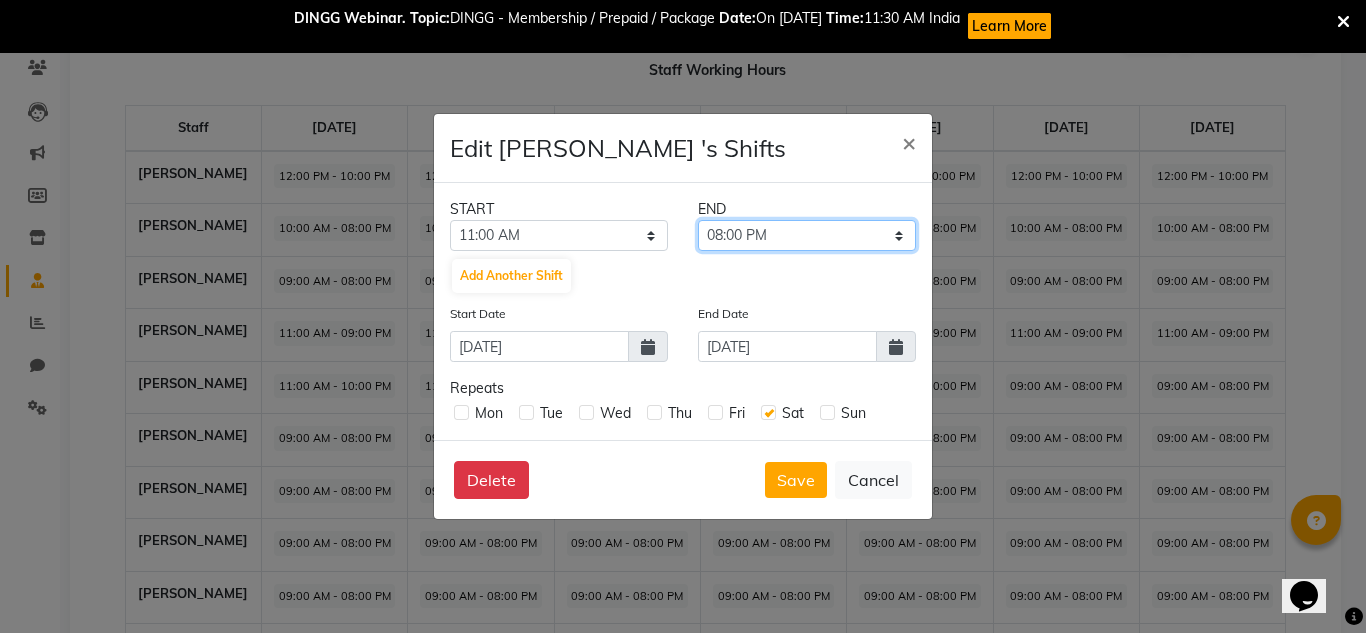 click on "11:15 AM 11:30 AM 11:45 AM 12:00 PM 12:15 PM 12:30 PM 12:45 PM 01:00 PM 01:15 PM 01:30 PM 01:45 PM 02:00 PM 02:15 PM 02:30 PM 02:45 PM 03:00 PM 03:15 PM 03:30 PM 03:45 PM 04:00 PM 04:15 PM 04:30 PM 04:45 PM 05:00 PM 05:15 PM 05:30 PM 05:45 PM 06:00 PM 06:15 PM 06:30 PM 06:45 PM 07:00 PM 07:15 PM 07:30 PM 07:45 PM 08:00 PM 08:15 PM 08:30 PM 08:45 PM 09:00 PM 09:15 PM 09:30 PM 09:45 PM 10:00 PM 10:15 PM 10:30 PM 10:45 PM 11:00 PM 11:15 PM 11:30 PM 11:45 PM" 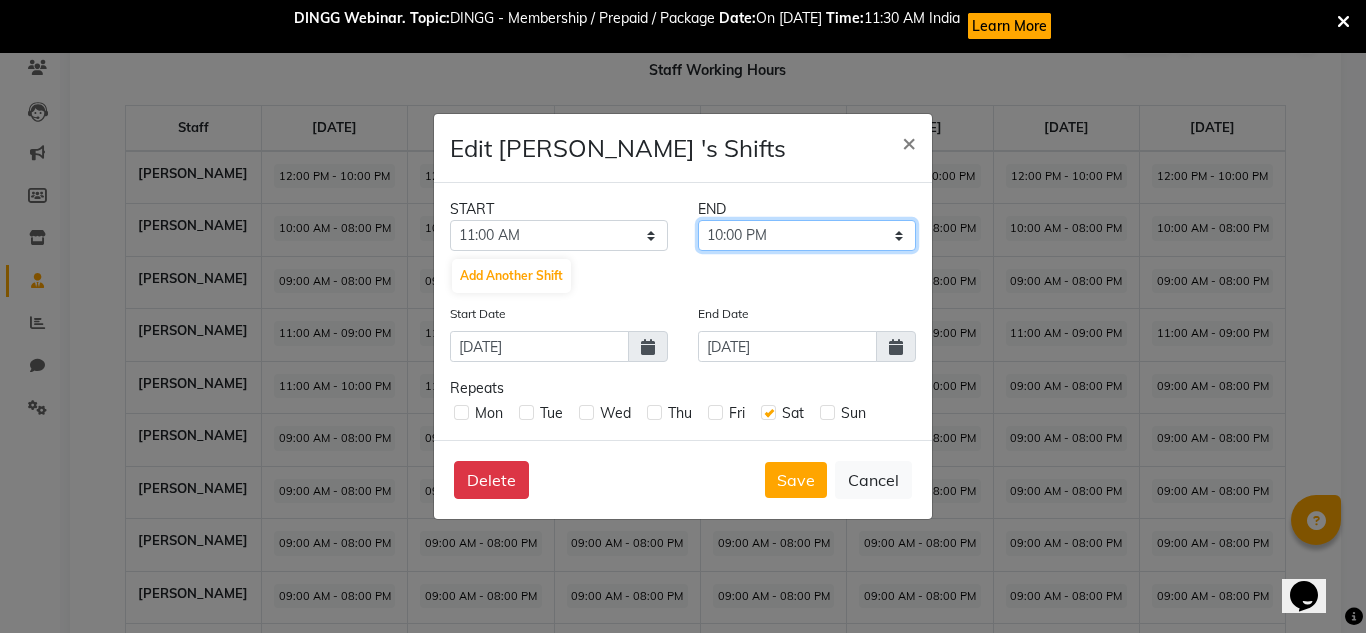 click on "11:15 AM 11:30 AM 11:45 AM 12:00 PM 12:15 PM 12:30 PM 12:45 PM 01:00 PM 01:15 PM 01:30 PM 01:45 PM 02:00 PM 02:15 PM 02:30 PM 02:45 PM 03:00 PM 03:15 PM 03:30 PM 03:45 PM 04:00 PM 04:15 PM 04:30 PM 04:45 PM 05:00 PM 05:15 PM 05:30 PM 05:45 PM 06:00 PM 06:15 PM 06:30 PM 06:45 PM 07:00 PM 07:15 PM 07:30 PM 07:45 PM 08:00 PM 08:15 PM 08:30 PM 08:45 PM 09:00 PM 09:15 PM 09:30 PM 09:45 PM 10:00 PM 10:15 PM 10:30 PM 10:45 PM 11:00 PM 11:15 PM 11:30 PM 11:45 PM" 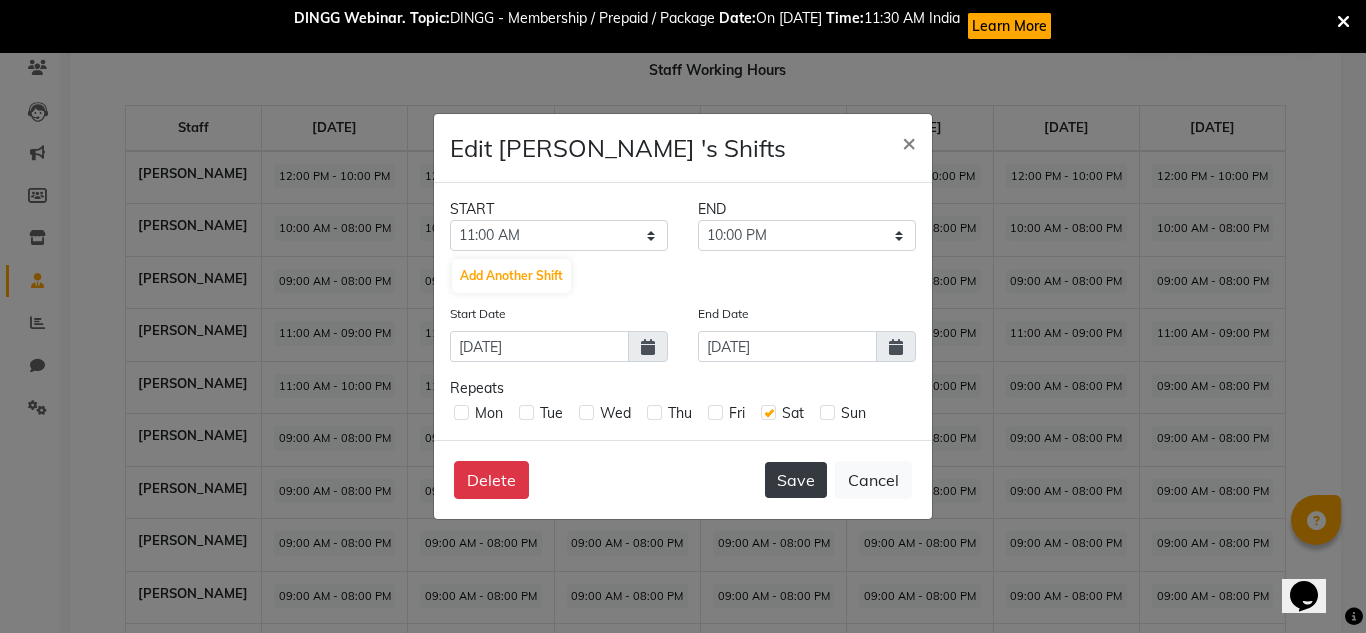 click on "Save" 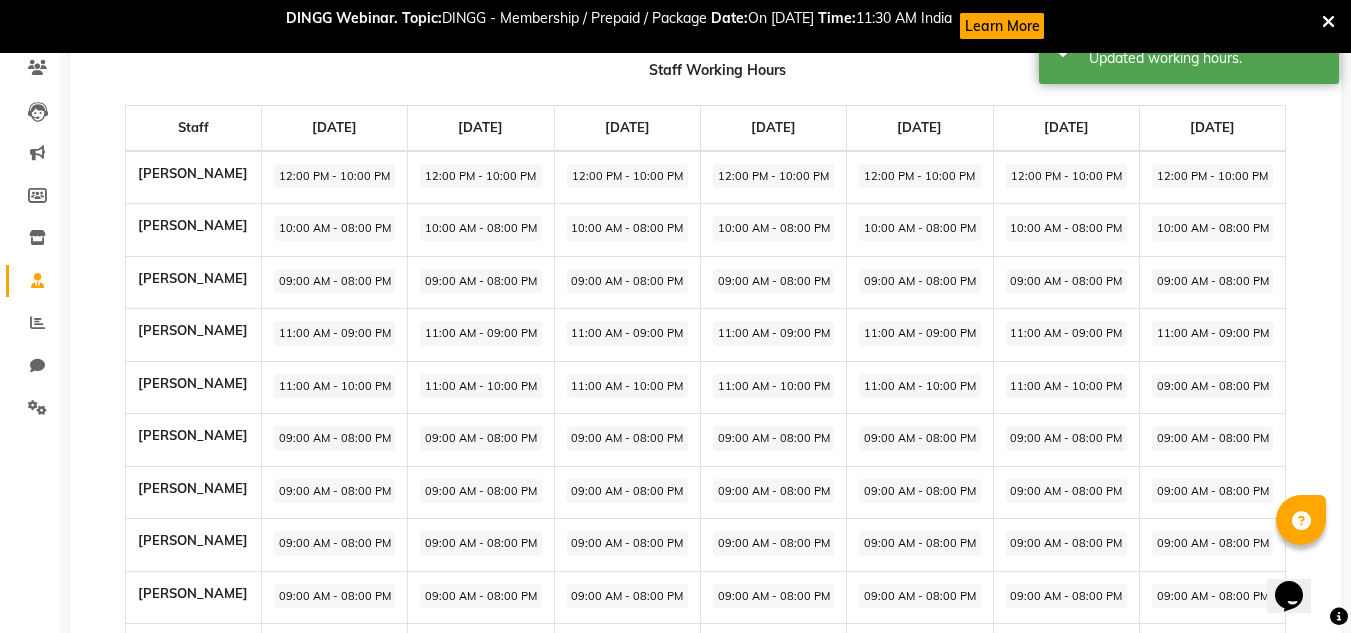 click on "09:00 AM - 08:00 PM" 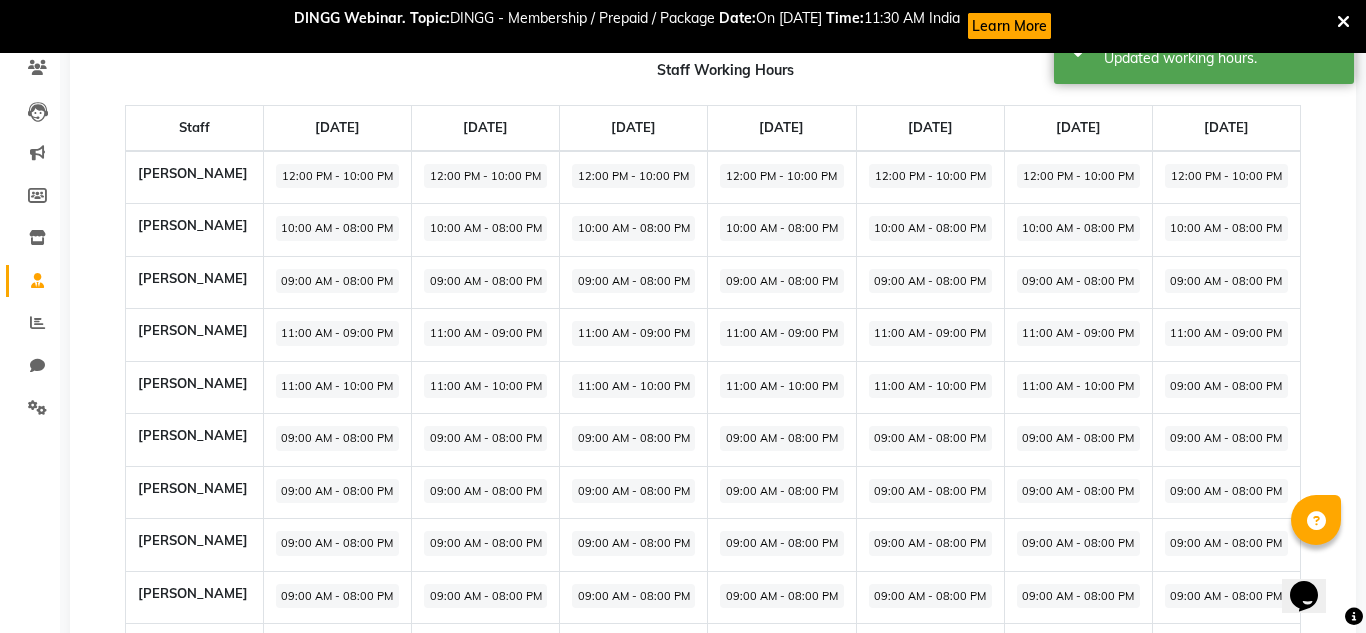 select on "09:00 AM" 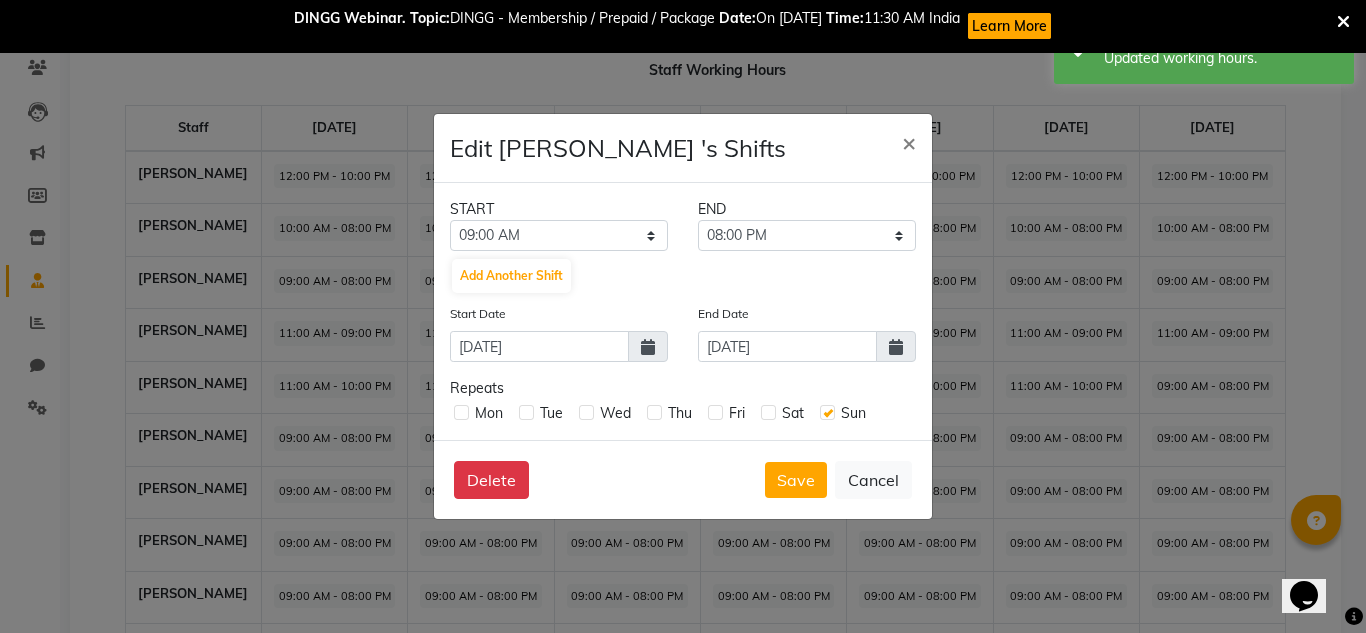 click on "Edit RENUKA THAKUR	's Shifts  × START END 12:00 AM 12:15 AM 12:30 AM 12:45 AM 01:00 AM 01:15 AM 01:30 AM 01:45 AM 02:00 AM 02:15 AM 02:30 AM 02:45 AM 03:00 AM 03:15 AM 03:30 AM 03:45 AM 04:00 AM 04:15 AM 04:30 AM 04:45 AM 05:00 AM 05:15 AM 05:30 AM 05:45 AM 06:00 AM 06:15 AM 06:30 AM 06:45 AM 07:00 AM 07:15 AM 07:30 AM 07:45 AM 08:00 AM 08:15 AM 08:30 AM 08:45 AM 09:00 AM 09:15 AM 09:30 AM 09:45 AM 10:00 AM 10:15 AM 10:30 AM 10:45 AM 11:00 AM 11:15 AM 11:30 AM 11:45 AM 12:00 PM 12:15 PM 12:30 PM 12:45 PM 01:00 PM 01:15 PM 01:30 PM 01:45 PM 02:00 PM 02:15 PM 02:30 PM 02:45 PM 03:00 PM 03:15 PM 03:30 PM 03:45 PM 04:00 PM 04:15 PM 04:30 PM 04:45 PM 05:00 PM 05:15 PM 05:30 PM 05:45 PM 06:00 PM 06:15 PM 06:30 PM 06:45 PM 07:00 PM 07:15 PM 07:30 PM 07:45 PM 08:00 PM 08:15 PM 08:30 PM 08:45 PM 09:00 PM 09:15 PM 09:30 PM 09:45 PM 10:00 PM 10:15 PM 10:30 PM 10:45 PM 11:00 PM 11:15 PM 11:30 PM 11:45 PM 09:15 AM 09:30 AM 09:45 AM 10:00 AM 10:15 AM 10:30 AM 10:45 AM 11:00 AM 11:15 AM 11:30 AM 11:45 AM 12:00 PM 12:15 PM" 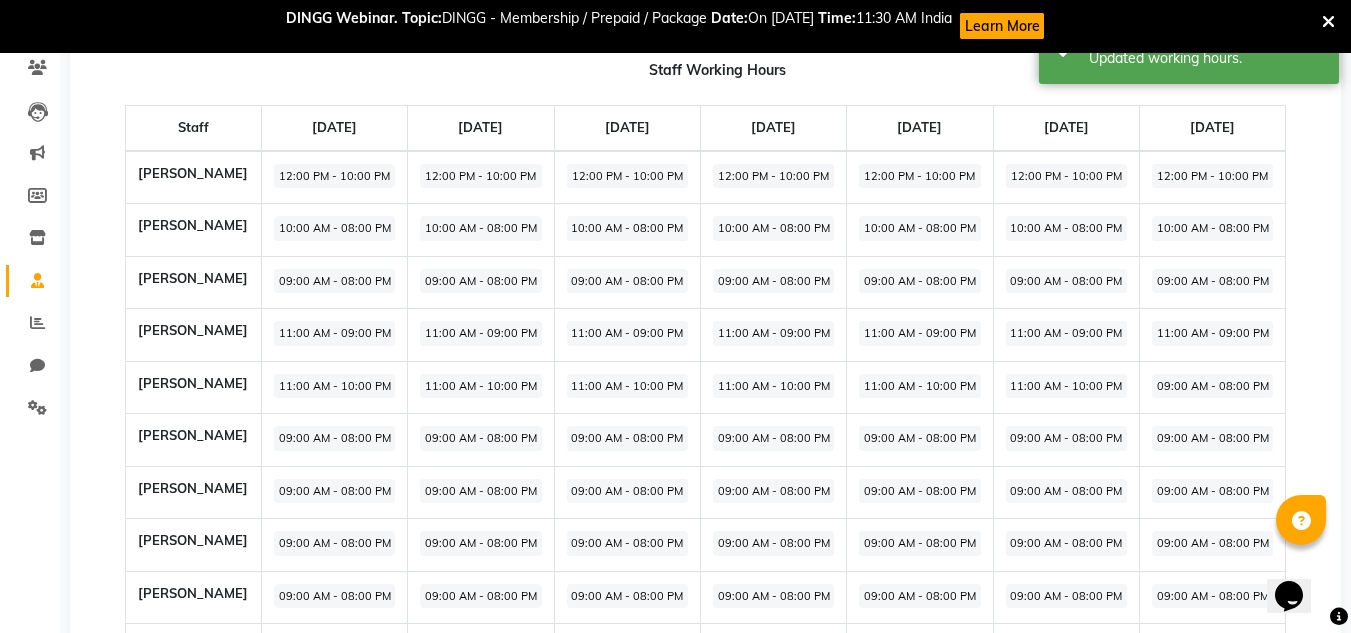 click on "09:00 AM - 08:00 PM" 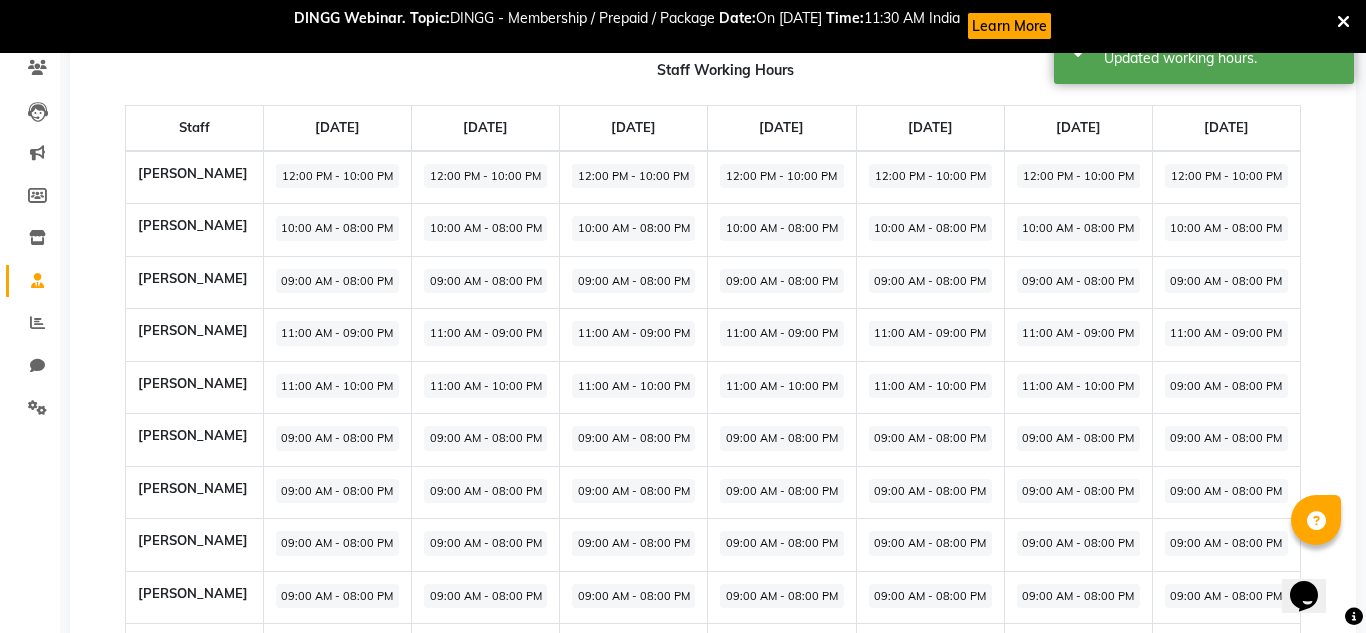 select on "09:00 AM" 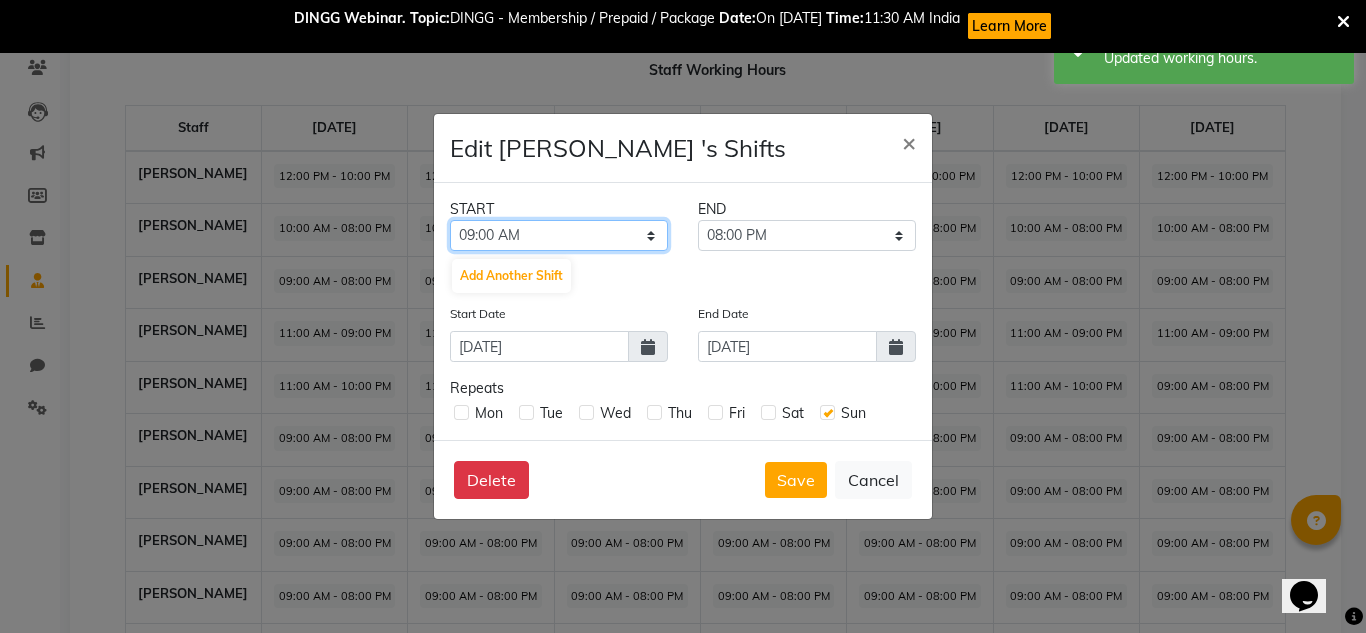 click on "12:00 AM 12:15 AM 12:30 AM 12:45 AM 01:00 AM 01:15 AM 01:30 AM 01:45 AM 02:00 AM 02:15 AM 02:30 AM 02:45 AM 03:00 AM 03:15 AM 03:30 AM 03:45 AM 04:00 AM 04:15 AM 04:30 AM 04:45 AM 05:00 AM 05:15 AM 05:30 AM 05:45 AM 06:00 AM 06:15 AM 06:30 AM 06:45 AM 07:00 AM 07:15 AM 07:30 AM 07:45 AM 08:00 AM 08:15 AM 08:30 AM 08:45 AM 09:00 AM 09:15 AM 09:30 AM 09:45 AM 10:00 AM 10:15 AM 10:30 AM 10:45 AM 11:00 AM 11:15 AM 11:30 AM 11:45 AM 12:00 PM 12:15 PM 12:30 PM 12:45 PM 01:00 PM 01:15 PM 01:30 PM 01:45 PM 02:00 PM 02:15 PM 02:30 PM 02:45 PM 03:00 PM 03:15 PM 03:30 PM 03:45 PM 04:00 PM 04:15 PM 04:30 PM 04:45 PM 05:00 PM 05:15 PM 05:30 PM 05:45 PM 06:00 PM 06:15 PM 06:30 PM 06:45 PM 07:00 PM 07:15 PM 07:30 PM 07:45 PM 08:00 PM 08:15 PM 08:30 PM 08:45 PM 09:00 PM 09:15 PM 09:30 PM 09:45 PM 10:00 PM 10:15 PM 10:30 PM 10:45 PM 11:00 PM 11:15 PM 11:30 PM 11:45 PM" 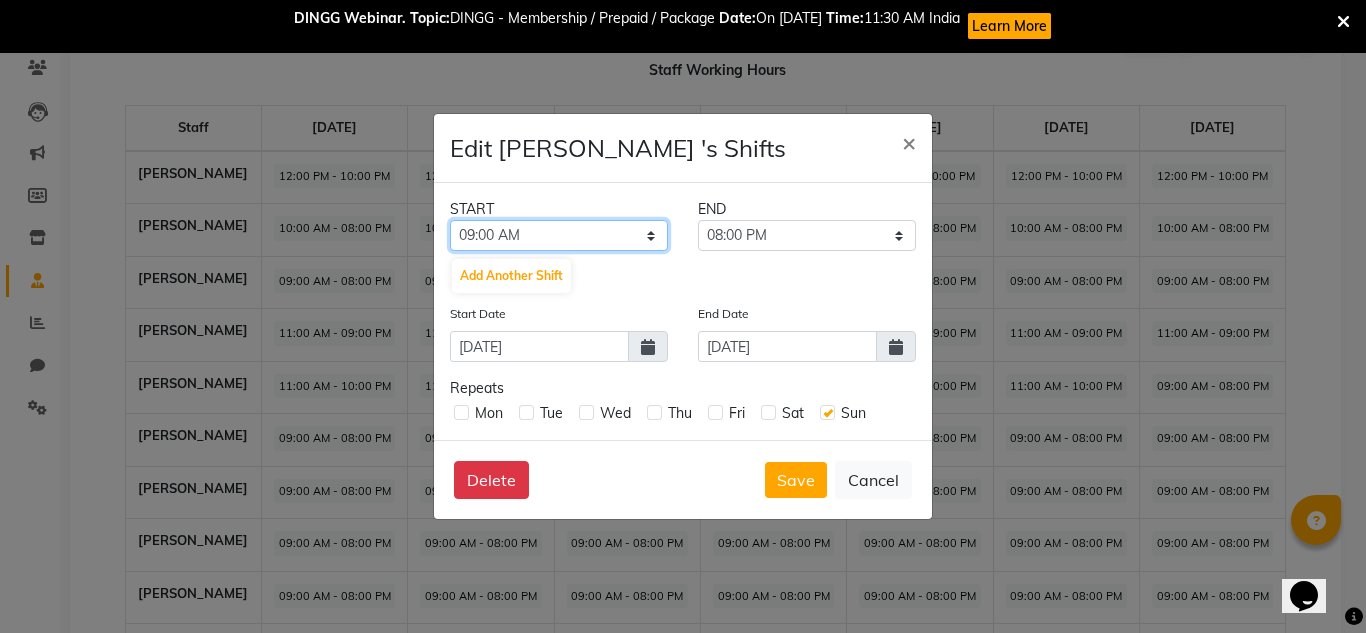 click on "12:00 AM 12:15 AM 12:30 AM 12:45 AM 01:00 AM 01:15 AM 01:30 AM 01:45 AM 02:00 AM 02:15 AM 02:30 AM 02:45 AM 03:00 AM 03:15 AM 03:30 AM 03:45 AM 04:00 AM 04:15 AM 04:30 AM 04:45 AM 05:00 AM 05:15 AM 05:30 AM 05:45 AM 06:00 AM 06:15 AM 06:30 AM 06:45 AM 07:00 AM 07:15 AM 07:30 AM 07:45 AM 08:00 AM 08:15 AM 08:30 AM 08:45 AM 09:00 AM 09:15 AM 09:30 AM 09:45 AM 10:00 AM 10:15 AM 10:30 AM 10:45 AM 11:00 AM 11:15 AM 11:30 AM 11:45 AM 12:00 PM 12:15 PM 12:30 PM 12:45 PM 01:00 PM 01:15 PM 01:30 PM 01:45 PM 02:00 PM 02:15 PM 02:30 PM 02:45 PM 03:00 PM 03:15 PM 03:30 PM 03:45 PM 04:00 PM 04:15 PM 04:30 PM 04:45 PM 05:00 PM 05:15 PM 05:30 PM 05:45 PM 06:00 PM 06:15 PM 06:30 PM 06:45 PM 07:00 PM 07:15 PM 07:30 PM 07:45 PM 08:00 PM 08:15 PM 08:30 PM 08:45 PM 09:00 PM 09:15 PM 09:30 PM 09:45 PM 10:00 PM 10:15 PM 10:30 PM 10:45 PM 11:00 PM 11:15 PM 11:30 PM 11:45 PM" 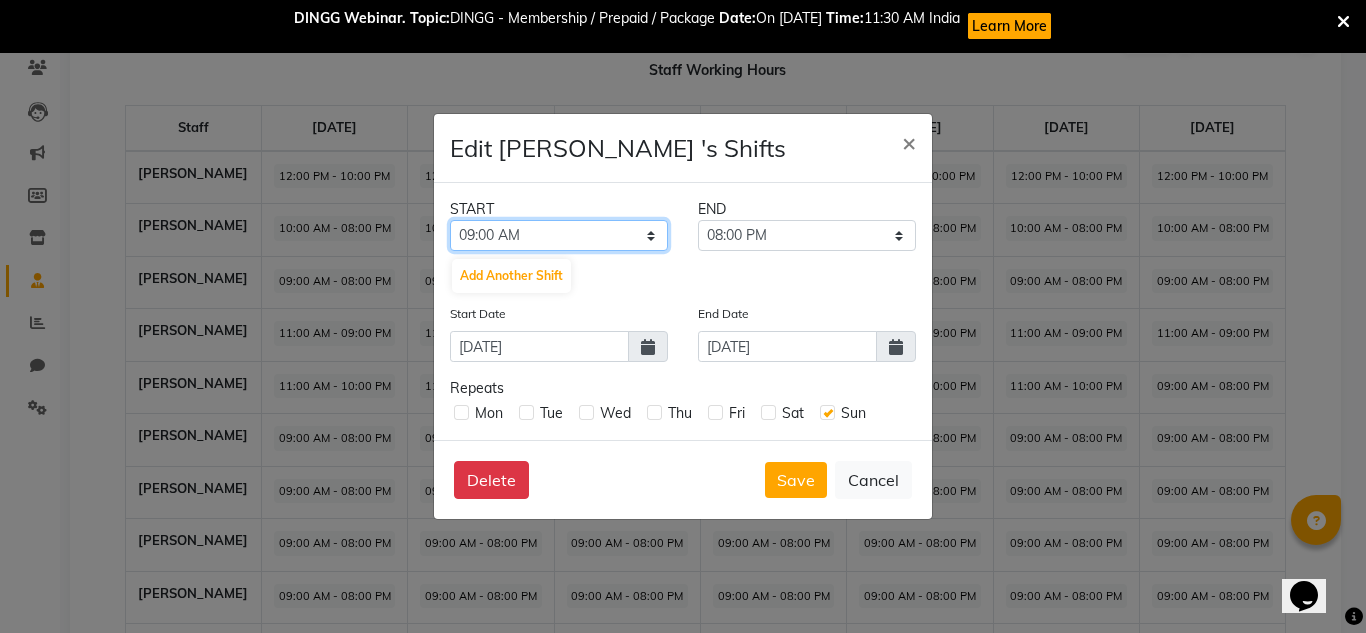 select on "11:00 AM" 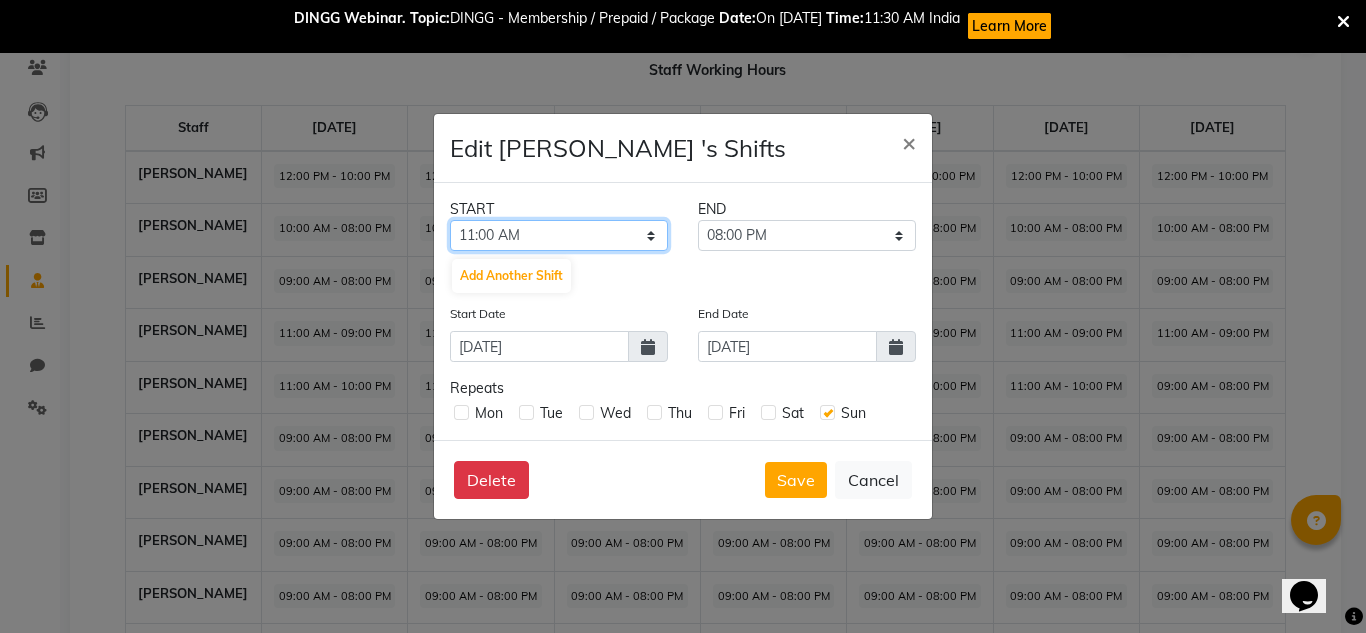 click on "12:00 AM 12:15 AM 12:30 AM 12:45 AM 01:00 AM 01:15 AM 01:30 AM 01:45 AM 02:00 AM 02:15 AM 02:30 AM 02:45 AM 03:00 AM 03:15 AM 03:30 AM 03:45 AM 04:00 AM 04:15 AM 04:30 AM 04:45 AM 05:00 AM 05:15 AM 05:30 AM 05:45 AM 06:00 AM 06:15 AM 06:30 AM 06:45 AM 07:00 AM 07:15 AM 07:30 AM 07:45 AM 08:00 AM 08:15 AM 08:30 AM 08:45 AM 09:00 AM 09:15 AM 09:30 AM 09:45 AM 10:00 AM 10:15 AM 10:30 AM 10:45 AM 11:00 AM 11:15 AM 11:30 AM 11:45 AM 12:00 PM 12:15 PM 12:30 PM 12:45 PM 01:00 PM 01:15 PM 01:30 PM 01:45 PM 02:00 PM 02:15 PM 02:30 PM 02:45 PM 03:00 PM 03:15 PM 03:30 PM 03:45 PM 04:00 PM 04:15 PM 04:30 PM 04:45 PM 05:00 PM 05:15 PM 05:30 PM 05:45 PM 06:00 PM 06:15 PM 06:30 PM 06:45 PM 07:00 PM 07:15 PM 07:30 PM 07:45 PM 08:00 PM 08:15 PM 08:30 PM 08:45 PM 09:00 PM 09:15 PM 09:30 PM 09:45 PM 10:00 PM 10:15 PM 10:30 PM 10:45 PM 11:00 PM 11:15 PM 11:30 PM 11:45 PM" 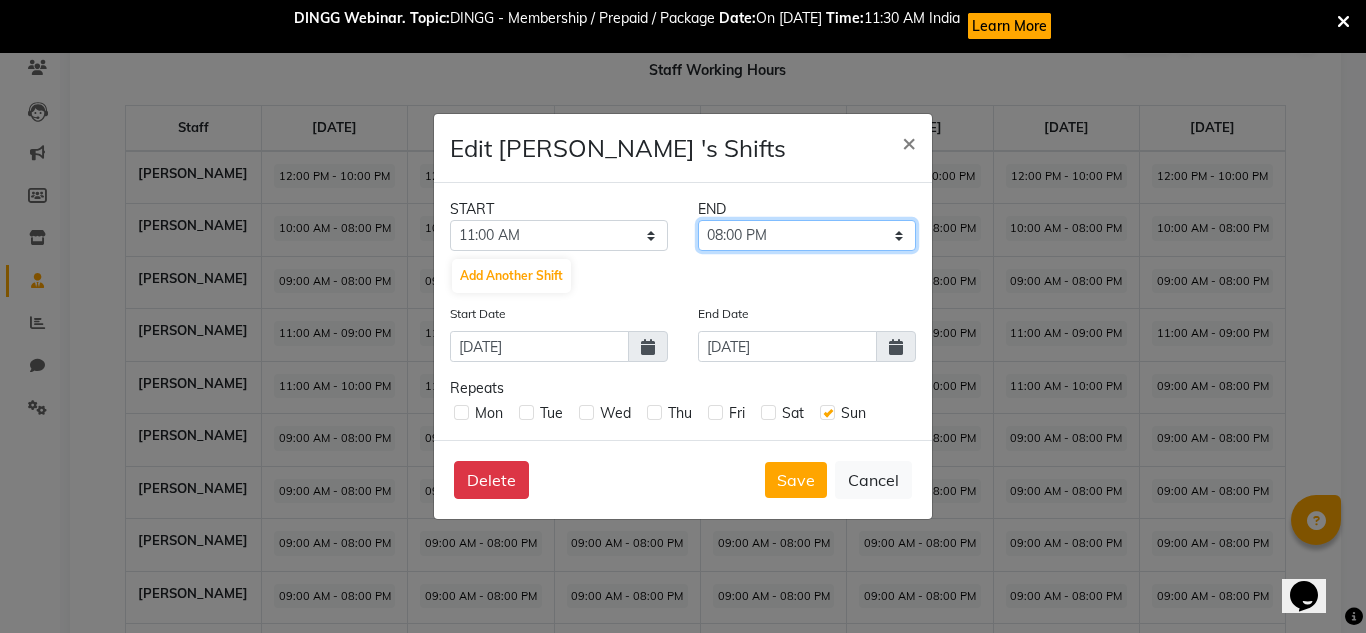 click on "11:15 AM 11:30 AM 11:45 AM 12:00 PM 12:15 PM 12:30 PM 12:45 PM 01:00 PM 01:15 PM 01:30 PM 01:45 PM 02:00 PM 02:15 PM 02:30 PM 02:45 PM 03:00 PM 03:15 PM 03:30 PM 03:45 PM 04:00 PM 04:15 PM 04:30 PM 04:45 PM 05:00 PM 05:15 PM 05:30 PM 05:45 PM 06:00 PM 06:15 PM 06:30 PM 06:45 PM 07:00 PM 07:15 PM 07:30 PM 07:45 PM 08:00 PM 08:15 PM 08:30 PM 08:45 PM 09:00 PM 09:15 PM 09:30 PM 09:45 PM 10:00 PM 10:15 PM 10:30 PM 10:45 PM 11:00 PM 11:15 PM 11:30 PM 11:45 PM" 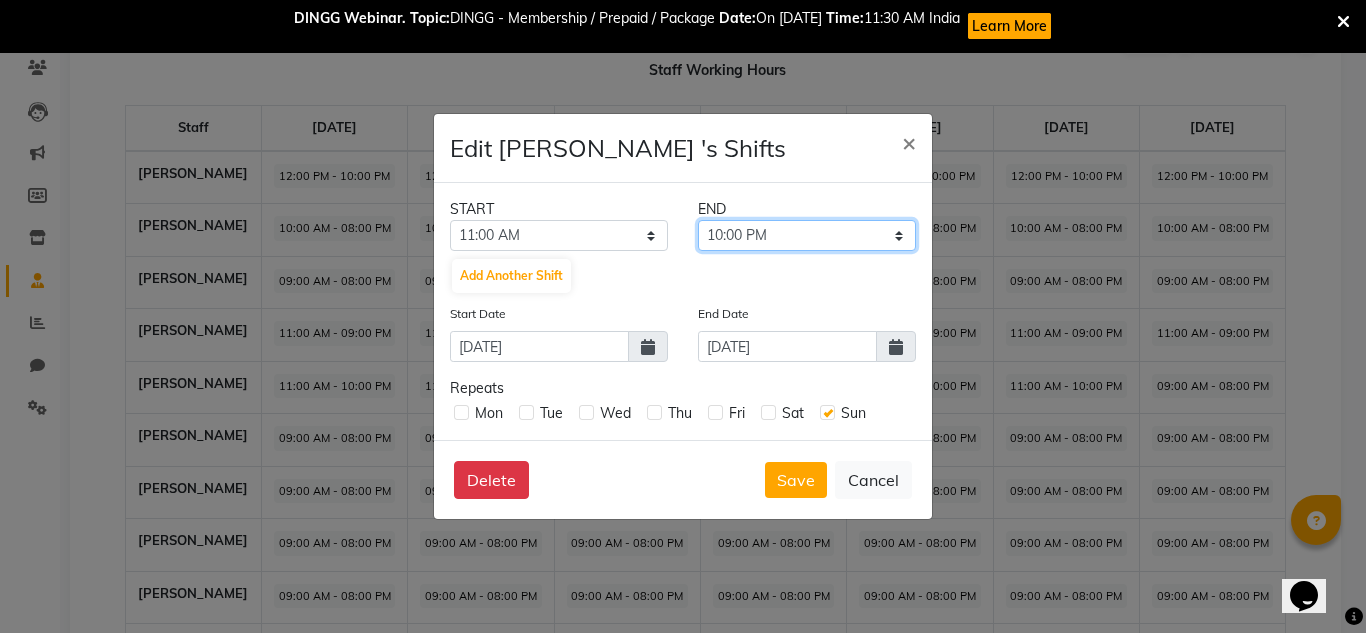 click on "11:15 AM 11:30 AM 11:45 AM 12:00 PM 12:15 PM 12:30 PM 12:45 PM 01:00 PM 01:15 PM 01:30 PM 01:45 PM 02:00 PM 02:15 PM 02:30 PM 02:45 PM 03:00 PM 03:15 PM 03:30 PM 03:45 PM 04:00 PM 04:15 PM 04:30 PM 04:45 PM 05:00 PM 05:15 PM 05:30 PM 05:45 PM 06:00 PM 06:15 PM 06:30 PM 06:45 PM 07:00 PM 07:15 PM 07:30 PM 07:45 PM 08:00 PM 08:15 PM 08:30 PM 08:45 PM 09:00 PM 09:15 PM 09:30 PM 09:45 PM 10:00 PM 10:15 PM 10:30 PM 10:45 PM 11:00 PM 11:15 PM 11:30 PM 11:45 PM" 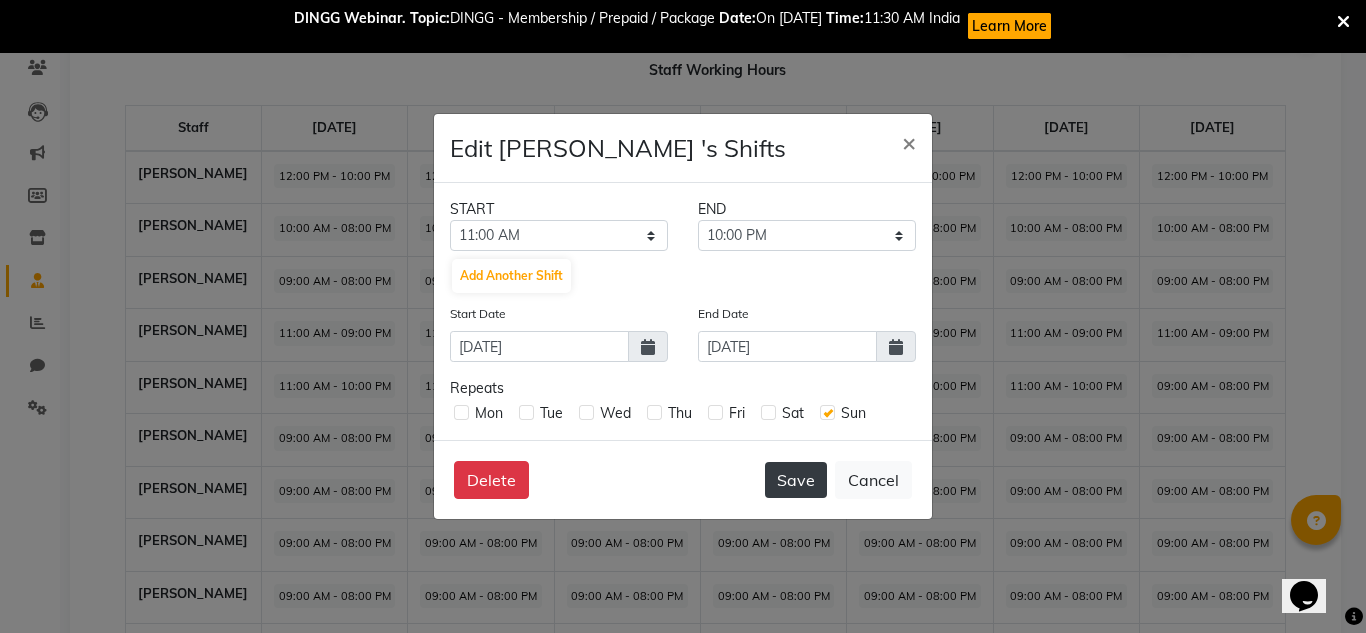 click on "Save" 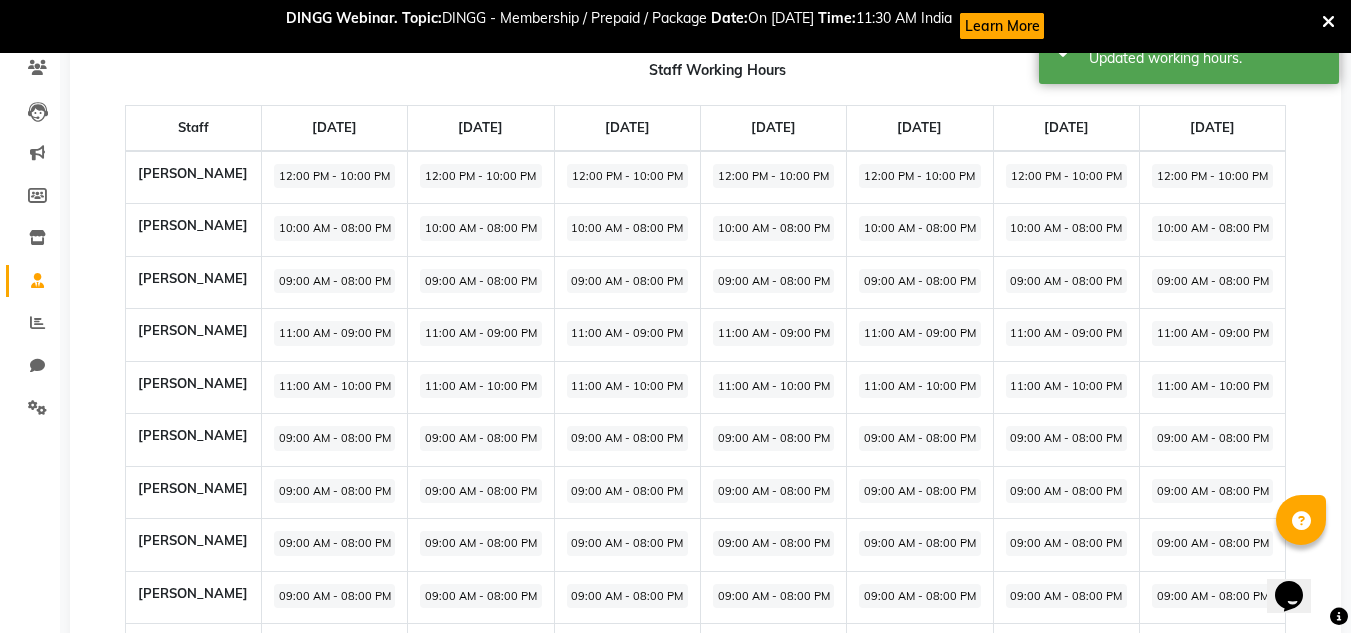click on "09:00 AM - 08:00 PM" 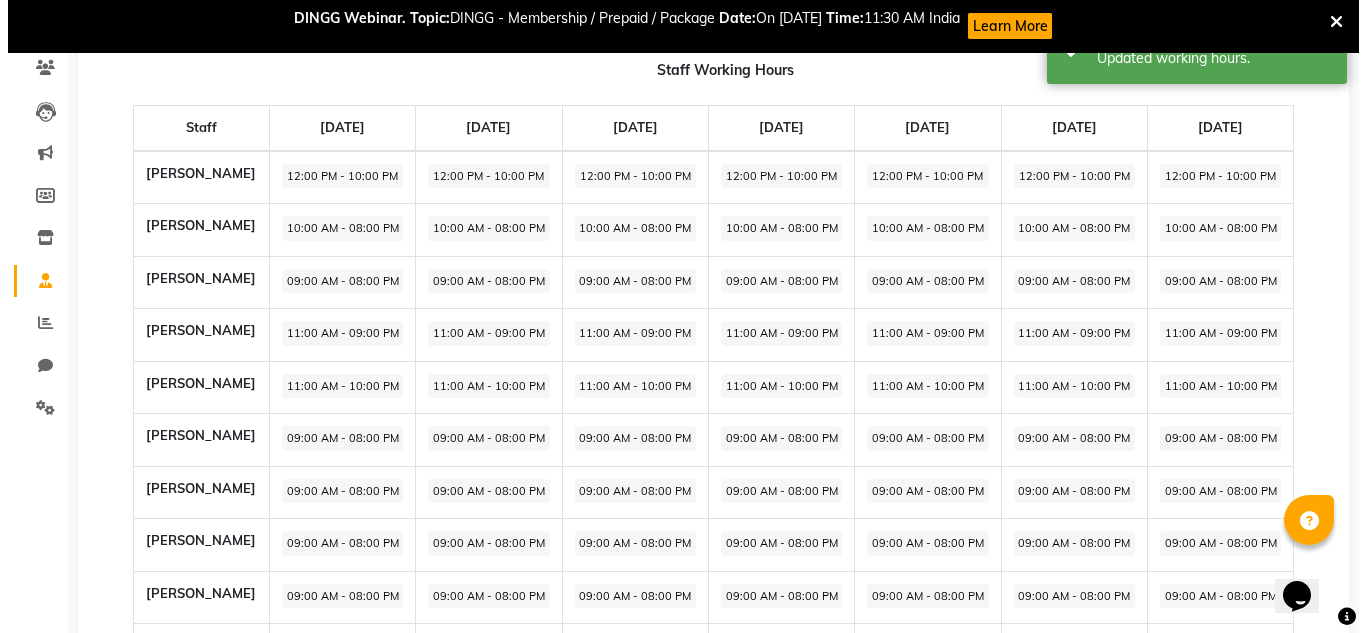 select on "09:00 AM" 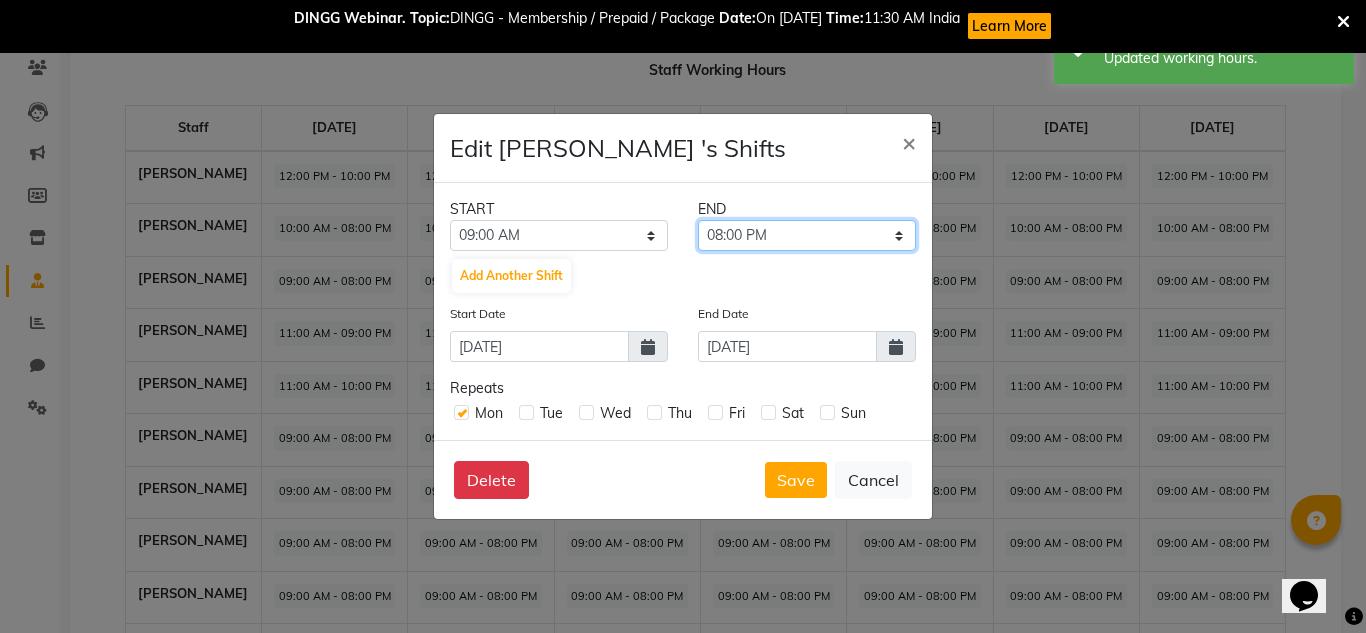 click on "09:15 AM 09:30 AM 09:45 AM 10:00 AM 10:15 AM 10:30 AM 10:45 AM 11:00 AM 11:15 AM 11:30 AM 11:45 AM 12:00 PM 12:15 PM 12:30 PM 12:45 PM 01:00 PM 01:15 PM 01:30 PM 01:45 PM 02:00 PM 02:15 PM 02:30 PM 02:45 PM 03:00 PM 03:15 PM 03:30 PM 03:45 PM 04:00 PM 04:15 PM 04:30 PM 04:45 PM 05:00 PM 05:15 PM 05:30 PM 05:45 PM 06:00 PM 06:15 PM 06:30 PM 06:45 PM 07:00 PM 07:15 PM 07:30 PM 07:45 PM 08:00 PM 08:15 PM 08:30 PM 08:45 PM 09:00 PM 09:15 PM 09:30 PM 09:45 PM 10:00 PM 10:15 PM 10:30 PM 10:45 PM 11:00 PM 11:15 PM 11:30 PM 11:45 PM" 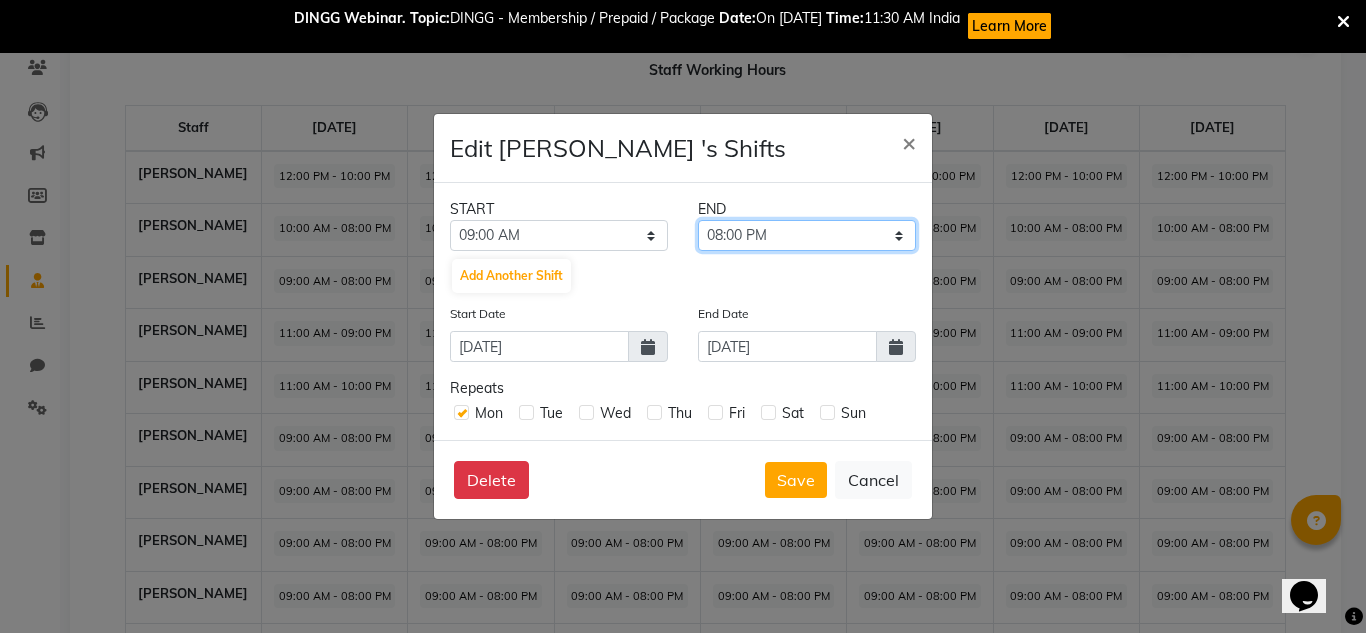 select on "10:00 PM" 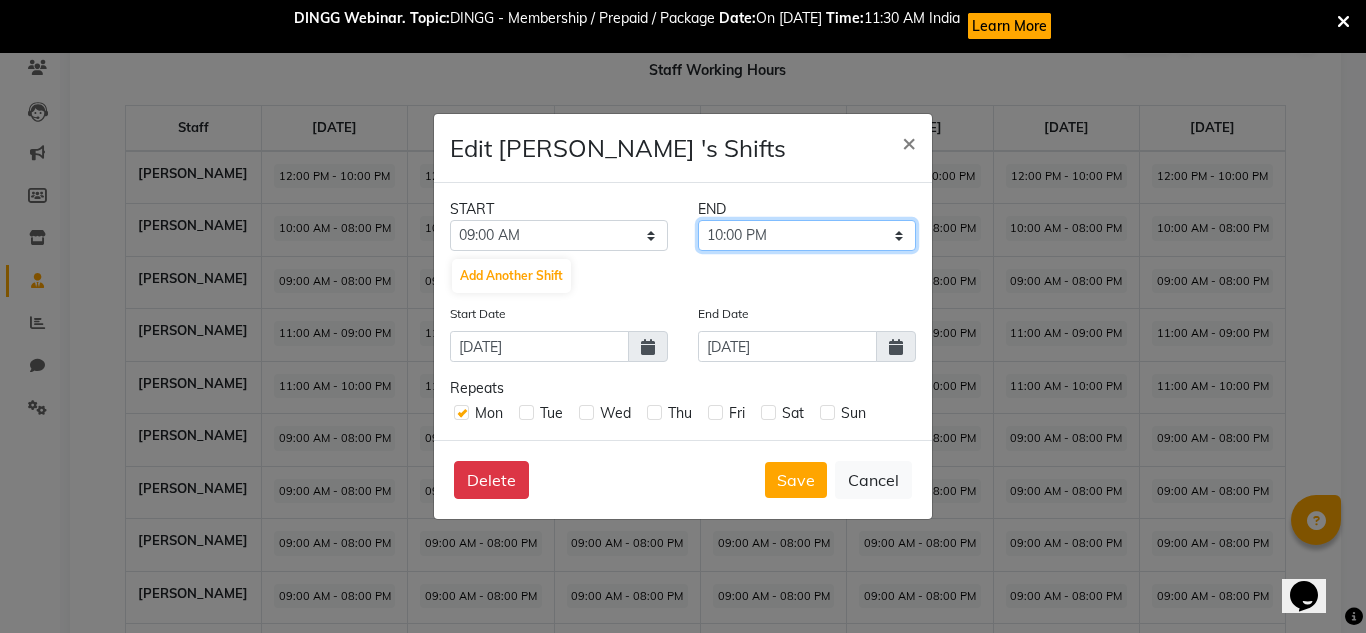 click on "09:15 AM 09:30 AM 09:45 AM 10:00 AM 10:15 AM 10:30 AM 10:45 AM 11:00 AM 11:15 AM 11:30 AM 11:45 AM 12:00 PM 12:15 PM 12:30 PM 12:45 PM 01:00 PM 01:15 PM 01:30 PM 01:45 PM 02:00 PM 02:15 PM 02:30 PM 02:45 PM 03:00 PM 03:15 PM 03:30 PM 03:45 PM 04:00 PM 04:15 PM 04:30 PM 04:45 PM 05:00 PM 05:15 PM 05:30 PM 05:45 PM 06:00 PM 06:15 PM 06:30 PM 06:45 PM 07:00 PM 07:15 PM 07:30 PM 07:45 PM 08:00 PM 08:15 PM 08:30 PM 08:45 PM 09:00 PM 09:15 PM 09:30 PM 09:45 PM 10:00 PM 10:15 PM 10:30 PM 10:45 PM 11:00 PM 11:15 PM 11:30 PM 11:45 PM" 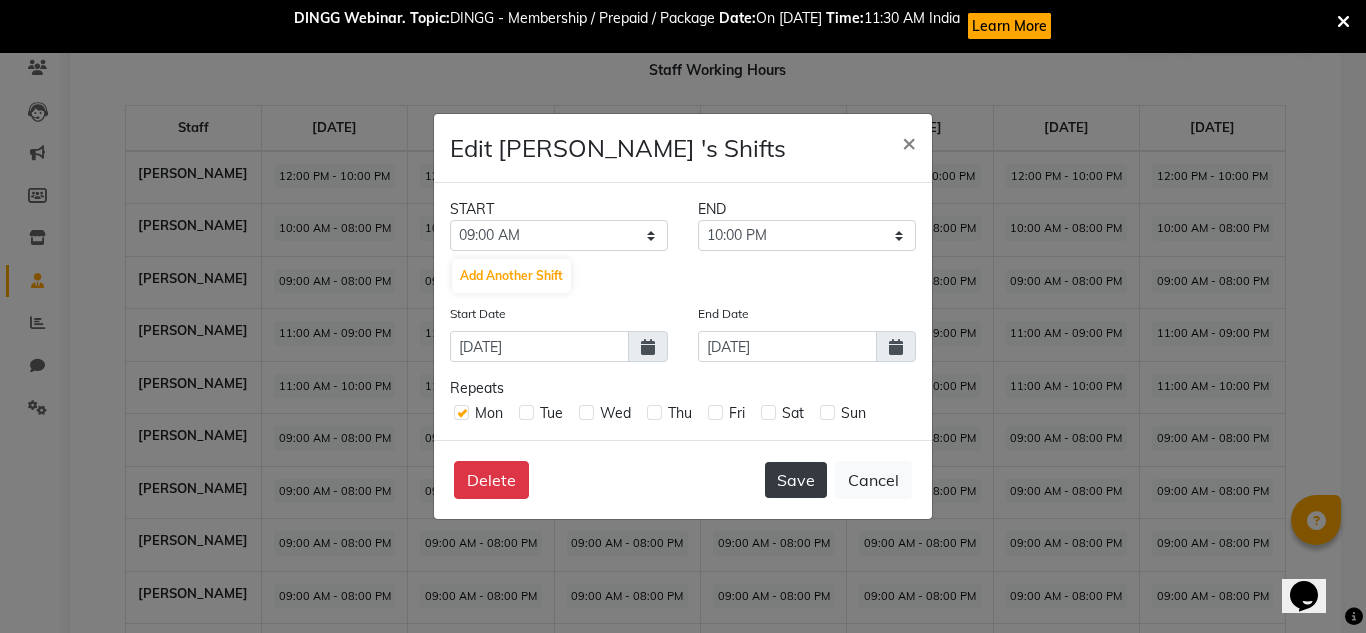 click on "Save" 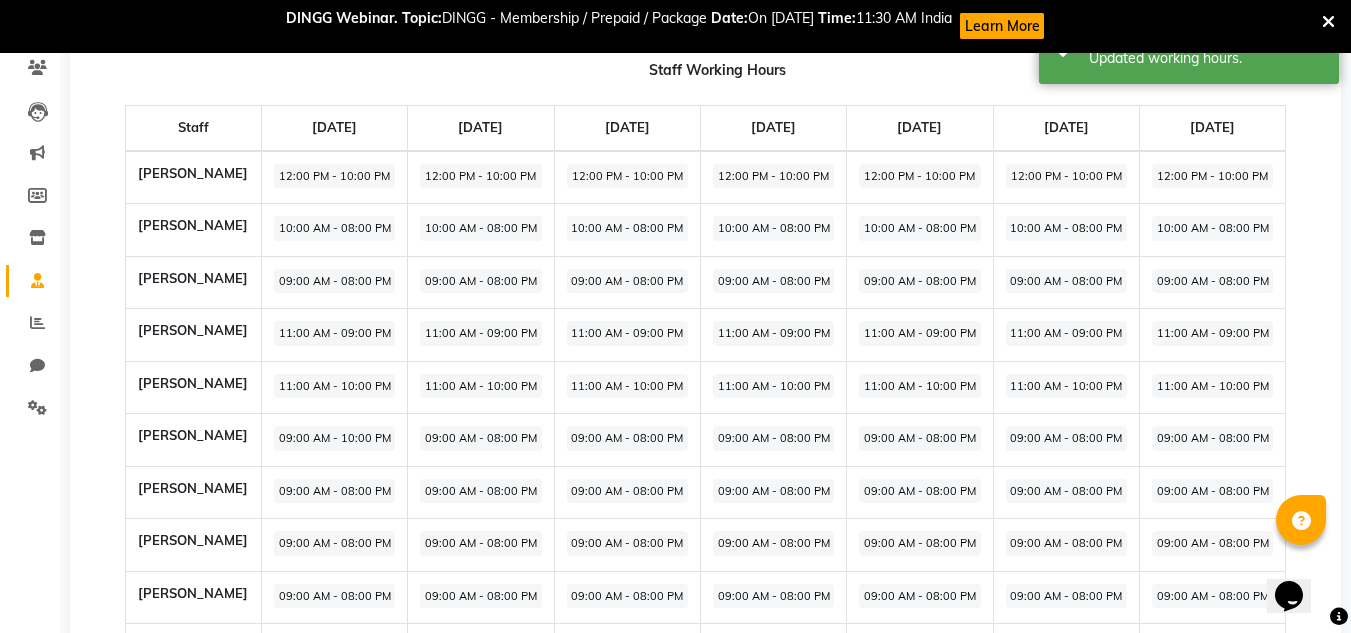 click on "09:00 AM - 08:00 PM" 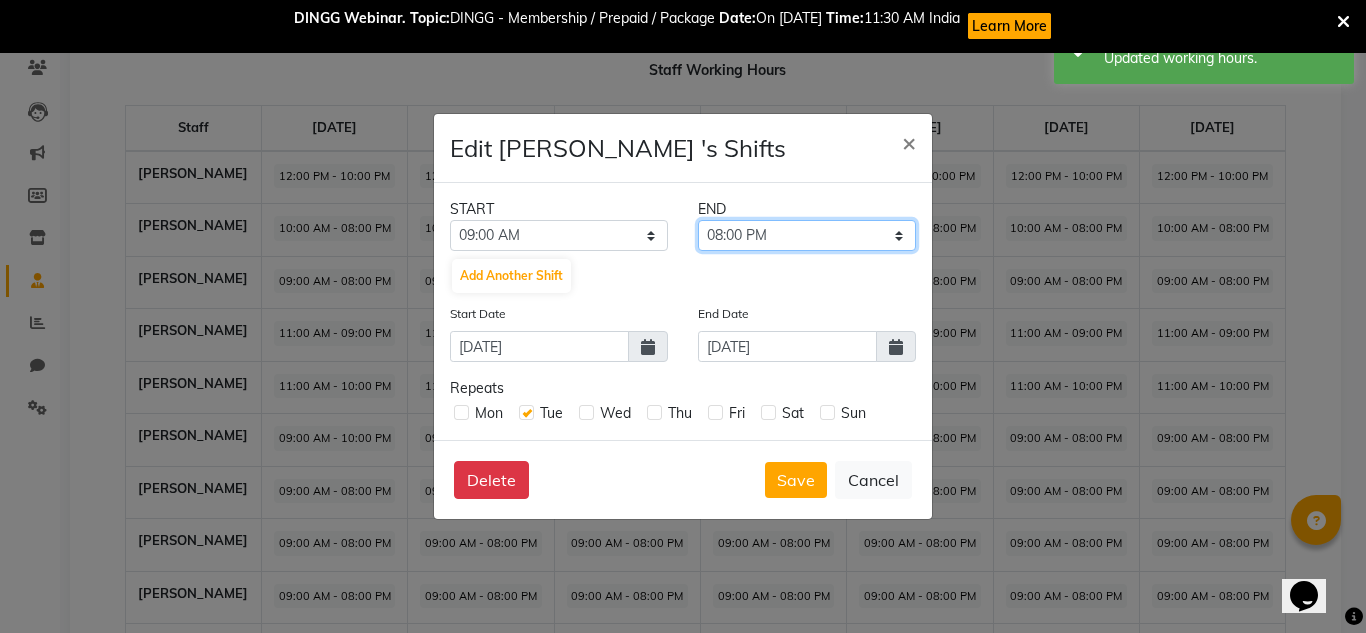click on "09:15 AM 09:30 AM 09:45 AM 10:00 AM 10:15 AM 10:30 AM 10:45 AM 11:00 AM 11:15 AM 11:30 AM 11:45 AM 12:00 PM 12:15 PM 12:30 PM 12:45 PM 01:00 PM 01:15 PM 01:30 PM 01:45 PM 02:00 PM 02:15 PM 02:30 PM 02:45 PM 03:00 PM 03:15 PM 03:30 PM 03:45 PM 04:00 PM 04:15 PM 04:30 PM 04:45 PM 05:00 PM 05:15 PM 05:30 PM 05:45 PM 06:00 PM 06:15 PM 06:30 PM 06:45 PM 07:00 PM 07:15 PM 07:30 PM 07:45 PM 08:00 PM 08:15 PM 08:30 PM 08:45 PM 09:00 PM 09:15 PM 09:30 PM 09:45 PM 10:00 PM 10:15 PM 10:30 PM 10:45 PM 11:00 PM 11:15 PM 11:30 PM 11:45 PM" 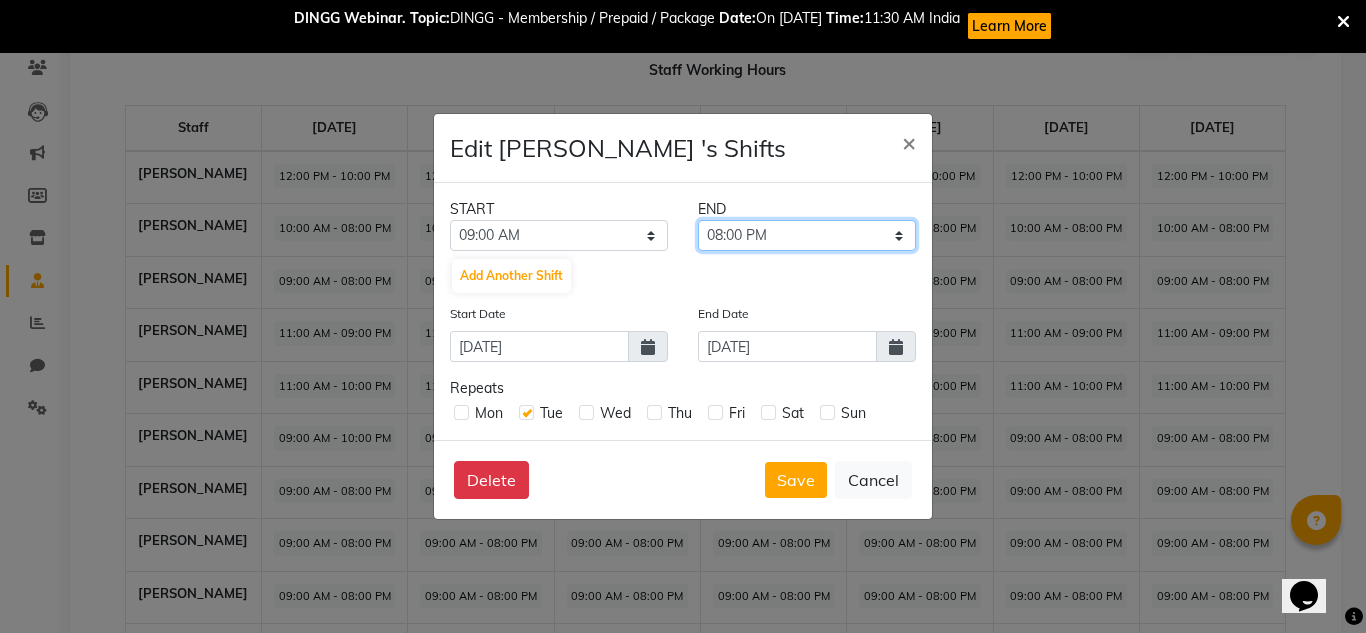 select on "10:00 PM" 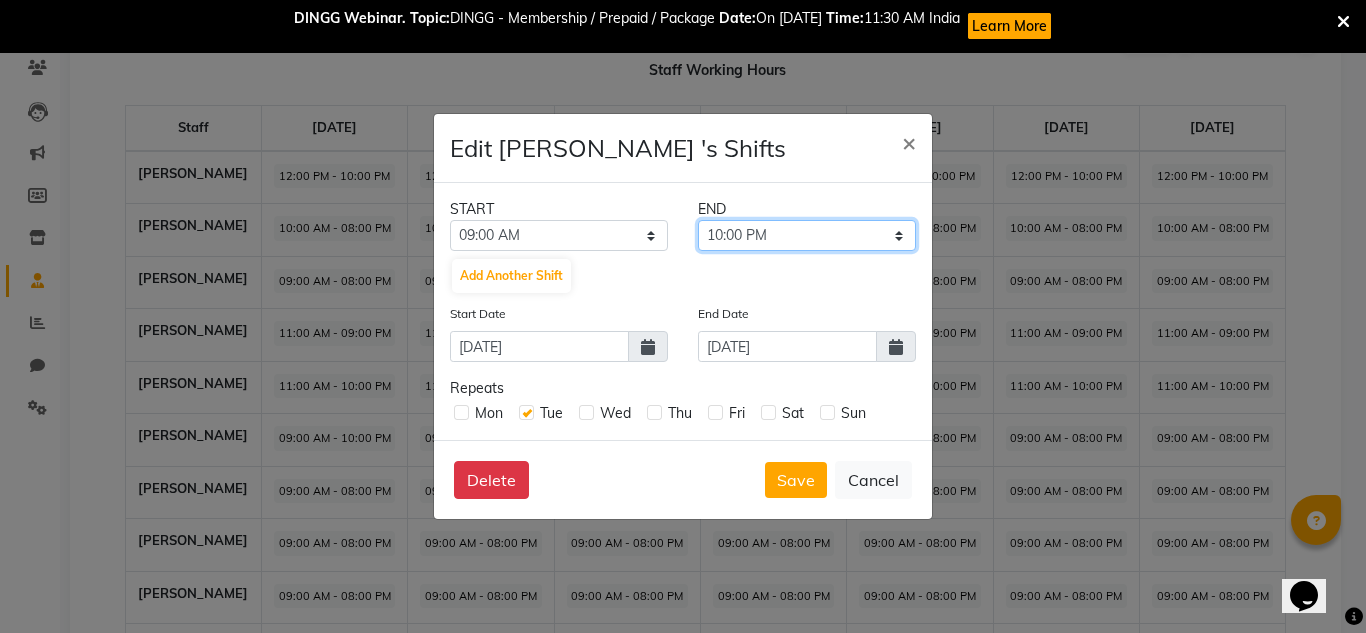 click on "09:15 AM 09:30 AM 09:45 AM 10:00 AM 10:15 AM 10:30 AM 10:45 AM 11:00 AM 11:15 AM 11:30 AM 11:45 AM 12:00 PM 12:15 PM 12:30 PM 12:45 PM 01:00 PM 01:15 PM 01:30 PM 01:45 PM 02:00 PM 02:15 PM 02:30 PM 02:45 PM 03:00 PM 03:15 PM 03:30 PM 03:45 PM 04:00 PM 04:15 PM 04:30 PM 04:45 PM 05:00 PM 05:15 PM 05:30 PM 05:45 PM 06:00 PM 06:15 PM 06:30 PM 06:45 PM 07:00 PM 07:15 PM 07:30 PM 07:45 PM 08:00 PM 08:15 PM 08:30 PM 08:45 PM 09:00 PM 09:15 PM 09:30 PM 09:45 PM 10:00 PM 10:15 PM 10:30 PM 10:45 PM 11:00 PM 11:15 PM 11:30 PM 11:45 PM" 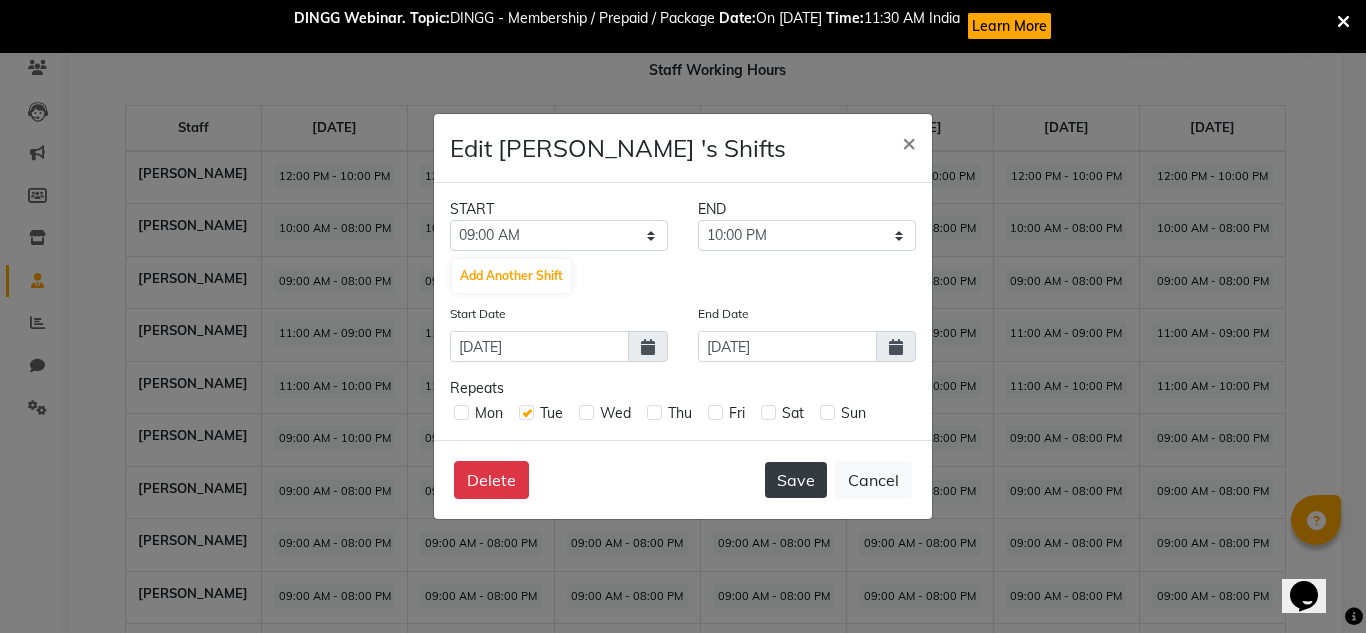 click on "Save" 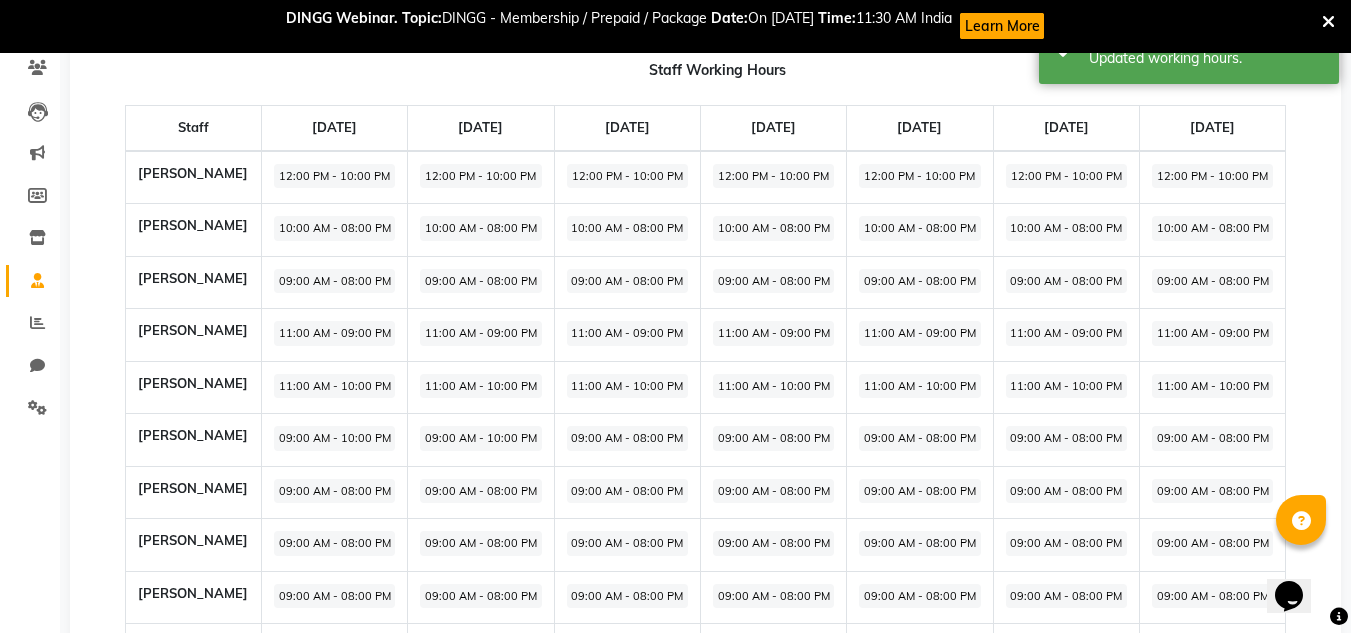 click on "09:00 AM - 08:00 PM" 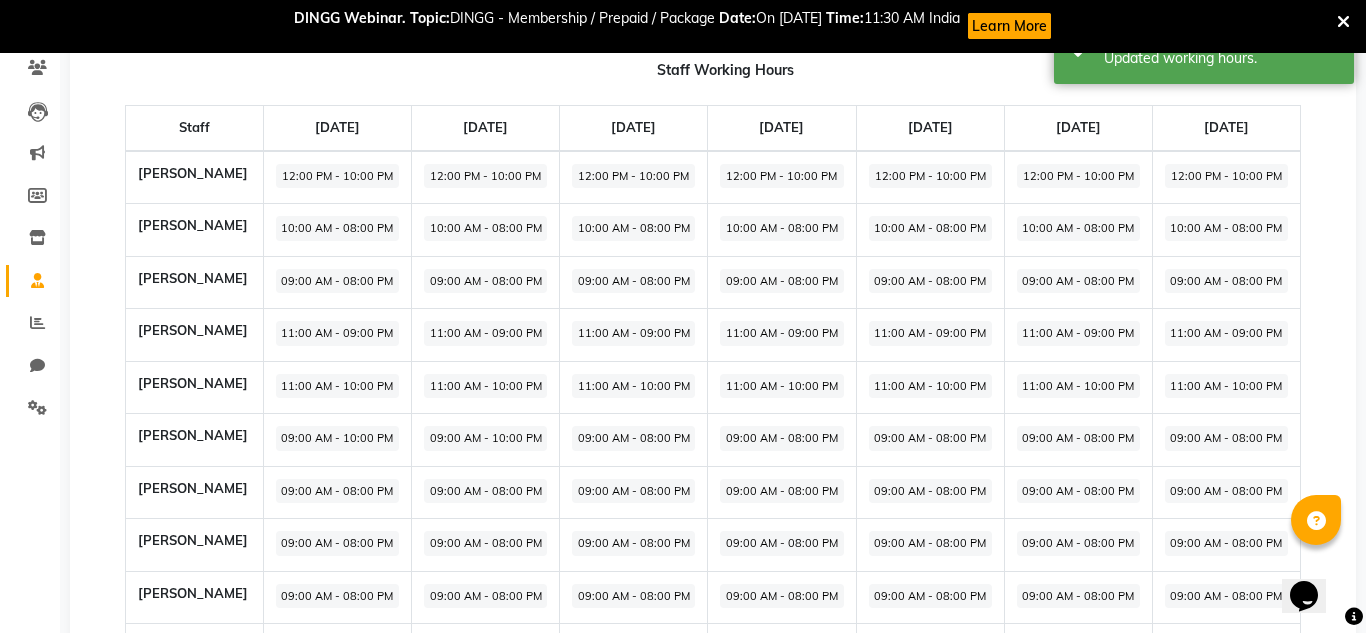 select on "09:00 AM" 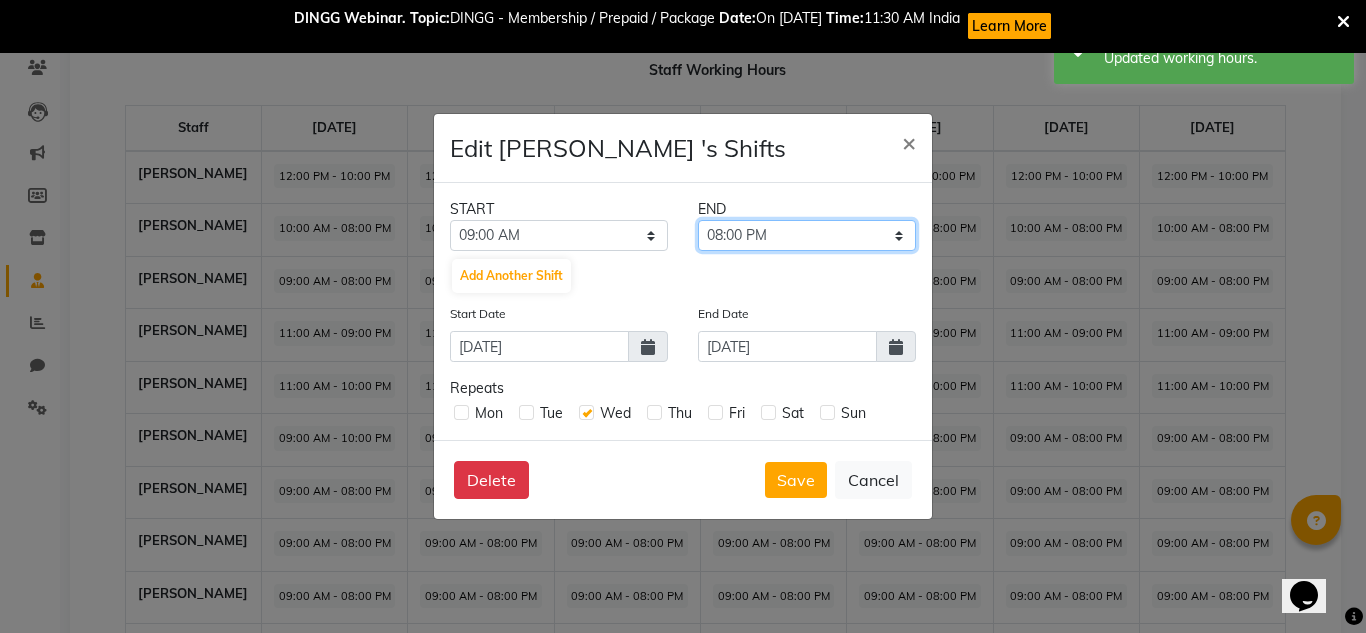 click on "09:15 AM 09:30 AM 09:45 AM 10:00 AM 10:15 AM 10:30 AM 10:45 AM 11:00 AM 11:15 AM 11:30 AM 11:45 AM 12:00 PM 12:15 PM 12:30 PM 12:45 PM 01:00 PM 01:15 PM 01:30 PM 01:45 PM 02:00 PM 02:15 PM 02:30 PM 02:45 PM 03:00 PM 03:15 PM 03:30 PM 03:45 PM 04:00 PM 04:15 PM 04:30 PM 04:45 PM 05:00 PM 05:15 PM 05:30 PM 05:45 PM 06:00 PM 06:15 PM 06:30 PM 06:45 PM 07:00 PM 07:15 PM 07:30 PM 07:45 PM 08:00 PM 08:15 PM 08:30 PM 08:45 PM 09:00 PM 09:15 PM 09:30 PM 09:45 PM 10:00 PM 10:15 PM 10:30 PM 10:45 PM 11:00 PM 11:15 PM 11:30 PM 11:45 PM" 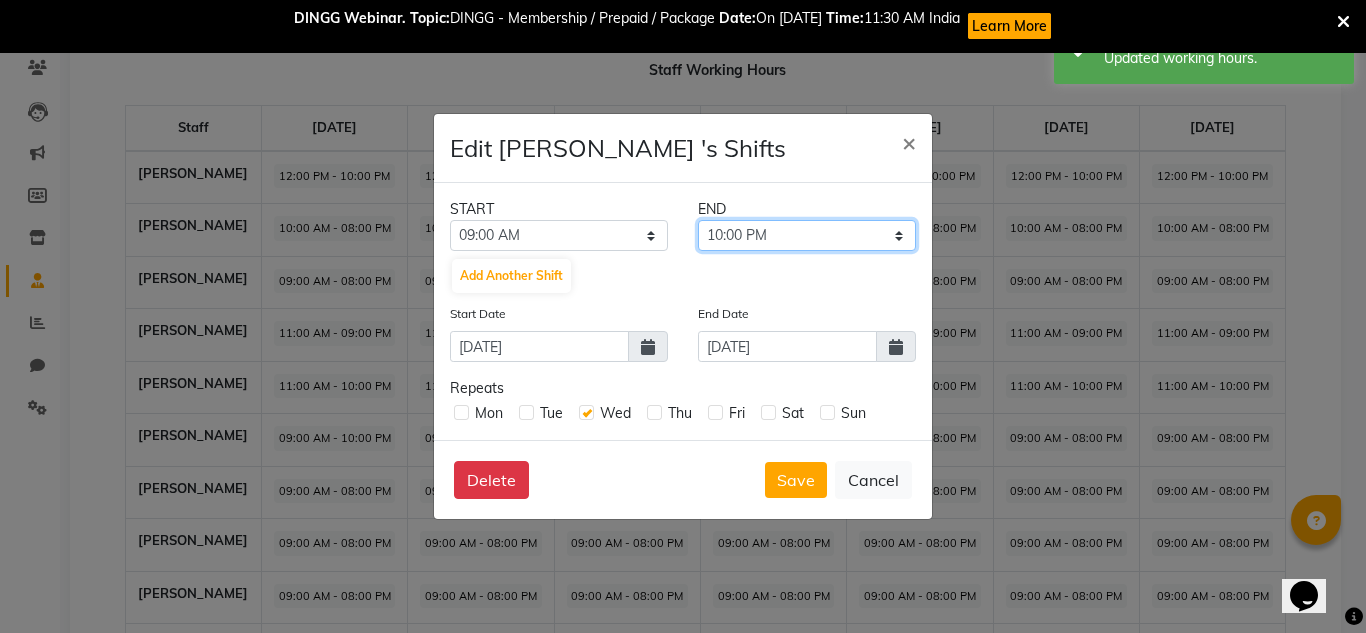 click on "09:15 AM 09:30 AM 09:45 AM 10:00 AM 10:15 AM 10:30 AM 10:45 AM 11:00 AM 11:15 AM 11:30 AM 11:45 AM 12:00 PM 12:15 PM 12:30 PM 12:45 PM 01:00 PM 01:15 PM 01:30 PM 01:45 PM 02:00 PM 02:15 PM 02:30 PM 02:45 PM 03:00 PM 03:15 PM 03:30 PM 03:45 PM 04:00 PM 04:15 PM 04:30 PM 04:45 PM 05:00 PM 05:15 PM 05:30 PM 05:45 PM 06:00 PM 06:15 PM 06:30 PM 06:45 PM 07:00 PM 07:15 PM 07:30 PM 07:45 PM 08:00 PM 08:15 PM 08:30 PM 08:45 PM 09:00 PM 09:15 PM 09:30 PM 09:45 PM 10:00 PM 10:15 PM 10:30 PM 10:45 PM 11:00 PM 11:15 PM 11:30 PM 11:45 PM" 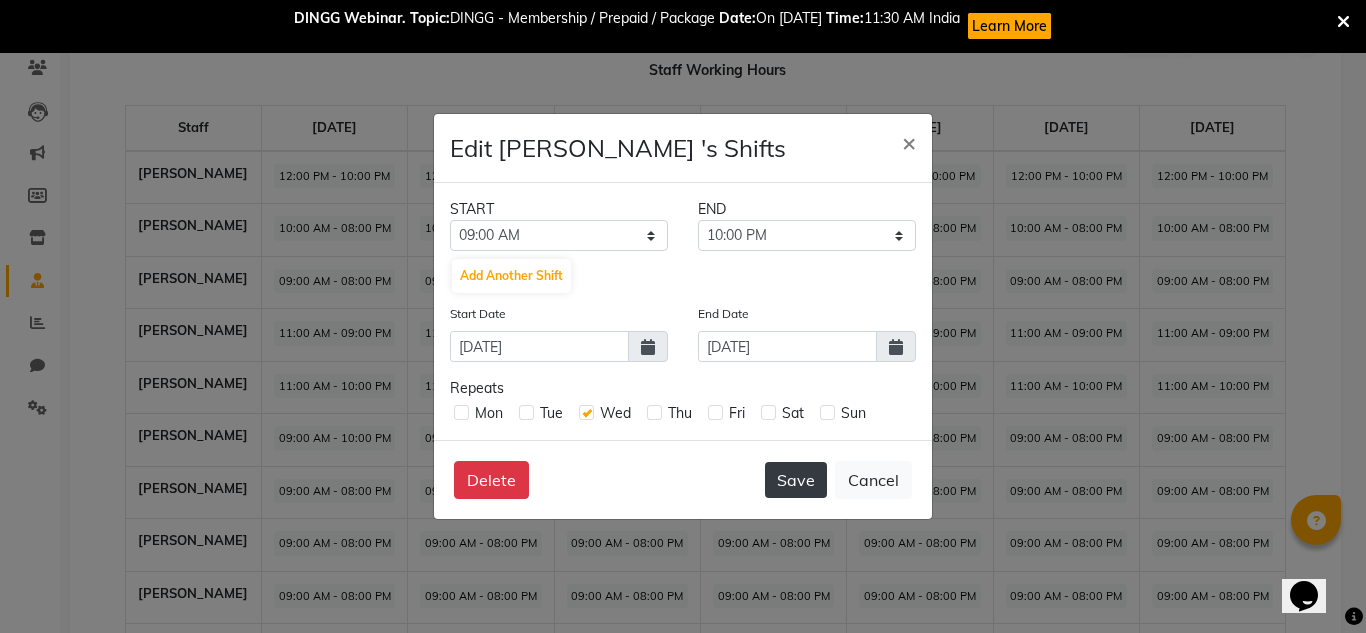 click on "Save" 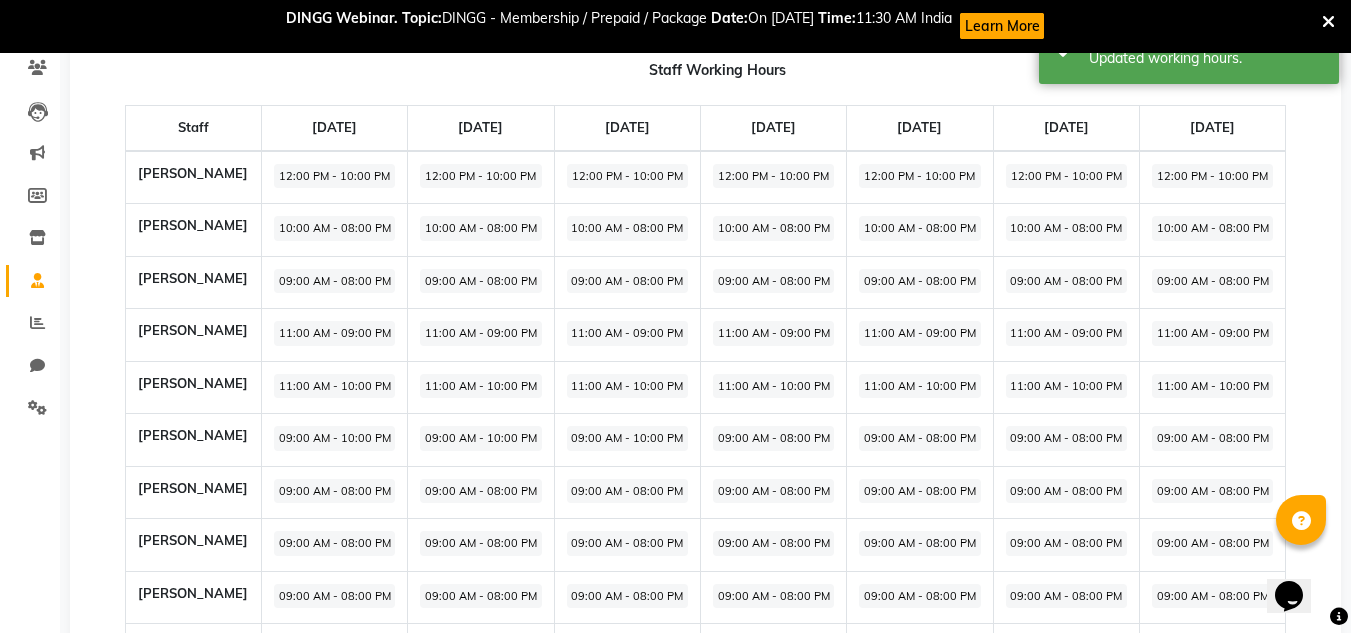 click on "09:00 AM - 08:00 PM" 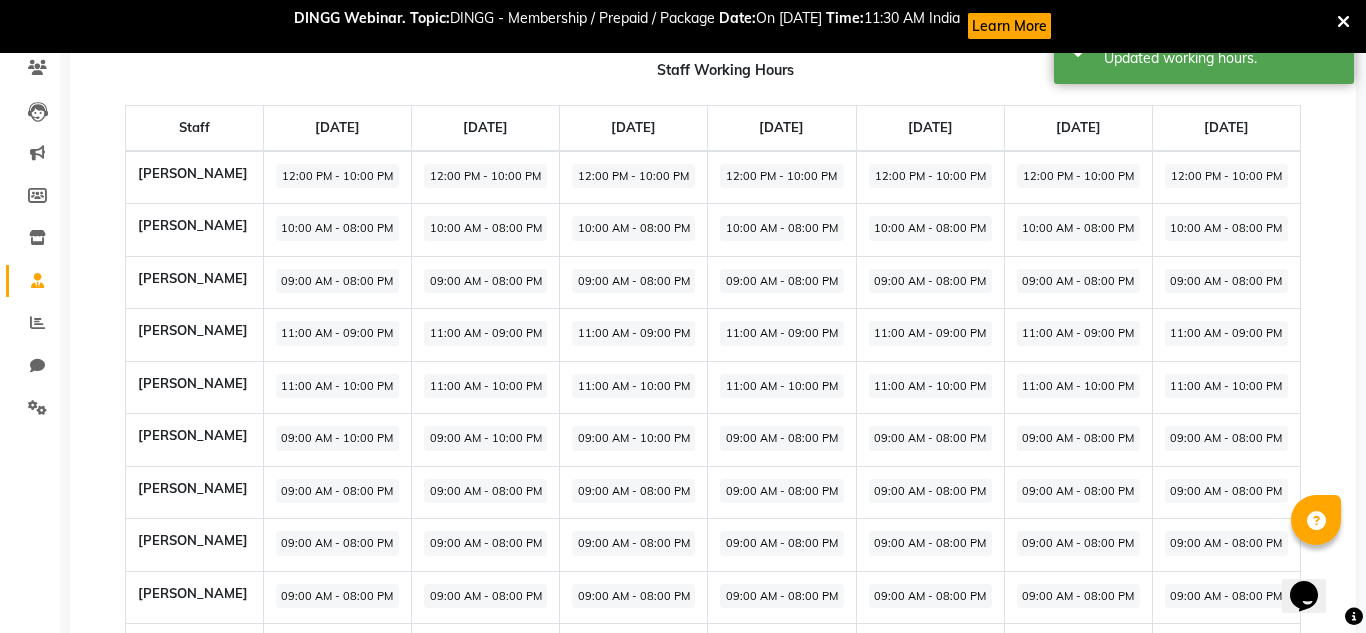select on "09:00 AM" 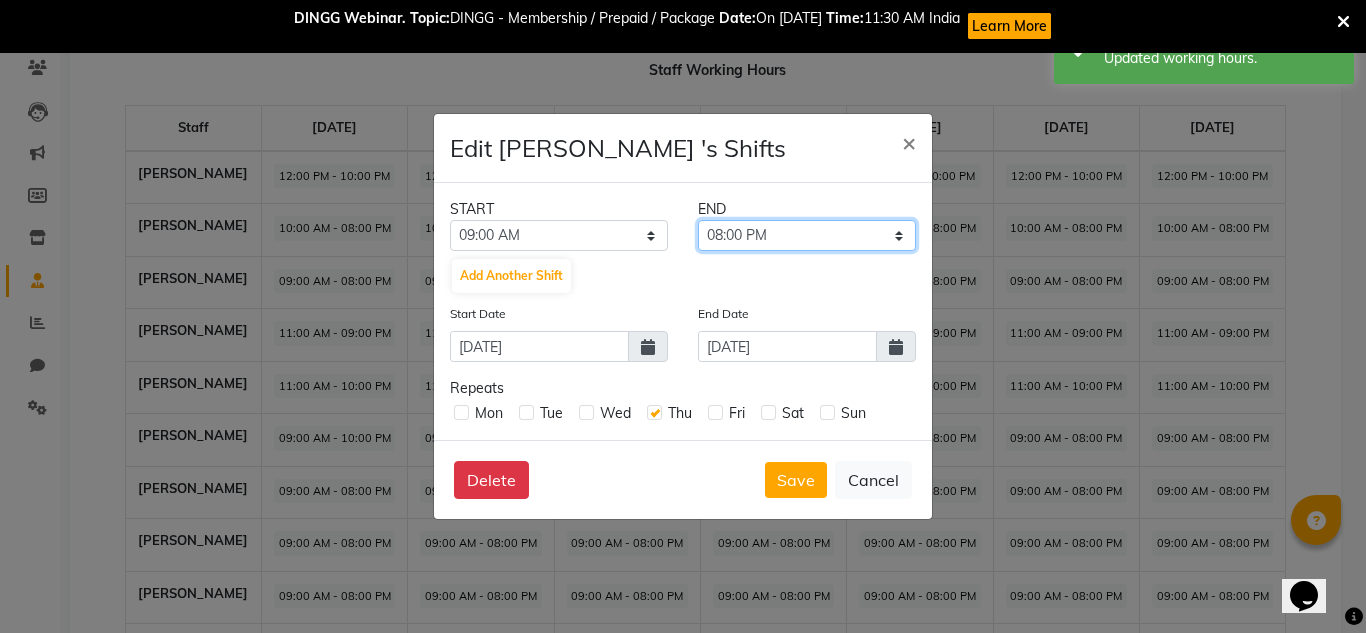 click on "09:15 AM 09:30 AM 09:45 AM 10:00 AM 10:15 AM 10:30 AM 10:45 AM 11:00 AM 11:15 AM 11:30 AM 11:45 AM 12:00 PM 12:15 PM 12:30 PM 12:45 PM 01:00 PM 01:15 PM 01:30 PM 01:45 PM 02:00 PM 02:15 PM 02:30 PM 02:45 PM 03:00 PM 03:15 PM 03:30 PM 03:45 PM 04:00 PM 04:15 PM 04:30 PM 04:45 PM 05:00 PM 05:15 PM 05:30 PM 05:45 PM 06:00 PM 06:15 PM 06:30 PM 06:45 PM 07:00 PM 07:15 PM 07:30 PM 07:45 PM 08:00 PM 08:15 PM 08:30 PM 08:45 PM 09:00 PM 09:15 PM 09:30 PM 09:45 PM 10:00 PM 10:15 PM 10:30 PM 10:45 PM 11:00 PM 11:15 PM 11:30 PM 11:45 PM" 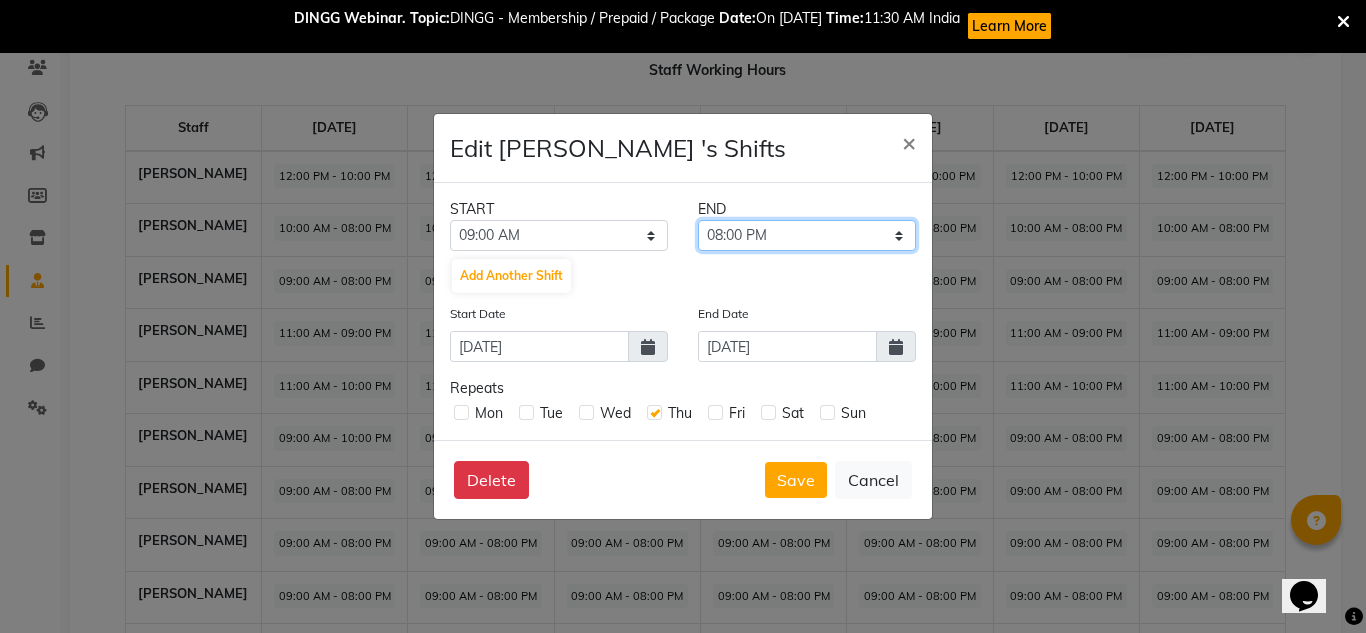 select on "10:00 PM" 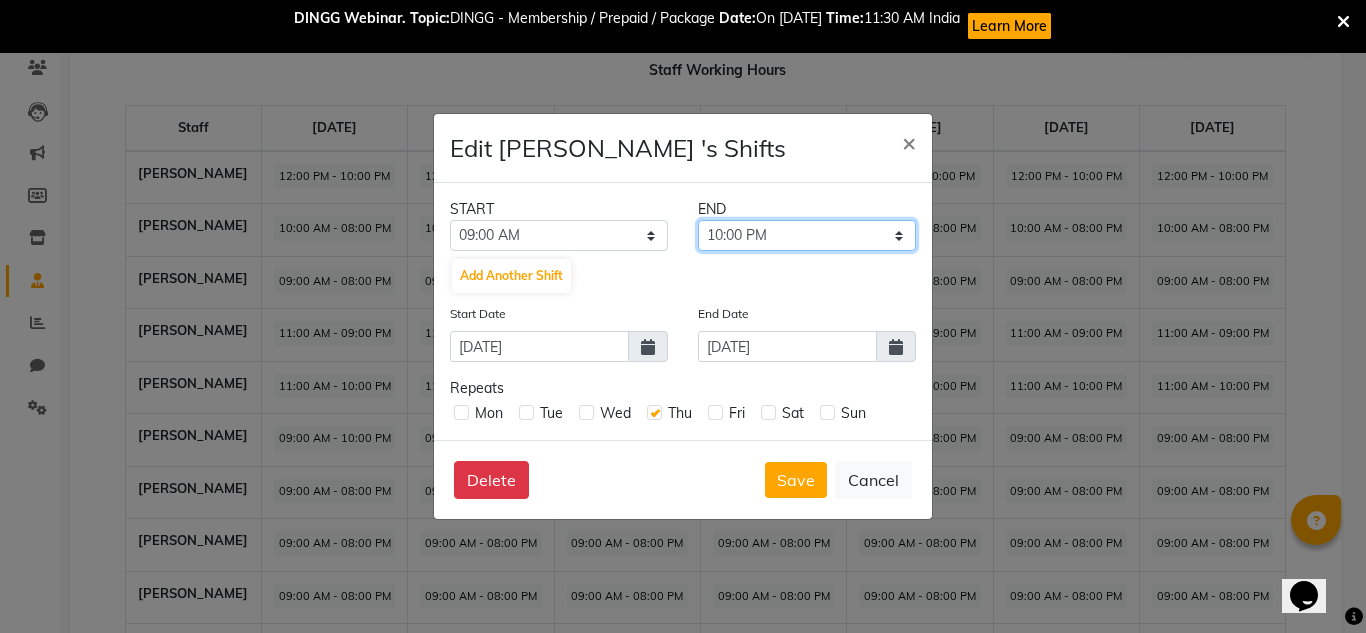 click on "09:15 AM 09:30 AM 09:45 AM 10:00 AM 10:15 AM 10:30 AM 10:45 AM 11:00 AM 11:15 AM 11:30 AM 11:45 AM 12:00 PM 12:15 PM 12:30 PM 12:45 PM 01:00 PM 01:15 PM 01:30 PM 01:45 PM 02:00 PM 02:15 PM 02:30 PM 02:45 PM 03:00 PM 03:15 PM 03:30 PM 03:45 PM 04:00 PM 04:15 PM 04:30 PM 04:45 PM 05:00 PM 05:15 PM 05:30 PM 05:45 PM 06:00 PM 06:15 PM 06:30 PM 06:45 PM 07:00 PM 07:15 PM 07:30 PM 07:45 PM 08:00 PM 08:15 PM 08:30 PM 08:45 PM 09:00 PM 09:15 PM 09:30 PM 09:45 PM 10:00 PM 10:15 PM 10:30 PM 10:45 PM 11:00 PM 11:15 PM 11:30 PM 11:45 PM" 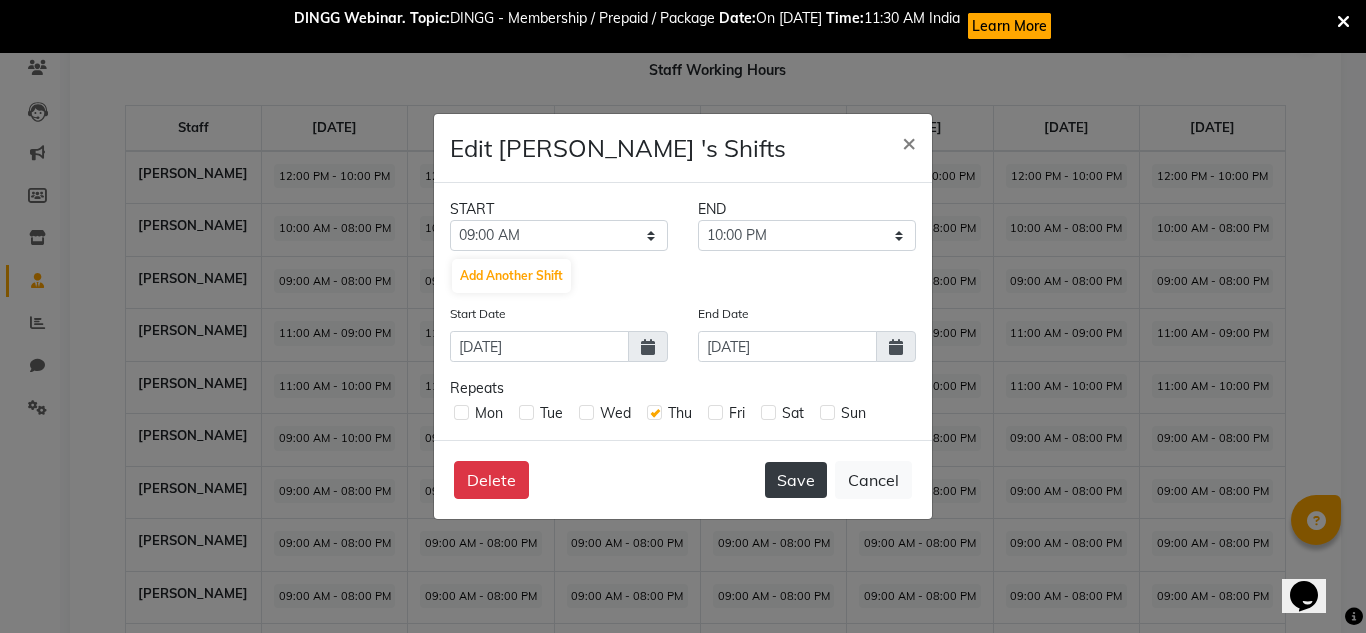 click on "Save" 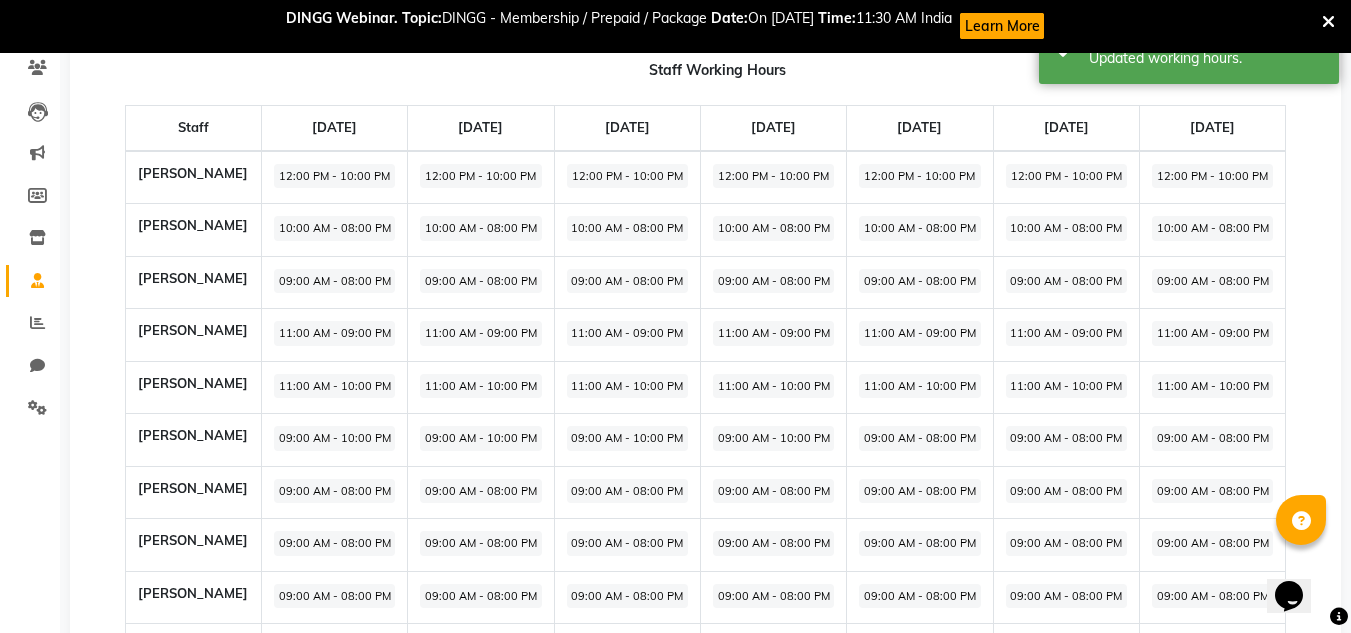 click on "09:00 AM - 08:00 PM" 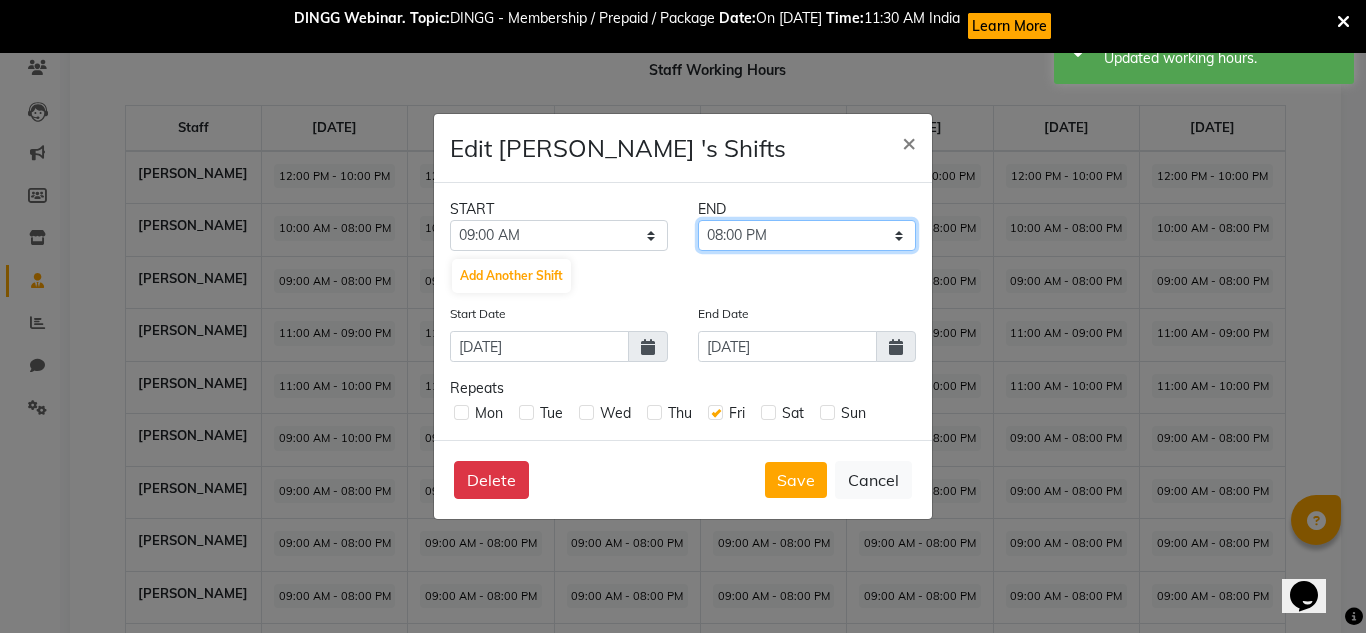 click on "09:15 AM 09:30 AM 09:45 AM 10:00 AM 10:15 AM 10:30 AM 10:45 AM 11:00 AM 11:15 AM 11:30 AM 11:45 AM 12:00 PM 12:15 PM 12:30 PM 12:45 PM 01:00 PM 01:15 PM 01:30 PM 01:45 PM 02:00 PM 02:15 PM 02:30 PM 02:45 PM 03:00 PM 03:15 PM 03:30 PM 03:45 PM 04:00 PM 04:15 PM 04:30 PM 04:45 PM 05:00 PM 05:15 PM 05:30 PM 05:45 PM 06:00 PM 06:15 PM 06:30 PM 06:45 PM 07:00 PM 07:15 PM 07:30 PM 07:45 PM 08:00 PM 08:15 PM 08:30 PM 08:45 PM 09:00 PM 09:15 PM 09:30 PM 09:45 PM 10:00 PM 10:15 PM 10:30 PM 10:45 PM 11:00 PM 11:15 PM 11:30 PM 11:45 PM" 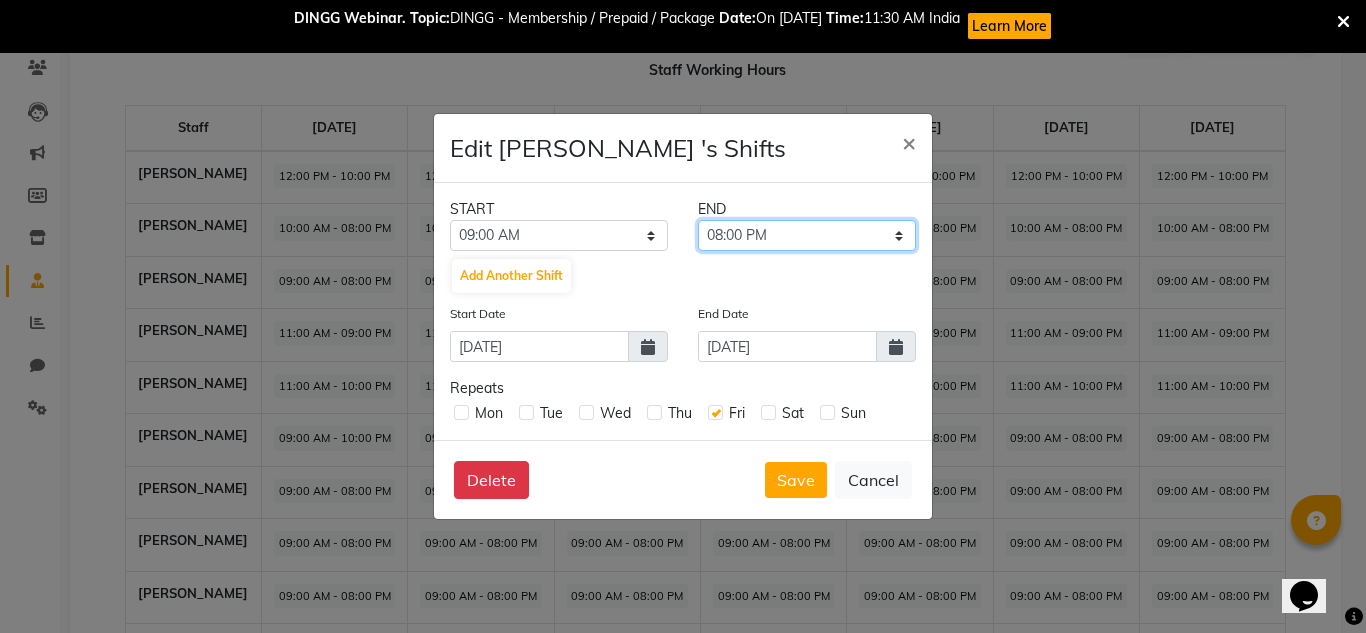 select on "10:00 PM" 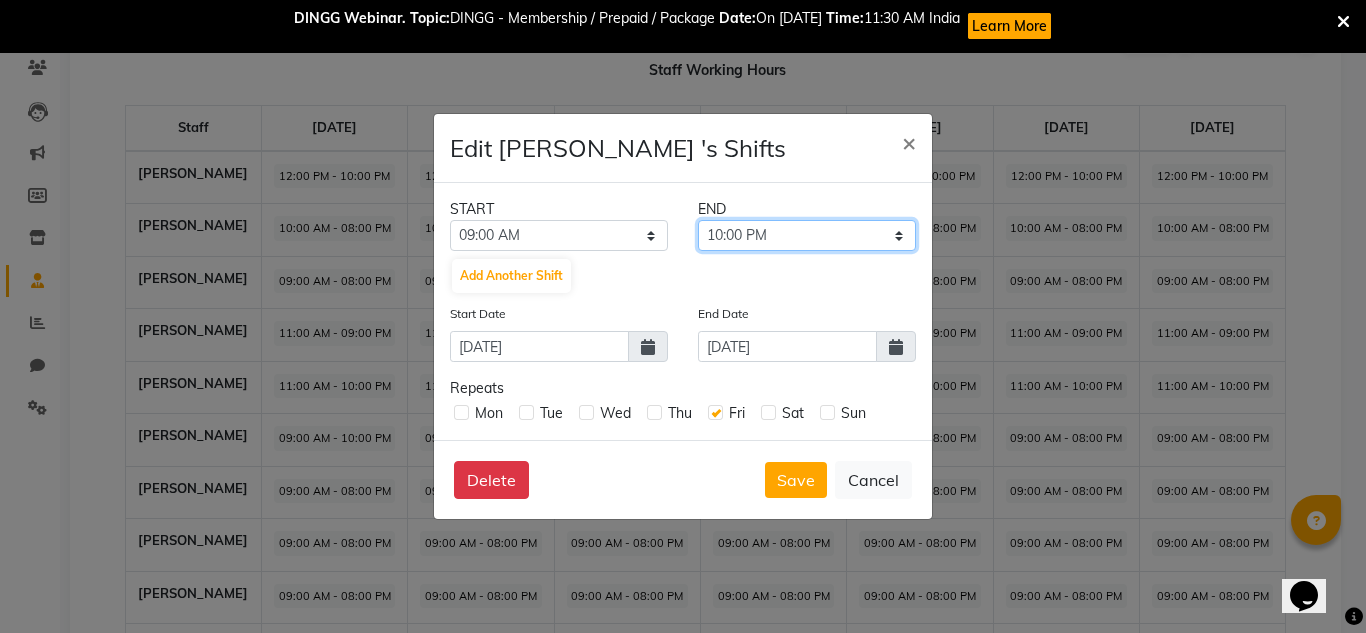 click on "09:15 AM 09:30 AM 09:45 AM 10:00 AM 10:15 AM 10:30 AM 10:45 AM 11:00 AM 11:15 AM 11:30 AM 11:45 AM 12:00 PM 12:15 PM 12:30 PM 12:45 PM 01:00 PM 01:15 PM 01:30 PM 01:45 PM 02:00 PM 02:15 PM 02:30 PM 02:45 PM 03:00 PM 03:15 PM 03:30 PM 03:45 PM 04:00 PM 04:15 PM 04:30 PM 04:45 PM 05:00 PM 05:15 PM 05:30 PM 05:45 PM 06:00 PM 06:15 PM 06:30 PM 06:45 PM 07:00 PM 07:15 PM 07:30 PM 07:45 PM 08:00 PM 08:15 PM 08:30 PM 08:45 PM 09:00 PM 09:15 PM 09:30 PM 09:45 PM 10:00 PM 10:15 PM 10:30 PM 10:45 PM 11:00 PM 11:15 PM 11:30 PM 11:45 PM" 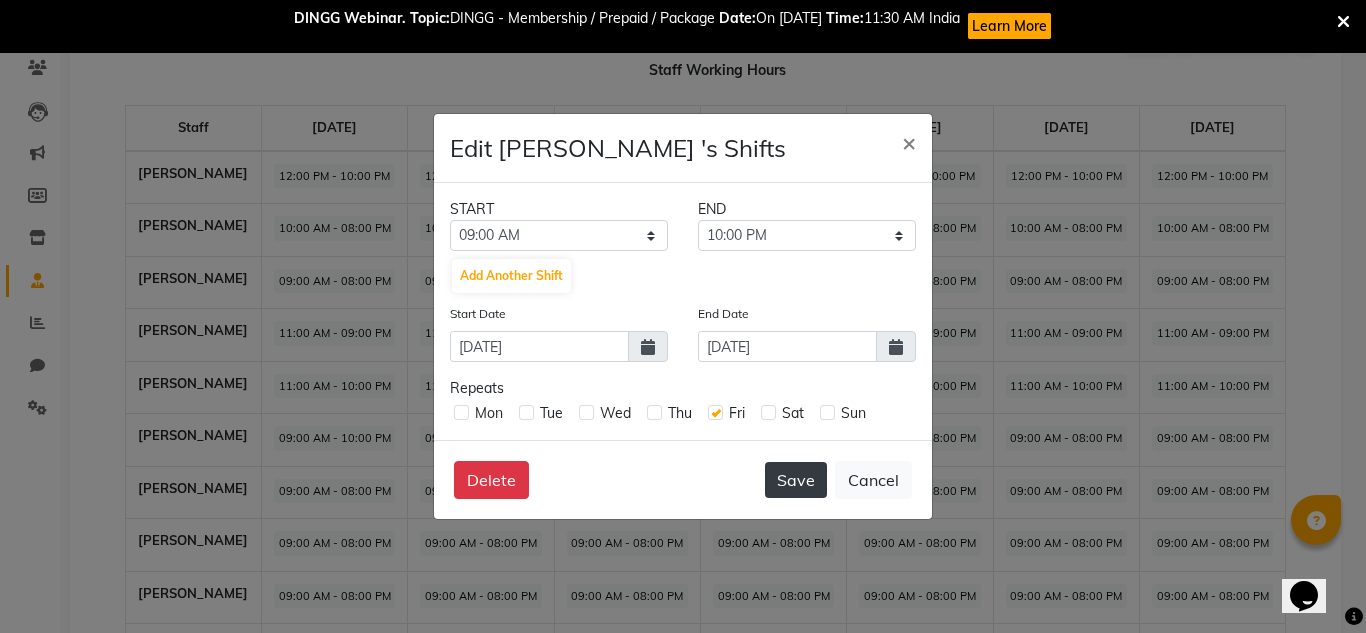 click on "Save" 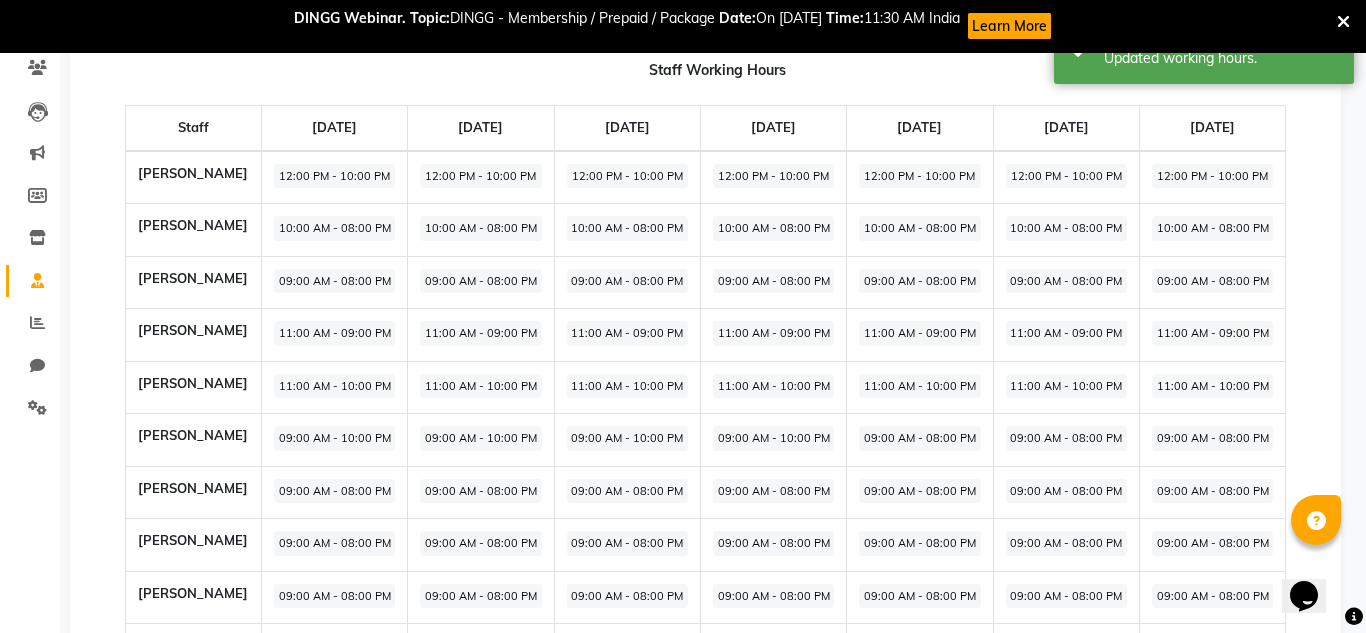 click on "Edit SACHIN SHARMA	's Shifts  × START END 12:00 AM 12:15 AM 12:30 AM 12:45 AM 01:00 AM 01:15 AM 01:30 AM 01:45 AM 02:00 AM 02:15 AM 02:30 AM 02:45 AM 03:00 AM 03:15 AM 03:30 AM 03:45 AM 04:00 AM 04:15 AM 04:30 AM 04:45 AM 05:00 AM 05:15 AM 05:30 AM 05:45 AM 06:00 AM 06:15 AM 06:30 AM 06:45 AM 07:00 AM 07:15 AM 07:30 AM 07:45 AM 08:00 AM 08:15 AM 08:30 AM 08:45 AM 09:00 AM 09:15 AM 09:30 AM 09:45 AM 10:00 AM 10:15 AM 10:30 AM 10:45 AM 11:00 AM 11:15 AM 11:30 AM 11:45 AM 12:00 PM 12:15 PM 12:30 PM 12:45 PM 01:00 PM 01:15 PM 01:30 PM 01:45 PM 02:00 PM 02:15 PM 02:30 PM 02:45 PM 03:00 PM 03:15 PM 03:30 PM 03:45 PM 04:00 PM 04:15 PM 04:30 PM 04:45 PM 05:00 PM 05:15 PM 05:30 PM 05:45 PM 06:00 PM 06:15 PM 06:30 PM 06:45 PM 07:00 PM 07:15 PM 07:30 PM 07:45 PM 08:00 PM 08:15 PM 08:30 PM 08:45 PM 09:00 PM 09:15 PM 09:30 PM 09:45 PM 10:00 PM 10:15 PM 10:30 PM 10:45 PM 11:00 PM 11:15 PM 11:30 PM 11:45 PM 09:15 AM 09:30 AM 09:45 AM 10:00 AM 10:15 AM 10:30 AM 10:45 AM 11:00 AM 11:15 AM 11:30 AM 11:45 AM 12:00 PM 12:15 PM" 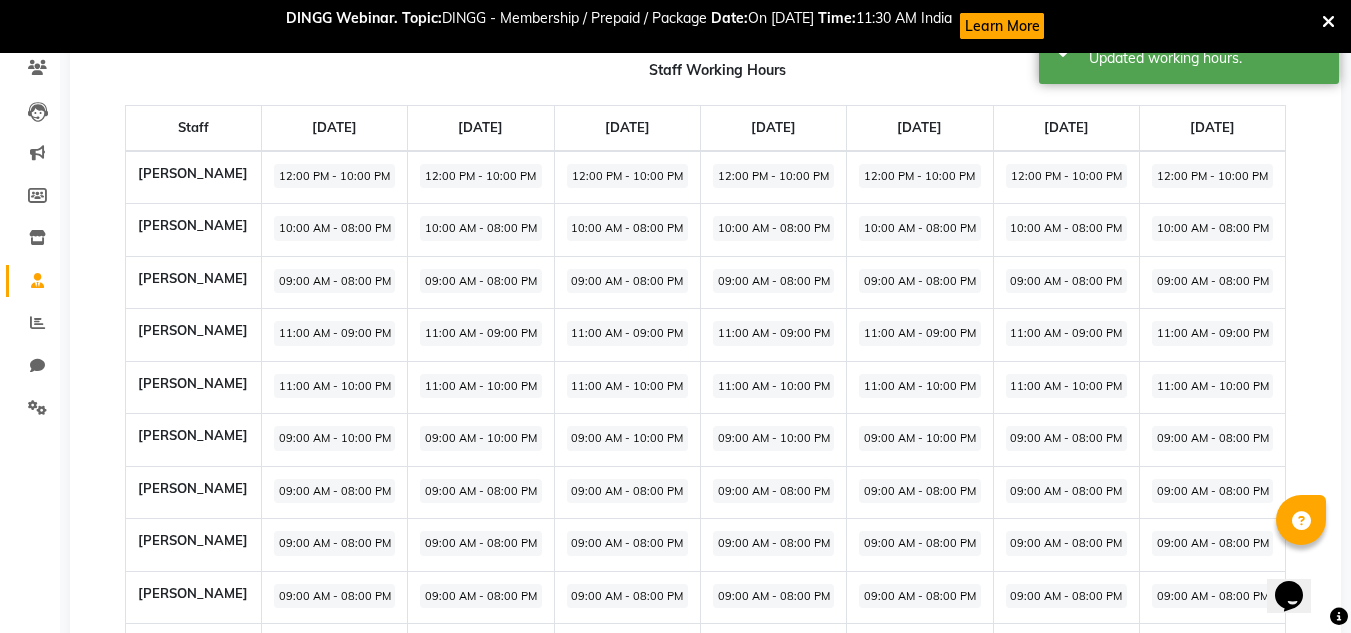 click on "09:00 AM - 08:00 PM" 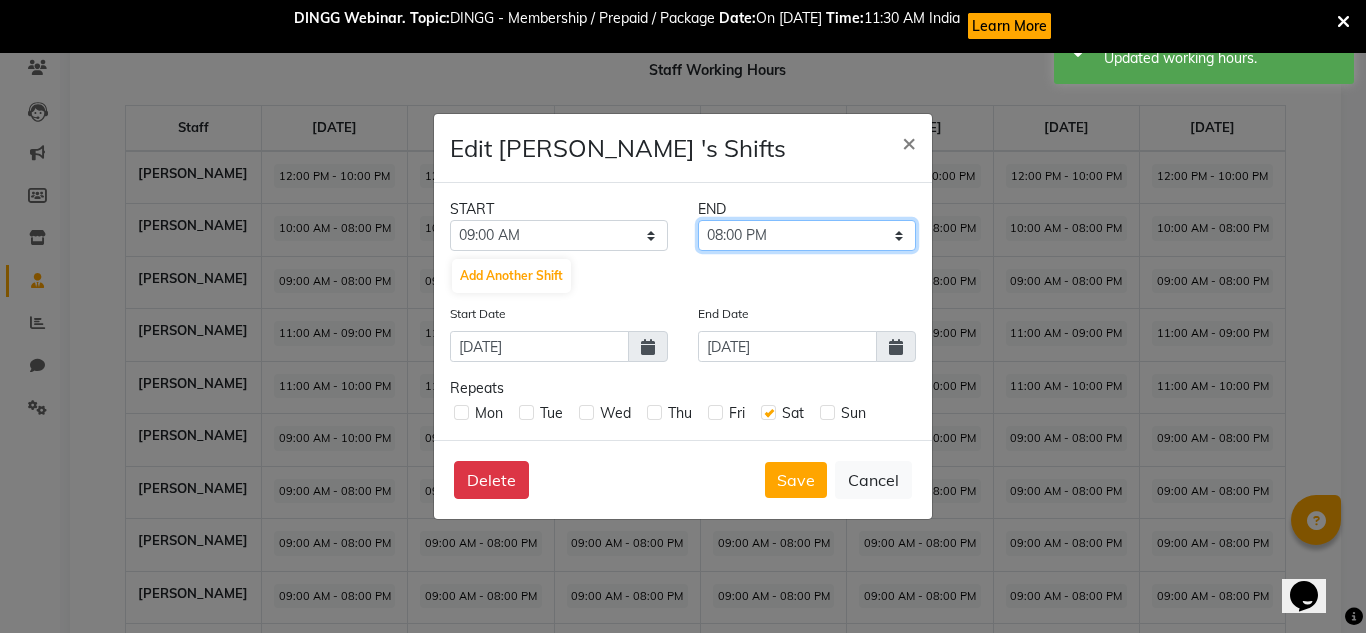 click on "09:15 AM 09:30 AM 09:45 AM 10:00 AM 10:15 AM 10:30 AM 10:45 AM 11:00 AM 11:15 AM 11:30 AM 11:45 AM 12:00 PM 12:15 PM 12:30 PM 12:45 PM 01:00 PM 01:15 PM 01:30 PM 01:45 PM 02:00 PM 02:15 PM 02:30 PM 02:45 PM 03:00 PM 03:15 PM 03:30 PM 03:45 PM 04:00 PM 04:15 PM 04:30 PM 04:45 PM 05:00 PM 05:15 PM 05:30 PM 05:45 PM 06:00 PM 06:15 PM 06:30 PM 06:45 PM 07:00 PM 07:15 PM 07:30 PM 07:45 PM 08:00 PM 08:15 PM 08:30 PM 08:45 PM 09:00 PM 09:15 PM 09:30 PM 09:45 PM 10:00 PM 10:15 PM 10:30 PM 10:45 PM 11:00 PM 11:15 PM 11:30 PM 11:45 PM" 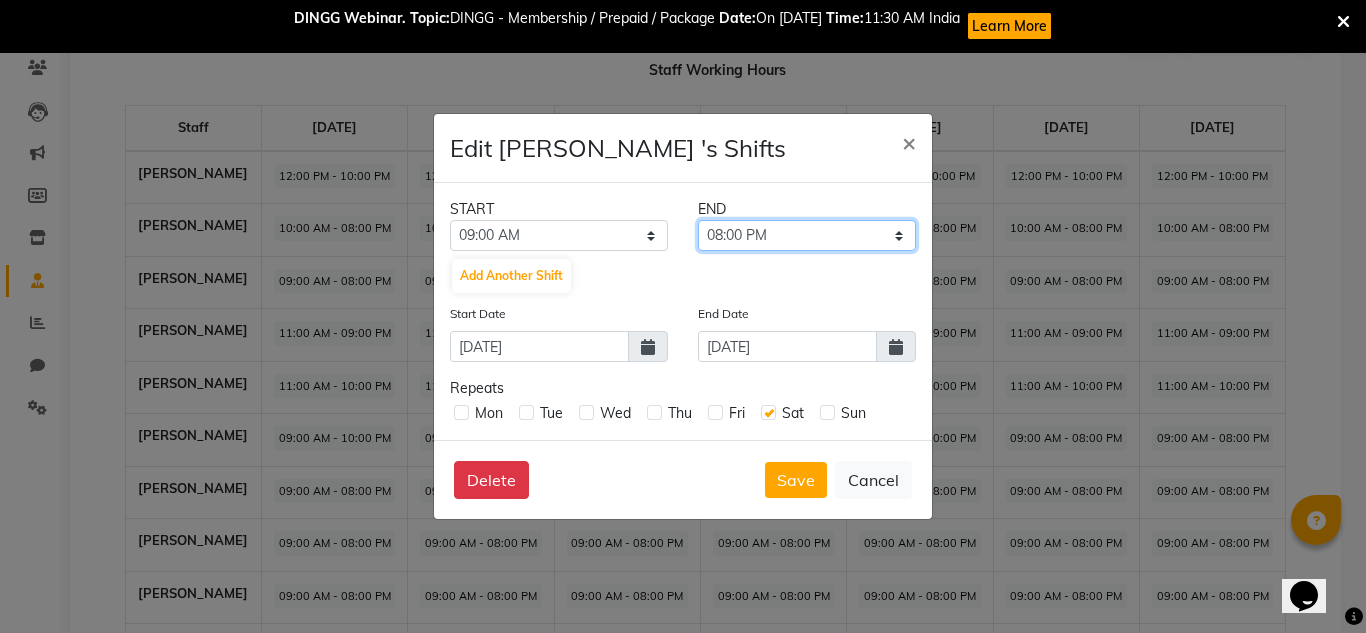 select on "10:00 PM" 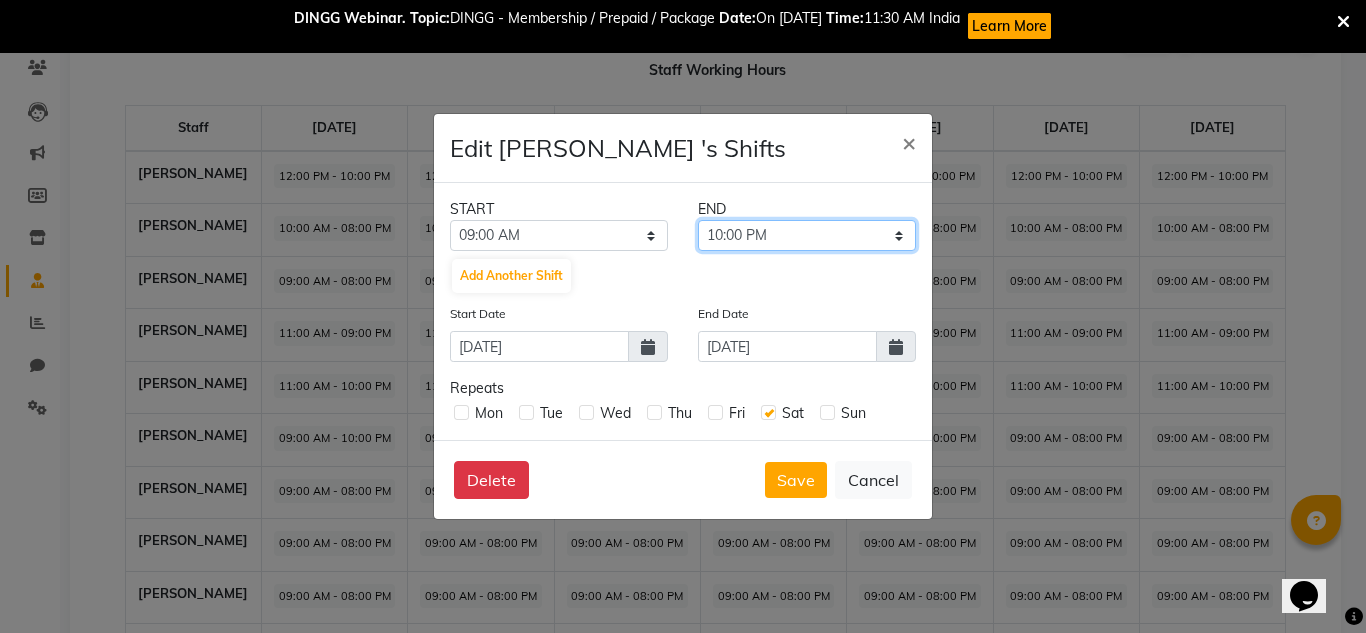 click on "09:15 AM 09:30 AM 09:45 AM 10:00 AM 10:15 AM 10:30 AM 10:45 AM 11:00 AM 11:15 AM 11:30 AM 11:45 AM 12:00 PM 12:15 PM 12:30 PM 12:45 PM 01:00 PM 01:15 PM 01:30 PM 01:45 PM 02:00 PM 02:15 PM 02:30 PM 02:45 PM 03:00 PM 03:15 PM 03:30 PM 03:45 PM 04:00 PM 04:15 PM 04:30 PM 04:45 PM 05:00 PM 05:15 PM 05:30 PM 05:45 PM 06:00 PM 06:15 PM 06:30 PM 06:45 PM 07:00 PM 07:15 PM 07:30 PM 07:45 PM 08:00 PM 08:15 PM 08:30 PM 08:45 PM 09:00 PM 09:15 PM 09:30 PM 09:45 PM 10:00 PM 10:15 PM 10:30 PM 10:45 PM 11:00 PM 11:15 PM 11:30 PM 11:45 PM" 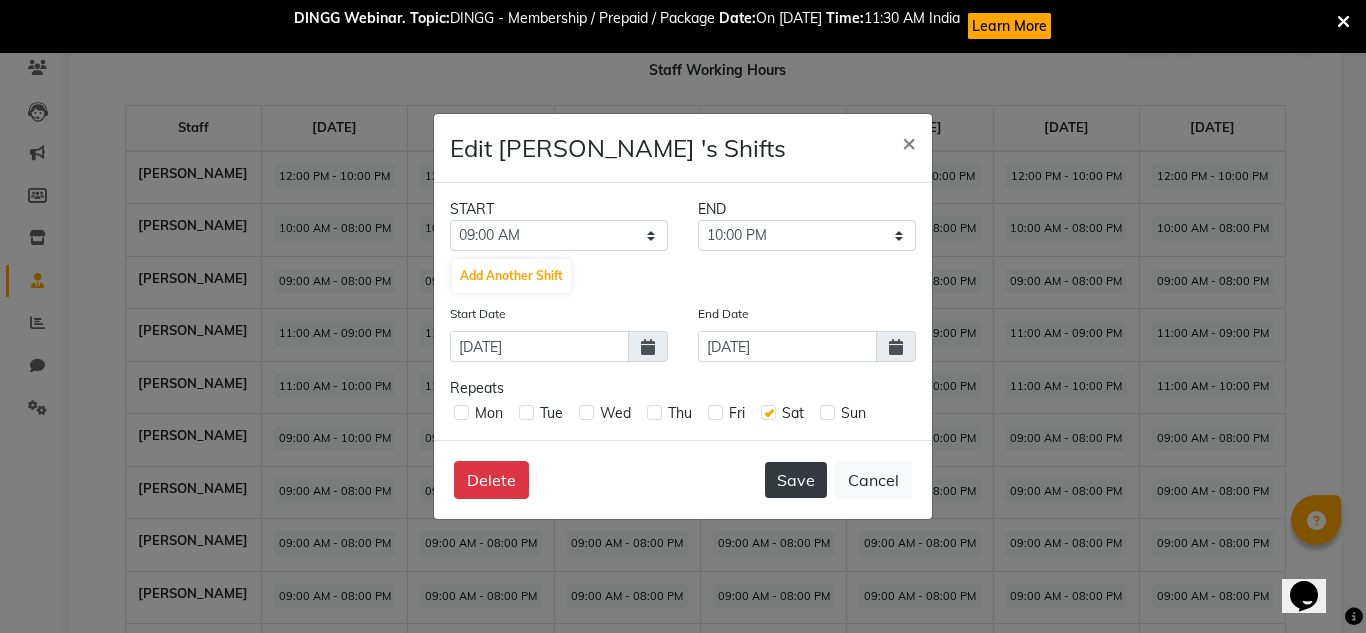 click on "Save" 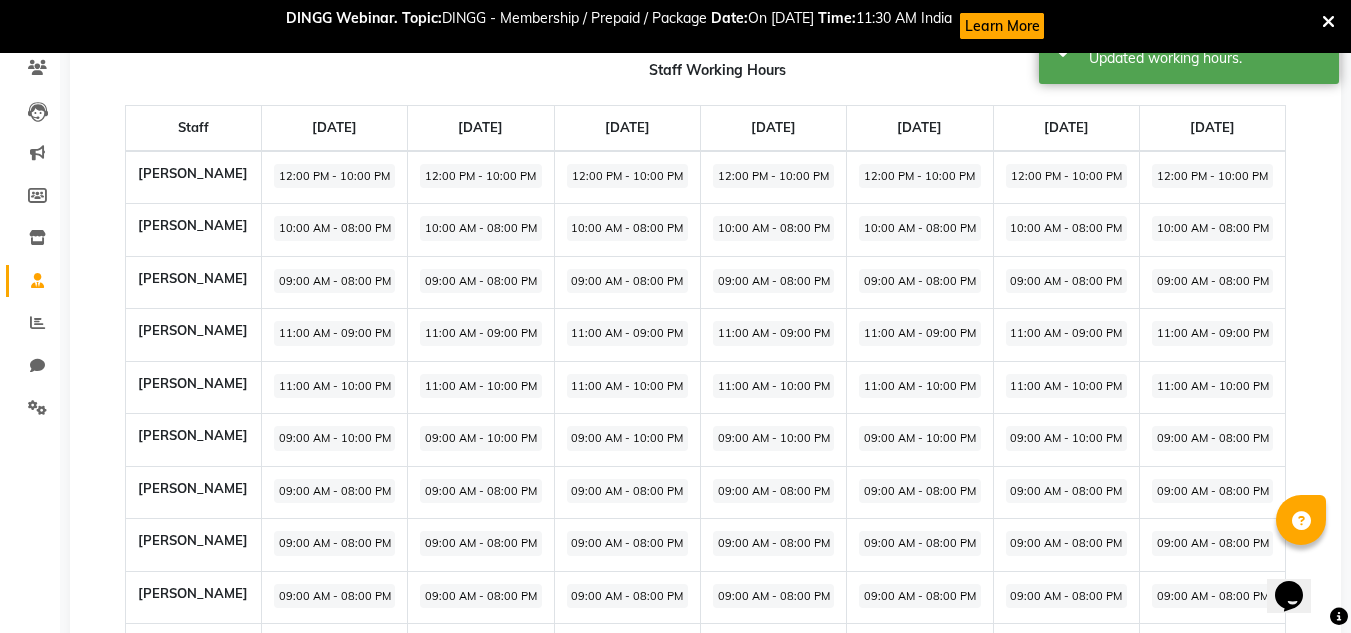 click on "09:00 AM - 08:00 PM" 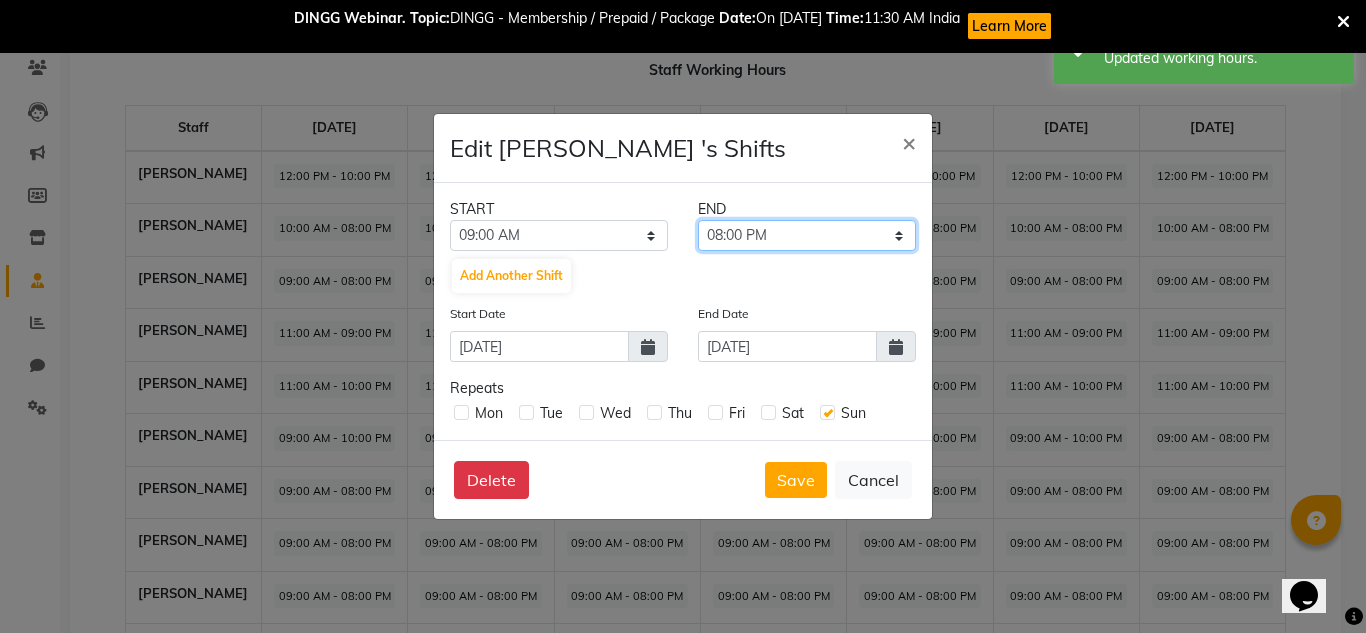 click on "09:15 AM 09:30 AM 09:45 AM 10:00 AM 10:15 AM 10:30 AM 10:45 AM 11:00 AM 11:15 AM 11:30 AM 11:45 AM 12:00 PM 12:15 PM 12:30 PM 12:45 PM 01:00 PM 01:15 PM 01:30 PM 01:45 PM 02:00 PM 02:15 PM 02:30 PM 02:45 PM 03:00 PM 03:15 PM 03:30 PM 03:45 PM 04:00 PM 04:15 PM 04:30 PM 04:45 PM 05:00 PM 05:15 PM 05:30 PM 05:45 PM 06:00 PM 06:15 PM 06:30 PM 06:45 PM 07:00 PM 07:15 PM 07:30 PM 07:45 PM 08:00 PM 08:15 PM 08:30 PM 08:45 PM 09:00 PM 09:15 PM 09:30 PM 09:45 PM 10:00 PM 10:15 PM 10:30 PM 10:45 PM 11:00 PM 11:15 PM 11:30 PM 11:45 PM" 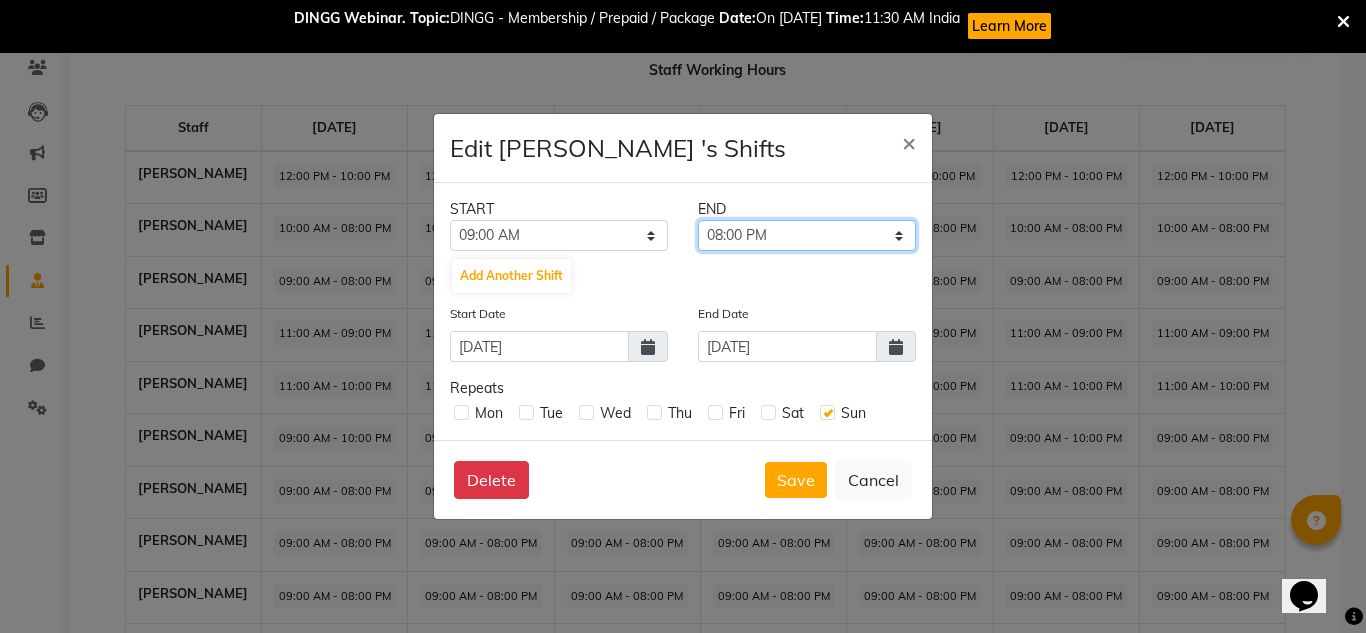 select on "10:00 PM" 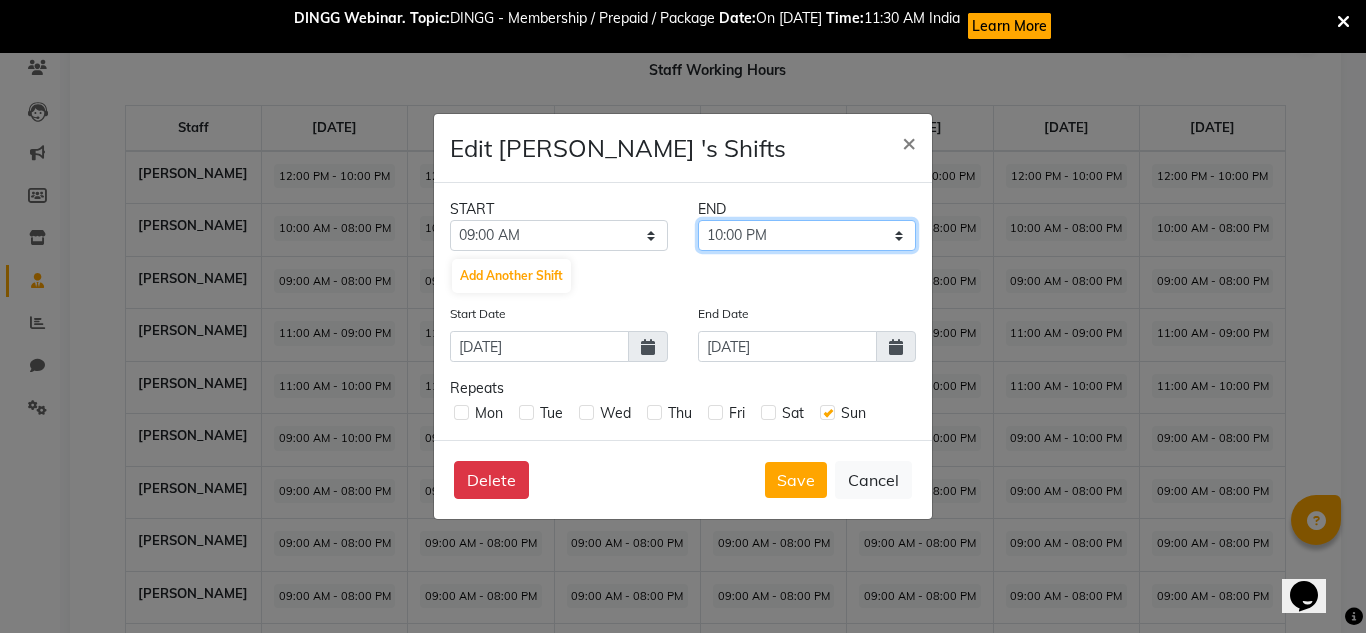 click on "09:15 AM 09:30 AM 09:45 AM 10:00 AM 10:15 AM 10:30 AM 10:45 AM 11:00 AM 11:15 AM 11:30 AM 11:45 AM 12:00 PM 12:15 PM 12:30 PM 12:45 PM 01:00 PM 01:15 PM 01:30 PM 01:45 PM 02:00 PM 02:15 PM 02:30 PM 02:45 PM 03:00 PM 03:15 PM 03:30 PM 03:45 PM 04:00 PM 04:15 PM 04:30 PM 04:45 PM 05:00 PM 05:15 PM 05:30 PM 05:45 PM 06:00 PM 06:15 PM 06:30 PM 06:45 PM 07:00 PM 07:15 PM 07:30 PM 07:45 PM 08:00 PM 08:15 PM 08:30 PM 08:45 PM 09:00 PM 09:15 PM 09:30 PM 09:45 PM 10:00 PM 10:15 PM 10:30 PM 10:45 PM 11:00 PM 11:15 PM 11:30 PM 11:45 PM" 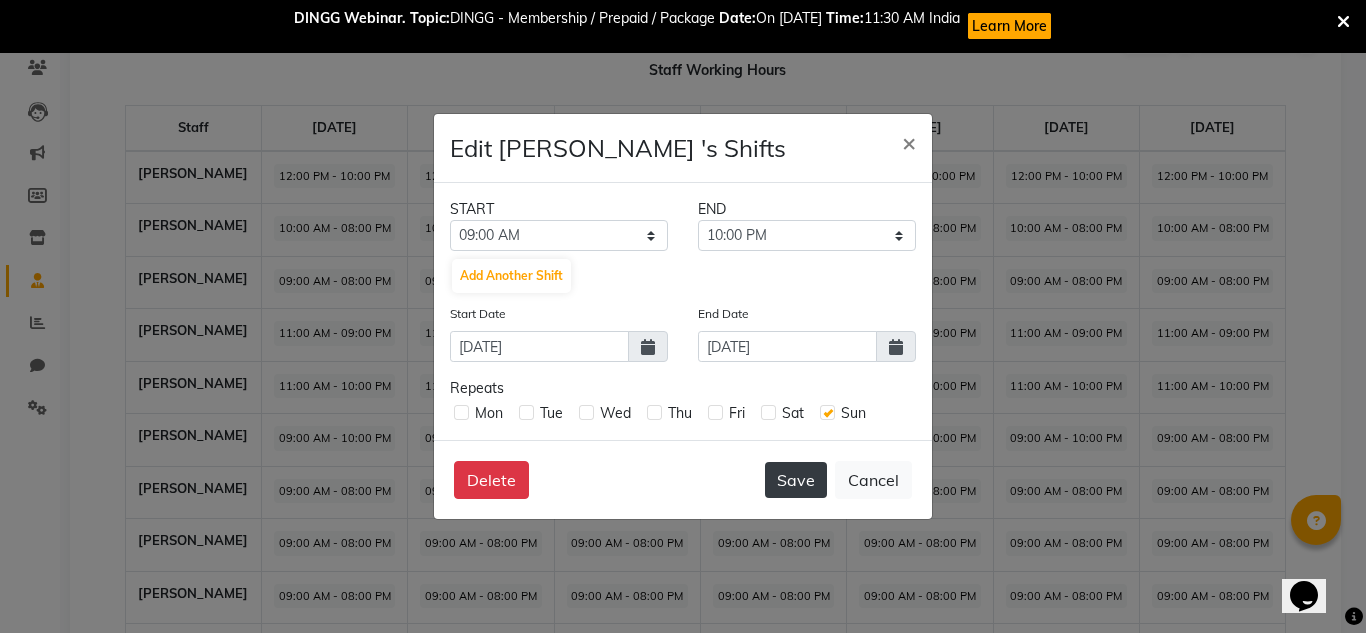 click on "Save" 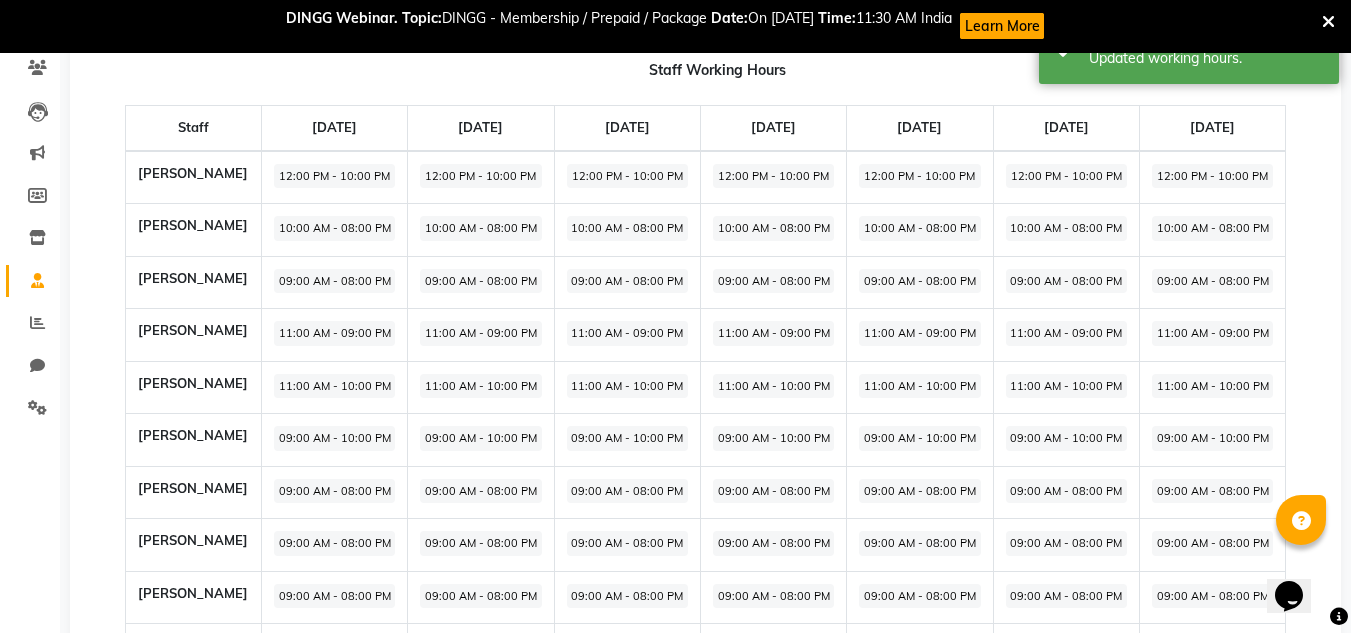 click on "09:00 AM - 08:00 PM" 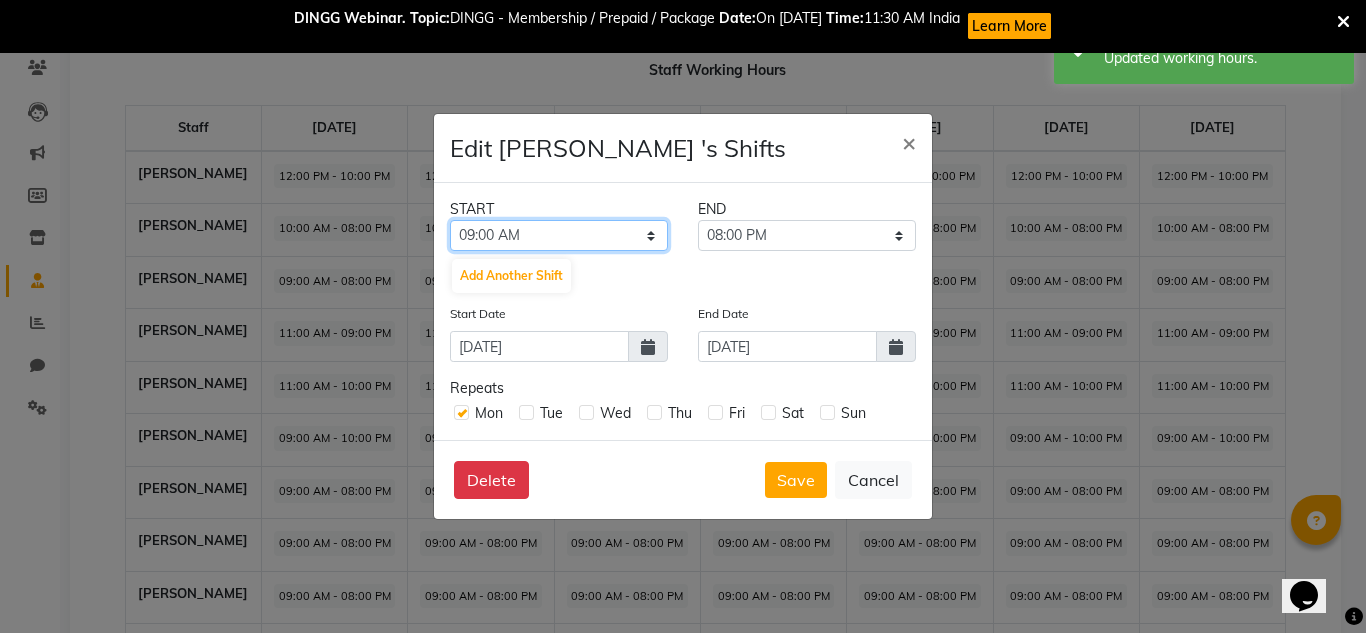 click on "12:00 AM 12:15 AM 12:30 AM 12:45 AM 01:00 AM 01:15 AM 01:30 AM 01:45 AM 02:00 AM 02:15 AM 02:30 AM 02:45 AM 03:00 AM 03:15 AM 03:30 AM 03:45 AM 04:00 AM 04:15 AM 04:30 AM 04:45 AM 05:00 AM 05:15 AM 05:30 AM 05:45 AM 06:00 AM 06:15 AM 06:30 AM 06:45 AM 07:00 AM 07:15 AM 07:30 AM 07:45 AM 08:00 AM 08:15 AM 08:30 AM 08:45 AM 09:00 AM 09:15 AM 09:30 AM 09:45 AM 10:00 AM 10:15 AM 10:30 AM 10:45 AM 11:00 AM 11:15 AM 11:30 AM 11:45 AM 12:00 PM 12:15 PM 12:30 PM 12:45 PM 01:00 PM 01:15 PM 01:30 PM 01:45 PM 02:00 PM 02:15 PM 02:30 PM 02:45 PM 03:00 PM 03:15 PM 03:30 PM 03:45 PM 04:00 PM 04:15 PM 04:30 PM 04:45 PM 05:00 PM 05:15 PM 05:30 PM 05:45 PM 06:00 PM 06:15 PM 06:30 PM 06:45 PM 07:00 PM 07:15 PM 07:30 PM 07:45 PM 08:00 PM 08:15 PM 08:30 PM 08:45 PM 09:00 PM 09:15 PM 09:30 PM 09:45 PM 10:00 PM 10:15 PM 10:30 PM 10:45 PM 11:00 PM 11:15 PM 11:30 PM 11:45 PM" 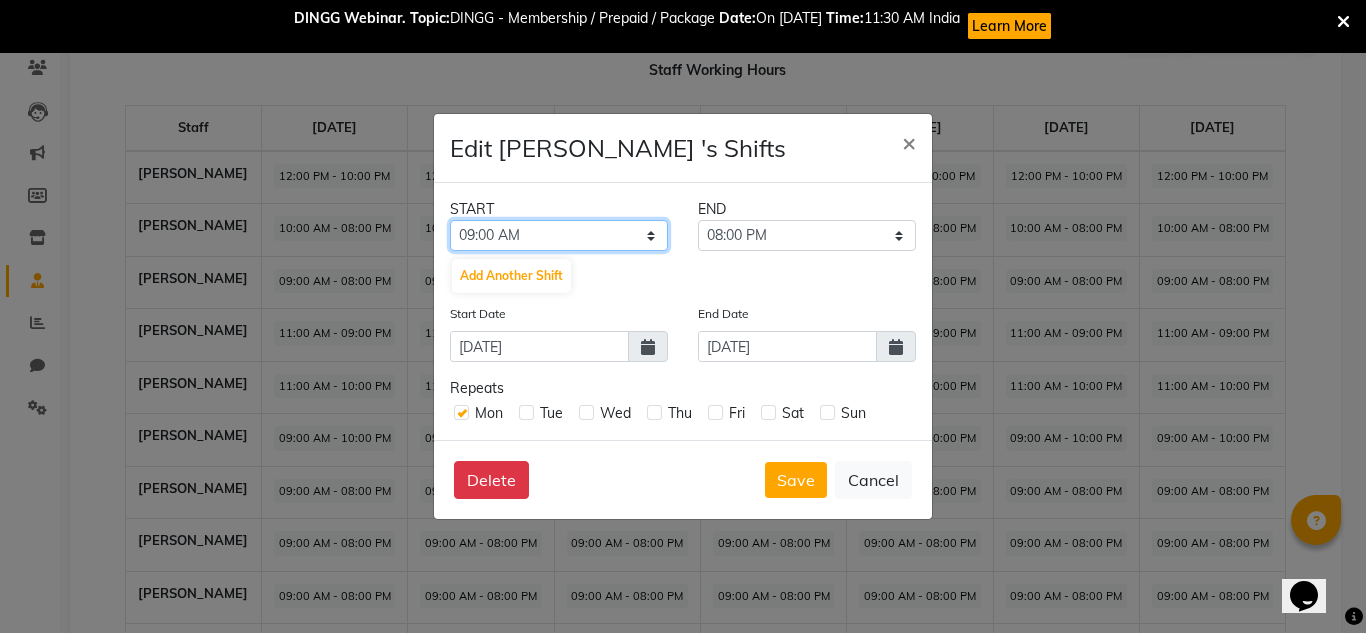 select on "11:00 AM" 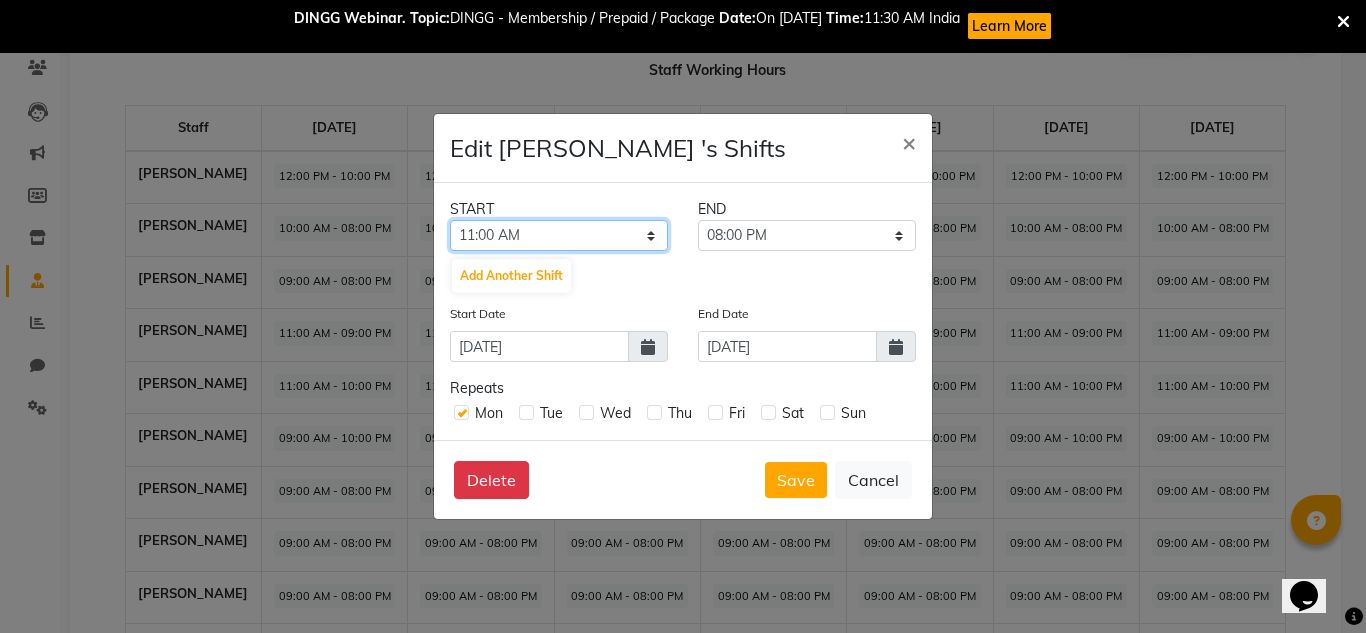 click on "12:00 AM 12:15 AM 12:30 AM 12:45 AM 01:00 AM 01:15 AM 01:30 AM 01:45 AM 02:00 AM 02:15 AM 02:30 AM 02:45 AM 03:00 AM 03:15 AM 03:30 AM 03:45 AM 04:00 AM 04:15 AM 04:30 AM 04:45 AM 05:00 AM 05:15 AM 05:30 AM 05:45 AM 06:00 AM 06:15 AM 06:30 AM 06:45 AM 07:00 AM 07:15 AM 07:30 AM 07:45 AM 08:00 AM 08:15 AM 08:30 AM 08:45 AM 09:00 AM 09:15 AM 09:30 AM 09:45 AM 10:00 AM 10:15 AM 10:30 AM 10:45 AM 11:00 AM 11:15 AM 11:30 AM 11:45 AM 12:00 PM 12:15 PM 12:30 PM 12:45 PM 01:00 PM 01:15 PM 01:30 PM 01:45 PM 02:00 PM 02:15 PM 02:30 PM 02:45 PM 03:00 PM 03:15 PM 03:30 PM 03:45 PM 04:00 PM 04:15 PM 04:30 PM 04:45 PM 05:00 PM 05:15 PM 05:30 PM 05:45 PM 06:00 PM 06:15 PM 06:30 PM 06:45 PM 07:00 PM 07:15 PM 07:30 PM 07:45 PM 08:00 PM 08:15 PM 08:30 PM 08:45 PM 09:00 PM 09:15 PM 09:30 PM 09:45 PM 10:00 PM 10:15 PM 10:30 PM 10:45 PM 11:00 PM 11:15 PM 11:30 PM 11:45 PM" 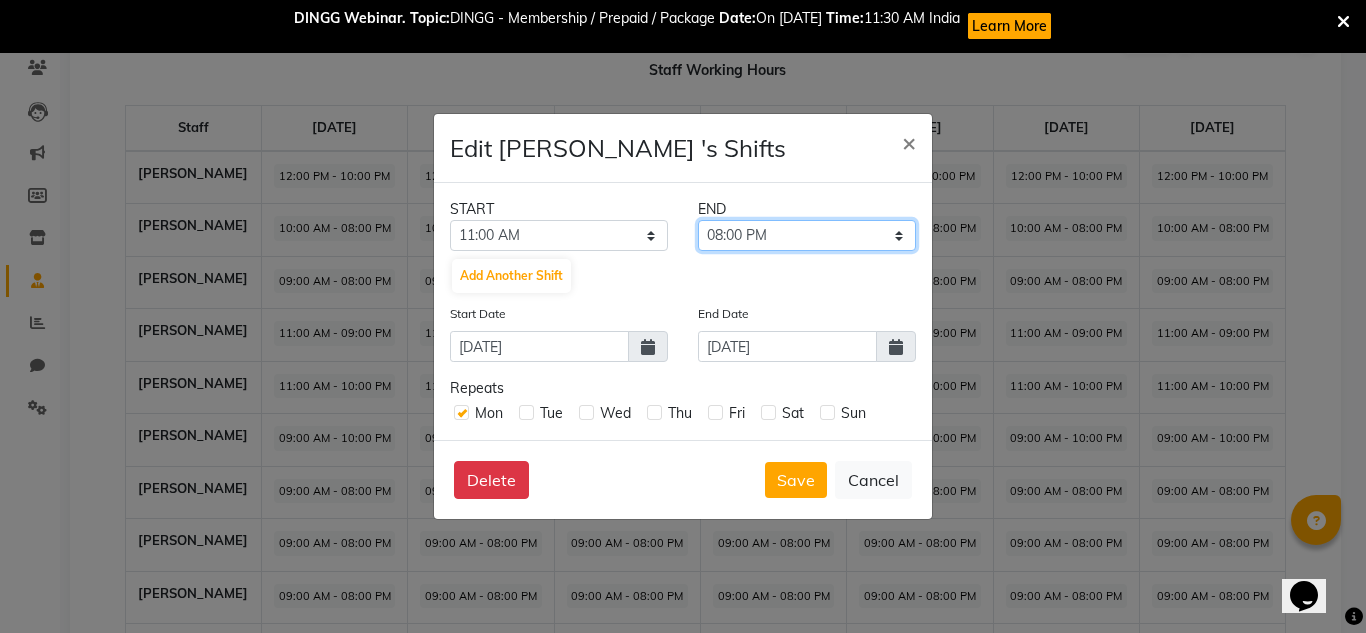 click on "11:15 AM 11:30 AM 11:45 AM 12:00 PM 12:15 PM 12:30 PM 12:45 PM 01:00 PM 01:15 PM 01:30 PM 01:45 PM 02:00 PM 02:15 PM 02:30 PM 02:45 PM 03:00 PM 03:15 PM 03:30 PM 03:45 PM 04:00 PM 04:15 PM 04:30 PM 04:45 PM 05:00 PM 05:15 PM 05:30 PM 05:45 PM 06:00 PM 06:15 PM 06:30 PM 06:45 PM 07:00 PM 07:15 PM 07:30 PM 07:45 PM 08:00 PM 08:15 PM 08:30 PM 08:45 PM 09:00 PM 09:15 PM 09:30 PM 09:45 PM 10:00 PM 10:15 PM 10:30 PM 10:45 PM 11:00 PM 11:15 PM 11:30 PM 11:45 PM" 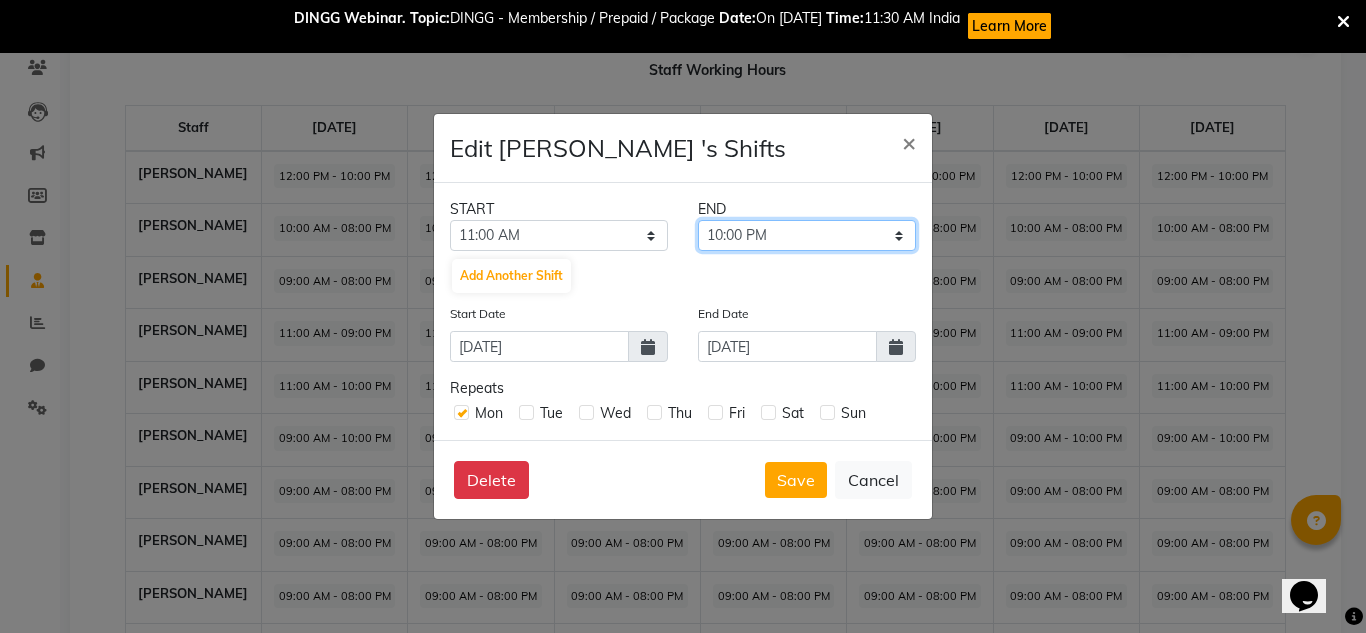 click on "11:15 AM 11:30 AM 11:45 AM 12:00 PM 12:15 PM 12:30 PM 12:45 PM 01:00 PM 01:15 PM 01:30 PM 01:45 PM 02:00 PM 02:15 PM 02:30 PM 02:45 PM 03:00 PM 03:15 PM 03:30 PM 03:45 PM 04:00 PM 04:15 PM 04:30 PM 04:45 PM 05:00 PM 05:15 PM 05:30 PM 05:45 PM 06:00 PM 06:15 PM 06:30 PM 06:45 PM 07:00 PM 07:15 PM 07:30 PM 07:45 PM 08:00 PM 08:15 PM 08:30 PM 08:45 PM 09:00 PM 09:15 PM 09:30 PM 09:45 PM 10:00 PM 10:15 PM 10:30 PM 10:45 PM 11:00 PM 11:15 PM 11:30 PM 11:45 PM" 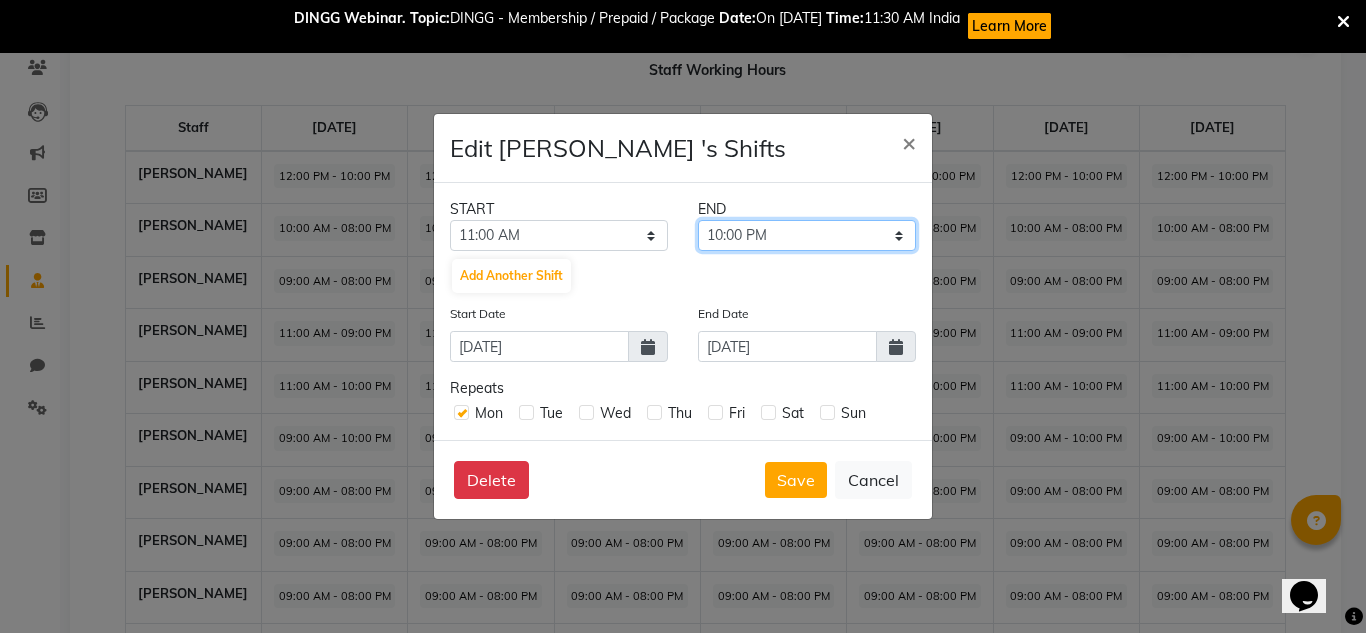 select on "09:00 PM" 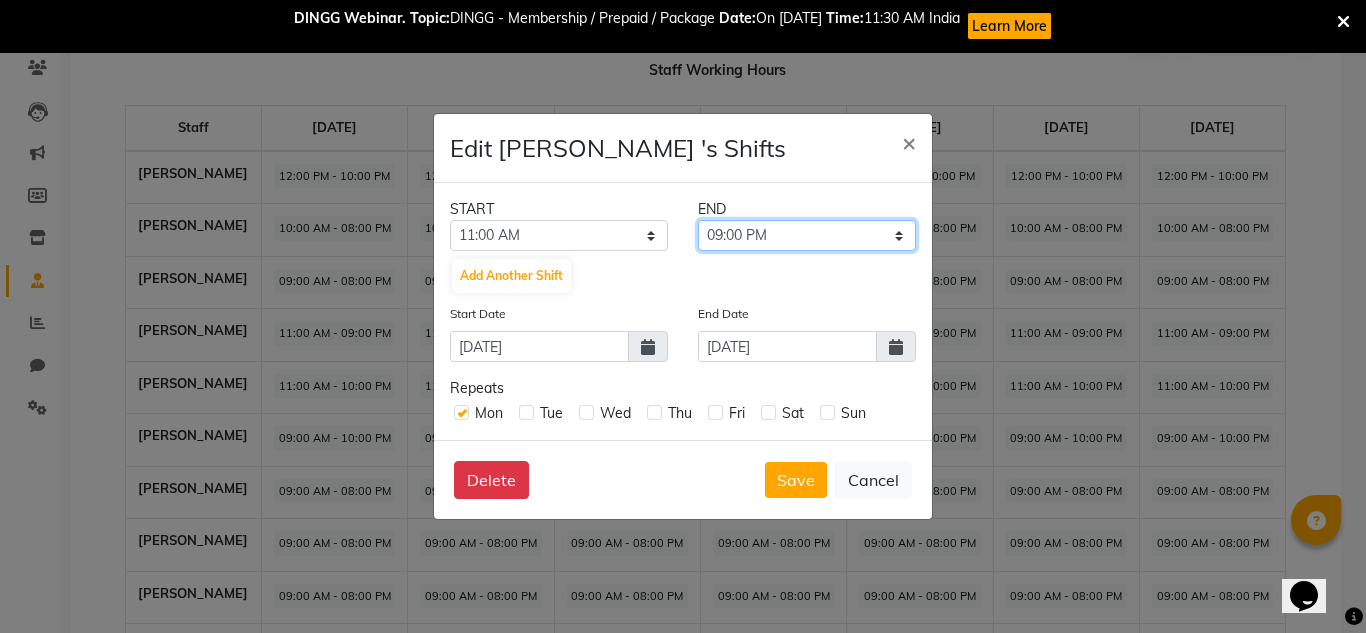 click on "11:15 AM 11:30 AM 11:45 AM 12:00 PM 12:15 PM 12:30 PM 12:45 PM 01:00 PM 01:15 PM 01:30 PM 01:45 PM 02:00 PM 02:15 PM 02:30 PM 02:45 PM 03:00 PM 03:15 PM 03:30 PM 03:45 PM 04:00 PM 04:15 PM 04:30 PM 04:45 PM 05:00 PM 05:15 PM 05:30 PM 05:45 PM 06:00 PM 06:15 PM 06:30 PM 06:45 PM 07:00 PM 07:15 PM 07:30 PM 07:45 PM 08:00 PM 08:15 PM 08:30 PM 08:45 PM 09:00 PM 09:15 PM 09:30 PM 09:45 PM 10:00 PM 10:15 PM 10:30 PM 10:45 PM 11:00 PM 11:15 PM 11:30 PM 11:45 PM" 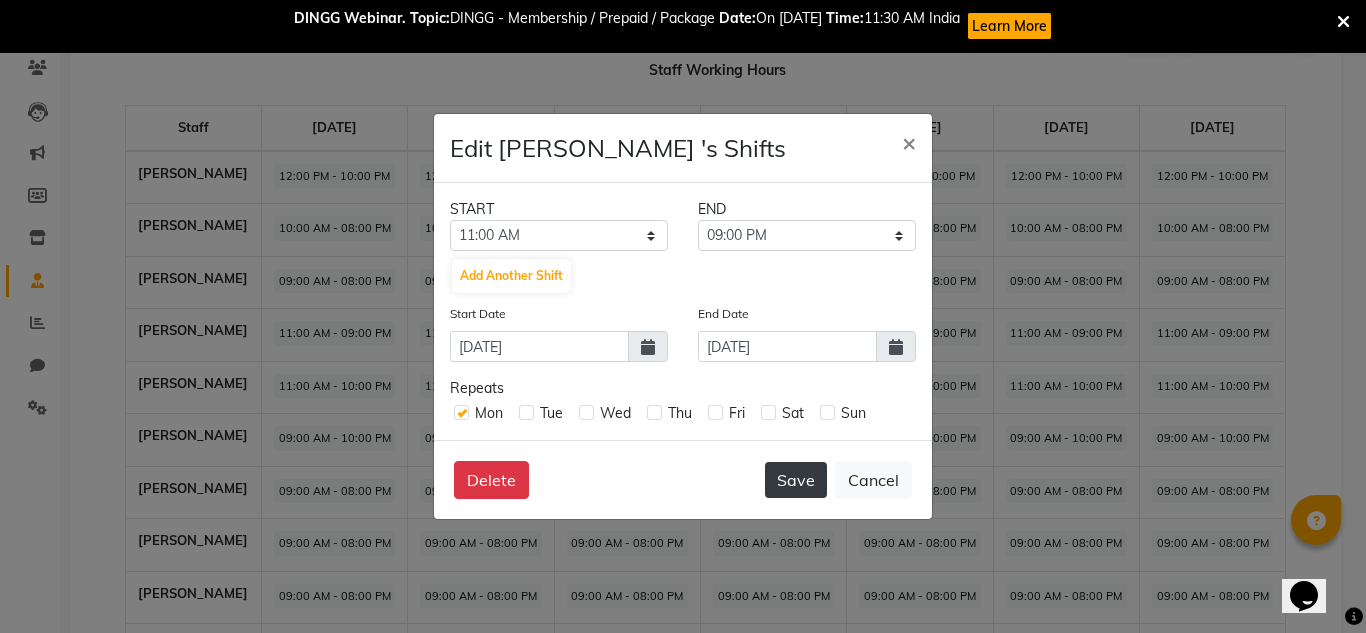 click on "Save" 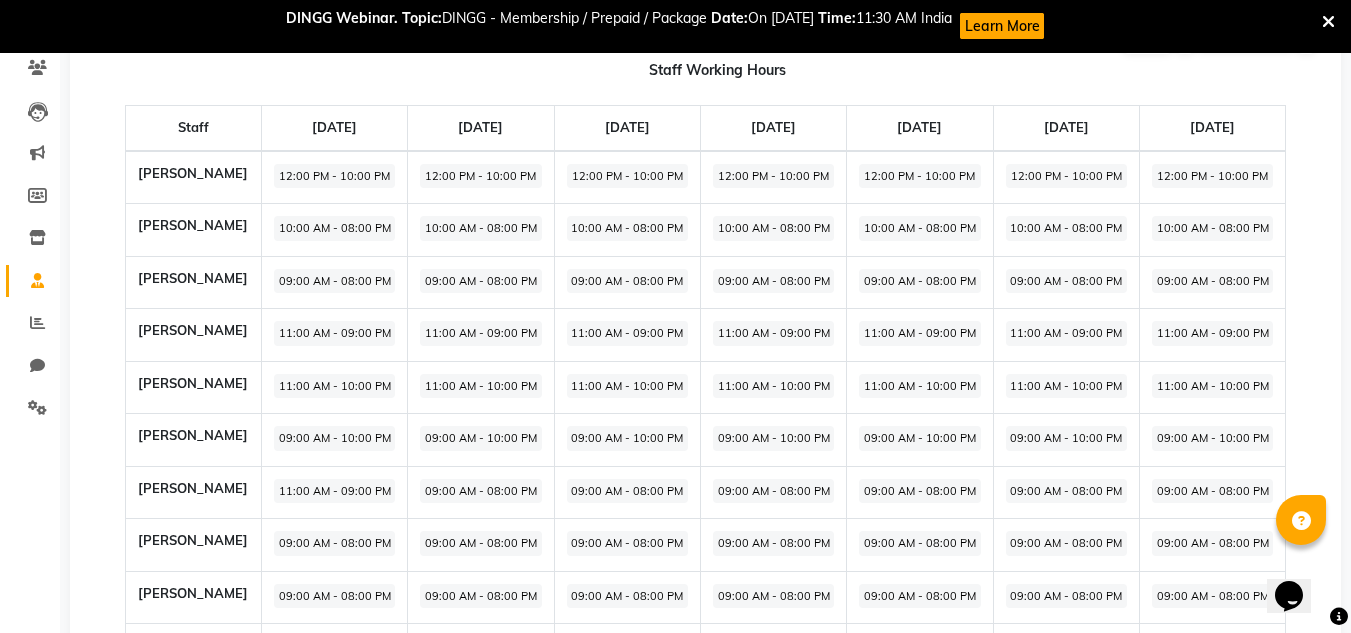 click on "09:00 AM - 08:00 PM" 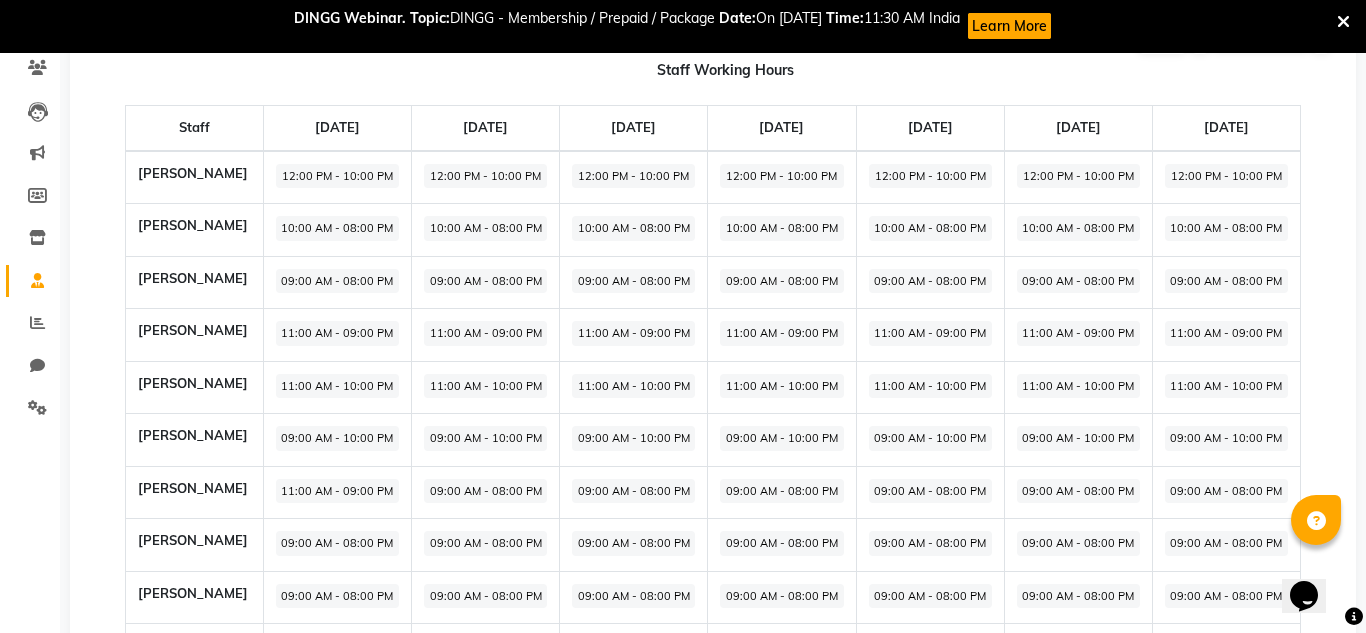 select on "09:00 AM" 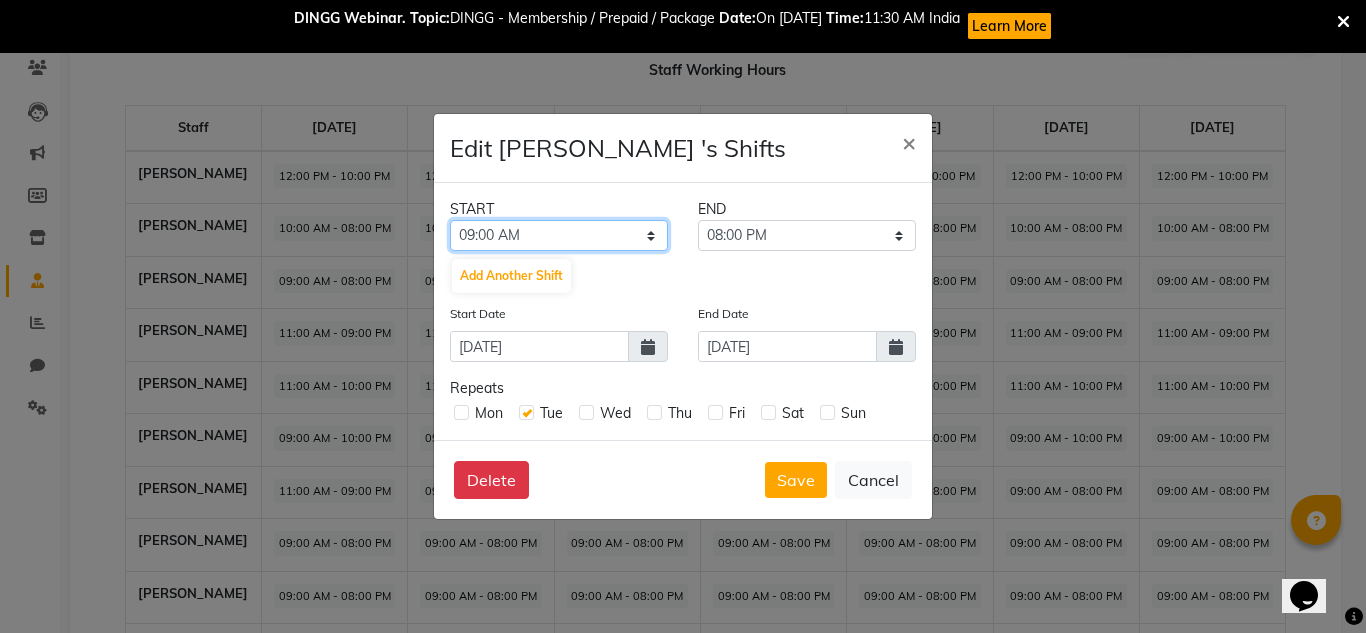 click on "12:00 AM 12:15 AM 12:30 AM 12:45 AM 01:00 AM 01:15 AM 01:30 AM 01:45 AM 02:00 AM 02:15 AM 02:30 AM 02:45 AM 03:00 AM 03:15 AM 03:30 AM 03:45 AM 04:00 AM 04:15 AM 04:30 AM 04:45 AM 05:00 AM 05:15 AM 05:30 AM 05:45 AM 06:00 AM 06:15 AM 06:30 AM 06:45 AM 07:00 AM 07:15 AM 07:30 AM 07:45 AM 08:00 AM 08:15 AM 08:30 AM 08:45 AM 09:00 AM 09:15 AM 09:30 AM 09:45 AM 10:00 AM 10:15 AM 10:30 AM 10:45 AM 11:00 AM 11:15 AM 11:30 AM 11:45 AM 12:00 PM 12:15 PM 12:30 PM 12:45 PM 01:00 PM 01:15 PM 01:30 PM 01:45 PM 02:00 PM 02:15 PM 02:30 PM 02:45 PM 03:00 PM 03:15 PM 03:30 PM 03:45 PM 04:00 PM 04:15 PM 04:30 PM 04:45 PM 05:00 PM 05:15 PM 05:30 PM 05:45 PM 06:00 PM 06:15 PM 06:30 PM 06:45 PM 07:00 PM 07:15 PM 07:30 PM 07:45 PM 08:00 PM 08:15 PM 08:30 PM 08:45 PM 09:00 PM 09:15 PM 09:30 PM 09:45 PM 10:00 PM 10:15 PM 10:30 PM 10:45 PM 11:00 PM 11:15 PM 11:30 PM 11:45 PM" 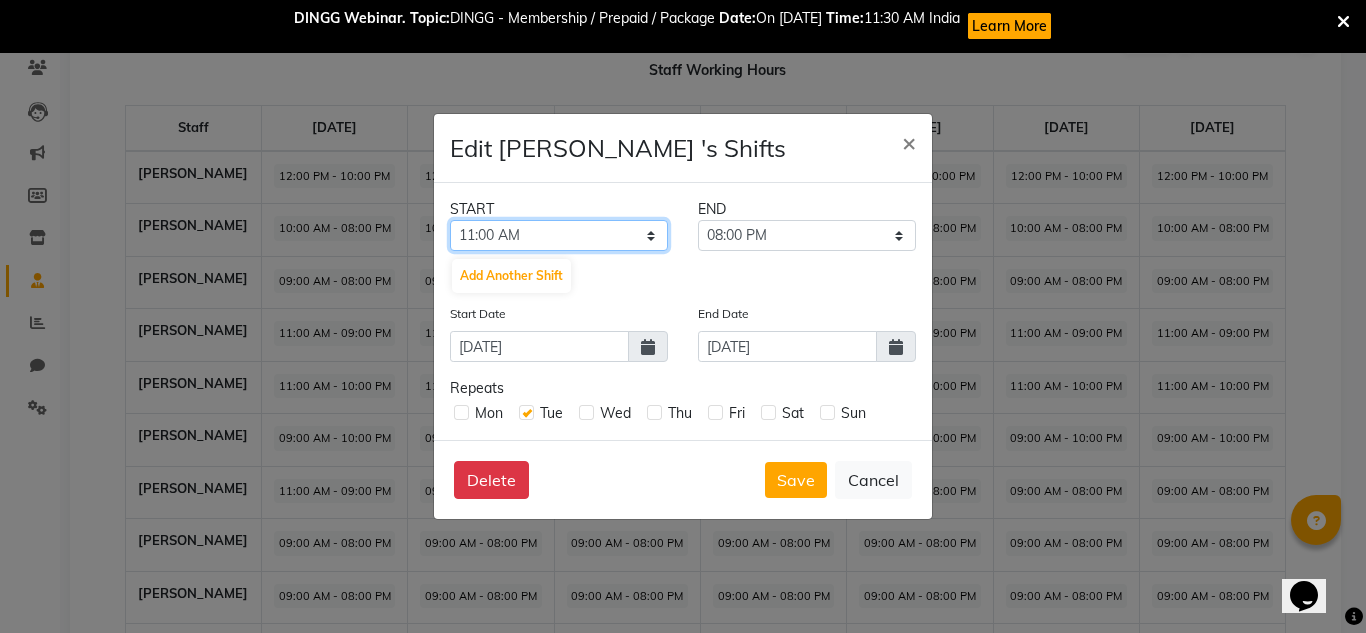 click on "12:00 AM 12:15 AM 12:30 AM 12:45 AM 01:00 AM 01:15 AM 01:30 AM 01:45 AM 02:00 AM 02:15 AM 02:30 AM 02:45 AM 03:00 AM 03:15 AM 03:30 AM 03:45 AM 04:00 AM 04:15 AM 04:30 AM 04:45 AM 05:00 AM 05:15 AM 05:30 AM 05:45 AM 06:00 AM 06:15 AM 06:30 AM 06:45 AM 07:00 AM 07:15 AM 07:30 AM 07:45 AM 08:00 AM 08:15 AM 08:30 AM 08:45 AM 09:00 AM 09:15 AM 09:30 AM 09:45 AM 10:00 AM 10:15 AM 10:30 AM 10:45 AM 11:00 AM 11:15 AM 11:30 AM 11:45 AM 12:00 PM 12:15 PM 12:30 PM 12:45 PM 01:00 PM 01:15 PM 01:30 PM 01:45 PM 02:00 PM 02:15 PM 02:30 PM 02:45 PM 03:00 PM 03:15 PM 03:30 PM 03:45 PM 04:00 PM 04:15 PM 04:30 PM 04:45 PM 05:00 PM 05:15 PM 05:30 PM 05:45 PM 06:00 PM 06:15 PM 06:30 PM 06:45 PM 07:00 PM 07:15 PM 07:30 PM 07:45 PM 08:00 PM 08:15 PM 08:30 PM 08:45 PM 09:00 PM 09:15 PM 09:30 PM 09:45 PM 10:00 PM 10:15 PM 10:30 PM 10:45 PM 11:00 PM 11:15 PM 11:30 PM 11:45 PM" 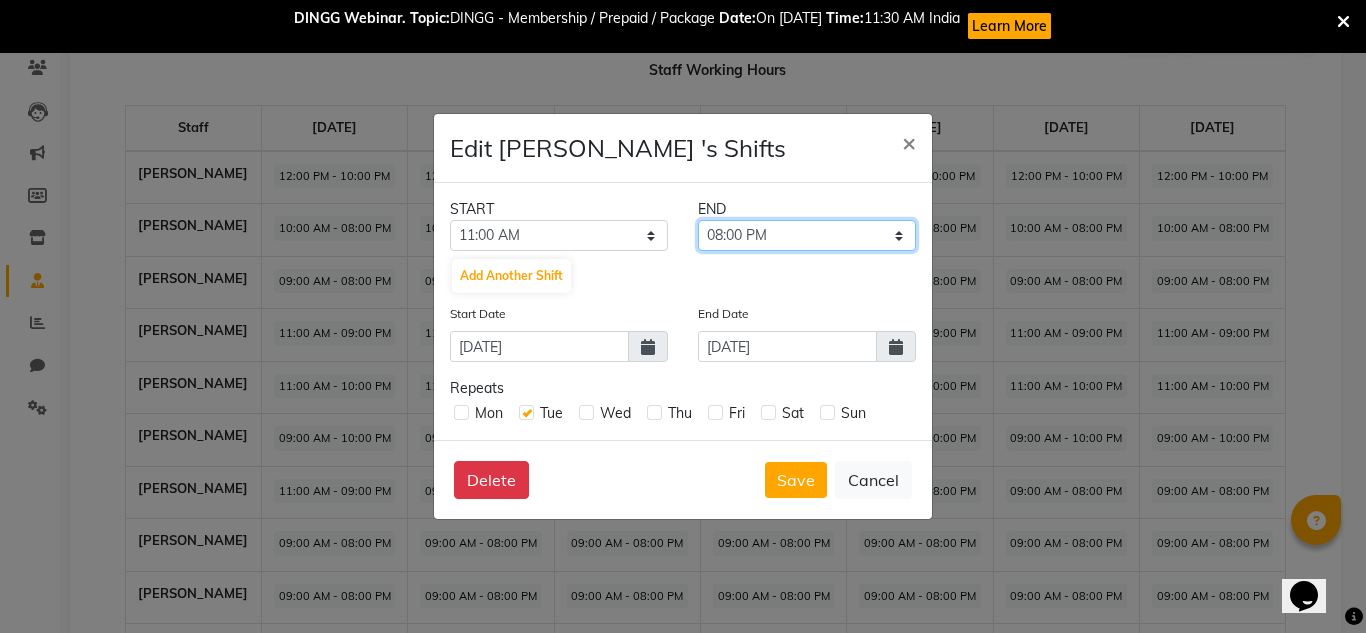 click on "11:15 AM 11:30 AM 11:45 AM 12:00 PM 12:15 PM 12:30 PM 12:45 PM 01:00 PM 01:15 PM 01:30 PM 01:45 PM 02:00 PM 02:15 PM 02:30 PM 02:45 PM 03:00 PM 03:15 PM 03:30 PM 03:45 PM 04:00 PM 04:15 PM 04:30 PM 04:45 PM 05:00 PM 05:15 PM 05:30 PM 05:45 PM 06:00 PM 06:15 PM 06:30 PM 06:45 PM 07:00 PM 07:15 PM 07:30 PM 07:45 PM 08:00 PM 08:15 PM 08:30 PM 08:45 PM 09:00 PM 09:15 PM 09:30 PM 09:45 PM 10:00 PM 10:15 PM 10:30 PM 10:45 PM 11:00 PM 11:15 PM 11:30 PM 11:45 PM" 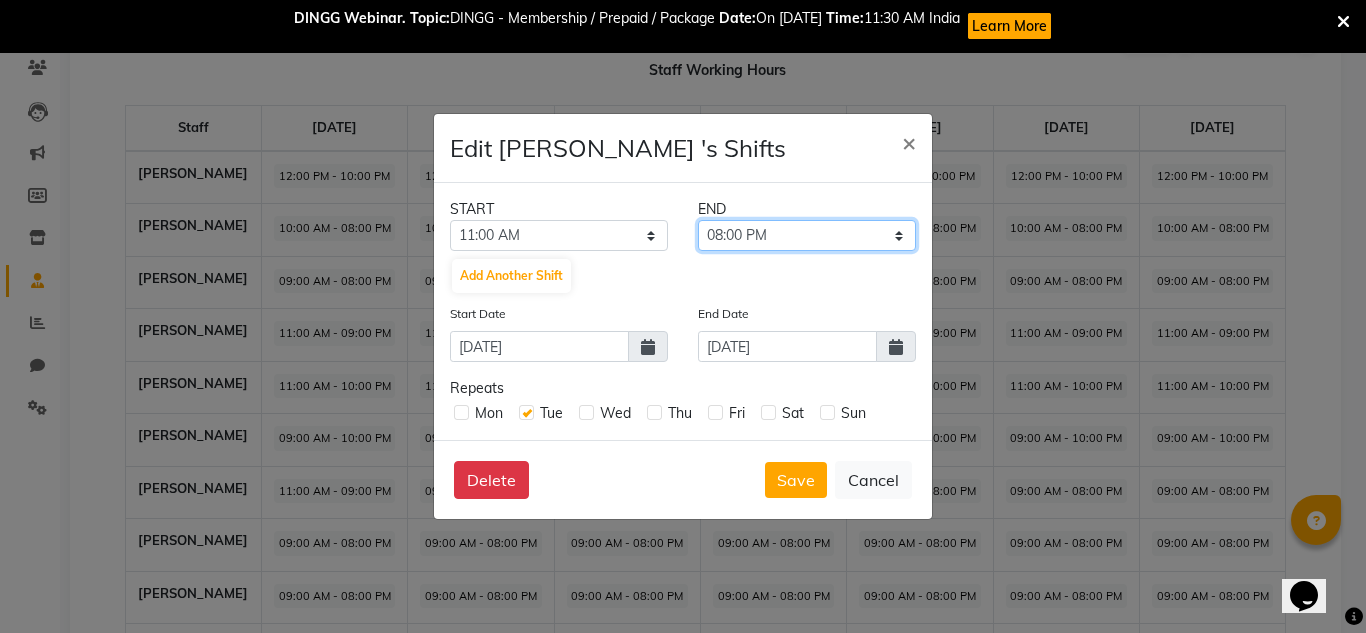 select on "09:00 PM" 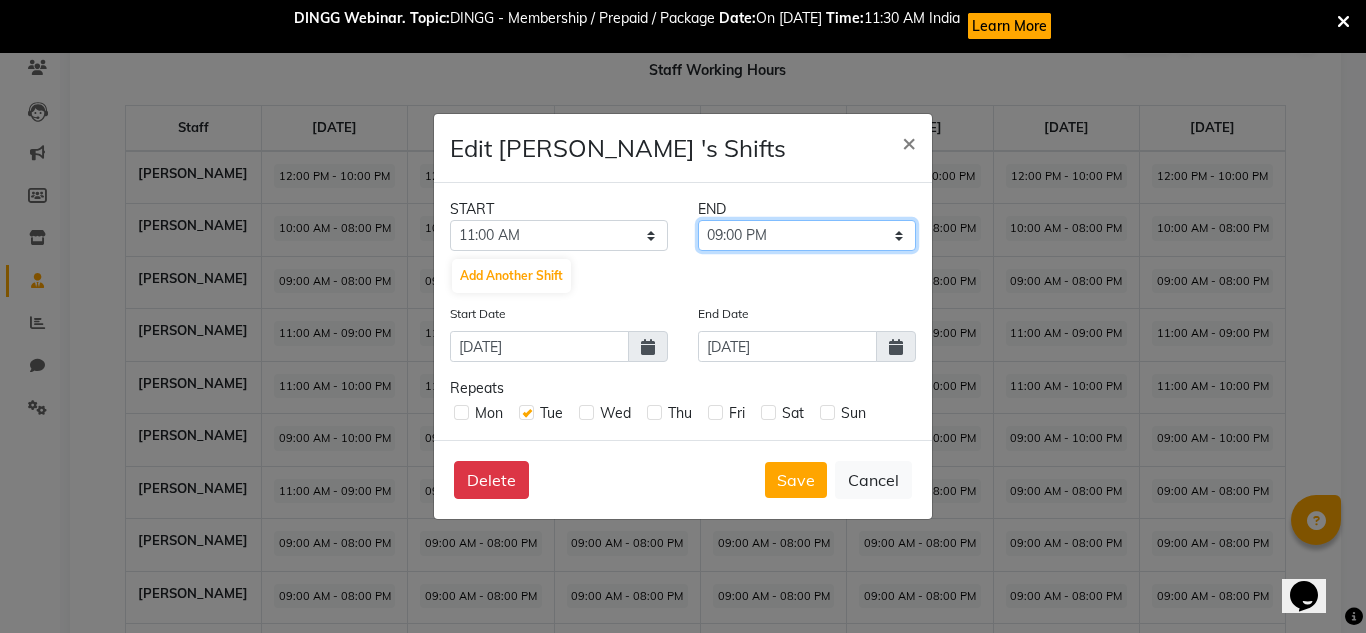 click on "11:15 AM 11:30 AM 11:45 AM 12:00 PM 12:15 PM 12:30 PM 12:45 PM 01:00 PM 01:15 PM 01:30 PM 01:45 PM 02:00 PM 02:15 PM 02:30 PM 02:45 PM 03:00 PM 03:15 PM 03:30 PM 03:45 PM 04:00 PM 04:15 PM 04:30 PM 04:45 PM 05:00 PM 05:15 PM 05:30 PM 05:45 PM 06:00 PM 06:15 PM 06:30 PM 06:45 PM 07:00 PM 07:15 PM 07:30 PM 07:45 PM 08:00 PM 08:15 PM 08:30 PM 08:45 PM 09:00 PM 09:15 PM 09:30 PM 09:45 PM 10:00 PM 10:15 PM 10:30 PM 10:45 PM 11:00 PM 11:15 PM 11:30 PM 11:45 PM" 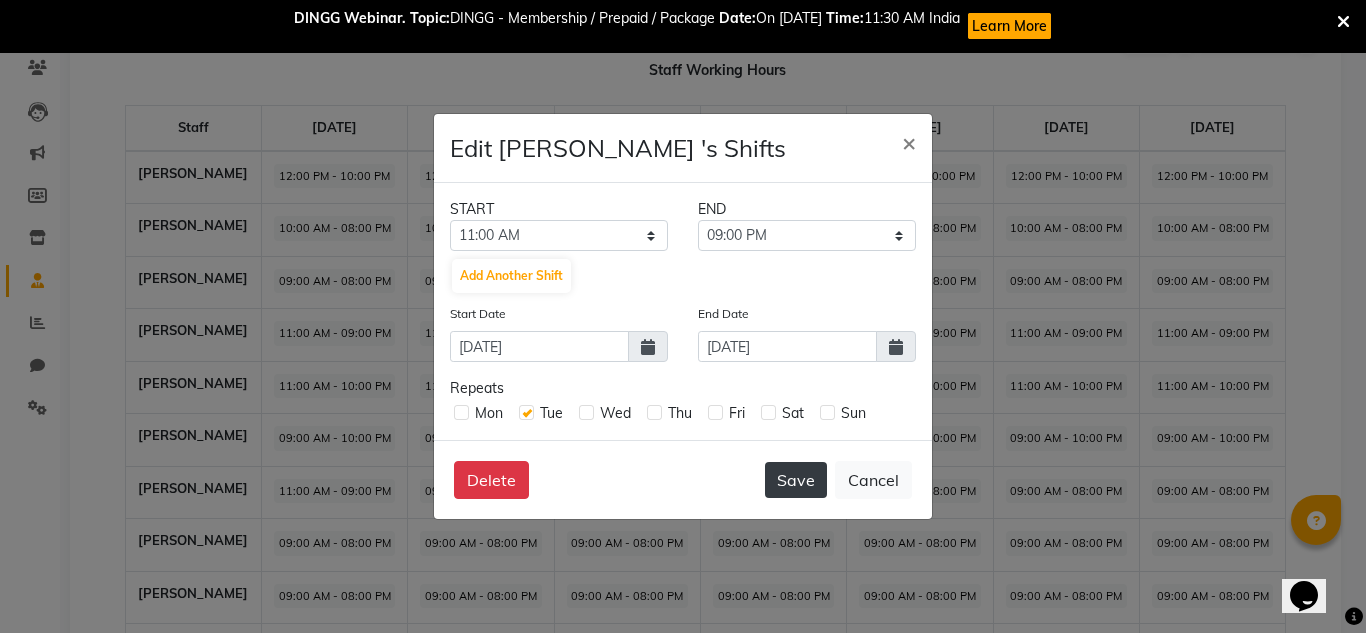 click on "Save" 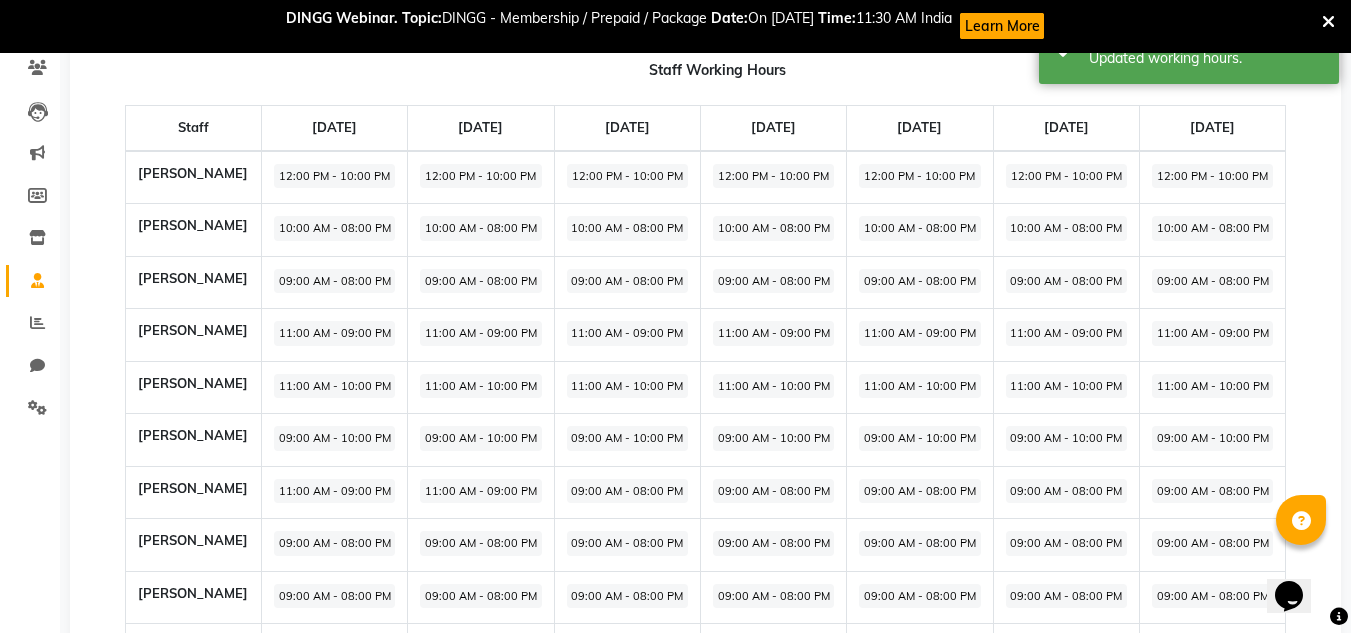 click on "09:00 AM - 08:00 PM" 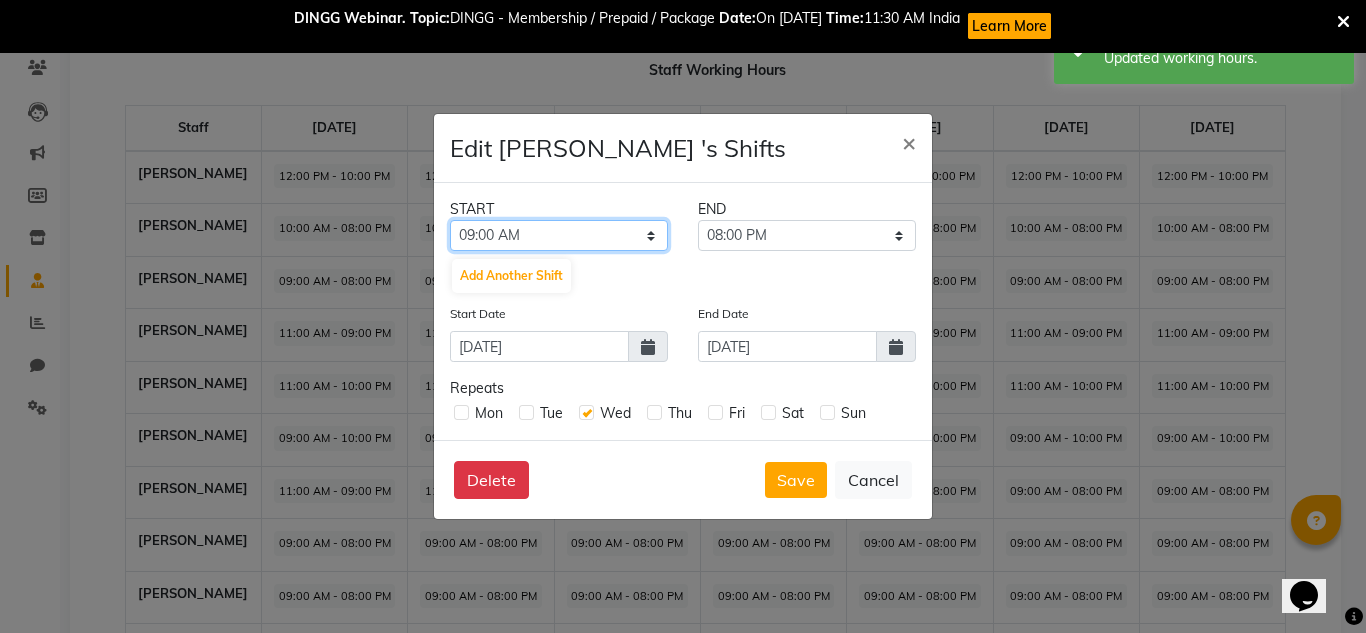 click on "12:00 AM 12:15 AM 12:30 AM 12:45 AM 01:00 AM 01:15 AM 01:30 AM 01:45 AM 02:00 AM 02:15 AM 02:30 AM 02:45 AM 03:00 AM 03:15 AM 03:30 AM 03:45 AM 04:00 AM 04:15 AM 04:30 AM 04:45 AM 05:00 AM 05:15 AM 05:30 AM 05:45 AM 06:00 AM 06:15 AM 06:30 AM 06:45 AM 07:00 AM 07:15 AM 07:30 AM 07:45 AM 08:00 AM 08:15 AM 08:30 AM 08:45 AM 09:00 AM 09:15 AM 09:30 AM 09:45 AM 10:00 AM 10:15 AM 10:30 AM 10:45 AM 11:00 AM 11:15 AM 11:30 AM 11:45 AM 12:00 PM 12:15 PM 12:30 PM 12:45 PM 01:00 PM 01:15 PM 01:30 PM 01:45 PM 02:00 PM 02:15 PM 02:30 PM 02:45 PM 03:00 PM 03:15 PM 03:30 PM 03:45 PM 04:00 PM 04:15 PM 04:30 PM 04:45 PM 05:00 PM 05:15 PM 05:30 PM 05:45 PM 06:00 PM 06:15 PM 06:30 PM 06:45 PM 07:00 PM 07:15 PM 07:30 PM 07:45 PM 08:00 PM 08:15 PM 08:30 PM 08:45 PM 09:00 PM 09:15 PM 09:30 PM 09:45 PM 10:00 PM 10:15 PM 10:30 PM 10:45 PM 11:00 PM 11:15 PM 11:30 PM 11:45 PM" 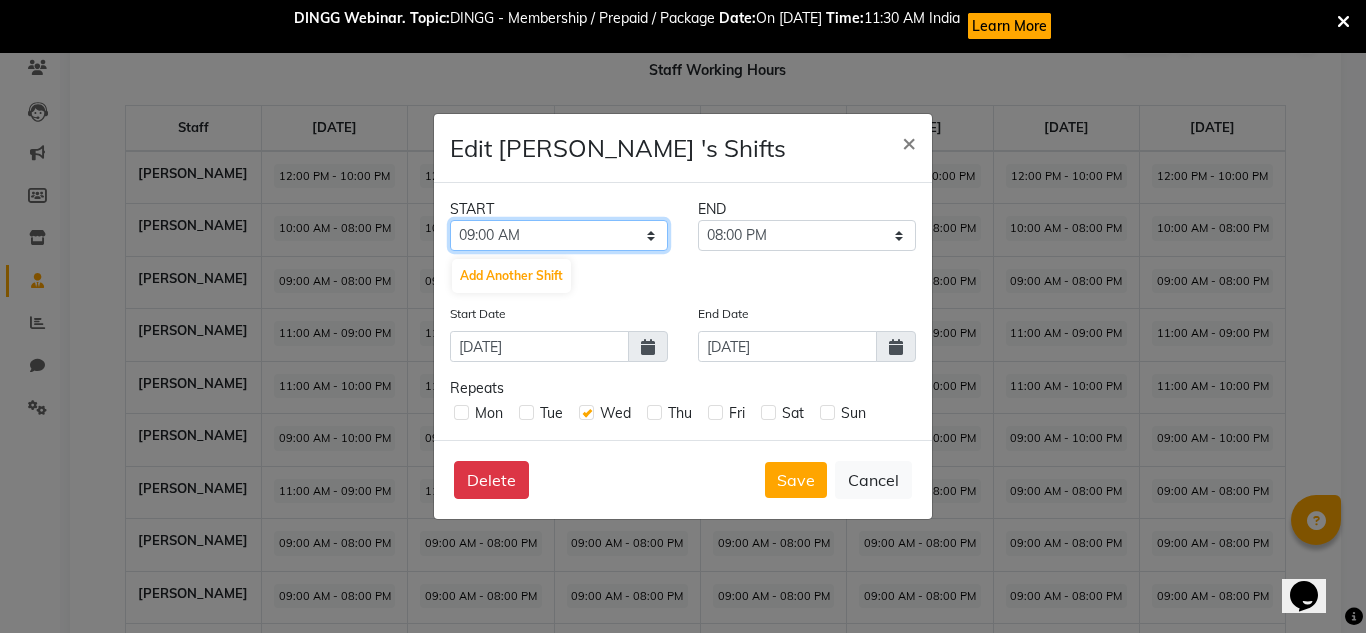 select on "11:00 AM" 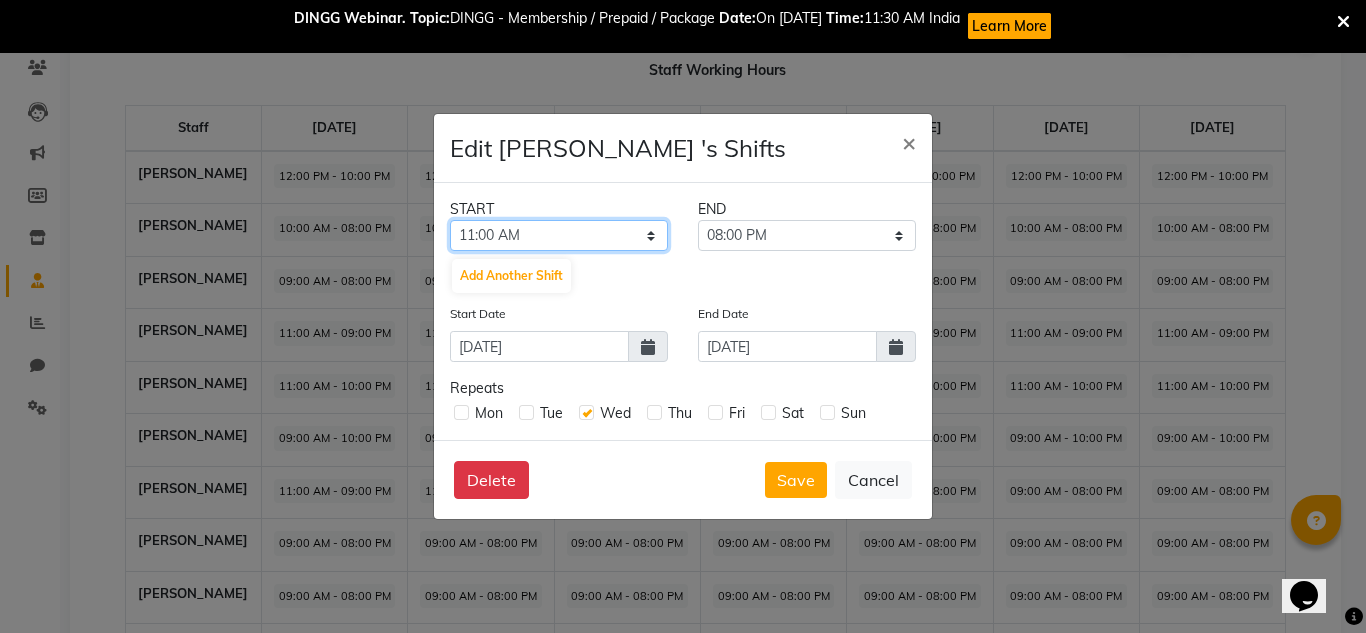 click on "12:00 AM 12:15 AM 12:30 AM 12:45 AM 01:00 AM 01:15 AM 01:30 AM 01:45 AM 02:00 AM 02:15 AM 02:30 AM 02:45 AM 03:00 AM 03:15 AM 03:30 AM 03:45 AM 04:00 AM 04:15 AM 04:30 AM 04:45 AM 05:00 AM 05:15 AM 05:30 AM 05:45 AM 06:00 AM 06:15 AM 06:30 AM 06:45 AM 07:00 AM 07:15 AM 07:30 AM 07:45 AM 08:00 AM 08:15 AM 08:30 AM 08:45 AM 09:00 AM 09:15 AM 09:30 AM 09:45 AM 10:00 AM 10:15 AM 10:30 AM 10:45 AM 11:00 AM 11:15 AM 11:30 AM 11:45 AM 12:00 PM 12:15 PM 12:30 PM 12:45 PM 01:00 PM 01:15 PM 01:30 PM 01:45 PM 02:00 PM 02:15 PM 02:30 PM 02:45 PM 03:00 PM 03:15 PM 03:30 PM 03:45 PM 04:00 PM 04:15 PM 04:30 PM 04:45 PM 05:00 PM 05:15 PM 05:30 PM 05:45 PM 06:00 PM 06:15 PM 06:30 PM 06:45 PM 07:00 PM 07:15 PM 07:30 PM 07:45 PM 08:00 PM 08:15 PM 08:30 PM 08:45 PM 09:00 PM 09:15 PM 09:30 PM 09:45 PM 10:00 PM 10:15 PM 10:30 PM 10:45 PM 11:00 PM 11:15 PM 11:30 PM 11:45 PM" 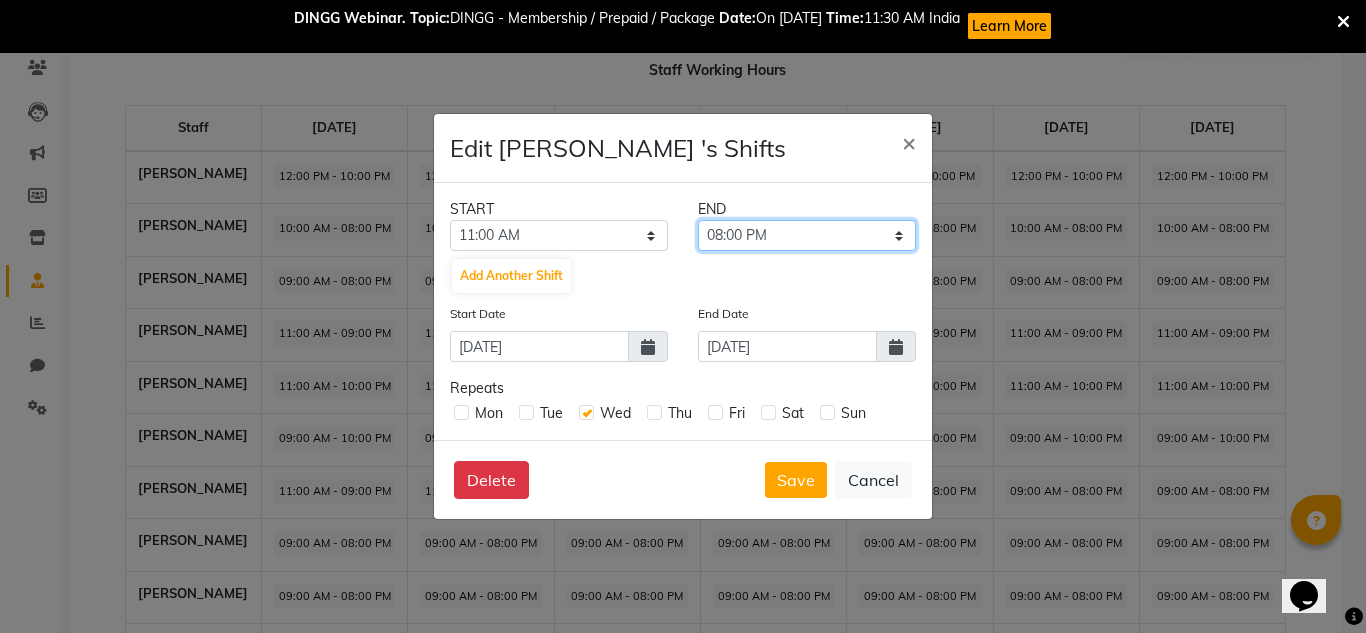 click on "11:15 AM 11:30 AM 11:45 AM 12:00 PM 12:15 PM 12:30 PM 12:45 PM 01:00 PM 01:15 PM 01:30 PM 01:45 PM 02:00 PM 02:15 PM 02:30 PM 02:45 PM 03:00 PM 03:15 PM 03:30 PM 03:45 PM 04:00 PM 04:15 PM 04:30 PM 04:45 PM 05:00 PM 05:15 PM 05:30 PM 05:45 PM 06:00 PM 06:15 PM 06:30 PM 06:45 PM 07:00 PM 07:15 PM 07:30 PM 07:45 PM 08:00 PM 08:15 PM 08:30 PM 08:45 PM 09:00 PM 09:15 PM 09:30 PM 09:45 PM 10:00 PM 10:15 PM 10:30 PM 10:45 PM 11:00 PM 11:15 PM 11:30 PM 11:45 PM" 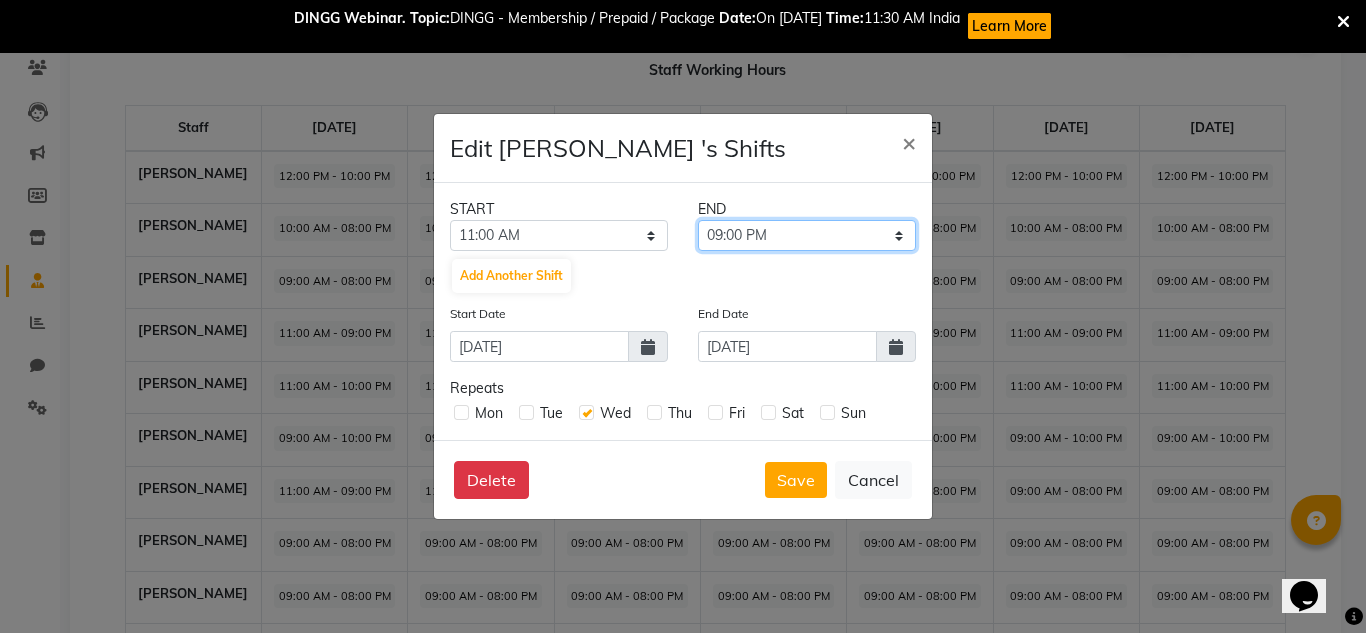 click on "11:15 AM 11:30 AM 11:45 AM 12:00 PM 12:15 PM 12:30 PM 12:45 PM 01:00 PM 01:15 PM 01:30 PM 01:45 PM 02:00 PM 02:15 PM 02:30 PM 02:45 PM 03:00 PM 03:15 PM 03:30 PM 03:45 PM 04:00 PM 04:15 PM 04:30 PM 04:45 PM 05:00 PM 05:15 PM 05:30 PM 05:45 PM 06:00 PM 06:15 PM 06:30 PM 06:45 PM 07:00 PM 07:15 PM 07:30 PM 07:45 PM 08:00 PM 08:15 PM 08:30 PM 08:45 PM 09:00 PM 09:15 PM 09:30 PM 09:45 PM 10:00 PM 10:15 PM 10:30 PM 10:45 PM 11:00 PM 11:15 PM 11:30 PM 11:45 PM" 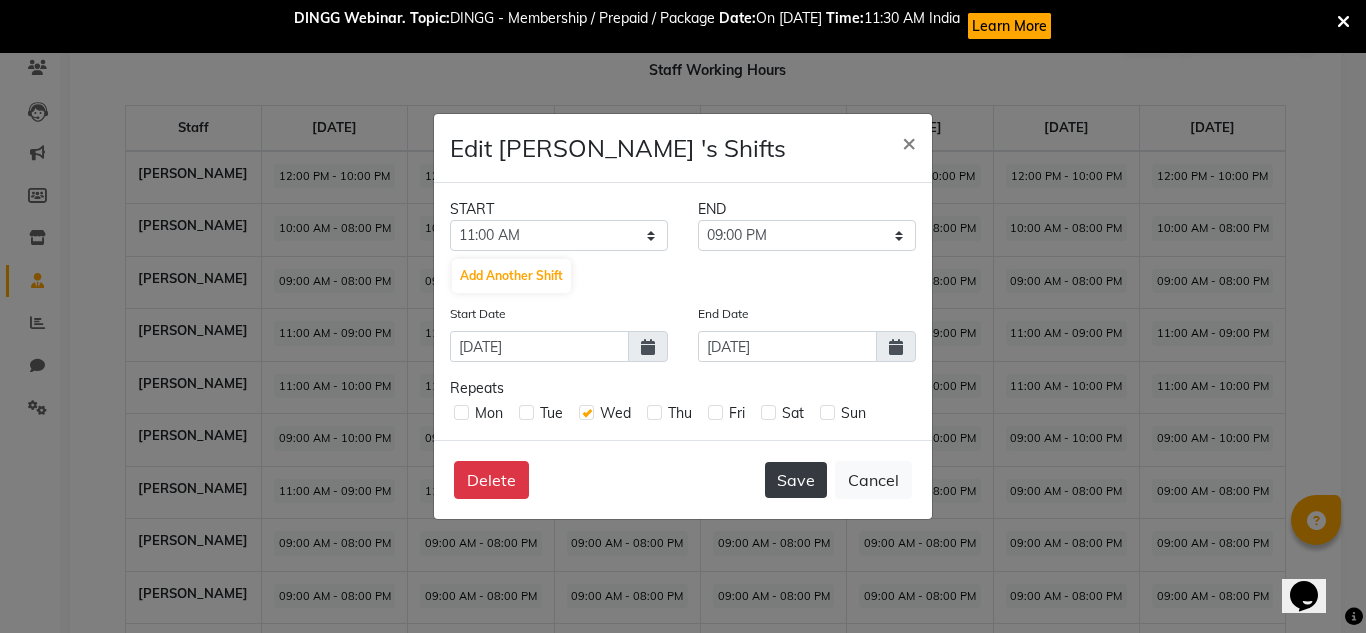 click on "Save" 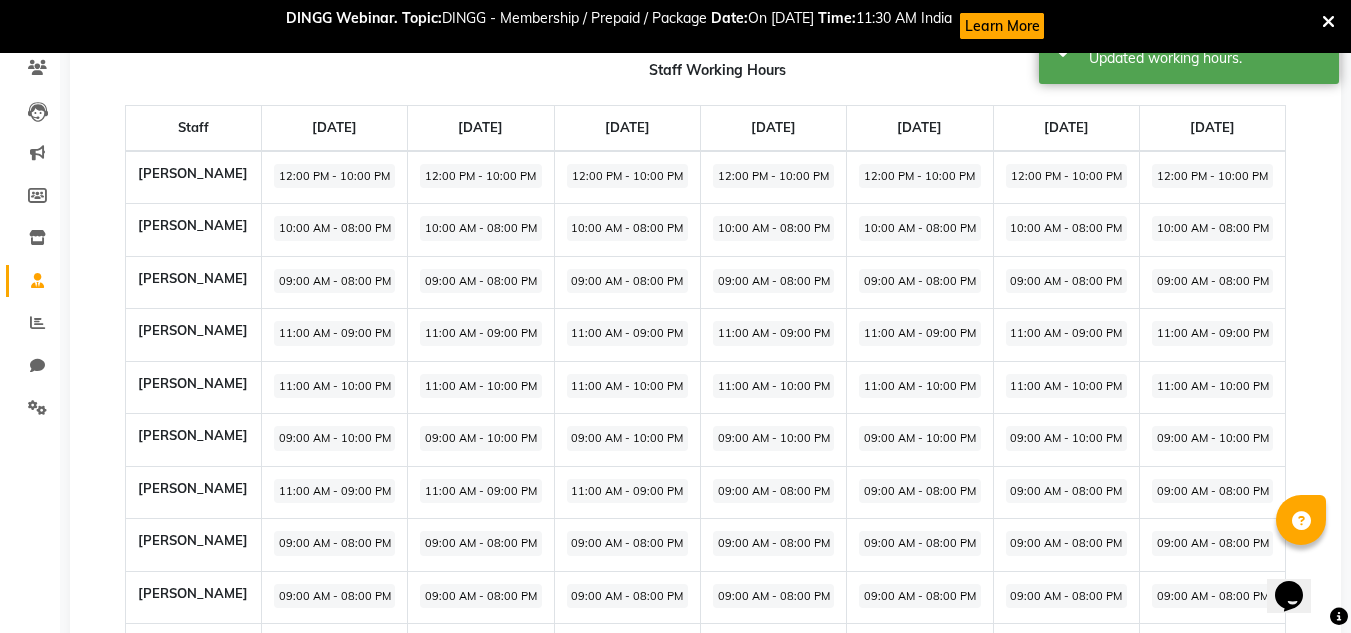 click on "09:00 AM - 08:00 PM" 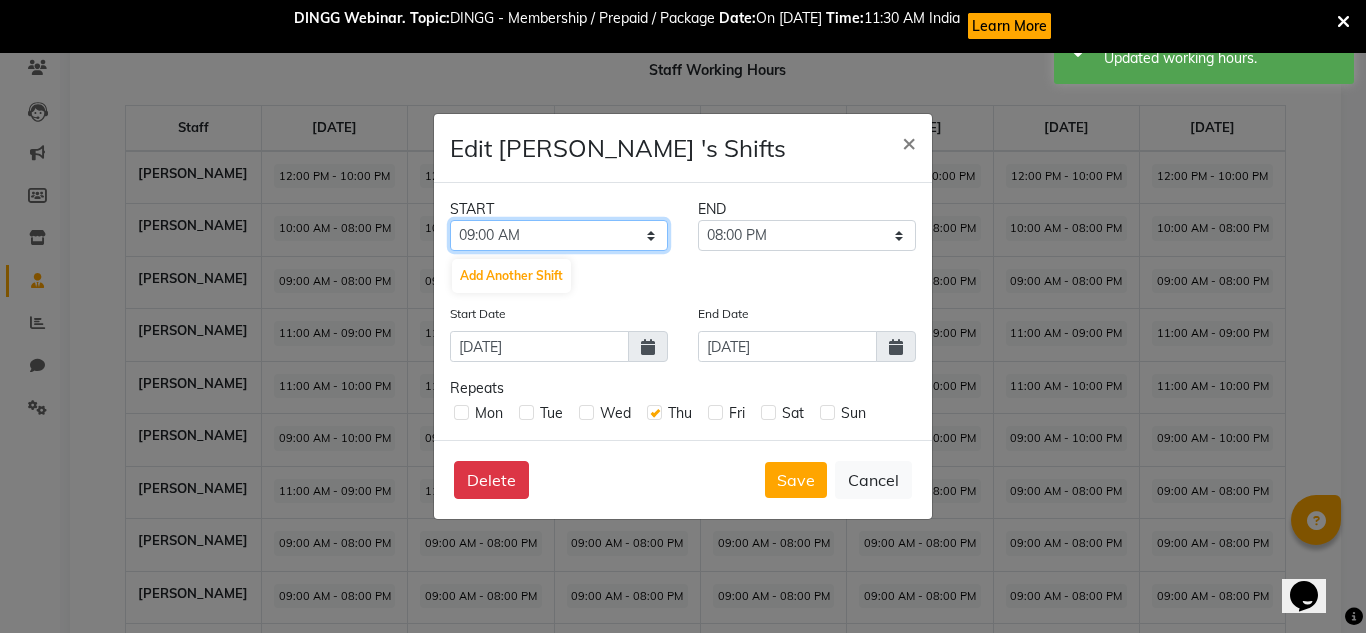 click on "12:00 AM 12:15 AM 12:30 AM 12:45 AM 01:00 AM 01:15 AM 01:30 AM 01:45 AM 02:00 AM 02:15 AM 02:30 AM 02:45 AM 03:00 AM 03:15 AM 03:30 AM 03:45 AM 04:00 AM 04:15 AM 04:30 AM 04:45 AM 05:00 AM 05:15 AM 05:30 AM 05:45 AM 06:00 AM 06:15 AM 06:30 AM 06:45 AM 07:00 AM 07:15 AM 07:30 AM 07:45 AM 08:00 AM 08:15 AM 08:30 AM 08:45 AM 09:00 AM 09:15 AM 09:30 AM 09:45 AM 10:00 AM 10:15 AM 10:30 AM 10:45 AM 11:00 AM 11:15 AM 11:30 AM 11:45 AM 12:00 PM 12:15 PM 12:30 PM 12:45 PM 01:00 PM 01:15 PM 01:30 PM 01:45 PM 02:00 PM 02:15 PM 02:30 PM 02:45 PM 03:00 PM 03:15 PM 03:30 PM 03:45 PM 04:00 PM 04:15 PM 04:30 PM 04:45 PM 05:00 PM 05:15 PM 05:30 PM 05:45 PM 06:00 PM 06:15 PM 06:30 PM 06:45 PM 07:00 PM 07:15 PM 07:30 PM 07:45 PM 08:00 PM 08:15 PM 08:30 PM 08:45 PM 09:00 PM 09:15 PM 09:30 PM 09:45 PM 10:00 PM 10:15 PM 10:30 PM 10:45 PM 11:00 PM 11:15 PM 11:30 PM 11:45 PM" 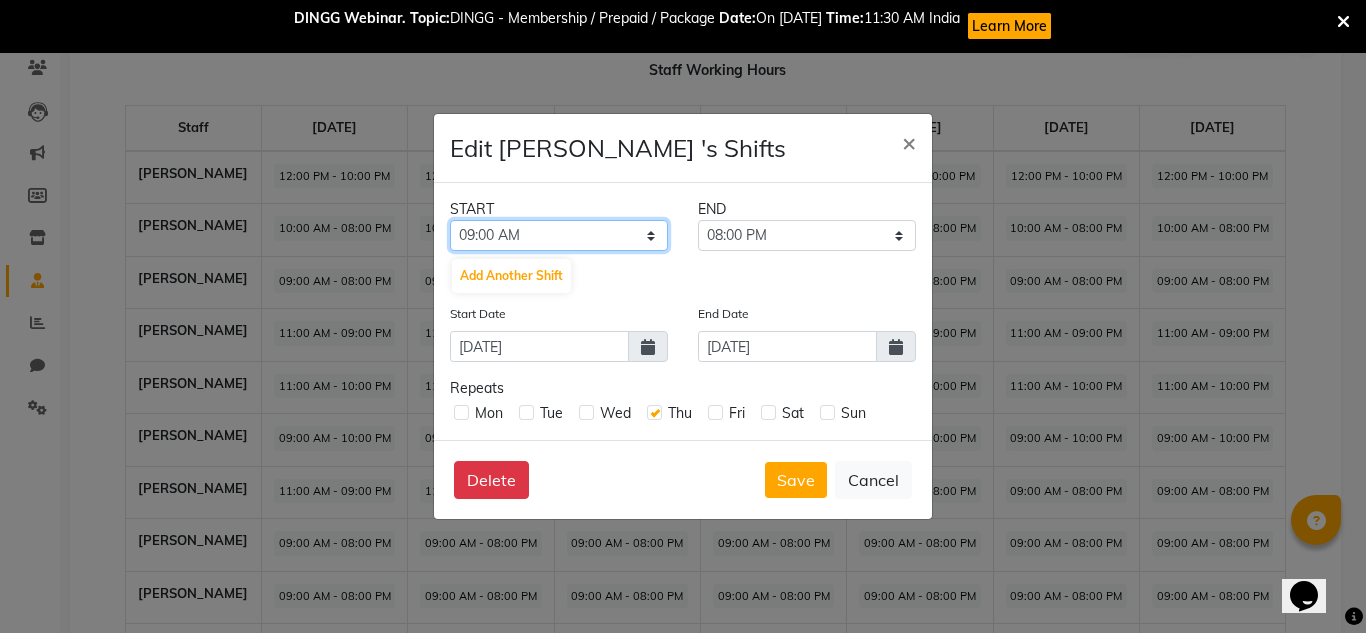 select on "11:00 AM" 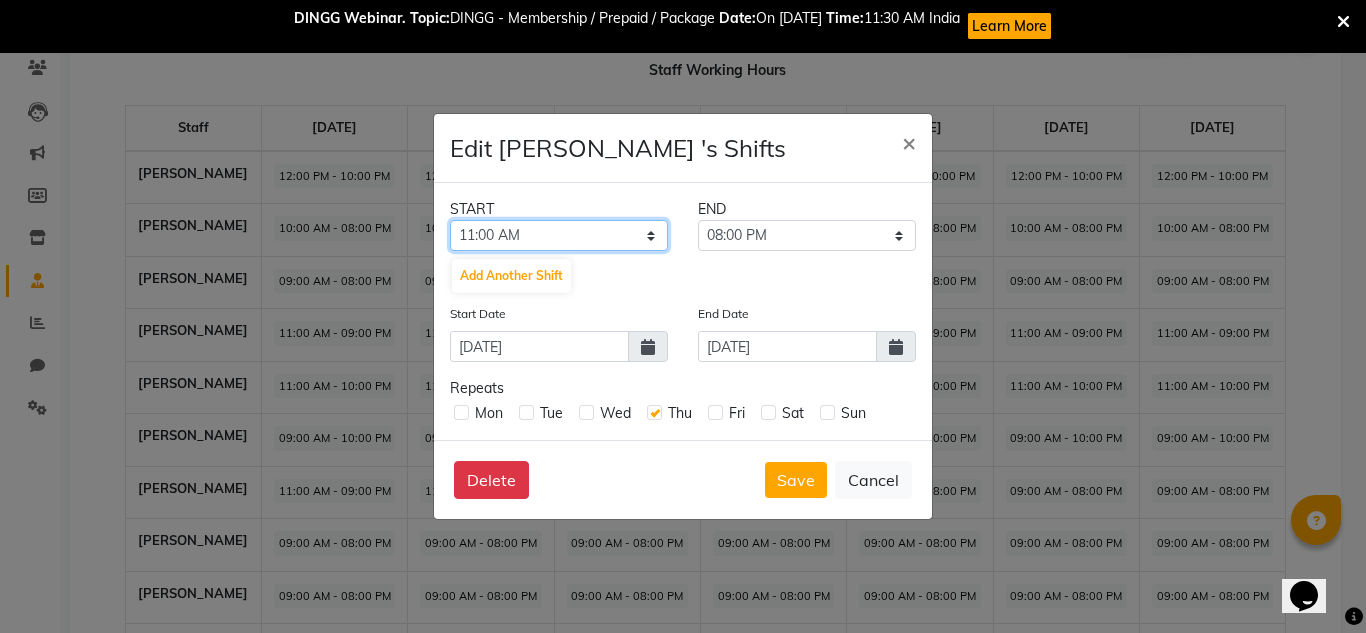 click on "12:00 AM 12:15 AM 12:30 AM 12:45 AM 01:00 AM 01:15 AM 01:30 AM 01:45 AM 02:00 AM 02:15 AM 02:30 AM 02:45 AM 03:00 AM 03:15 AM 03:30 AM 03:45 AM 04:00 AM 04:15 AM 04:30 AM 04:45 AM 05:00 AM 05:15 AM 05:30 AM 05:45 AM 06:00 AM 06:15 AM 06:30 AM 06:45 AM 07:00 AM 07:15 AM 07:30 AM 07:45 AM 08:00 AM 08:15 AM 08:30 AM 08:45 AM 09:00 AM 09:15 AM 09:30 AM 09:45 AM 10:00 AM 10:15 AM 10:30 AM 10:45 AM 11:00 AM 11:15 AM 11:30 AM 11:45 AM 12:00 PM 12:15 PM 12:30 PM 12:45 PM 01:00 PM 01:15 PM 01:30 PM 01:45 PM 02:00 PM 02:15 PM 02:30 PM 02:45 PM 03:00 PM 03:15 PM 03:30 PM 03:45 PM 04:00 PM 04:15 PM 04:30 PM 04:45 PM 05:00 PM 05:15 PM 05:30 PM 05:45 PM 06:00 PM 06:15 PM 06:30 PM 06:45 PM 07:00 PM 07:15 PM 07:30 PM 07:45 PM 08:00 PM 08:15 PM 08:30 PM 08:45 PM 09:00 PM 09:15 PM 09:30 PM 09:45 PM 10:00 PM 10:15 PM 10:30 PM 10:45 PM 11:00 PM 11:15 PM 11:30 PM 11:45 PM" 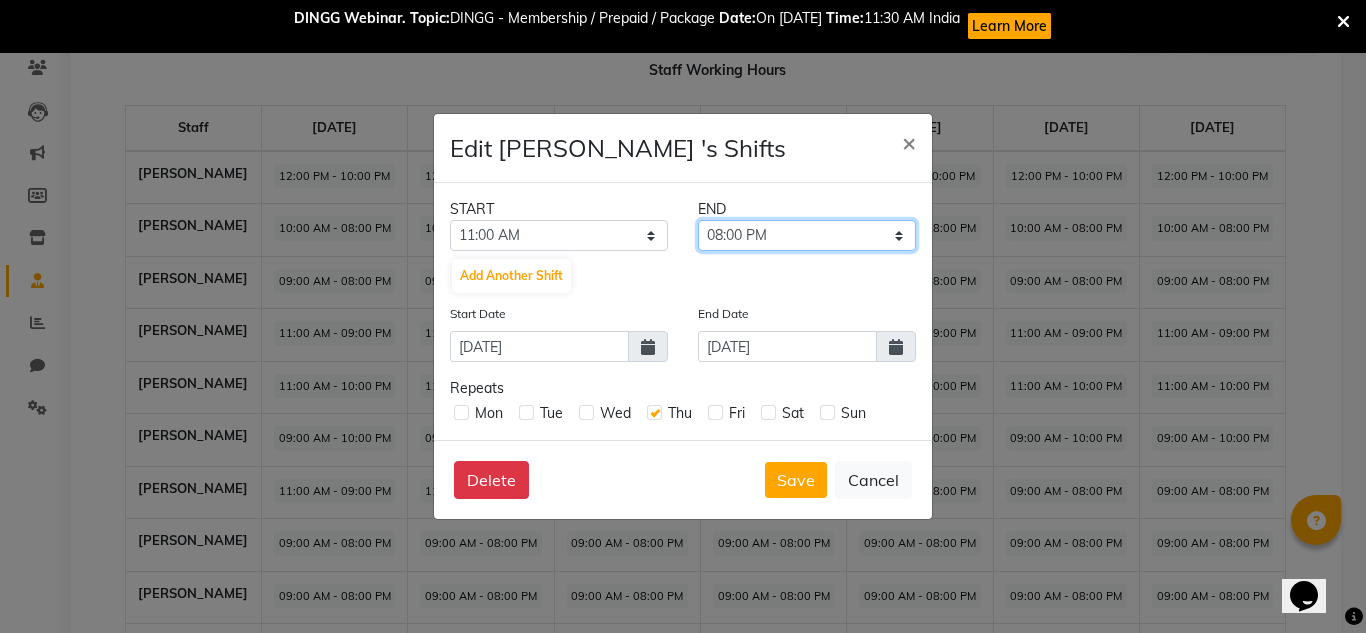 click on "11:15 AM 11:30 AM 11:45 AM 12:00 PM 12:15 PM 12:30 PM 12:45 PM 01:00 PM 01:15 PM 01:30 PM 01:45 PM 02:00 PM 02:15 PM 02:30 PM 02:45 PM 03:00 PM 03:15 PM 03:30 PM 03:45 PM 04:00 PM 04:15 PM 04:30 PM 04:45 PM 05:00 PM 05:15 PM 05:30 PM 05:45 PM 06:00 PM 06:15 PM 06:30 PM 06:45 PM 07:00 PM 07:15 PM 07:30 PM 07:45 PM 08:00 PM 08:15 PM 08:30 PM 08:45 PM 09:00 PM 09:15 PM 09:30 PM 09:45 PM 10:00 PM 10:15 PM 10:30 PM 10:45 PM 11:00 PM 11:15 PM 11:30 PM 11:45 PM" 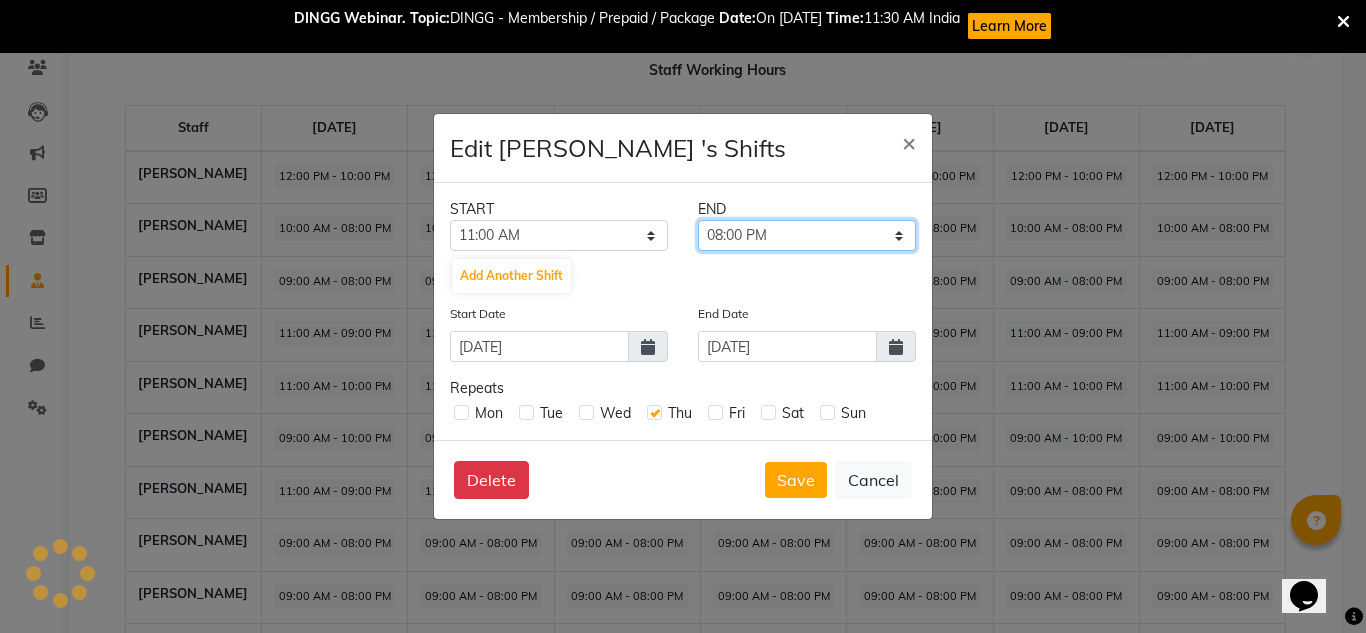 select on "09:00 PM" 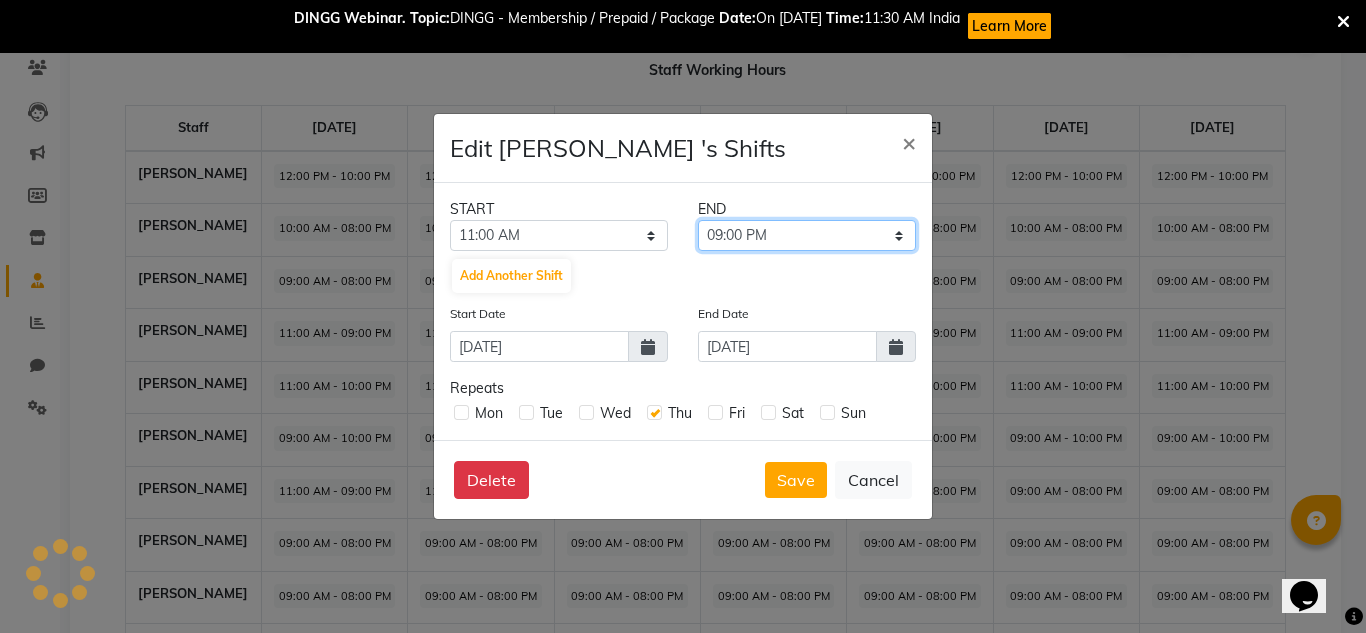 click on "11:15 AM 11:30 AM 11:45 AM 12:00 PM 12:15 PM 12:30 PM 12:45 PM 01:00 PM 01:15 PM 01:30 PM 01:45 PM 02:00 PM 02:15 PM 02:30 PM 02:45 PM 03:00 PM 03:15 PM 03:30 PM 03:45 PM 04:00 PM 04:15 PM 04:30 PM 04:45 PM 05:00 PM 05:15 PM 05:30 PM 05:45 PM 06:00 PM 06:15 PM 06:30 PM 06:45 PM 07:00 PM 07:15 PM 07:30 PM 07:45 PM 08:00 PM 08:15 PM 08:30 PM 08:45 PM 09:00 PM 09:15 PM 09:30 PM 09:45 PM 10:00 PM 10:15 PM 10:30 PM 10:45 PM 11:00 PM 11:15 PM 11:30 PM 11:45 PM" 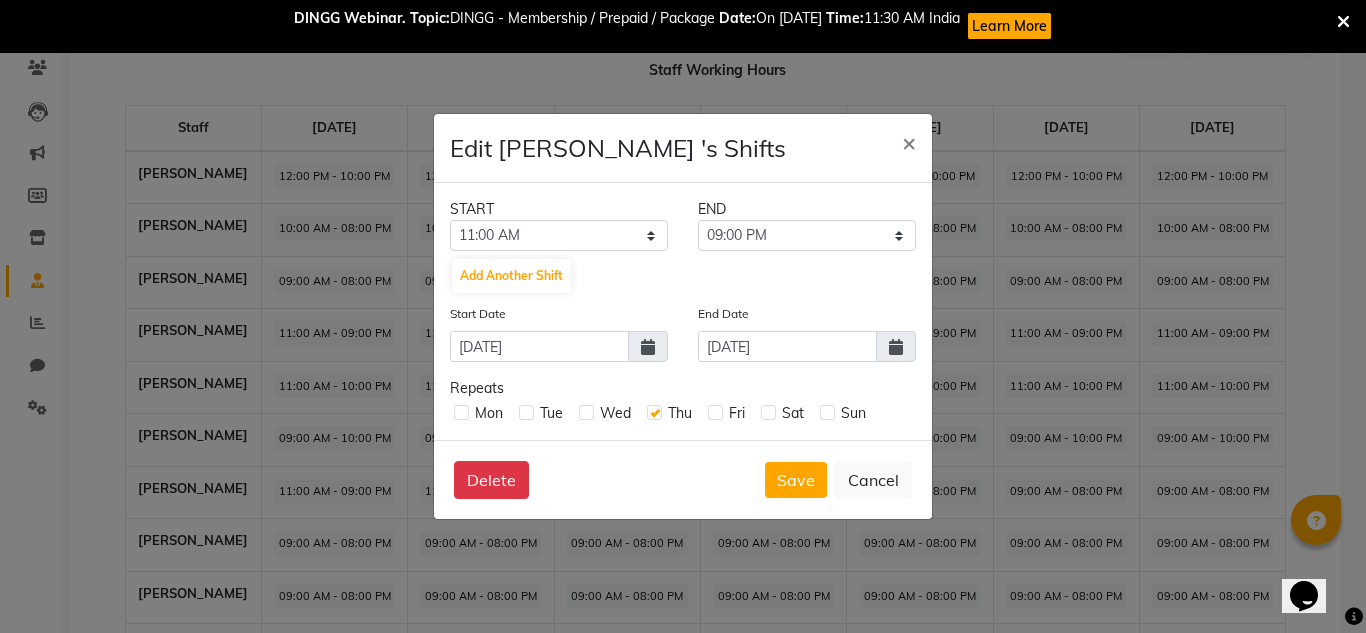 click 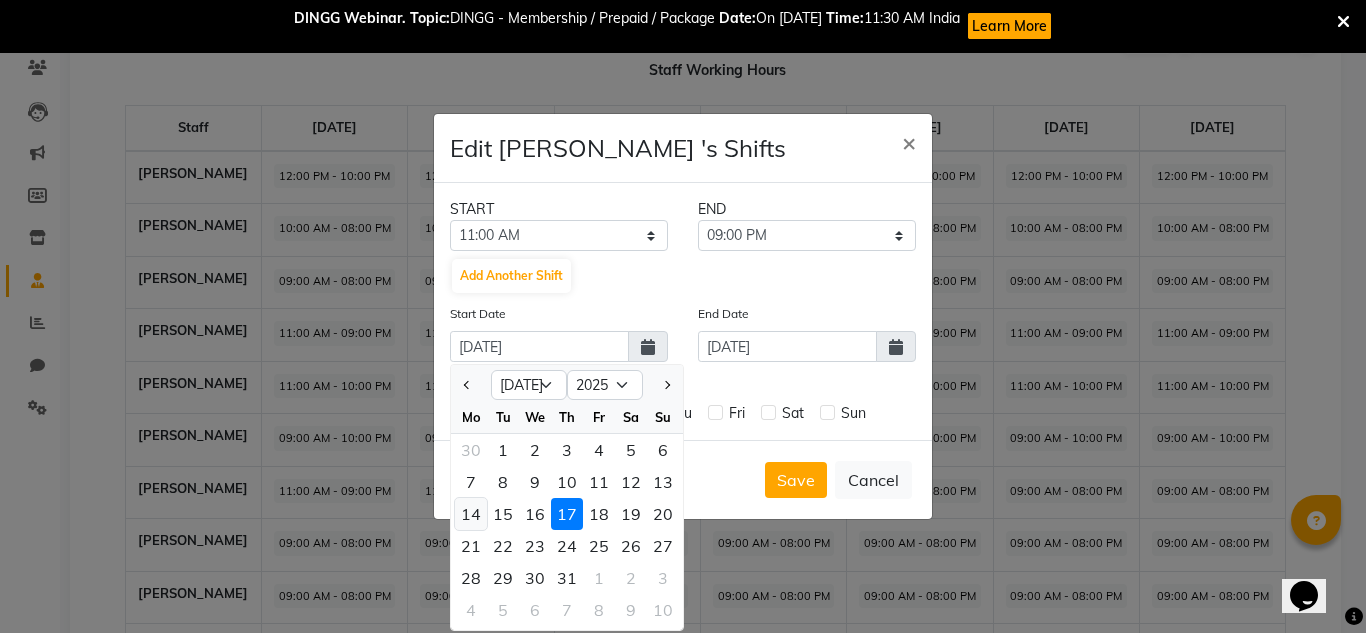 click on "14" 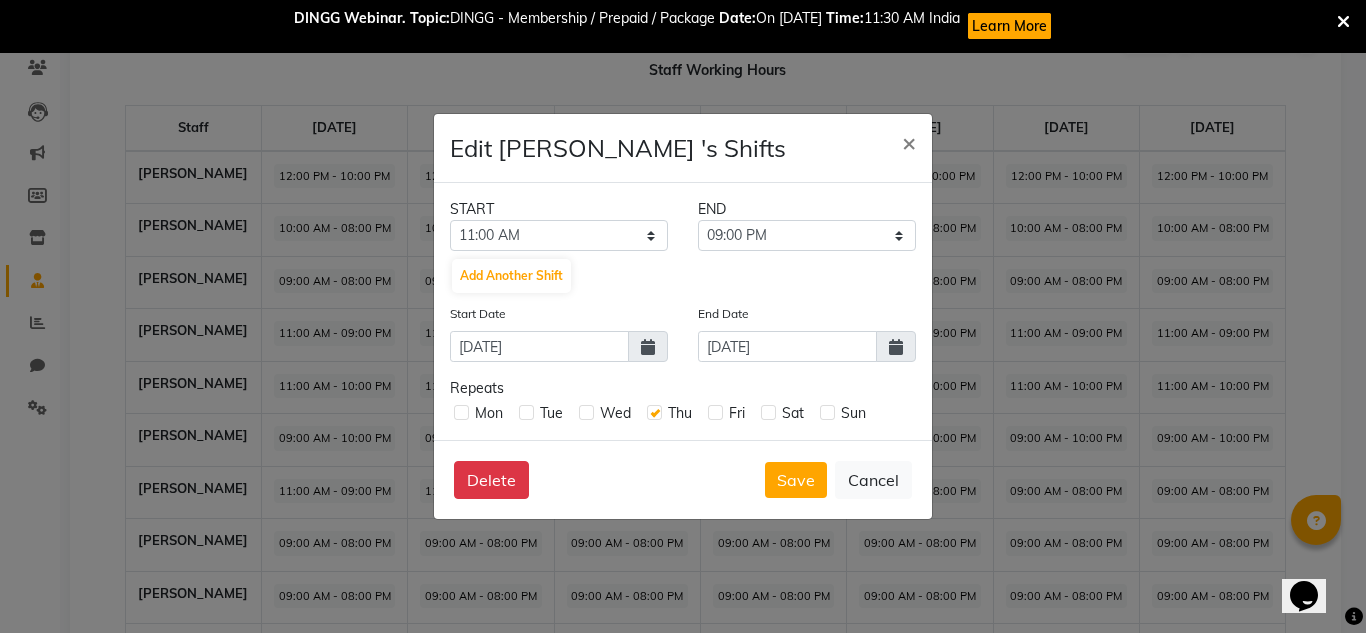 click 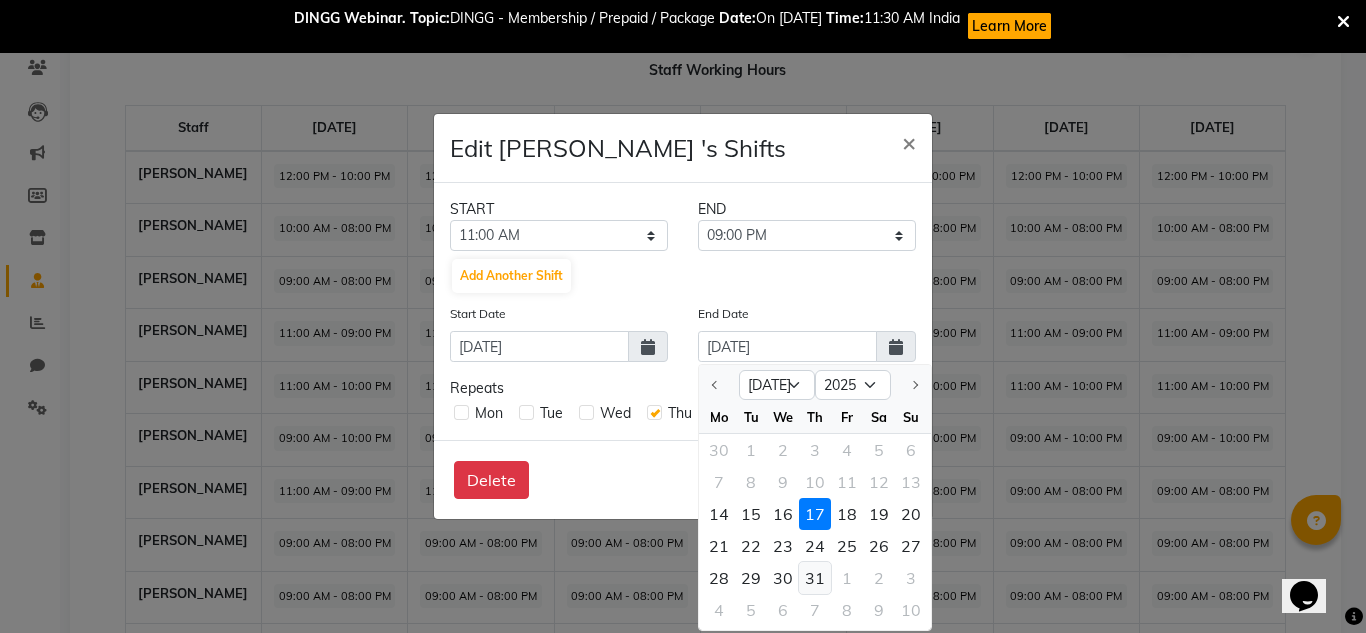click on "31" 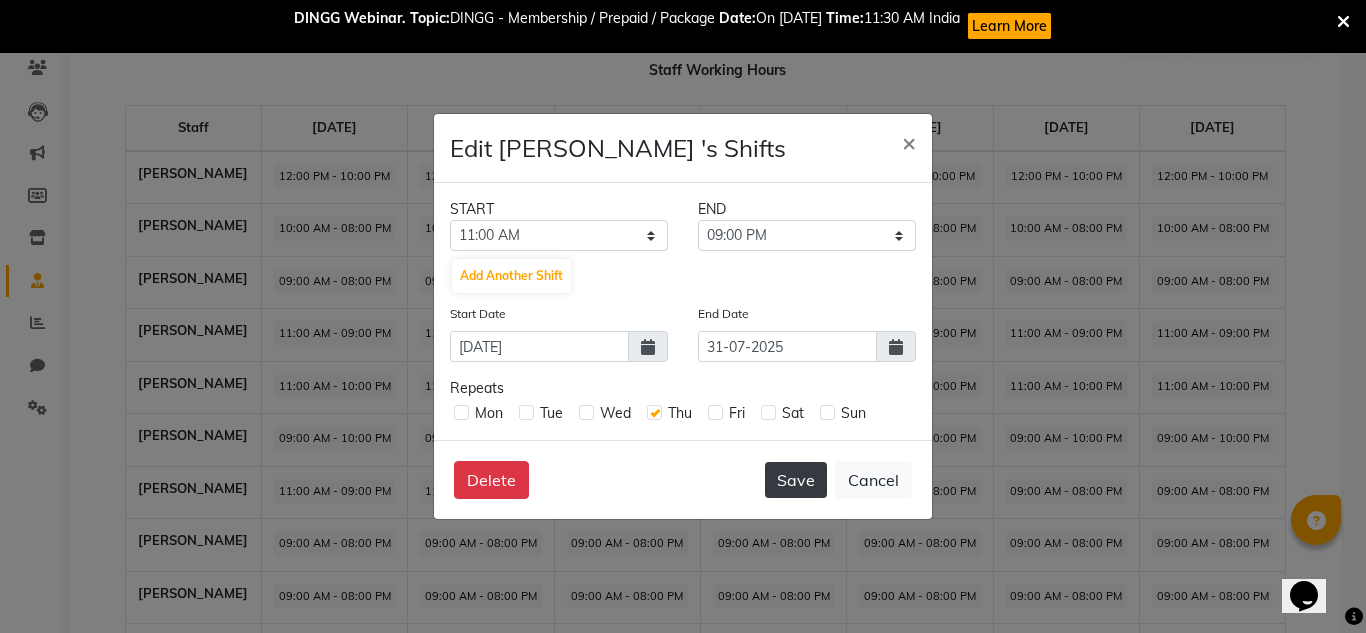 click on "Save" 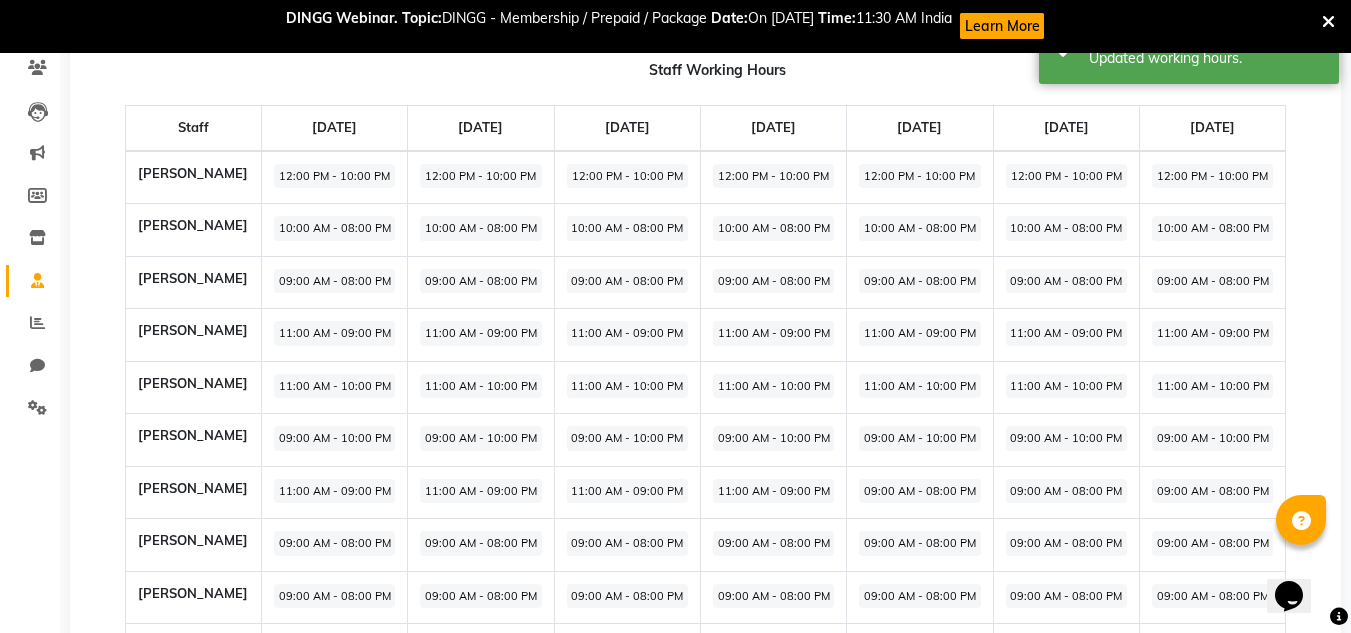 click on "09:00 AM - 08:00 PM" 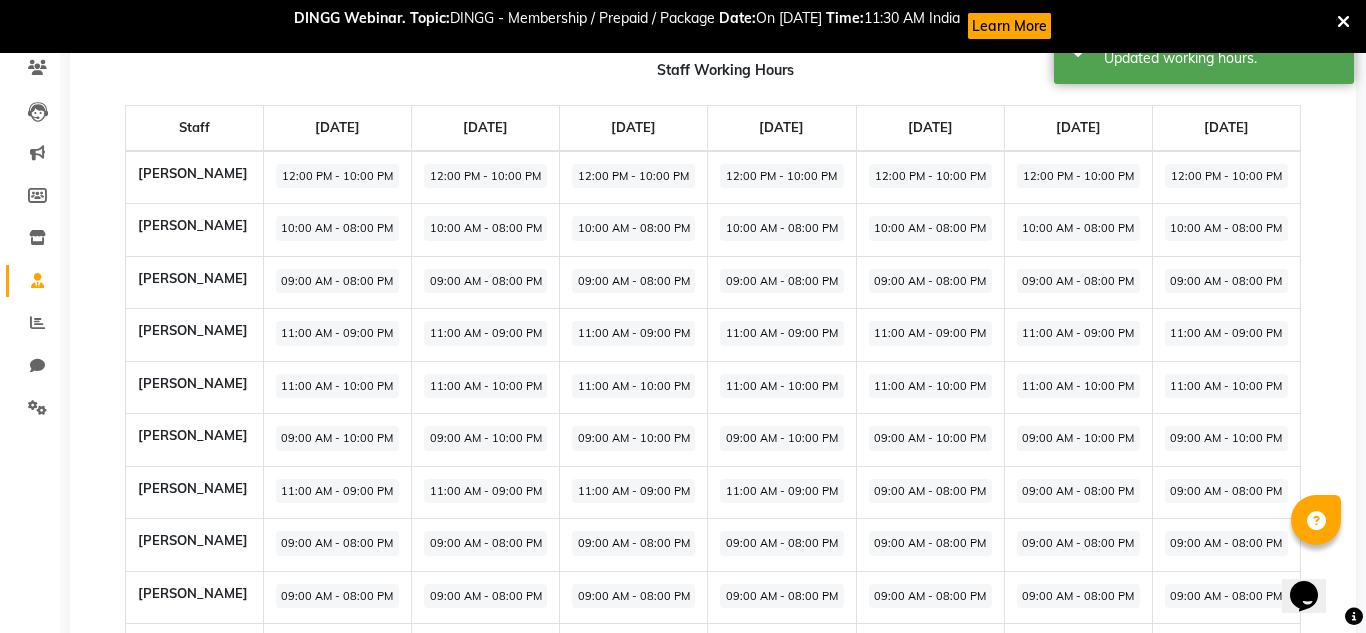 select on "09:00 AM" 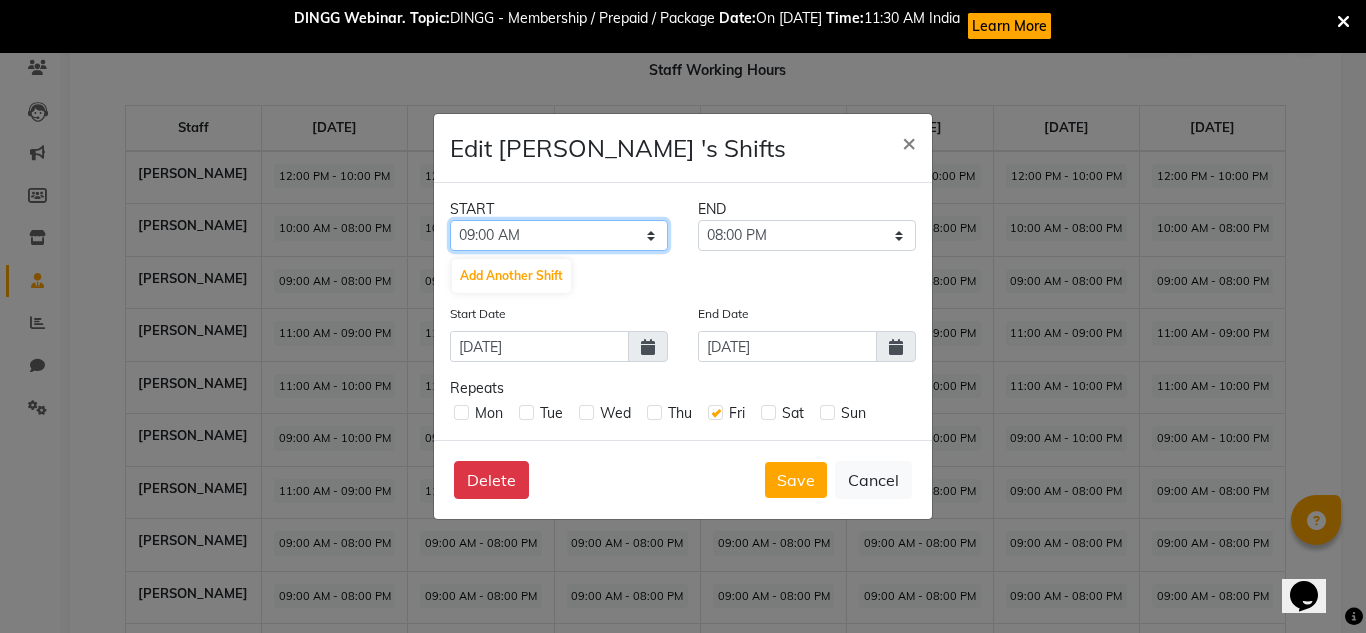 click on "12:00 AM 12:15 AM 12:30 AM 12:45 AM 01:00 AM 01:15 AM 01:30 AM 01:45 AM 02:00 AM 02:15 AM 02:30 AM 02:45 AM 03:00 AM 03:15 AM 03:30 AM 03:45 AM 04:00 AM 04:15 AM 04:30 AM 04:45 AM 05:00 AM 05:15 AM 05:30 AM 05:45 AM 06:00 AM 06:15 AM 06:30 AM 06:45 AM 07:00 AM 07:15 AM 07:30 AM 07:45 AM 08:00 AM 08:15 AM 08:30 AM 08:45 AM 09:00 AM 09:15 AM 09:30 AM 09:45 AM 10:00 AM 10:15 AM 10:30 AM 10:45 AM 11:00 AM 11:15 AM 11:30 AM 11:45 AM 12:00 PM 12:15 PM 12:30 PM 12:45 PM 01:00 PM 01:15 PM 01:30 PM 01:45 PM 02:00 PM 02:15 PM 02:30 PM 02:45 PM 03:00 PM 03:15 PM 03:30 PM 03:45 PM 04:00 PM 04:15 PM 04:30 PM 04:45 PM 05:00 PM 05:15 PM 05:30 PM 05:45 PM 06:00 PM 06:15 PM 06:30 PM 06:45 PM 07:00 PM 07:15 PM 07:30 PM 07:45 PM 08:00 PM 08:15 PM 08:30 PM 08:45 PM 09:00 PM 09:15 PM 09:30 PM 09:45 PM 10:00 PM 10:15 PM 10:30 PM 10:45 PM 11:00 PM 11:15 PM 11:30 PM 11:45 PM" 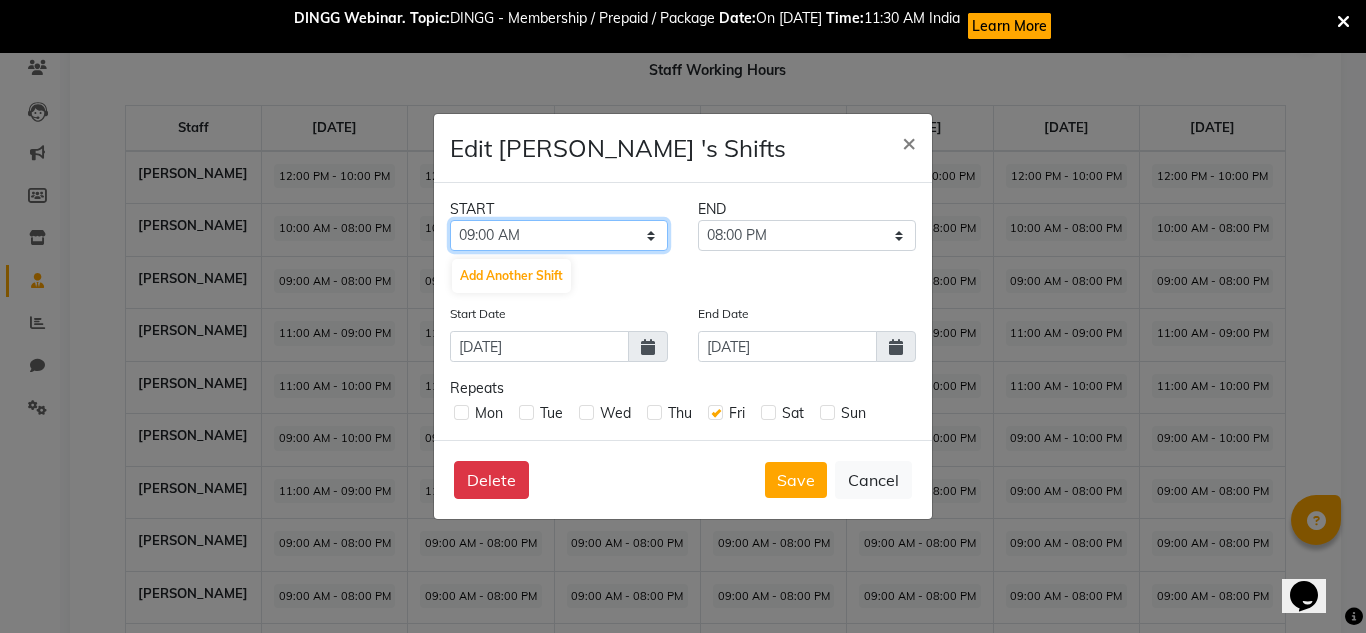 select on "11:00 AM" 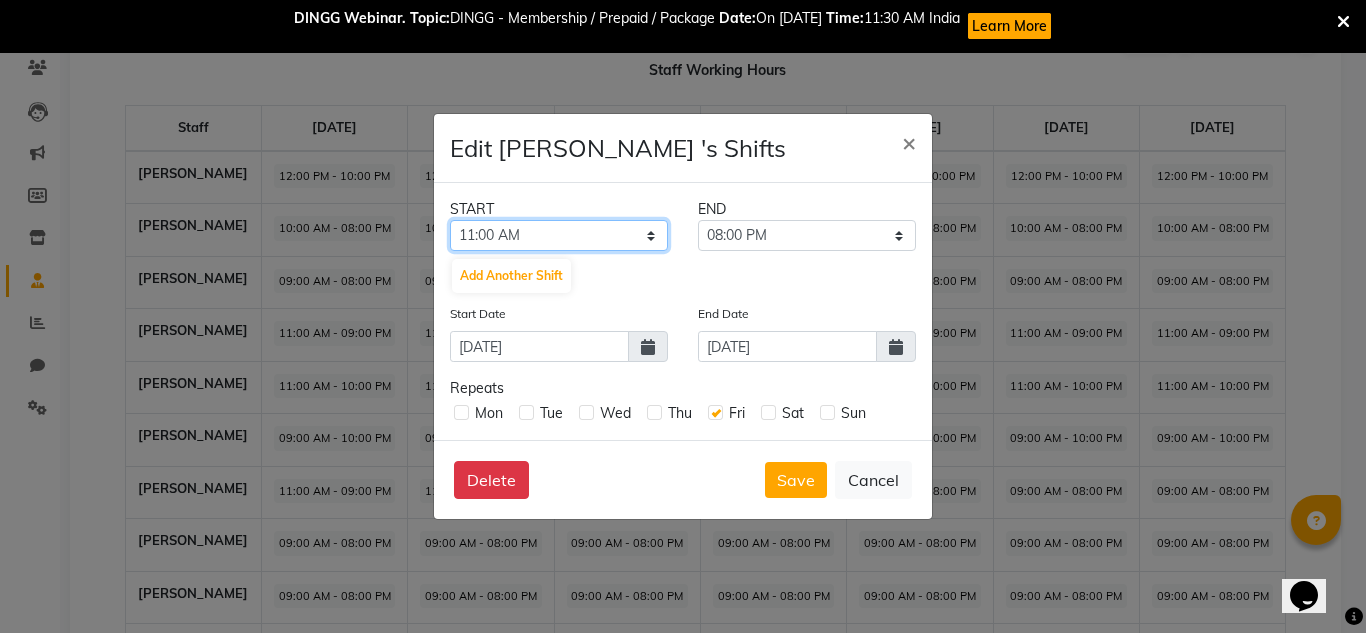 click on "12:00 AM 12:15 AM 12:30 AM 12:45 AM 01:00 AM 01:15 AM 01:30 AM 01:45 AM 02:00 AM 02:15 AM 02:30 AM 02:45 AM 03:00 AM 03:15 AM 03:30 AM 03:45 AM 04:00 AM 04:15 AM 04:30 AM 04:45 AM 05:00 AM 05:15 AM 05:30 AM 05:45 AM 06:00 AM 06:15 AM 06:30 AM 06:45 AM 07:00 AM 07:15 AM 07:30 AM 07:45 AM 08:00 AM 08:15 AM 08:30 AM 08:45 AM 09:00 AM 09:15 AM 09:30 AM 09:45 AM 10:00 AM 10:15 AM 10:30 AM 10:45 AM 11:00 AM 11:15 AM 11:30 AM 11:45 AM 12:00 PM 12:15 PM 12:30 PM 12:45 PM 01:00 PM 01:15 PM 01:30 PM 01:45 PM 02:00 PM 02:15 PM 02:30 PM 02:45 PM 03:00 PM 03:15 PM 03:30 PM 03:45 PM 04:00 PM 04:15 PM 04:30 PM 04:45 PM 05:00 PM 05:15 PM 05:30 PM 05:45 PM 06:00 PM 06:15 PM 06:30 PM 06:45 PM 07:00 PM 07:15 PM 07:30 PM 07:45 PM 08:00 PM 08:15 PM 08:30 PM 08:45 PM 09:00 PM 09:15 PM 09:30 PM 09:45 PM 10:00 PM 10:15 PM 10:30 PM 10:45 PM 11:00 PM 11:15 PM 11:30 PM 11:45 PM" 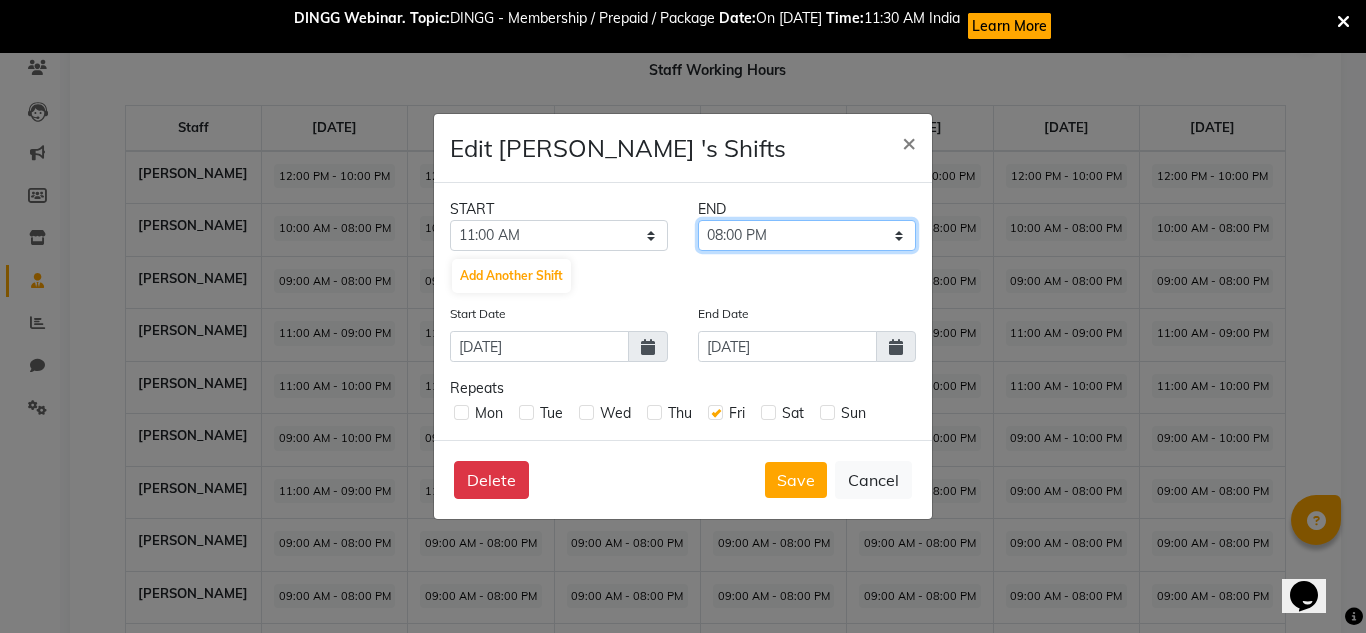 click on "11:15 AM 11:30 AM 11:45 AM 12:00 PM 12:15 PM 12:30 PM 12:45 PM 01:00 PM 01:15 PM 01:30 PM 01:45 PM 02:00 PM 02:15 PM 02:30 PM 02:45 PM 03:00 PM 03:15 PM 03:30 PM 03:45 PM 04:00 PM 04:15 PM 04:30 PM 04:45 PM 05:00 PM 05:15 PM 05:30 PM 05:45 PM 06:00 PM 06:15 PM 06:30 PM 06:45 PM 07:00 PM 07:15 PM 07:30 PM 07:45 PM 08:00 PM 08:15 PM 08:30 PM 08:45 PM 09:00 PM 09:15 PM 09:30 PM 09:45 PM 10:00 PM 10:15 PM 10:30 PM 10:45 PM 11:00 PM 11:15 PM 11:30 PM 11:45 PM" 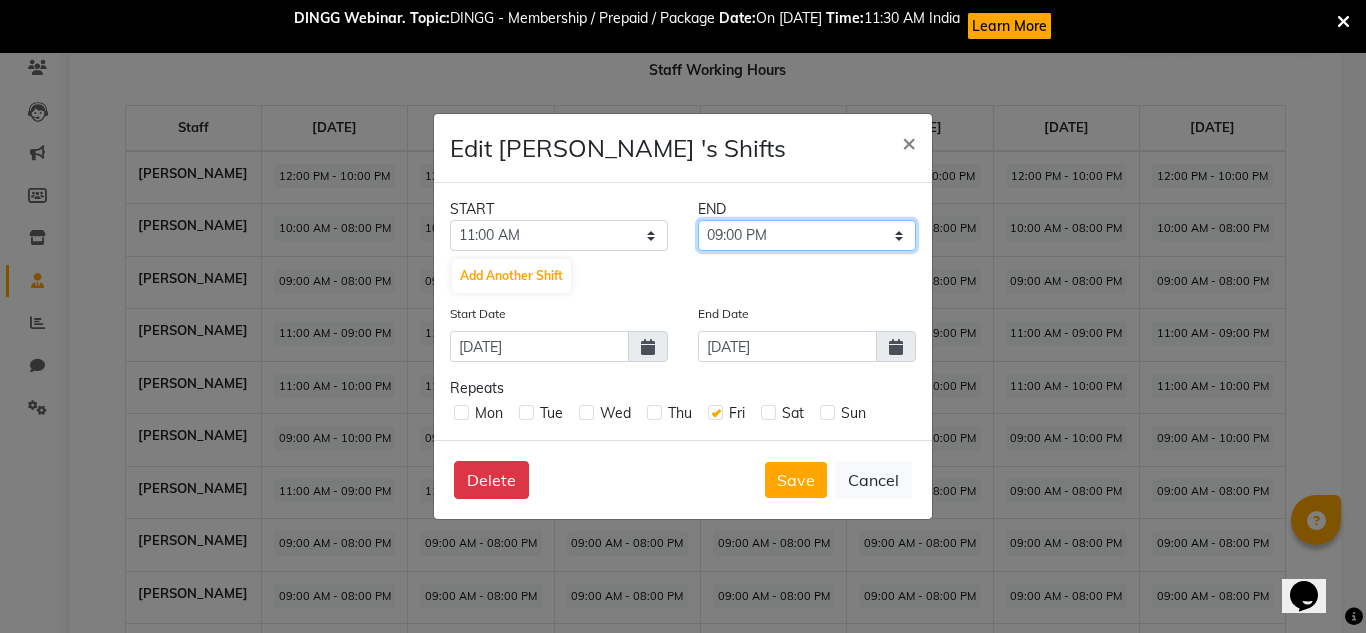 click on "11:15 AM 11:30 AM 11:45 AM 12:00 PM 12:15 PM 12:30 PM 12:45 PM 01:00 PM 01:15 PM 01:30 PM 01:45 PM 02:00 PM 02:15 PM 02:30 PM 02:45 PM 03:00 PM 03:15 PM 03:30 PM 03:45 PM 04:00 PM 04:15 PM 04:30 PM 04:45 PM 05:00 PM 05:15 PM 05:30 PM 05:45 PM 06:00 PM 06:15 PM 06:30 PM 06:45 PM 07:00 PM 07:15 PM 07:30 PM 07:45 PM 08:00 PM 08:15 PM 08:30 PM 08:45 PM 09:00 PM 09:15 PM 09:30 PM 09:45 PM 10:00 PM 10:15 PM 10:30 PM 10:45 PM 11:00 PM 11:15 PM 11:30 PM 11:45 PM" 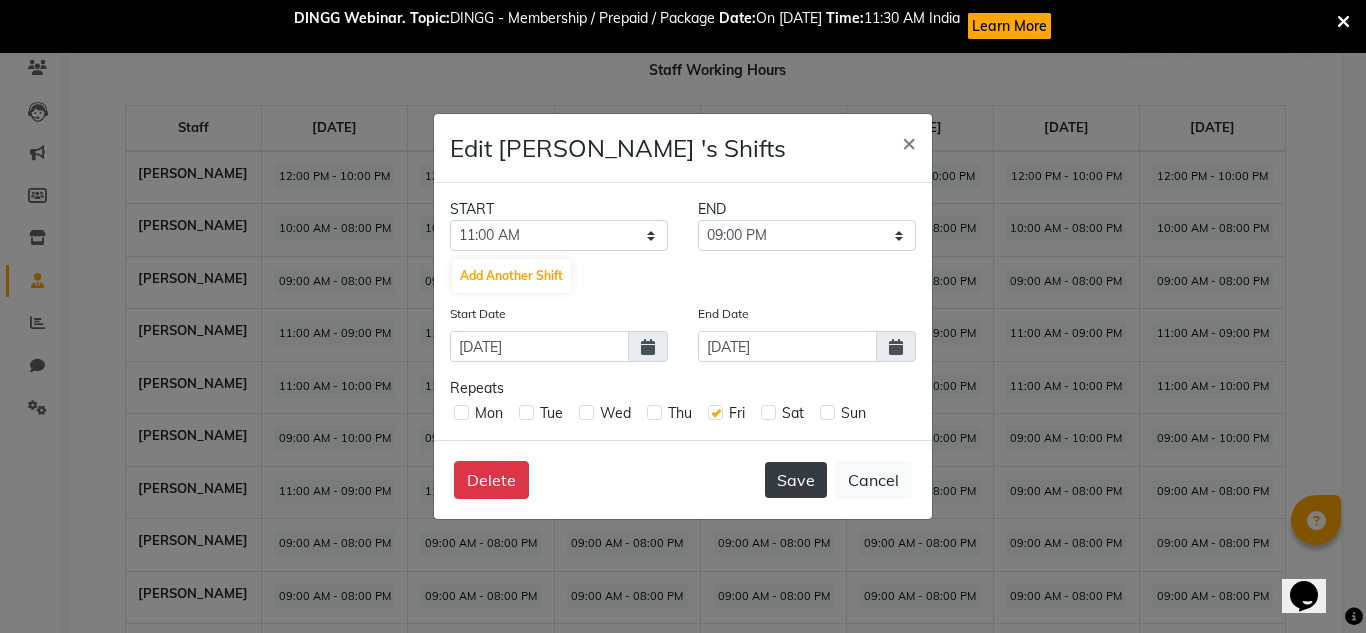 click on "Save" 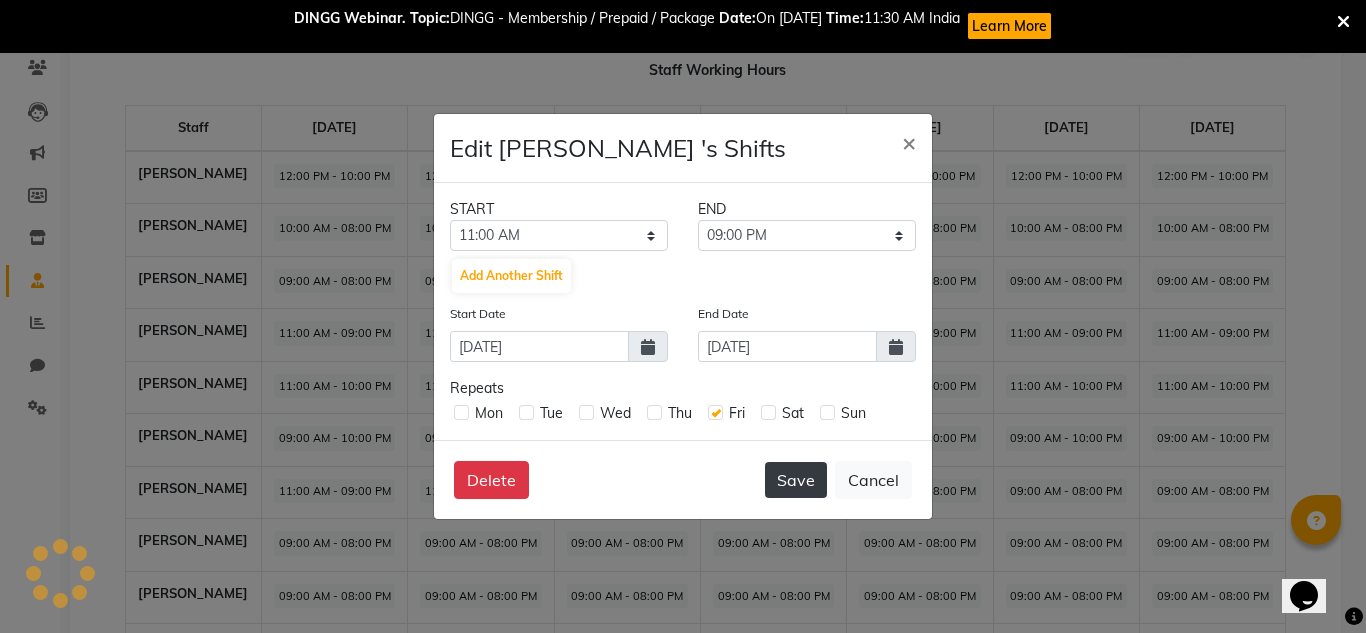 click on "Edit YOGESH SONAWANE	's Shifts  × START END 12:00 AM 12:15 AM 12:30 AM 12:45 AM 01:00 AM 01:15 AM 01:30 AM 01:45 AM 02:00 AM 02:15 AM 02:30 AM 02:45 AM 03:00 AM 03:15 AM 03:30 AM 03:45 AM 04:00 AM 04:15 AM 04:30 AM 04:45 AM 05:00 AM 05:15 AM 05:30 AM 05:45 AM 06:00 AM 06:15 AM 06:30 AM 06:45 AM 07:00 AM 07:15 AM 07:30 AM 07:45 AM 08:00 AM 08:15 AM 08:30 AM 08:45 AM 09:00 AM 09:15 AM 09:30 AM 09:45 AM 10:00 AM 10:15 AM 10:30 AM 10:45 AM 11:00 AM 11:15 AM 11:30 AM 11:45 AM 12:00 PM 12:15 PM 12:30 PM 12:45 PM 01:00 PM 01:15 PM 01:30 PM 01:45 PM 02:00 PM 02:15 PM 02:30 PM 02:45 PM 03:00 PM 03:15 PM 03:30 PM 03:45 PM 04:00 PM 04:15 PM 04:30 PM 04:45 PM 05:00 PM 05:15 PM 05:30 PM 05:45 PM 06:00 PM 06:15 PM 06:30 PM 06:45 PM 07:00 PM 07:15 PM 07:30 PM 07:45 PM 08:00 PM 08:15 PM 08:30 PM 08:45 PM 09:00 PM 09:15 PM 09:30 PM 09:45 PM 10:00 PM 10:15 PM 10:30 PM 10:45 PM 11:00 PM 11:15 PM 11:30 PM 11:45 PM 11:15 AM 11:30 AM 11:45 AM 12:00 PM 12:15 PM 12:30 PM 12:45 PM 01:00 PM 01:15 PM 01:30 PM 01:45 PM 02:00 PM Repeats" 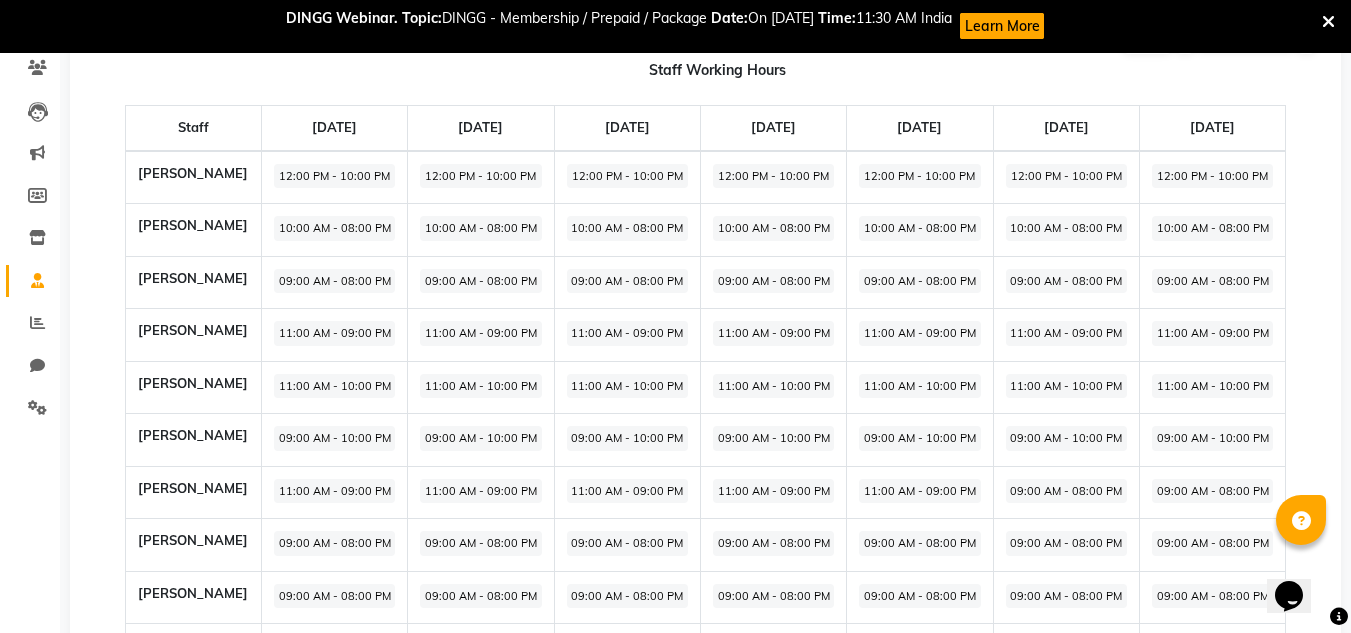 click on "09:00 AM - 08:00 PM" 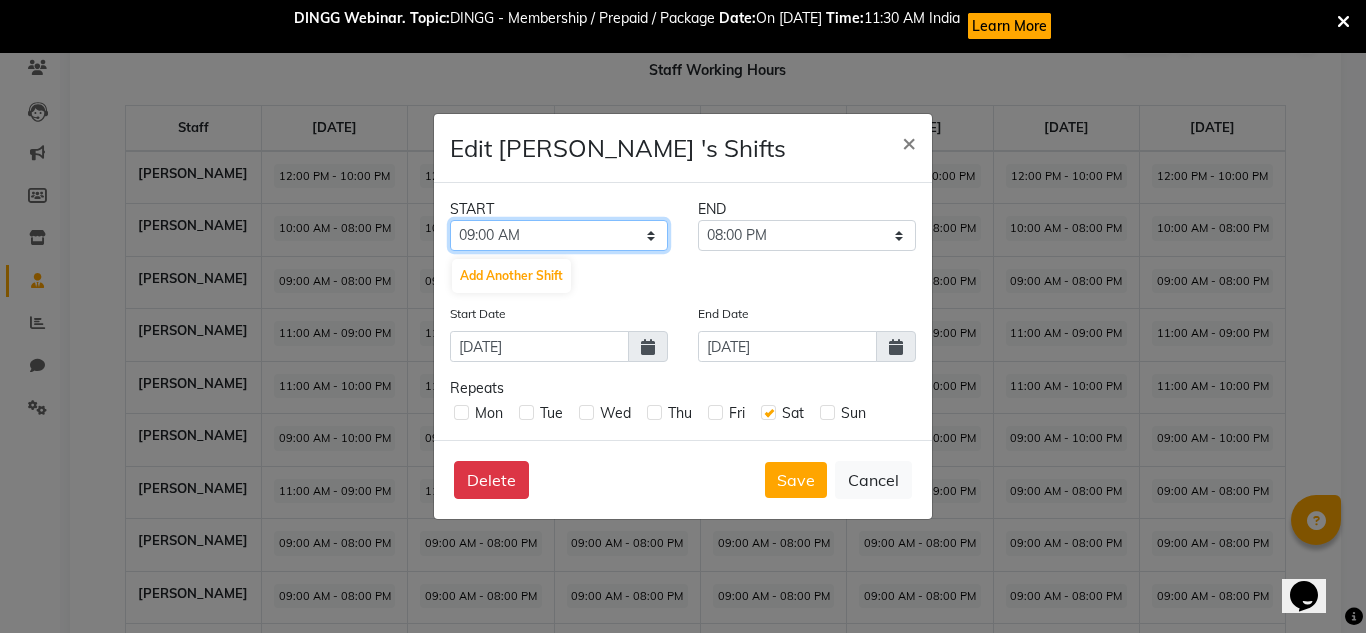 click on "12:00 AM 12:15 AM 12:30 AM 12:45 AM 01:00 AM 01:15 AM 01:30 AM 01:45 AM 02:00 AM 02:15 AM 02:30 AM 02:45 AM 03:00 AM 03:15 AM 03:30 AM 03:45 AM 04:00 AM 04:15 AM 04:30 AM 04:45 AM 05:00 AM 05:15 AM 05:30 AM 05:45 AM 06:00 AM 06:15 AM 06:30 AM 06:45 AM 07:00 AM 07:15 AM 07:30 AM 07:45 AM 08:00 AM 08:15 AM 08:30 AM 08:45 AM 09:00 AM 09:15 AM 09:30 AM 09:45 AM 10:00 AM 10:15 AM 10:30 AM 10:45 AM 11:00 AM 11:15 AM 11:30 AM 11:45 AM 12:00 PM 12:15 PM 12:30 PM 12:45 PM 01:00 PM 01:15 PM 01:30 PM 01:45 PM 02:00 PM 02:15 PM 02:30 PM 02:45 PM 03:00 PM 03:15 PM 03:30 PM 03:45 PM 04:00 PM 04:15 PM 04:30 PM 04:45 PM 05:00 PM 05:15 PM 05:30 PM 05:45 PM 06:00 PM 06:15 PM 06:30 PM 06:45 PM 07:00 PM 07:15 PM 07:30 PM 07:45 PM 08:00 PM 08:15 PM 08:30 PM 08:45 PM 09:00 PM 09:15 PM 09:30 PM 09:45 PM 10:00 PM 10:15 PM 10:30 PM 10:45 PM 11:00 PM 11:15 PM 11:30 PM 11:45 PM" 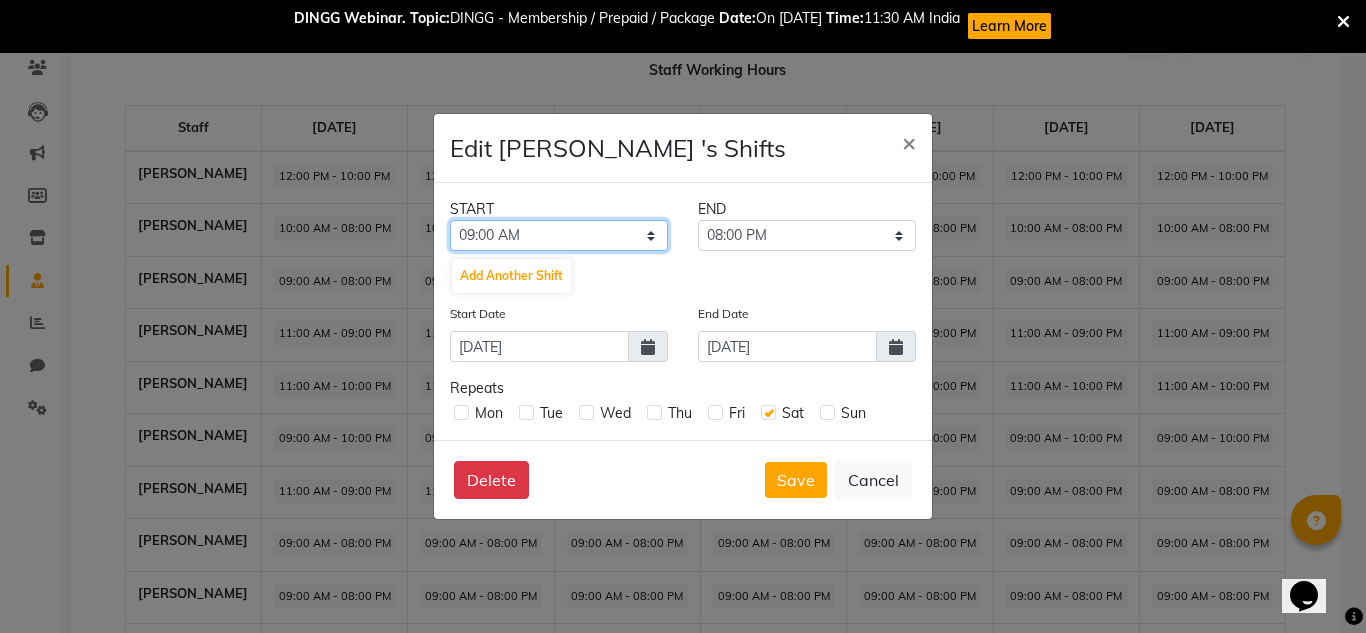 select on "11:00 AM" 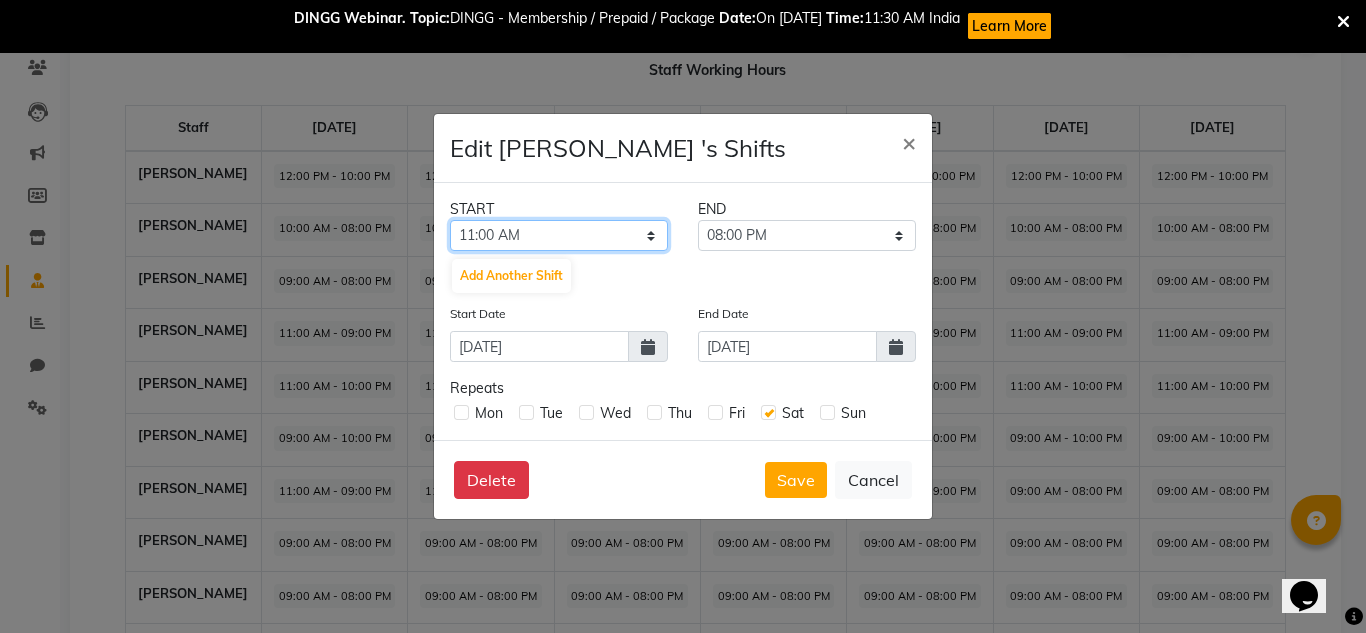 click on "12:00 AM 12:15 AM 12:30 AM 12:45 AM 01:00 AM 01:15 AM 01:30 AM 01:45 AM 02:00 AM 02:15 AM 02:30 AM 02:45 AM 03:00 AM 03:15 AM 03:30 AM 03:45 AM 04:00 AM 04:15 AM 04:30 AM 04:45 AM 05:00 AM 05:15 AM 05:30 AM 05:45 AM 06:00 AM 06:15 AM 06:30 AM 06:45 AM 07:00 AM 07:15 AM 07:30 AM 07:45 AM 08:00 AM 08:15 AM 08:30 AM 08:45 AM 09:00 AM 09:15 AM 09:30 AM 09:45 AM 10:00 AM 10:15 AM 10:30 AM 10:45 AM 11:00 AM 11:15 AM 11:30 AM 11:45 AM 12:00 PM 12:15 PM 12:30 PM 12:45 PM 01:00 PM 01:15 PM 01:30 PM 01:45 PM 02:00 PM 02:15 PM 02:30 PM 02:45 PM 03:00 PM 03:15 PM 03:30 PM 03:45 PM 04:00 PM 04:15 PM 04:30 PM 04:45 PM 05:00 PM 05:15 PM 05:30 PM 05:45 PM 06:00 PM 06:15 PM 06:30 PM 06:45 PM 07:00 PM 07:15 PM 07:30 PM 07:45 PM 08:00 PM 08:15 PM 08:30 PM 08:45 PM 09:00 PM 09:15 PM 09:30 PM 09:45 PM 10:00 PM 10:15 PM 10:30 PM 10:45 PM 11:00 PM 11:15 PM 11:30 PM 11:45 PM" 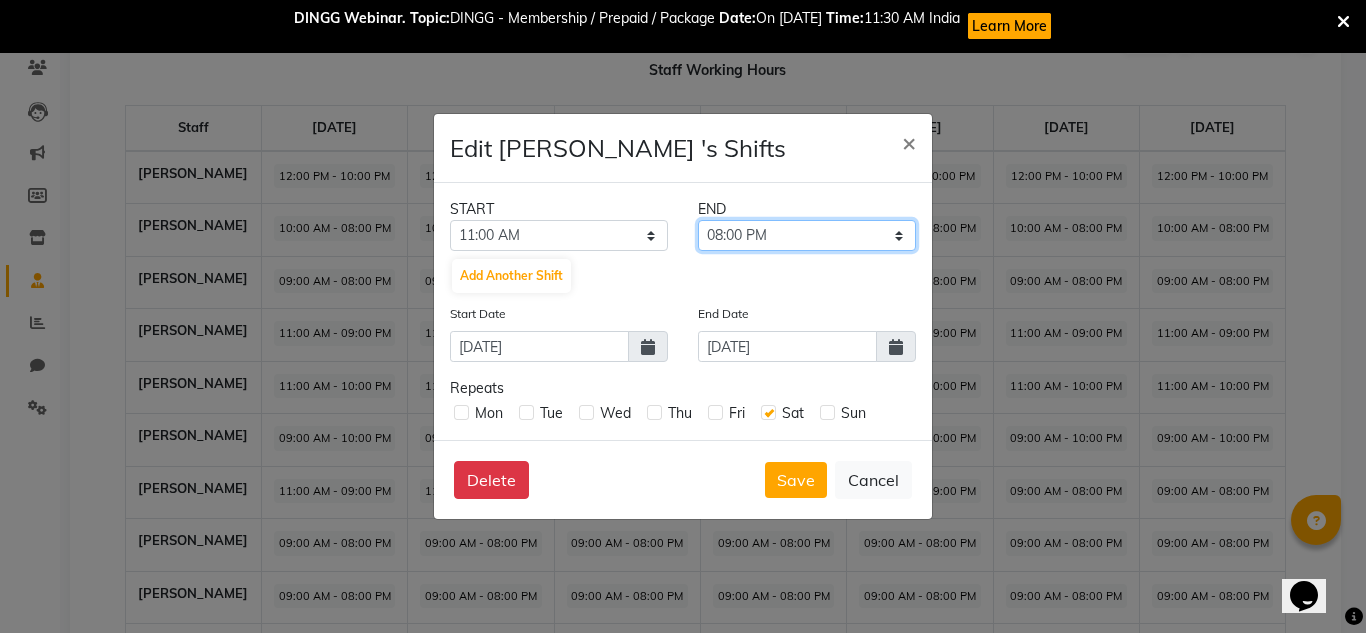 click on "11:15 AM 11:30 AM 11:45 AM 12:00 PM 12:15 PM 12:30 PM 12:45 PM 01:00 PM 01:15 PM 01:30 PM 01:45 PM 02:00 PM 02:15 PM 02:30 PM 02:45 PM 03:00 PM 03:15 PM 03:30 PM 03:45 PM 04:00 PM 04:15 PM 04:30 PM 04:45 PM 05:00 PM 05:15 PM 05:30 PM 05:45 PM 06:00 PM 06:15 PM 06:30 PM 06:45 PM 07:00 PM 07:15 PM 07:30 PM 07:45 PM 08:00 PM 08:15 PM 08:30 PM 08:45 PM 09:00 PM 09:15 PM 09:30 PM 09:45 PM 10:00 PM 10:15 PM 10:30 PM 10:45 PM 11:00 PM 11:15 PM 11:30 PM 11:45 PM" 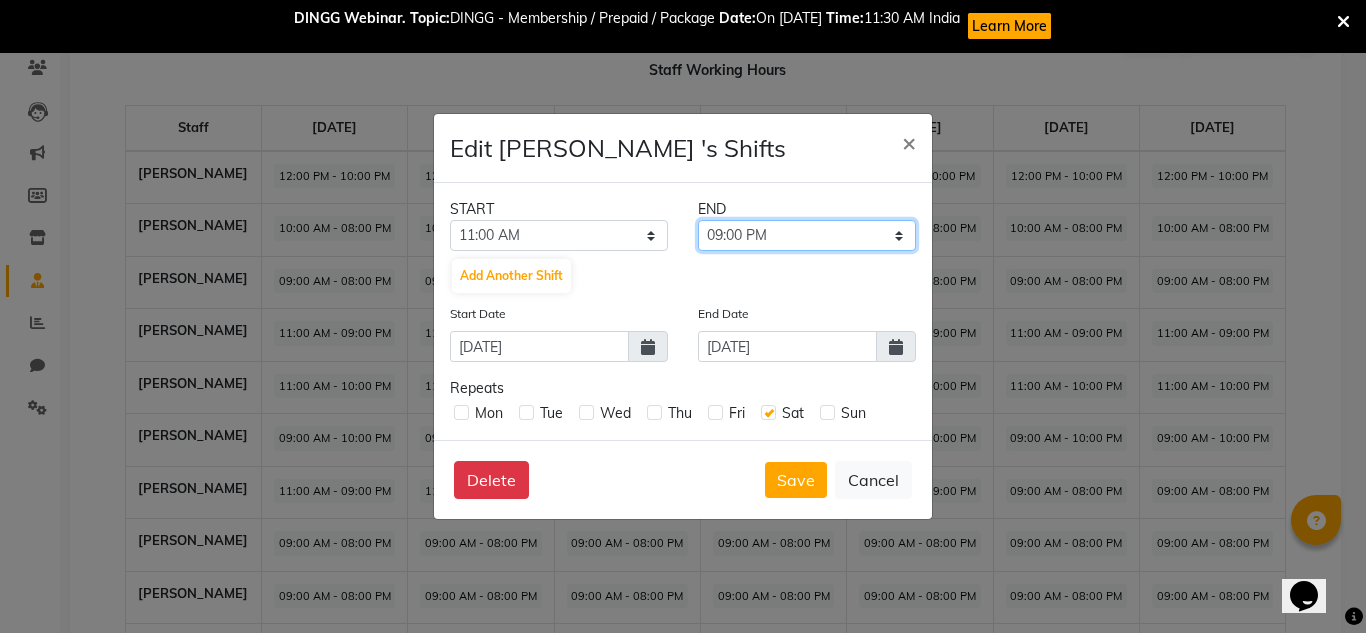 click on "11:15 AM 11:30 AM 11:45 AM 12:00 PM 12:15 PM 12:30 PM 12:45 PM 01:00 PM 01:15 PM 01:30 PM 01:45 PM 02:00 PM 02:15 PM 02:30 PM 02:45 PM 03:00 PM 03:15 PM 03:30 PM 03:45 PM 04:00 PM 04:15 PM 04:30 PM 04:45 PM 05:00 PM 05:15 PM 05:30 PM 05:45 PM 06:00 PM 06:15 PM 06:30 PM 06:45 PM 07:00 PM 07:15 PM 07:30 PM 07:45 PM 08:00 PM 08:15 PM 08:30 PM 08:45 PM 09:00 PM 09:15 PM 09:30 PM 09:45 PM 10:00 PM 10:15 PM 10:30 PM 10:45 PM 11:00 PM 11:15 PM 11:30 PM 11:45 PM" 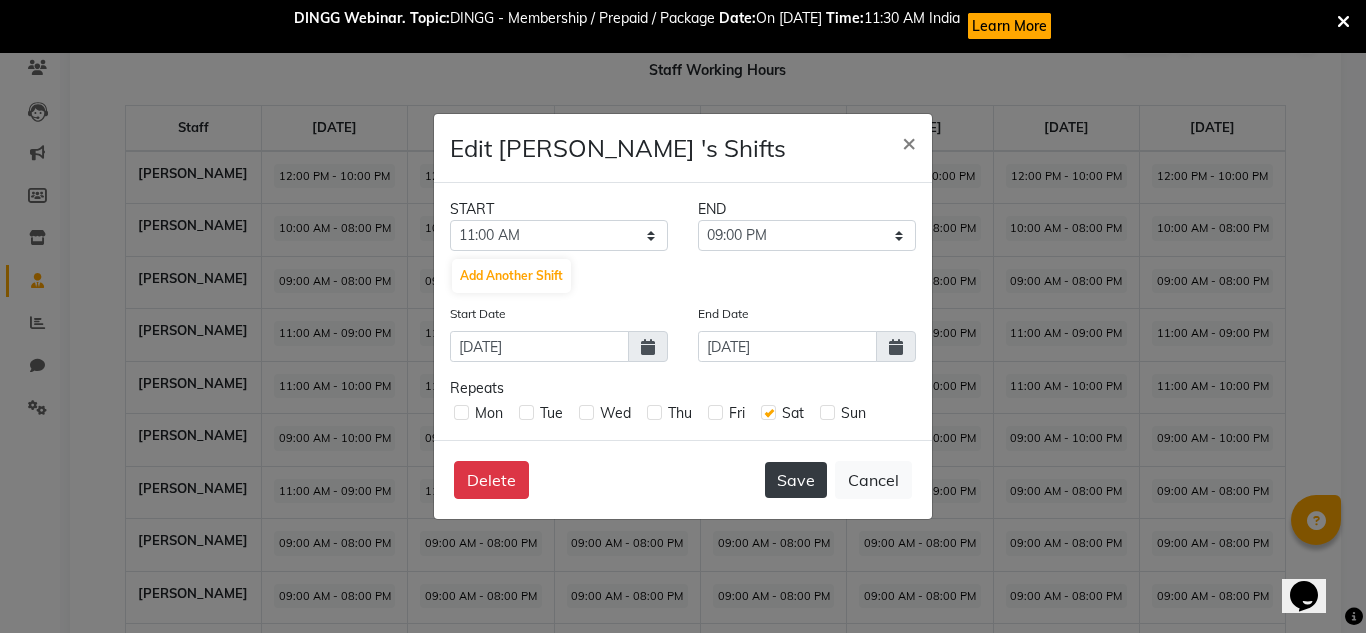 click on "Save" 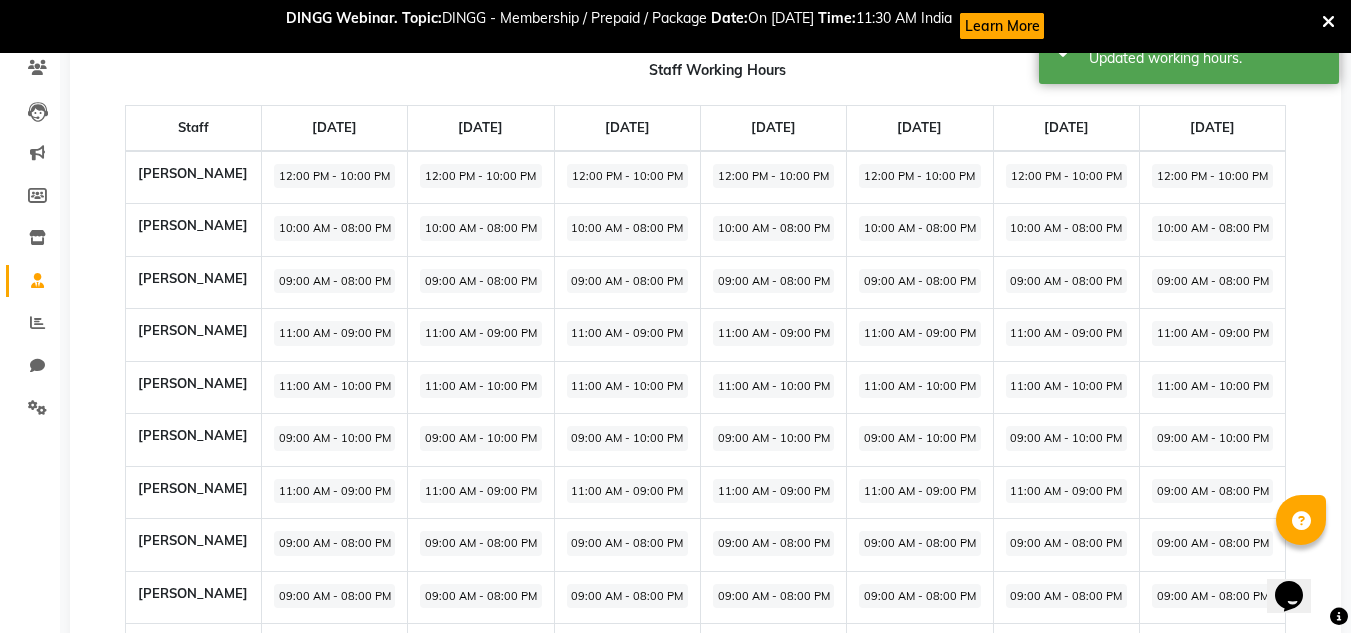 click on "09:00 AM - 08:00 PM" 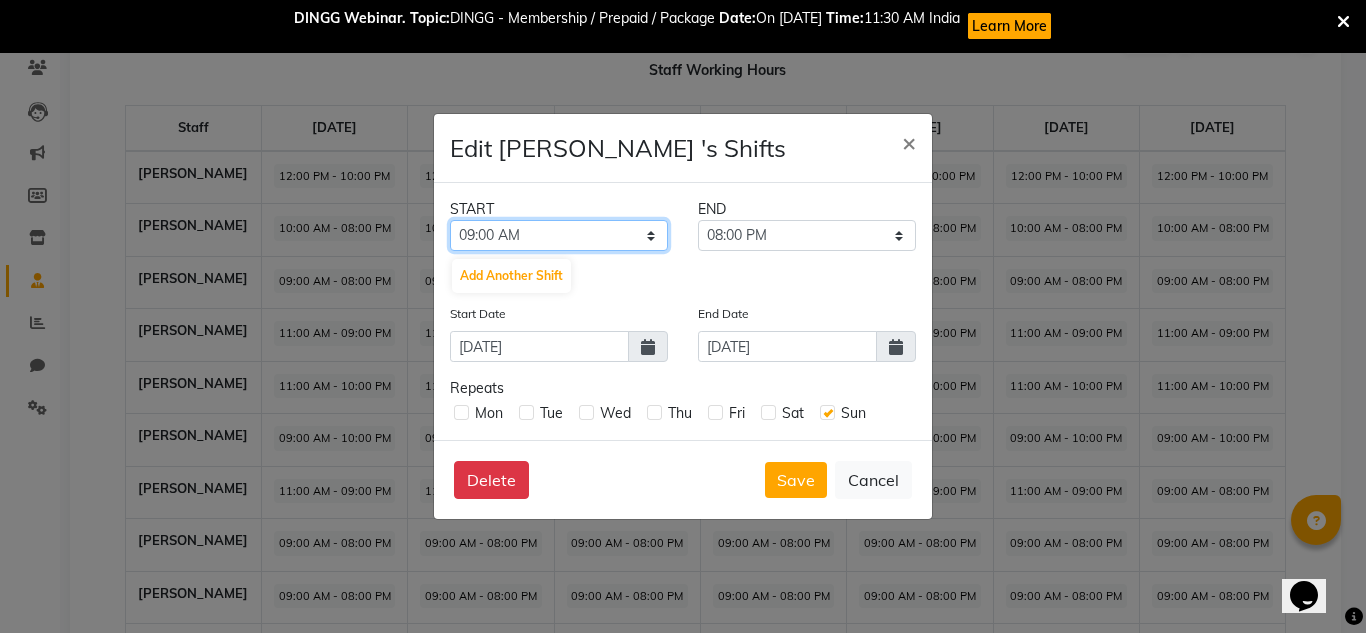 click on "12:00 AM 12:15 AM 12:30 AM 12:45 AM 01:00 AM 01:15 AM 01:30 AM 01:45 AM 02:00 AM 02:15 AM 02:30 AM 02:45 AM 03:00 AM 03:15 AM 03:30 AM 03:45 AM 04:00 AM 04:15 AM 04:30 AM 04:45 AM 05:00 AM 05:15 AM 05:30 AM 05:45 AM 06:00 AM 06:15 AM 06:30 AM 06:45 AM 07:00 AM 07:15 AM 07:30 AM 07:45 AM 08:00 AM 08:15 AM 08:30 AM 08:45 AM 09:00 AM 09:15 AM 09:30 AM 09:45 AM 10:00 AM 10:15 AM 10:30 AM 10:45 AM 11:00 AM 11:15 AM 11:30 AM 11:45 AM 12:00 PM 12:15 PM 12:30 PM 12:45 PM 01:00 PM 01:15 PM 01:30 PM 01:45 PM 02:00 PM 02:15 PM 02:30 PM 02:45 PM 03:00 PM 03:15 PM 03:30 PM 03:45 PM 04:00 PM 04:15 PM 04:30 PM 04:45 PM 05:00 PM 05:15 PM 05:30 PM 05:45 PM 06:00 PM 06:15 PM 06:30 PM 06:45 PM 07:00 PM 07:15 PM 07:30 PM 07:45 PM 08:00 PM 08:15 PM 08:30 PM 08:45 PM 09:00 PM 09:15 PM 09:30 PM 09:45 PM 10:00 PM 10:15 PM 10:30 PM 10:45 PM 11:00 PM 11:15 PM 11:30 PM 11:45 PM" 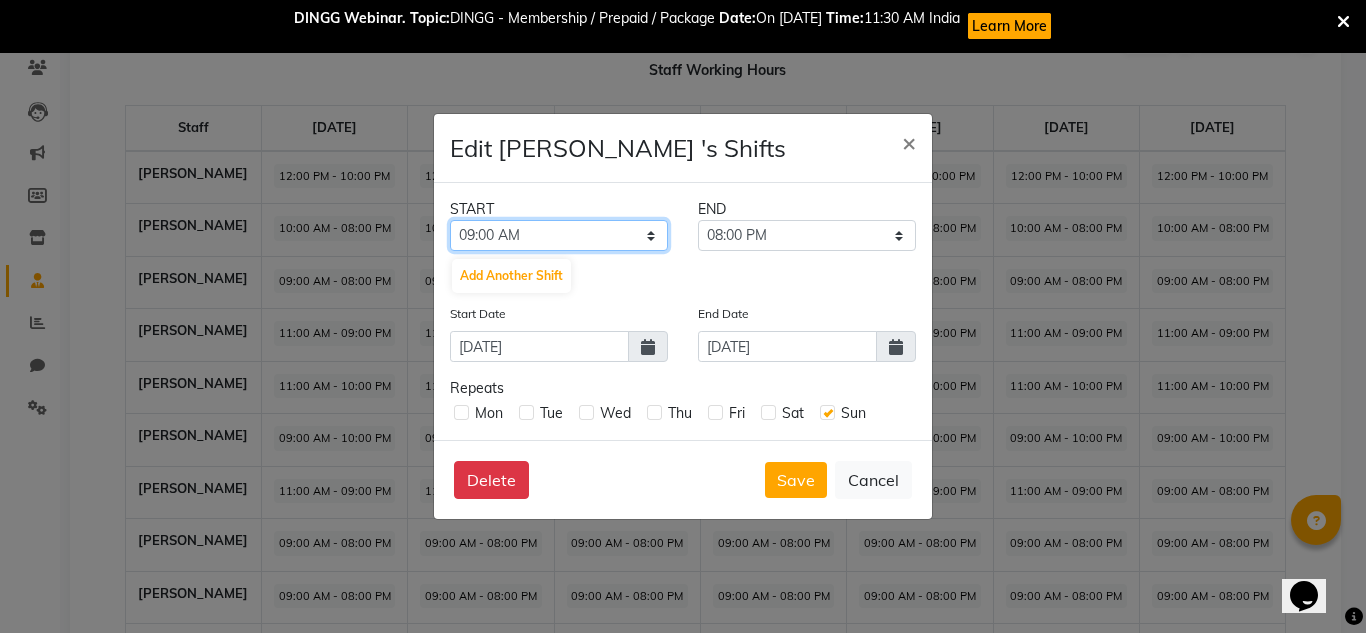select on "11:00 AM" 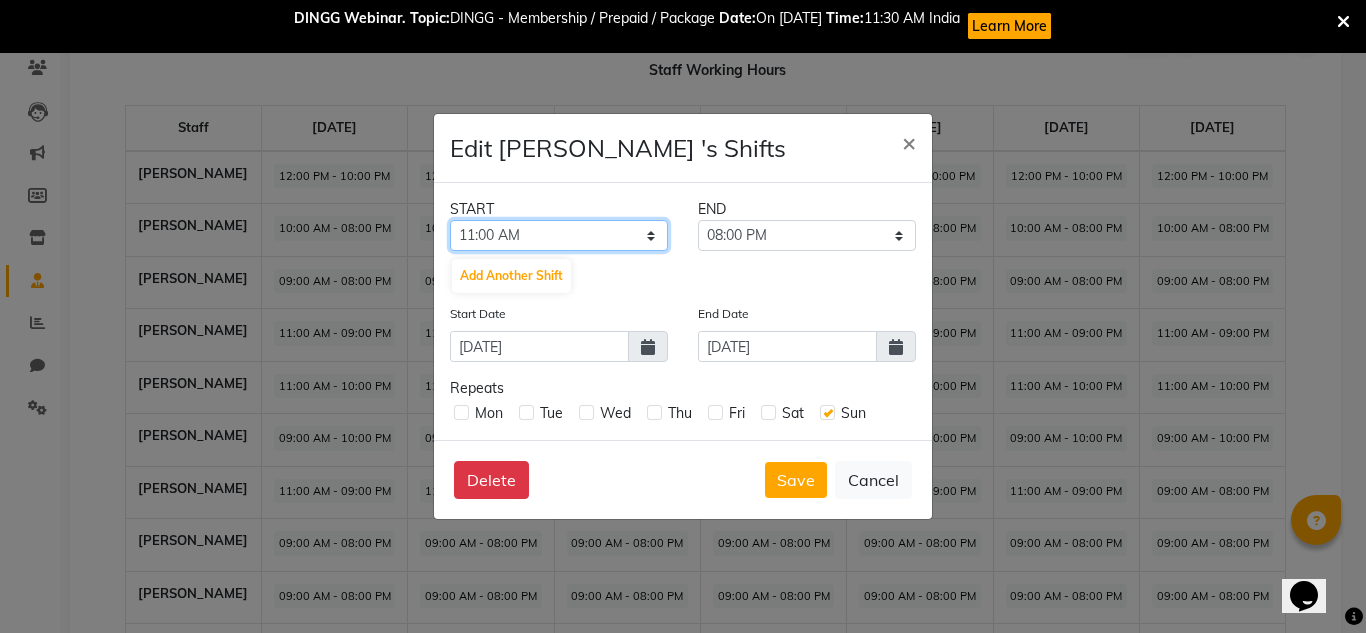 click on "12:00 AM 12:15 AM 12:30 AM 12:45 AM 01:00 AM 01:15 AM 01:30 AM 01:45 AM 02:00 AM 02:15 AM 02:30 AM 02:45 AM 03:00 AM 03:15 AM 03:30 AM 03:45 AM 04:00 AM 04:15 AM 04:30 AM 04:45 AM 05:00 AM 05:15 AM 05:30 AM 05:45 AM 06:00 AM 06:15 AM 06:30 AM 06:45 AM 07:00 AM 07:15 AM 07:30 AM 07:45 AM 08:00 AM 08:15 AM 08:30 AM 08:45 AM 09:00 AM 09:15 AM 09:30 AM 09:45 AM 10:00 AM 10:15 AM 10:30 AM 10:45 AM 11:00 AM 11:15 AM 11:30 AM 11:45 AM 12:00 PM 12:15 PM 12:30 PM 12:45 PM 01:00 PM 01:15 PM 01:30 PM 01:45 PM 02:00 PM 02:15 PM 02:30 PM 02:45 PM 03:00 PM 03:15 PM 03:30 PM 03:45 PM 04:00 PM 04:15 PM 04:30 PM 04:45 PM 05:00 PM 05:15 PM 05:30 PM 05:45 PM 06:00 PM 06:15 PM 06:30 PM 06:45 PM 07:00 PM 07:15 PM 07:30 PM 07:45 PM 08:00 PM 08:15 PM 08:30 PM 08:45 PM 09:00 PM 09:15 PM 09:30 PM 09:45 PM 10:00 PM 10:15 PM 10:30 PM 10:45 PM 11:00 PM 11:15 PM 11:30 PM 11:45 PM" 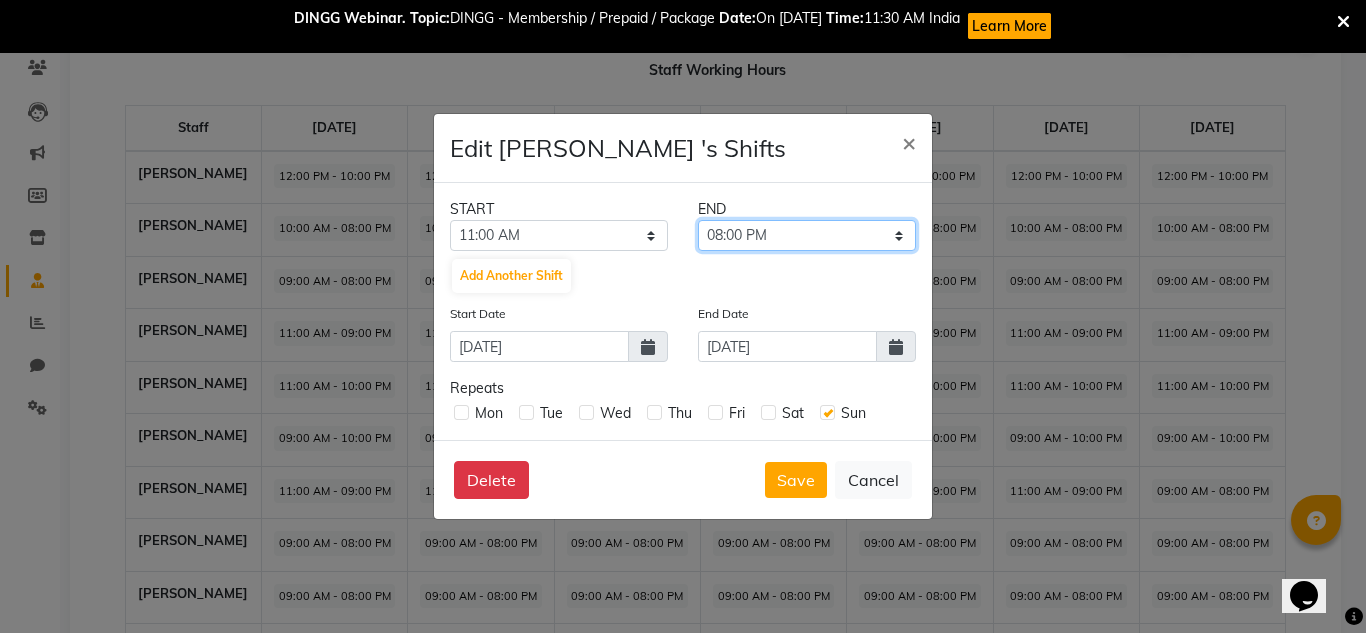 click on "11:15 AM 11:30 AM 11:45 AM 12:00 PM 12:15 PM 12:30 PM 12:45 PM 01:00 PM 01:15 PM 01:30 PM 01:45 PM 02:00 PM 02:15 PM 02:30 PM 02:45 PM 03:00 PM 03:15 PM 03:30 PM 03:45 PM 04:00 PM 04:15 PM 04:30 PM 04:45 PM 05:00 PM 05:15 PM 05:30 PM 05:45 PM 06:00 PM 06:15 PM 06:30 PM 06:45 PM 07:00 PM 07:15 PM 07:30 PM 07:45 PM 08:00 PM 08:15 PM 08:30 PM 08:45 PM 09:00 PM 09:15 PM 09:30 PM 09:45 PM 10:00 PM 10:15 PM 10:30 PM 10:45 PM 11:00 PM 11:15 PM 11:30 PM 11:45 PM" 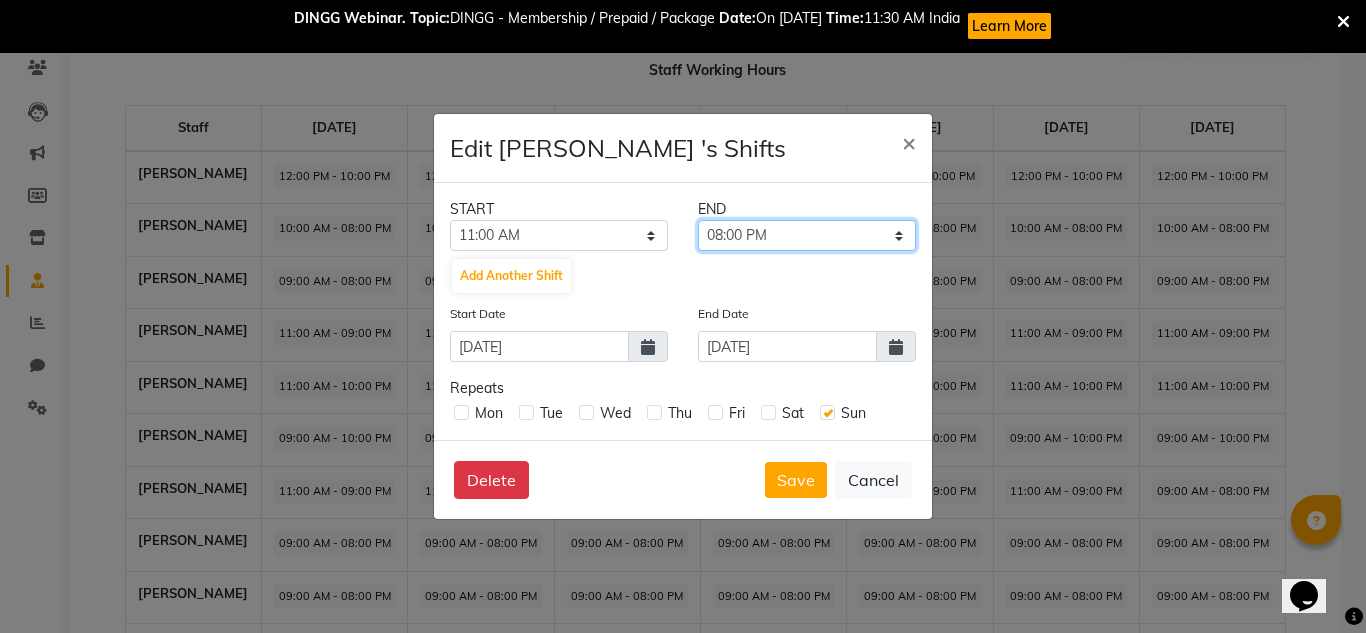 select on "09:00 PM" 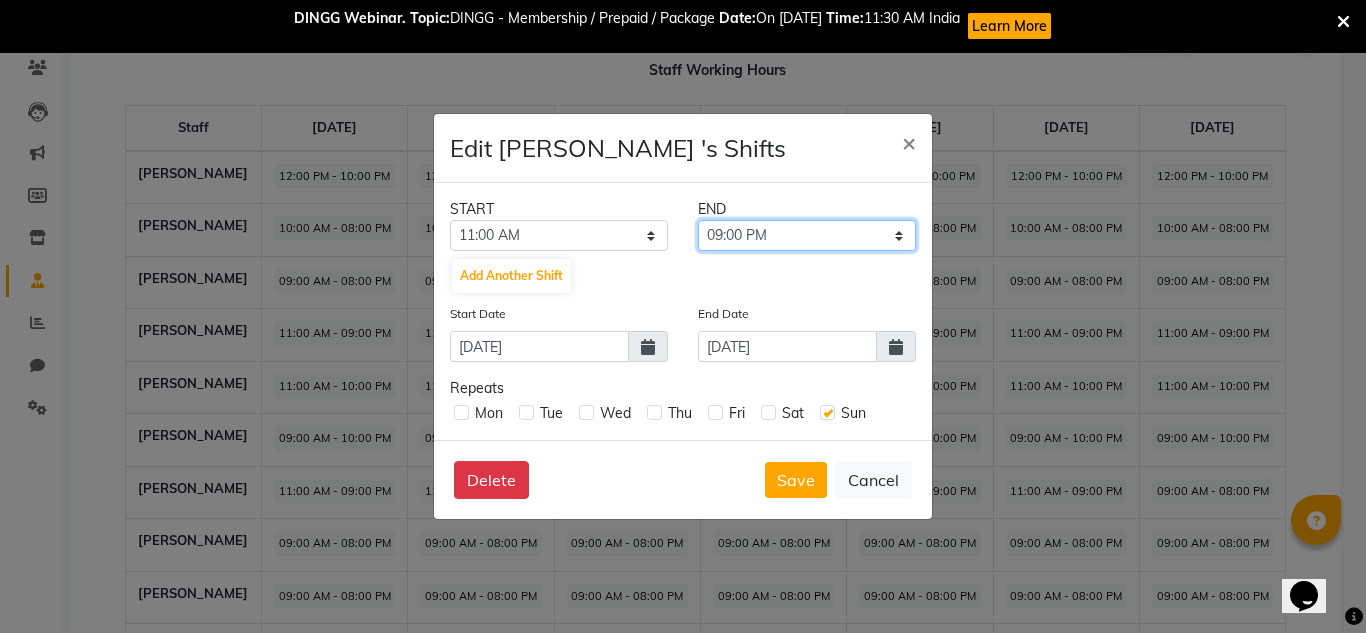 click on "11:15 AM 11:30 AM 11:45 AM 12:00 PM 12:15 PM 12:30 PM 12:45 PM 01:00 PM 01:15 PM 01:30 PM 01:45 PM 02:00 PM 02:15 PM 02:30 PM 02:45 PM 03:00 PM 03:15 PM 03:30 PM 03:45 PM 04:00 PM 04:15 PM 04:30 PM 04:45 PM 05:00 PM 05:15 PM 05:30 PM 05:45 PM 06:00 PM 06:15 PM 06:30 PM 06:45 PM 07:00 PM 07:15 PM 07:30 PM 07:45 PM 08:00 PM 08:15 PM 08:30 PM 08:45 PM 09:00 PM 09:15 PM 09:30 PM 09:45 PM 10:00 PM 10:15 PM 10:30 PM 10:45 PM 11:00 PM 11:15 PM 11:30 PM 11:45 PM" 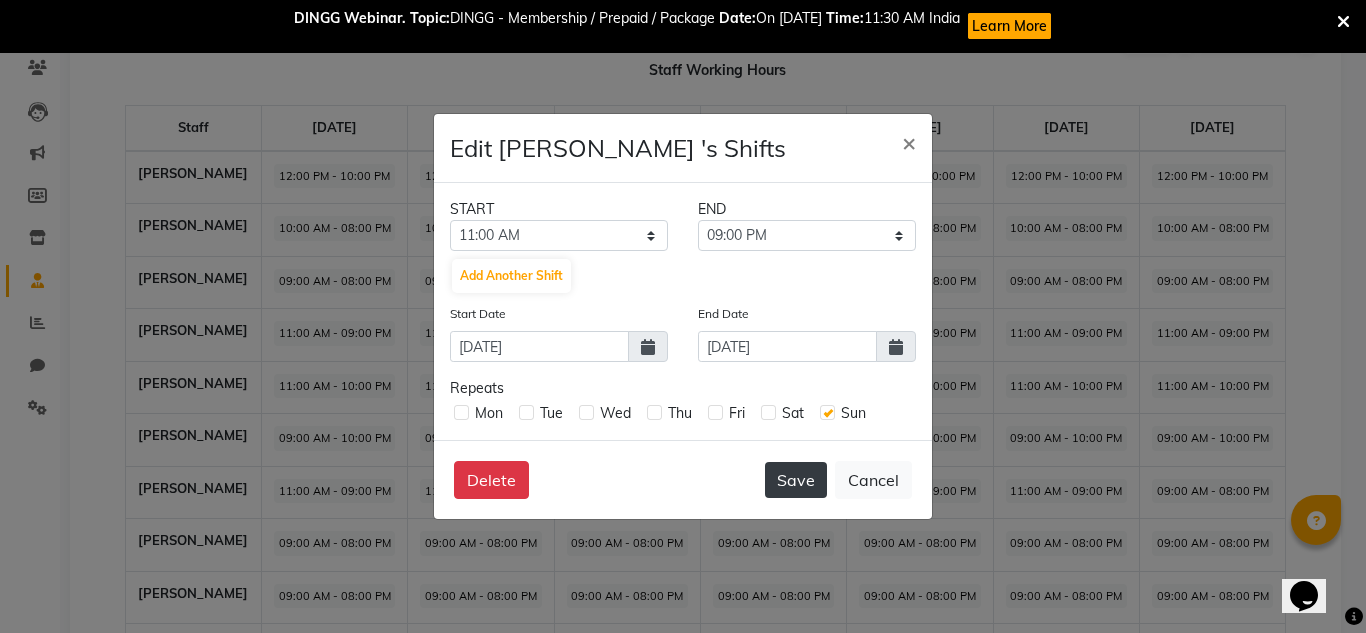 click on "Save" 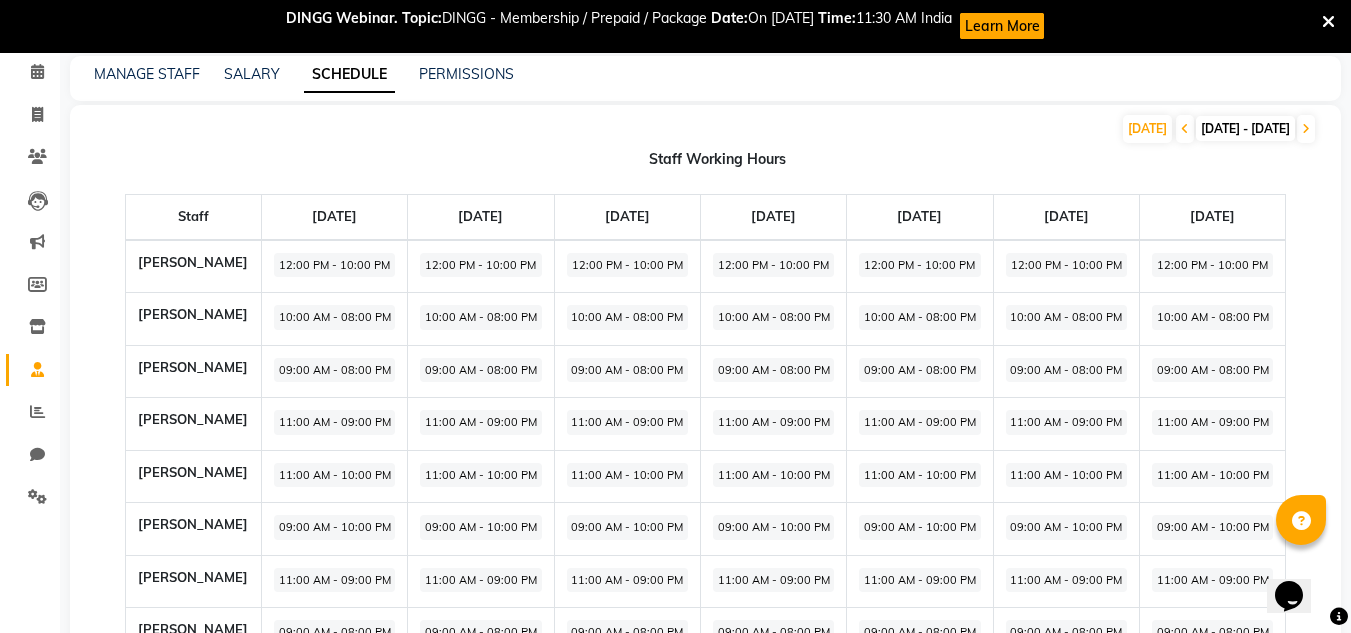 scroll, scrollTop: 59, scrollLeft: 0, axis: vertical 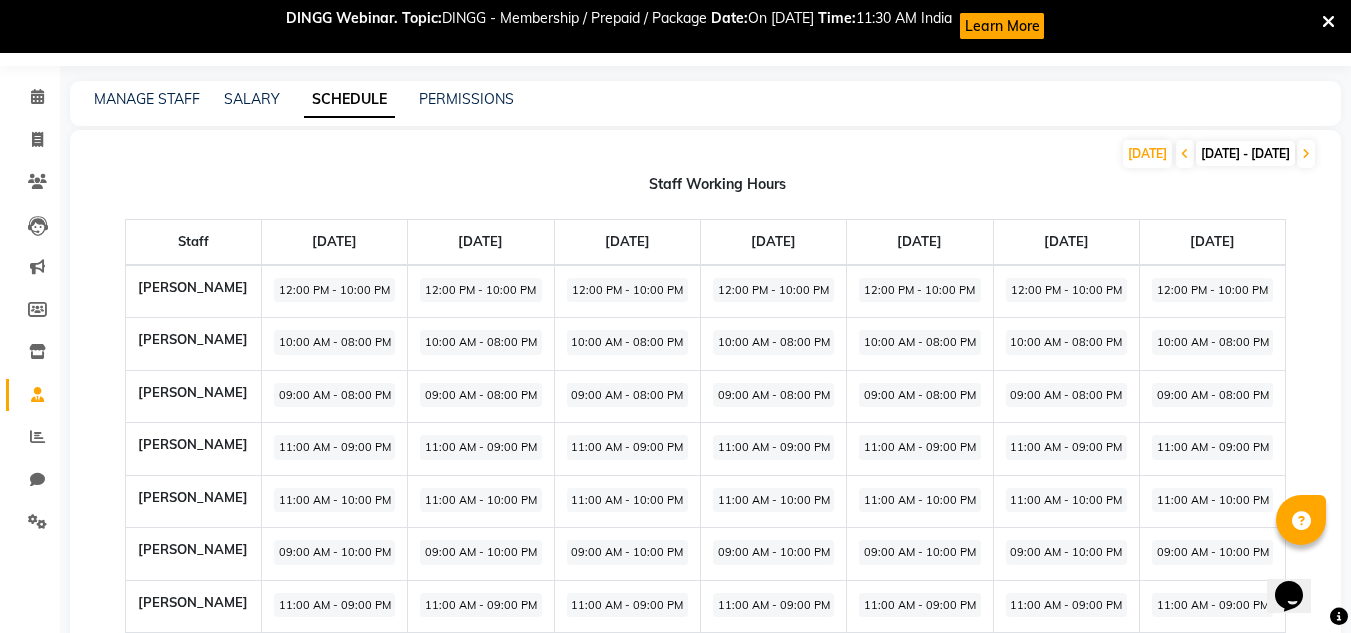 click at bounding box center [1328, 22] 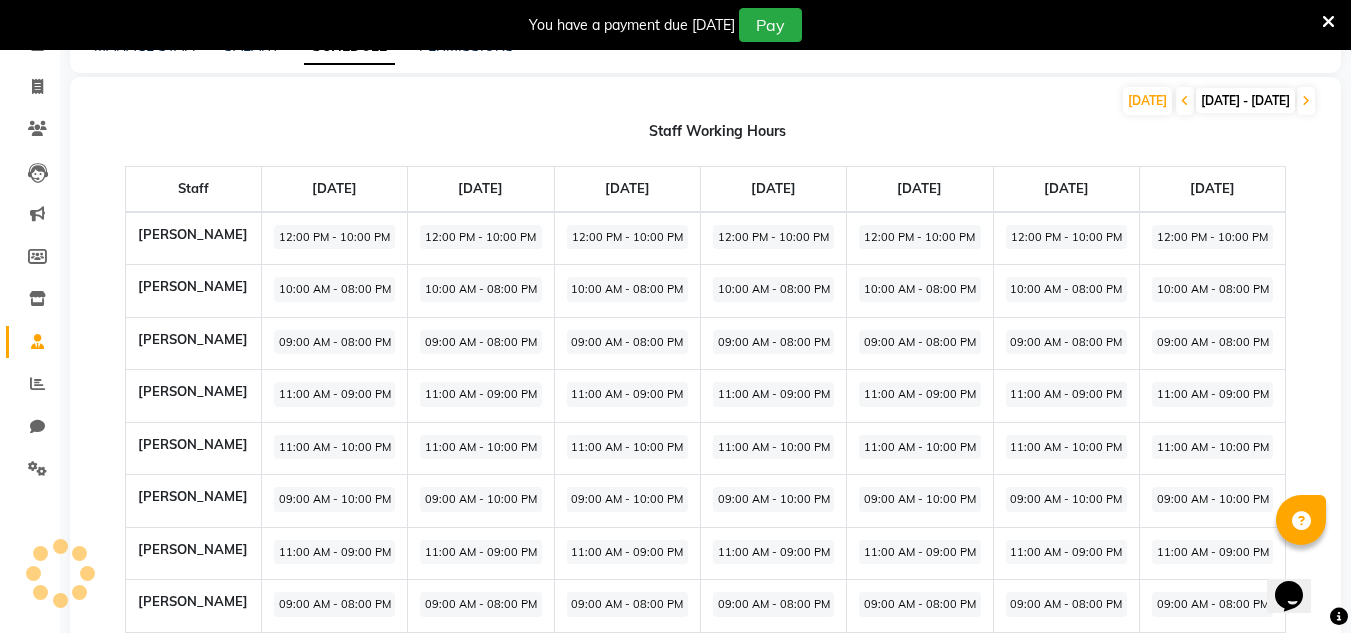 click at bounding box center [1328, 22] 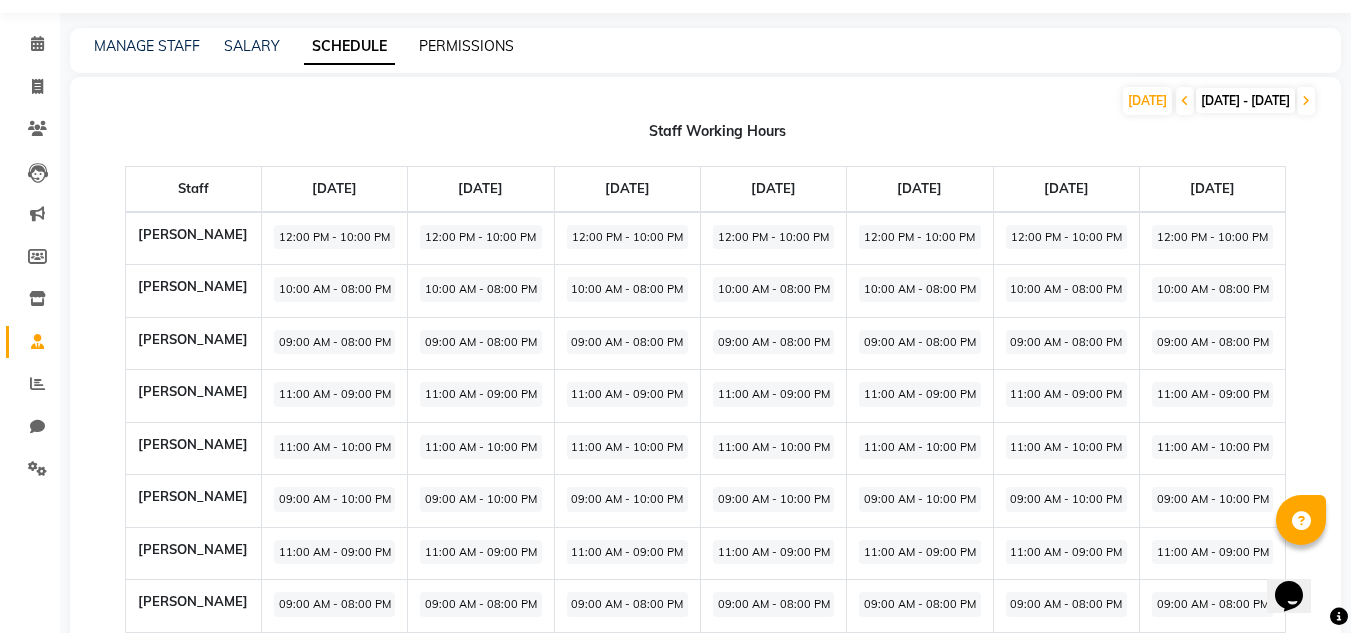click on "PERMISSIONS" 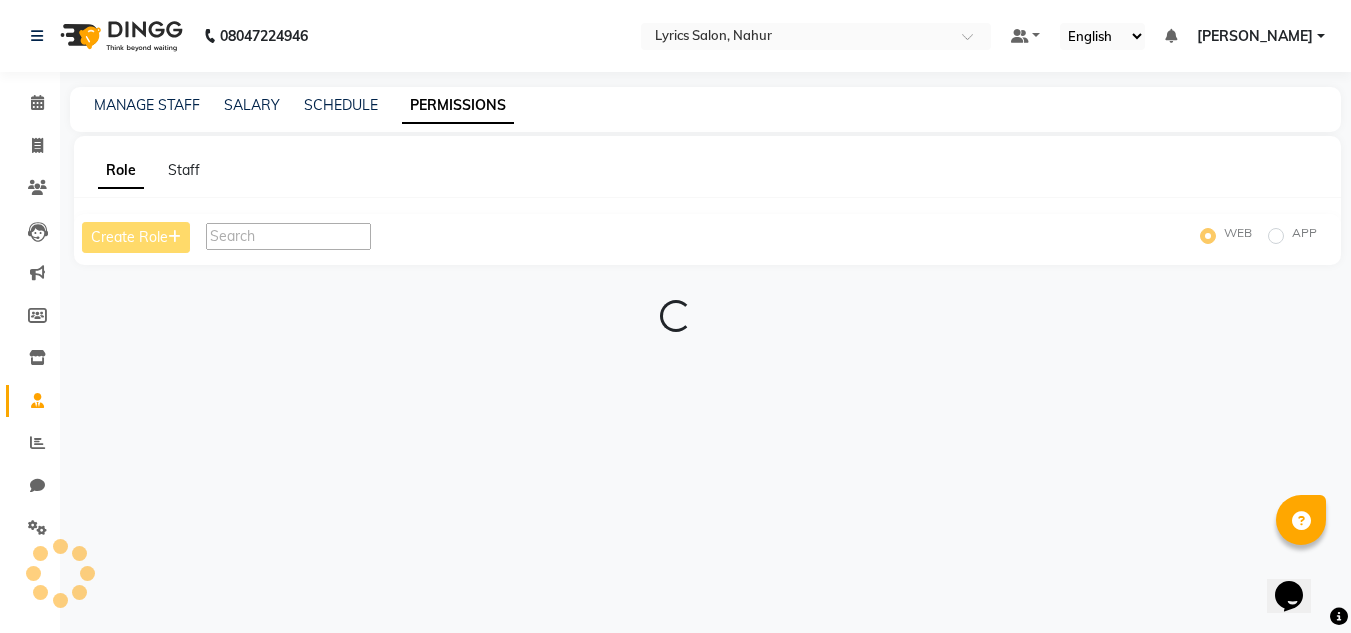 scroll, scrollTop: 0, scrollLeft: 0, axis: both 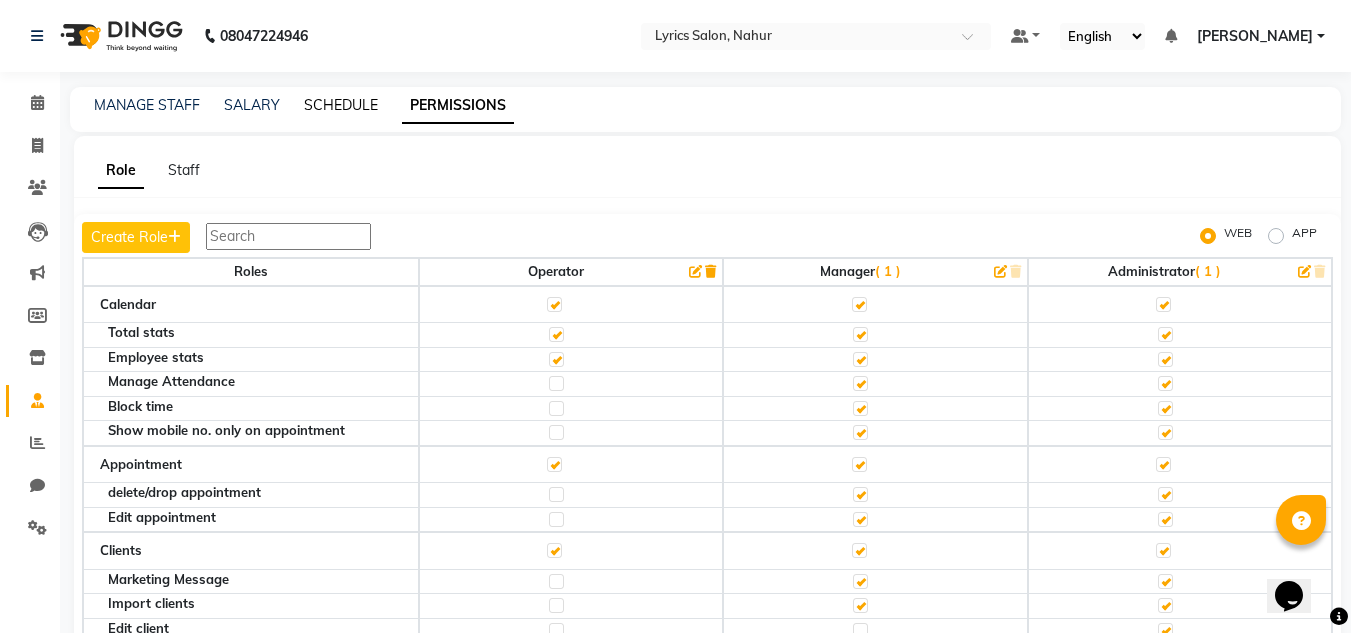click on "SCHEDULE" 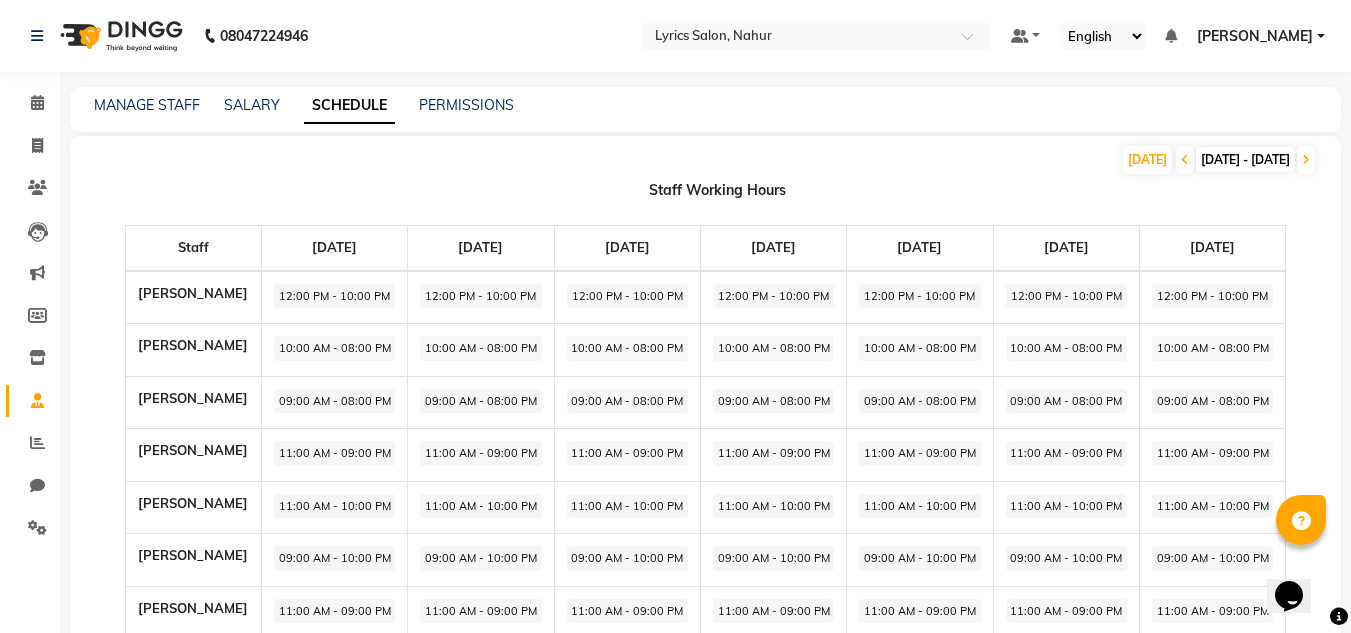 click on "14-07-2025 - 20-07-2025" 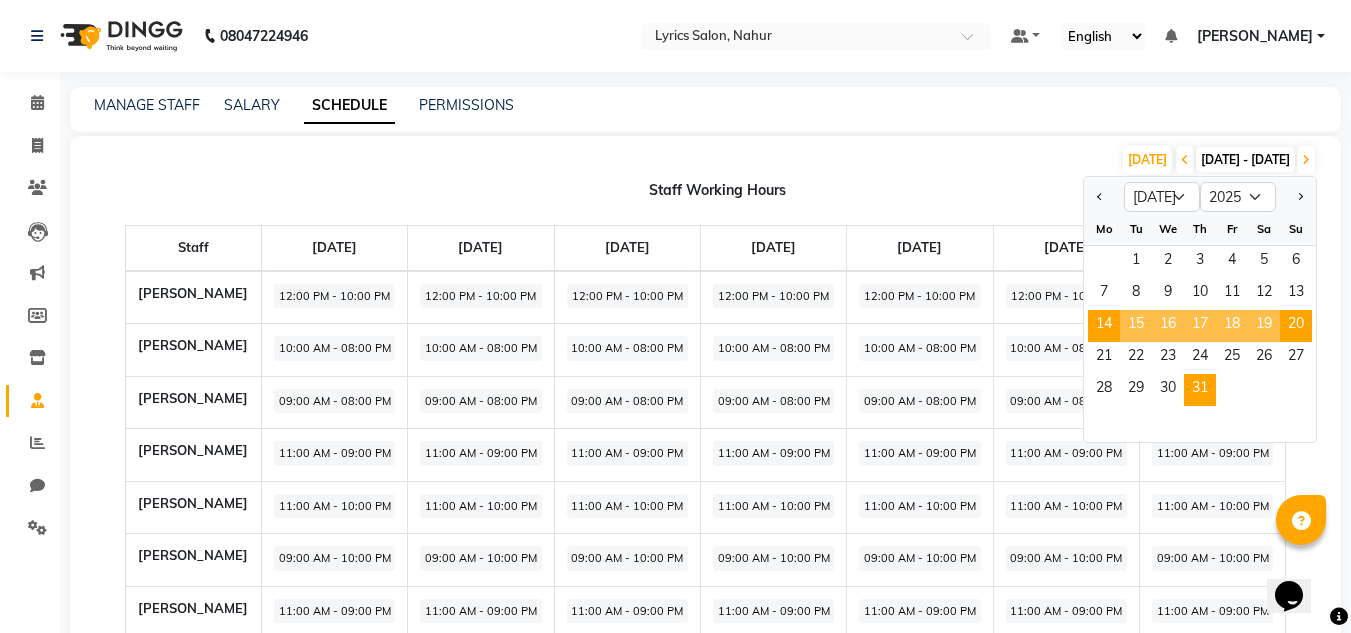 click on "31" 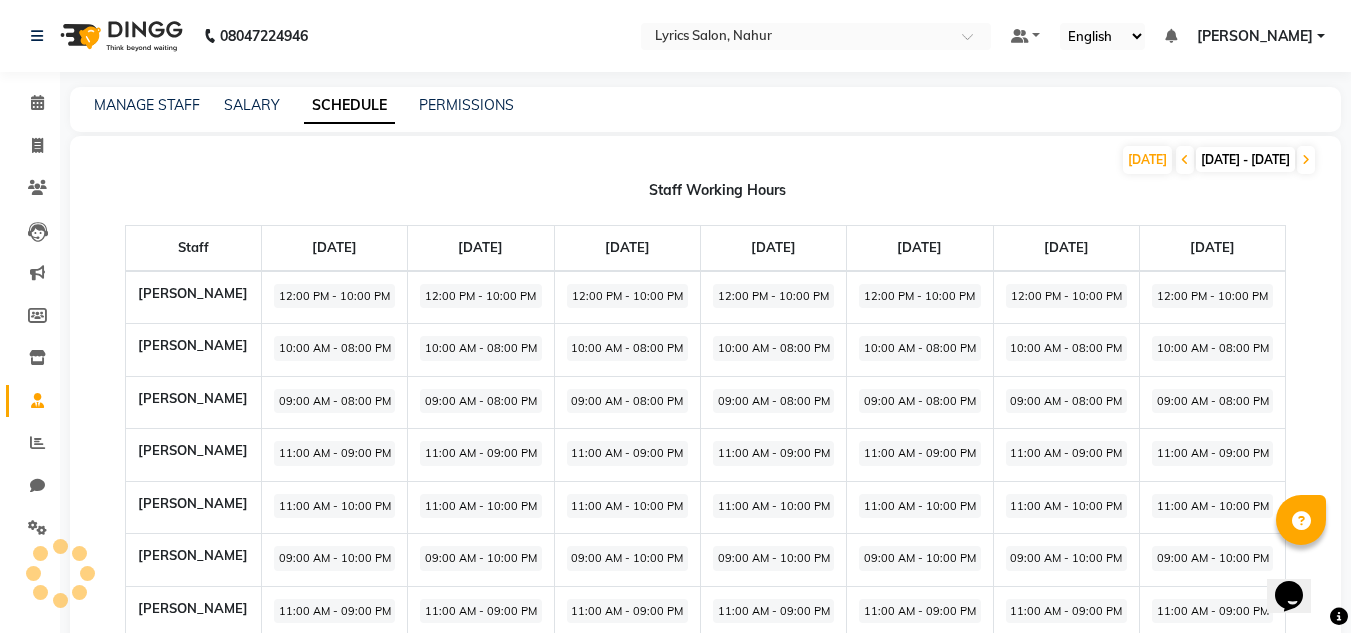 click on "14-07-2025 - 20-07-2025" 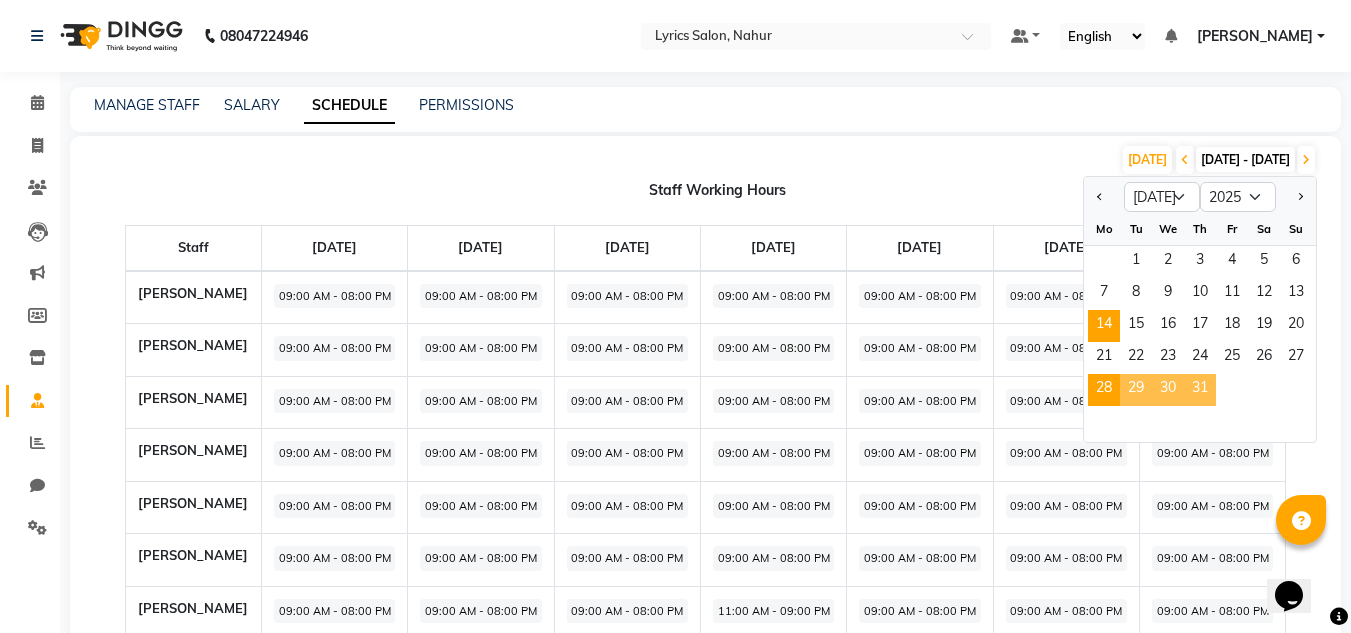 click on "14" 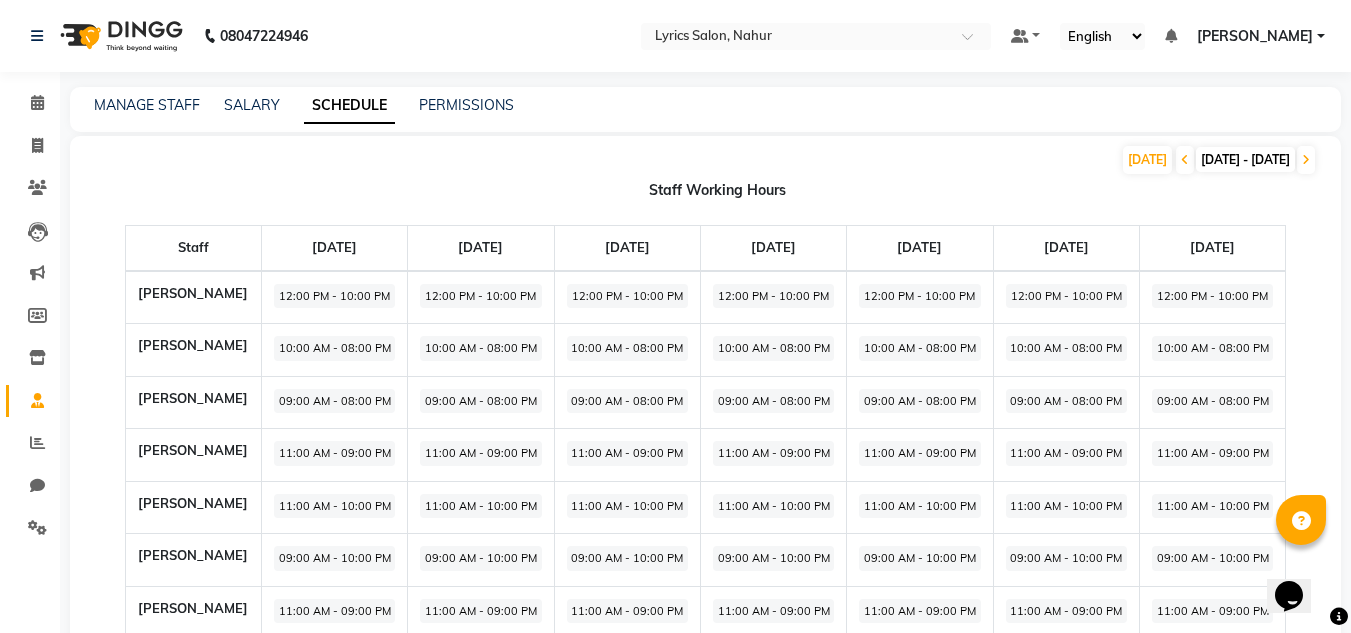 click on "14-07-2025 - 20-07-2025" 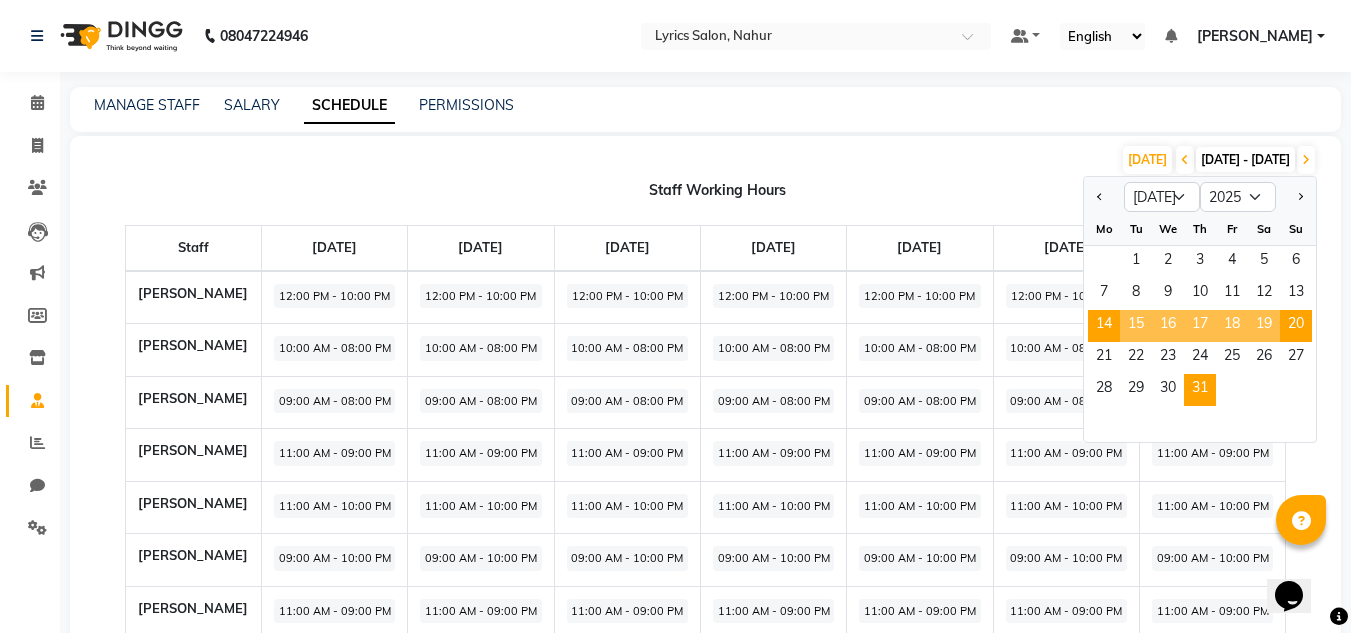 click on "31" 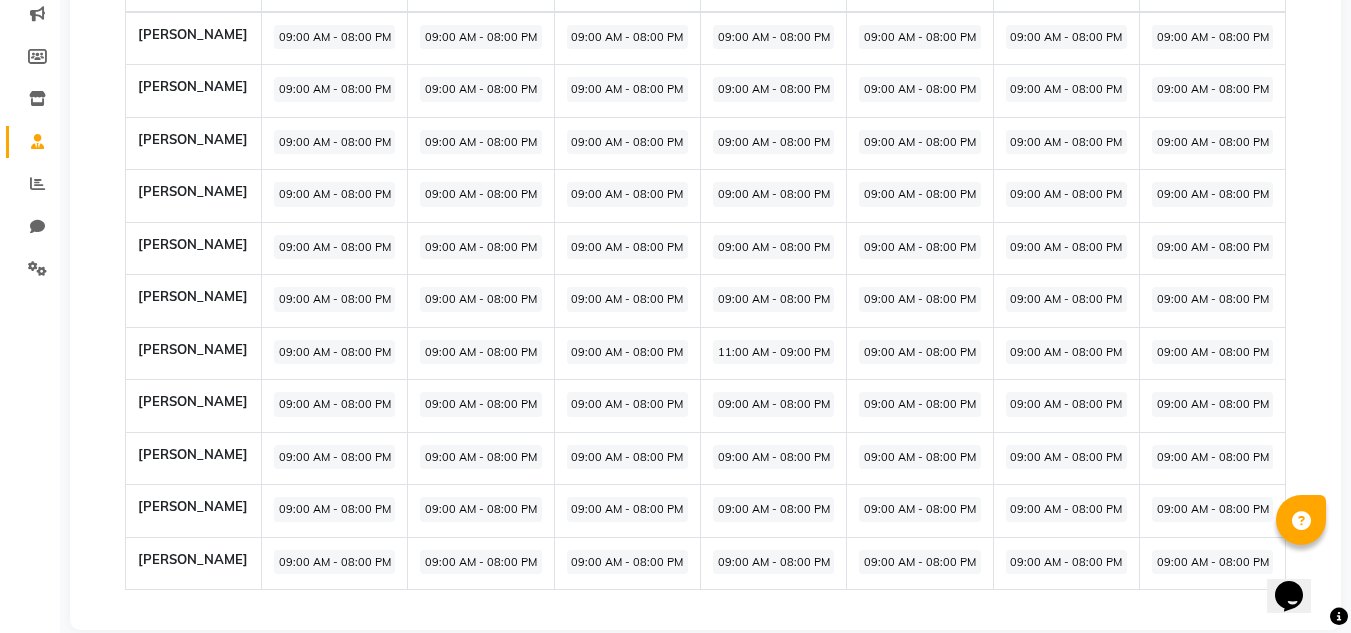 scroll, scrollTop: 286, scrollLeft: 0, axis: vertical 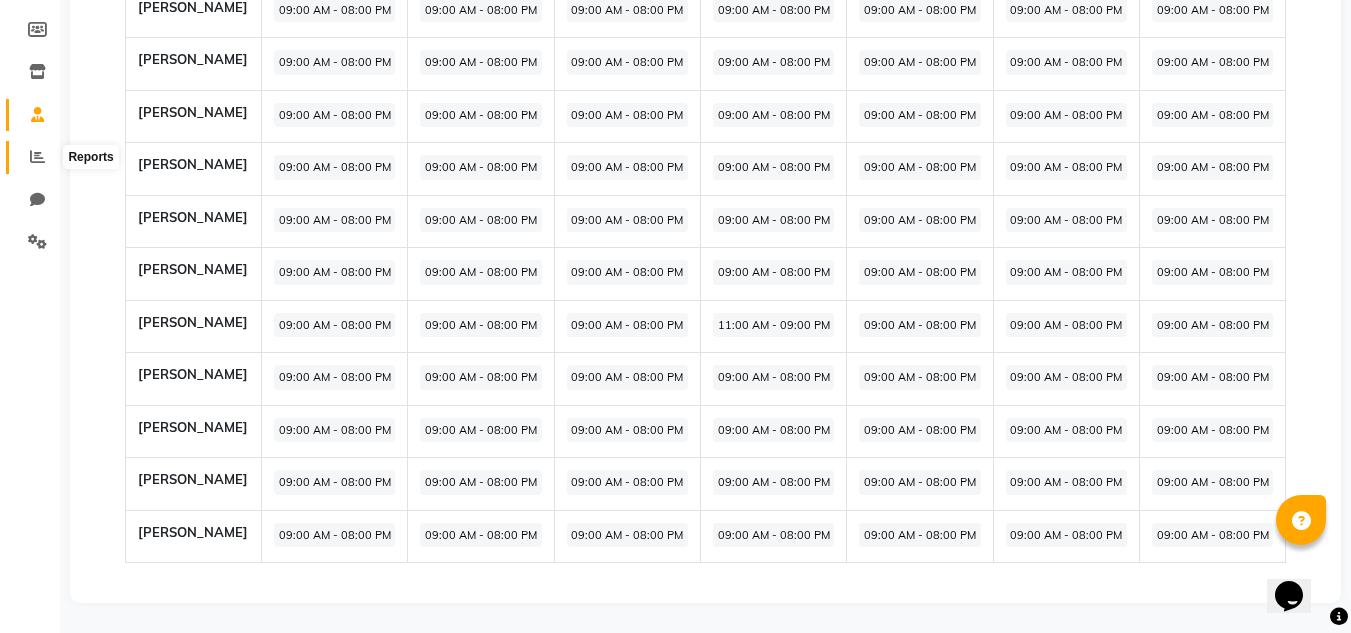 click 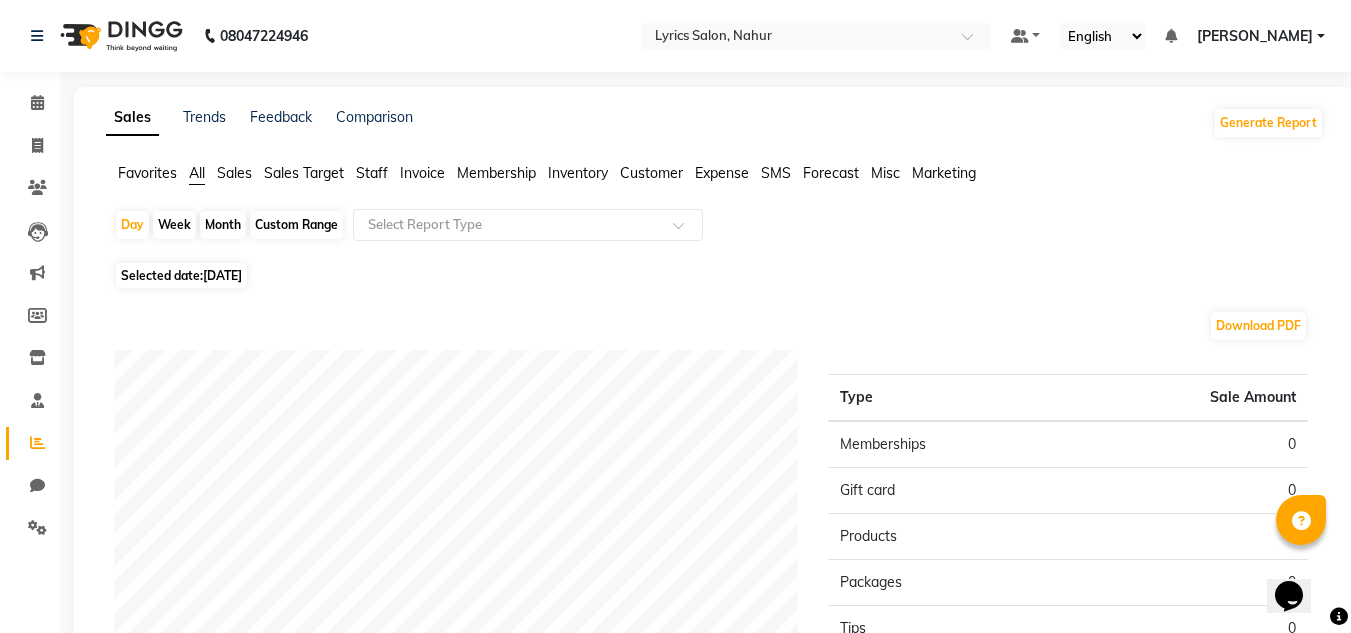 scroll, scrollTop: 16, scrollLeft: 0, axis: vertical 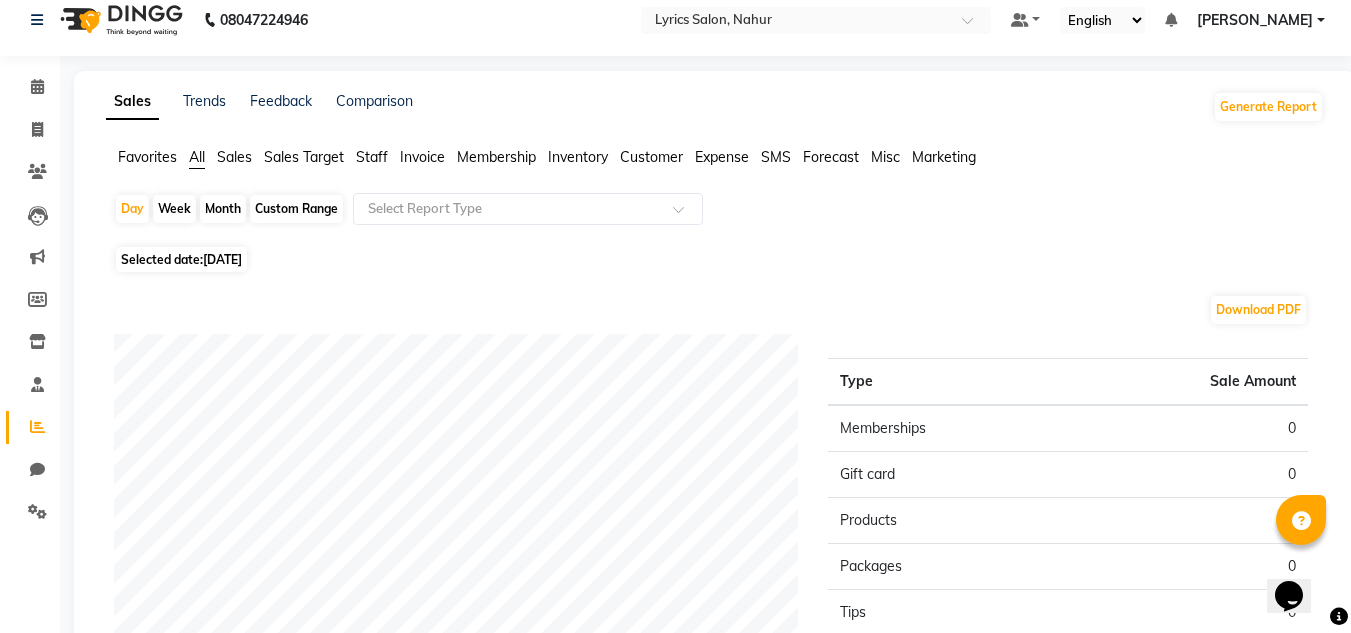 click on "Sales" 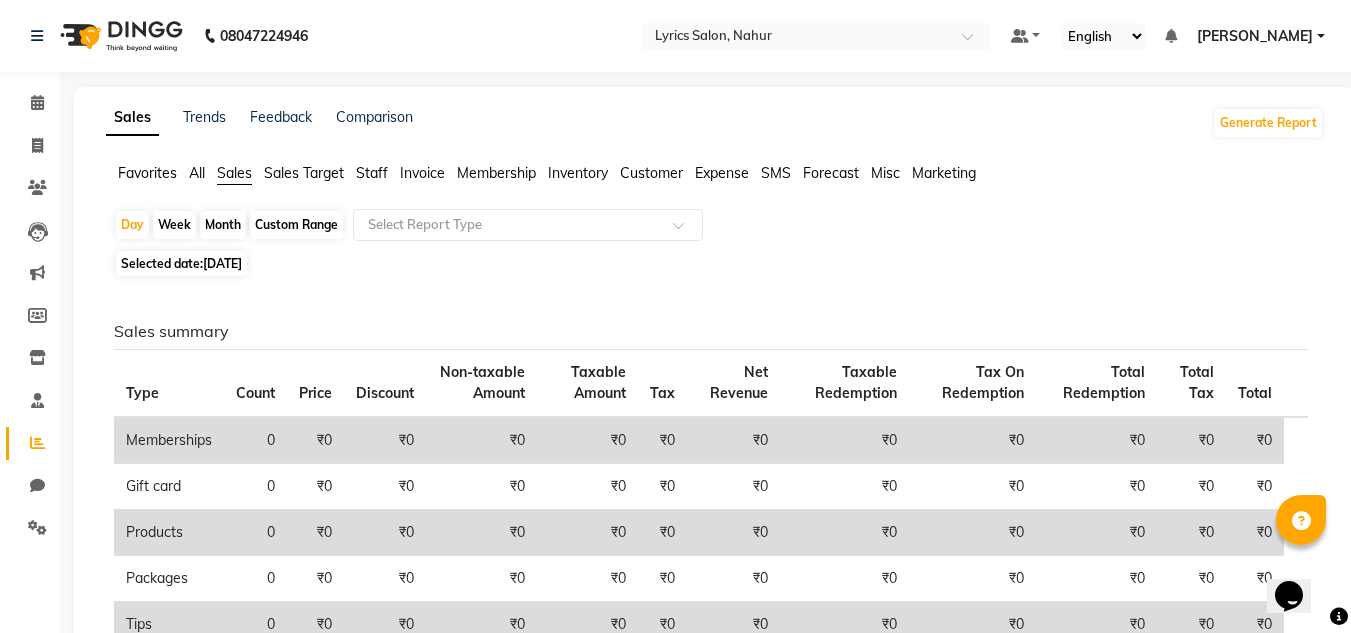 click on "Sales Target" 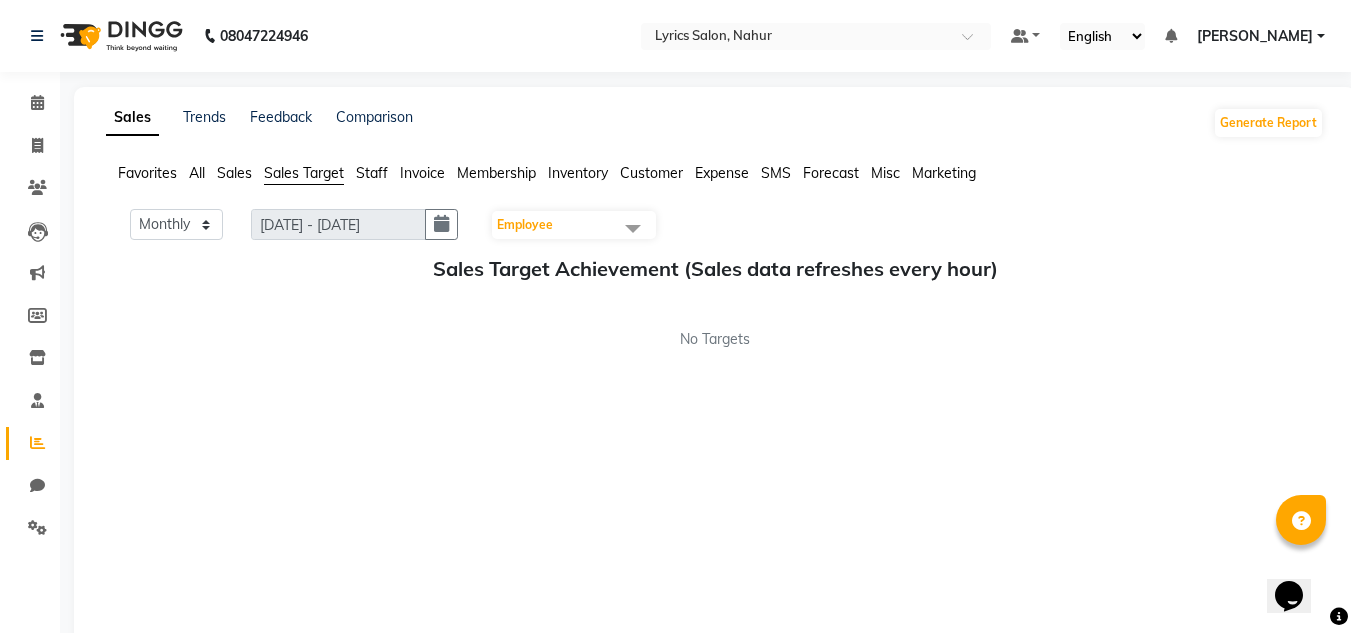 click on "Staff" 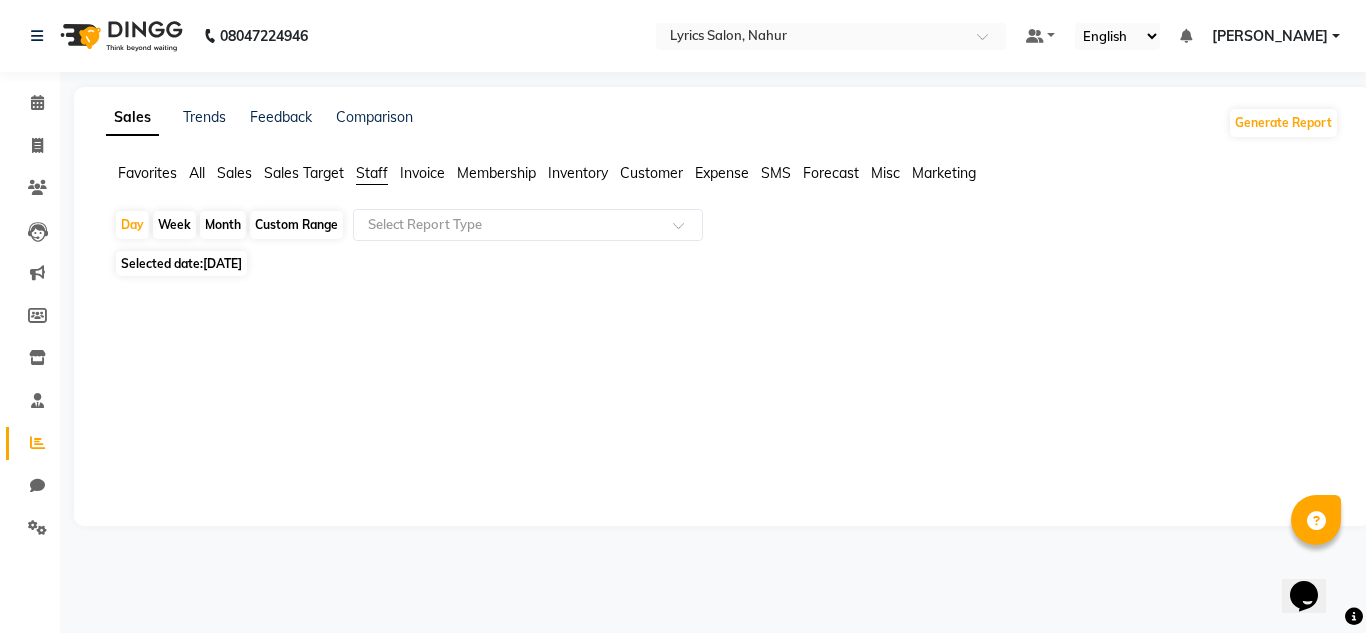 click on "Invoice" 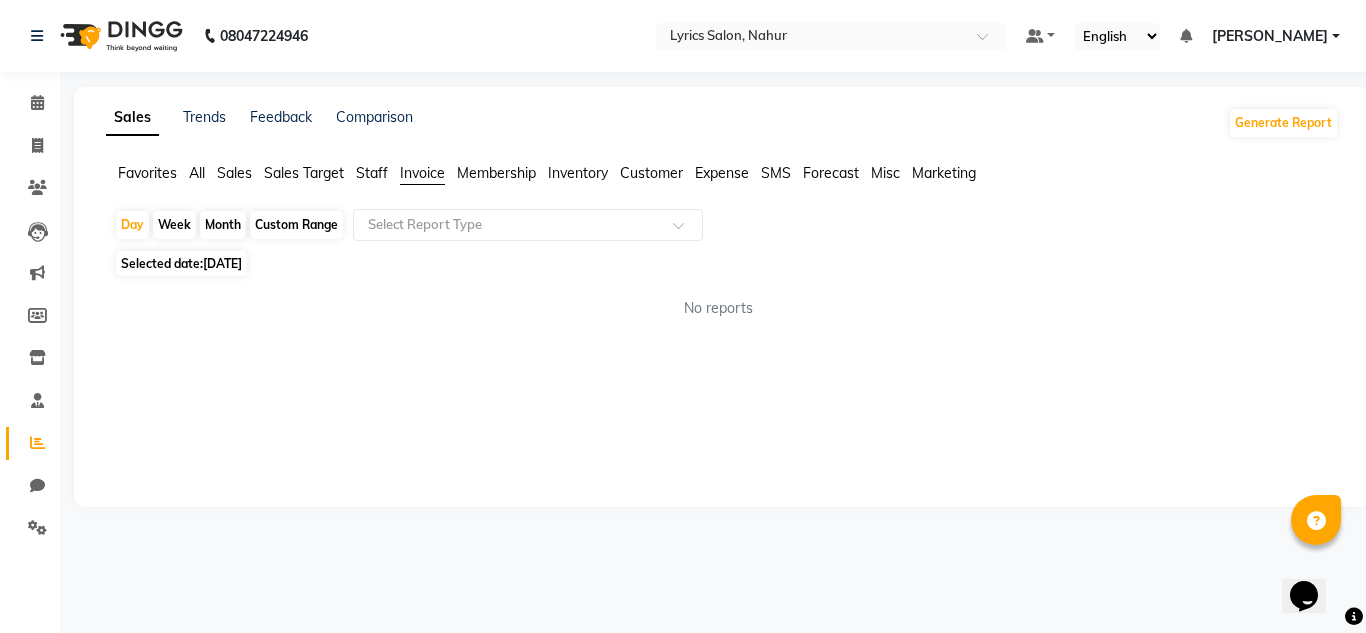 click on "Membership" 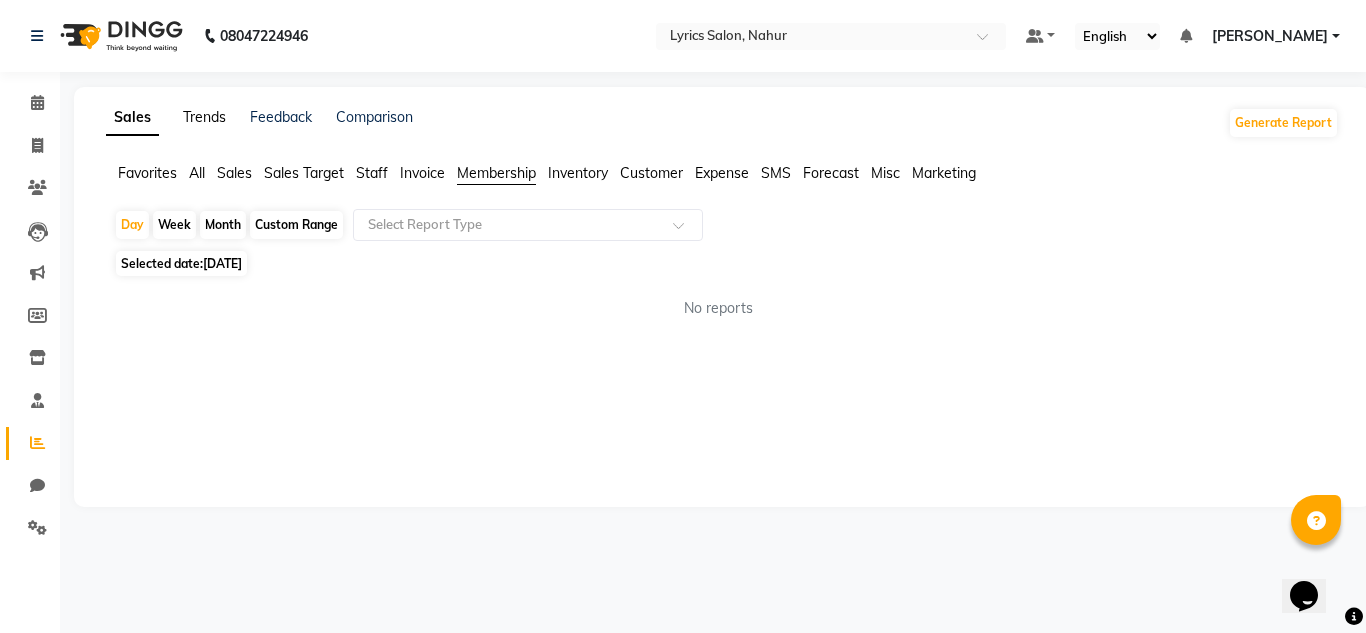 click on "Trends" 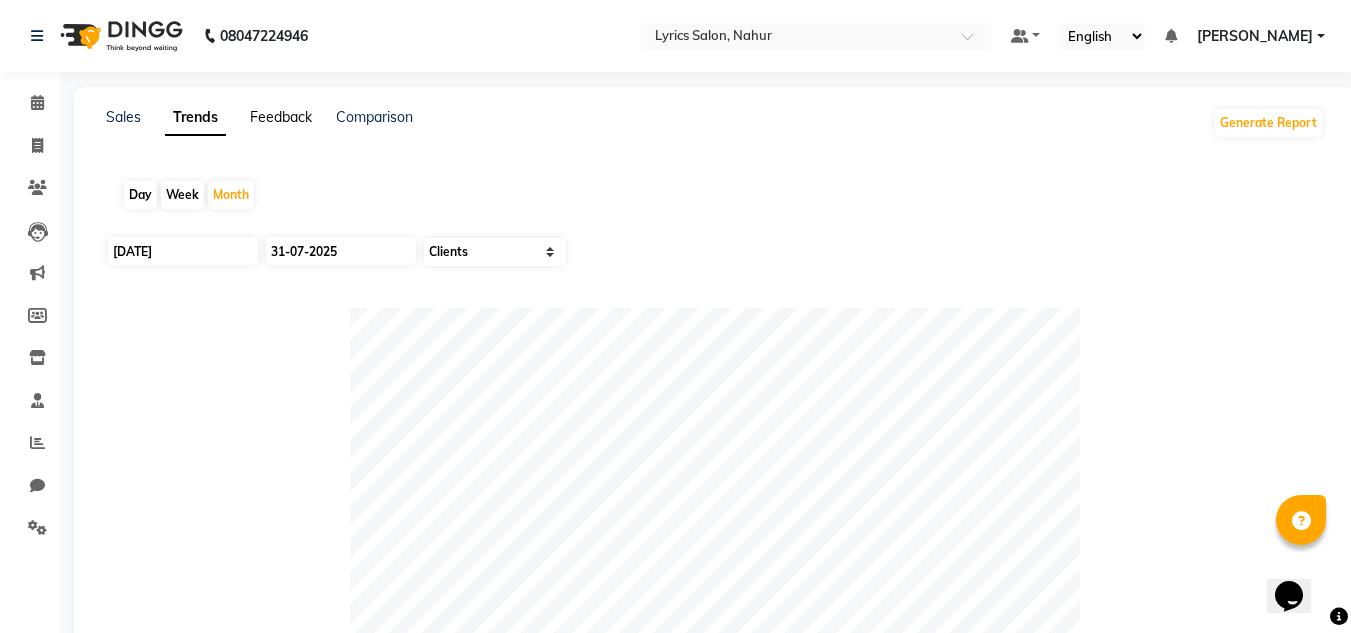 click on "Feedback" 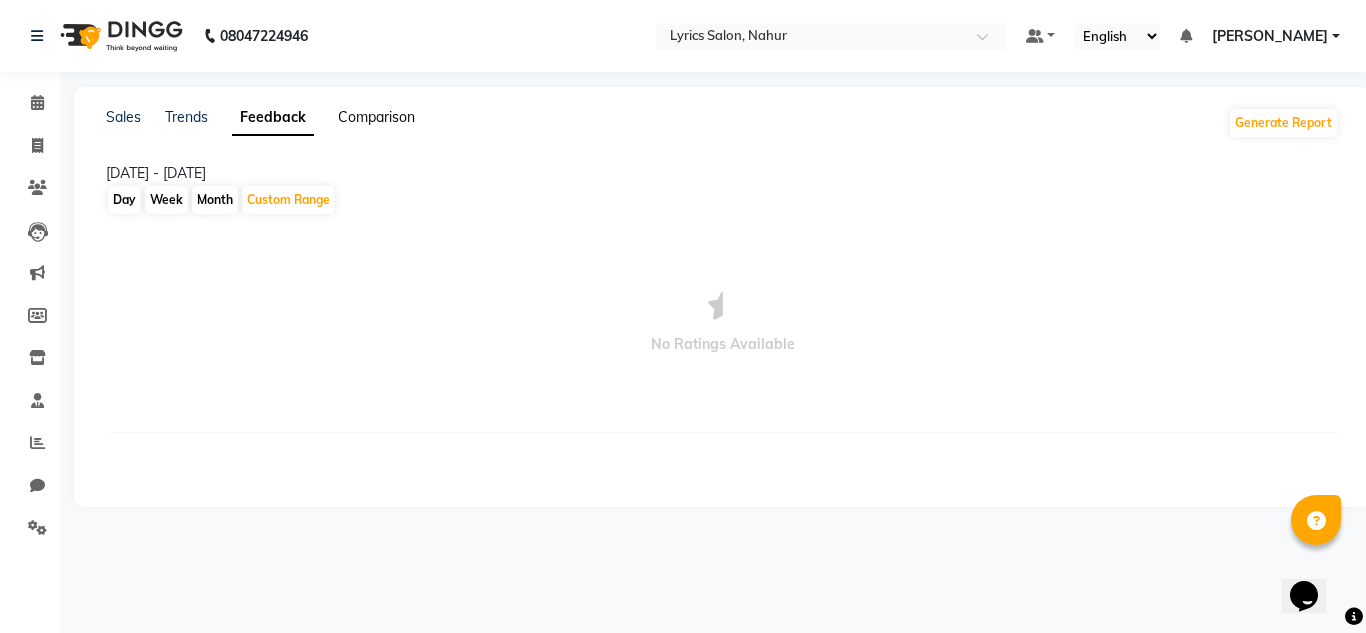 click on "Comparison" 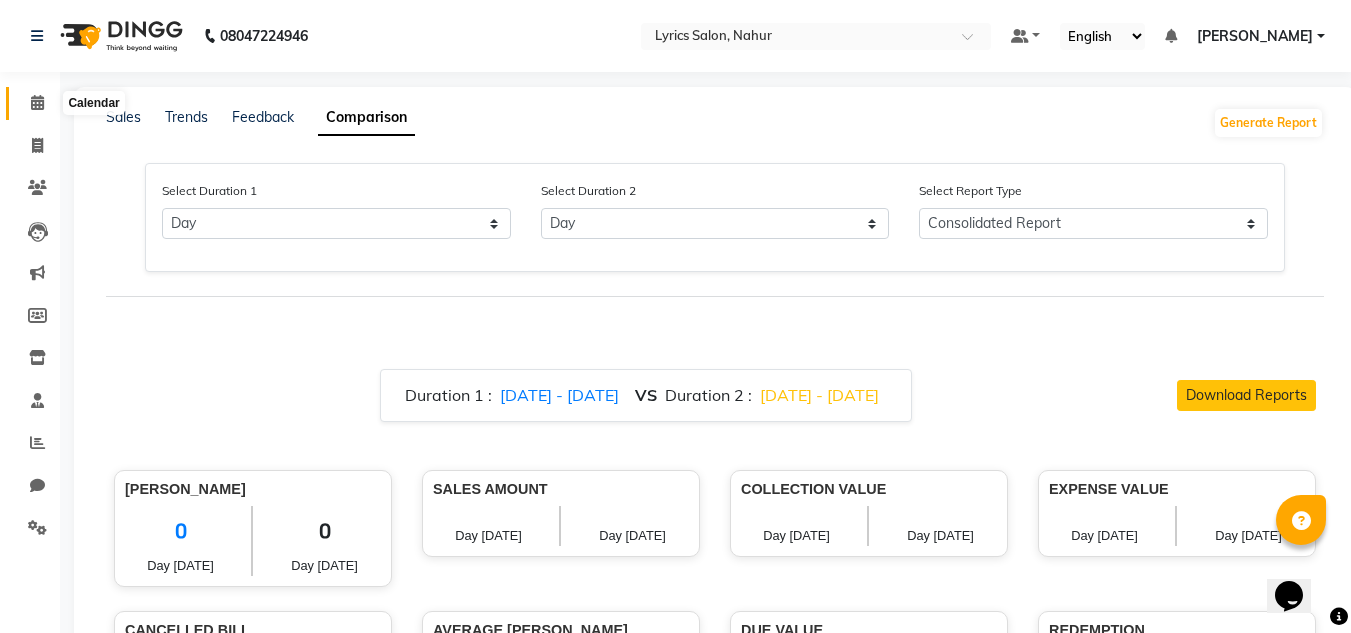 click 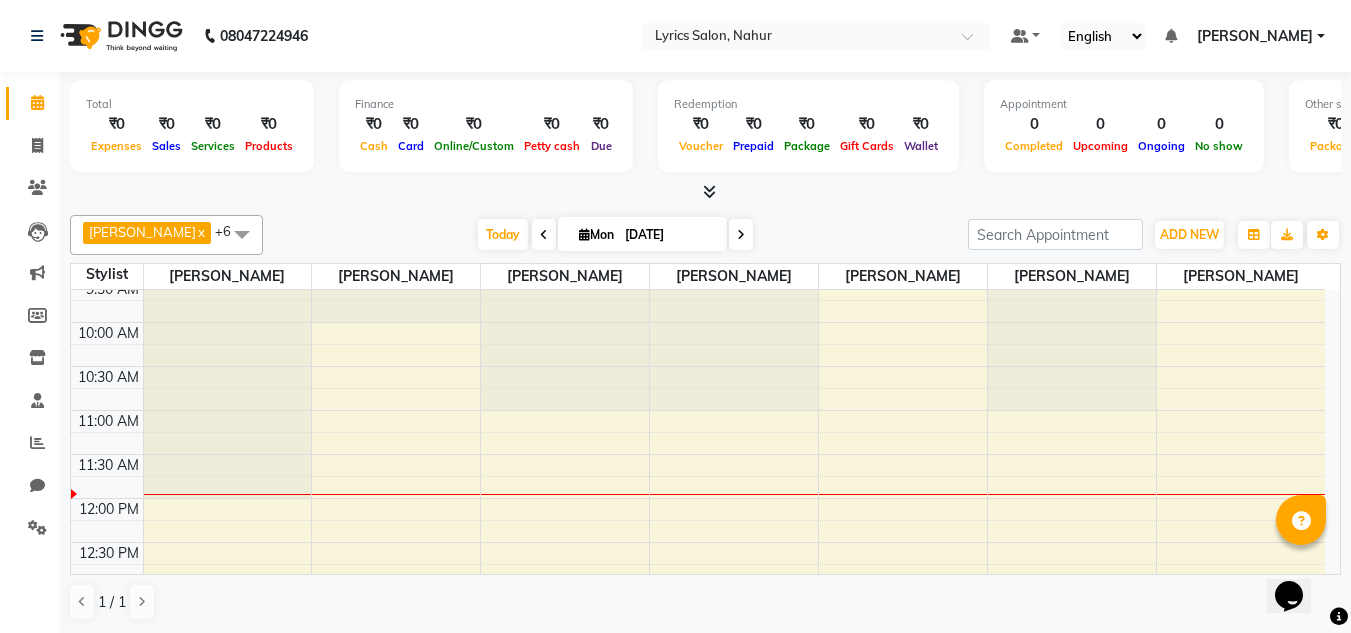 scroll, scrollTop: 200, scrollLeft: 0, axis: vertical 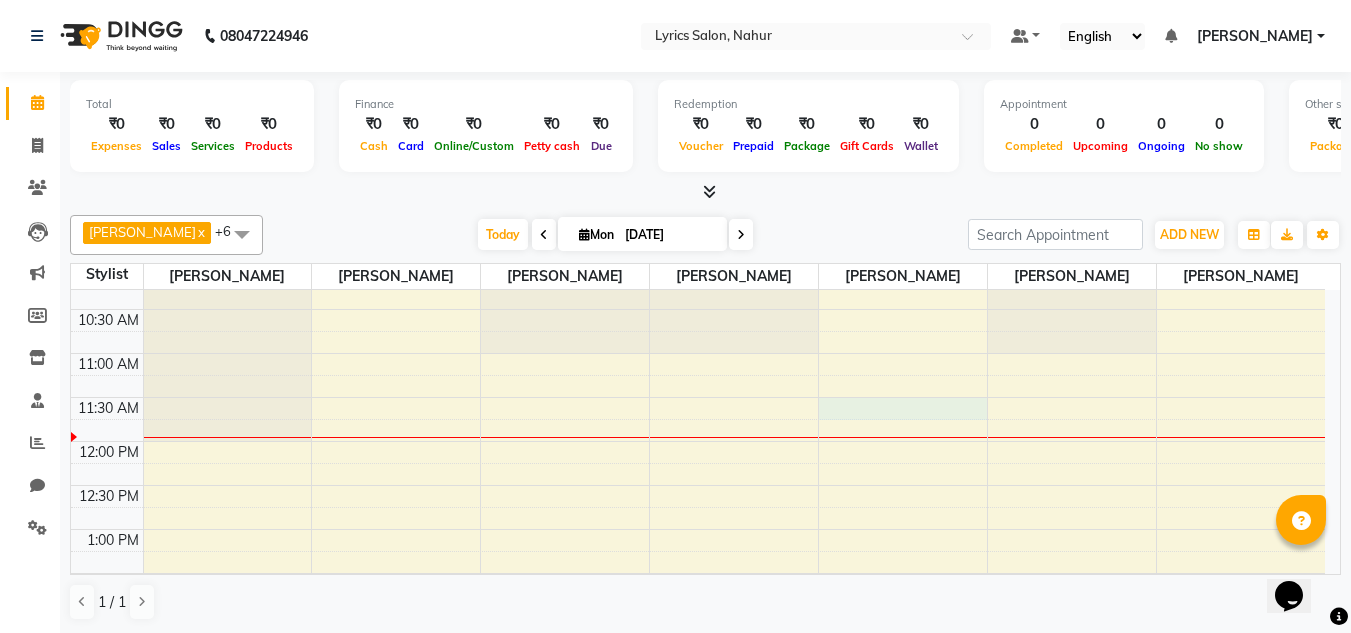 click on "8:00 AM 8:30 AM 9:00 AM 9:30 AM 10:00 AM 10:30 AM 11:00 AM 11:30 AM 12:00 PM 12:30 PM 1:00 PM 1:30 PM 2:00 PM 2:30 PM 3:00 PM 3:30 PM 4:00 PM 4:30 PM 5:00 PM 5:30 PM 6:00 PM 6:30 PM 7:00 PM 7:30 PM 8:00 PM 8:30 PM 9:00 PM 9:30 PM 10:00 PM 10:30 PM" at bounding box center [698, 749] 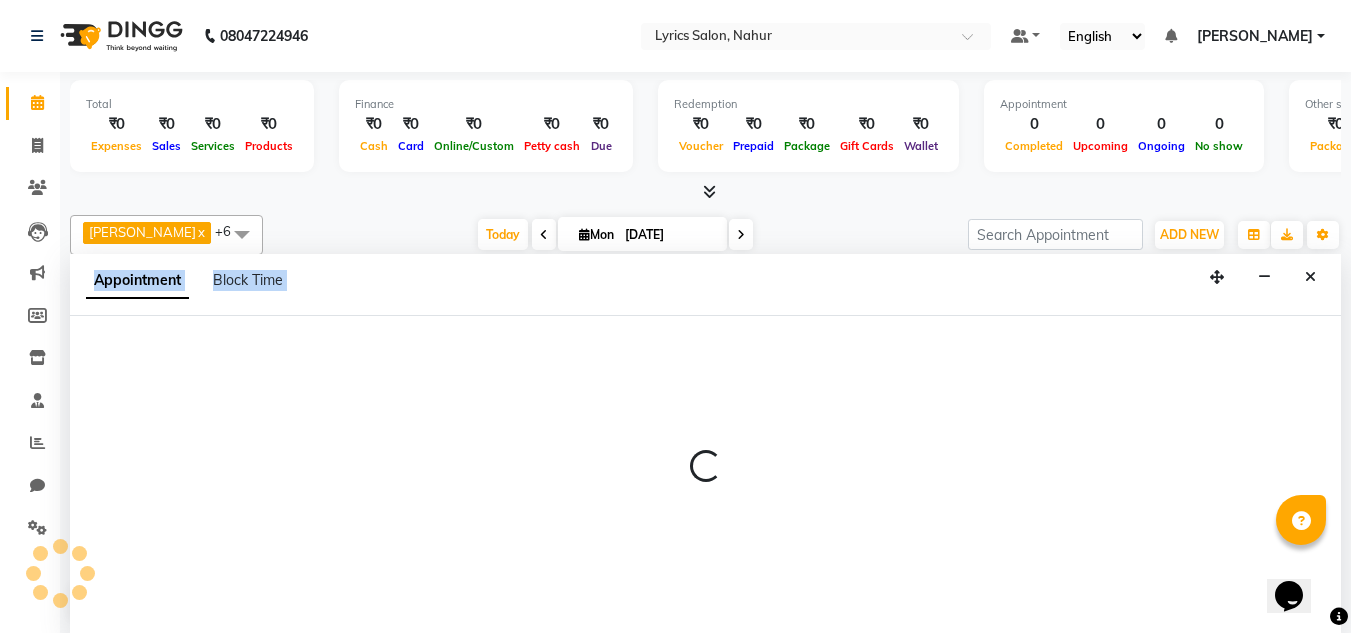 scroll, scrollTop: 1, scrollLeft: 0, axis: vertical 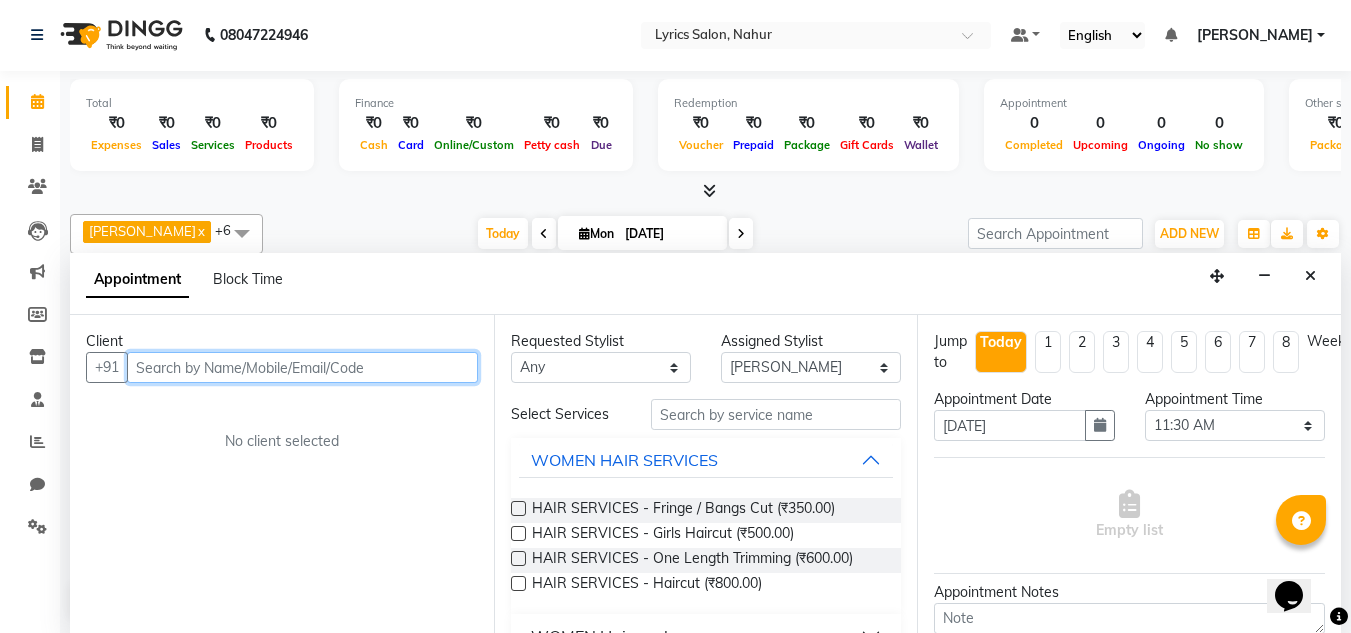 click at bounding box center [302, 367] 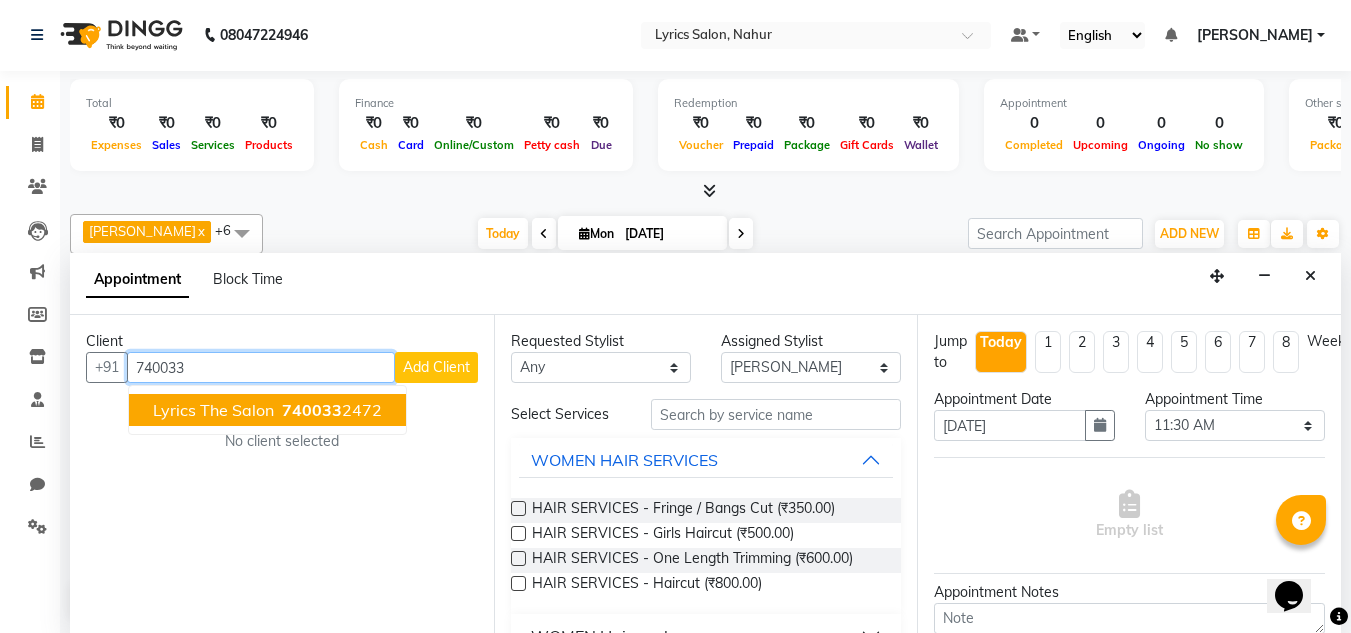 click on "740033" at bounding box center (312, 410) 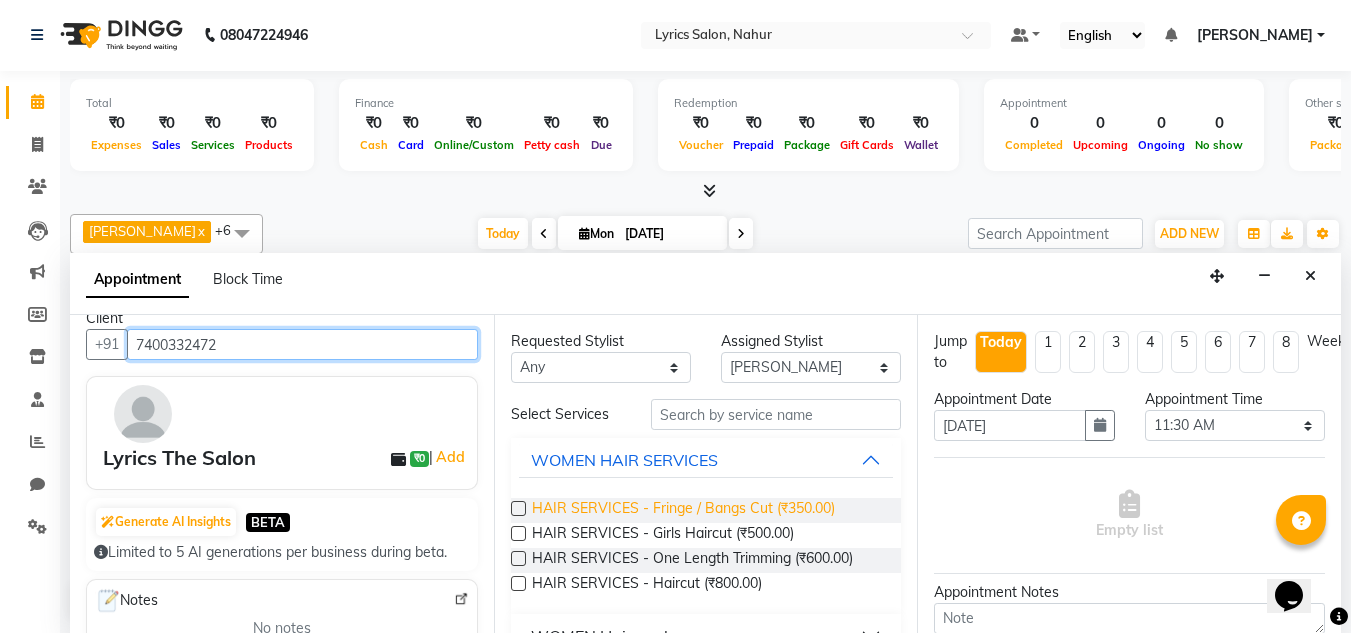 scroll, scrollTop: 6, scrollLeft: 0, axis: vertical 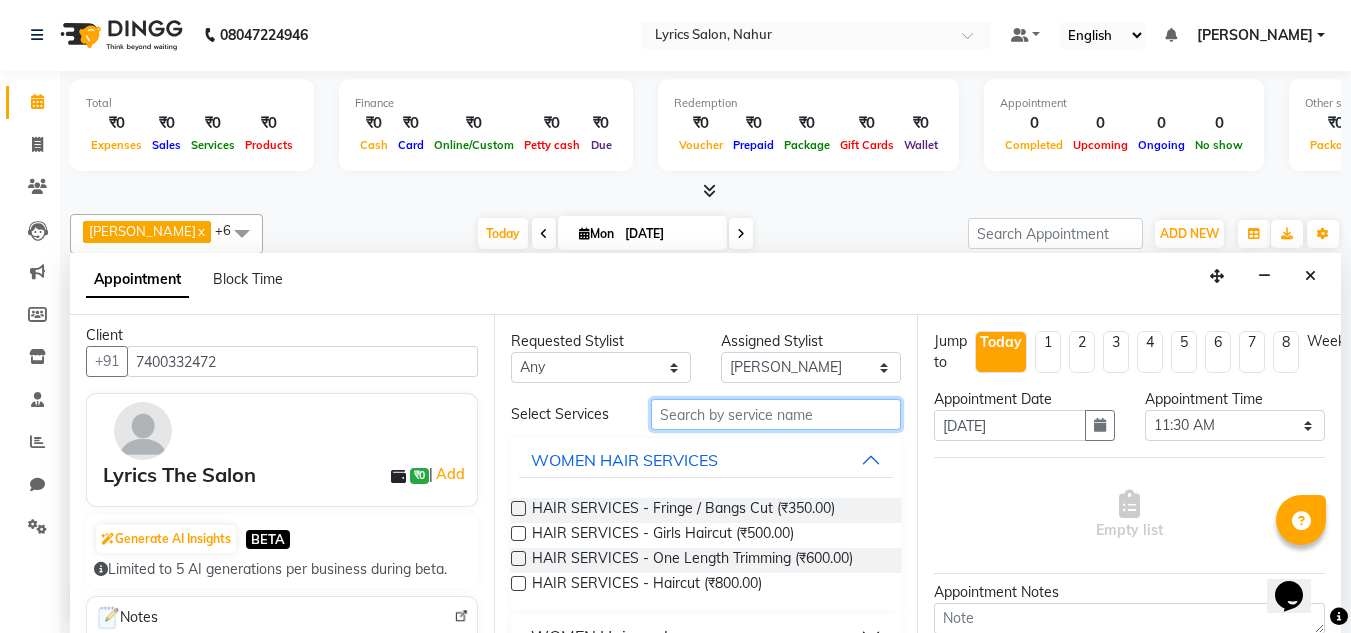 click at bounding box center (776, 414) 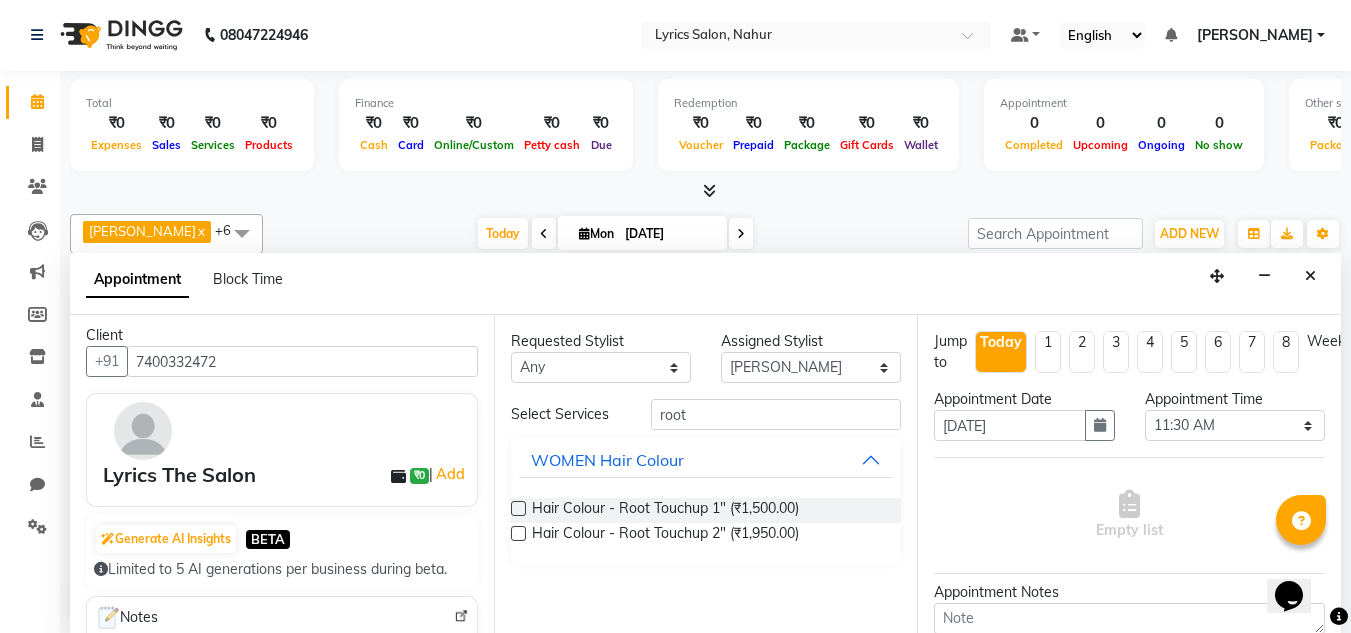 click at bounding box center (518, 508) 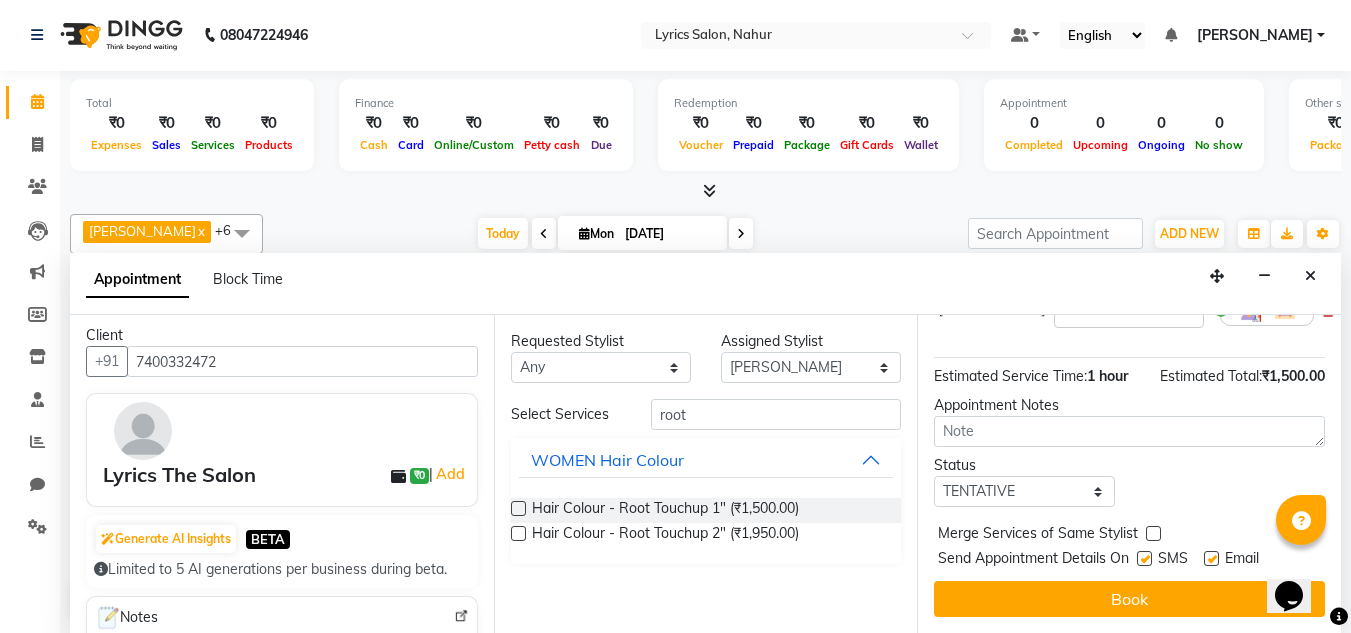 scroll, scrollTop: 226, scrollLeft: 0, axis: vertical 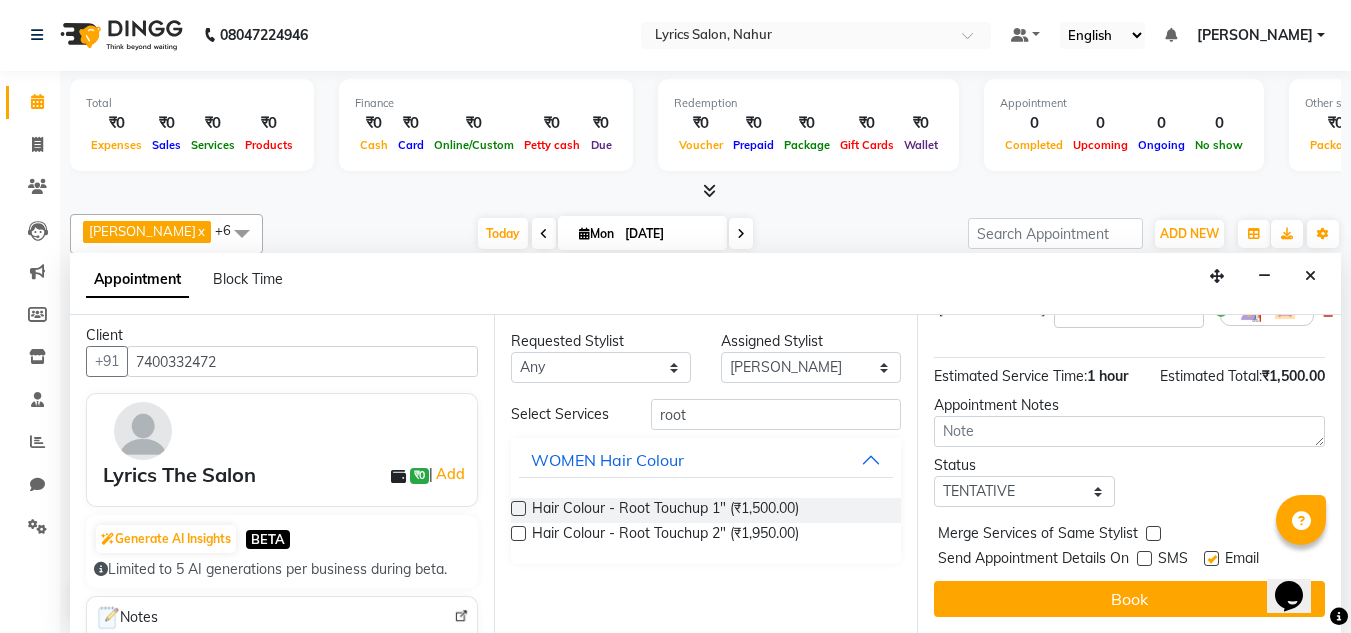 click at bounding box center (1211, 558) 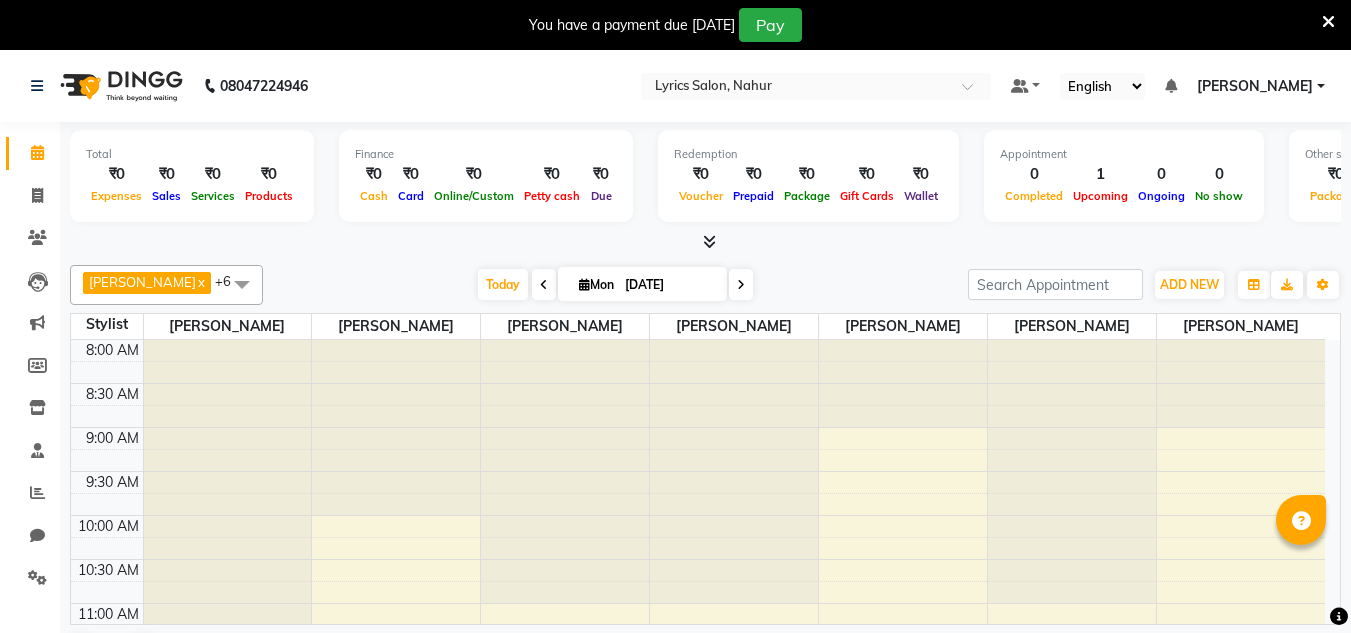scroll, scrollTop: 0, scrollLeft: 0, axis: both 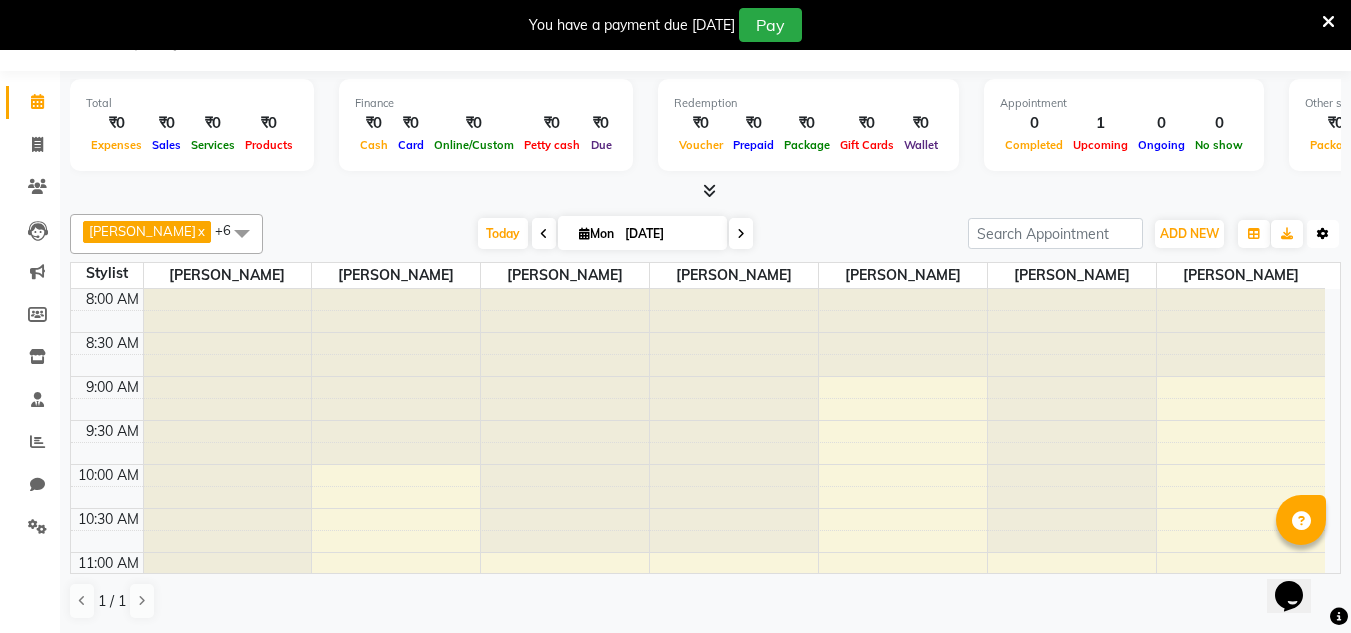 click at bounding box center [1323, 234] 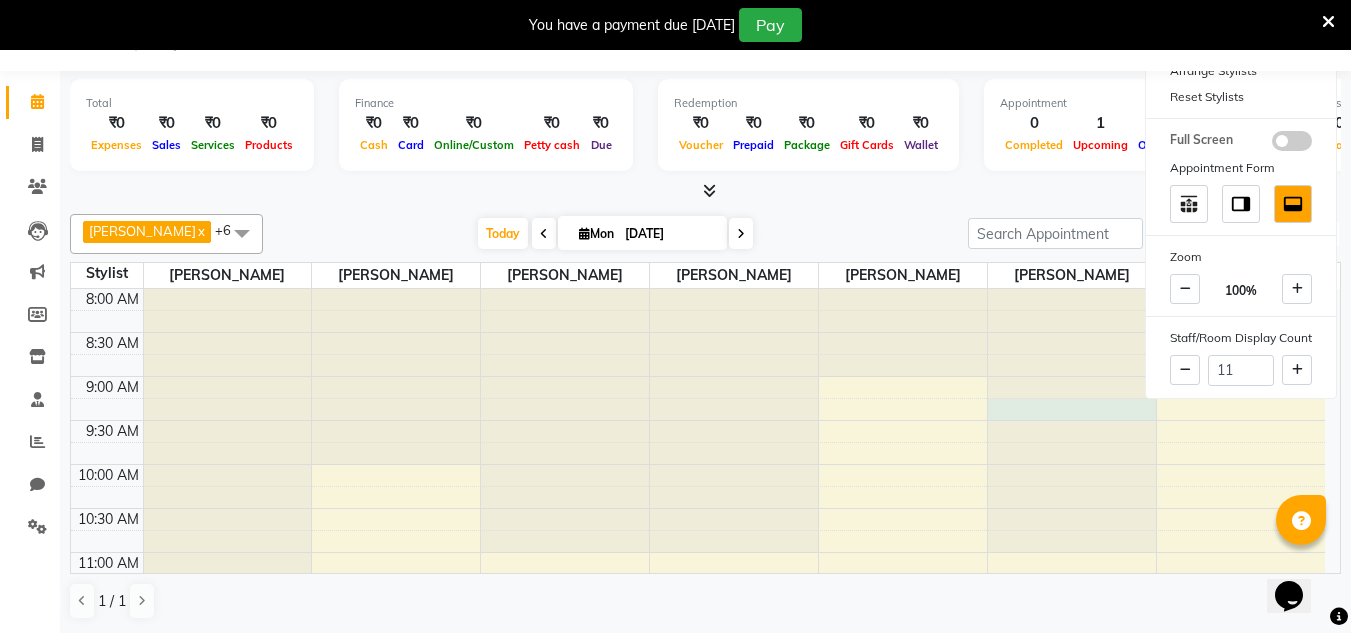 click at bounding box center [1072, 289] 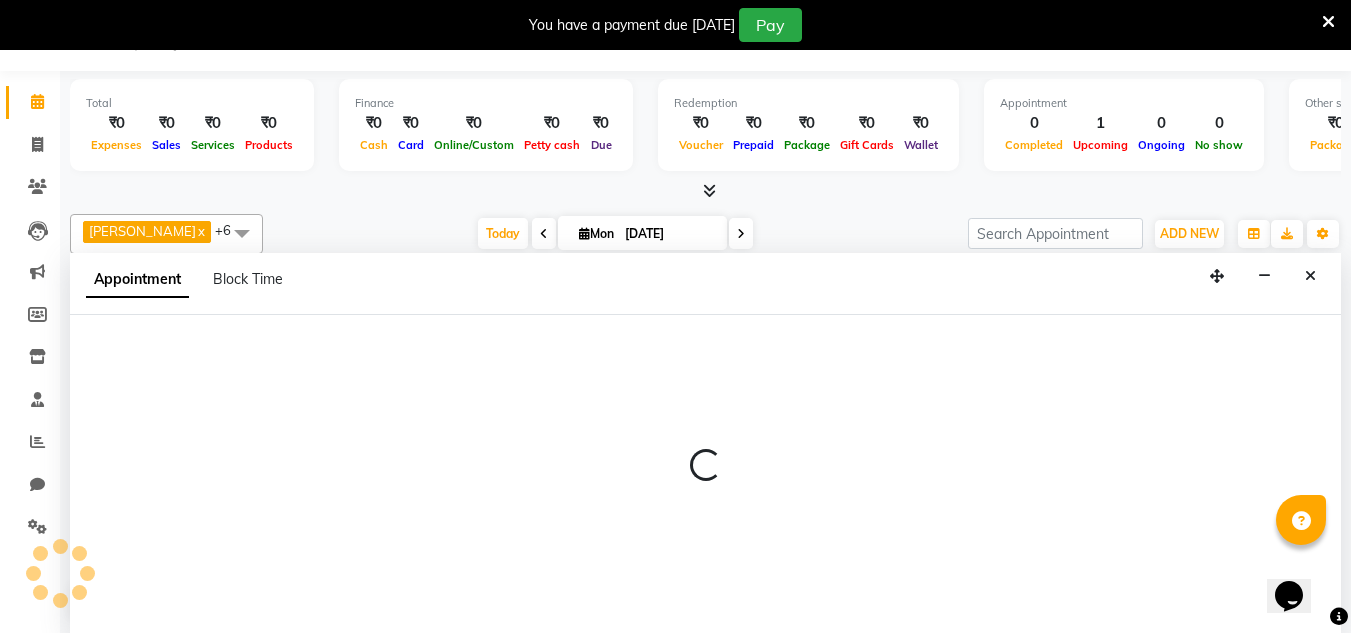 select on "85843" 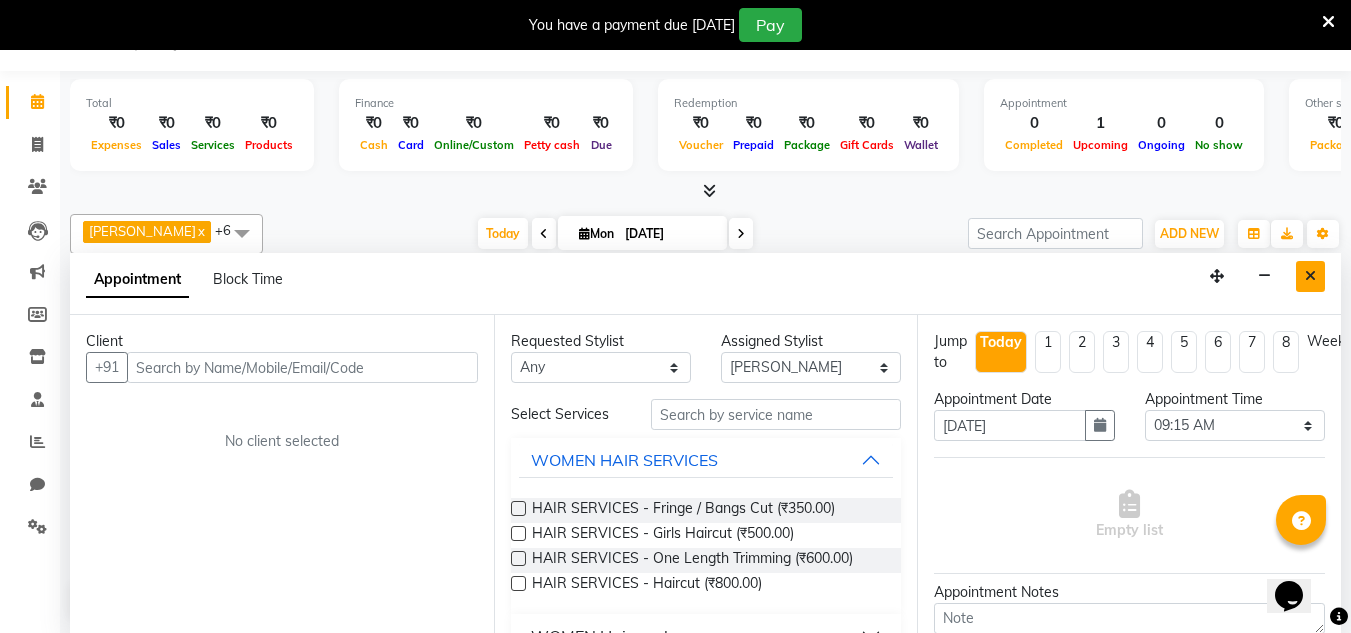 click at bounding box center (1310, 276) 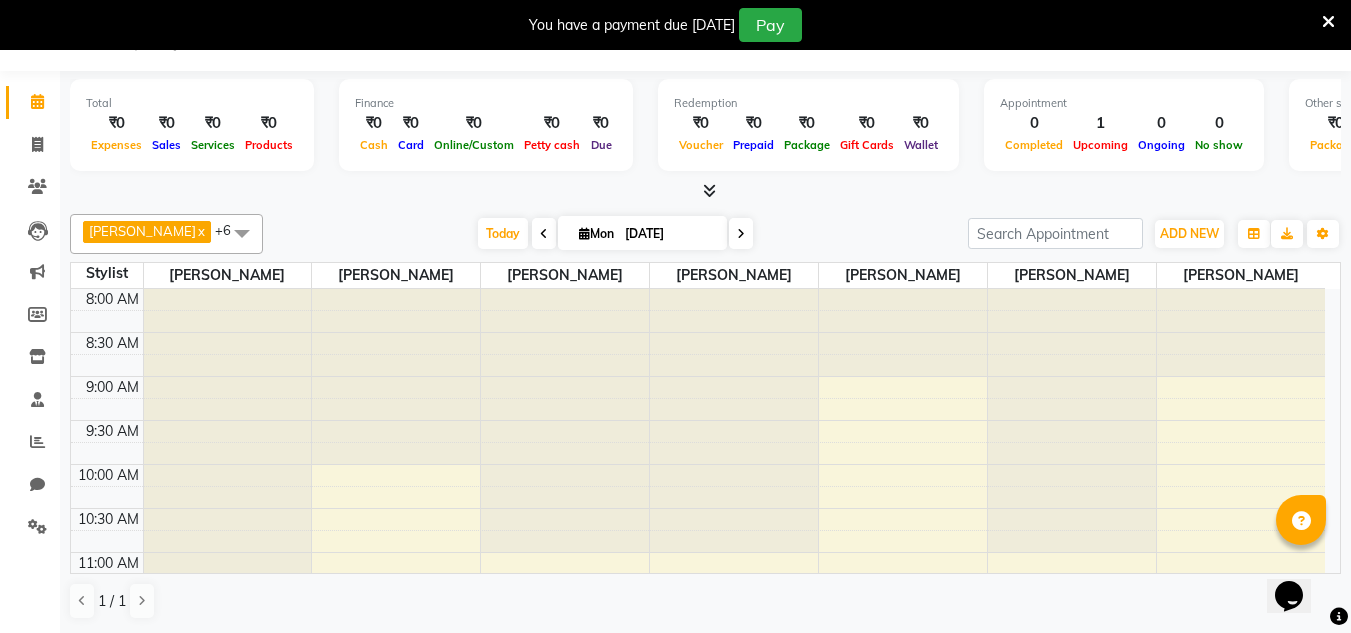 click on "Opens Chat This icon Opens the chat window." at bounding box center (1299, 561) 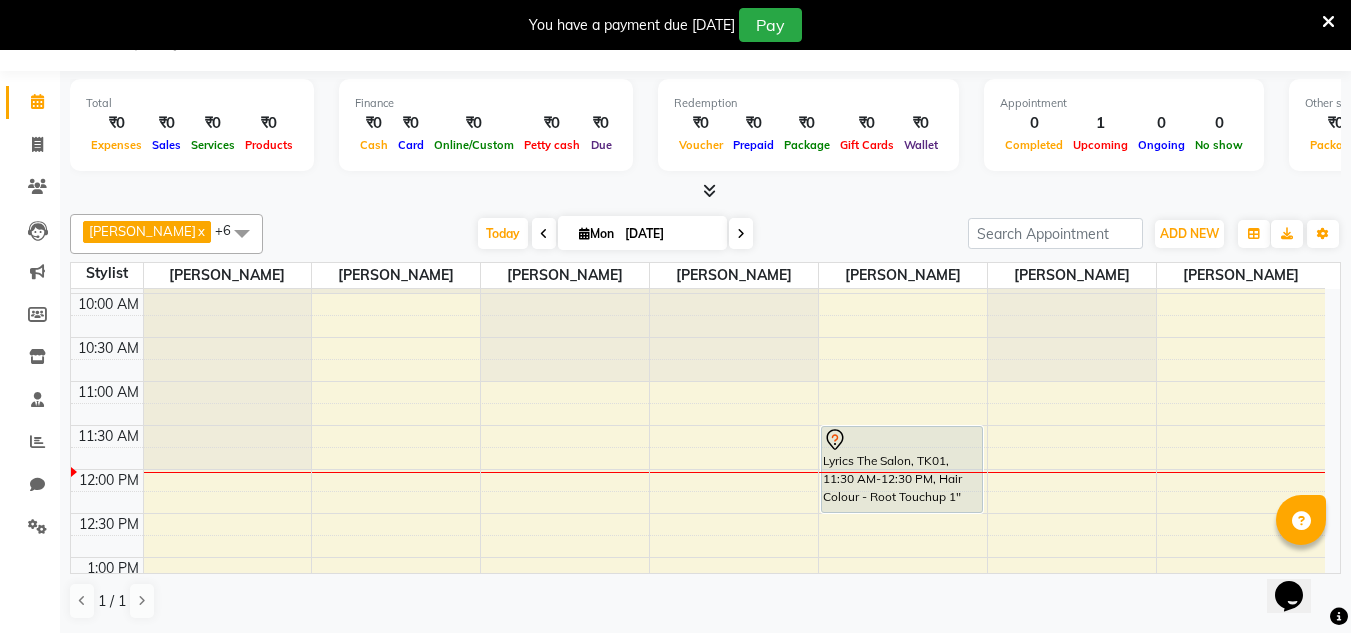 scroll, scrollTop: 200, scrollLeft: 0, axis: vertical 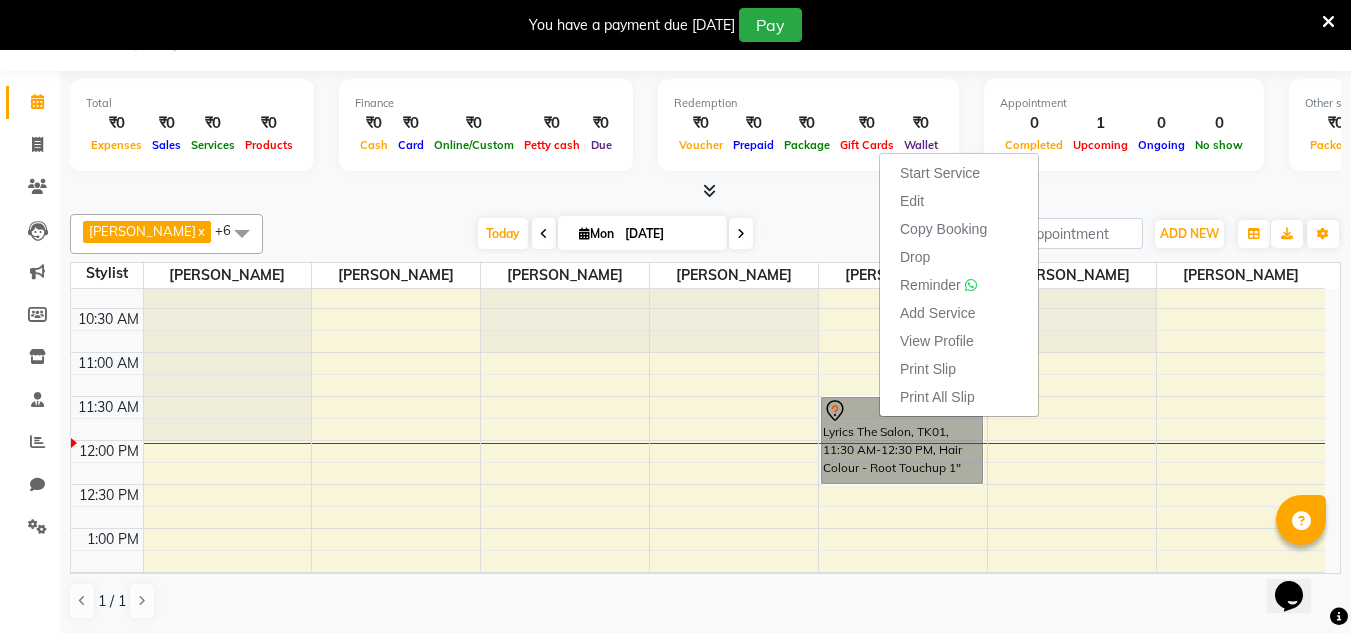 click on "8:00 AM 8:30 AM 9:00 AM 9:30 AM 10:00 AM 10:30 AM 11:00 AM 11:30 AM 12:00 PM 12:30 PM 1:00 PM 1:30 PM 2:00 PM 2:30 PM 3:00 PM 3:30 PM 4:00 PM 4:30 PM 5:00 PM 5:30 PM 6:00 PM 6:30 PM 7:00 PM 7:30 PM 8:00 PM 8:30 PM 9:00 PM 9:30 PM 10:00 PM 10:30 PM             Lyrics The Salon, TK01, 11:30 AM-12:30 PM, Hair Colour - Root Touchup 1"" at bounding box center (698, 748) 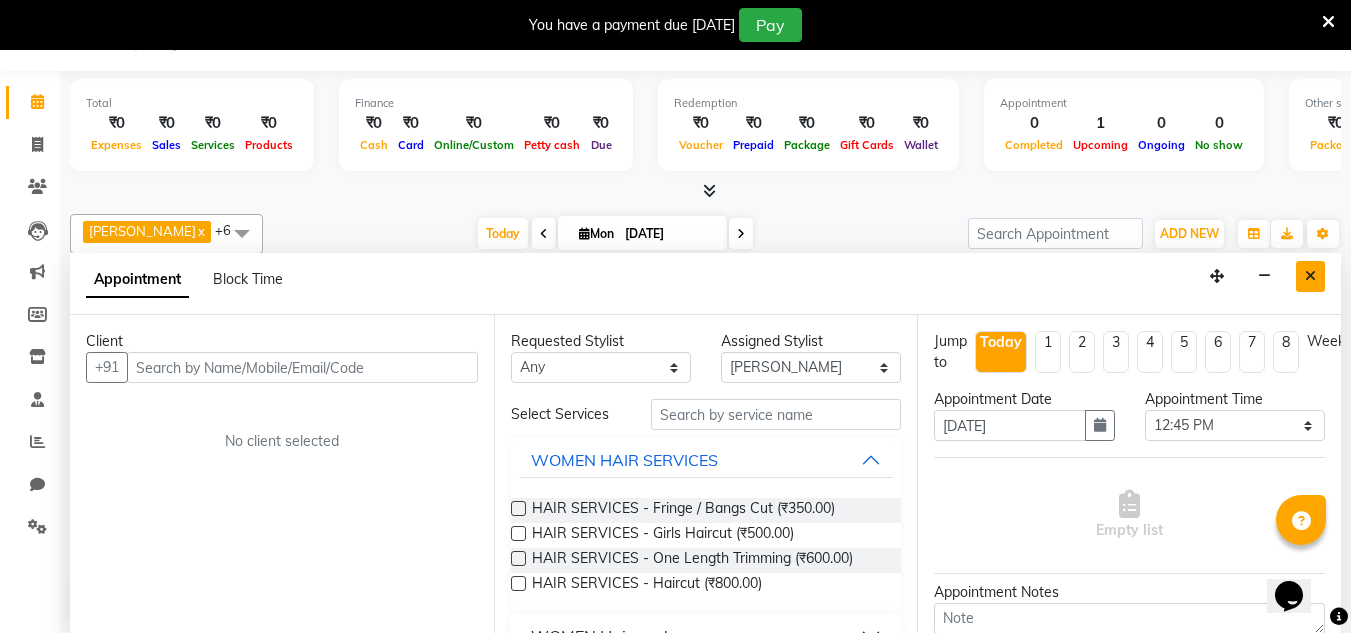 click at bounding box center (1310, 276) 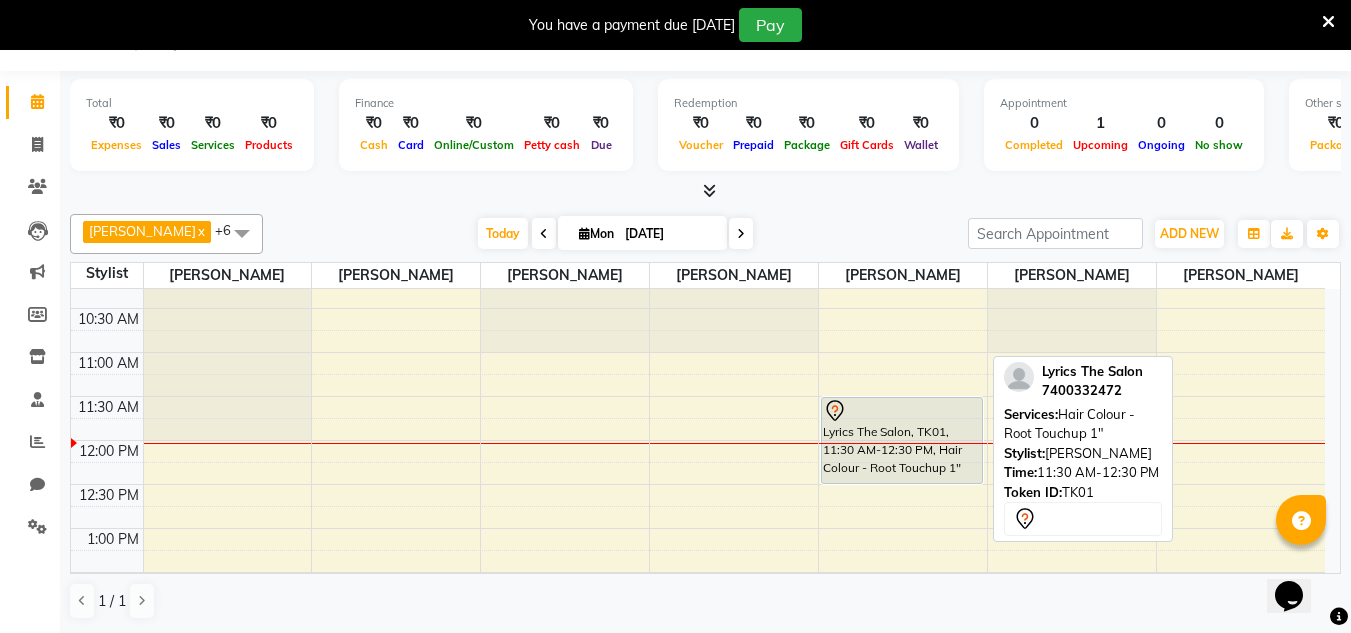 click on "Lyrics The Salon, TK01, 11:30 AM-12:30 PM, Hair Colour - Root Touchup 1"" at bounding box center [902, 440] 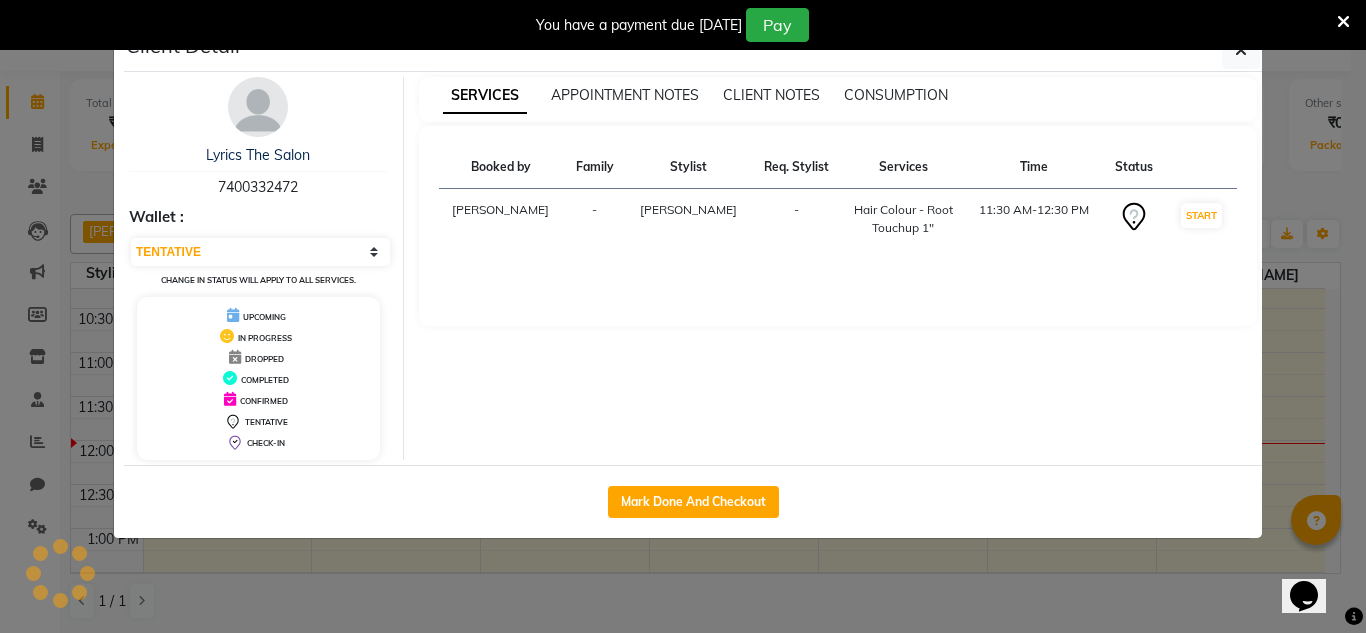 click on "Client Detail  Lyrics The Salon   7400332472 Wallet : Select IN SERVICE CONFIRMED TENTATIVE CHECK IN MARK DONE DROPPED UPCOMING Change in status will apply to all services. UPCOMING IN PROGRESS DROPPED COMPLETED CONFIRMED TENTATIVE CHECK-IN SERVICES APPOINTMENT NOTES CLIENT NOTES CONSUMPTION Booked by Family Stylist Req. Stylist Services Time Status  YOGITA GAUDA	  - SACHIN SHARMA	 -  Hair Colour - Root Touchup 1"   11:30 AM-12:30 PM   START   Mark Done And Checkout" 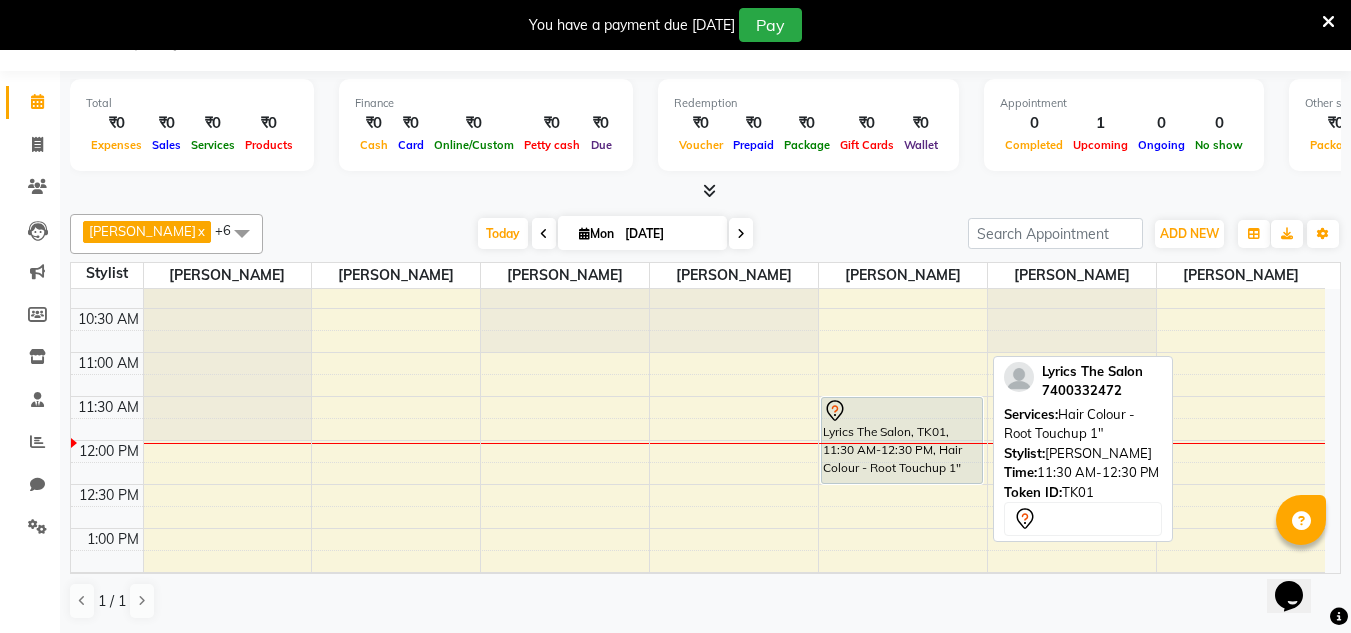 click on "Lyrics The Salon, TK01, 11:30 AM-12:30 PM, Hair Colour - Root Touchup 1"" at bounding box center [902, 440] 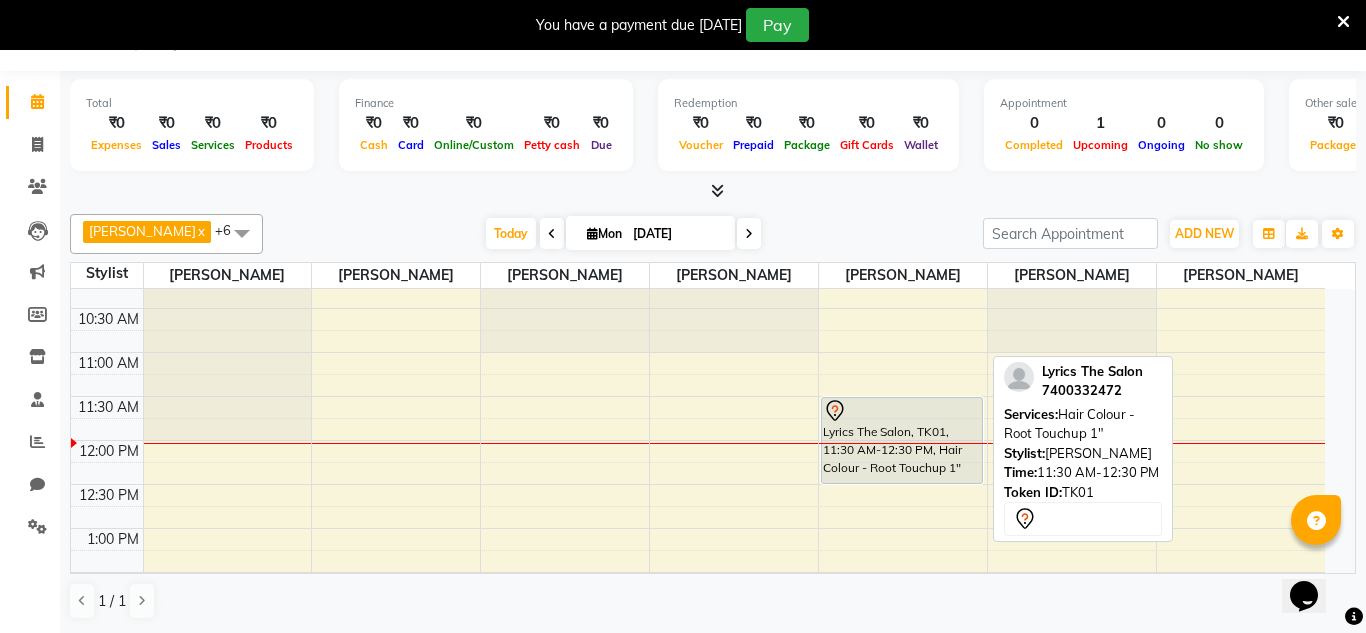select on "7" 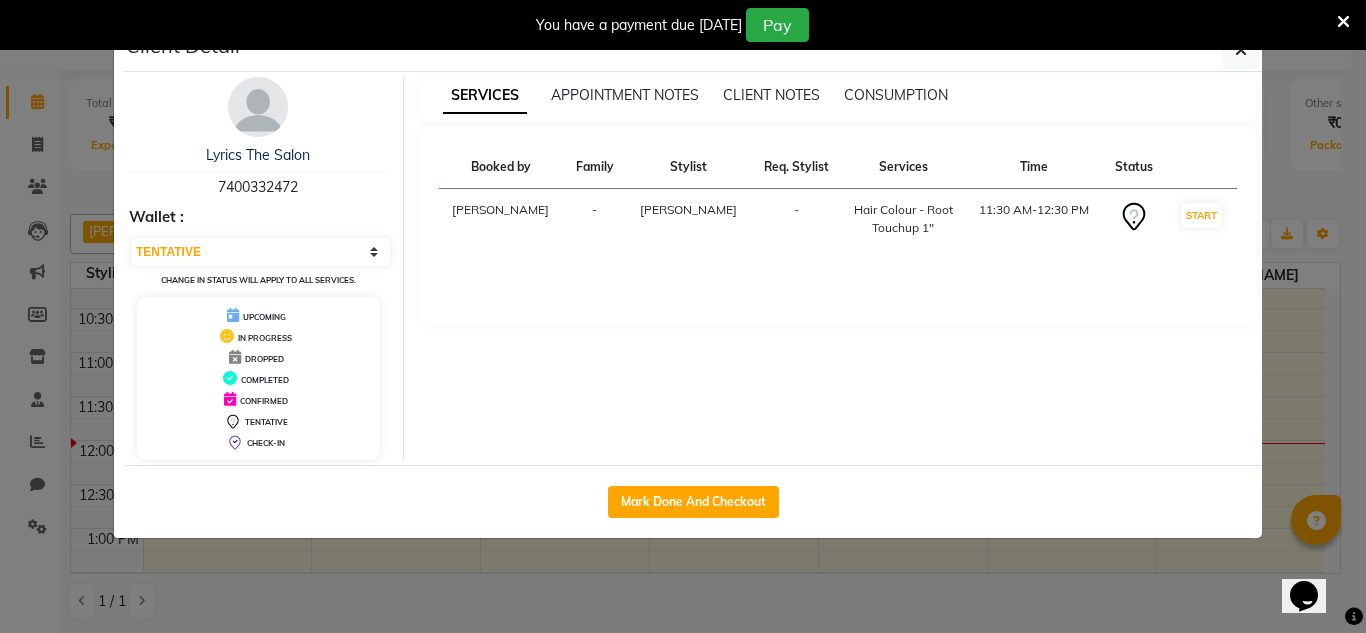 click on "7400332472" at bounding box center [258, 187] 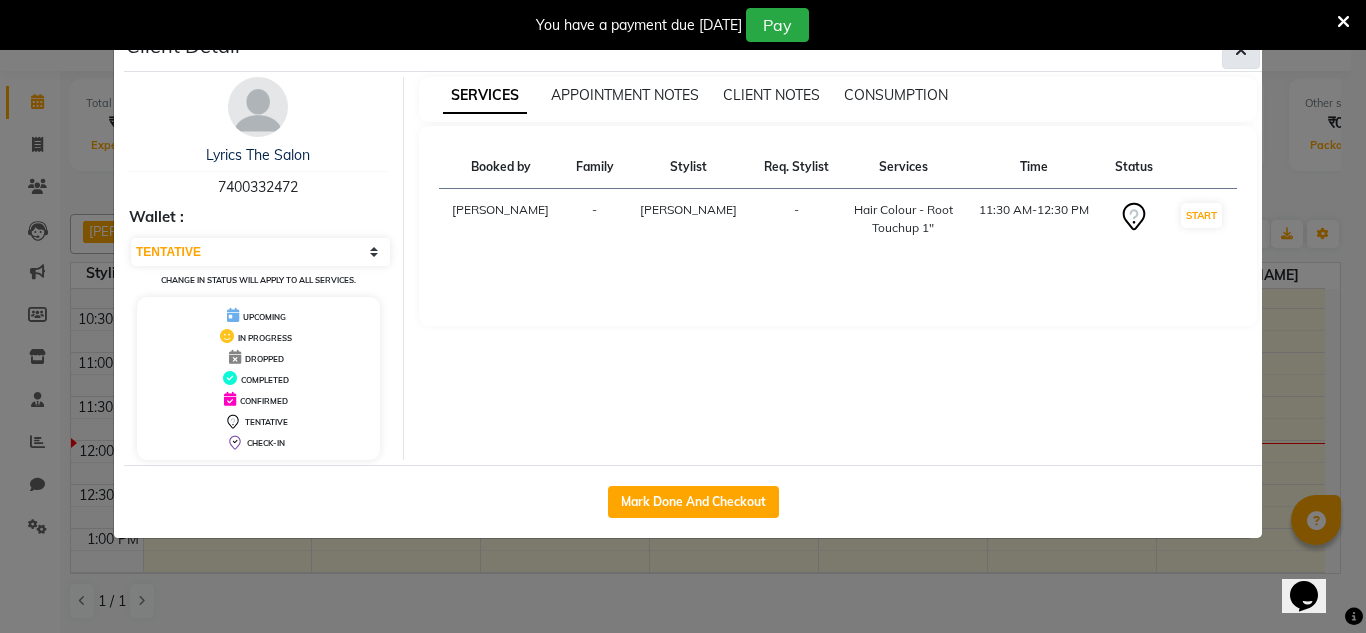 click 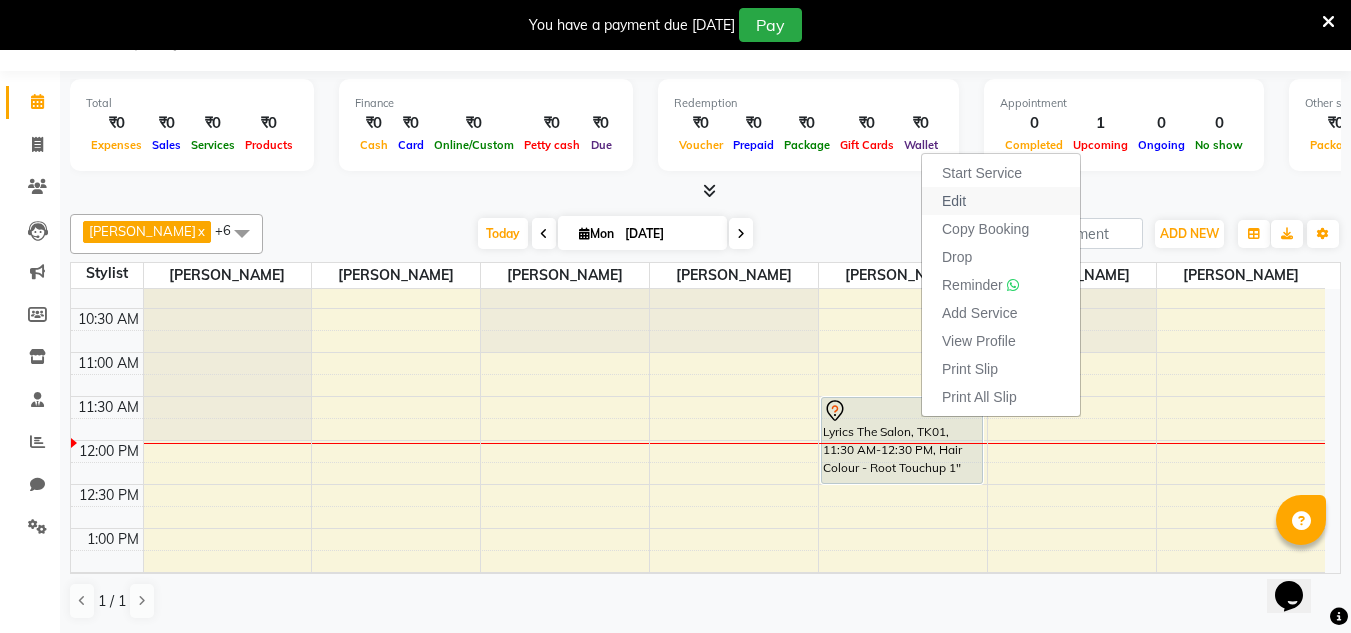 click on "Edit" at bounding box center (1001, 201) 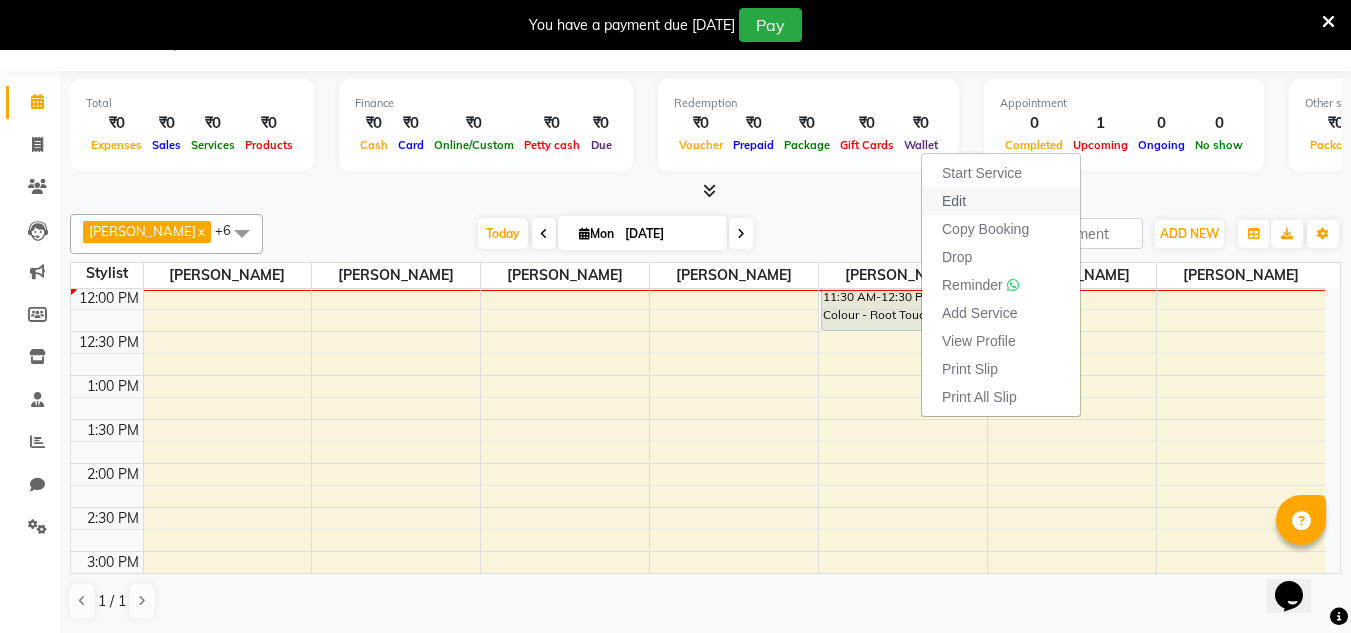 select on "85842" 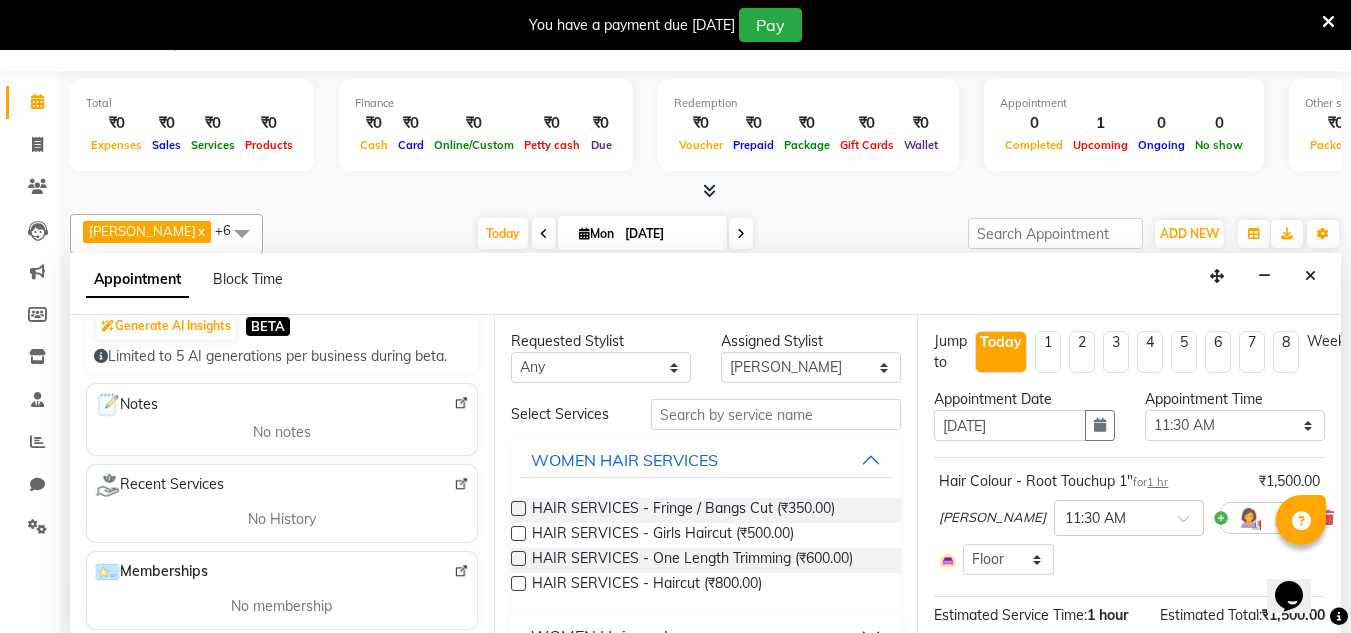 scroll, scrollTop: 300, scrollLeft: 0, axis: vertical 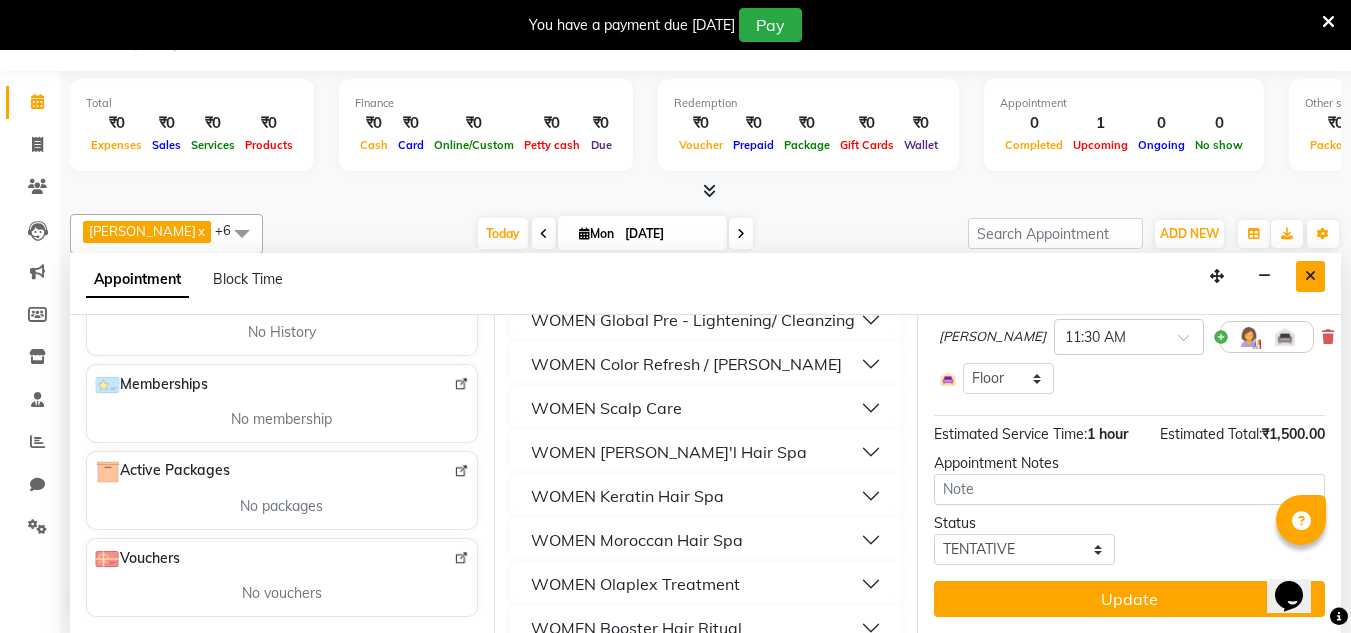 click at bounding box center (1310, 276) 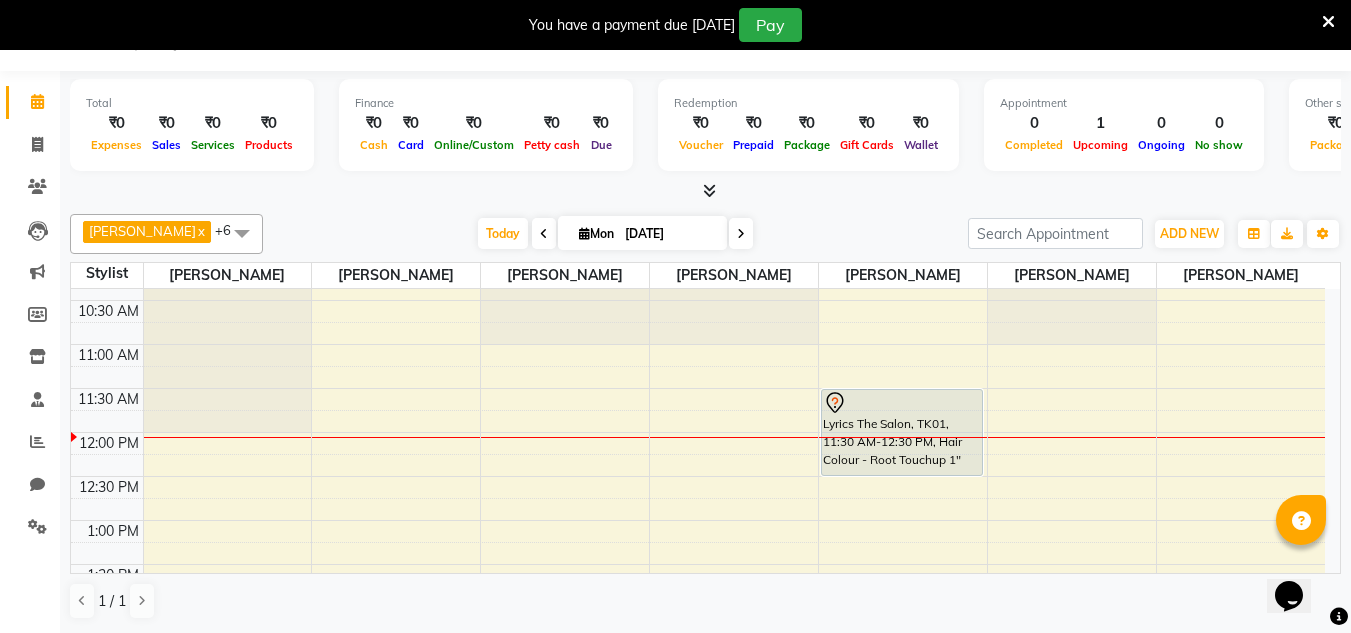 scroll, scrollTop: 253, scrollLeft: 0, axis: vertical 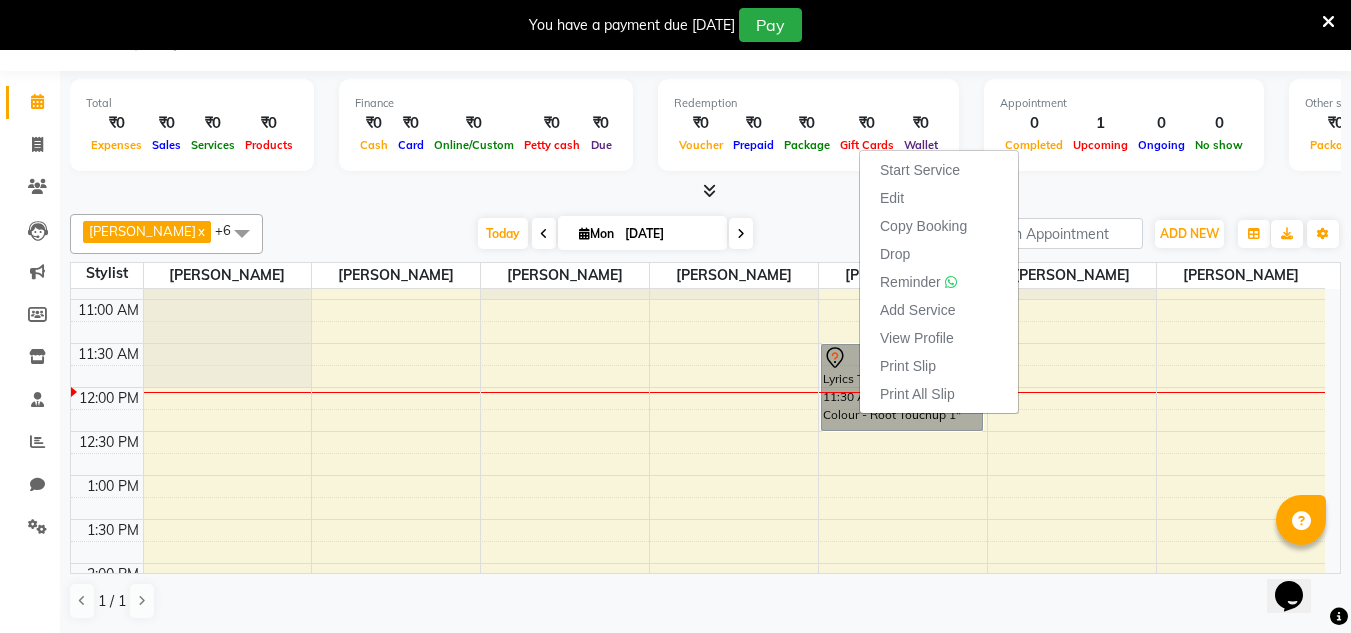 click on "8:00 AM 8:30 AM 9:00 AM 9:30 AM 10:00 AM 10:30 AM 11:00 AM 11:30 AM 12:00 PM 12:30 PM 1:00 PM 1:30 PM 2:00 PM 2:30 PM 3:00 PM 3:30 PM 4:00 PM 4:30 PM 5:00 PM 5:30 PM 6:00 PM 6:30 PM 7:00 PM 7:30 PM 8:00 PM 8:30 PM 9:00 PM 9:30 PM 10:00 PM 10:30 PM             Lyrics The Salon, TK01, 11:30 AM-12:30 PM, Hair Colour - Root Touchup 1"" at bounding box center (698, 695) 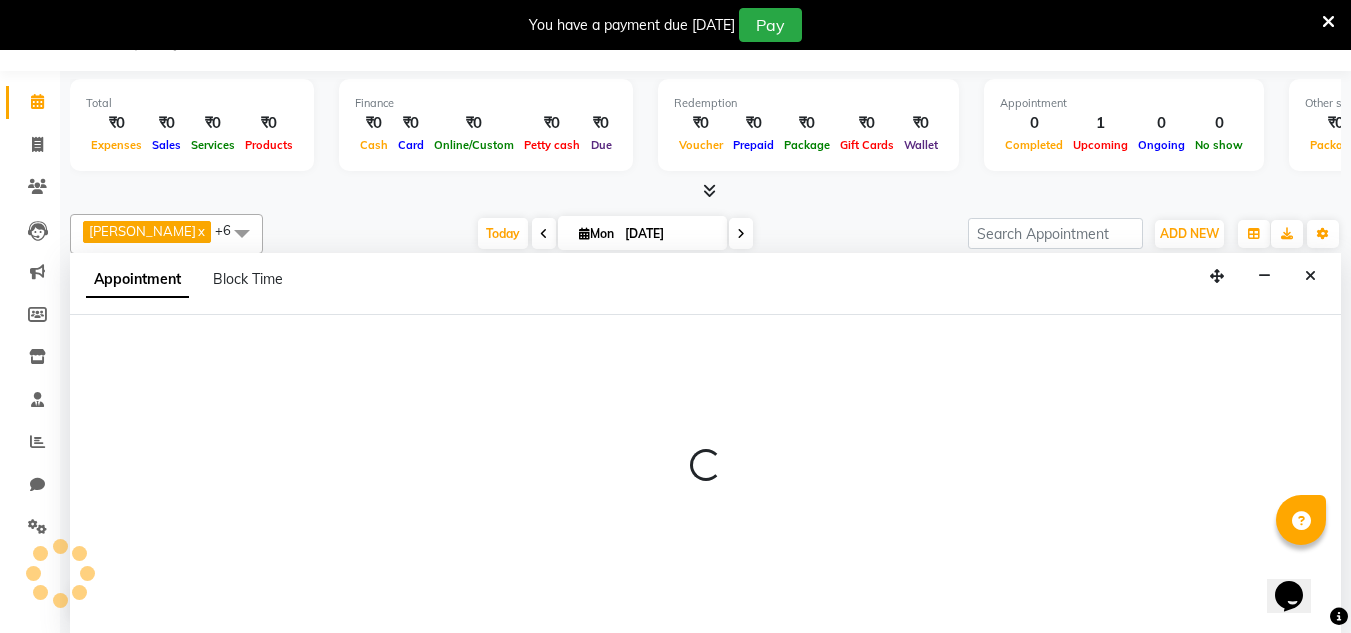 select on "85843" 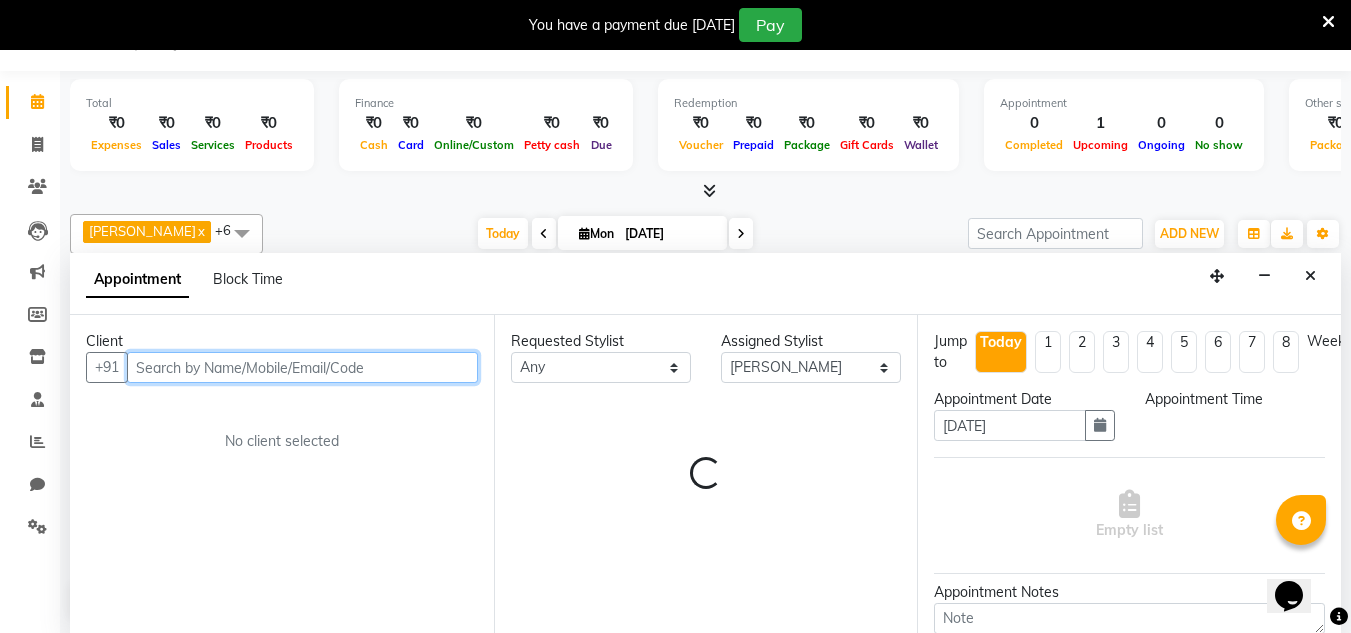 select on "765" 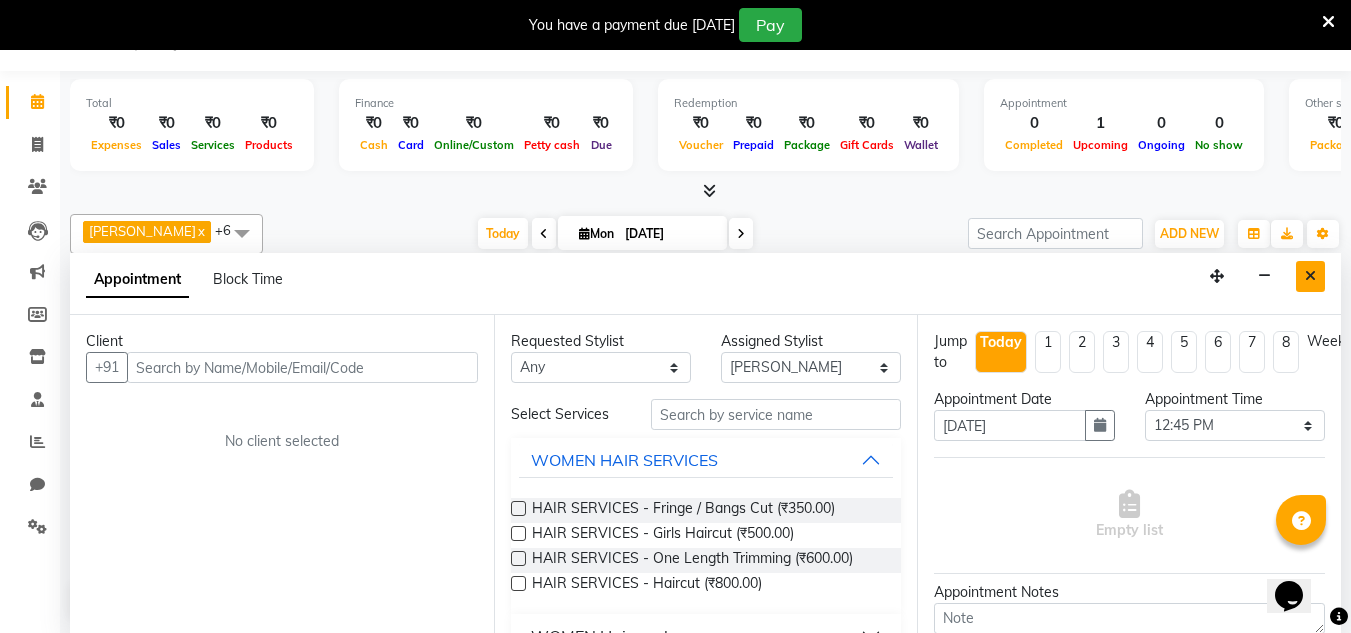 click at bounding box center [1310, 276] 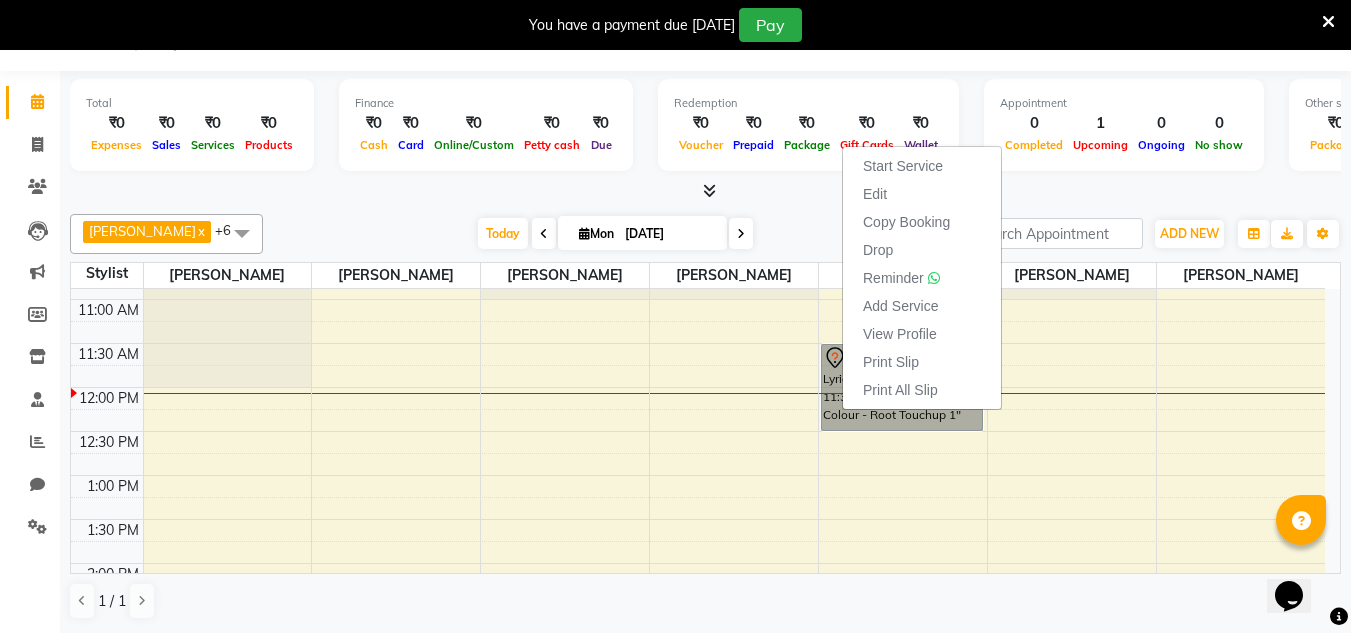 click on "8:00 AM 8:30 AM 9:00 AM 9:30 AM 10:00 AM 10:30 AM 11:00 AM 11:30 AM 12:00 PM 12:30 PM 1:00 PM 1:30 PM 2:00 PM 2:30 PM 3:00 PM 3:30 PM 4:00 PM 4:30 PM 5:00 PM 5:30 PM 6:00 PM 6:30 PM 7:00 PM 7:30 PM 8:00 PM 8:30 PM 9:00 PM 9:30 PM 10:00 PM 10:30 PM             Lyrics The Salon, TK01, 11:30 AM-12:30 PM, Hair Colour - Root Touchup 1"" at bounding box center [698, 695] 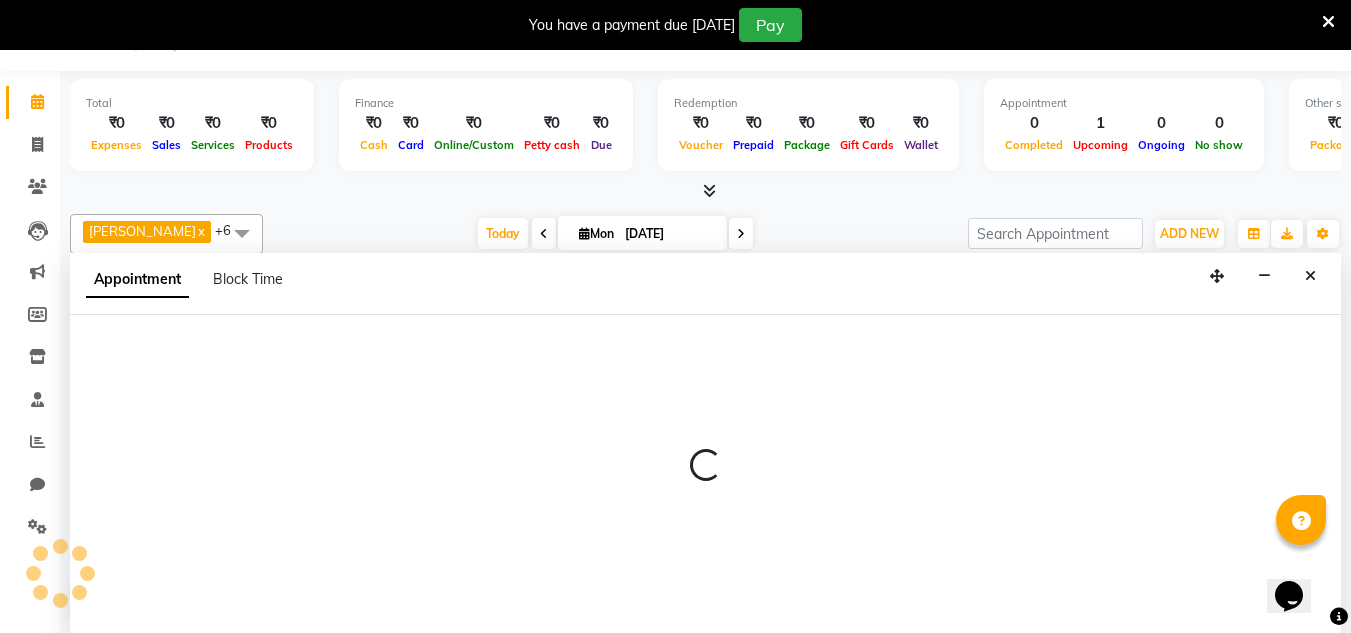 select on "85841" 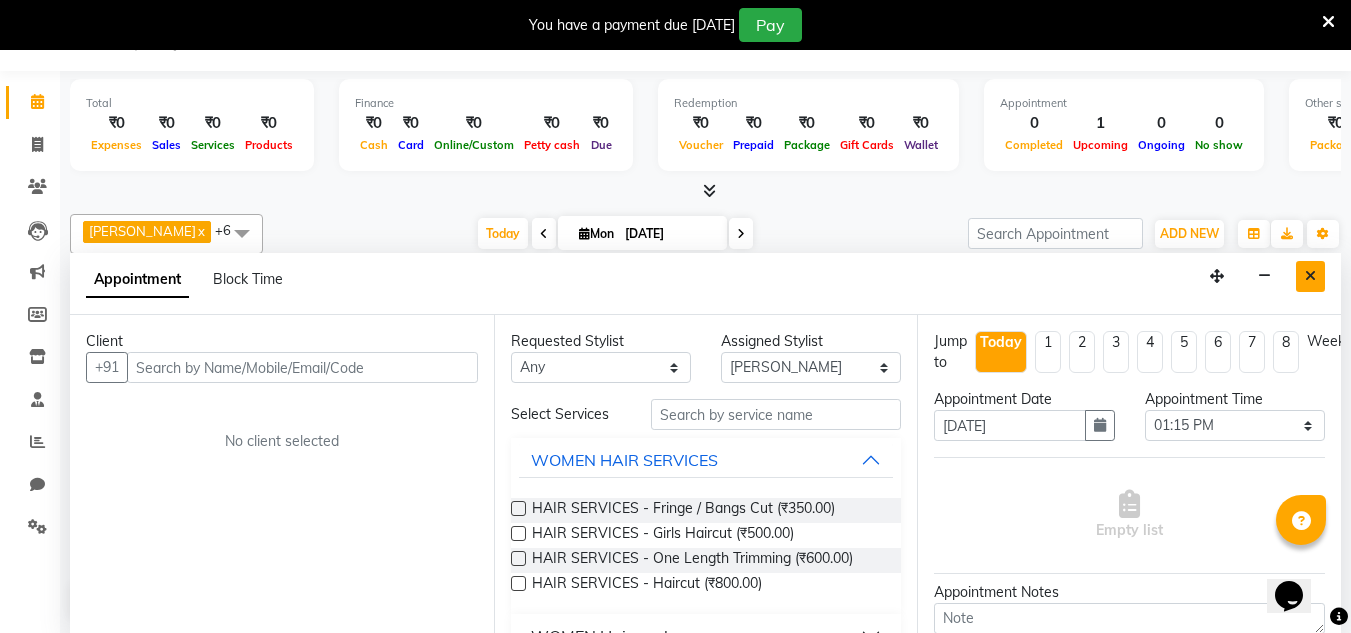 click at bounding box center [1310, 276] 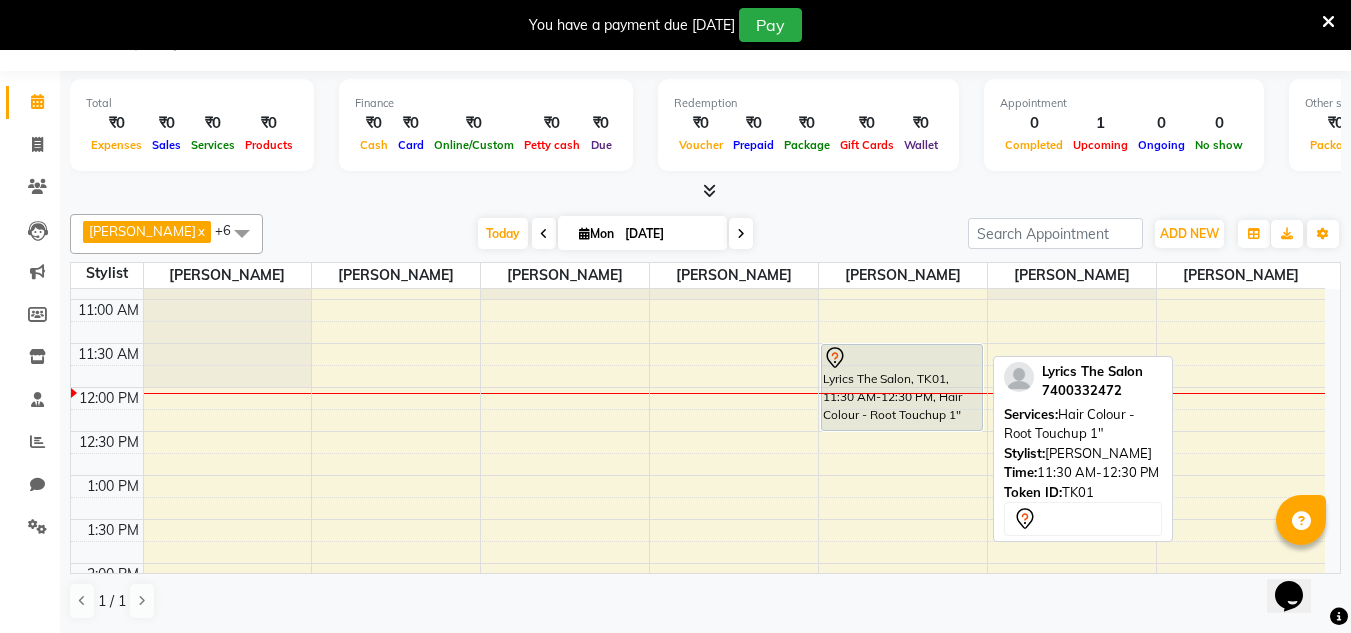 click on "Lyrics The Salon, TK01, 11:30 AM-12:30 PM, Hair Colour - Root Touchup 1"" at bounding box center (902, 387) 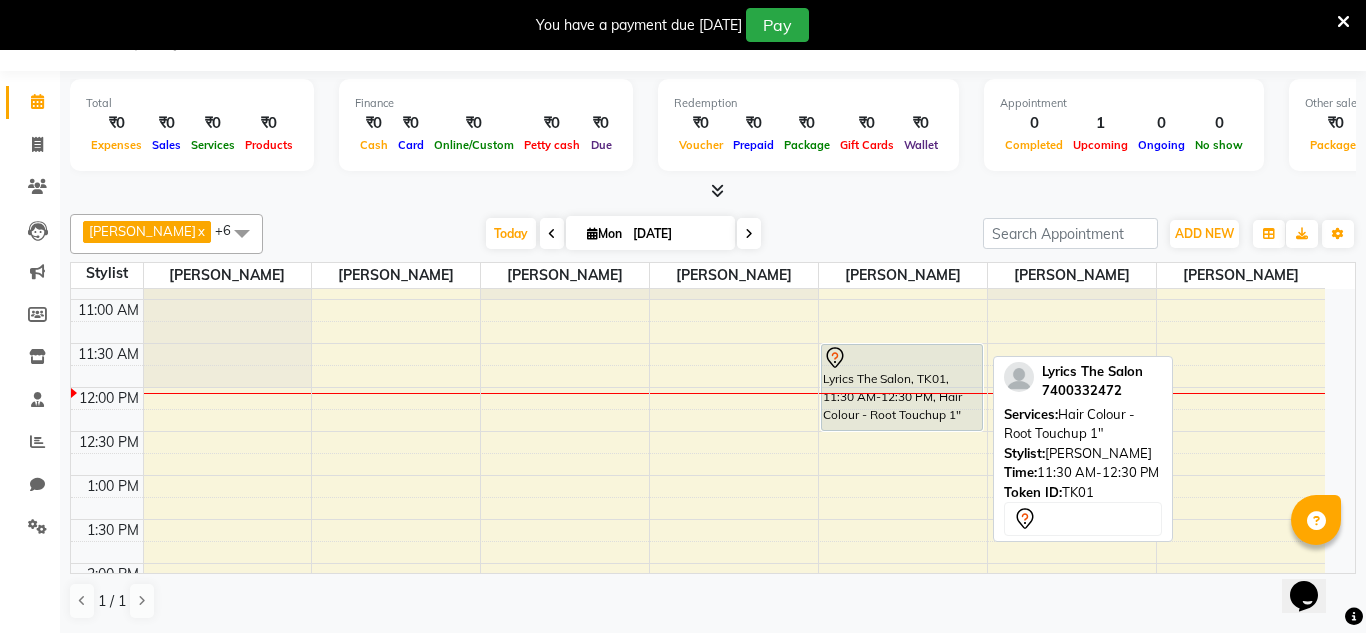 select on "7" 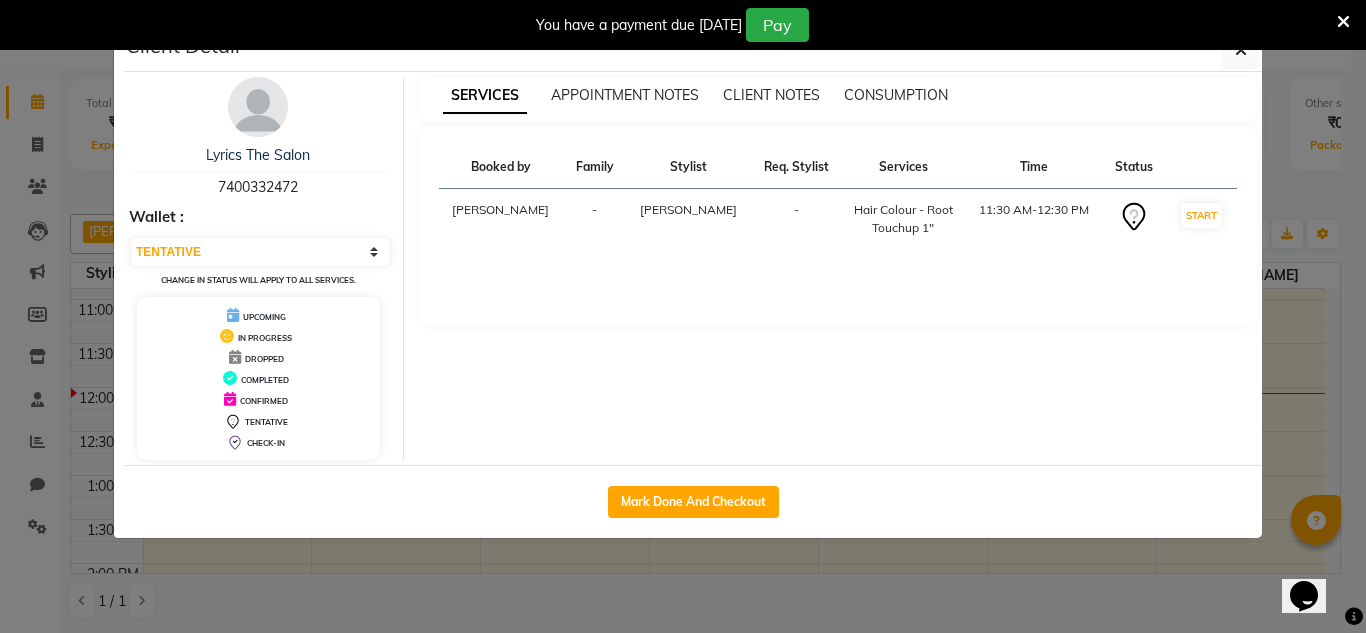 click on "SERVICES" at bounding box center [485, 96] 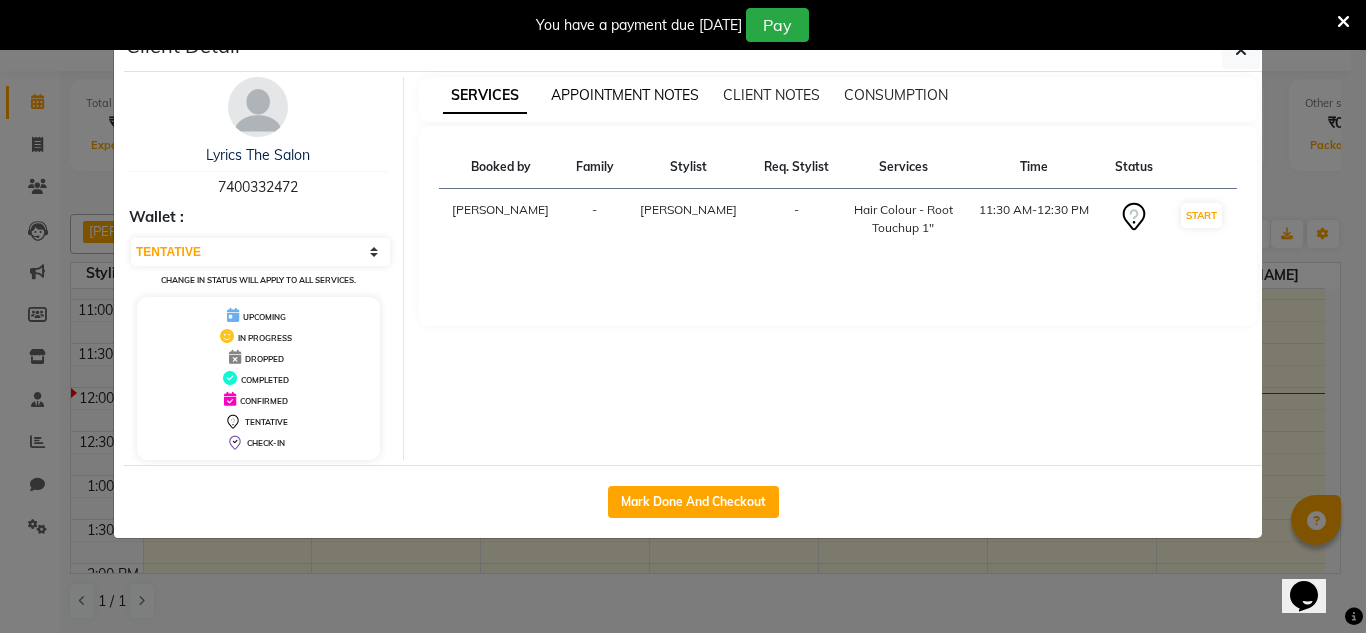 click on "APPOINTMENT NOTES" at bounding box center [625, 95] 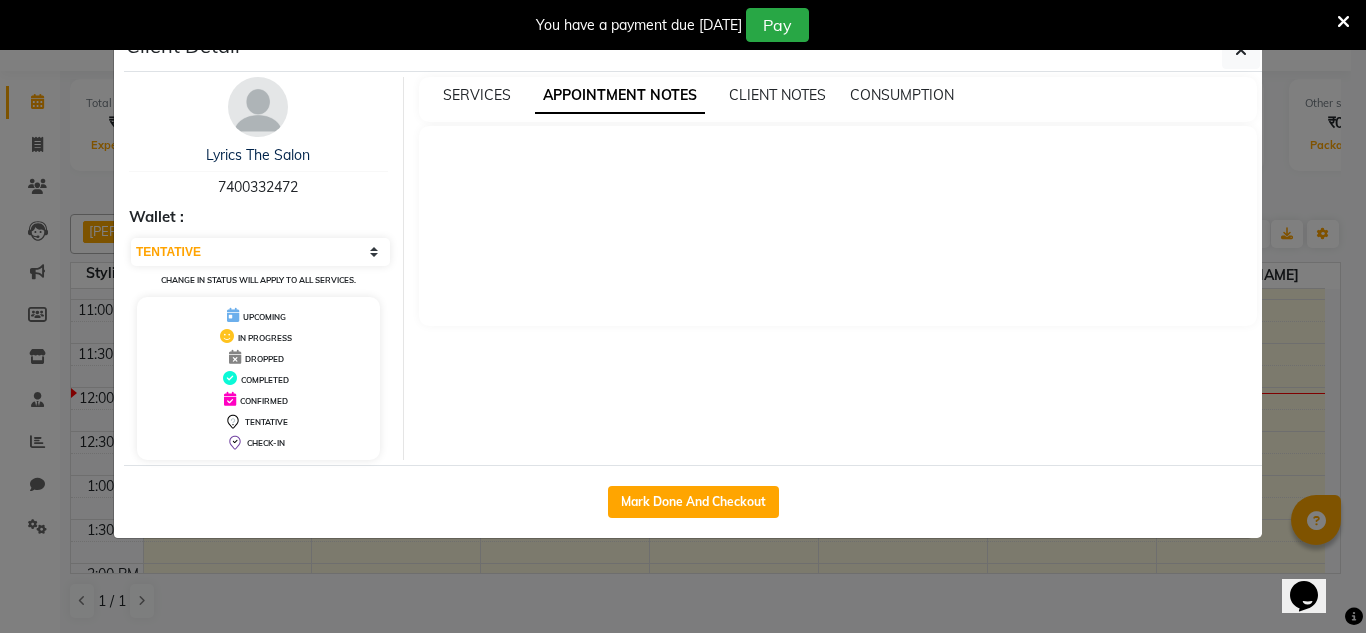 click on "SERVICES APPOINTMENT NOTES CLIENT NOTES CONSUMPTION" at bounding box center (838, 99) 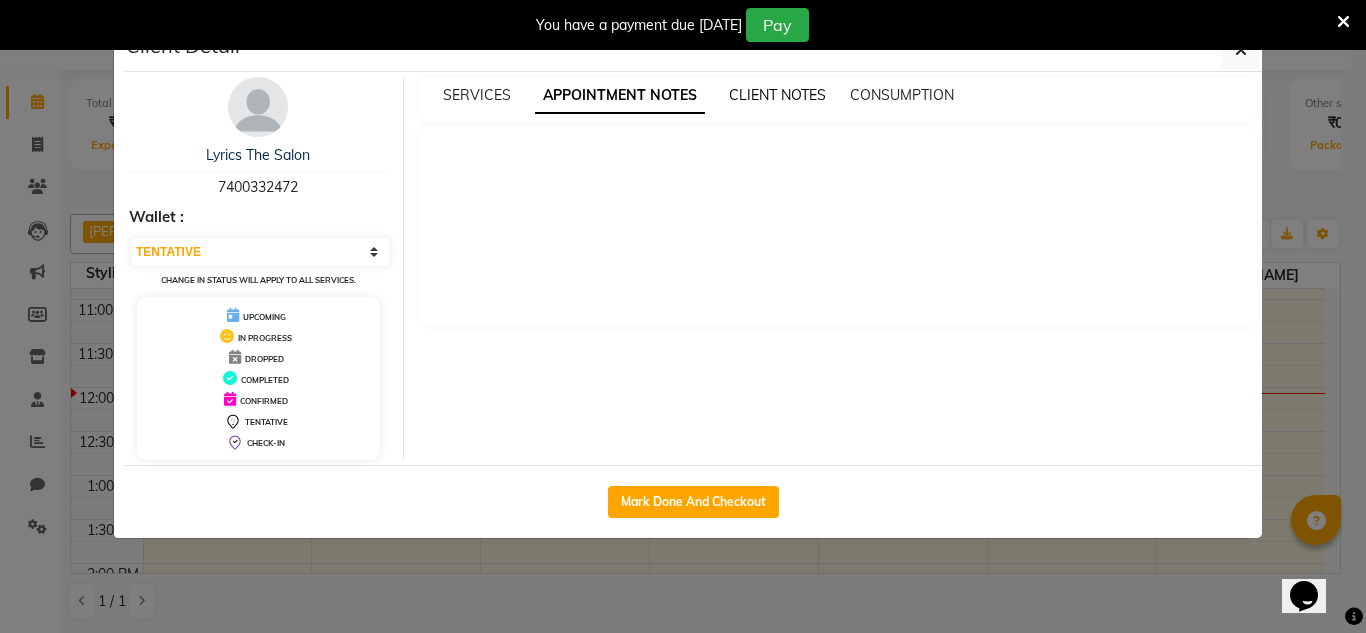 click on "CLIENT NOTES" at bounding box center [777, 95] 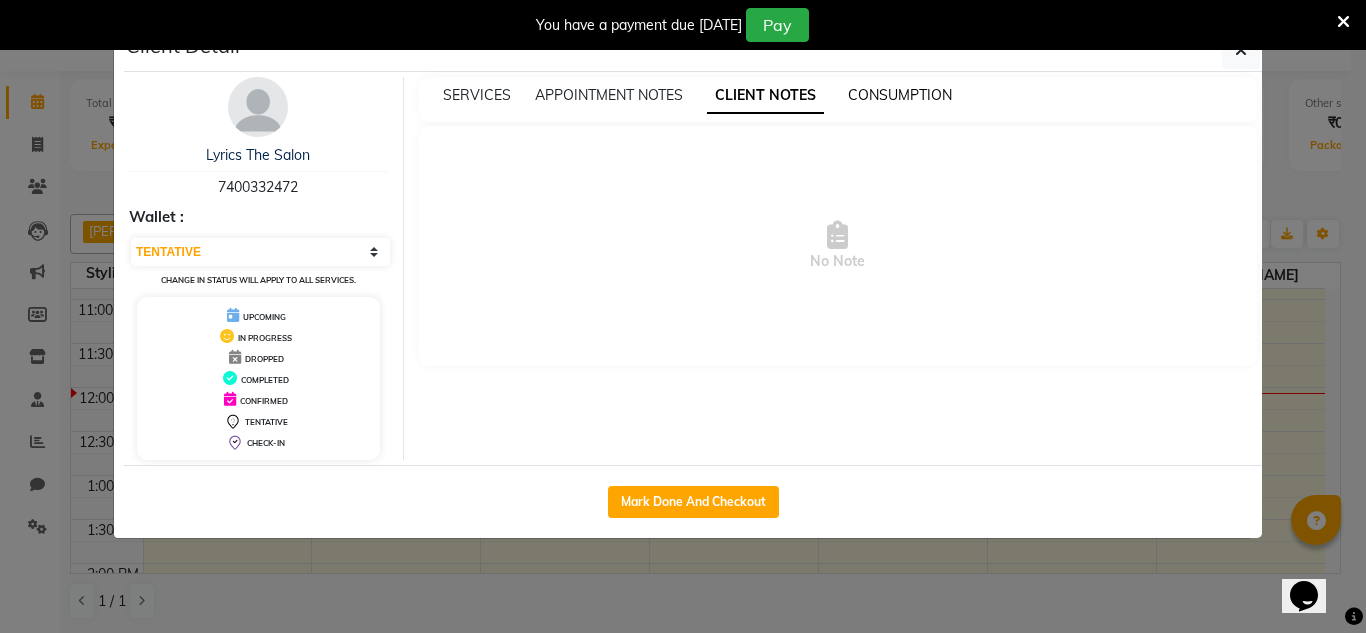click on "CONSUMPTION" at bounding box center [900, 95] 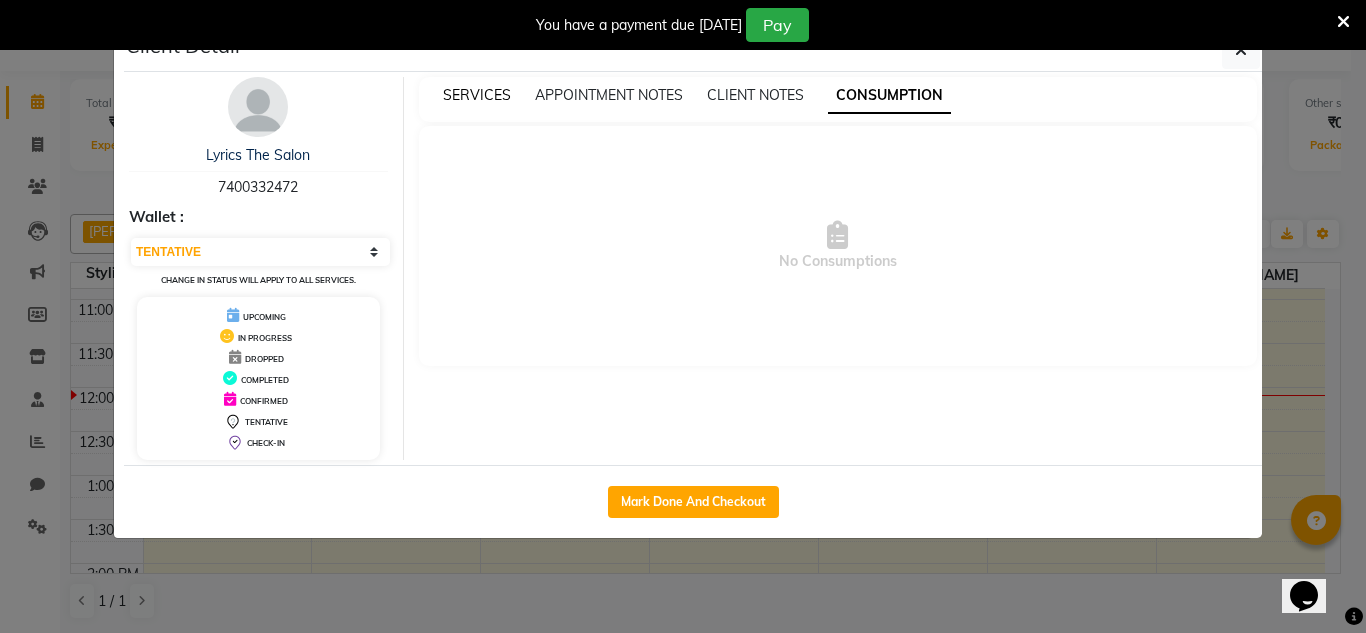 click on "SERVICES" at bounding box center (477, 95) 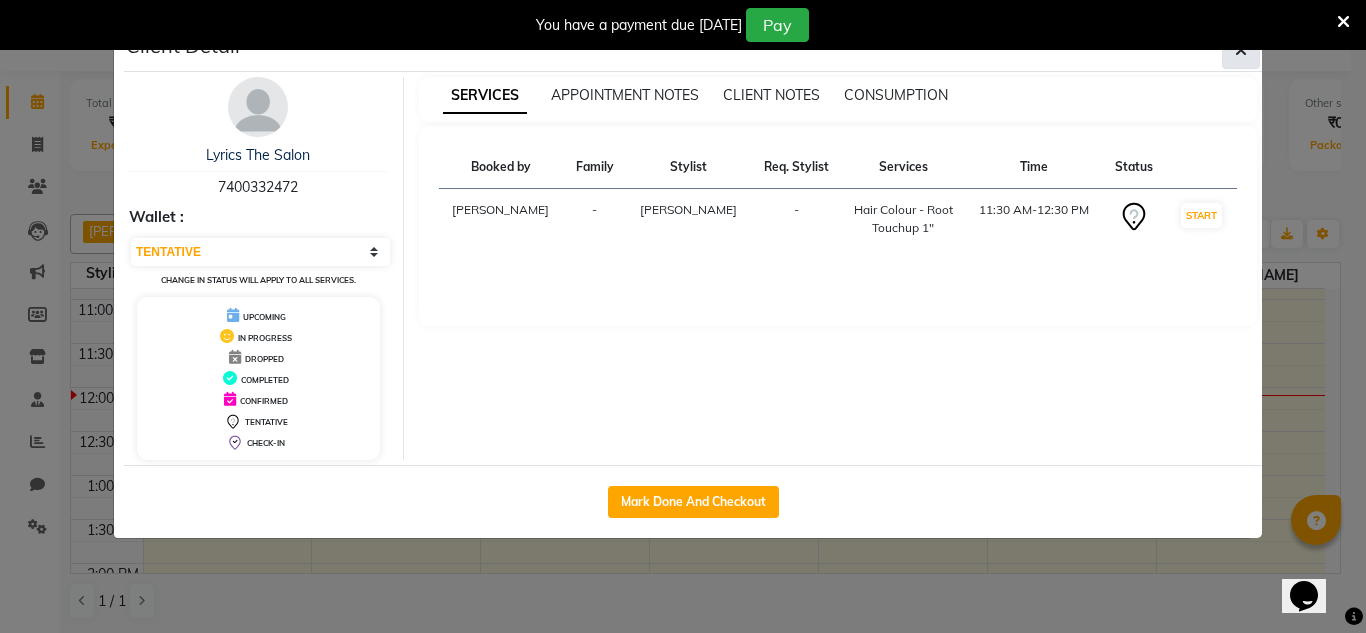 click 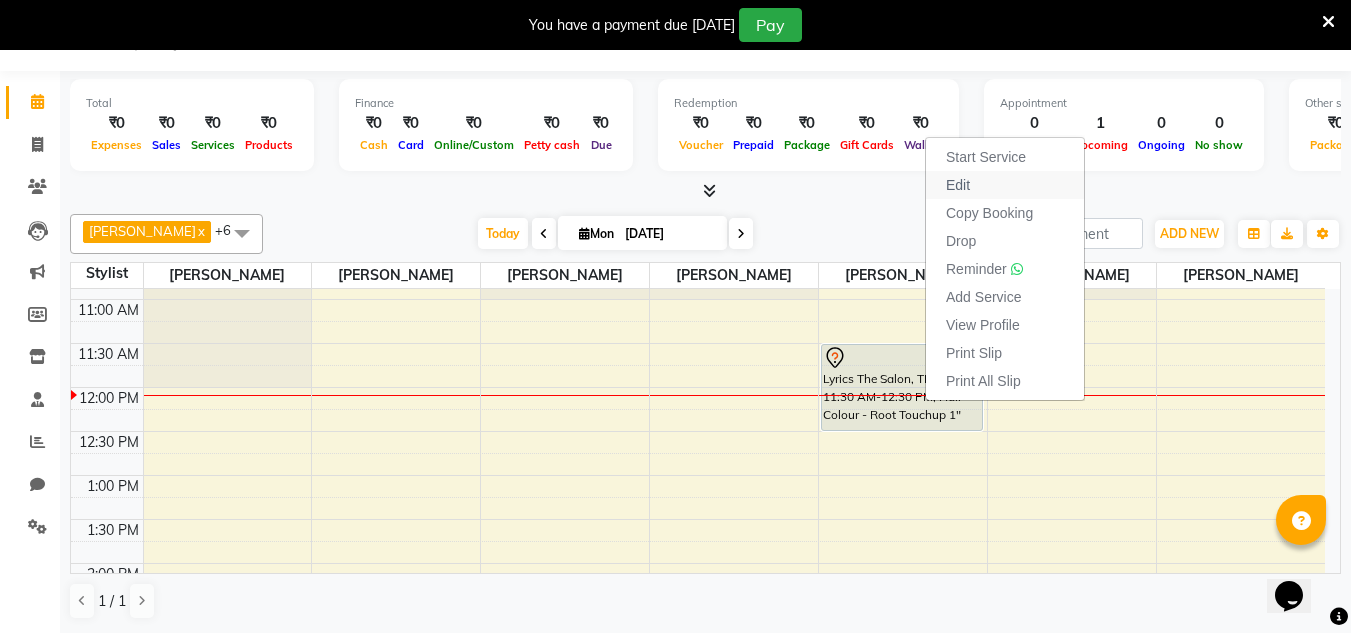 click on "Edit" at bounding box center (1005, 185) 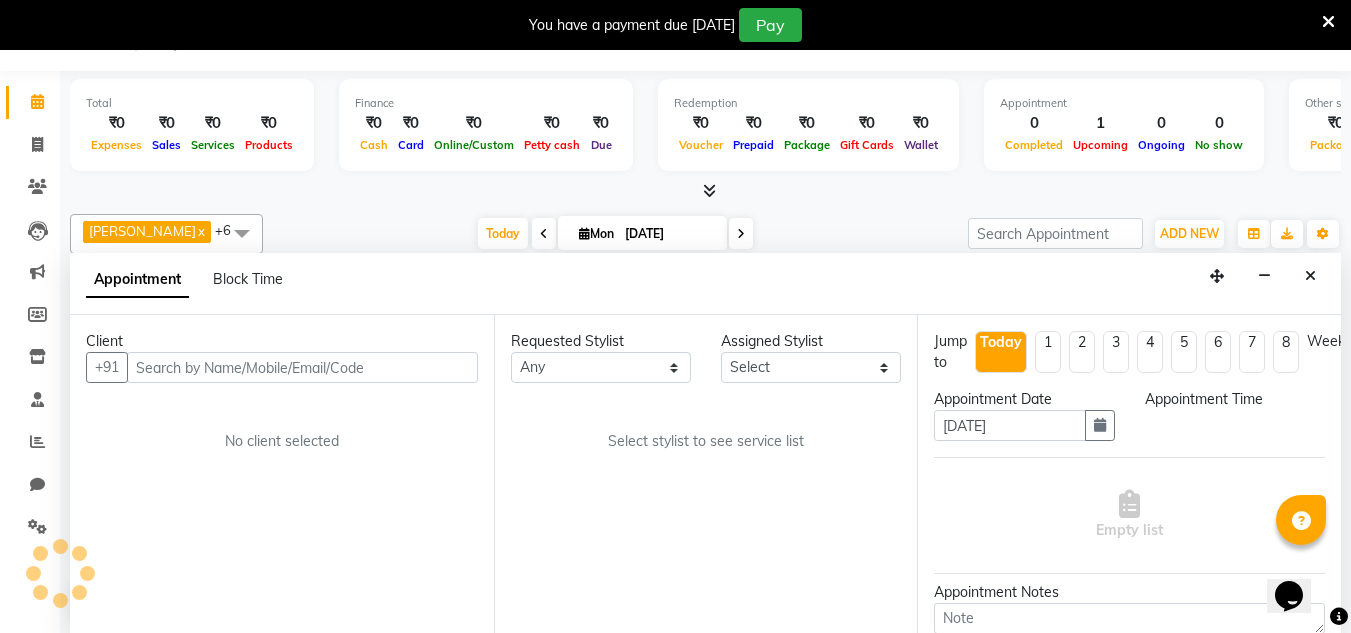scroll, scrollTop: 353, scrollLeft: 0, axis: vertical 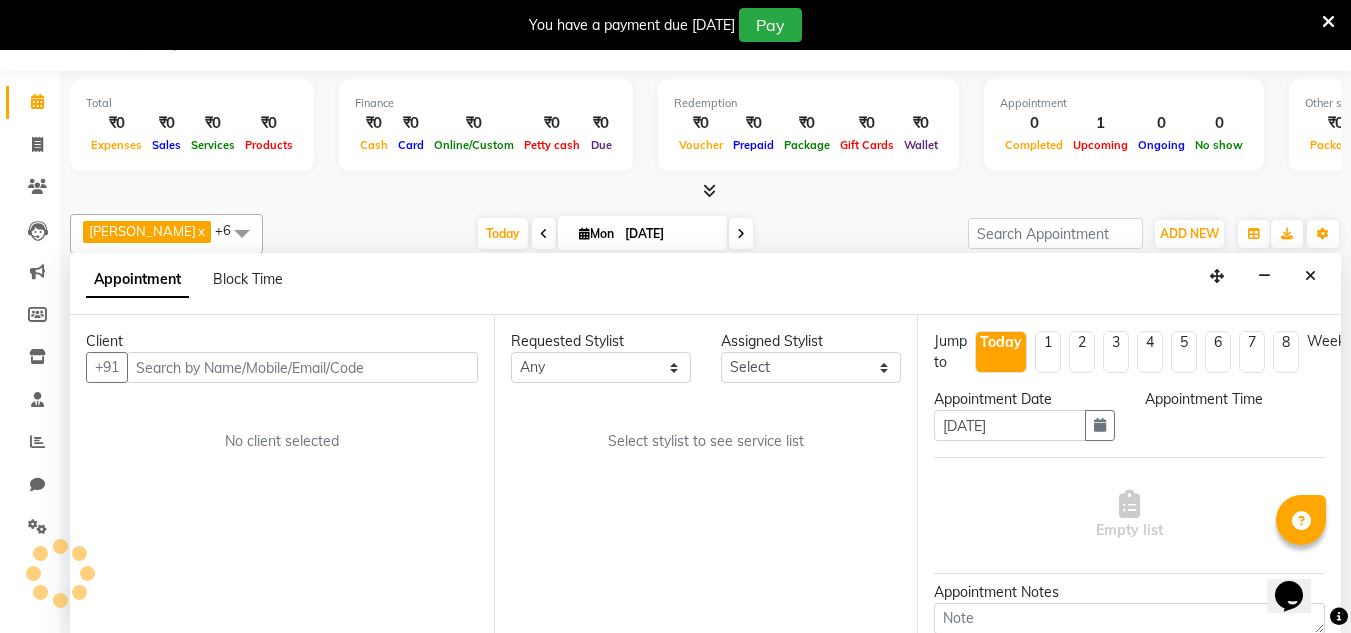 select on "85842" 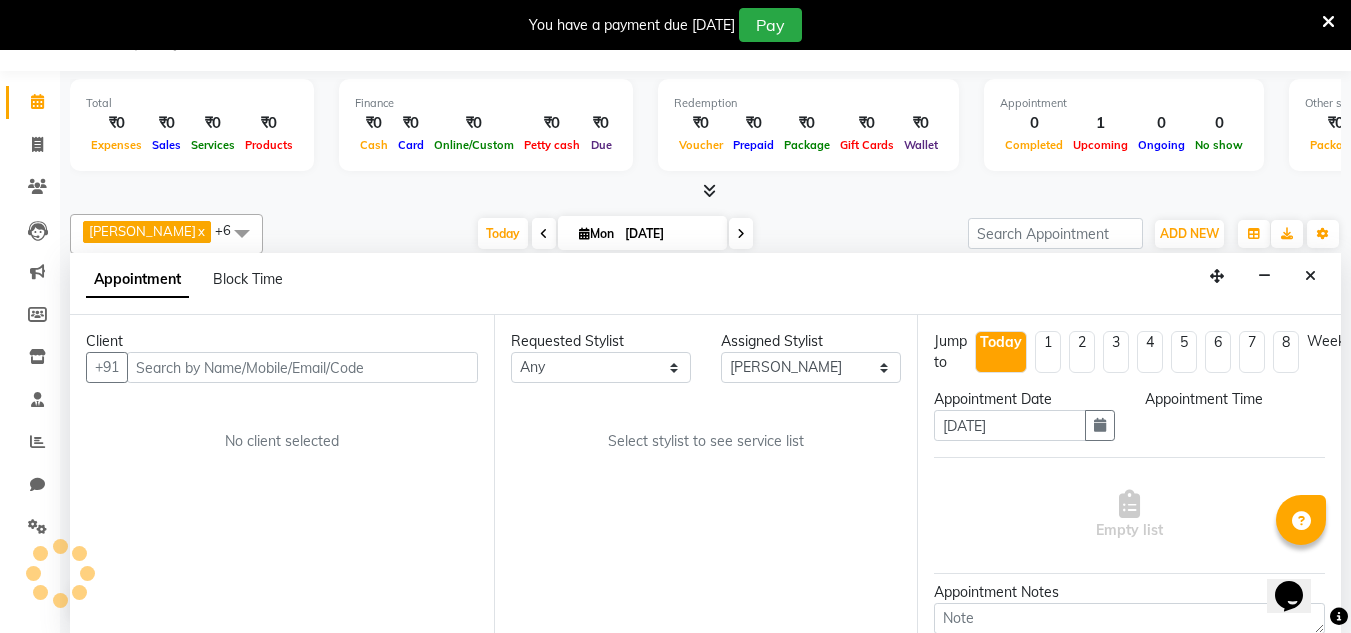 select on "690" 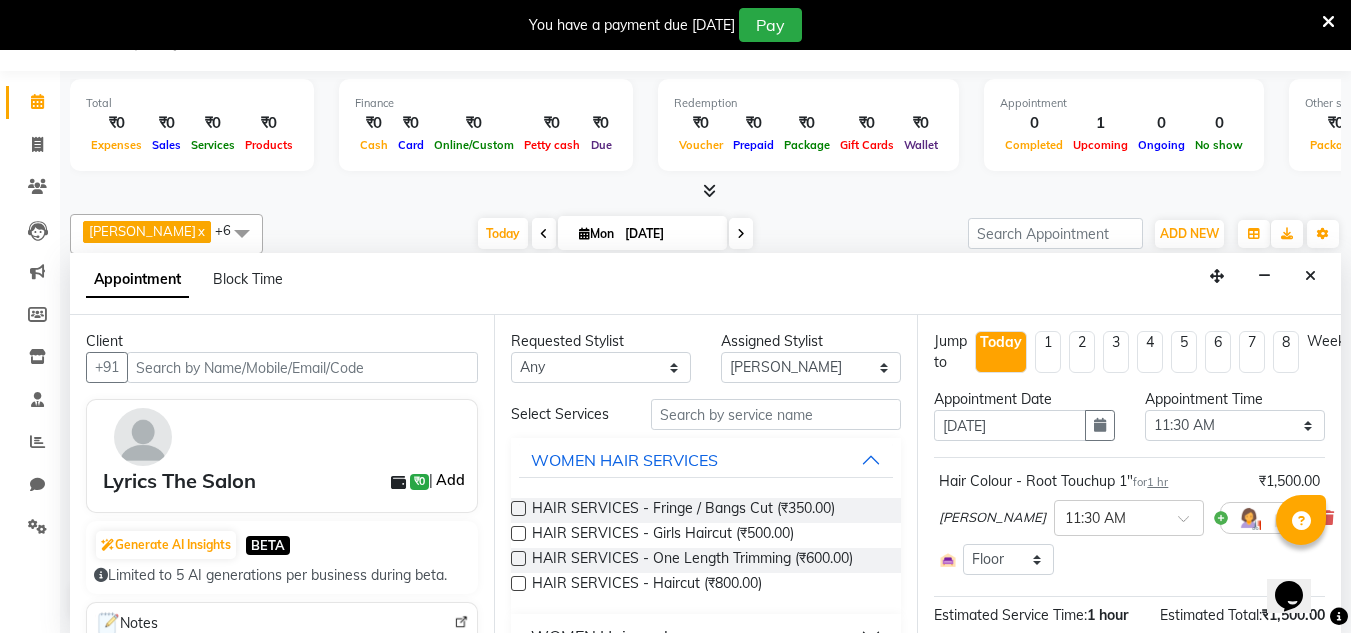 click on "Add" at bounding box center (450, 480) 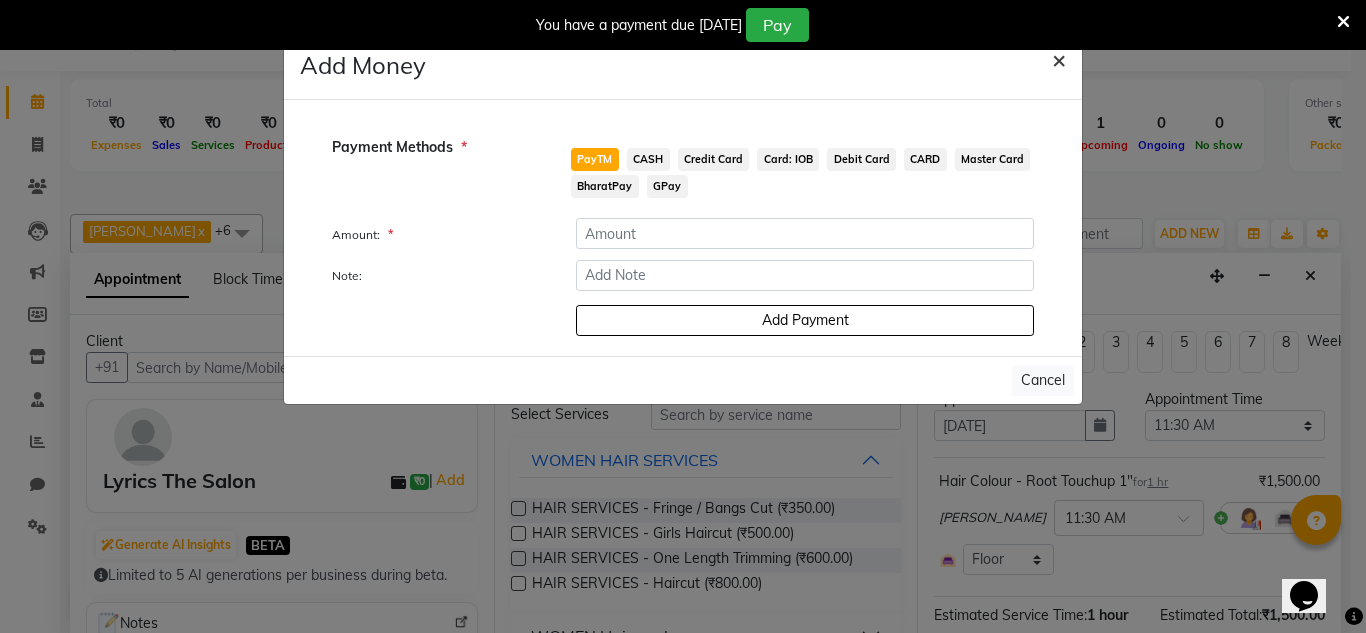 click on "×" 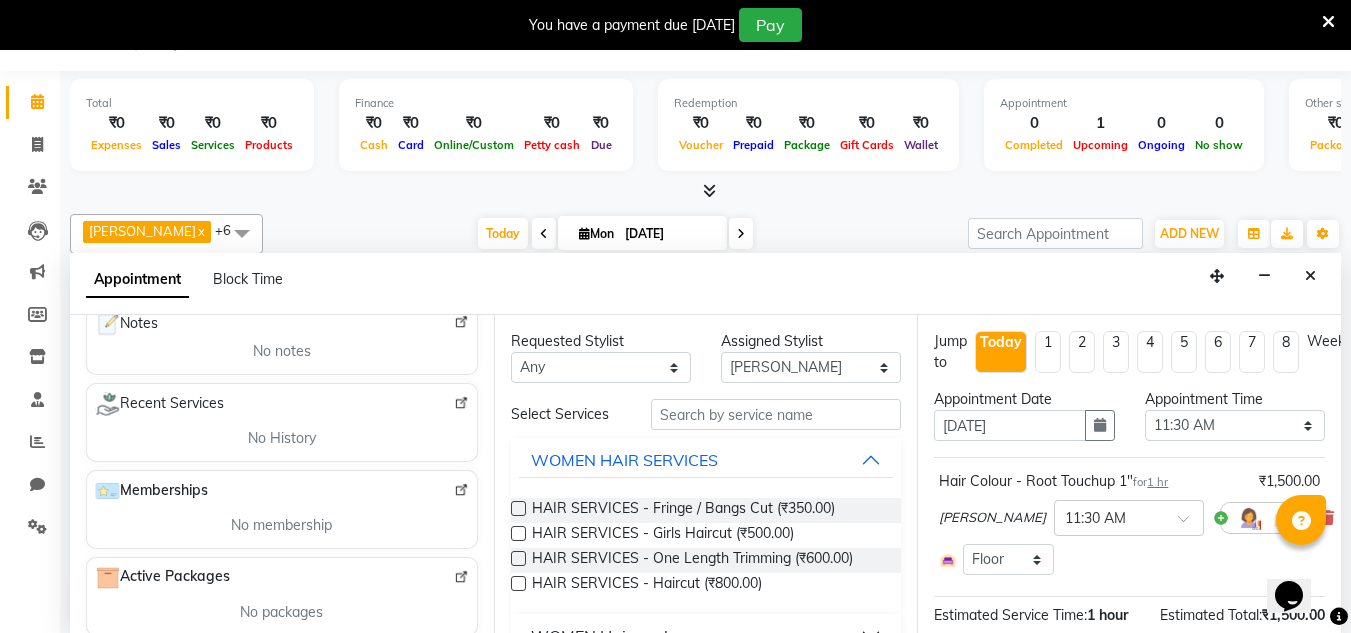 scroll, scrollTop: 0, scrollLeft: 0, axis: both 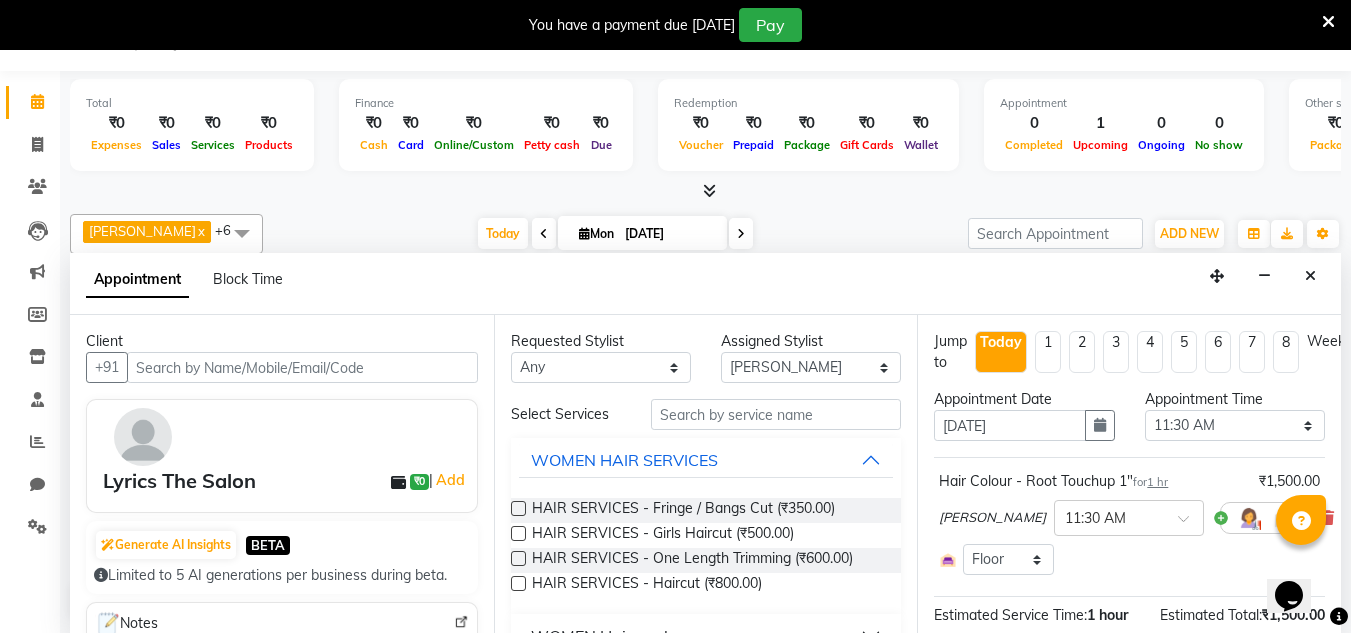click on "Lyrics The Salon" at bounding box center (179, 481) 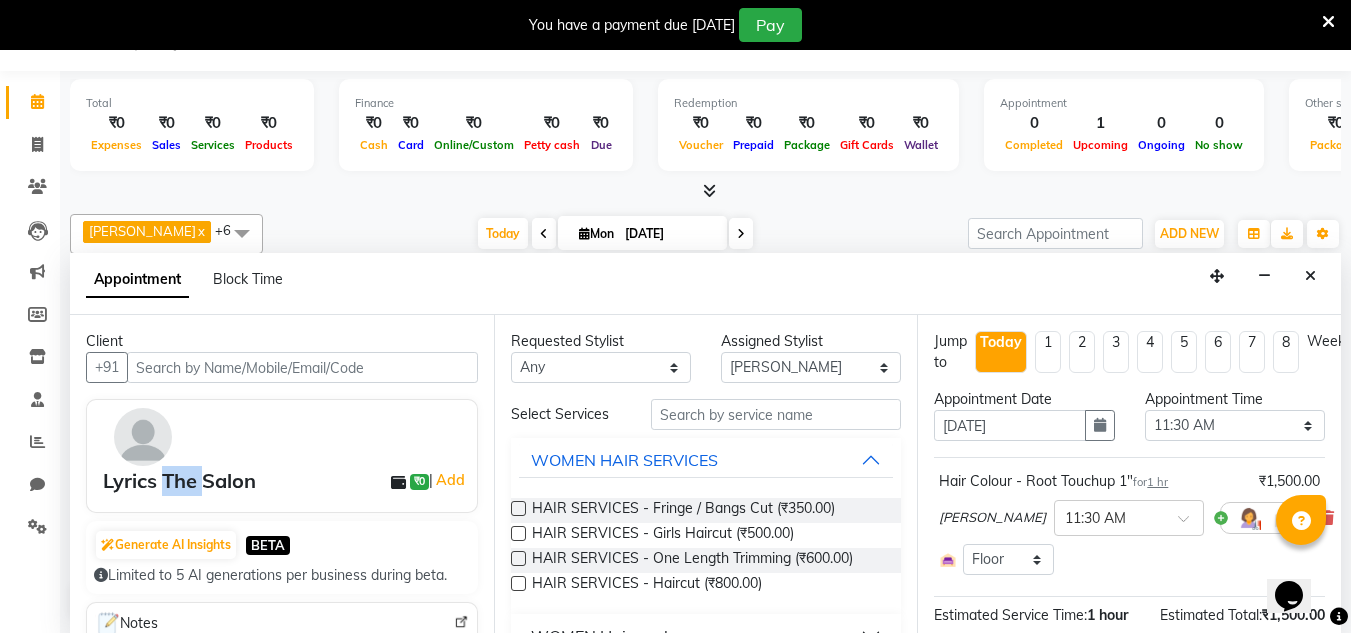 click on "Lyrics The Salon" at bounding box center (179, 481) 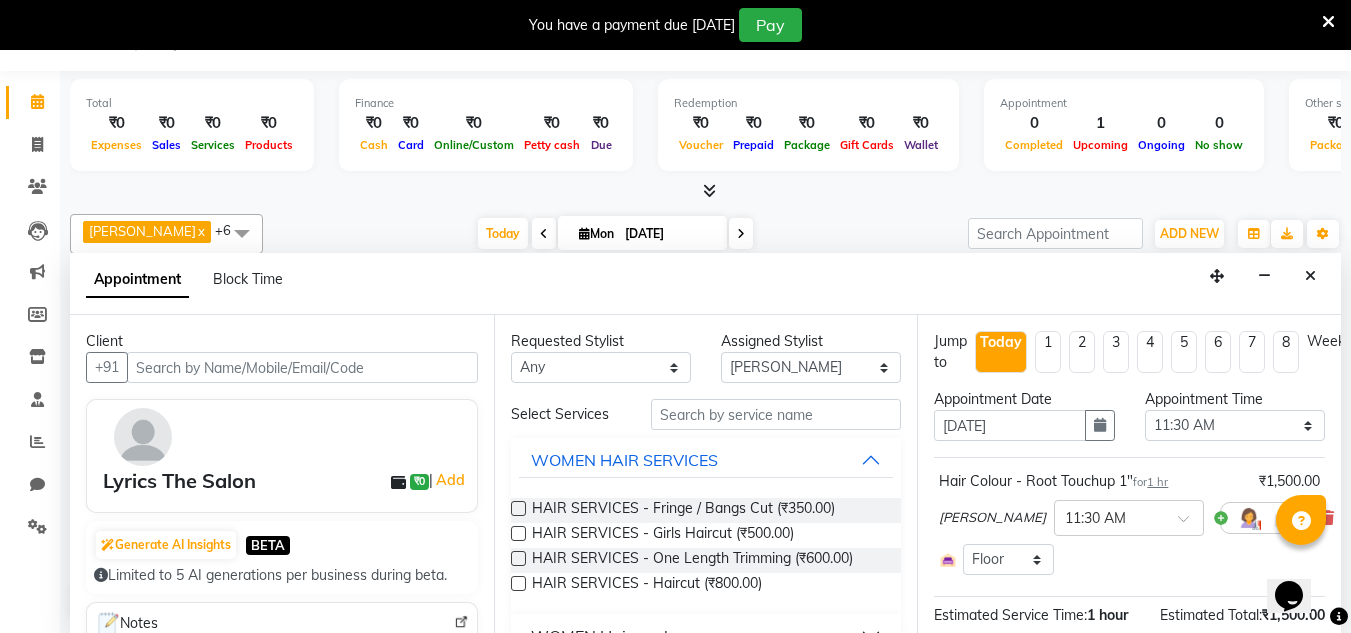 click on "Lyrics The Salon    ₹0  |   Add" at bounding box center [286, 481] 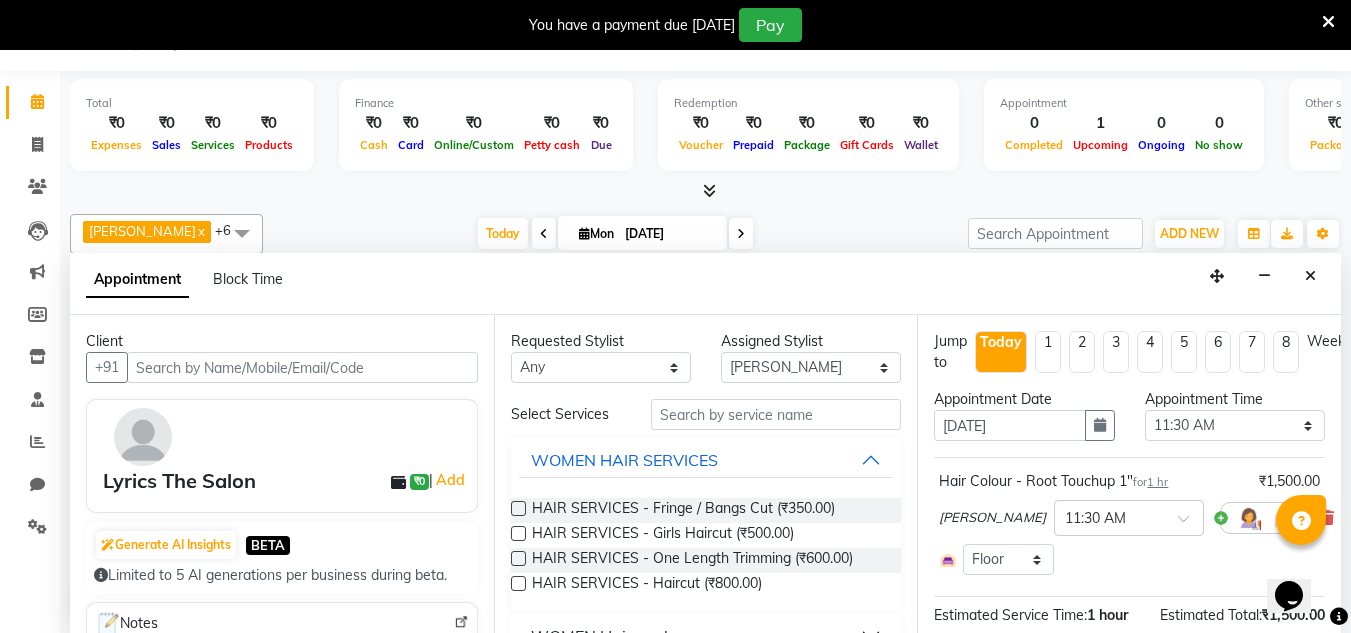 click on "Lyrics The Salon    ₹0  |   Add" at bounding box center (286, 481) 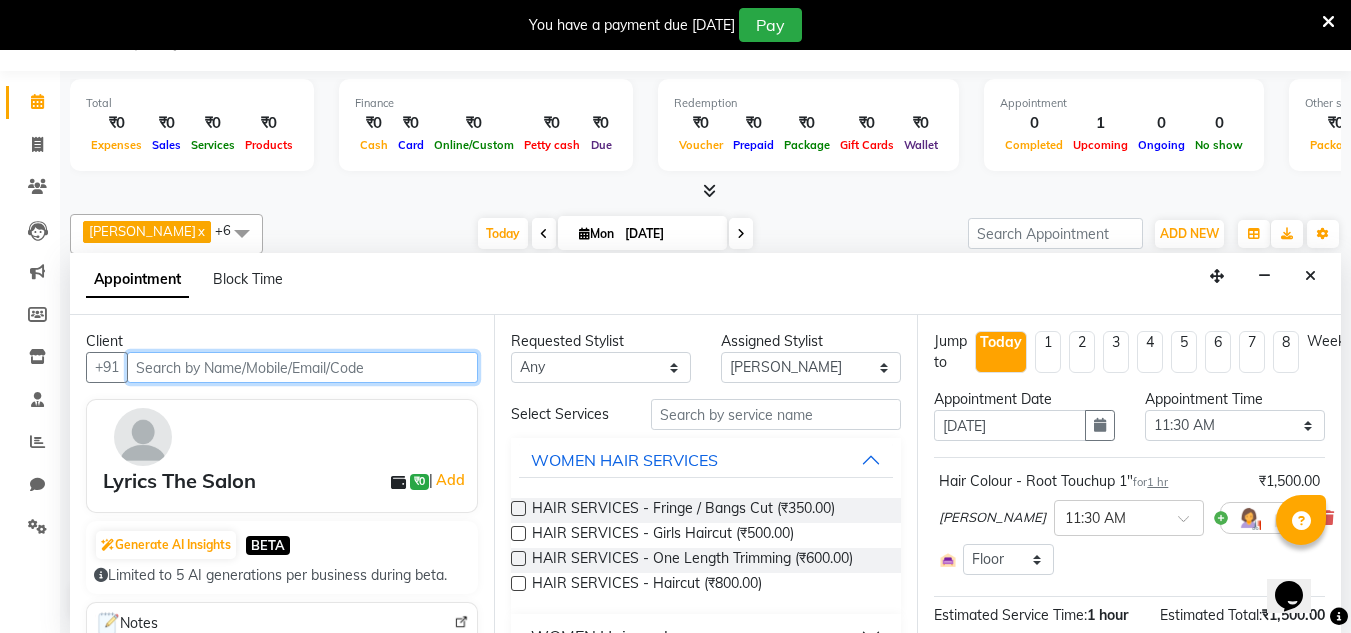 click at bounding box center [302, 367] 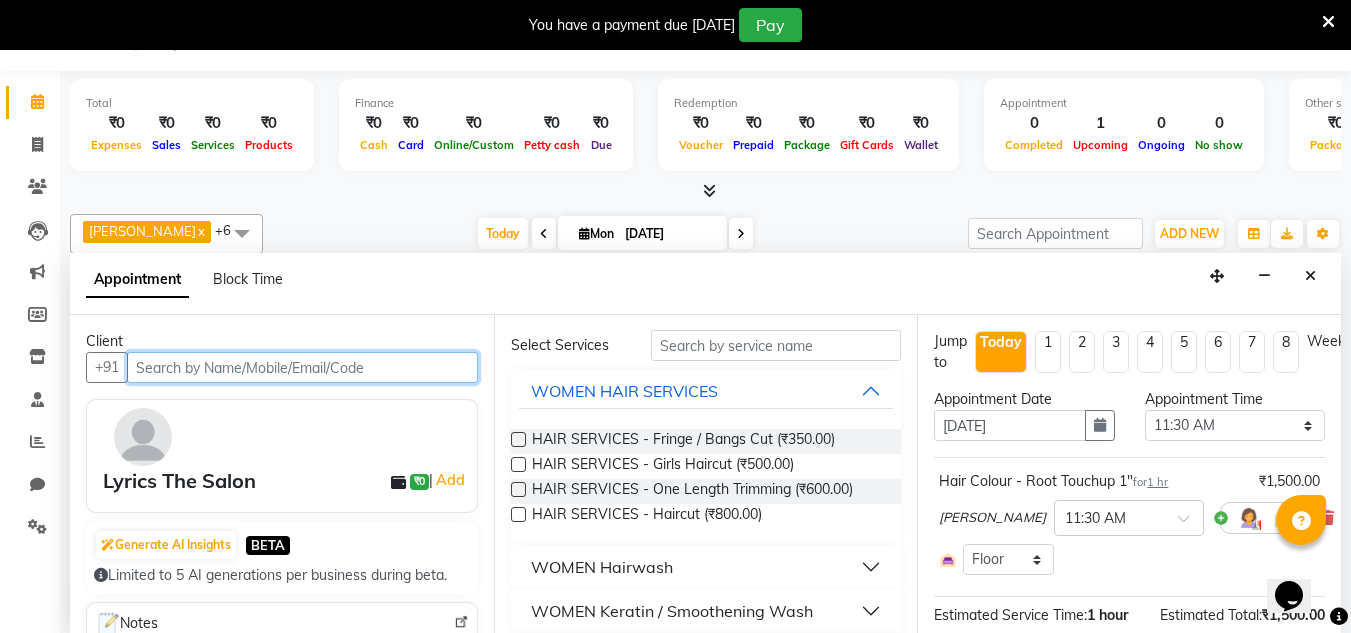 scroll, scrollTop: 0, scrollLeft: 0, axis: both 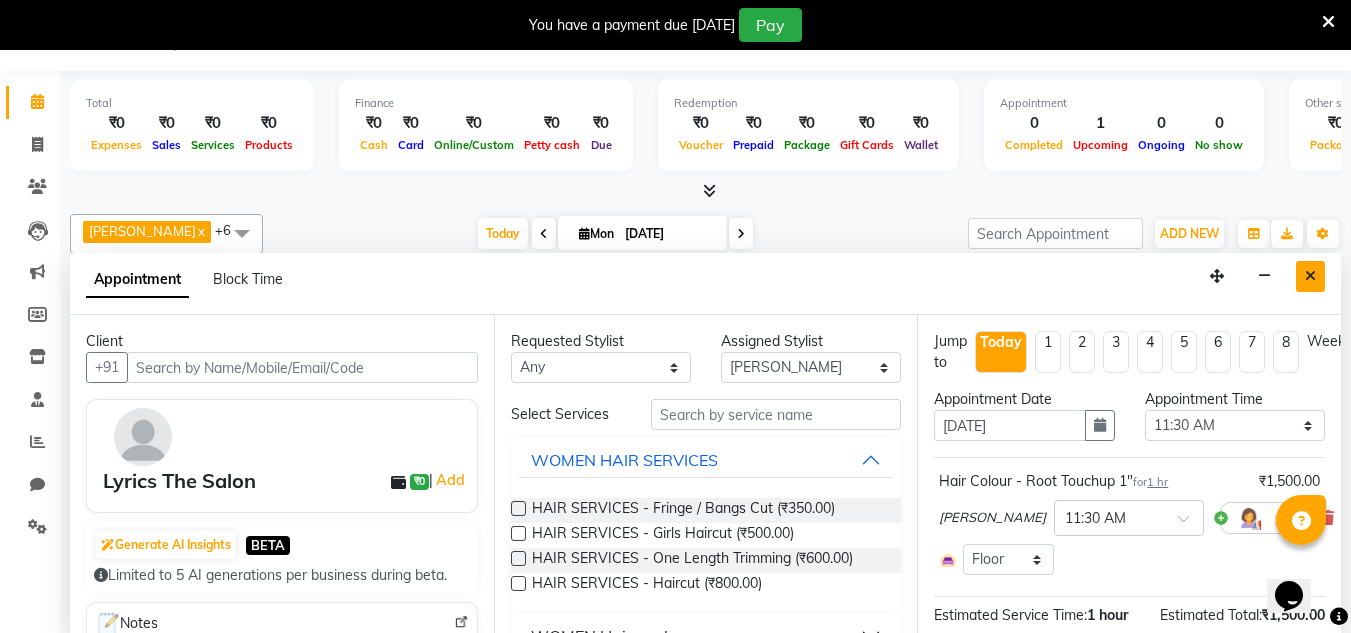 click at bounding box center (1310, 276) 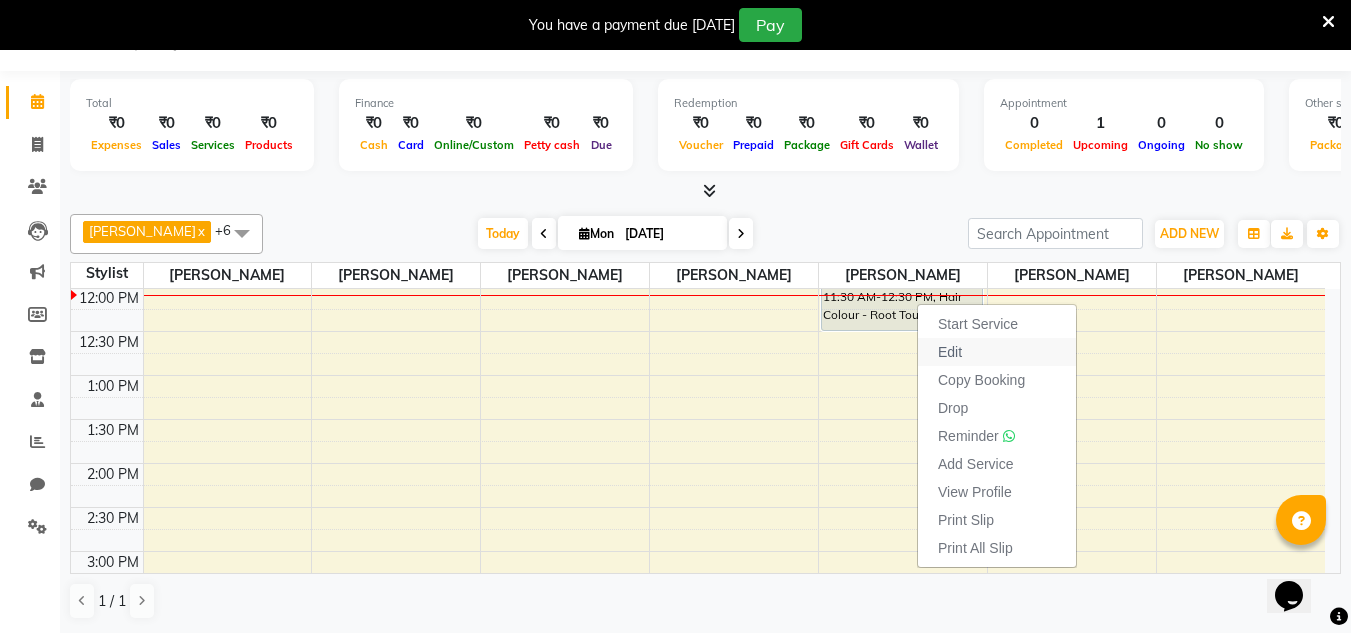 click on "Edit" at bounding box center [997, 352] 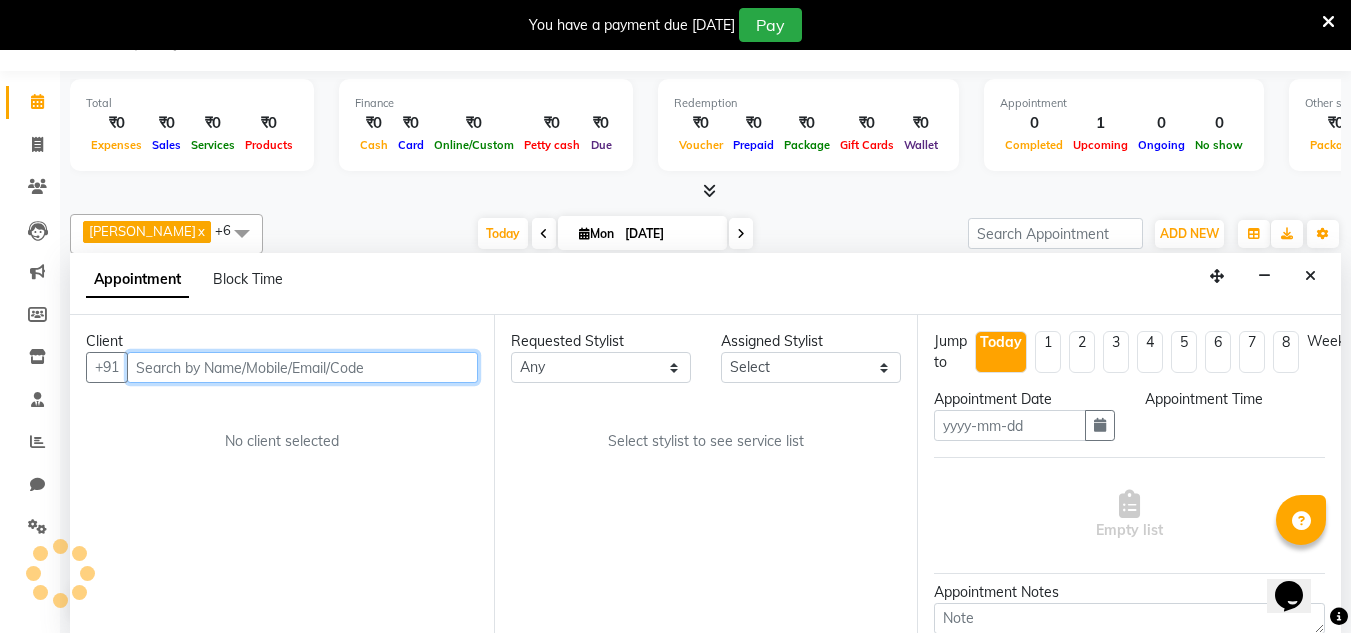 type on "[DATE]" 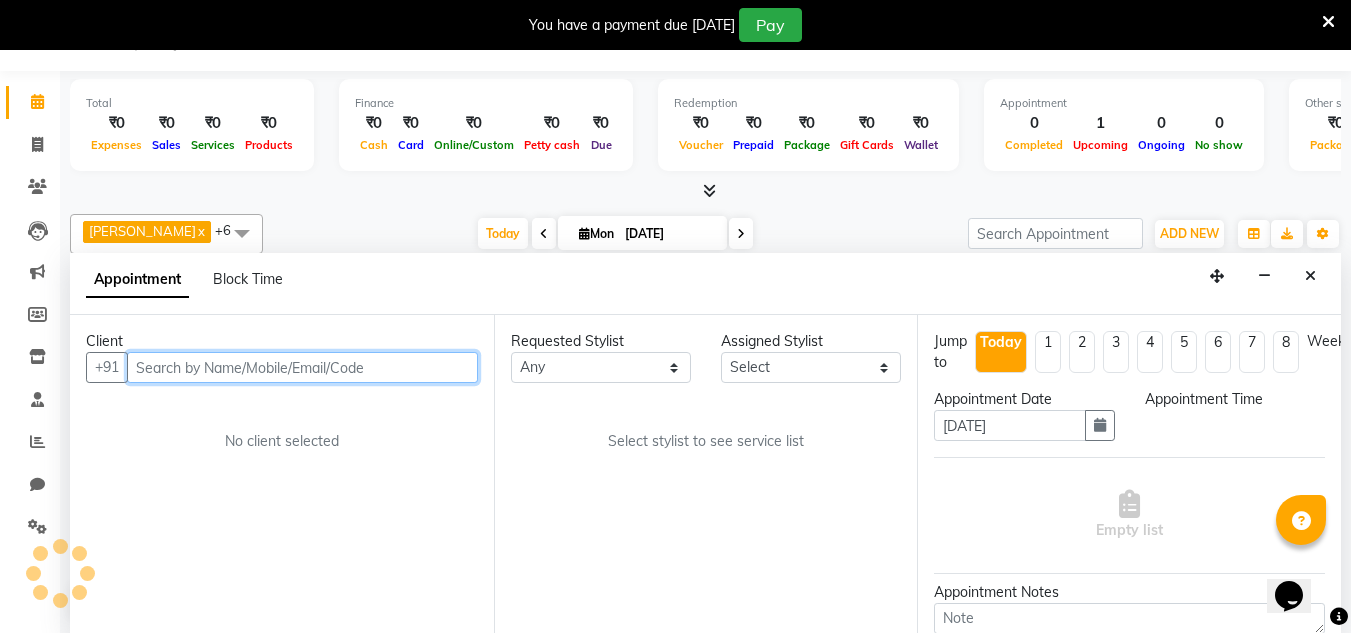 select on "85842" 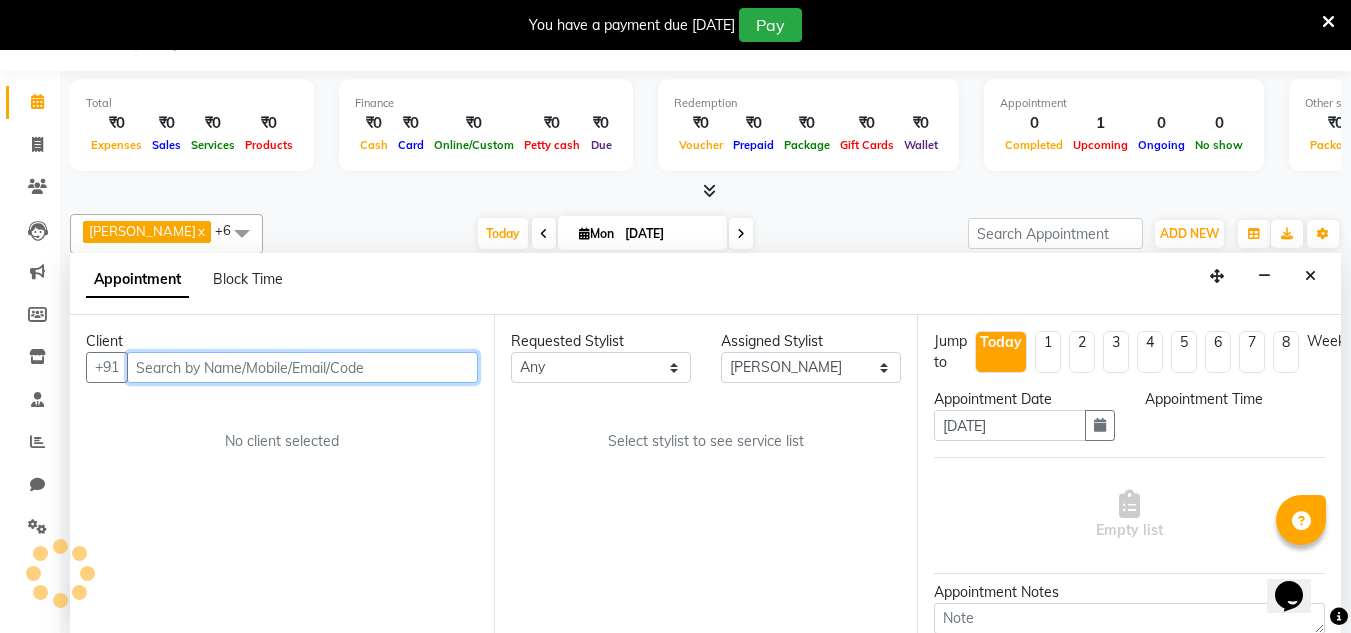 scroll, scrollTop: 353, scrollLeft: 0, axis: vertical 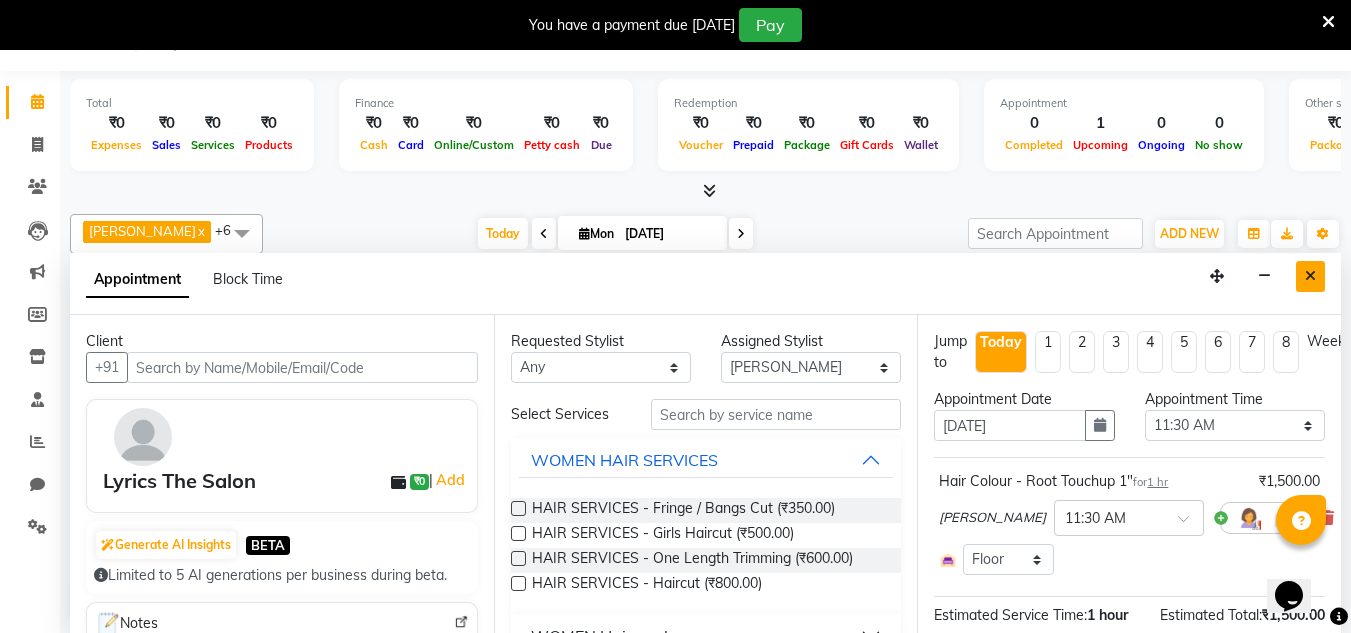 click at bounding box center (1310, 276) 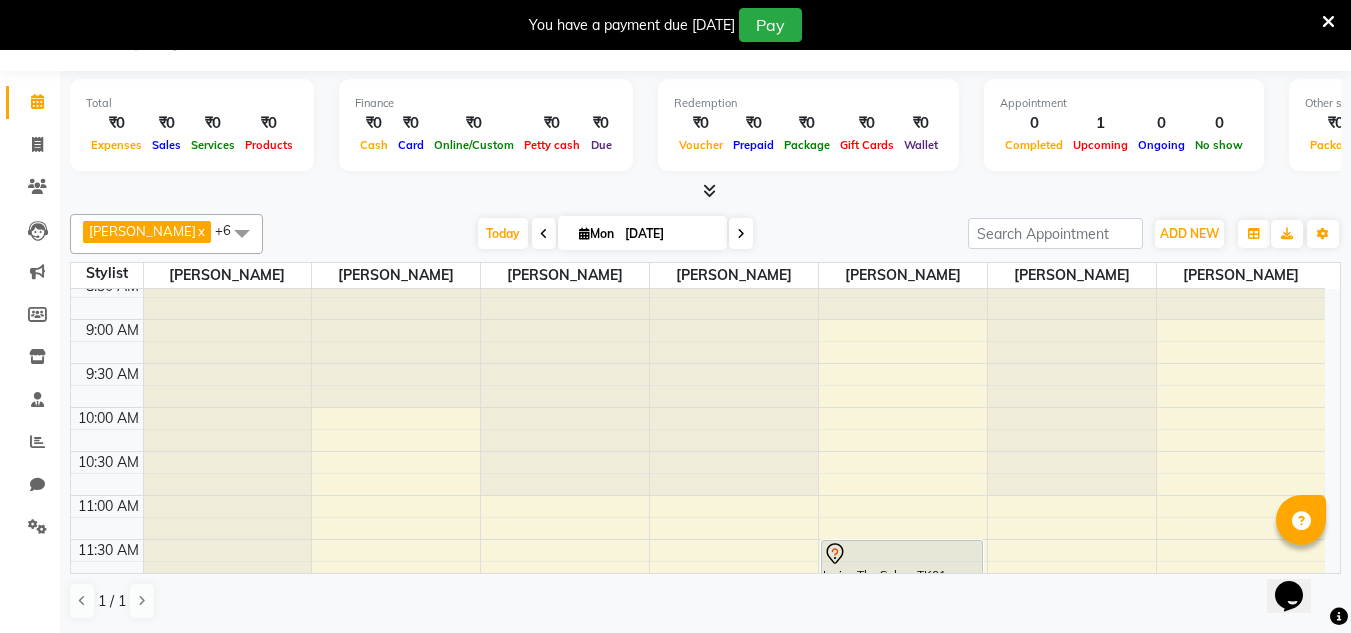scroll, scrollTop: 0, scrollLeft: 0, axis: both 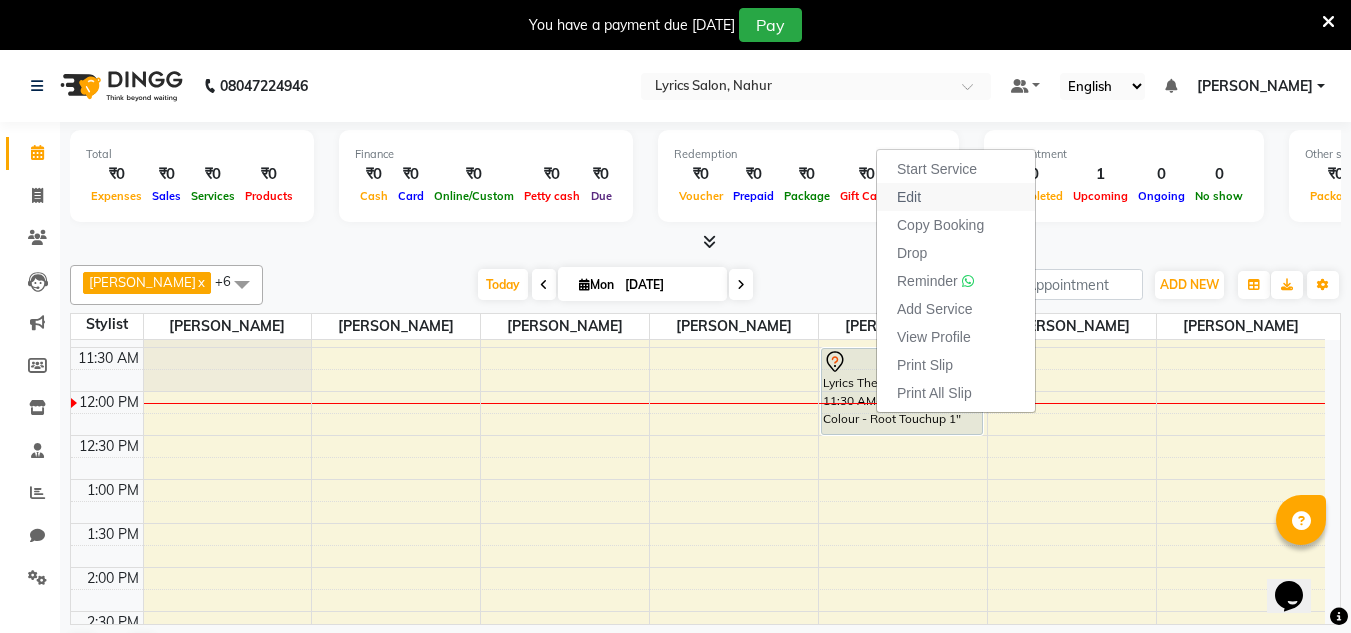 click on "Edit" at bounding box center [956, 197] 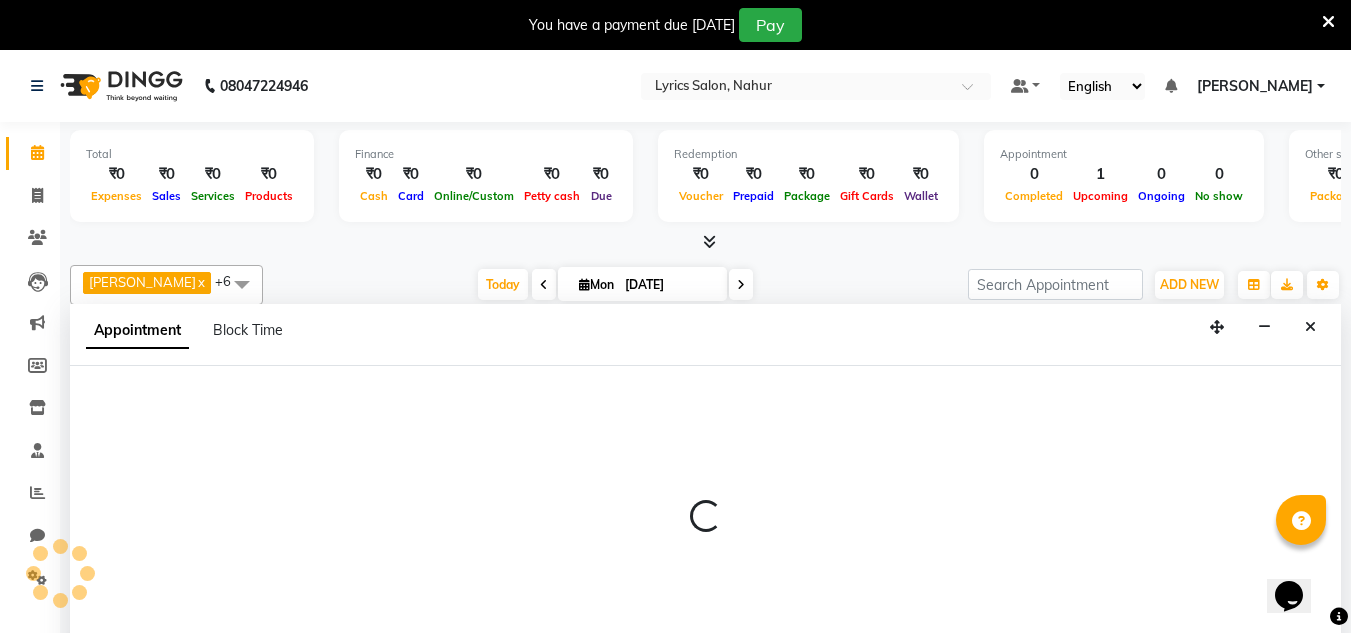 scroll, scrollTop: 51, scrollLeft: 0, axis: vertical 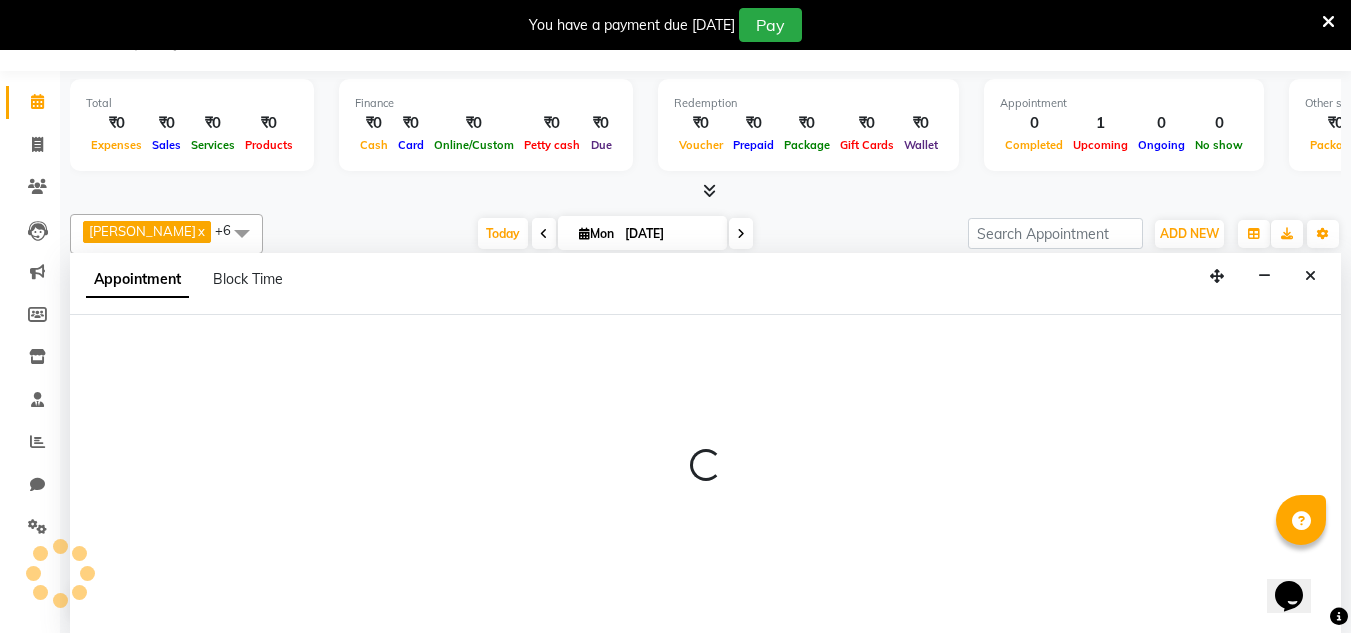 select on "tentative" 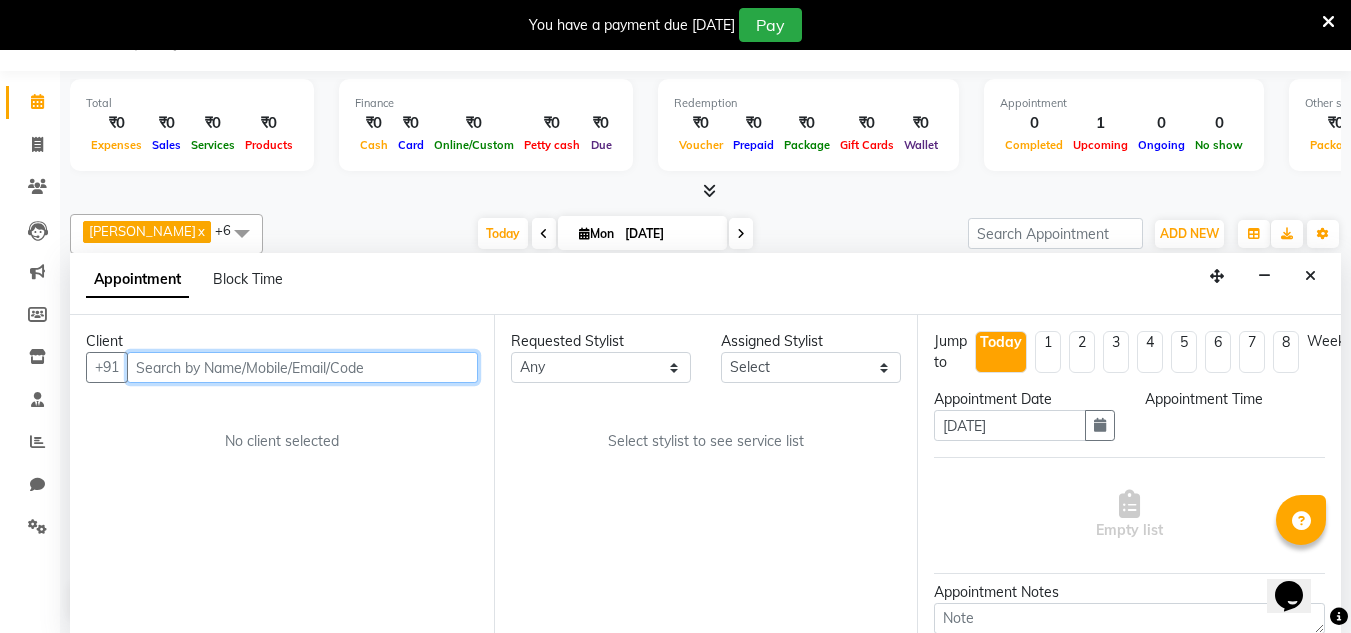 select on "85842" 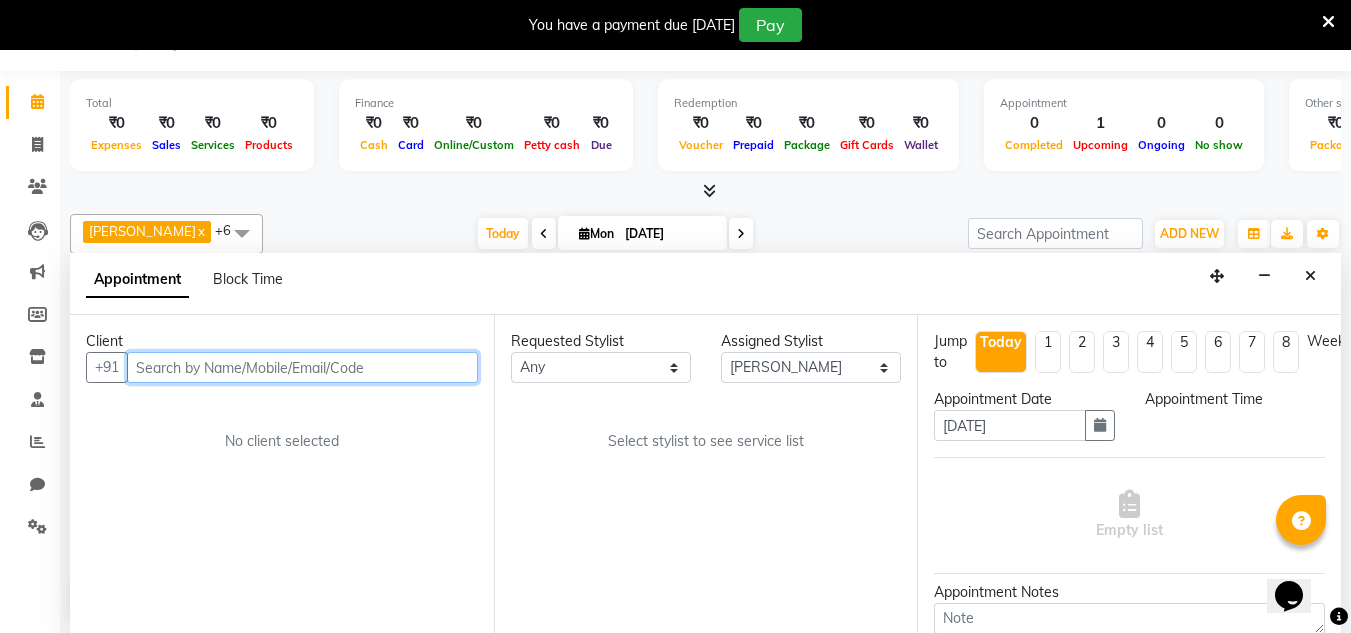 scroll, scrollTop: 353, scrollLeft: 0, axis: vertical 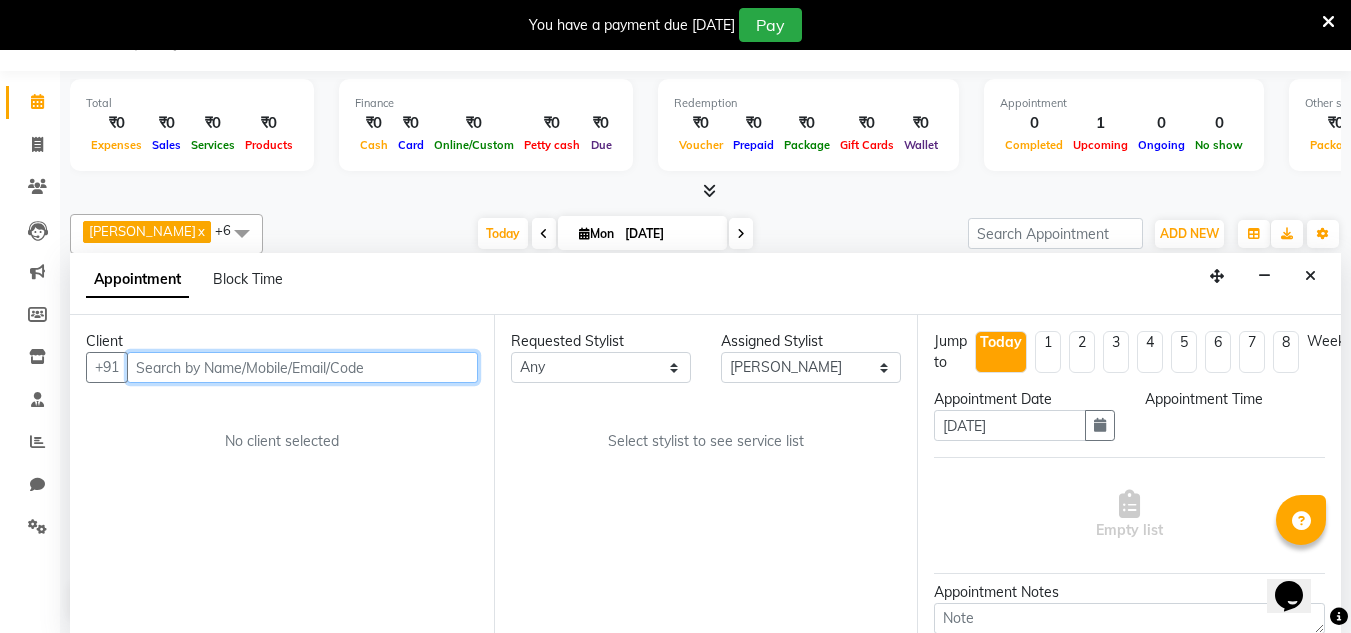 select on "690" 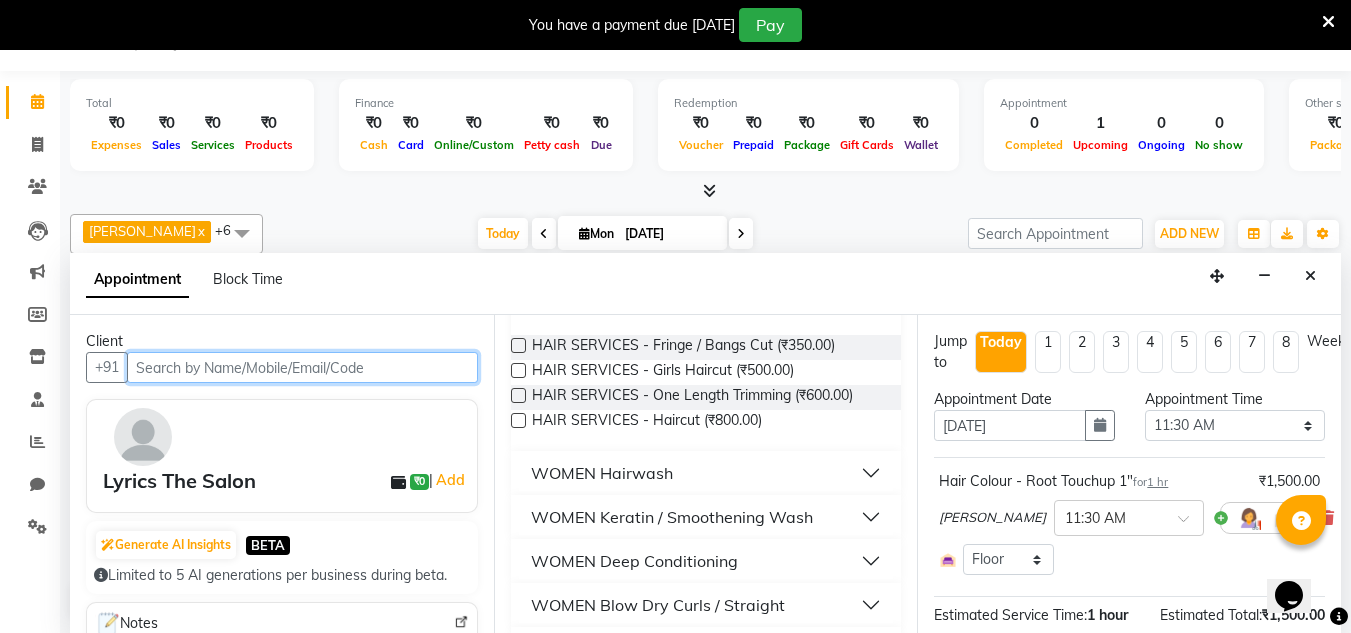 scroll, scrollTop: 200, scrollLeft: 0, axis: vertical 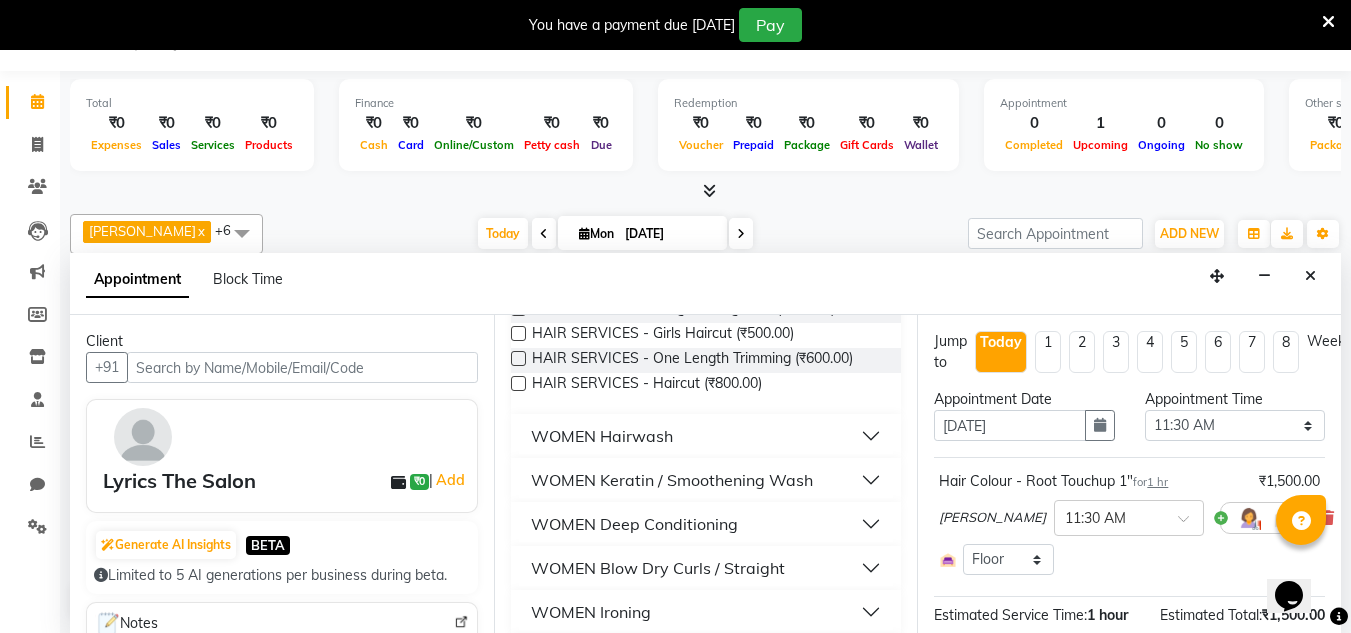 click on "Hair Colour - Root Touchup 1"   for  1 hr" at bounding box center [1053, 481] 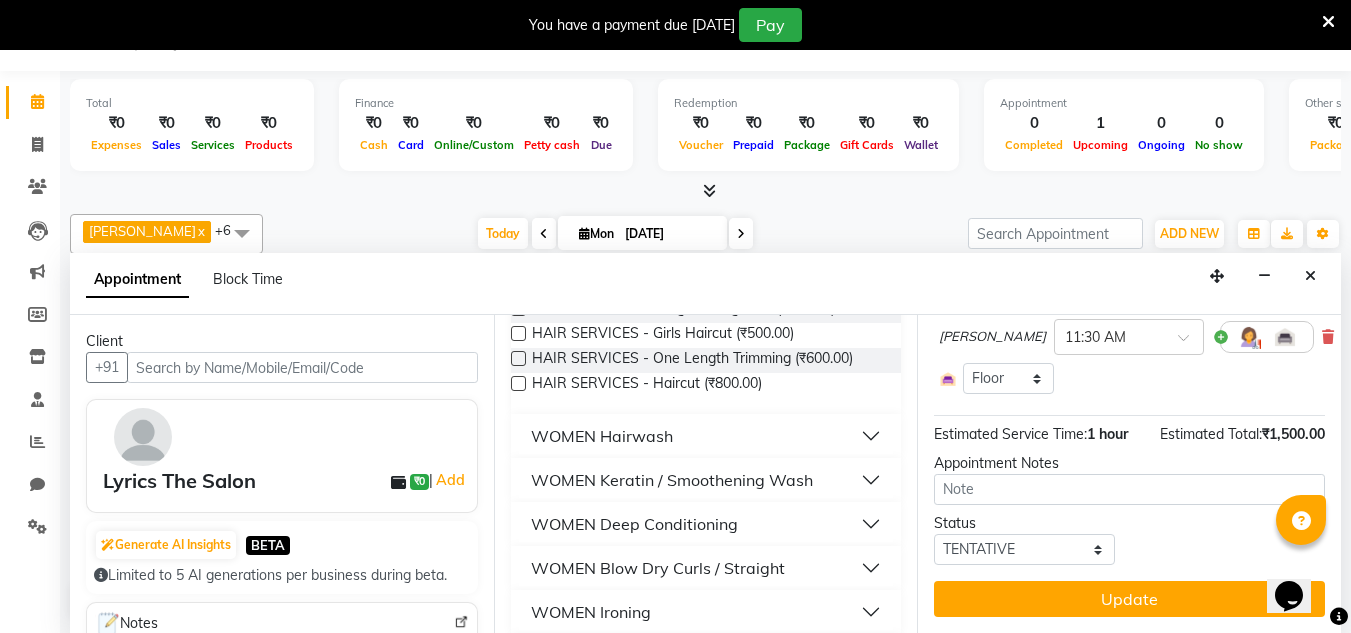 scroll, scrollTop: 99, scrollLeft: 0, axis: vertical 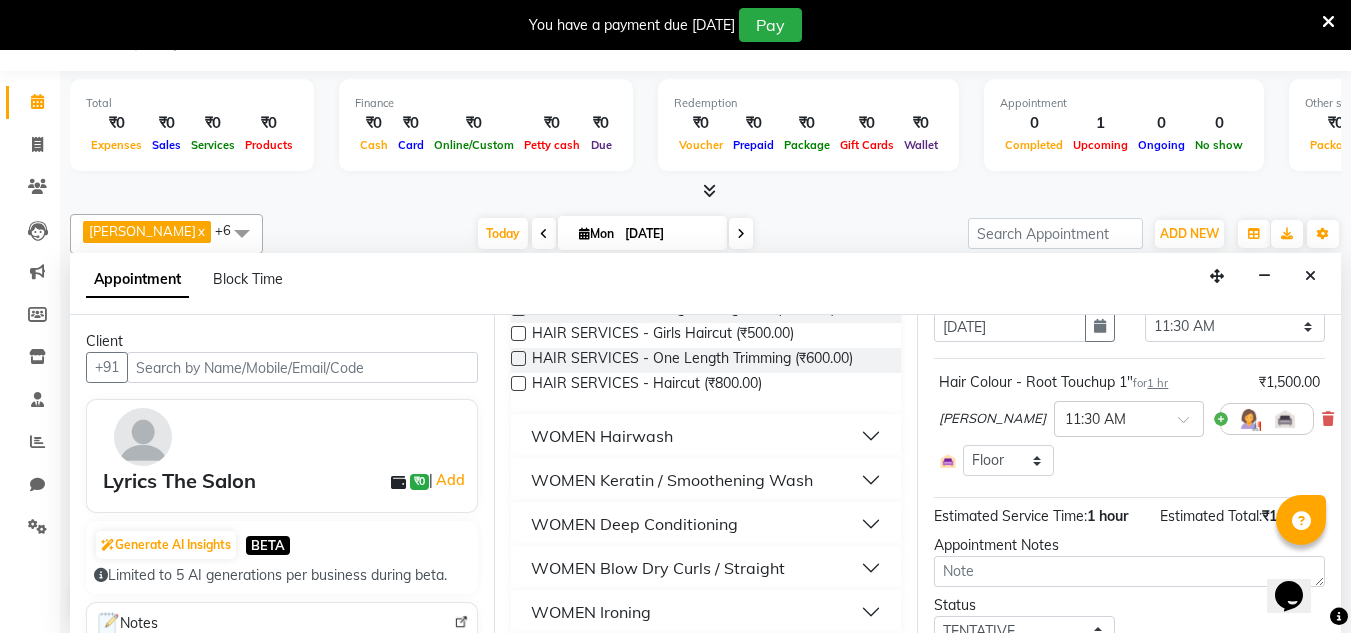 click on "[PERSON_NAME]" at bounding box center [992, 419] 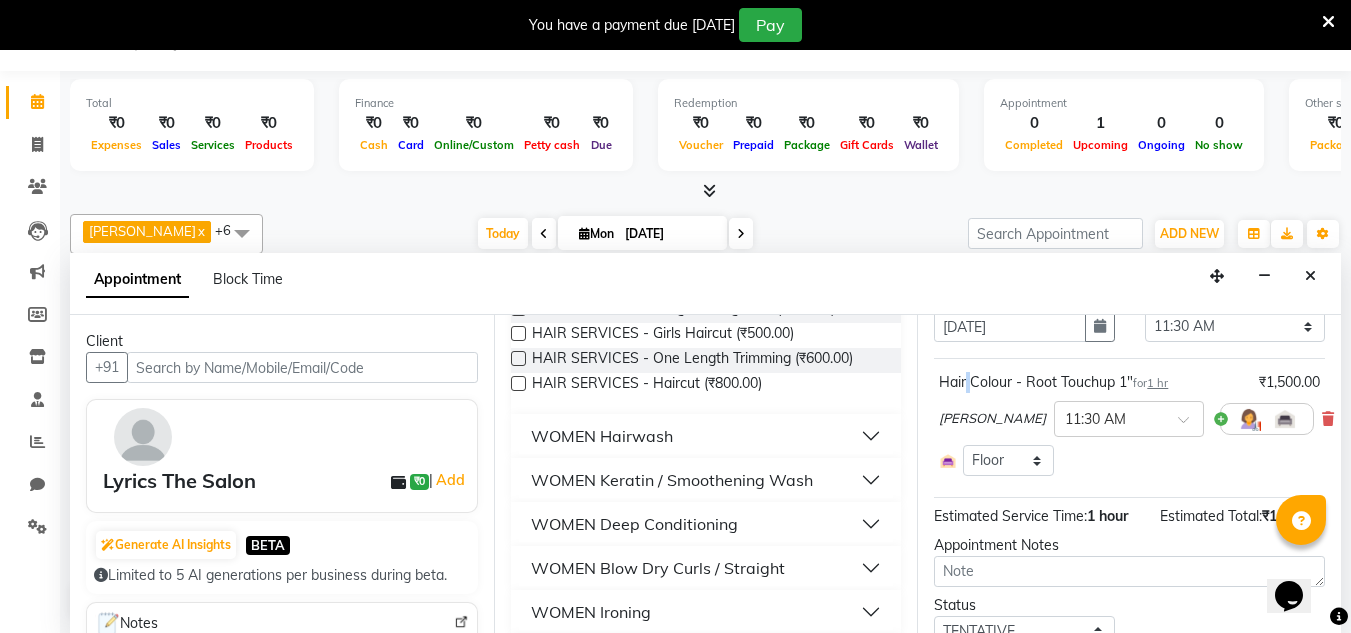 click on "Hair Colour - Root Touchup 1"   for  1 hr" at bounding box center (1053, 382) 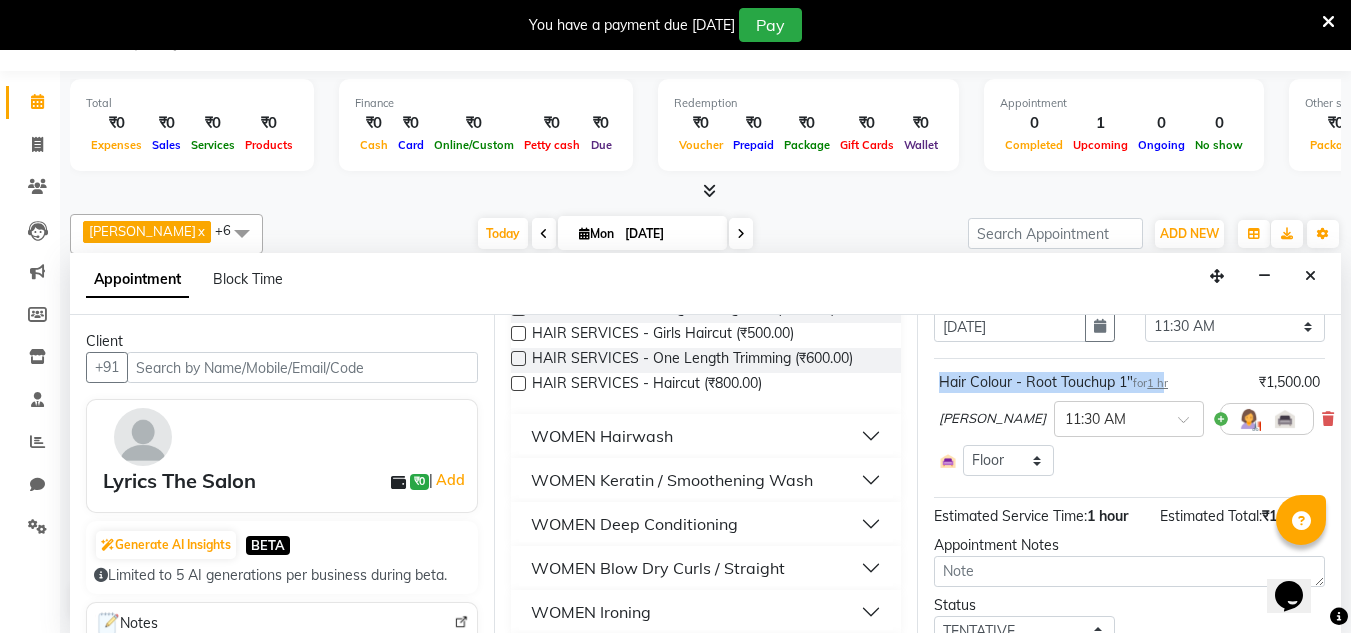 drag, startPoint x: 939, startPoint y: 377, endPoint x: 1171, endPoint y: 383, distance: 232.07758 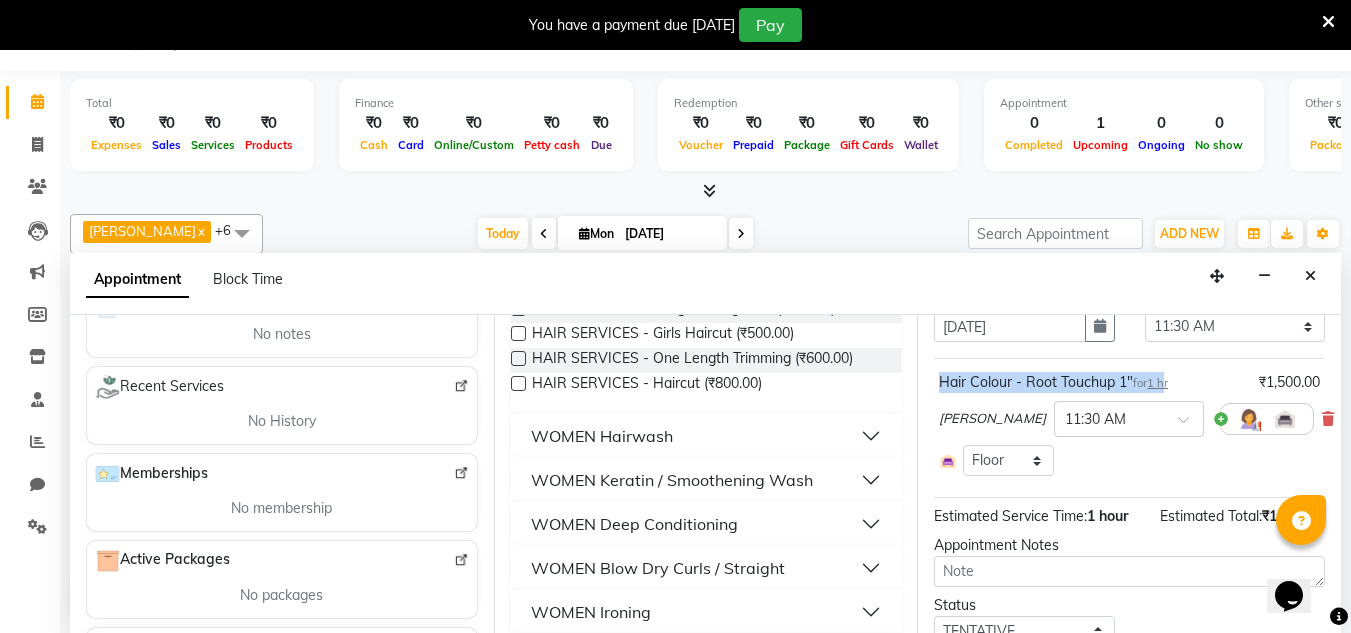 scroll, scrollTop: 406, scrollLeft: 0, axis: vertical 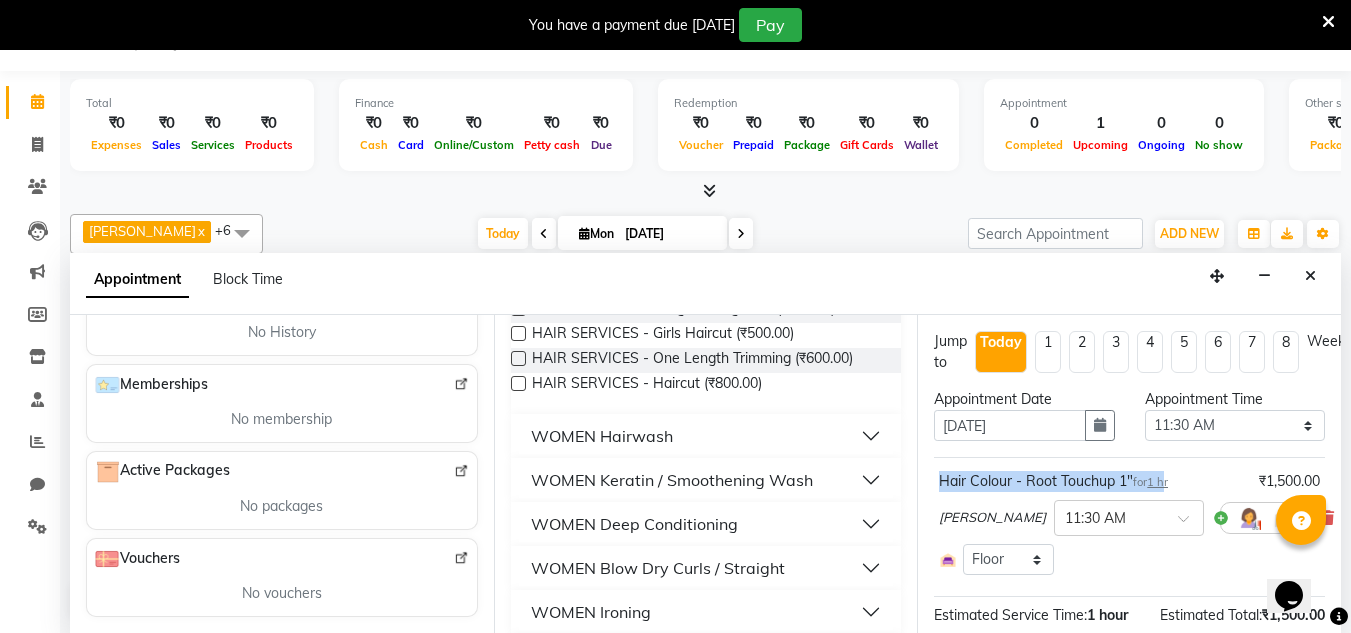 click on "Hair Colour - Root Touchup 1"   for  1 hr" at bounding box center [1053, 481] 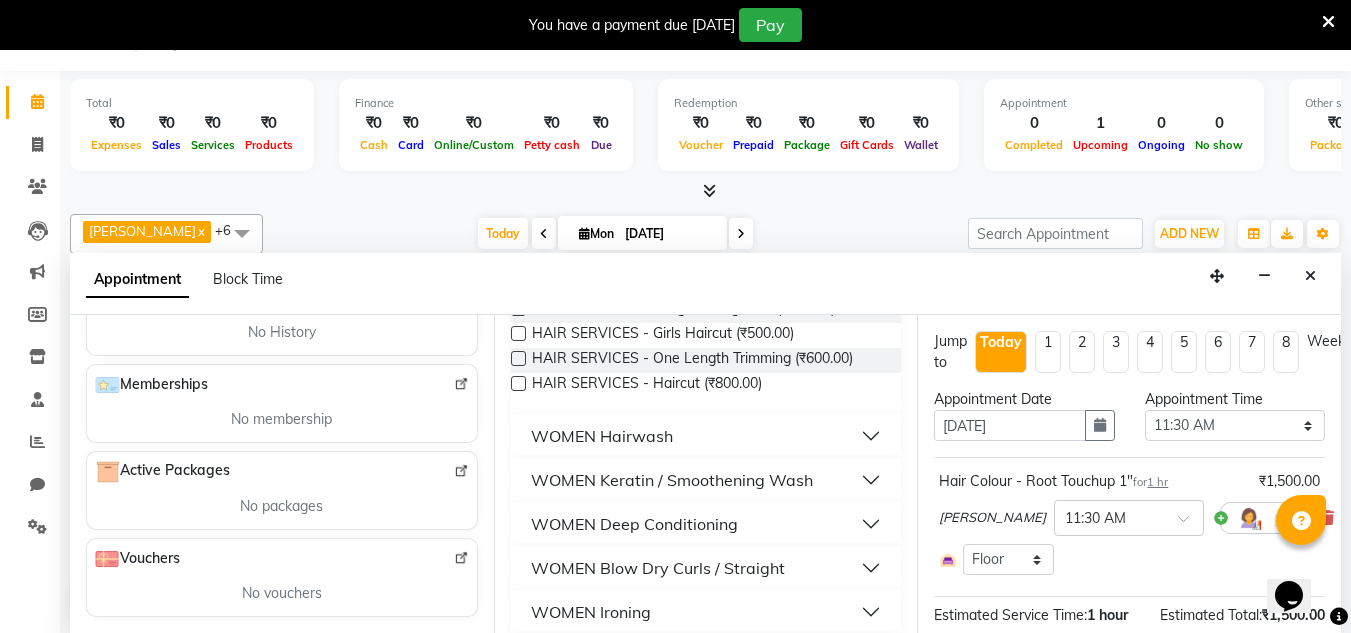 click on "Hair Colour - Root Touchup 1"   for  1 hr ₹1,500.00" at bounding box center (1129, 481) 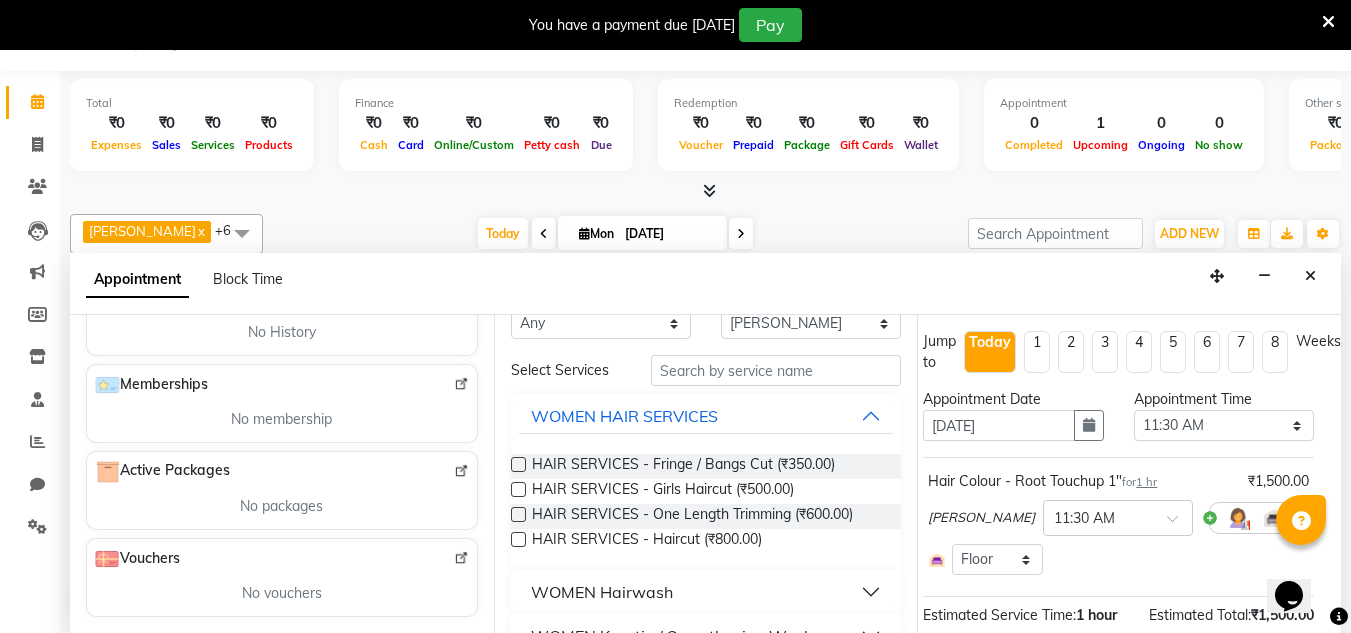 scroll, scrollTop: 0, scrollLeft: 0, axis: both 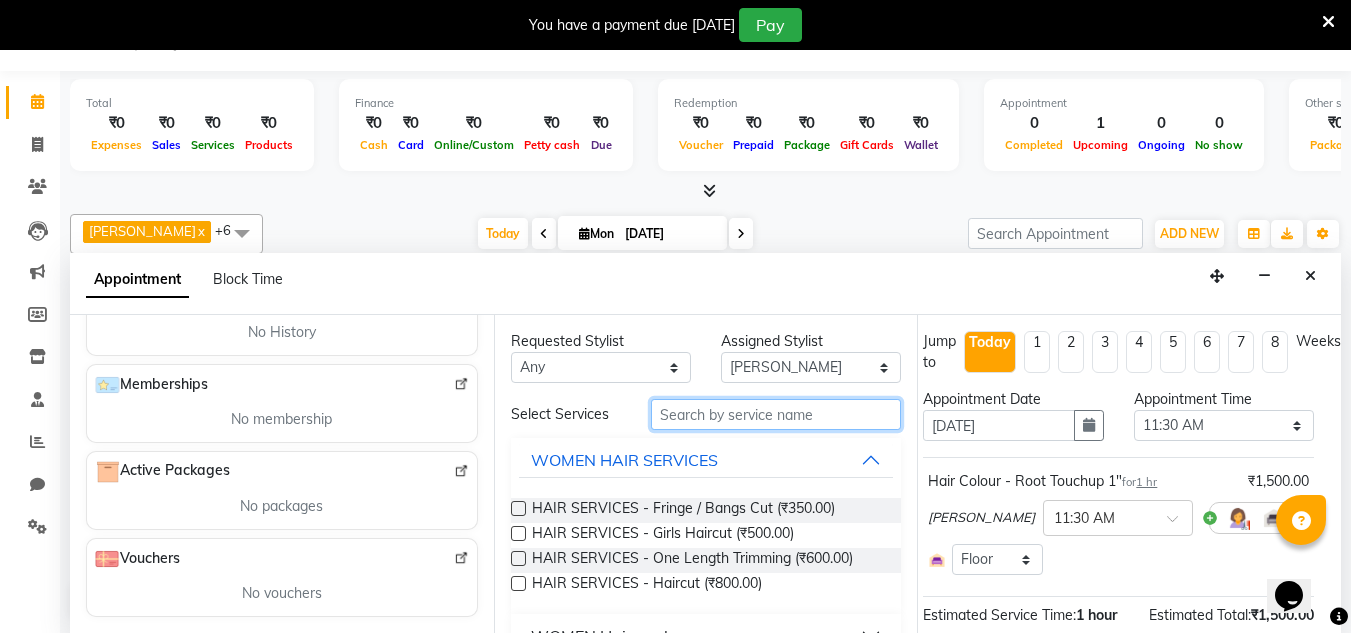 click at bounding box center (776, 414) 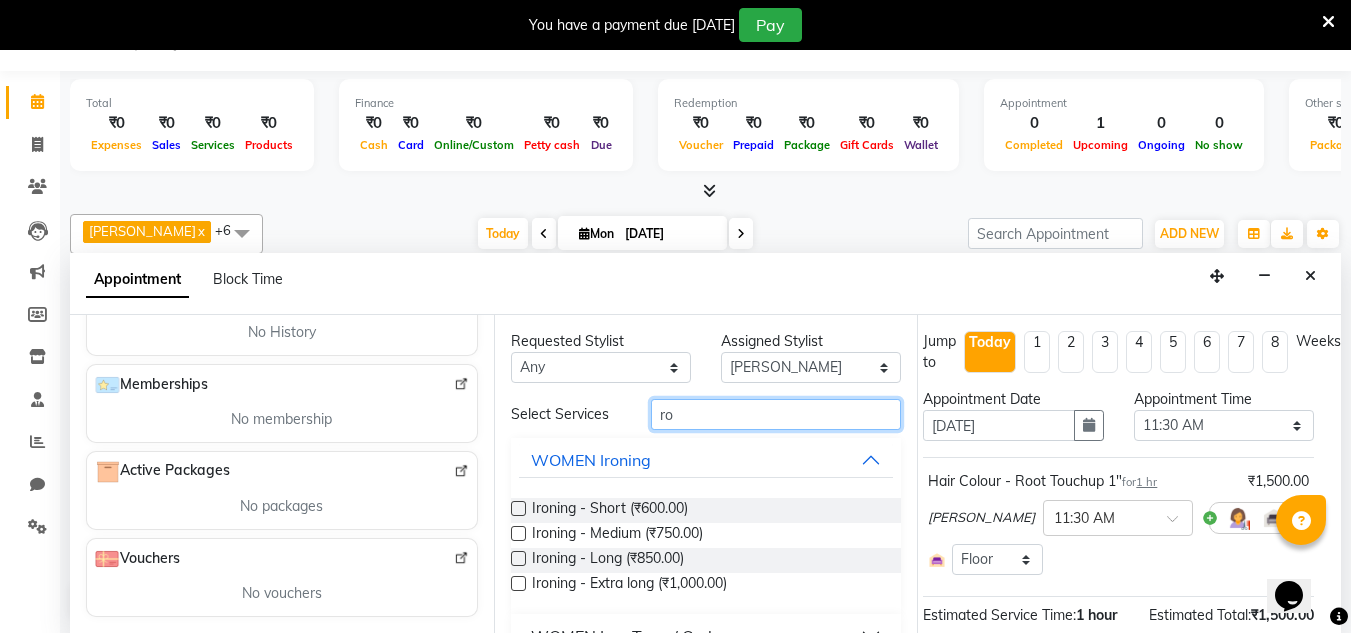 type on "r" 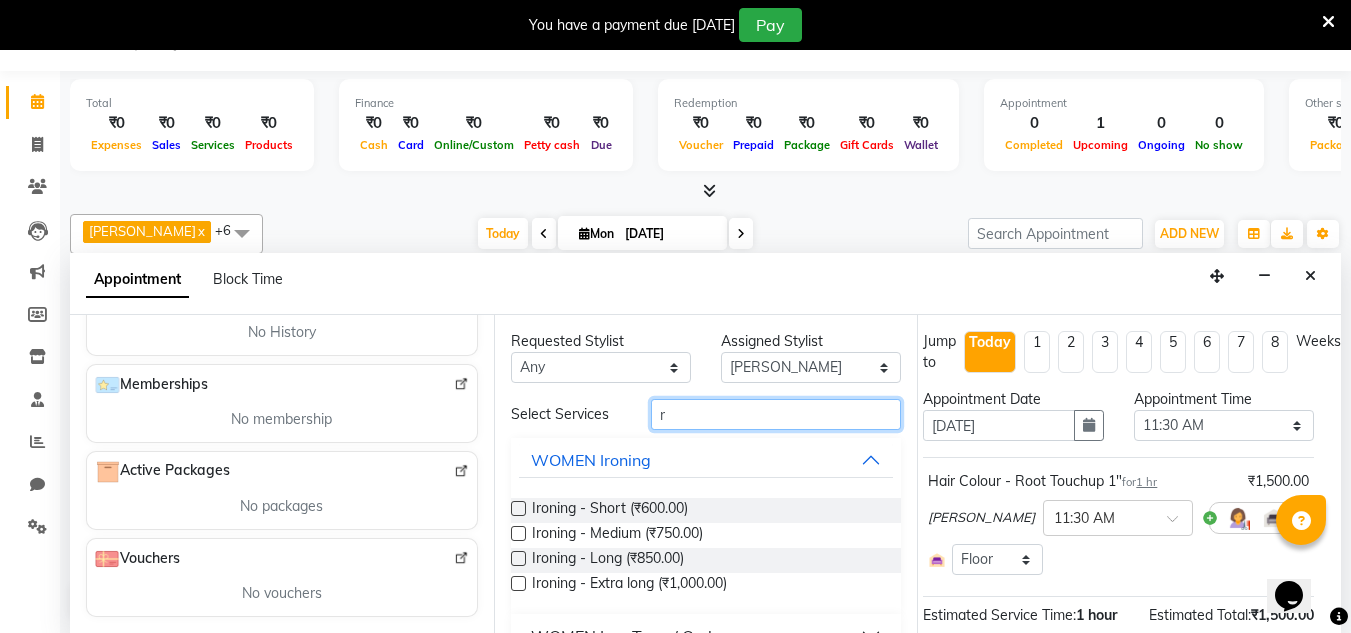 type 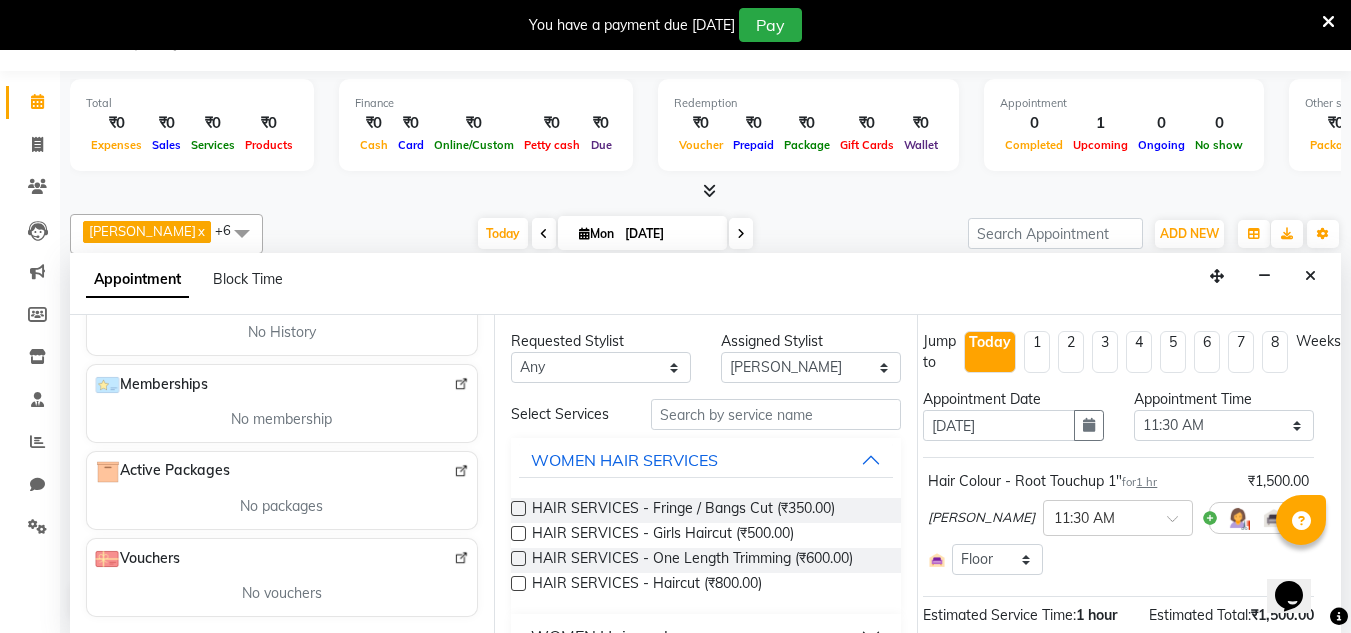 click at bounding box center (1328, 22) 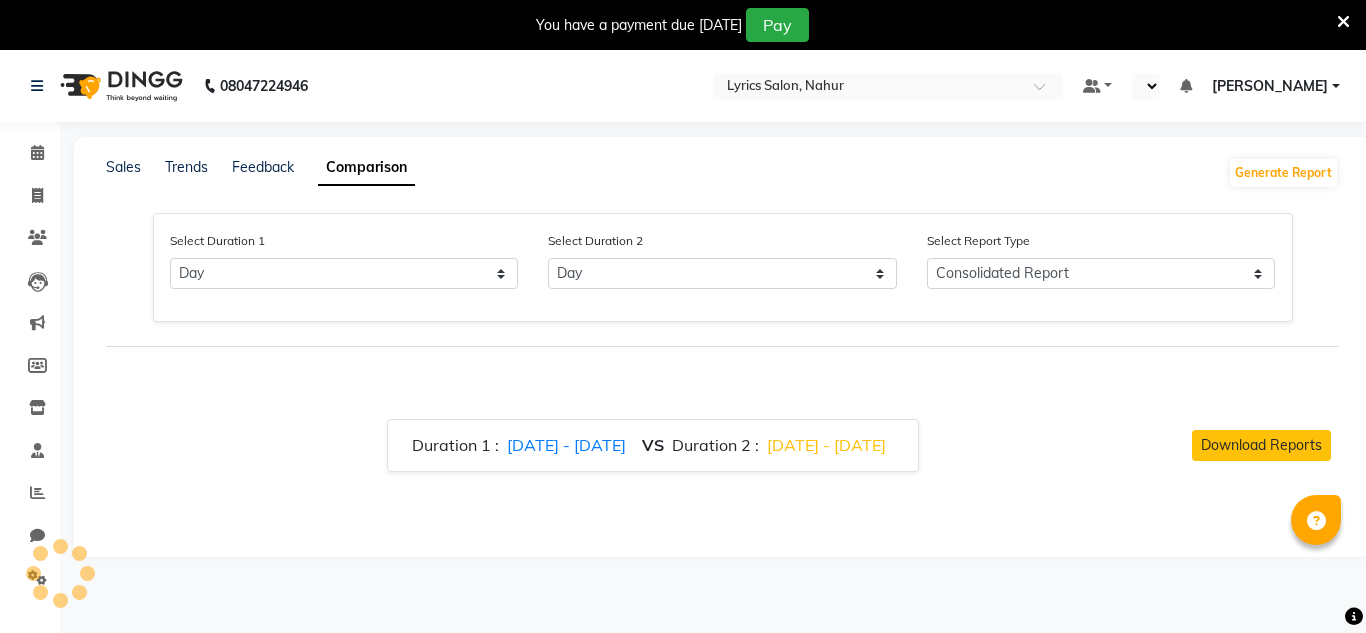 select on "single_date" 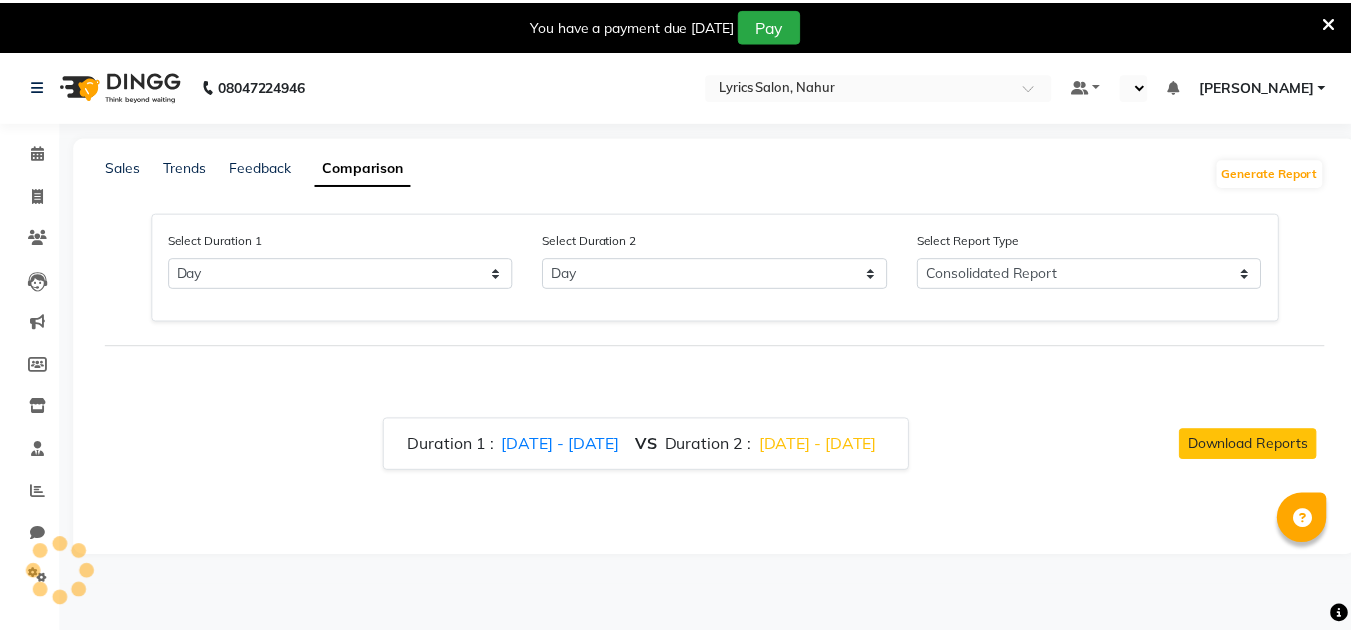scroll, scrollTop: 0, scrollLeft: 0, axis: both 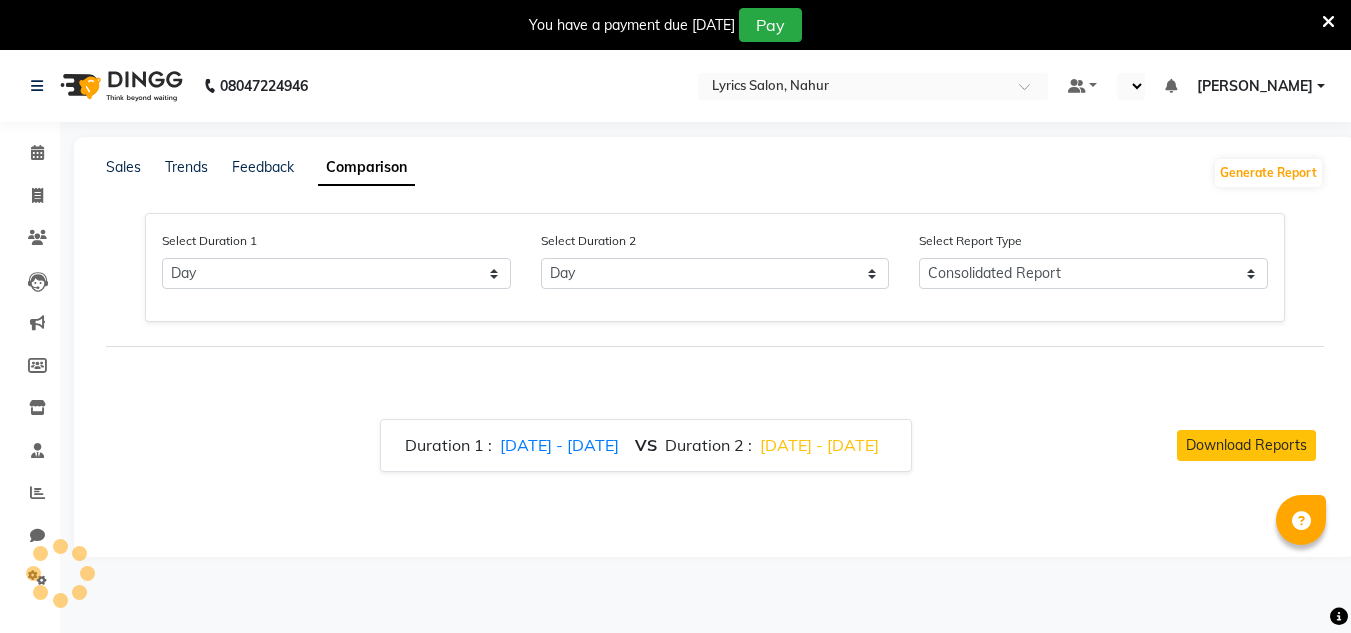 select on "en" 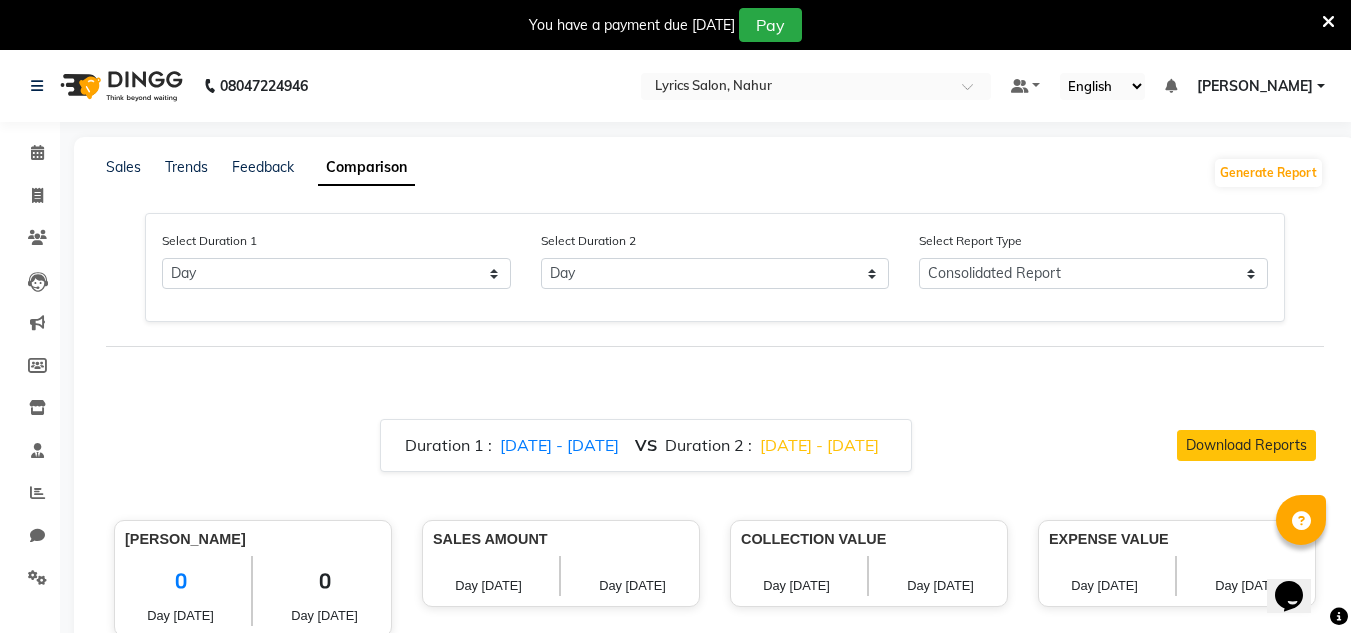scroll, scrollTop: 0, scrollLeft: 0, axis: both 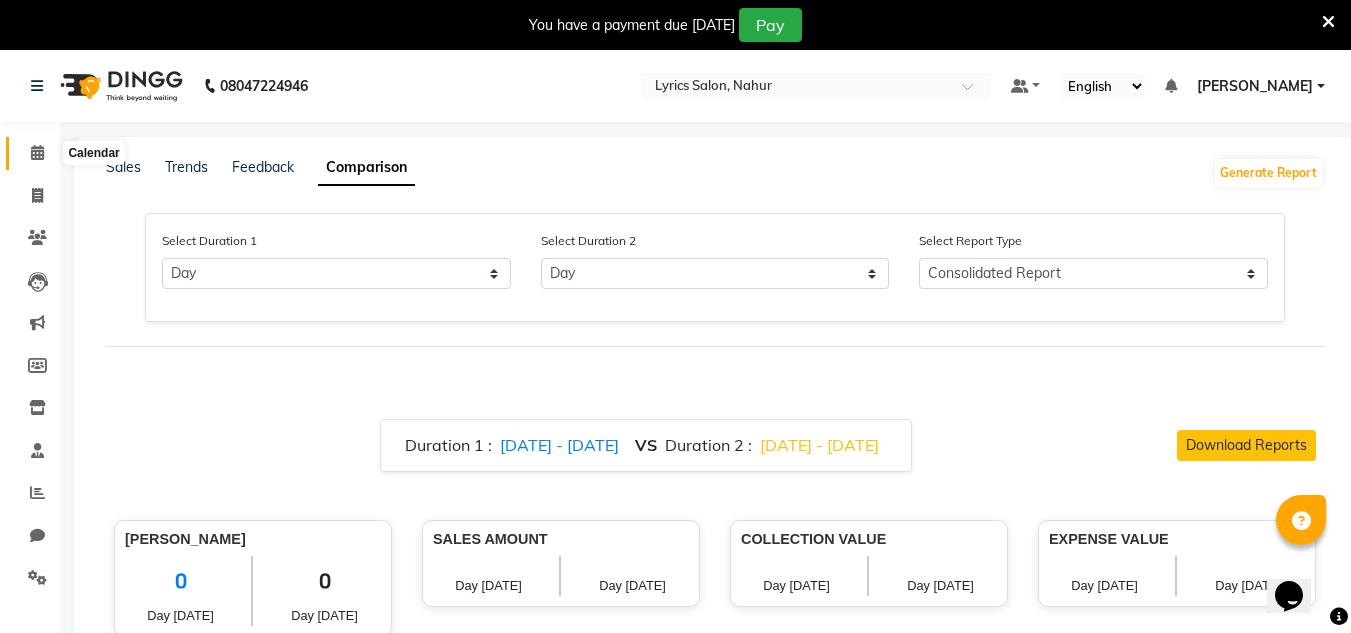 click 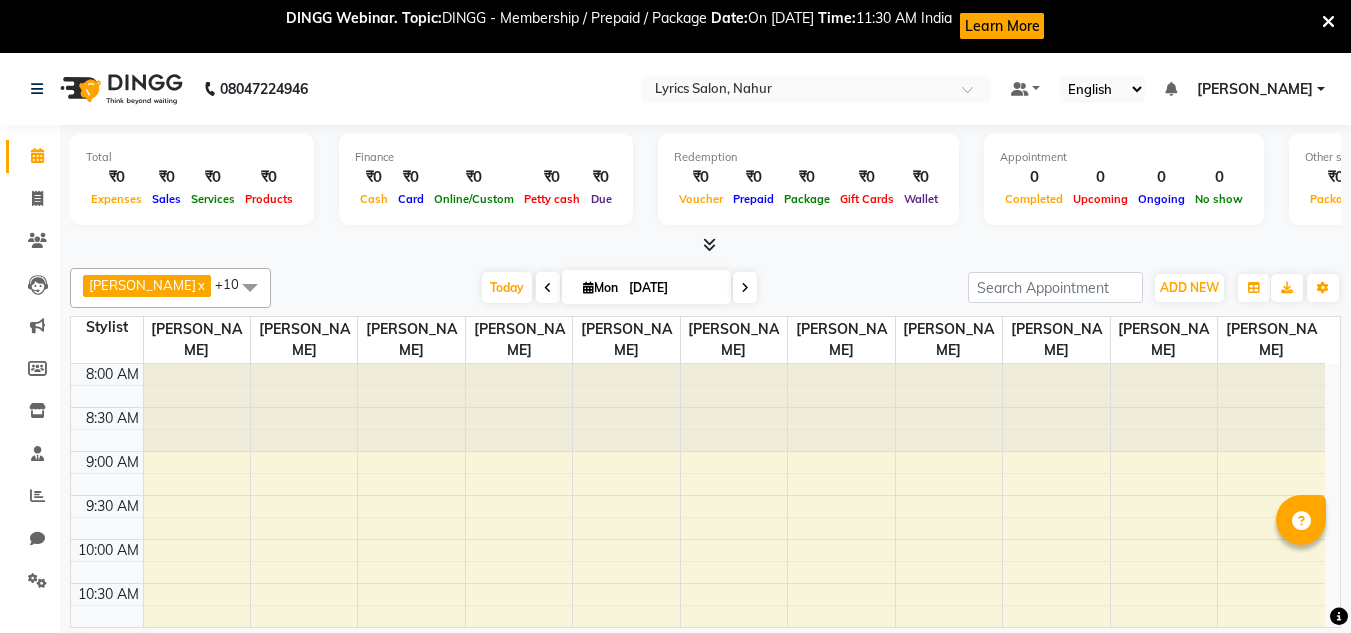 scroll, scrollTop: 54, scrollLeft: 0, axis: vertical 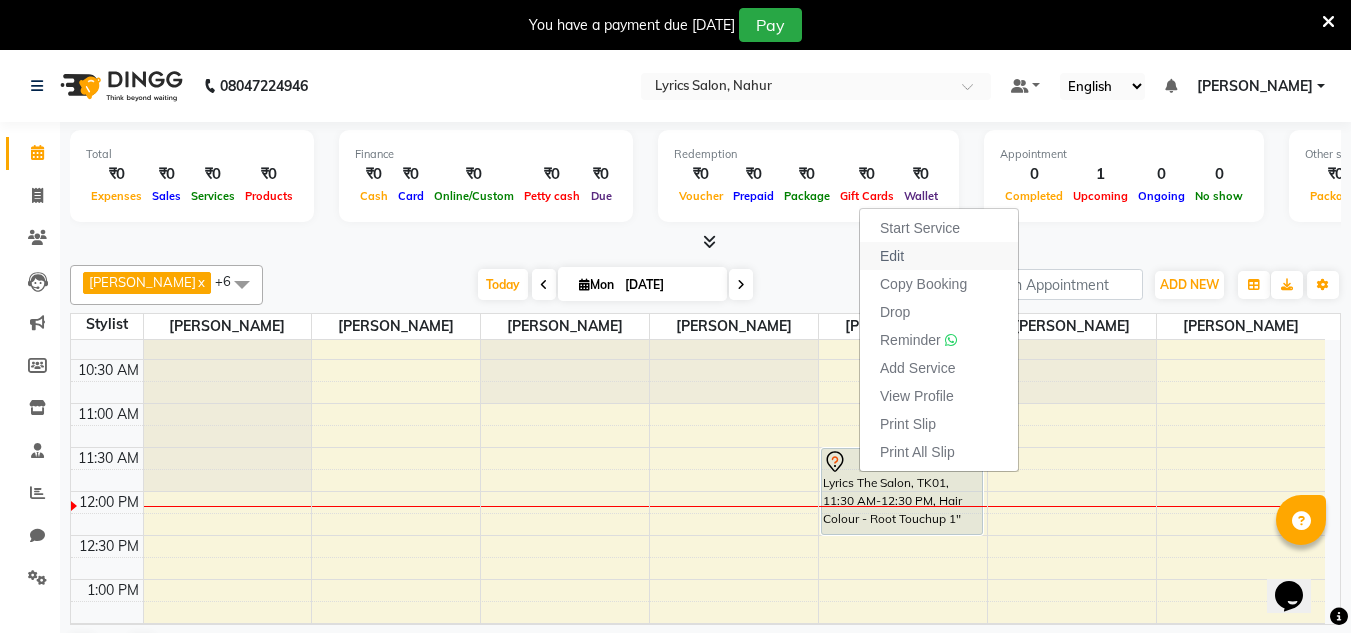 click on "Edit" at bounding box center [939, 256] 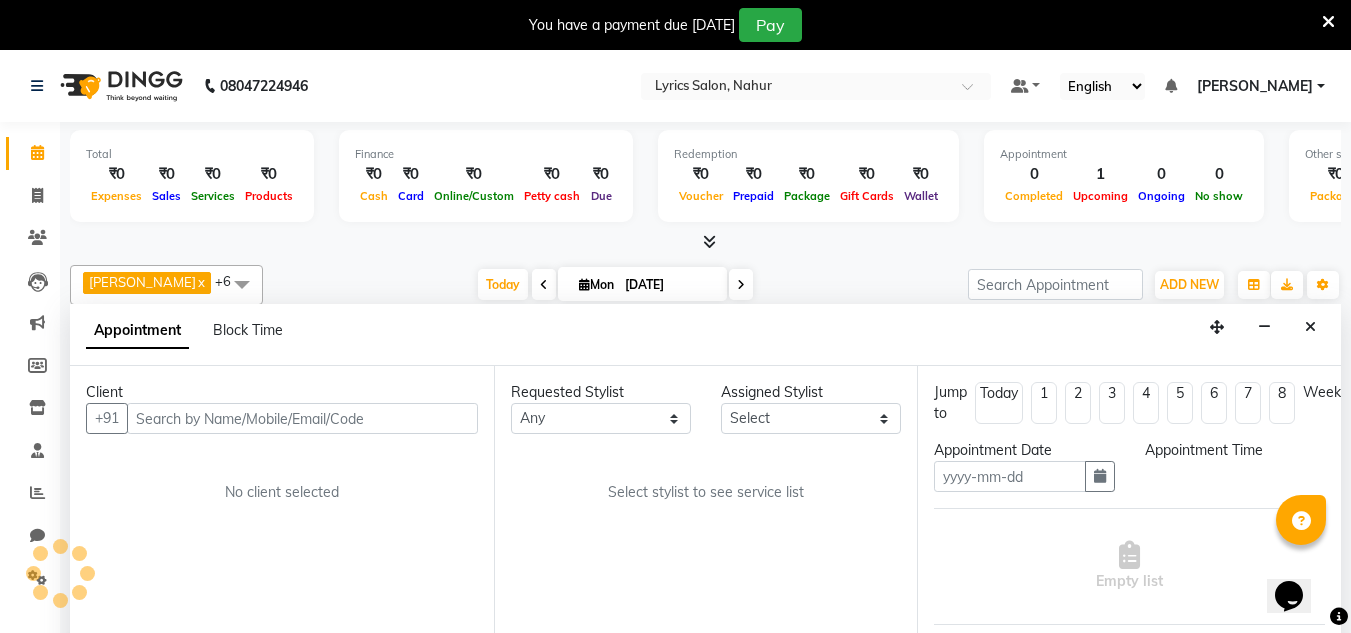 type on "[DATE]" 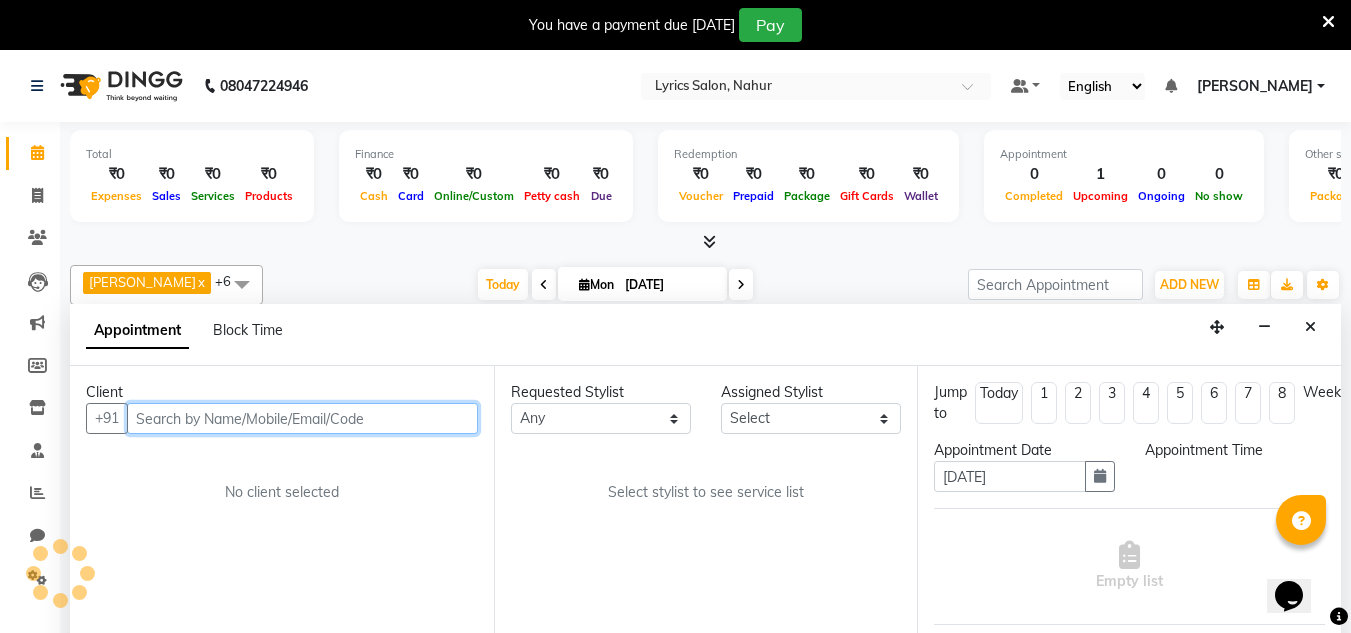 scroll, scrollTop: 51, scrollLeft: 0, axis: vertical 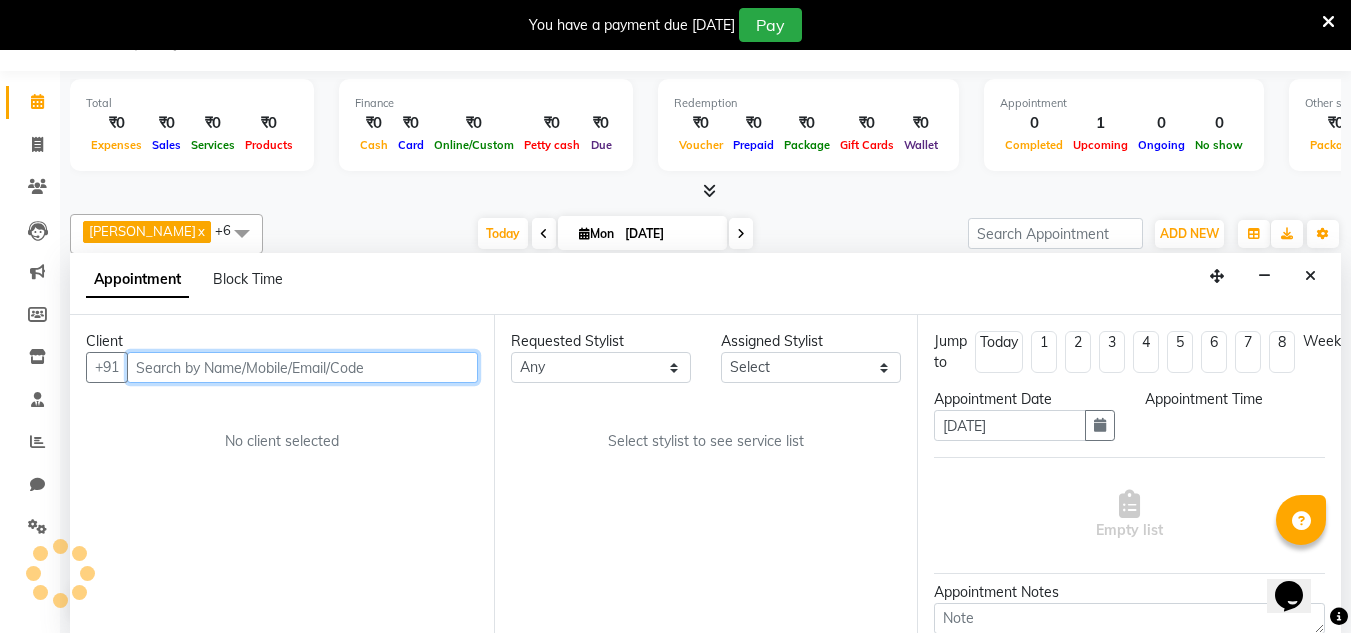select on "690" 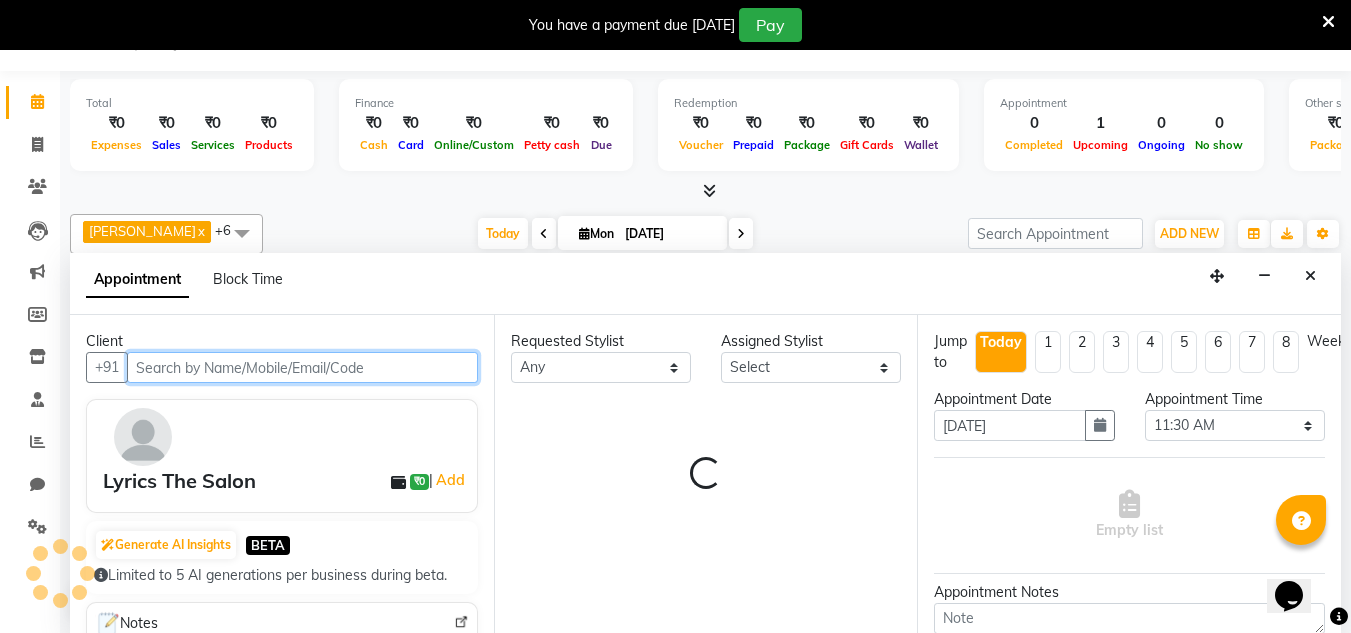 select on "85842" 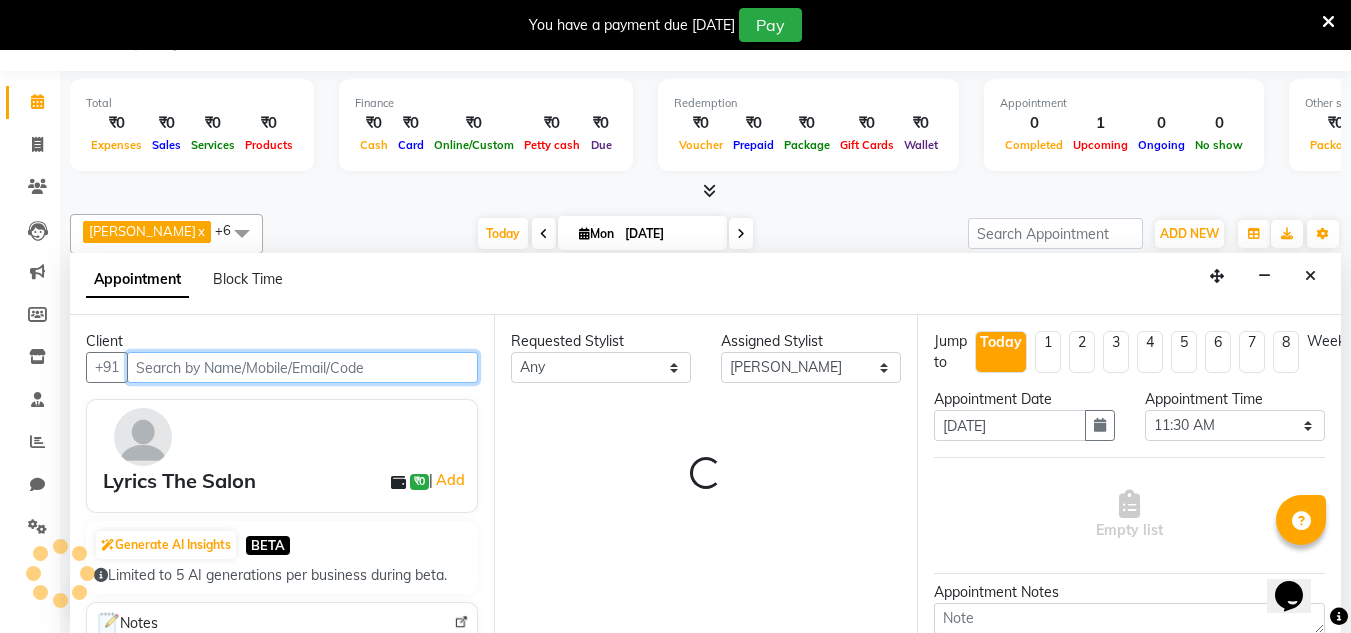 scroll, scrollTop: 353, scrollLeft: 0, axis: vertical 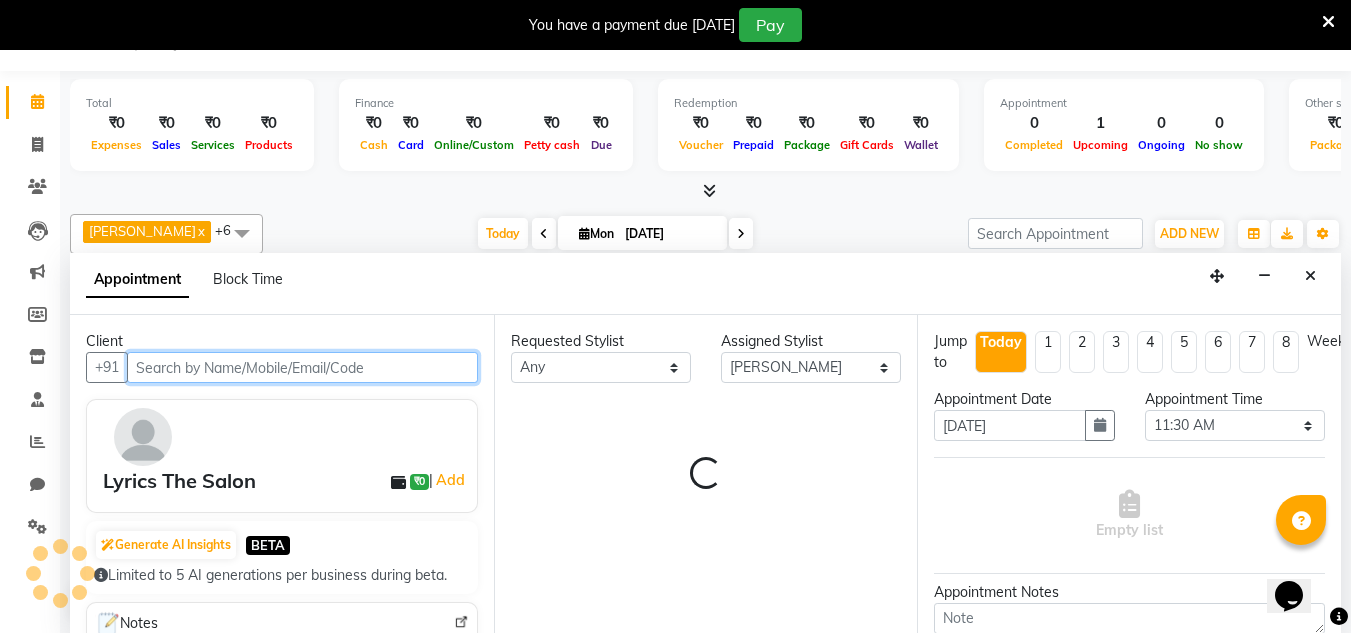 select on "4329" 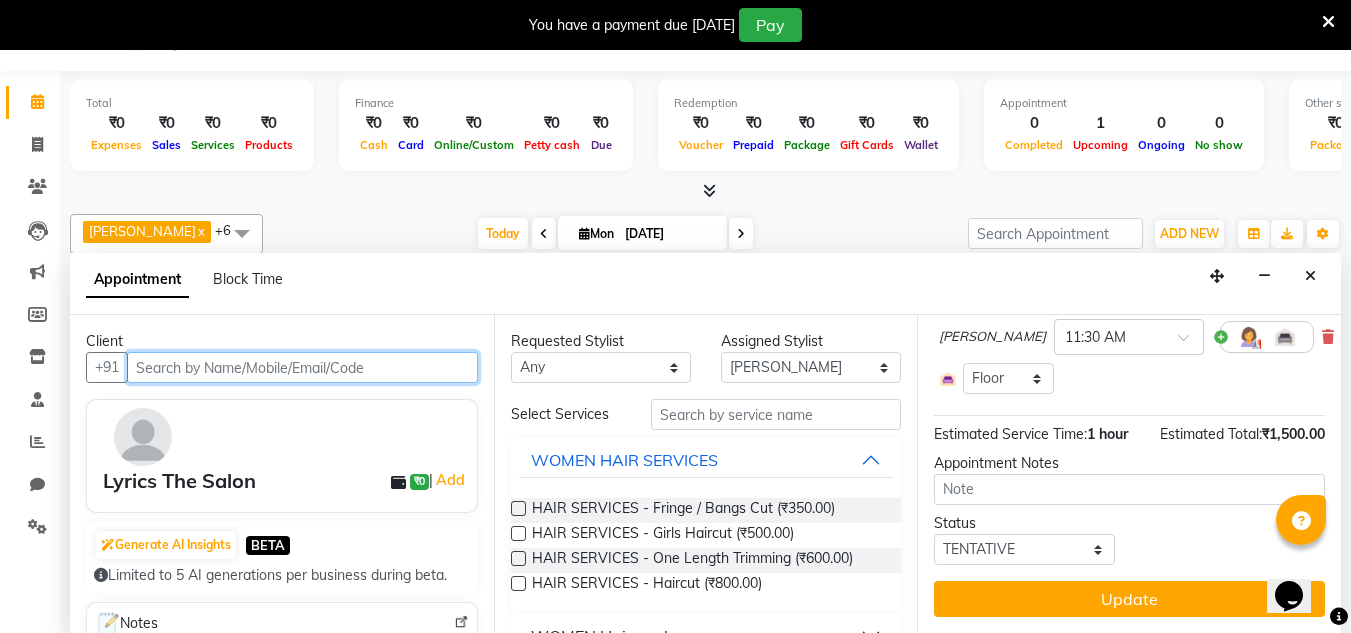 scroll, scrollTop: 199, scrollLeft: 0, axis: vertical 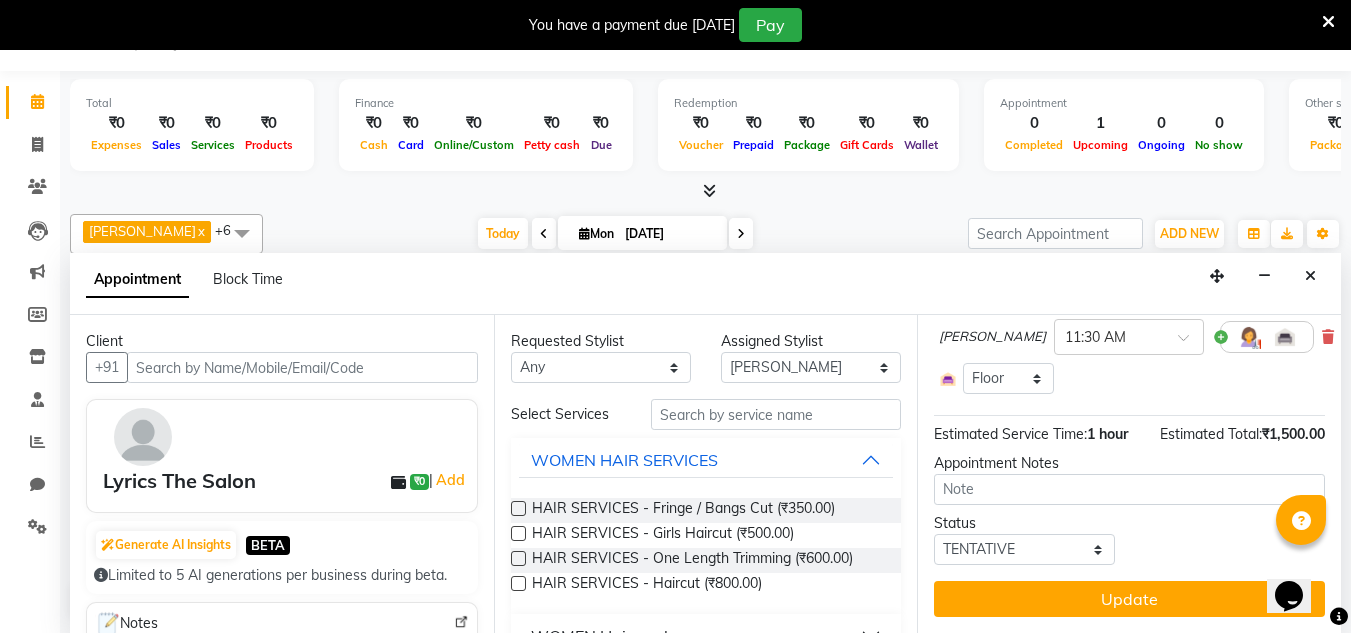click on "Estimated Total:  ₹1,500.00" at bounding box center (1242, 434) 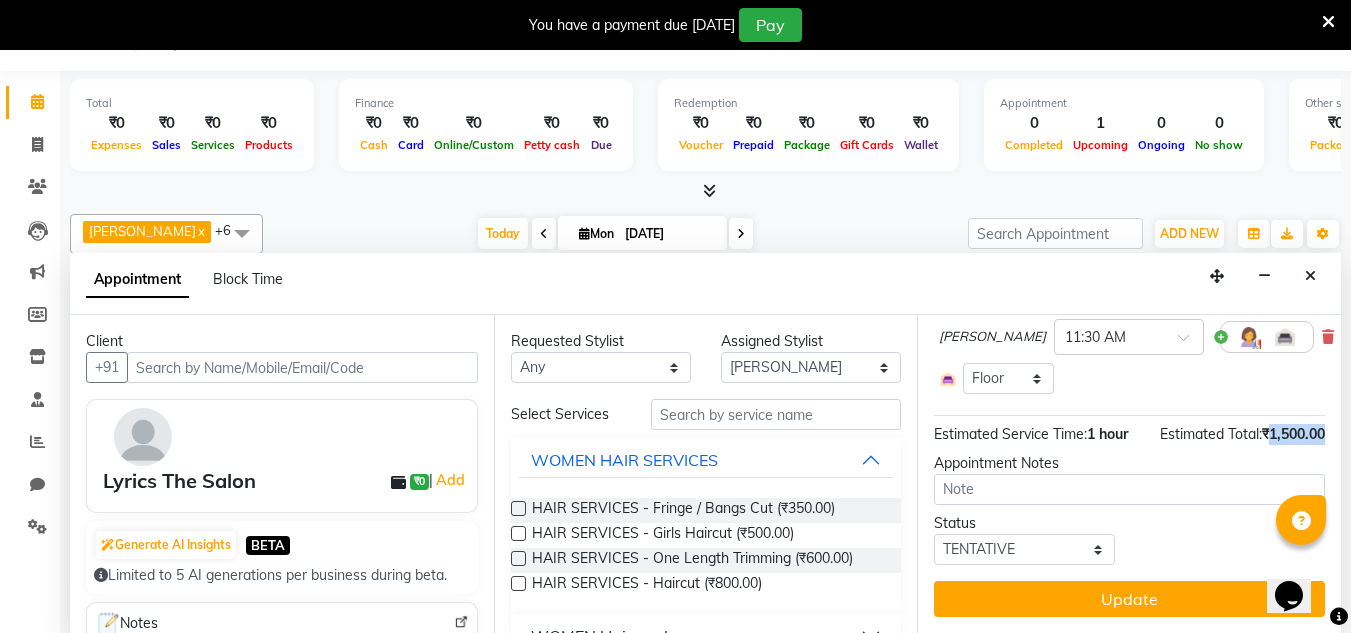 click on "₹1,500.00" at bounding box center (1293, 434) 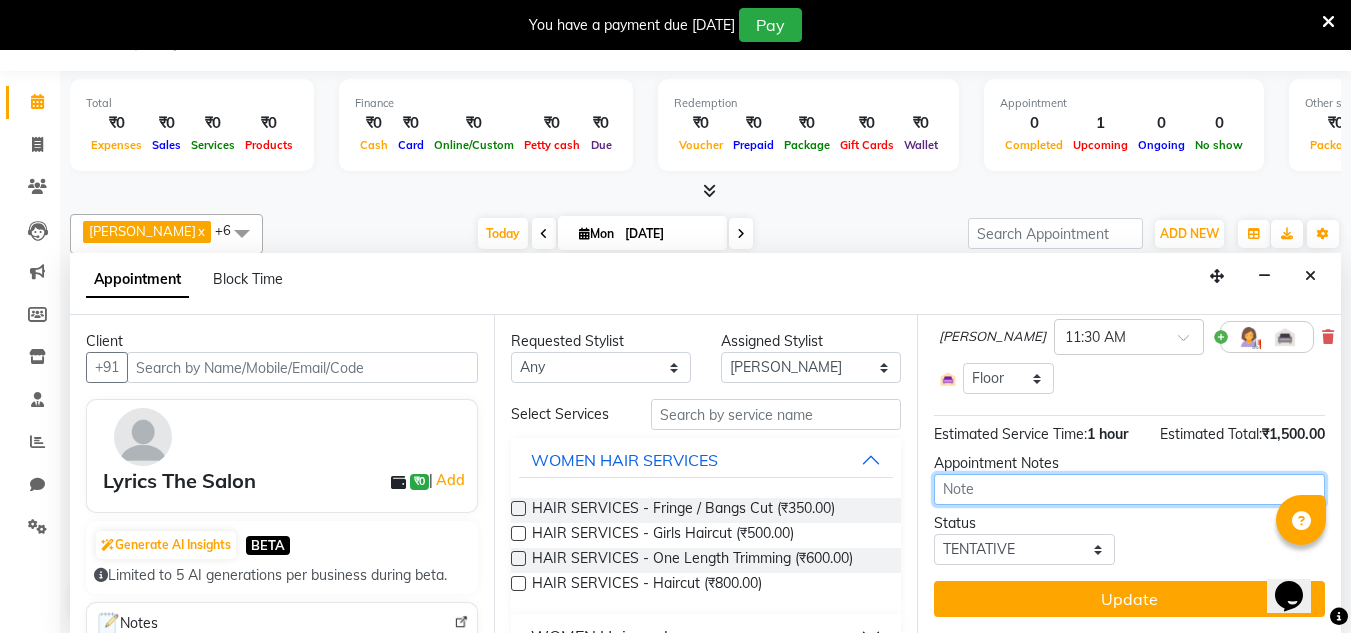 click at bounding box center [1129, 489] 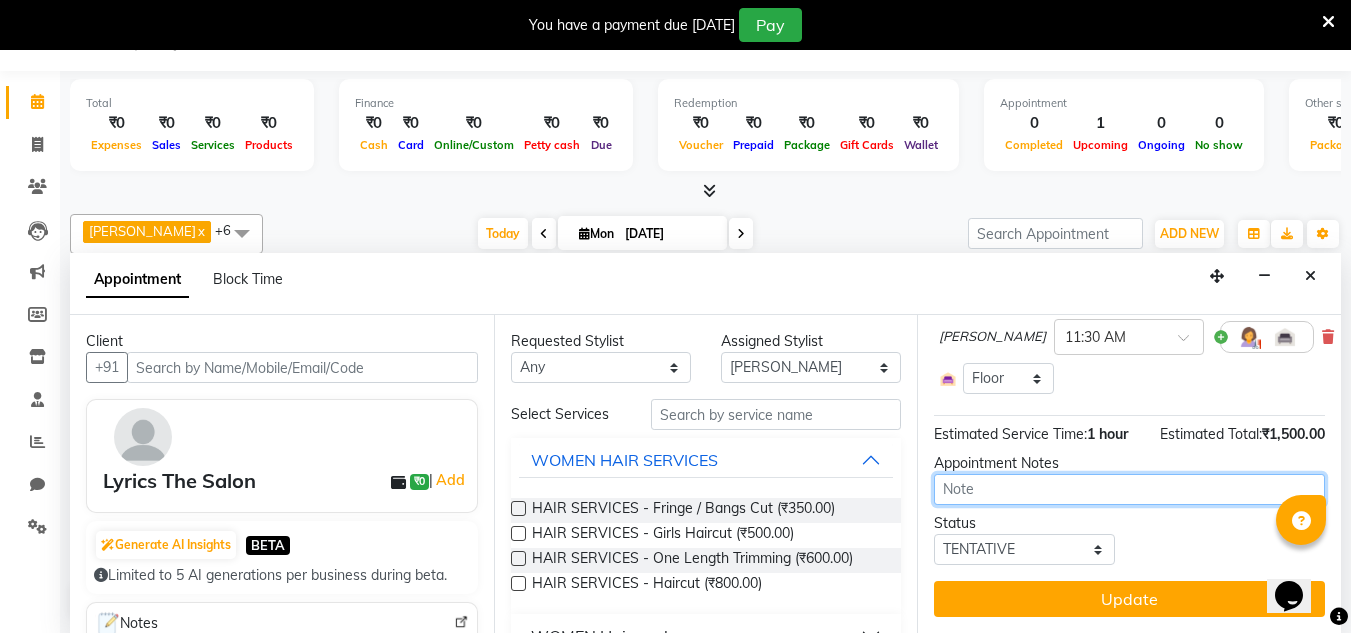 scroll, scrollTop: 0, scrollLeft: 0, axis: both 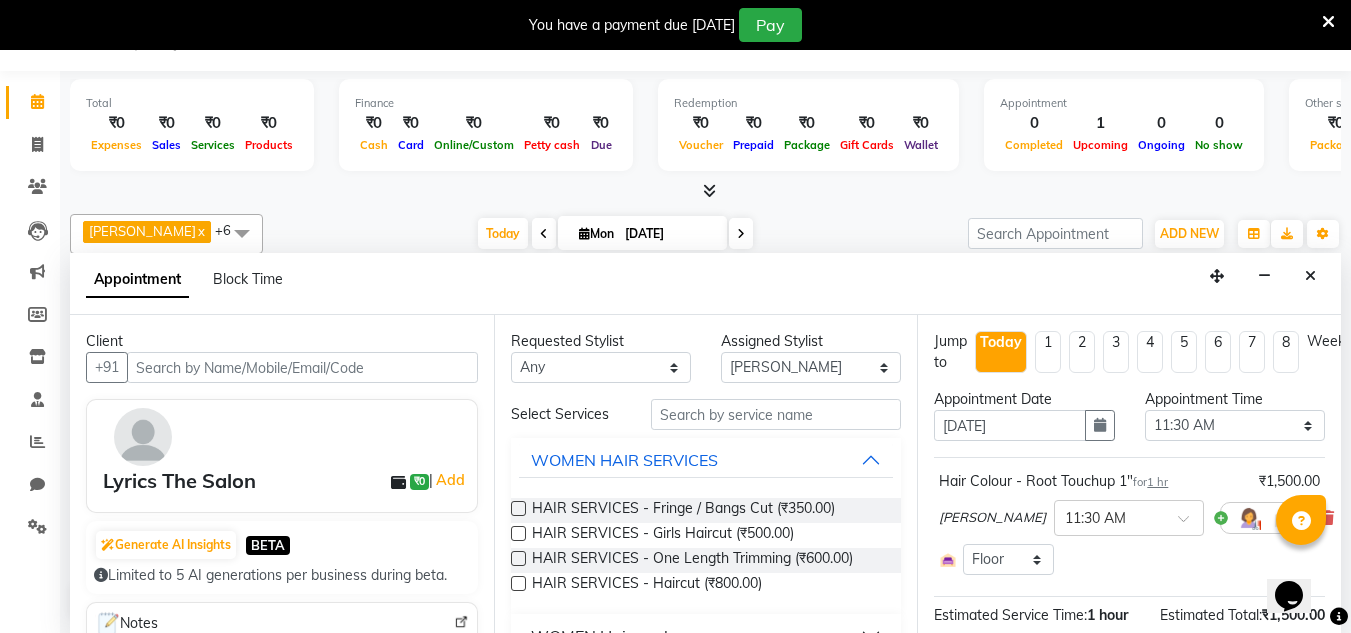 click on "1 hr" at bounding box center (1157, 482) 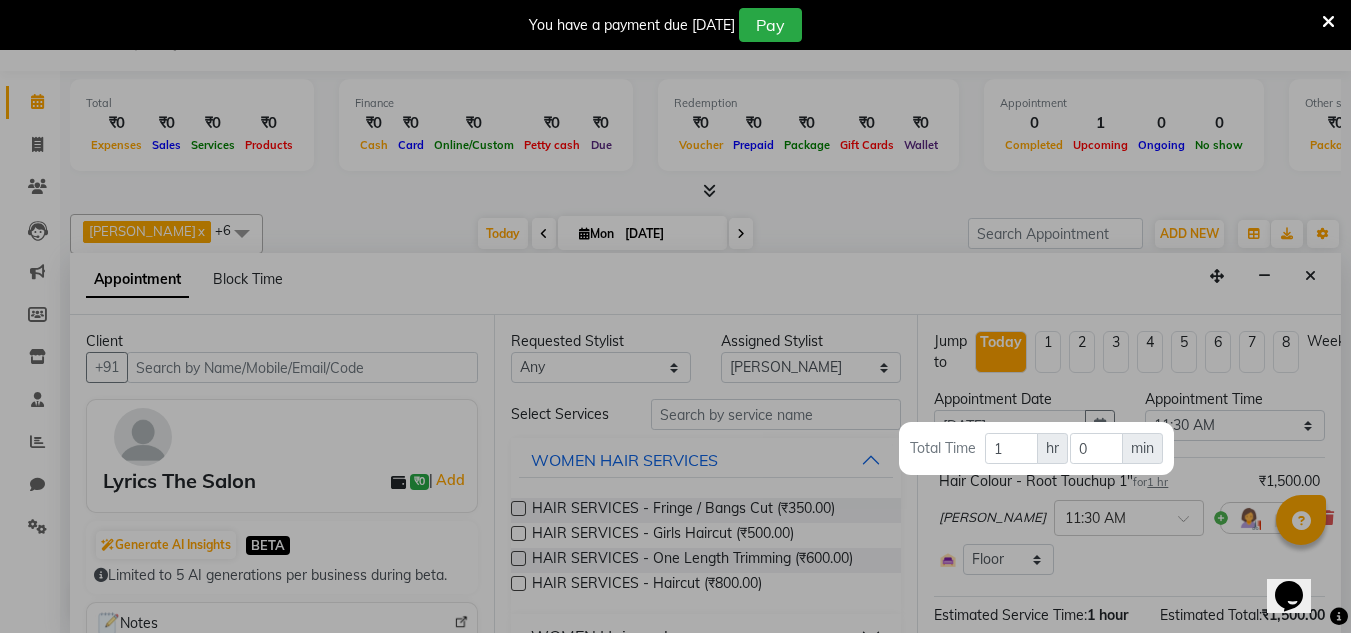 click at bounding box center [675, 316] 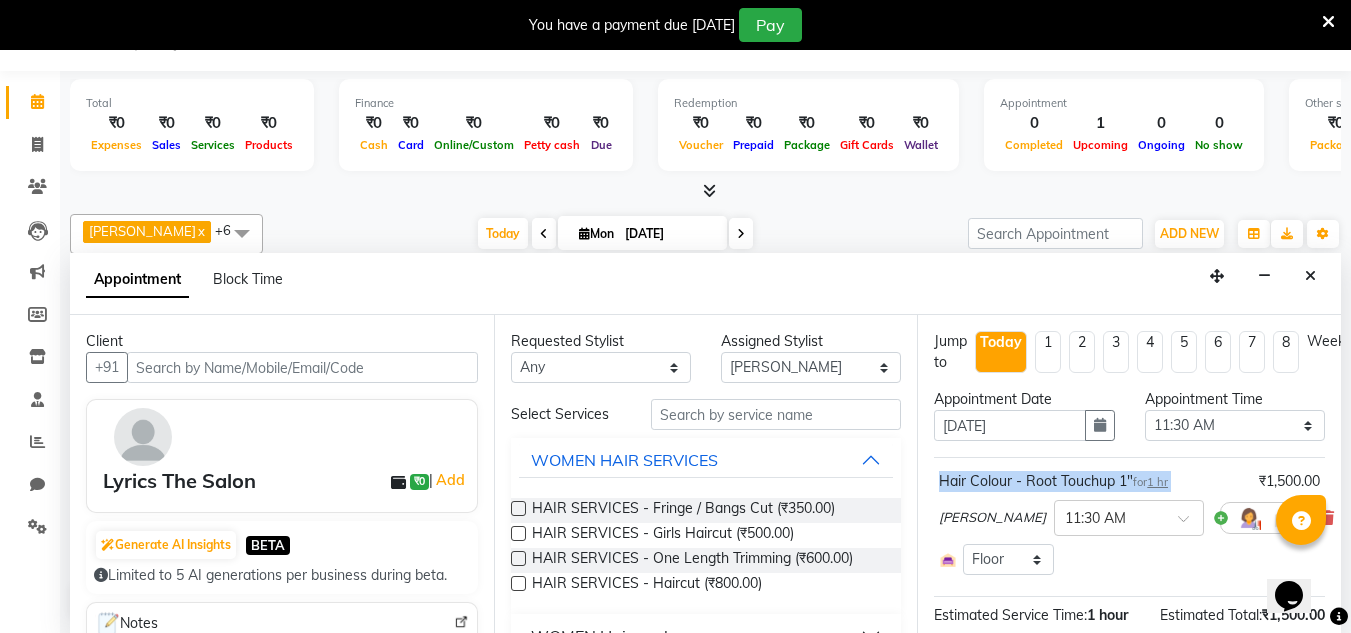 click on "1 hr" at bounding box center (1157, 482) 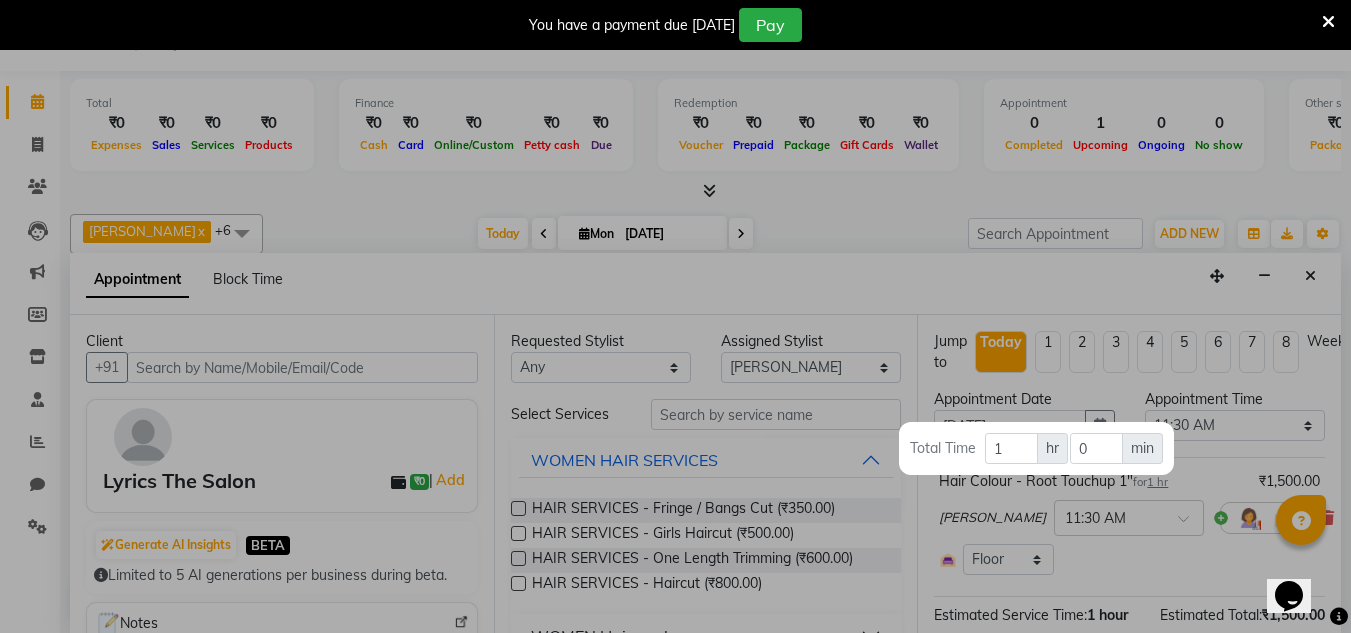 click at bounding box center (675, 316) 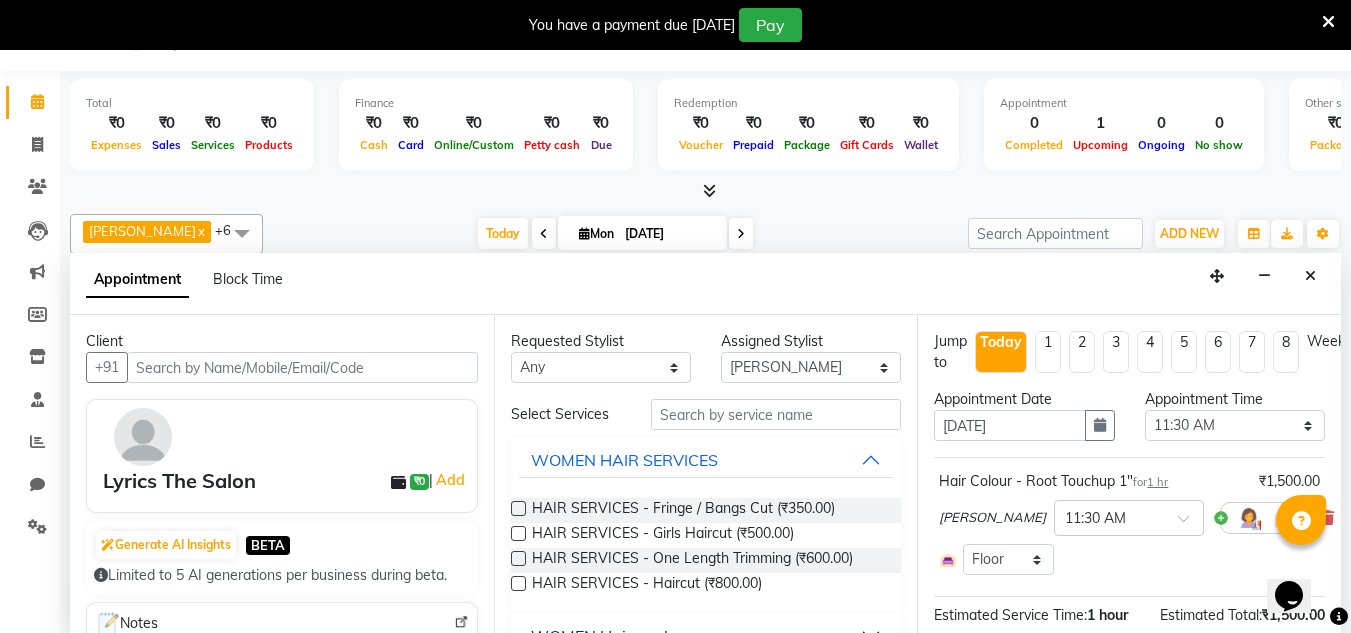 click on "Hair Colour - Root Touchup 1"   for  1 hr" at bounding box center [1053, 481] 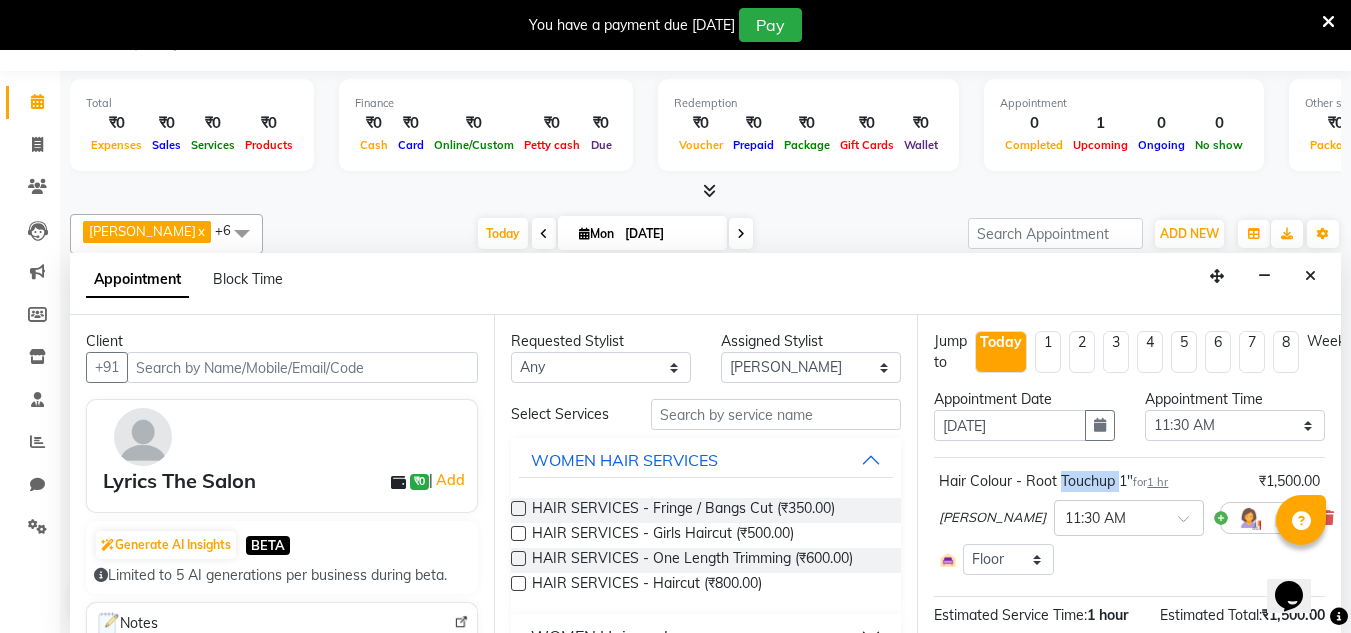 click on "Hair Colour - Root Touchup 1"   for  1 hr" at bounding box center (1053, 481) 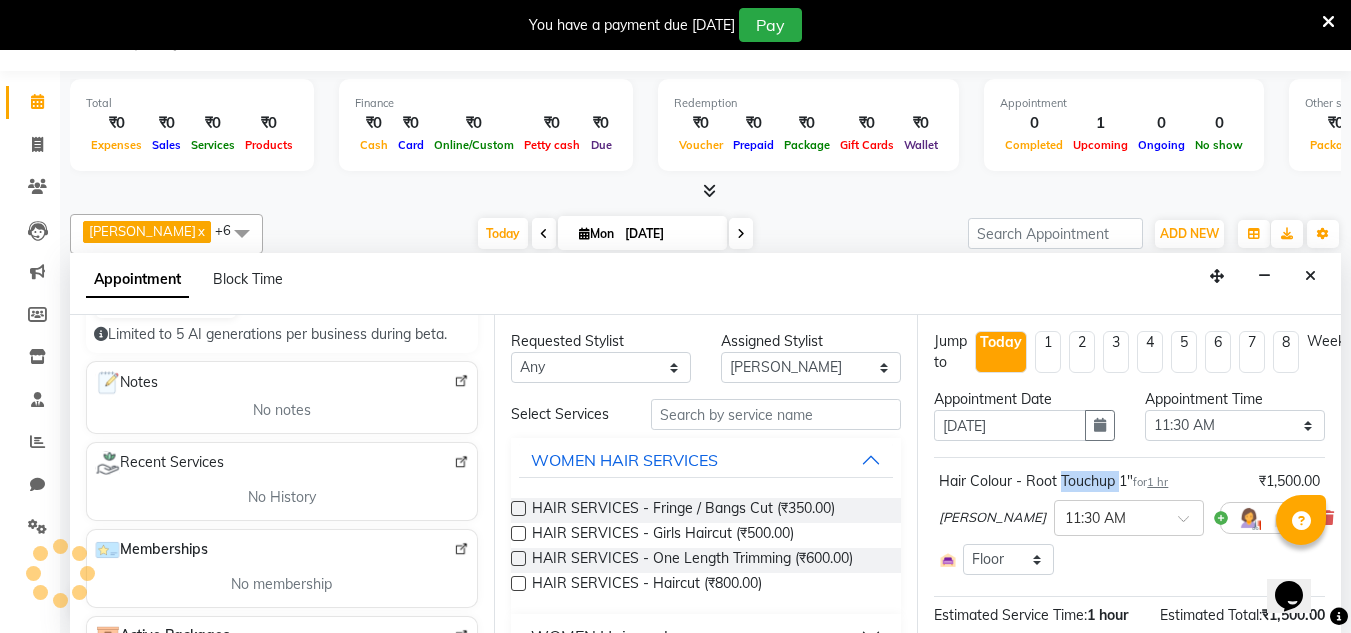 scroll, scrollTop: 206, scrollLeft: 0, axis: vertical 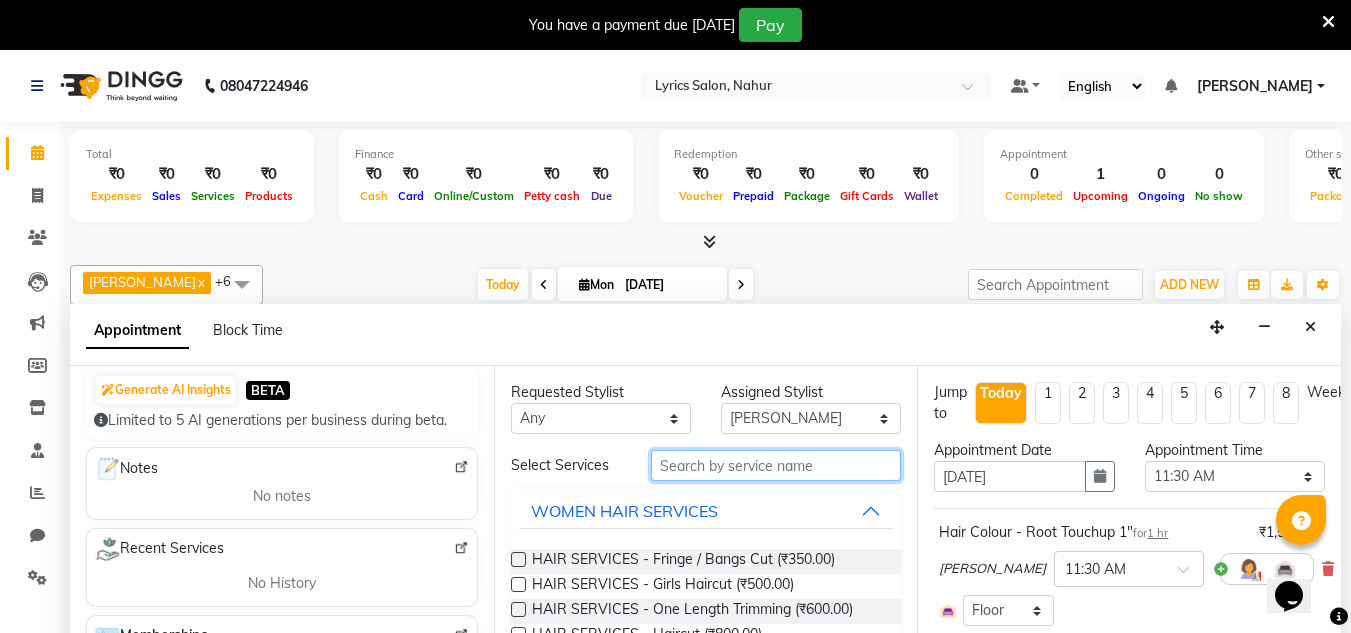 click at bounding box center (776, 465) 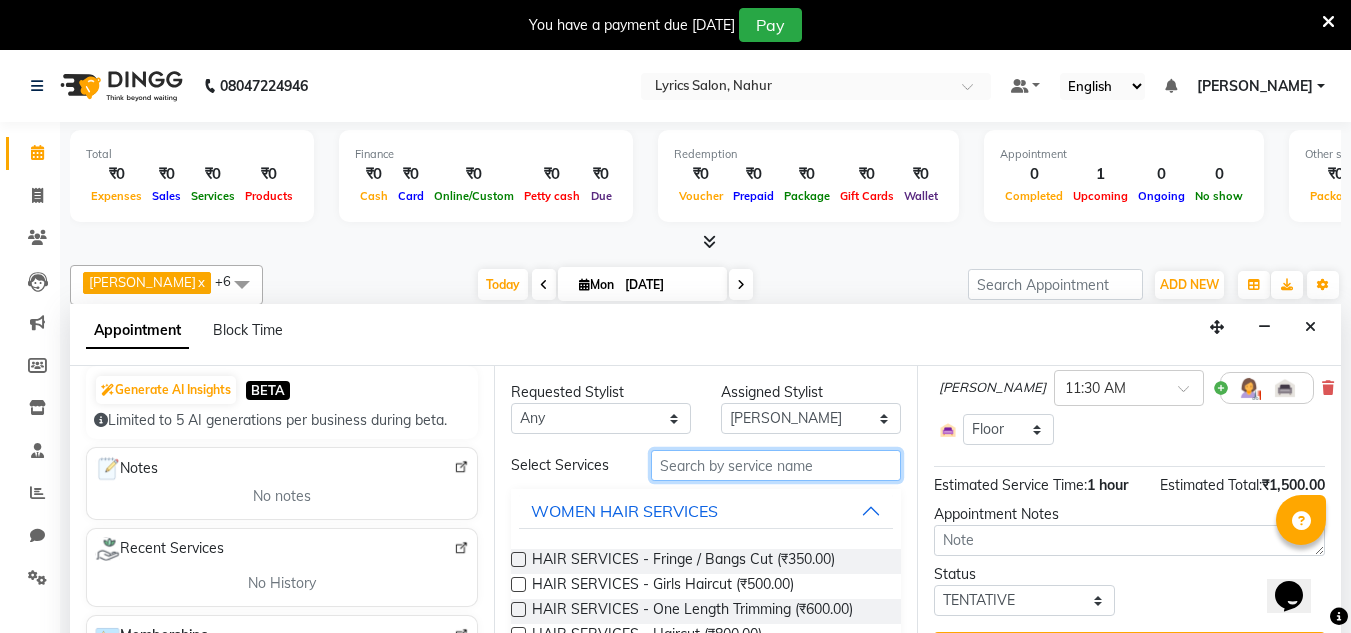 scroll, scrollTop: 199, scrollLeft: 0, axis: vertical 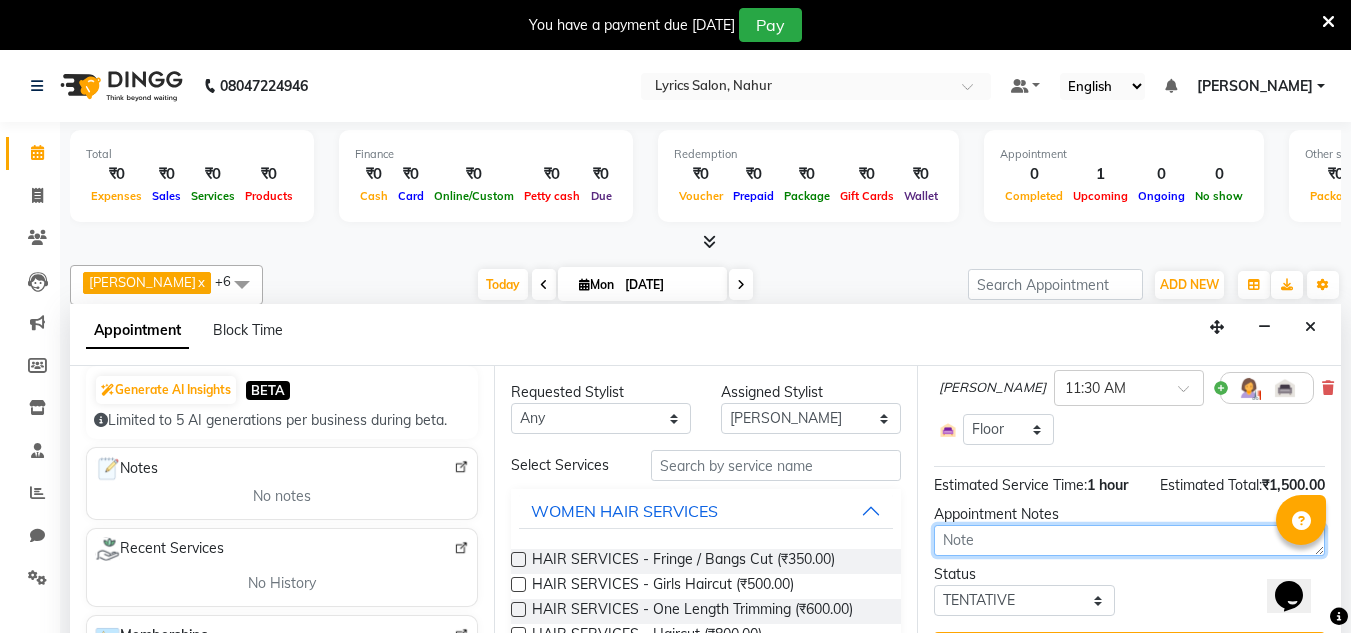 click at bounding box center (1129, 540) 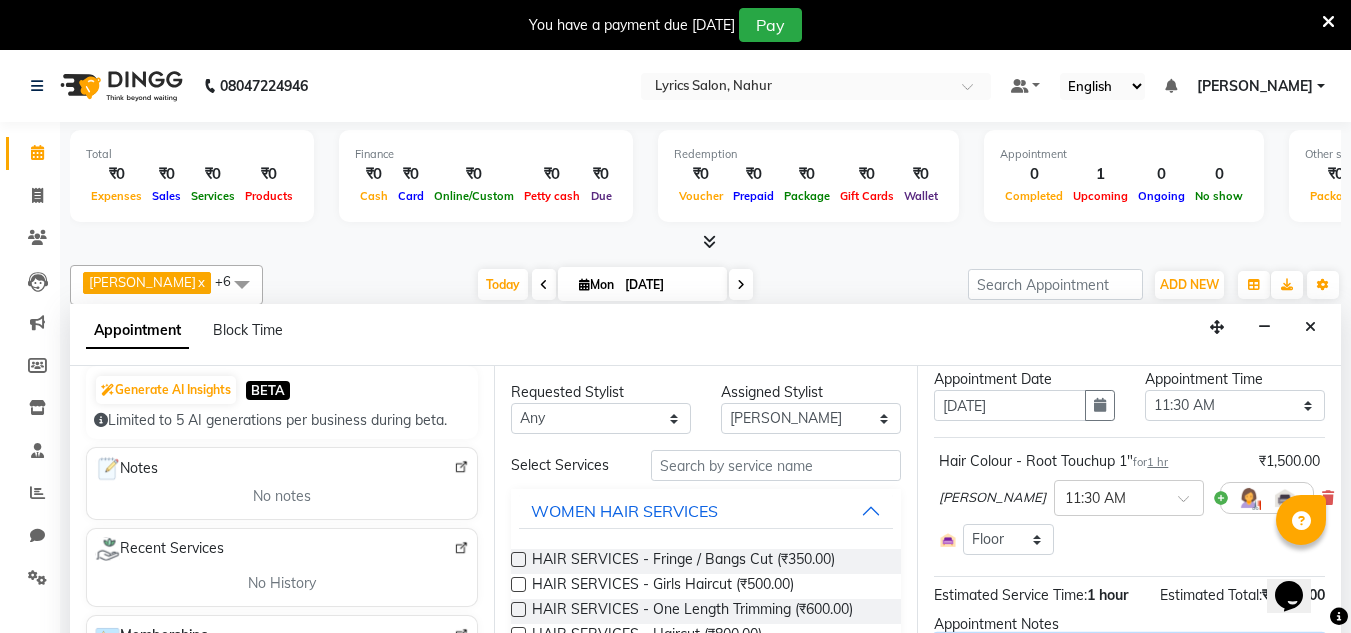scroll, scrollTop: 0, scrollLeft: 0, axis: both 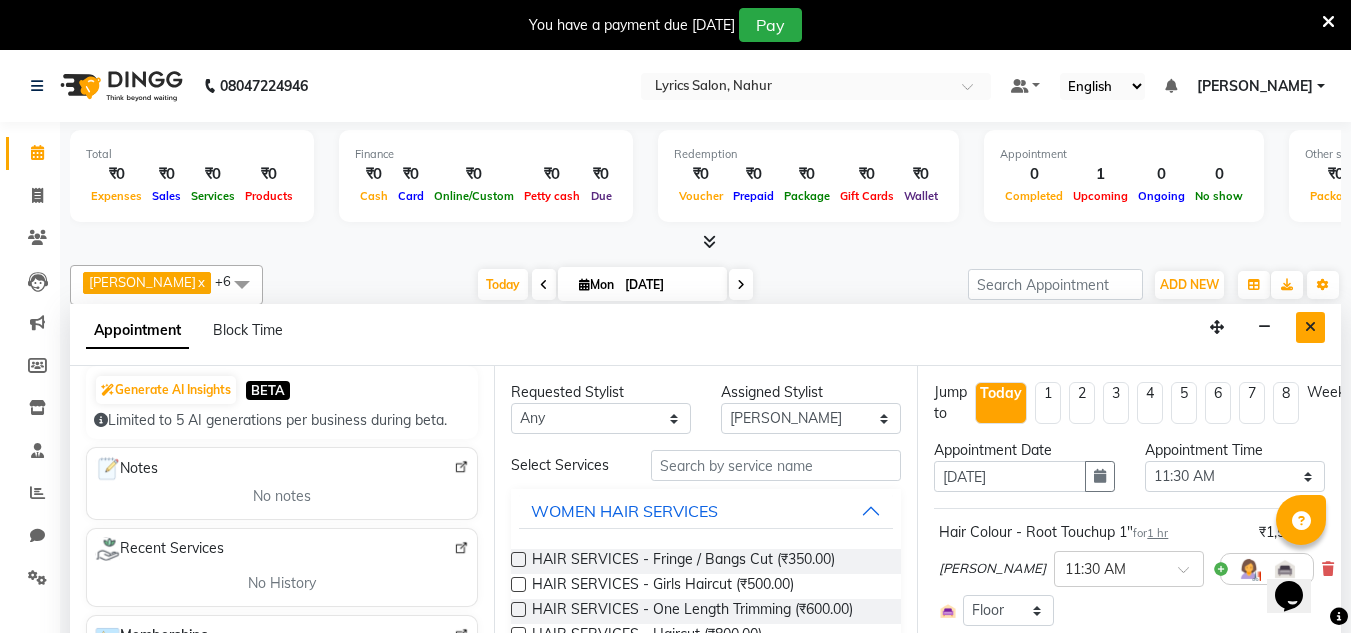 click at bounding box center (1310, 327) 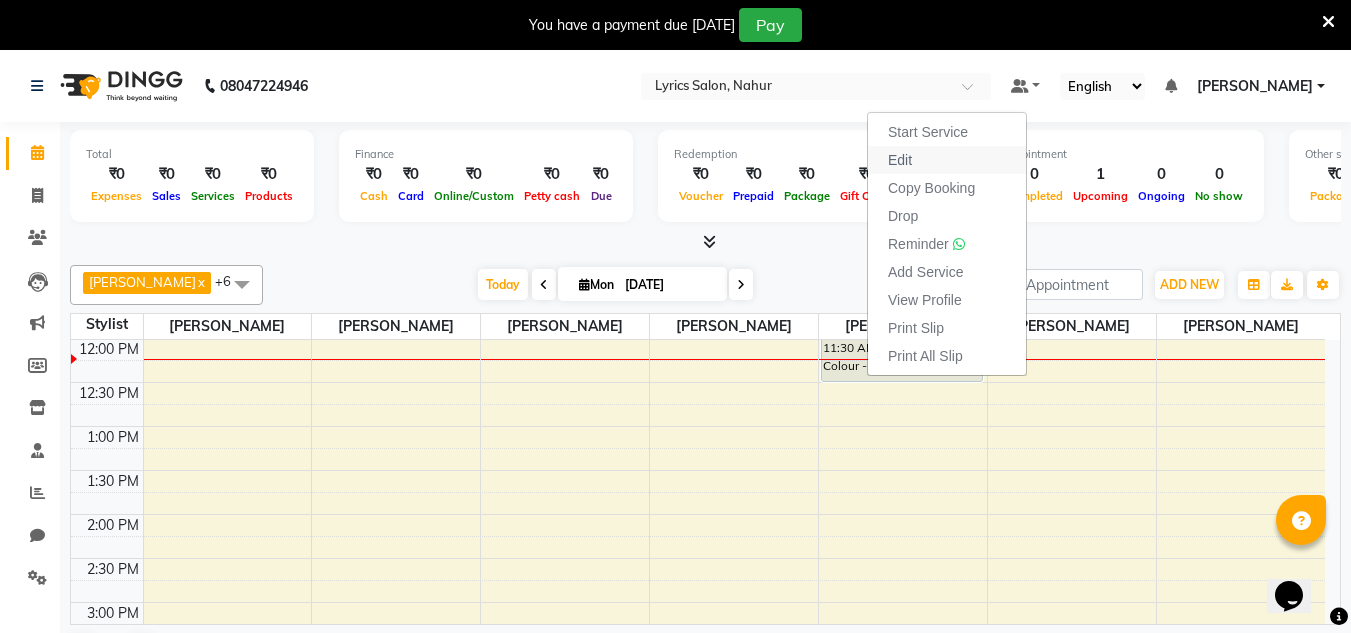 click on "Edit" at bounding box center (947, 160) 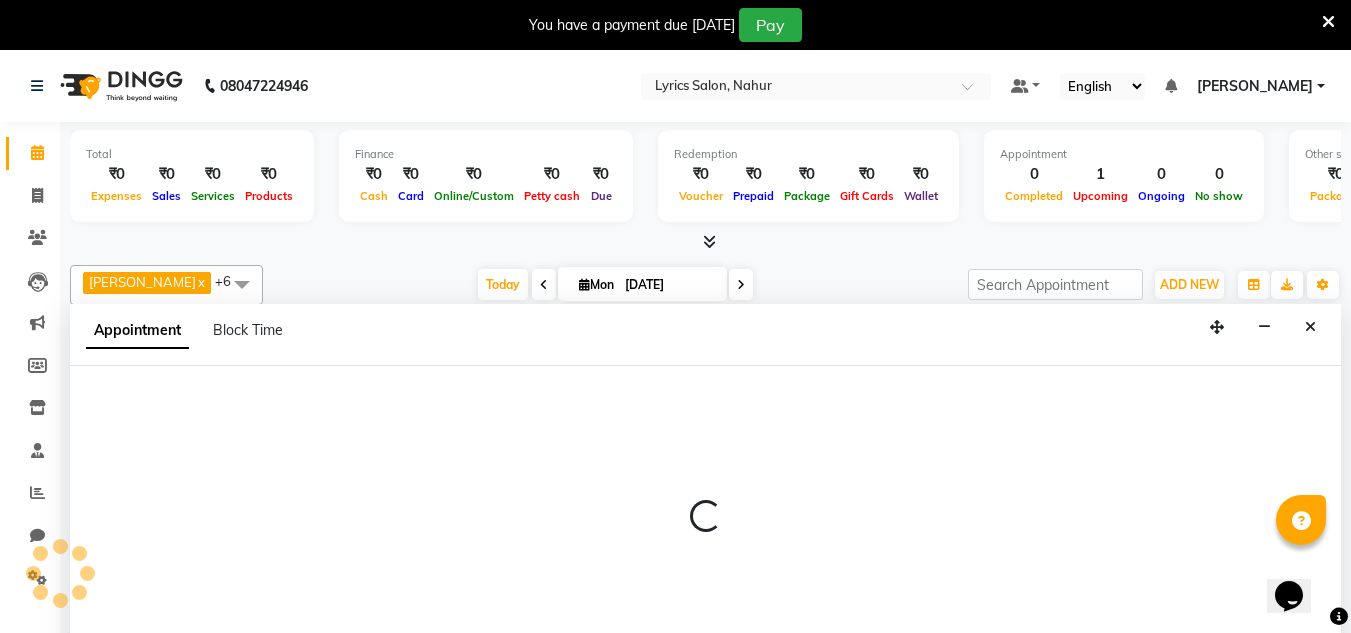 scroll, scrollTop: 51, scrollLeft: 0, axis: vertical 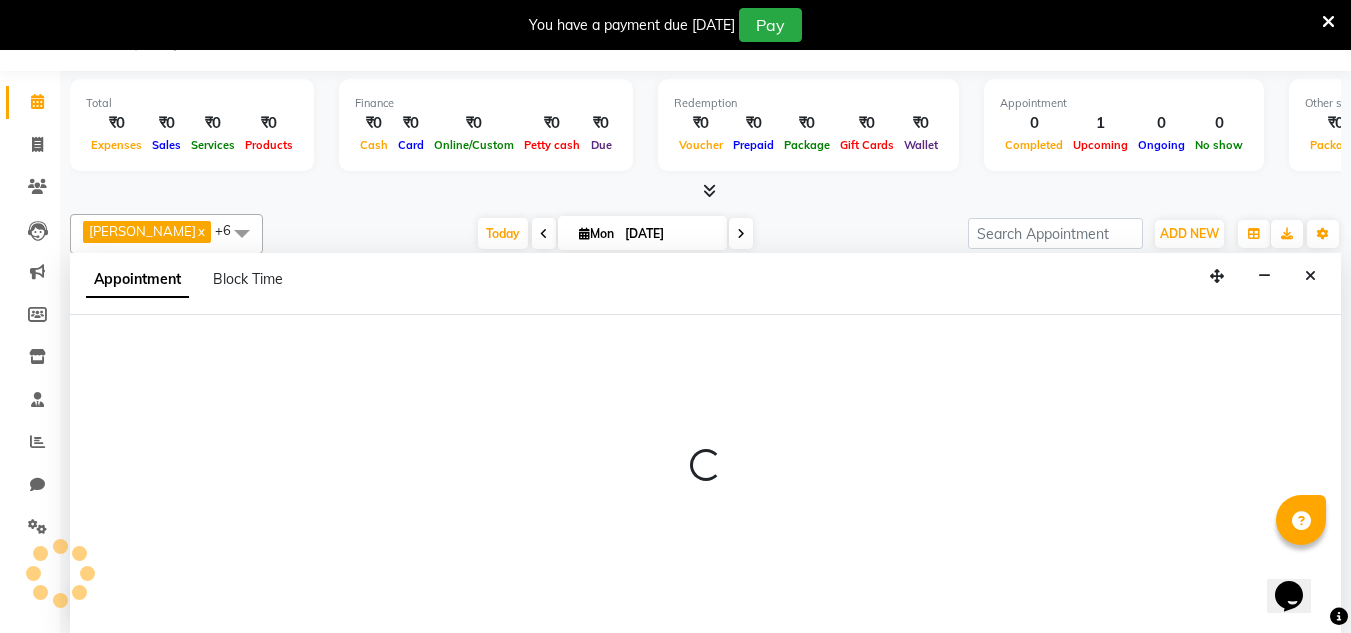 select on "tentative" 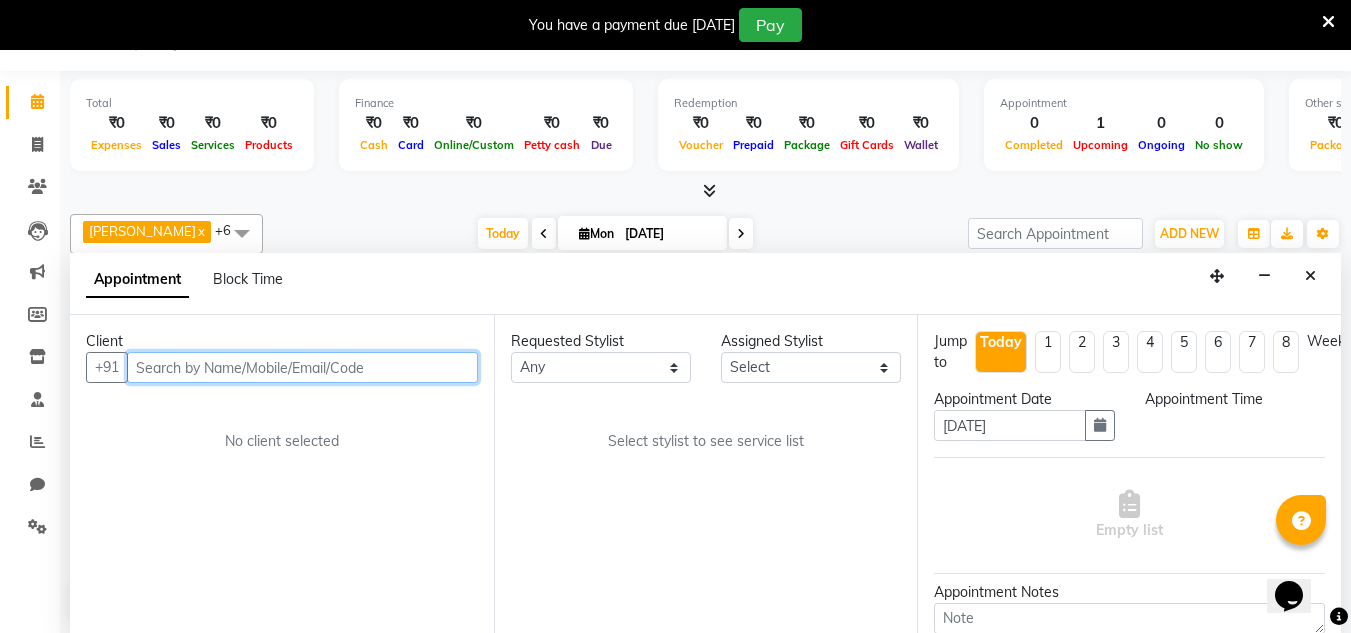 select on "85842" 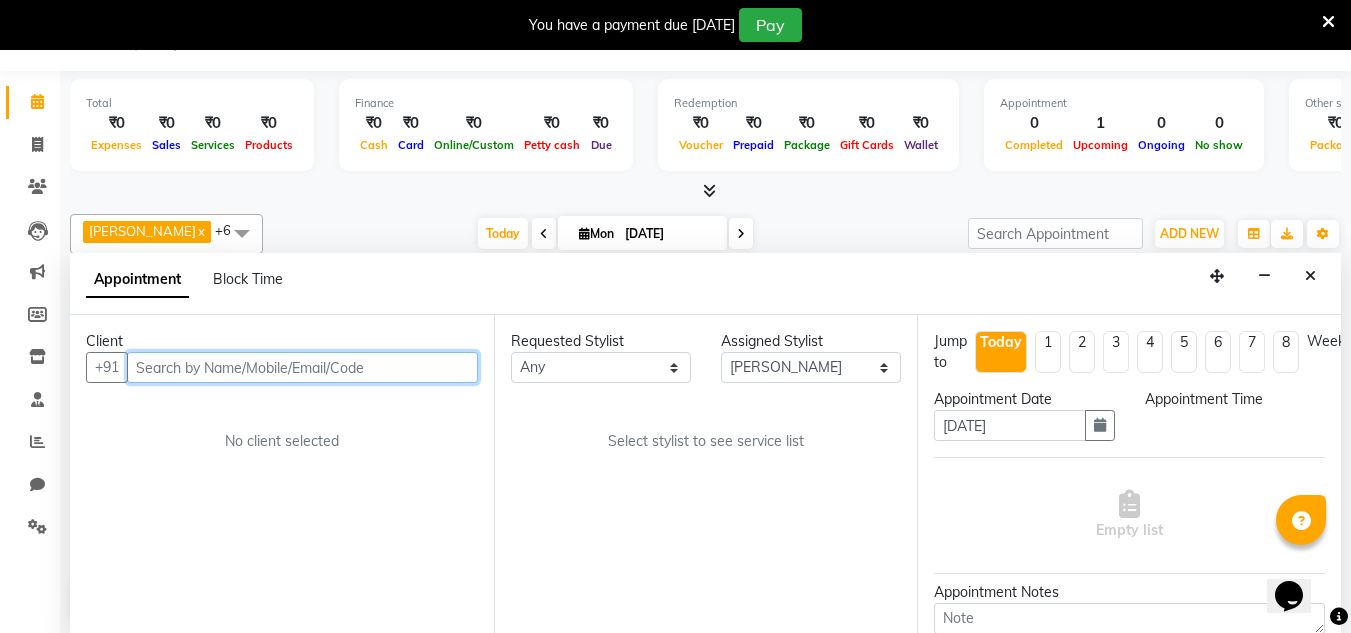 scroll, scrollTop: 353, scrollLeft: 0, axis: vertical 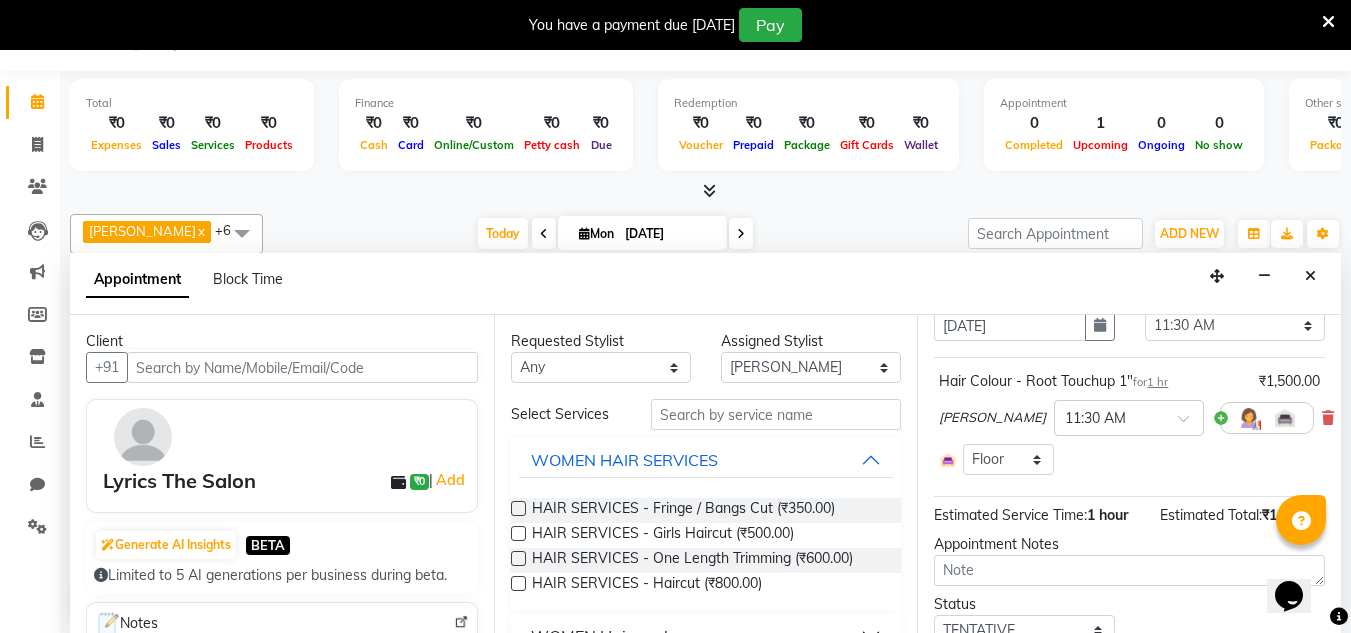 click at bounding box center [1267, 418] 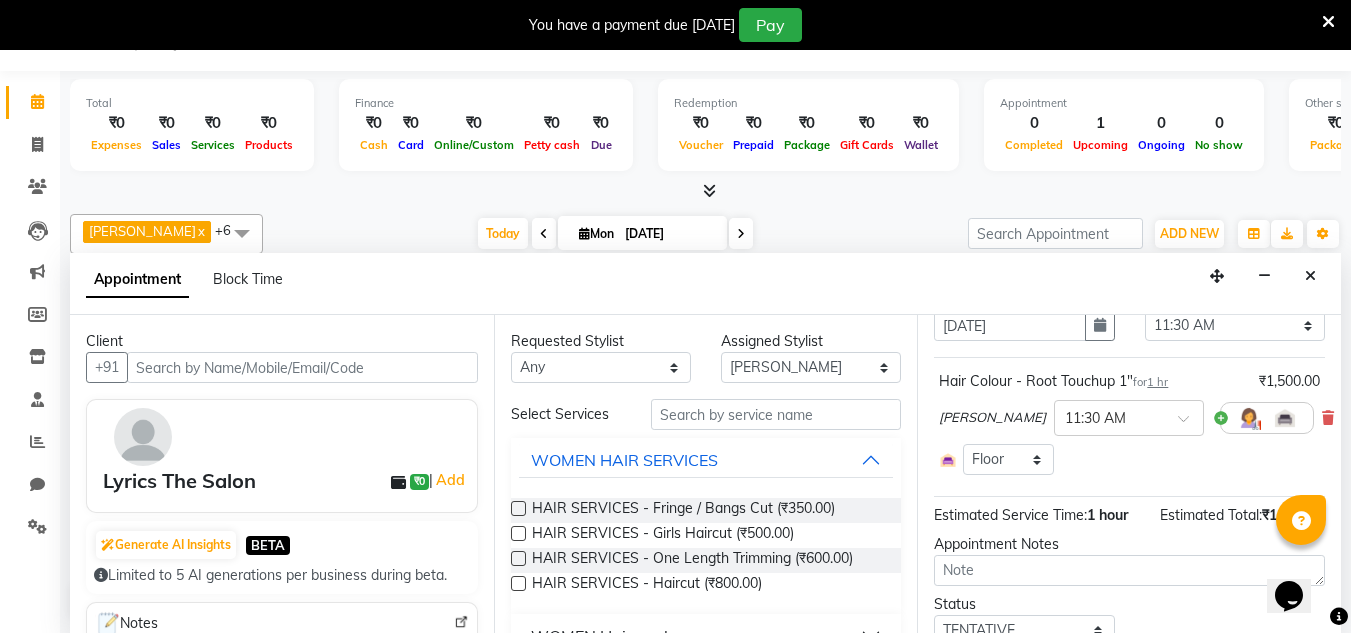 click at bounding box center [1267, 418] 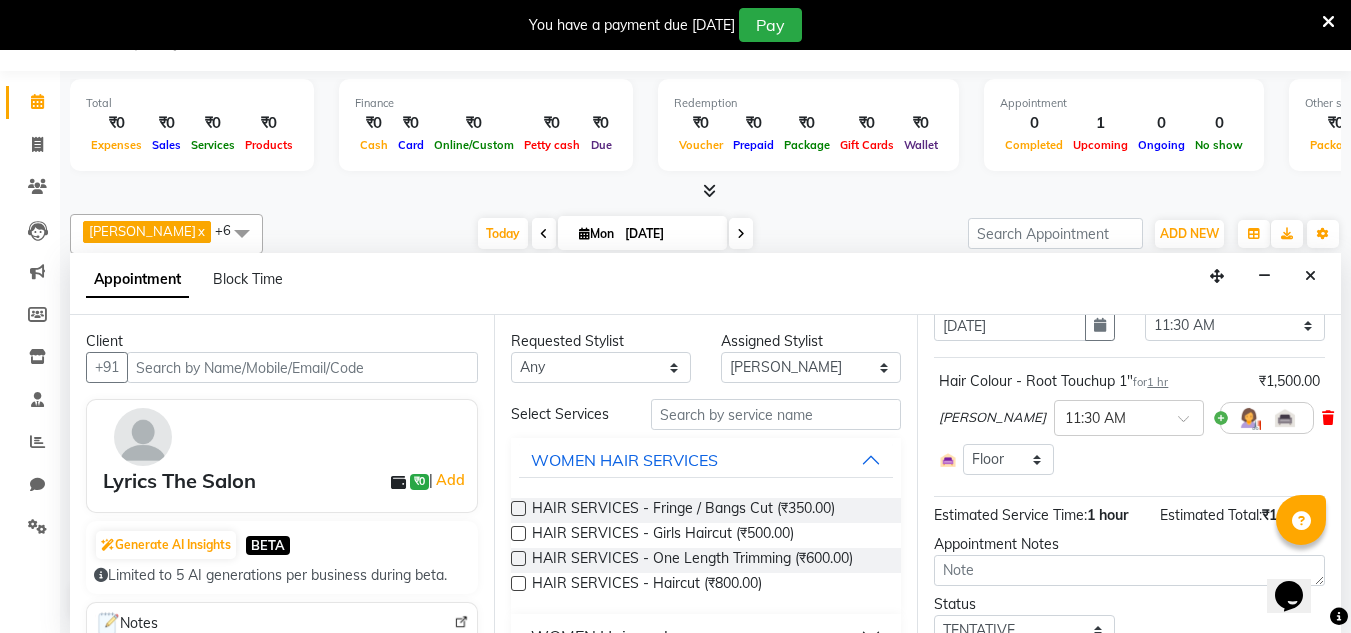 click at bounding box center (1328, 418) 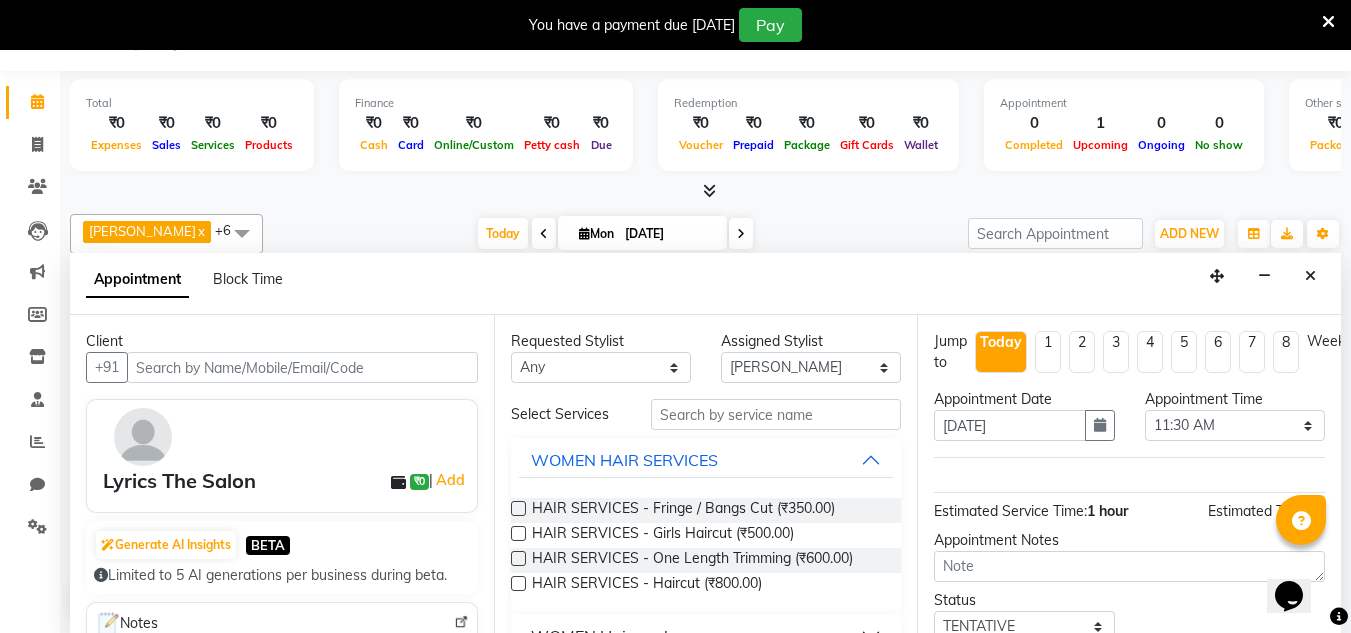 scroll, scrollTop: 92, scrollLeft: 0, axis: vertical 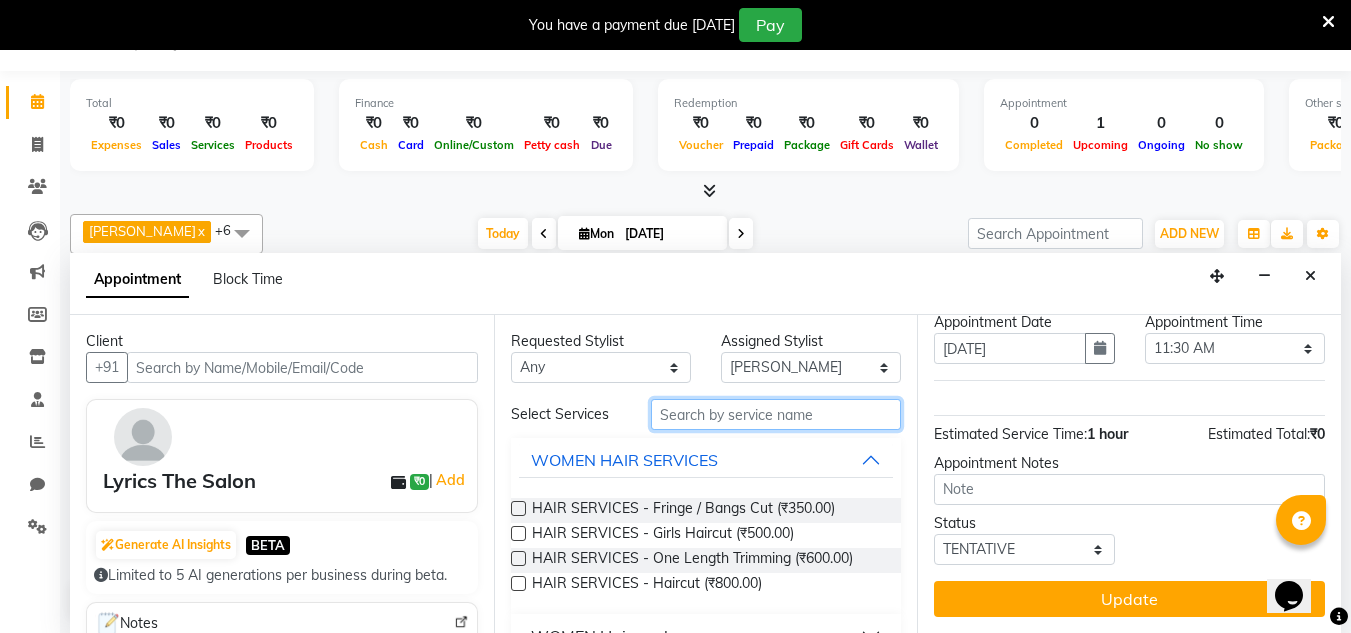click at bounding box center (776, 414) 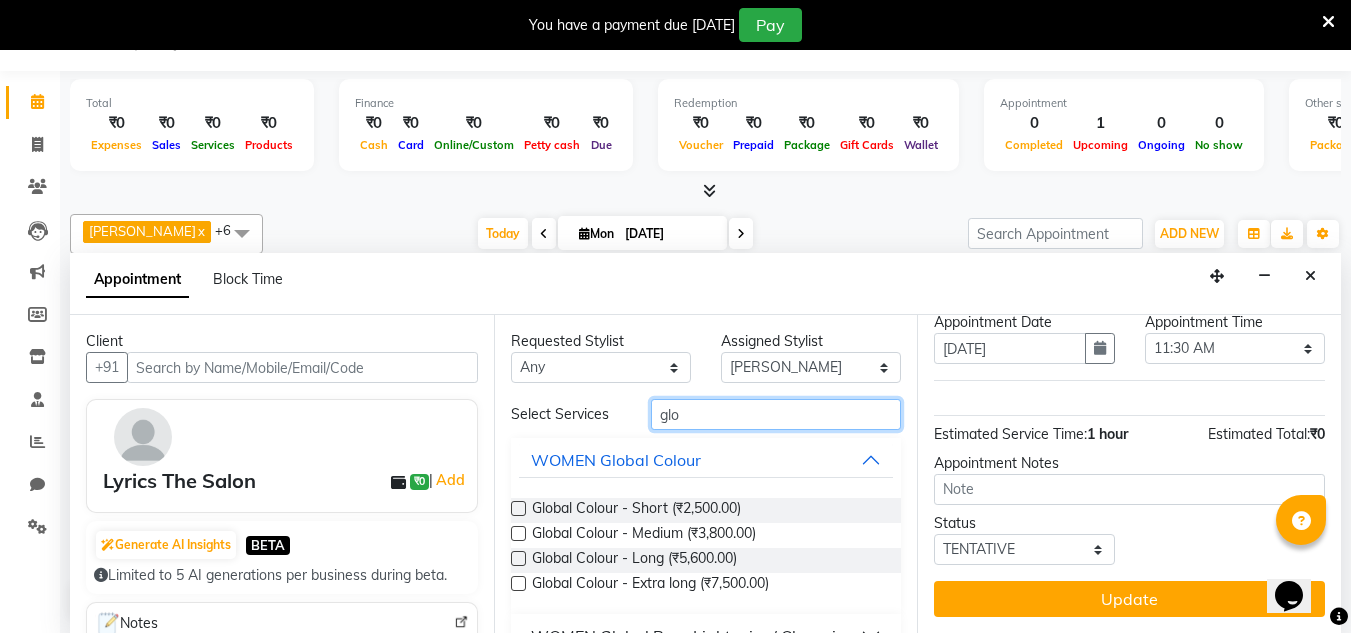 type on "glo" 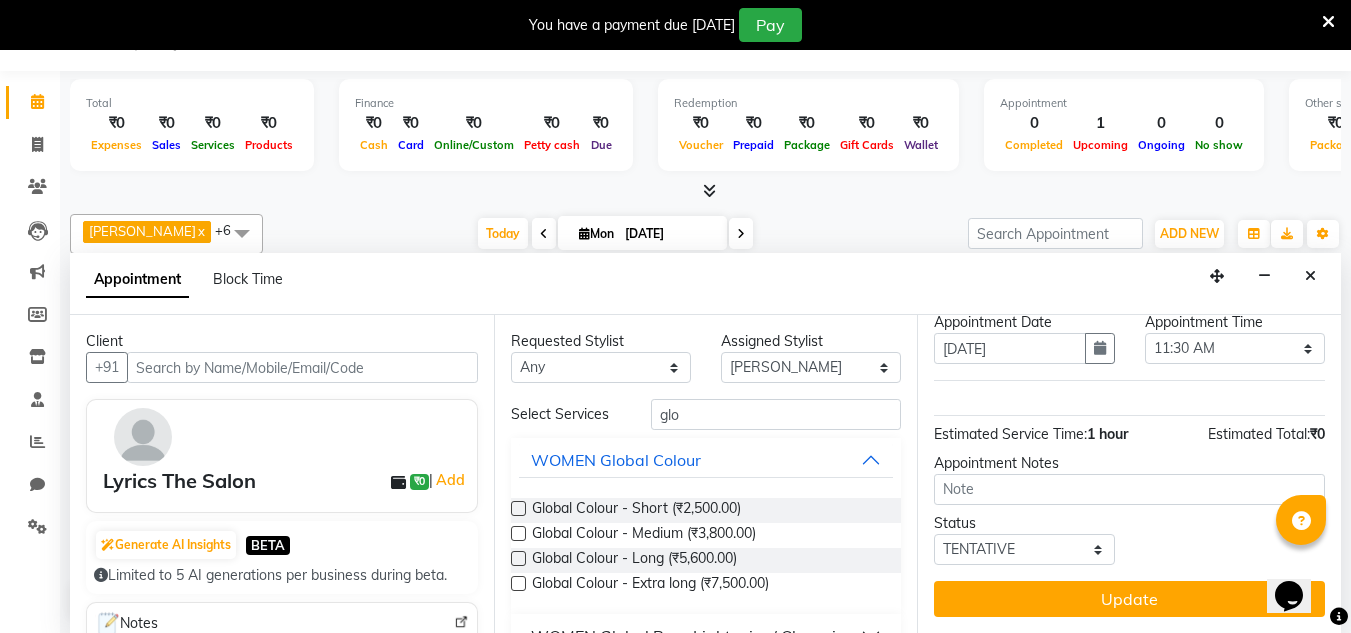 click at bounding box center [518, 533] 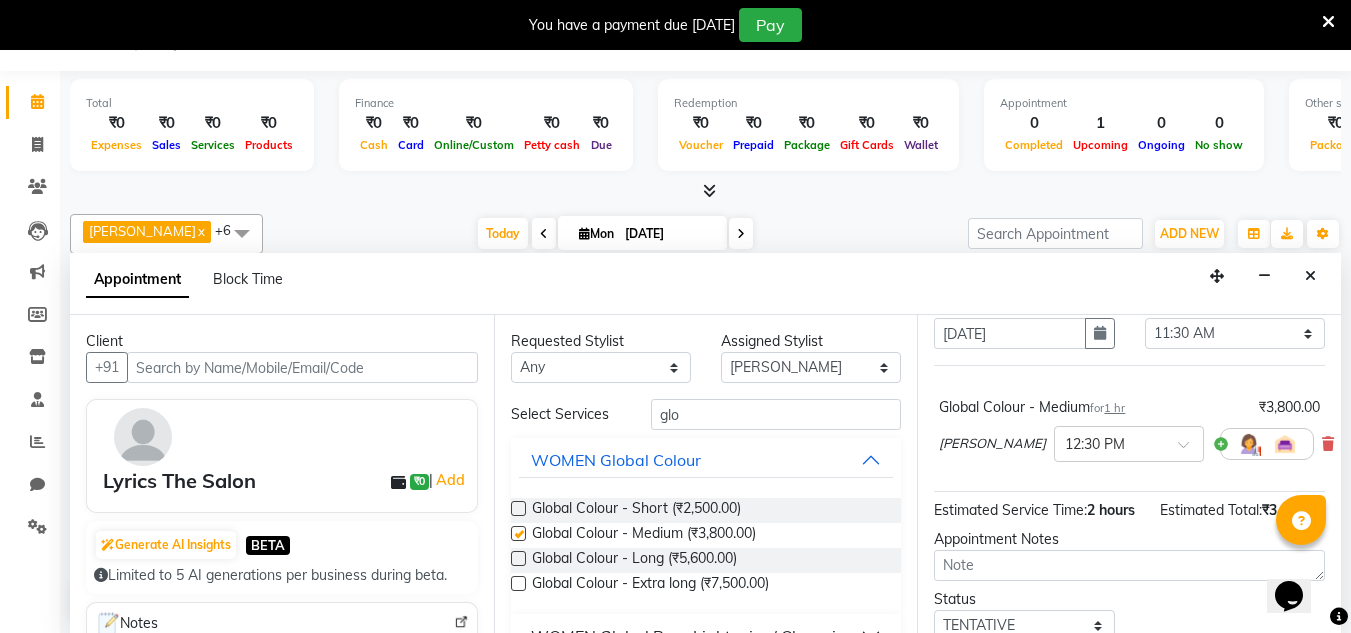 checkbox on "false" 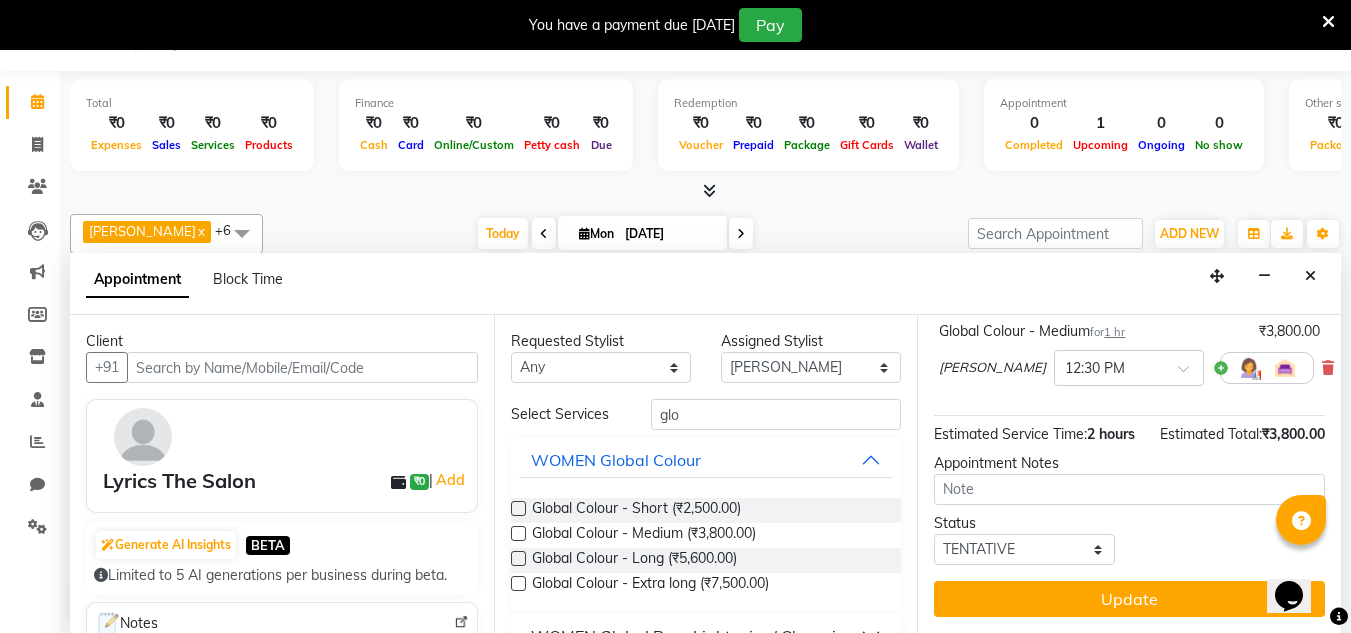 scroll, scrollTop: 207, scrollLeft: 0, axis: vertical 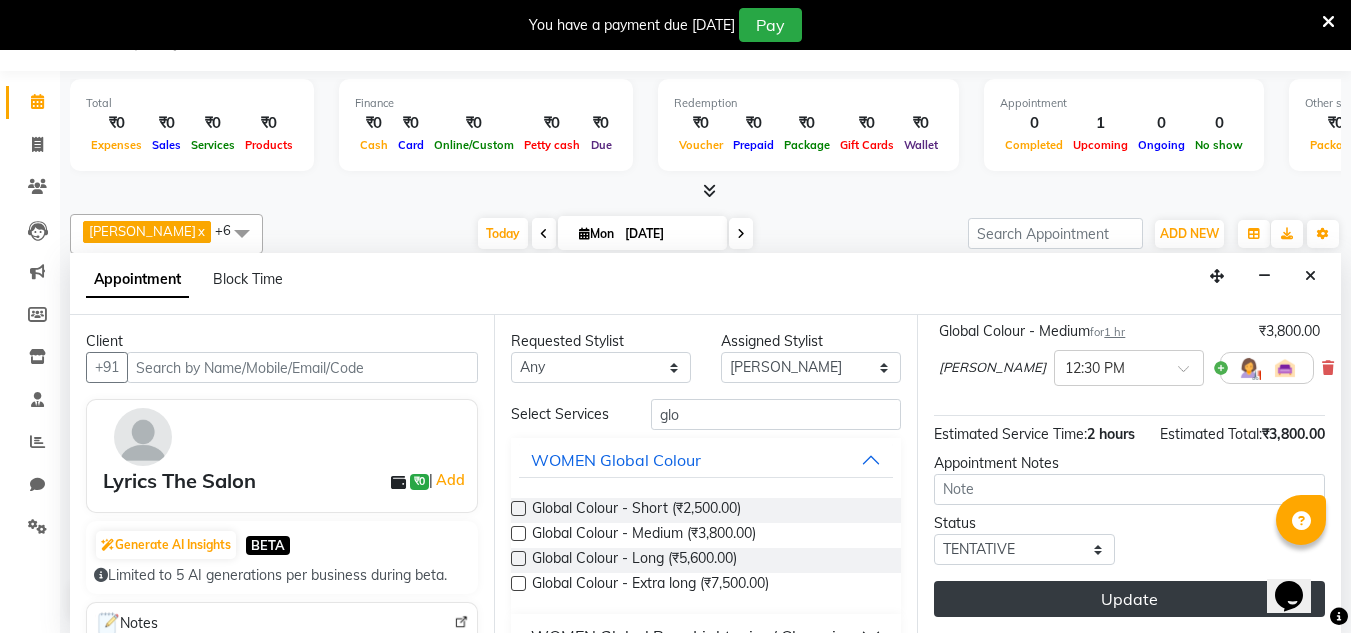 click on "Update" at bounding box center (1129, 599) 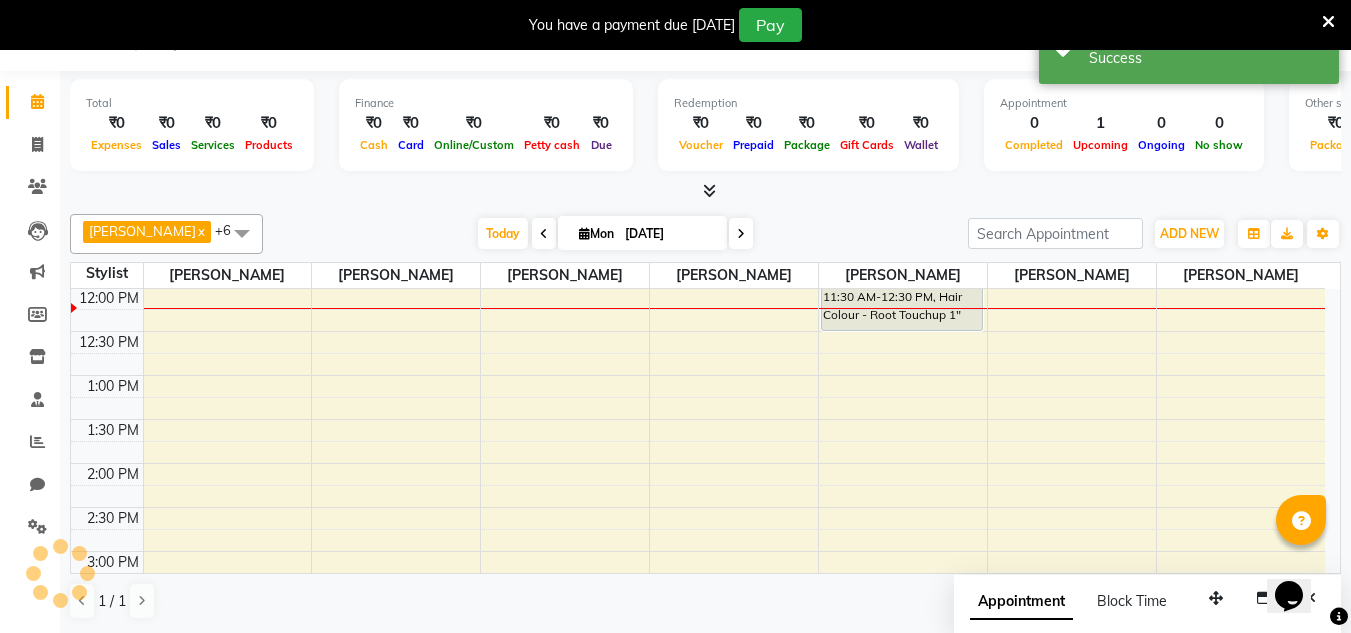 scroll, scrollTop: 0, scrollLeft: 0, axis: both 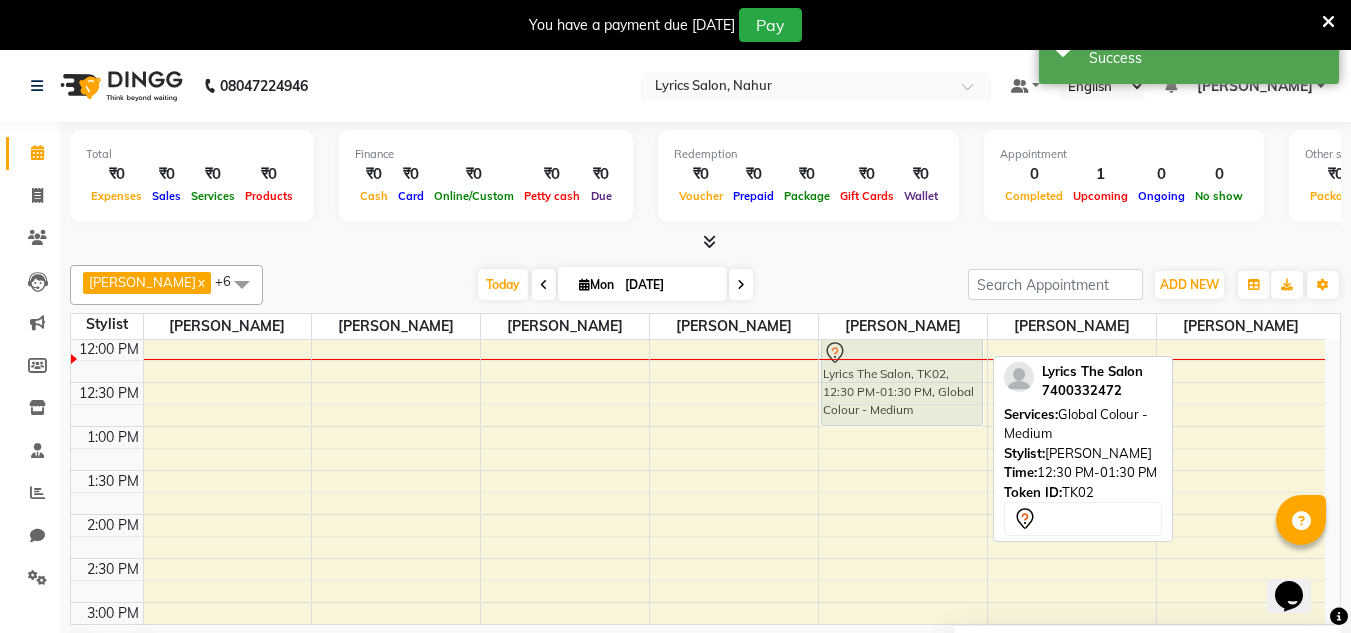 drag, startPoint x: 905, startPoint y: 441, endPoint x: 895, endPoint y: 403, distance: 39.293766 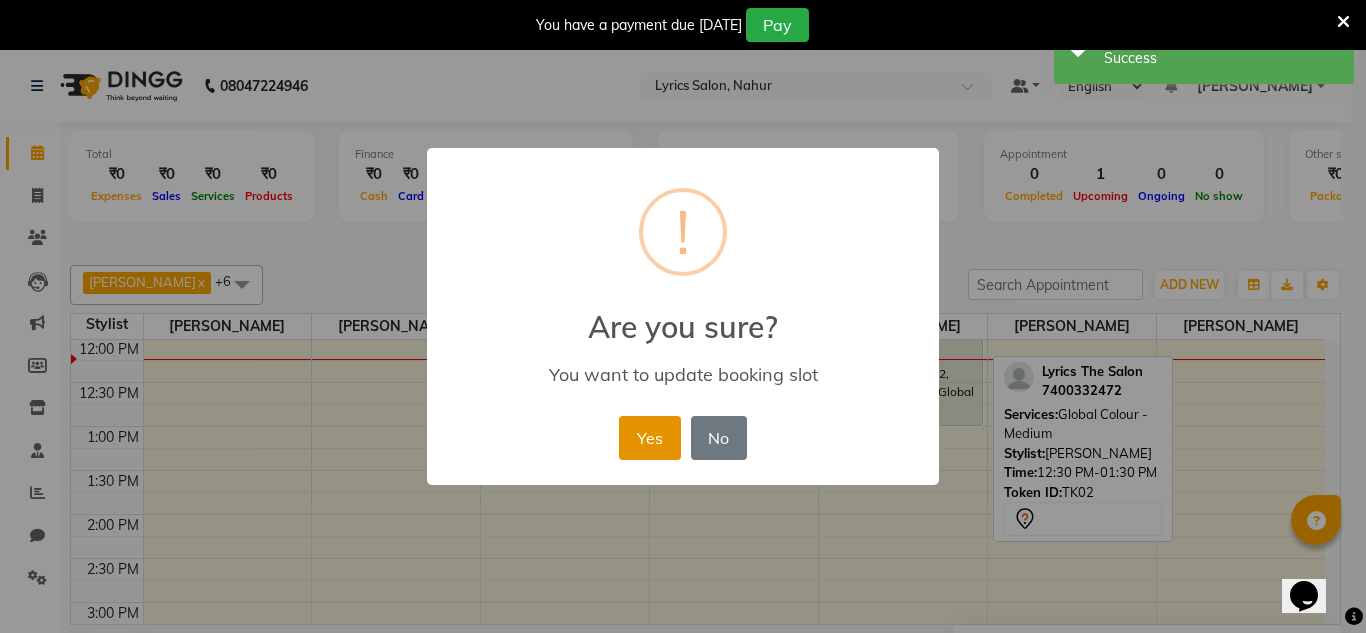 click on "Yes" at bounding box center (649, 438) 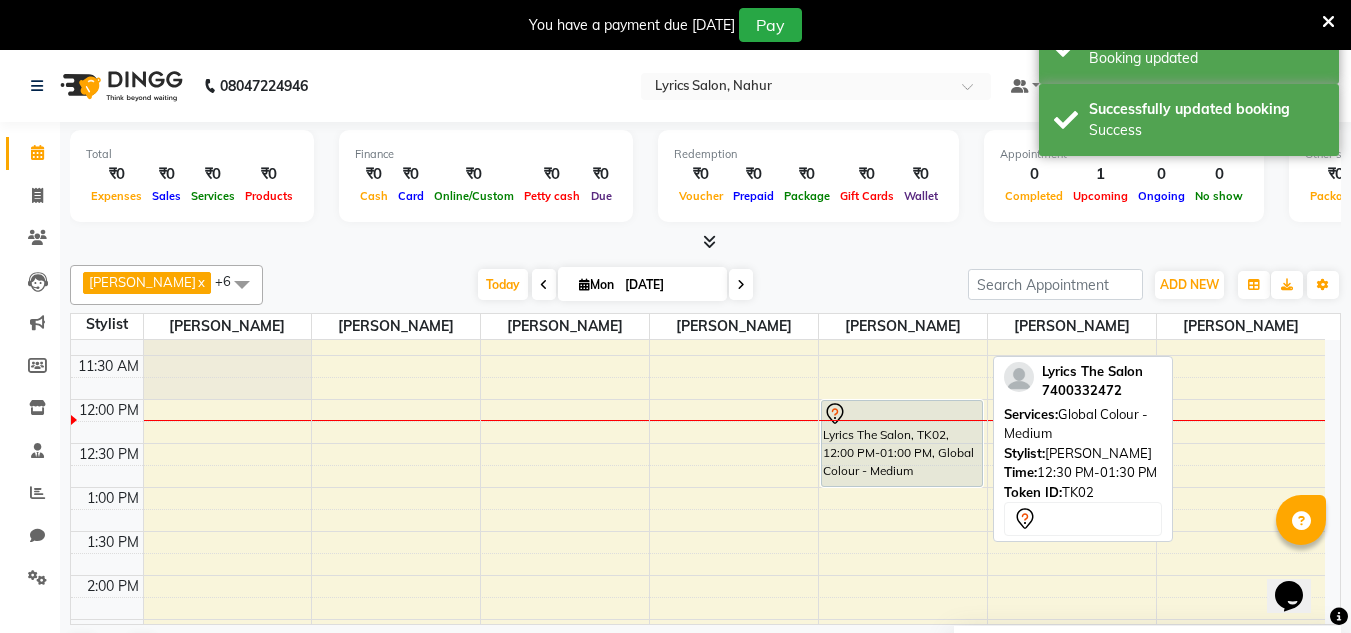 scroll, scrollTop: 300, scrollLeft: 0, axis: vertical 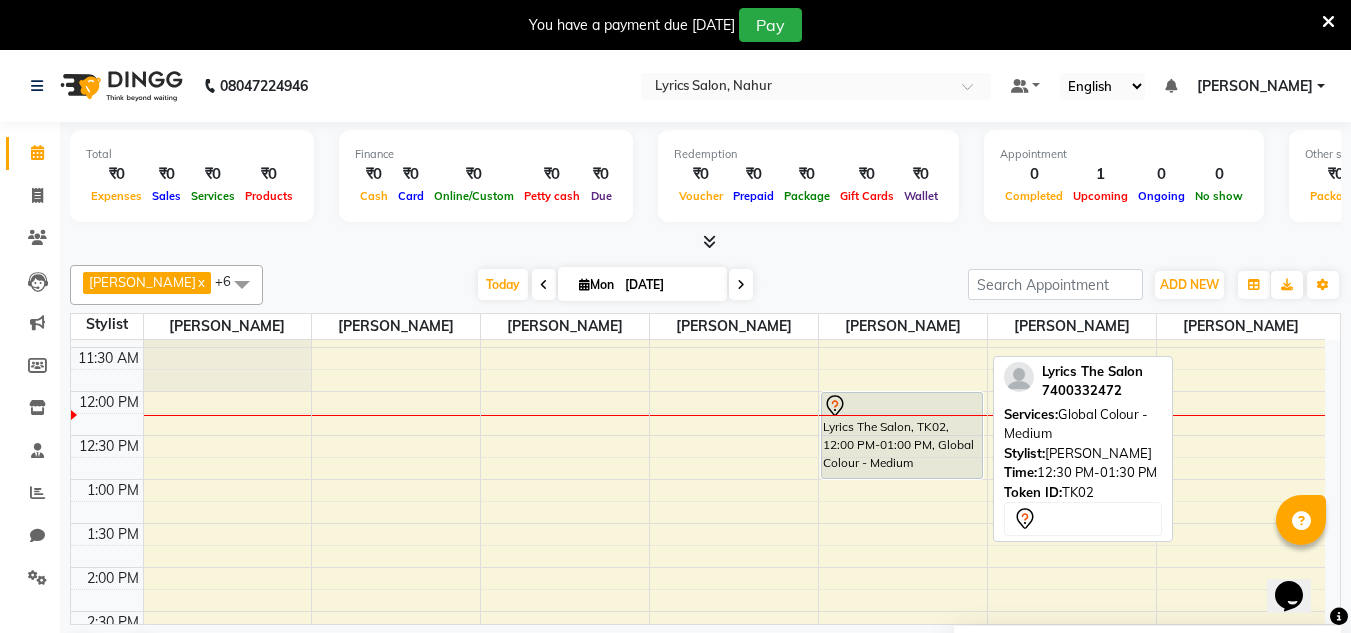 click at bounding box center [1328, 22] 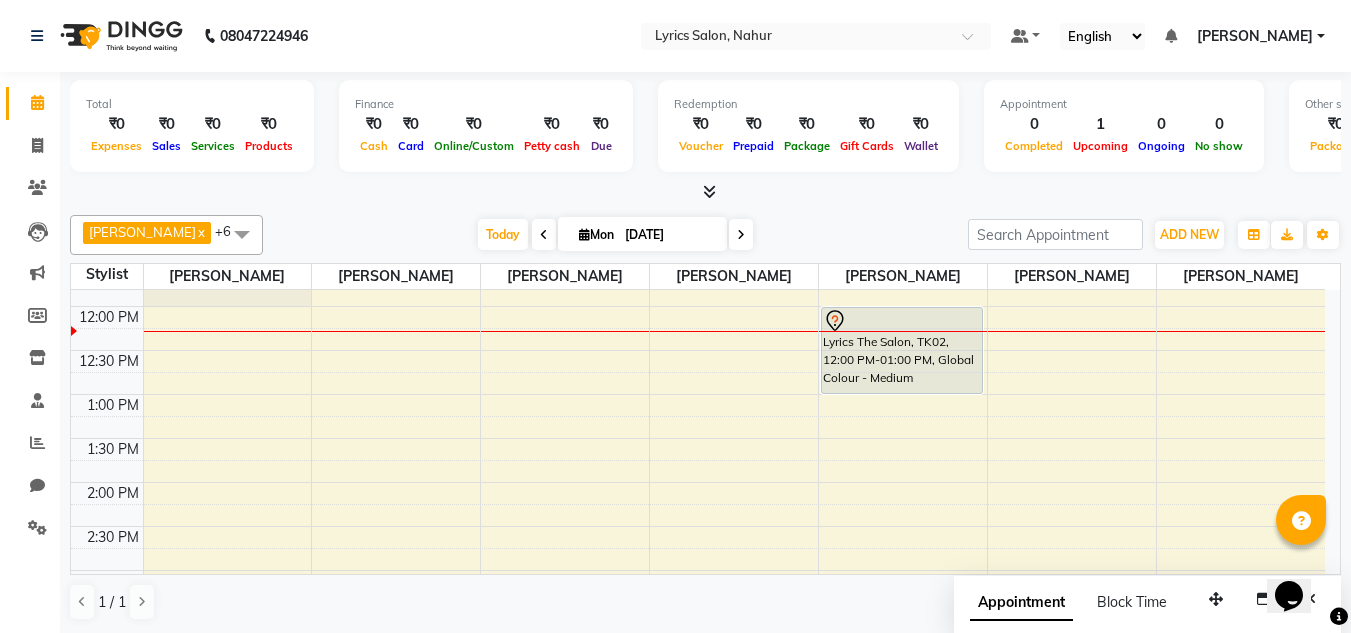 scroll, scrollTop: 300, scrollLeft: 0, axis: vertical 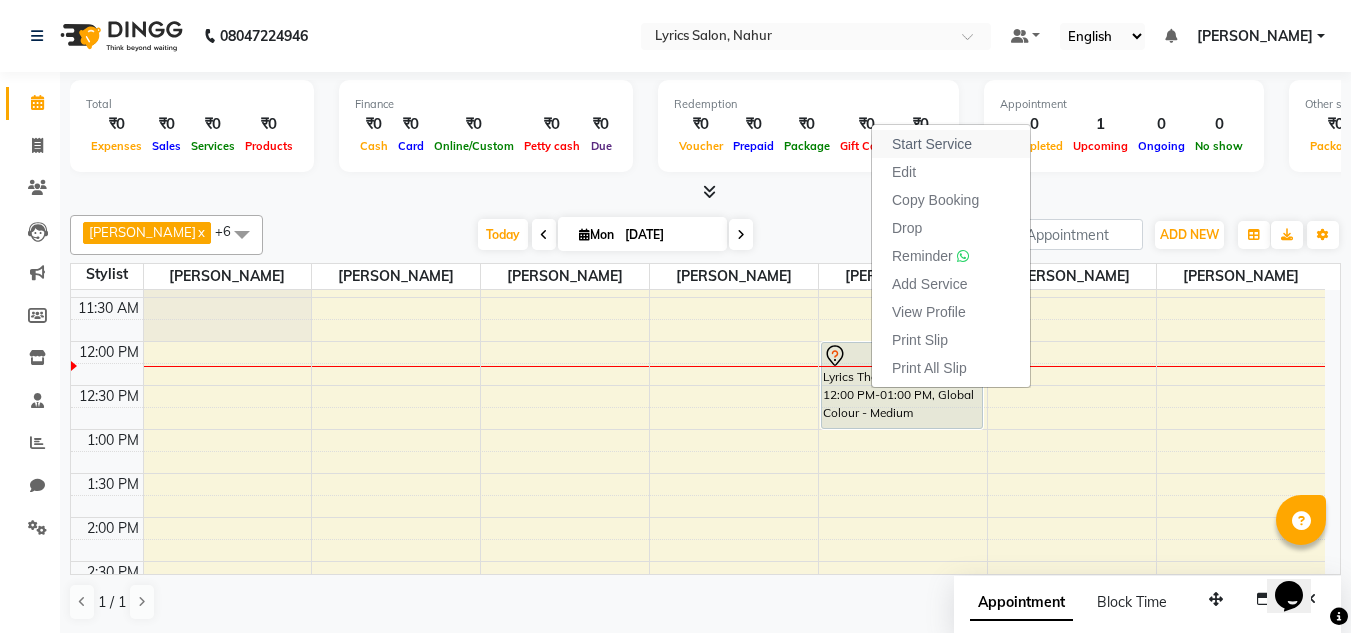 click on "Start Service" at bounding box center [932, 144] 